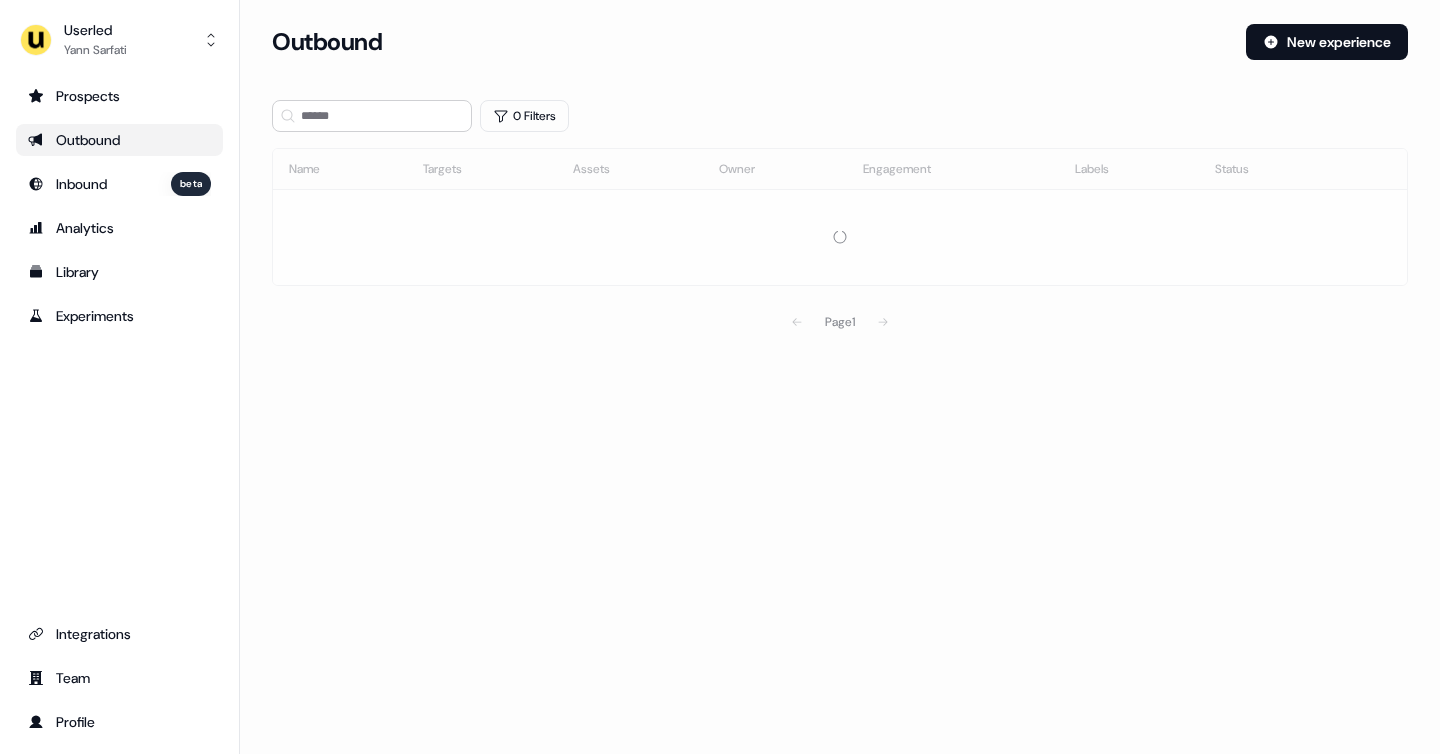 scroll, scrollTop: 0, scrollLeft: 0, axis: both 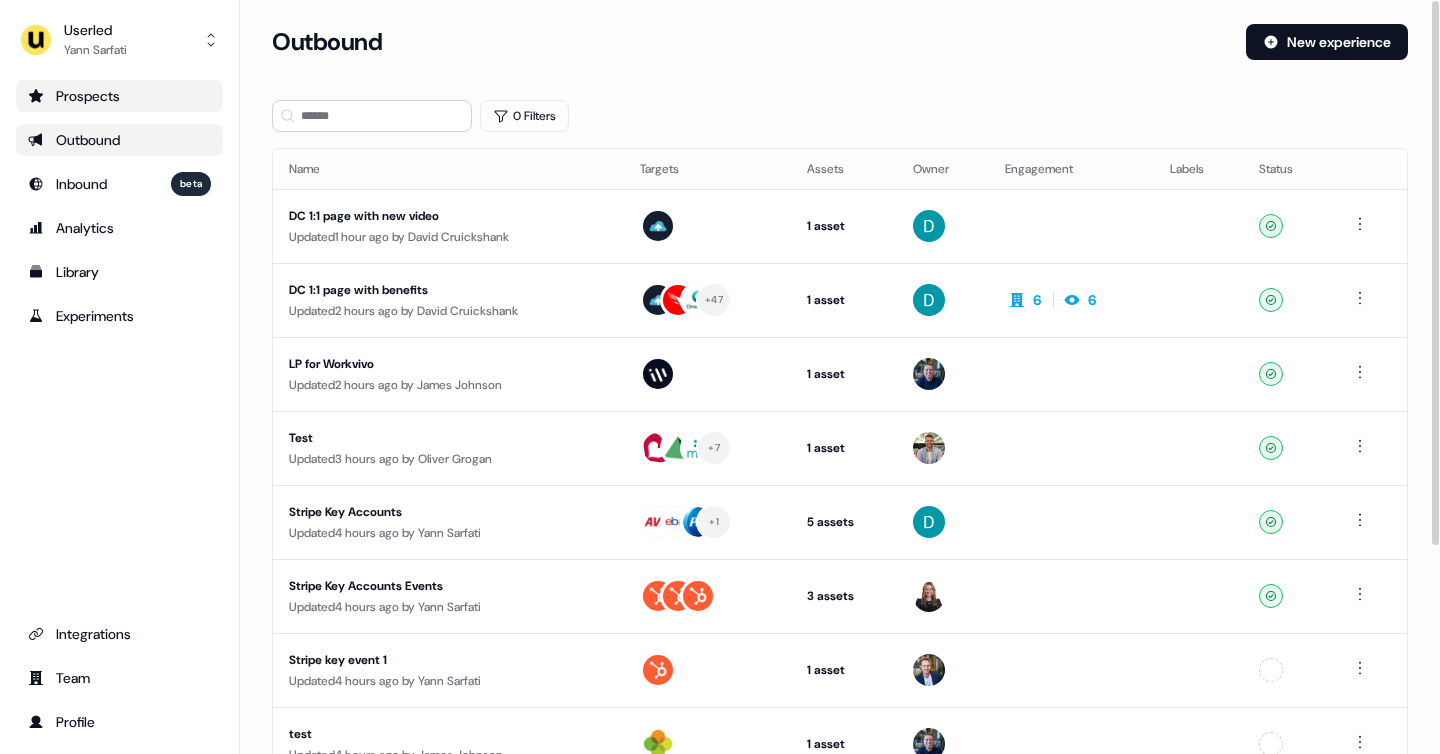 click on "Prospects" at bounding box center (119, 96) 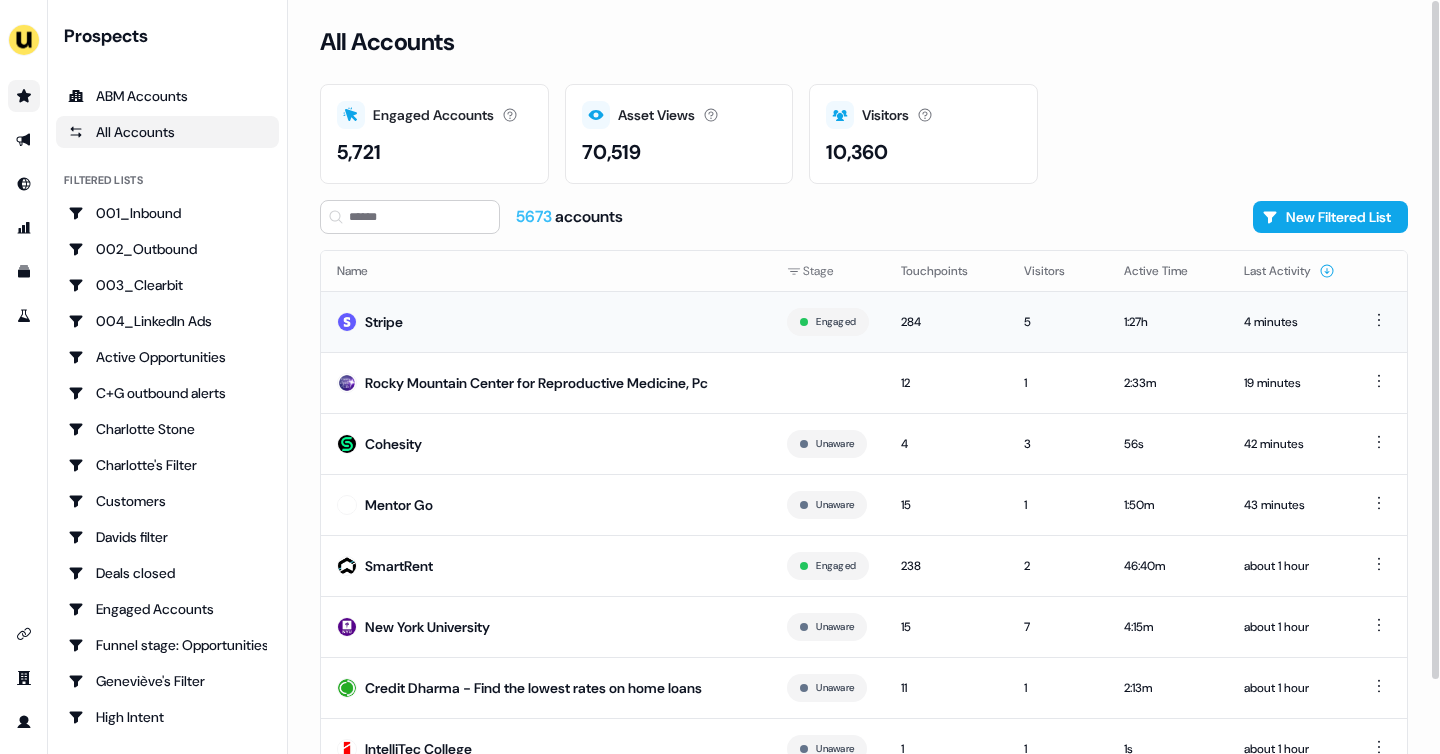 click on "Stripe" at bounding box center (546, 321) 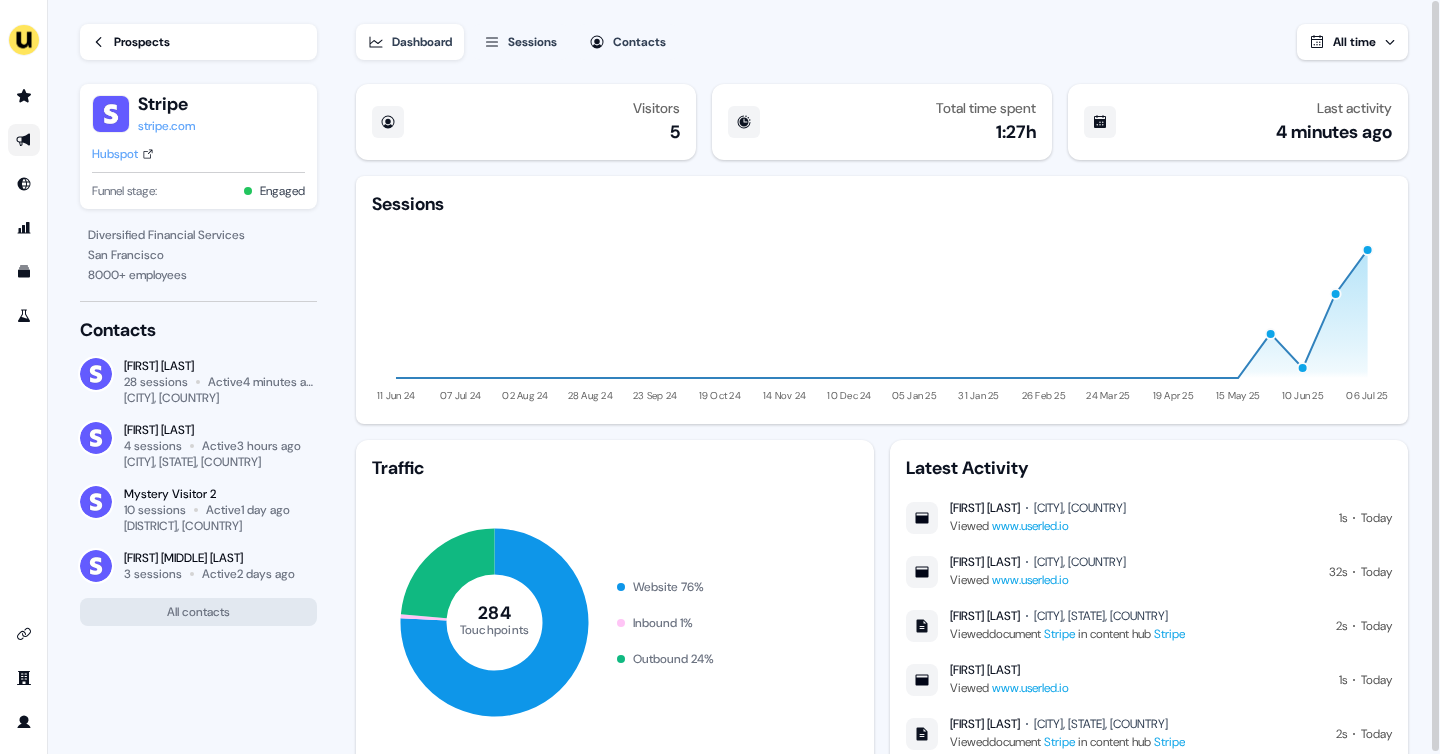 click 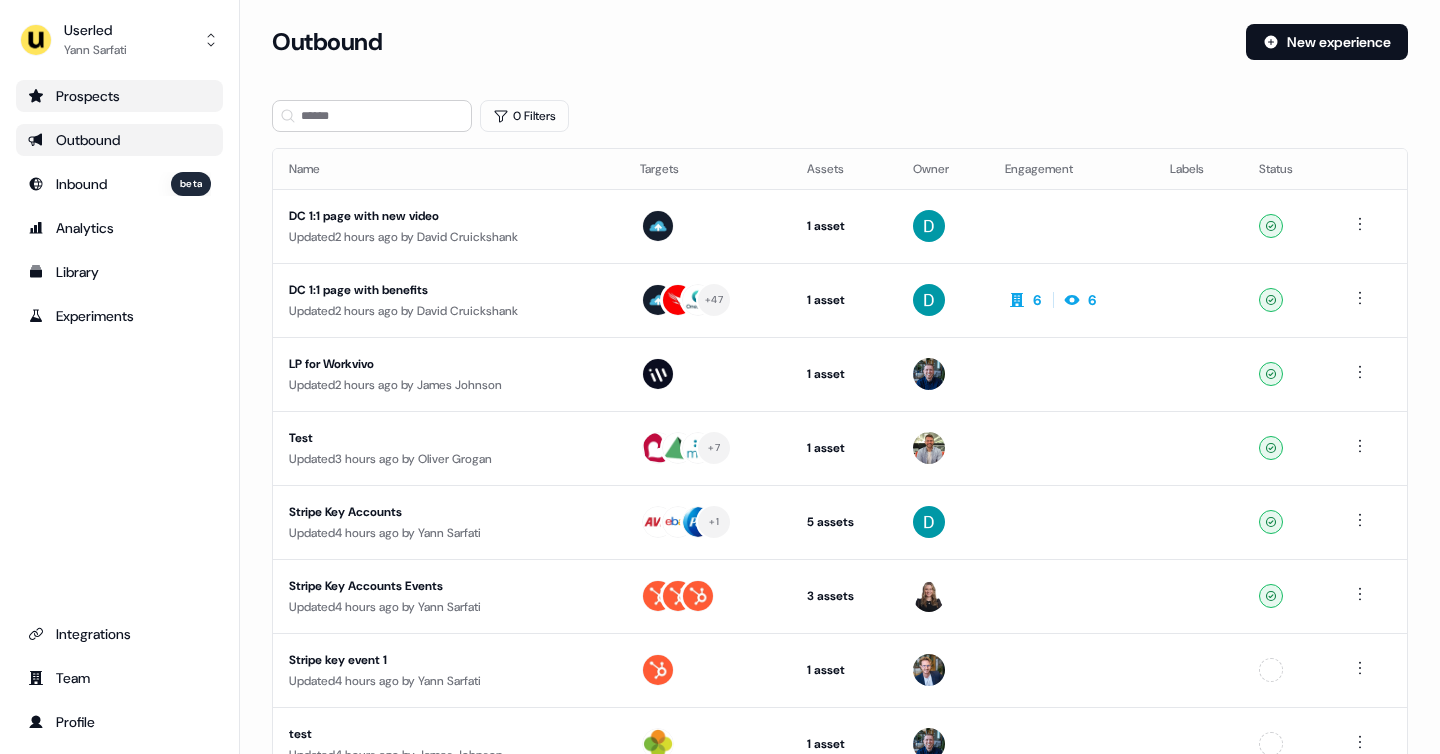 click on "Prospects" at bounding box center [119, 96] 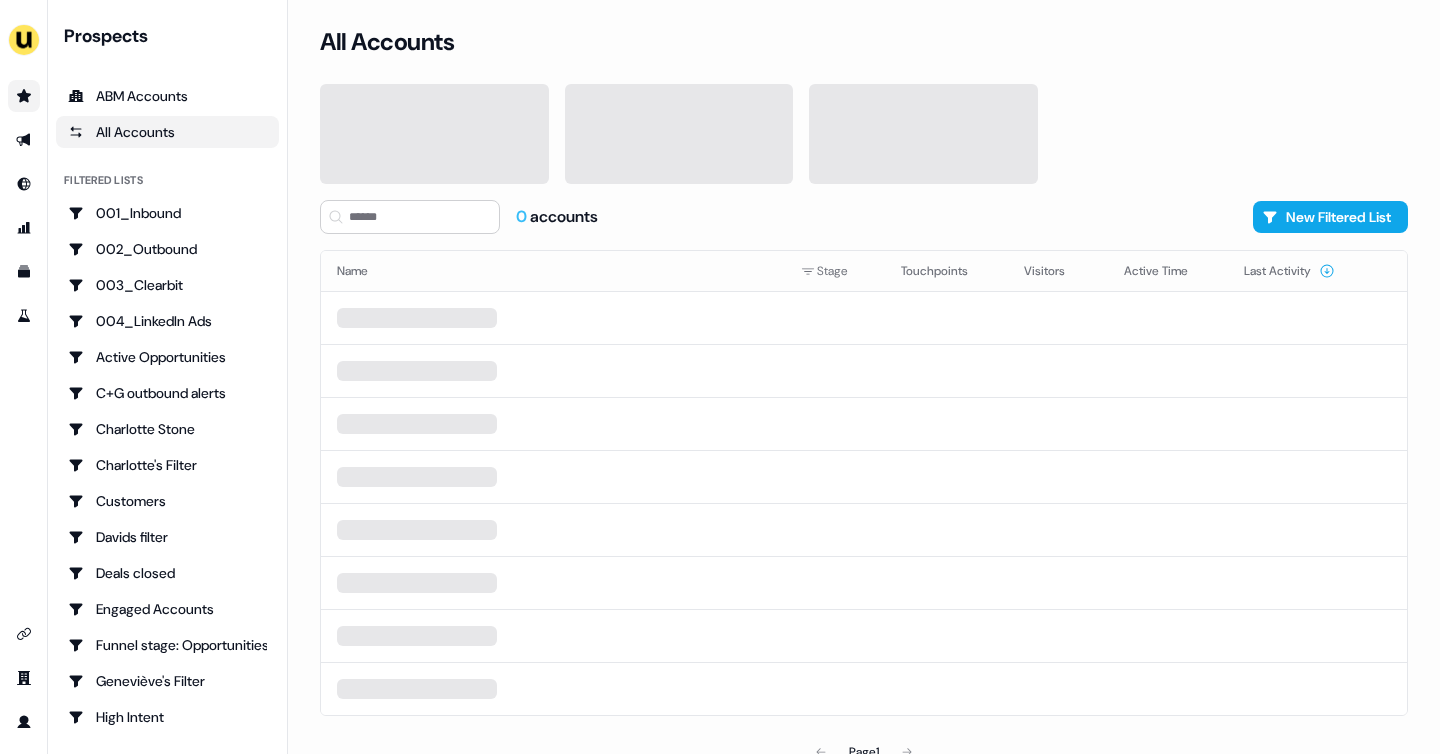 scroll, scrollTop: 0, scrollLeft: 0, axis: both 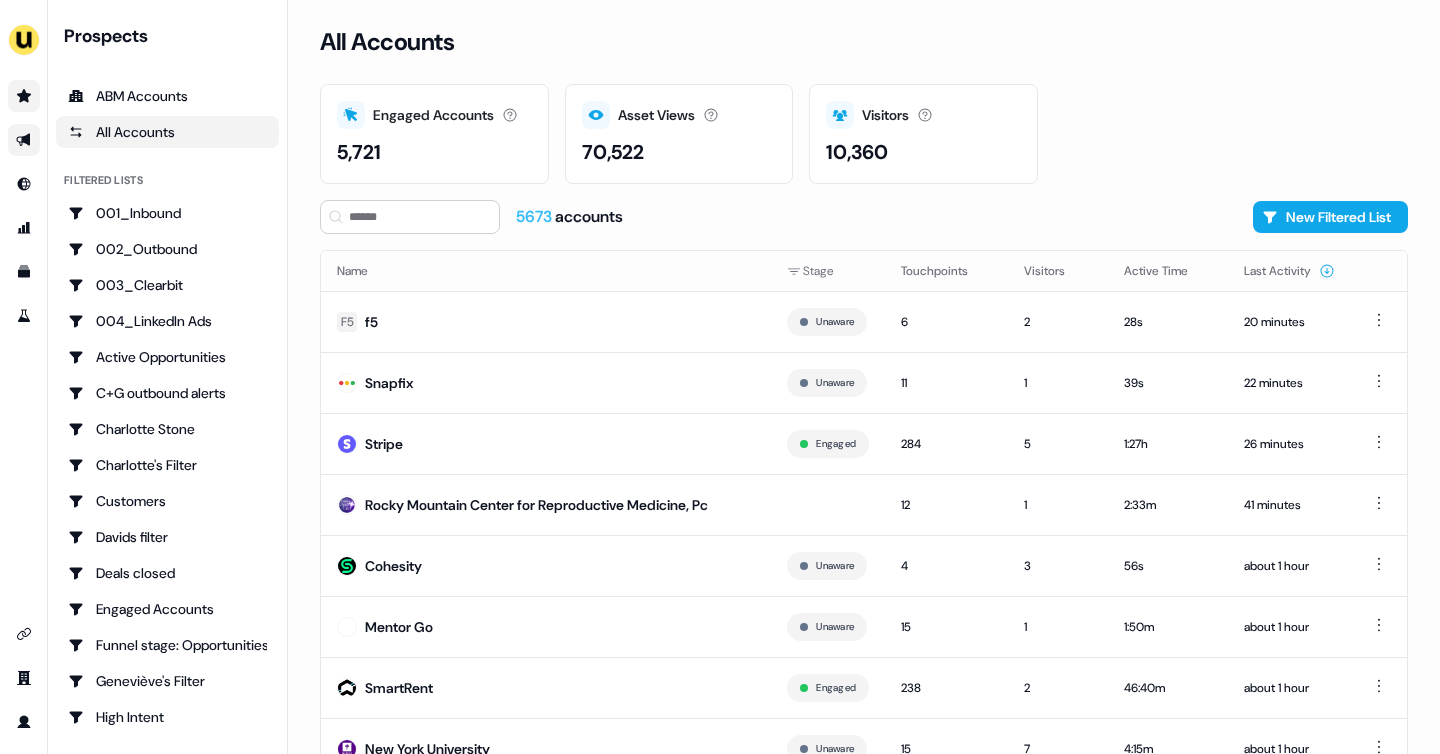 click at bounding box center [24, 140] 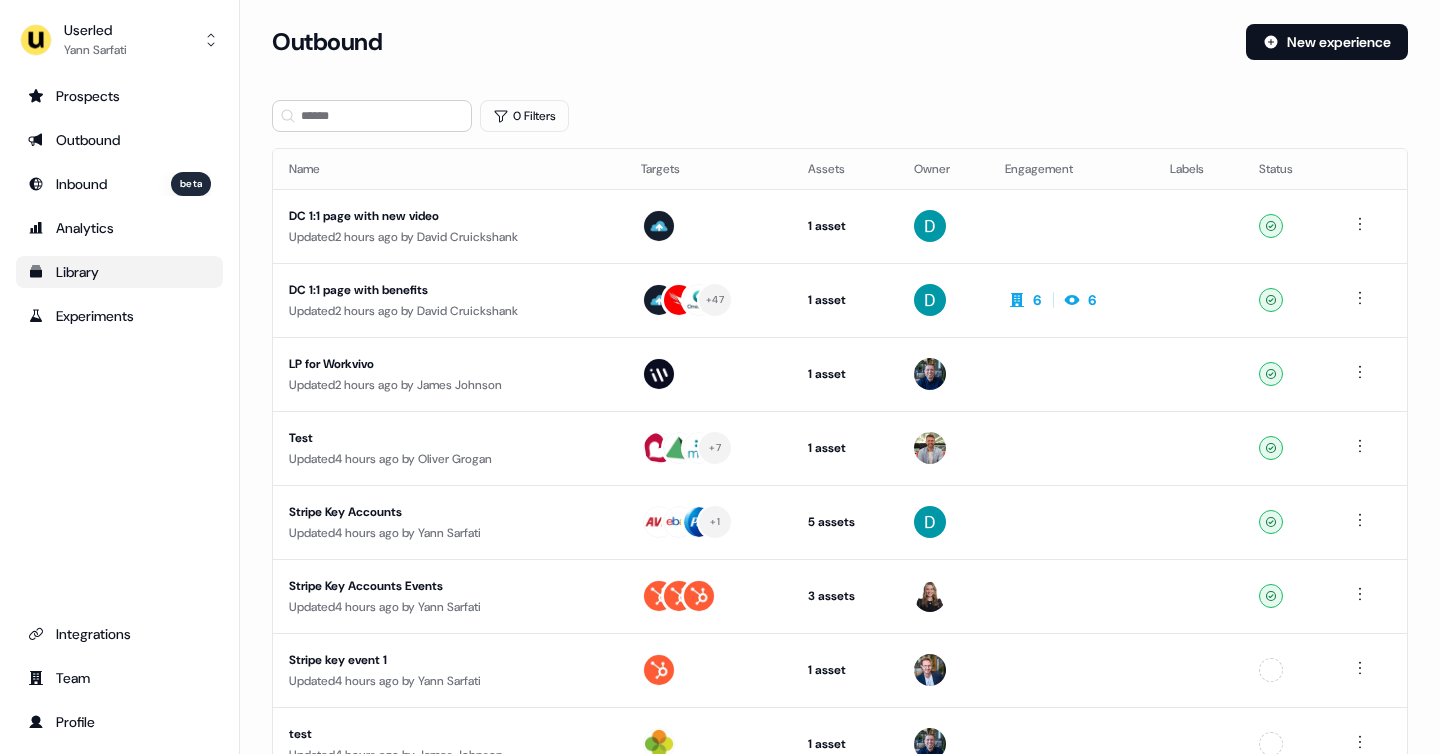 click on "Library" at bounding box center [119, 272] 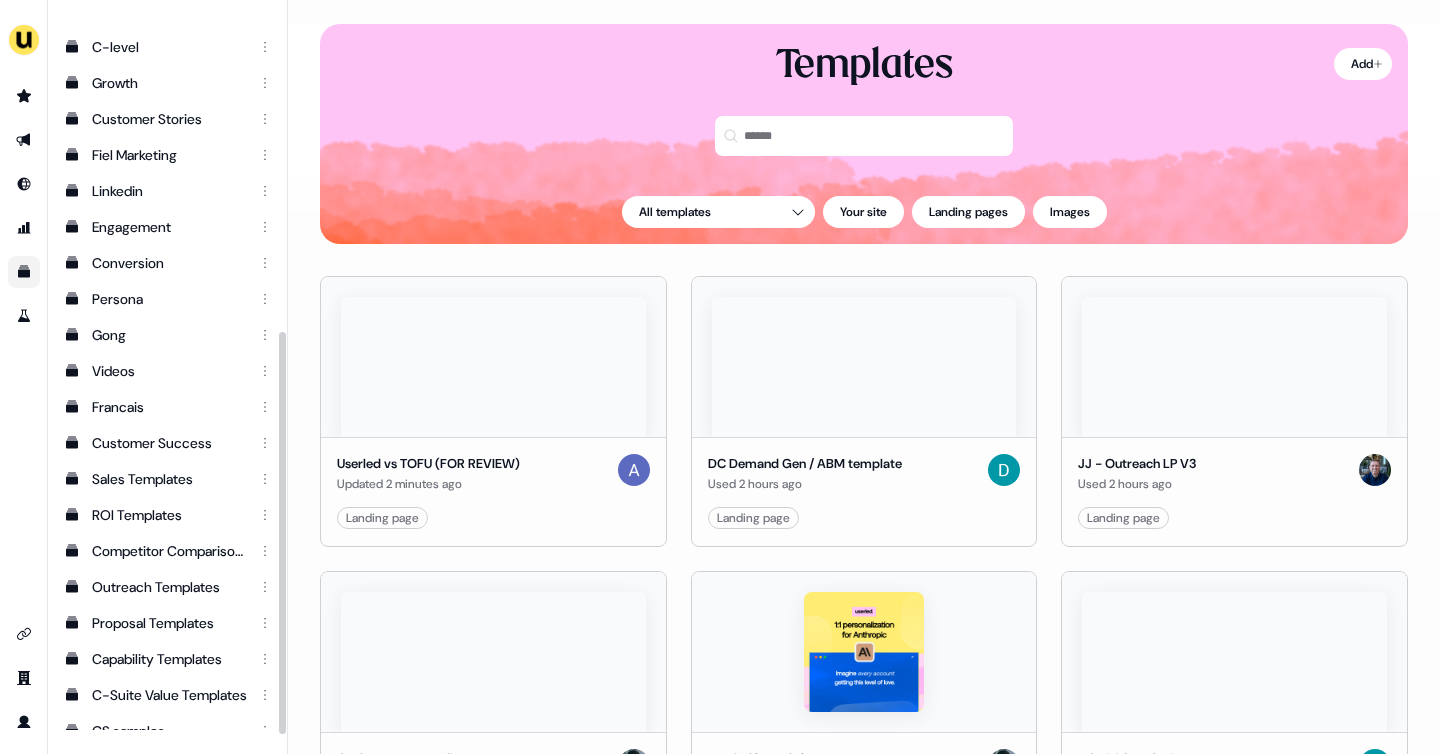 scroll, scrollTop: 614, scrollLeft: 0, axis: vertical 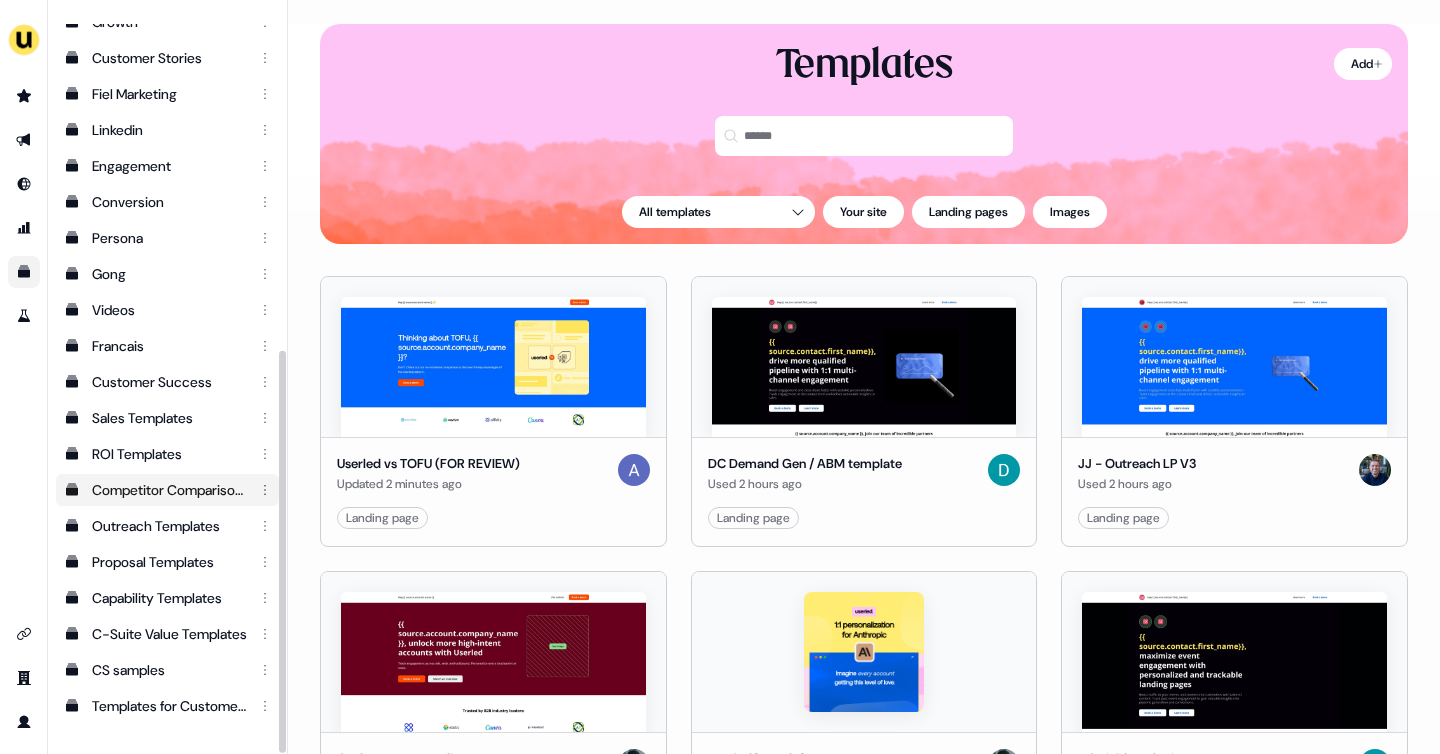 click on "Competitor Comparisons" at bounding box center (169, 490) 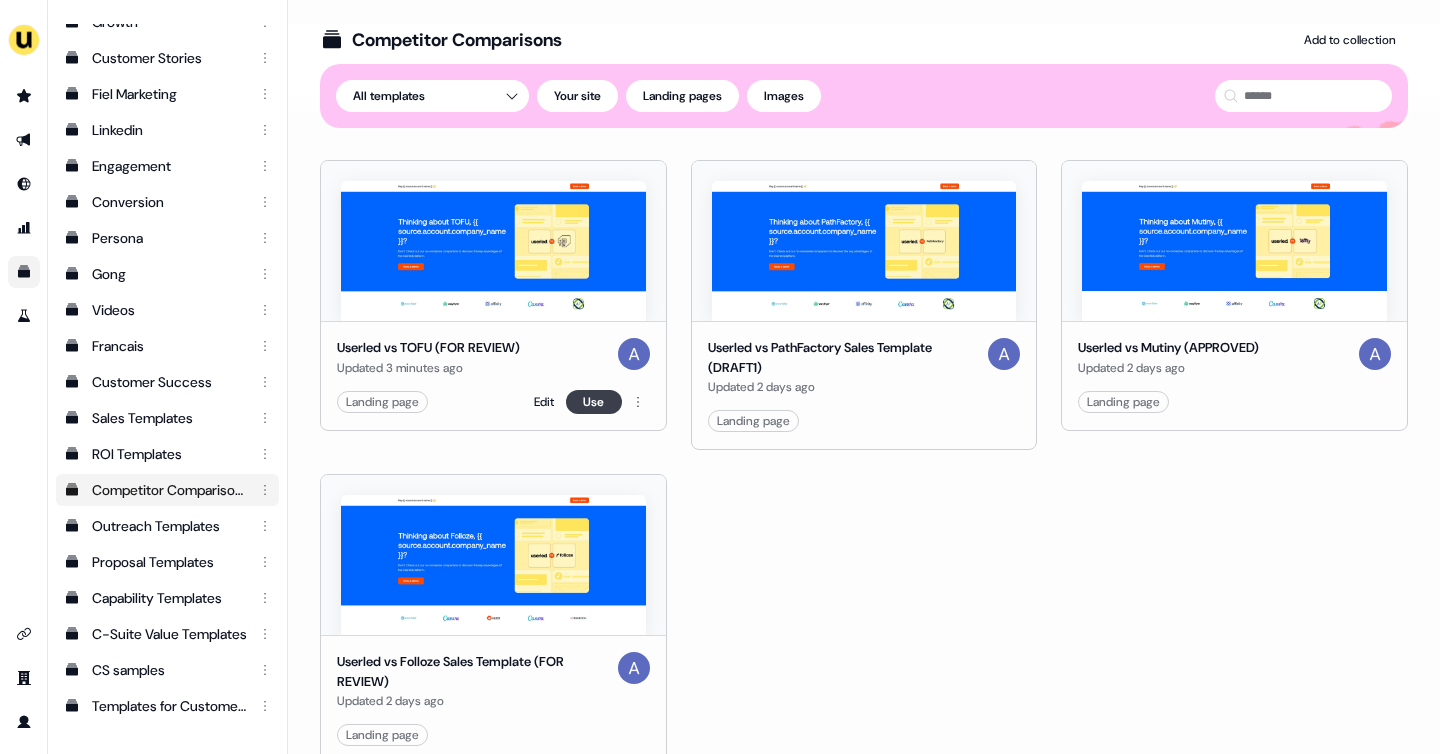 click on "Use" at bounding box center [594, 402] 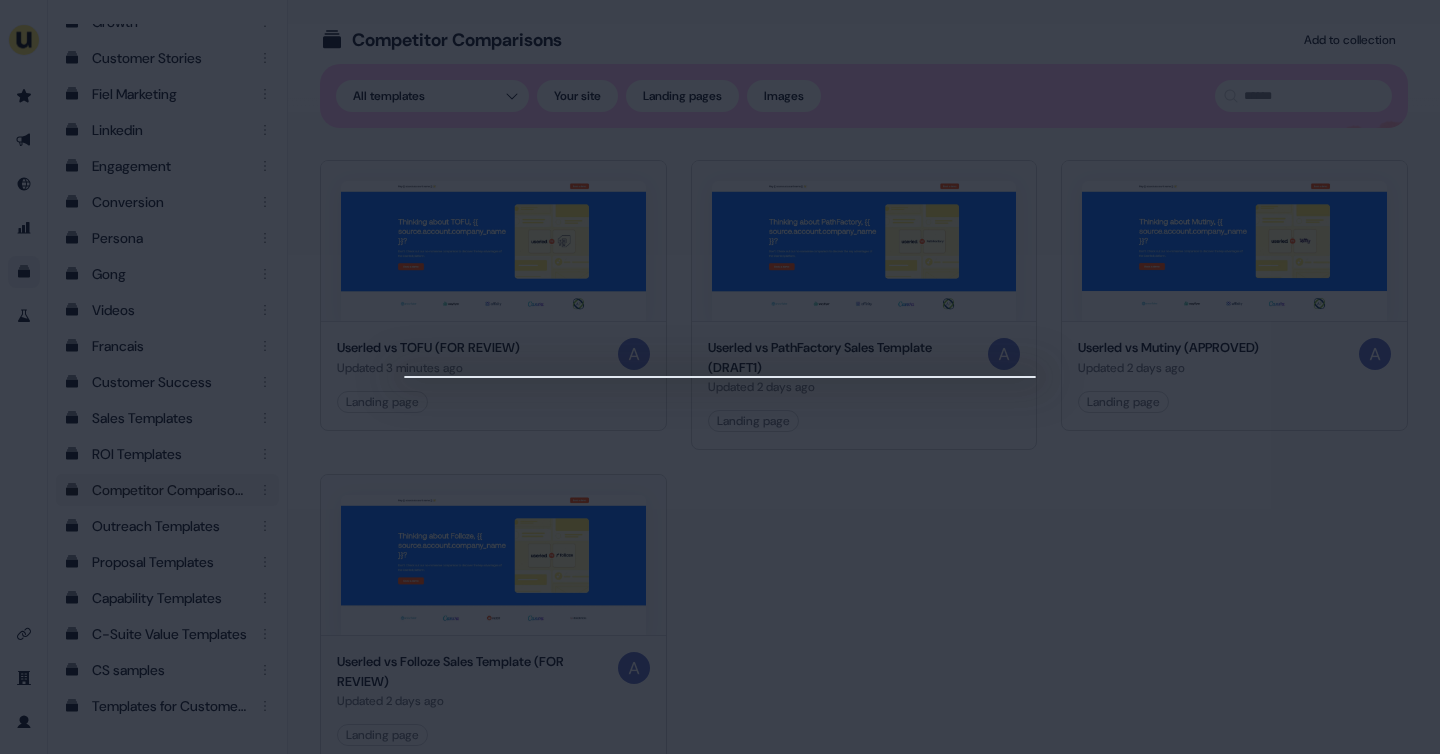 click at bounding box center [720, 377] 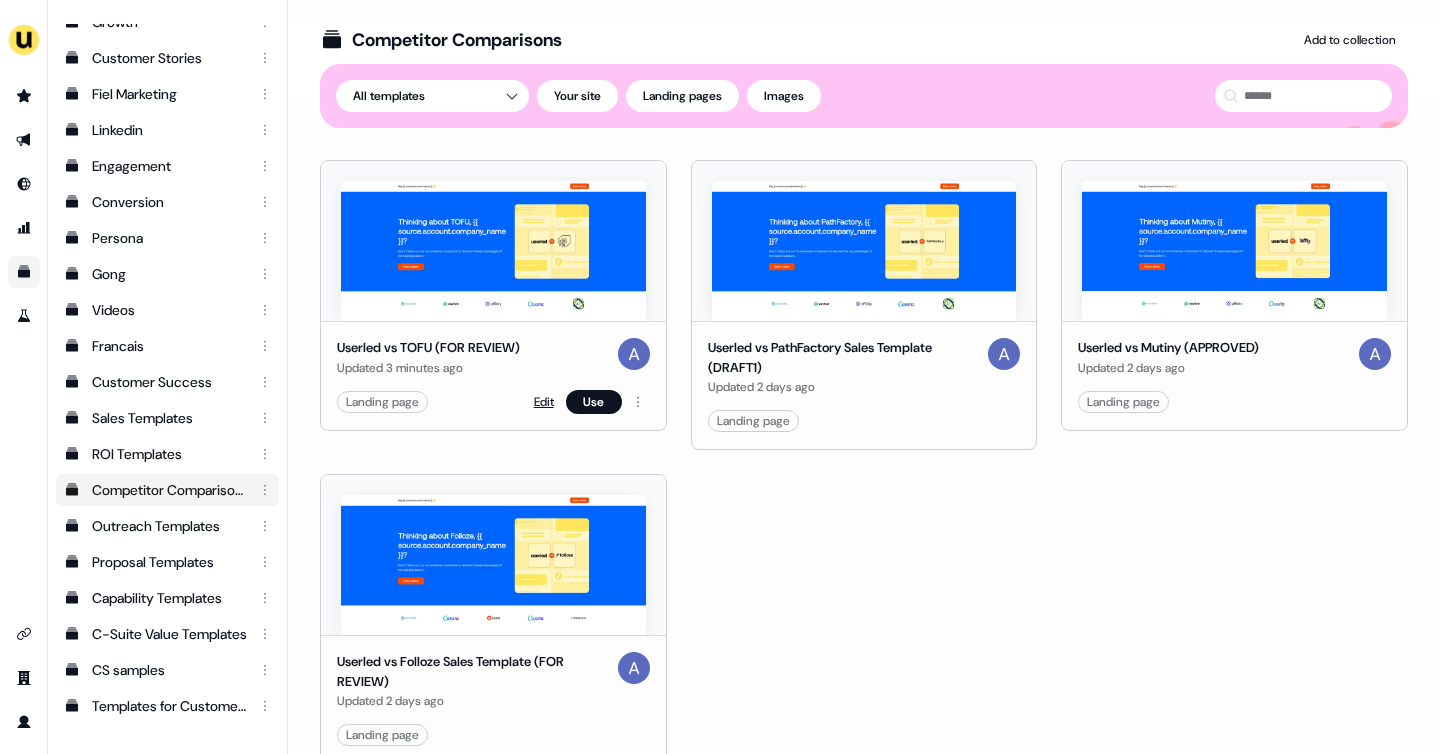 click on "Edit" at bounding box center [544, 402] 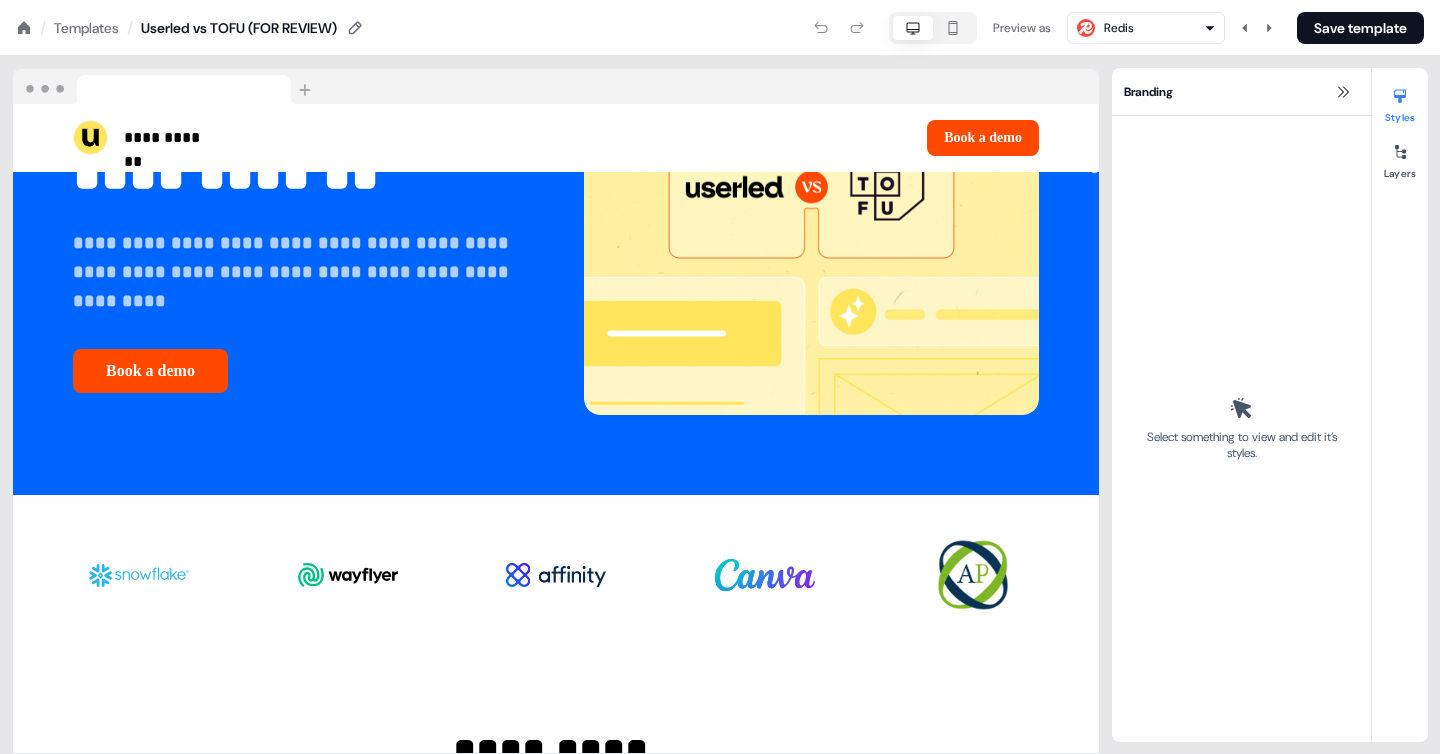 scroll, scrollTop: 0, scrollLeft: 0, axis: both 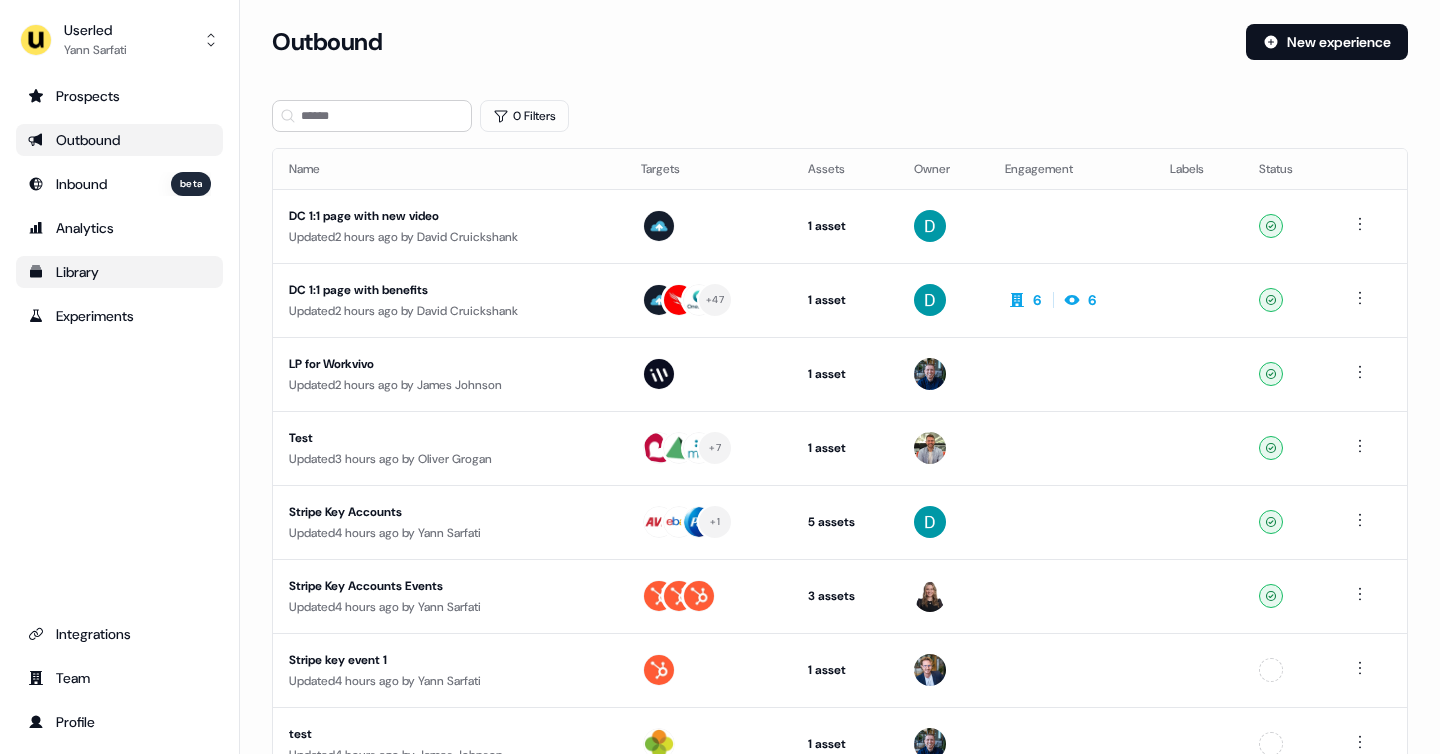 click on "Library" at bounding box center [119, 272] 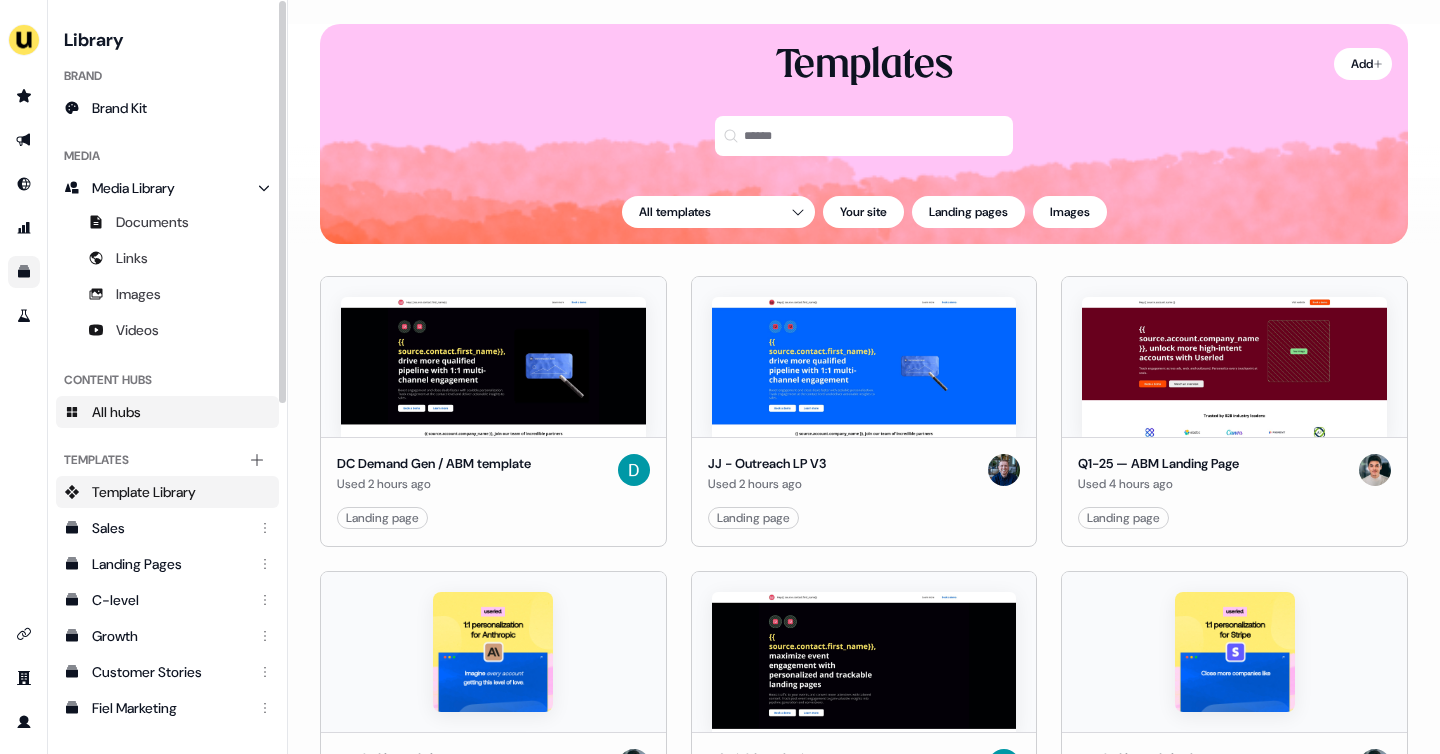 click on "All hubs" at bounding box center [116, 412] 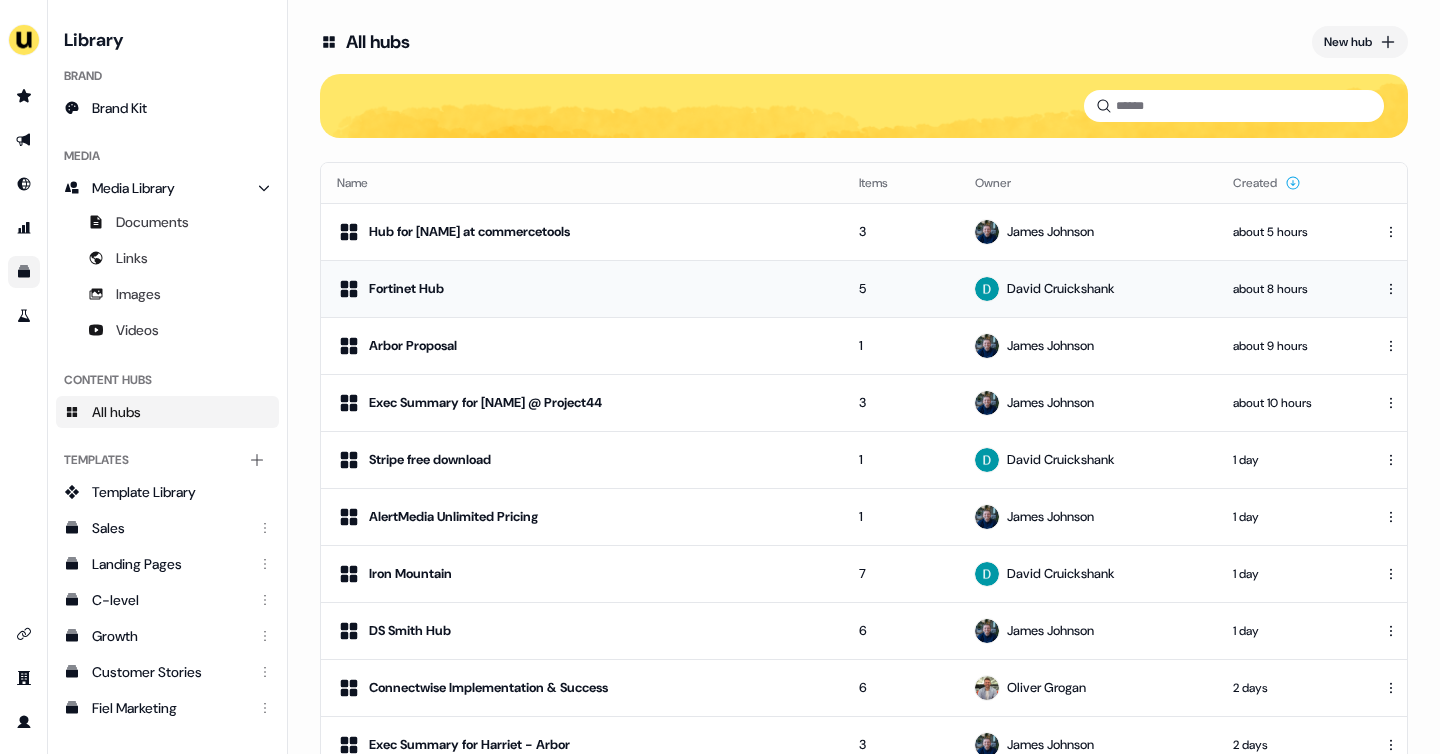 click on "Fortinet Hub" at bounding box center (582, 288) 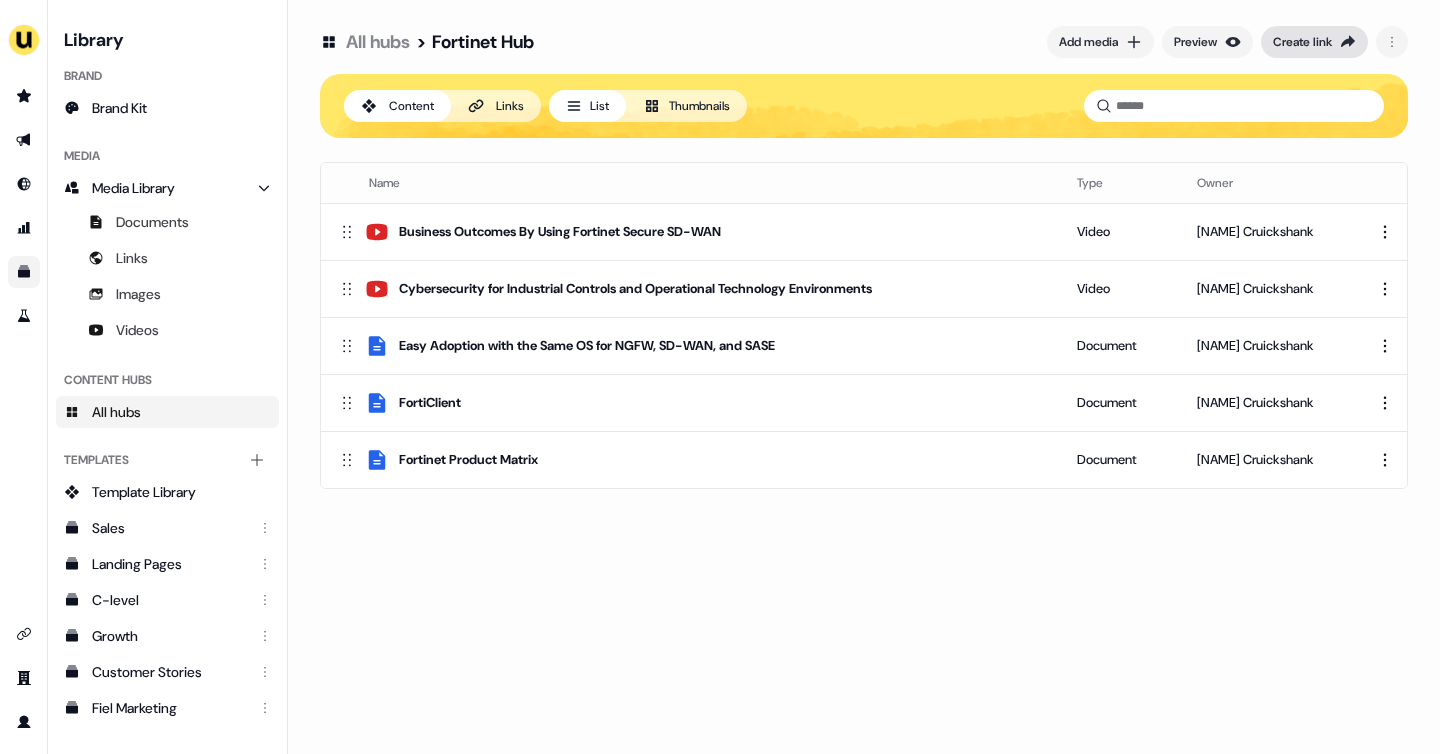 click on "Create link" at bounding box center (1302, 42) 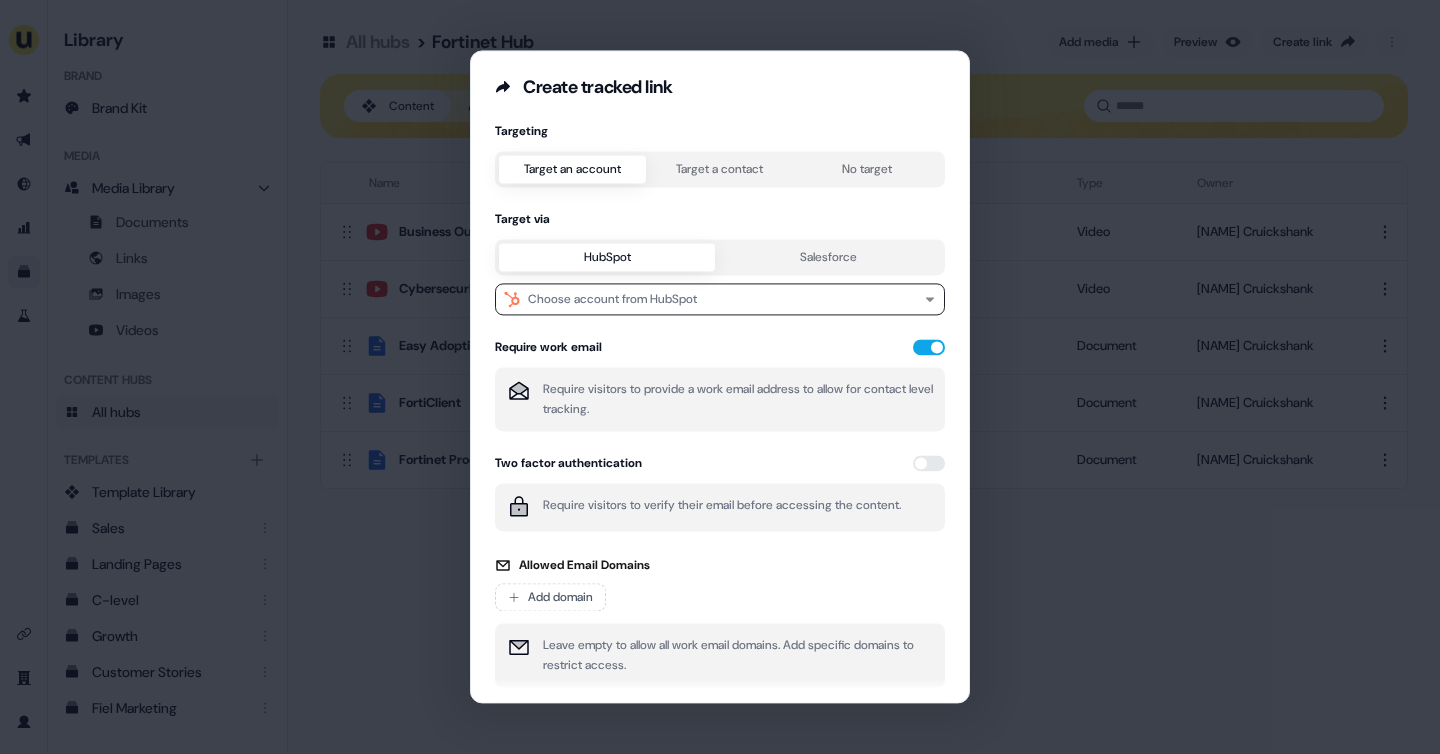 scroll, scrollTop: 77, scrollLeft: 0, axis: vertical 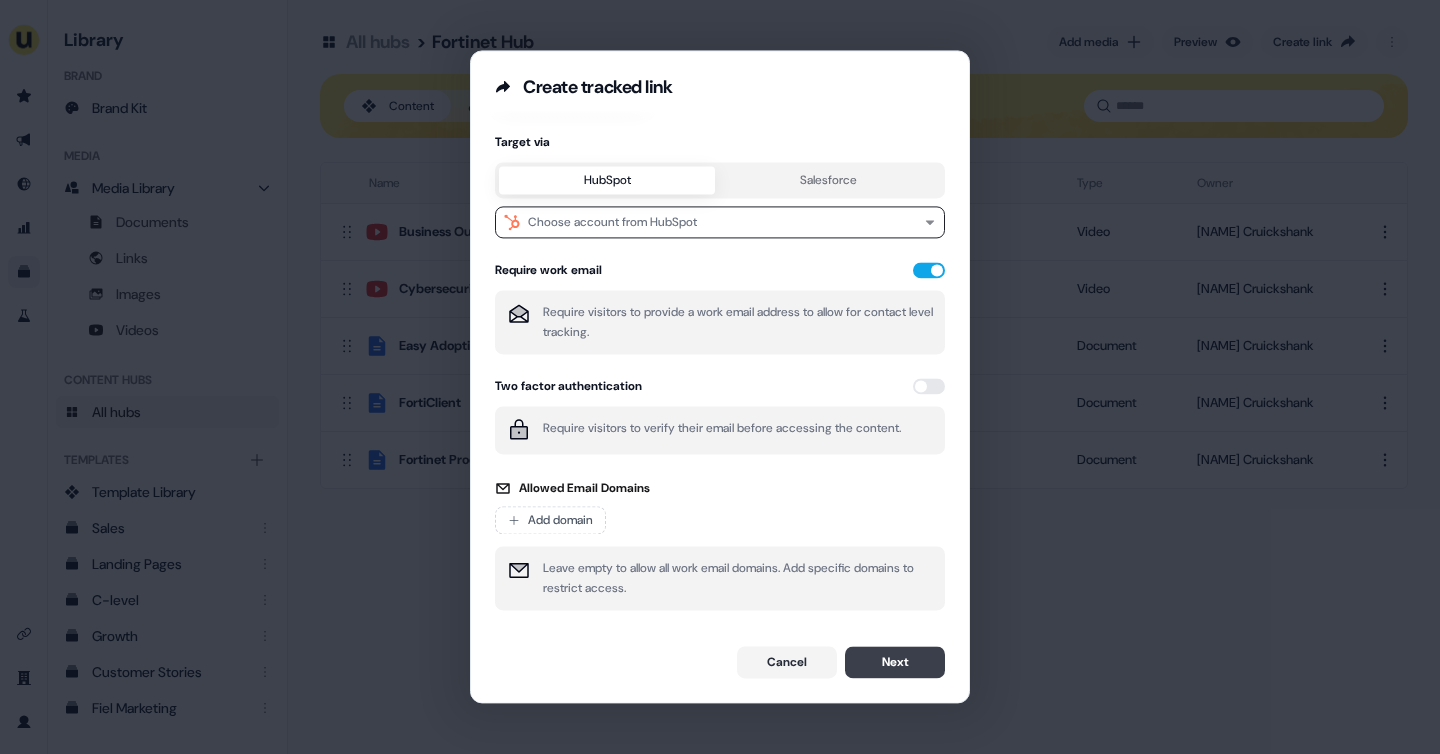 click on "Next" at bounding box center [895, 662] 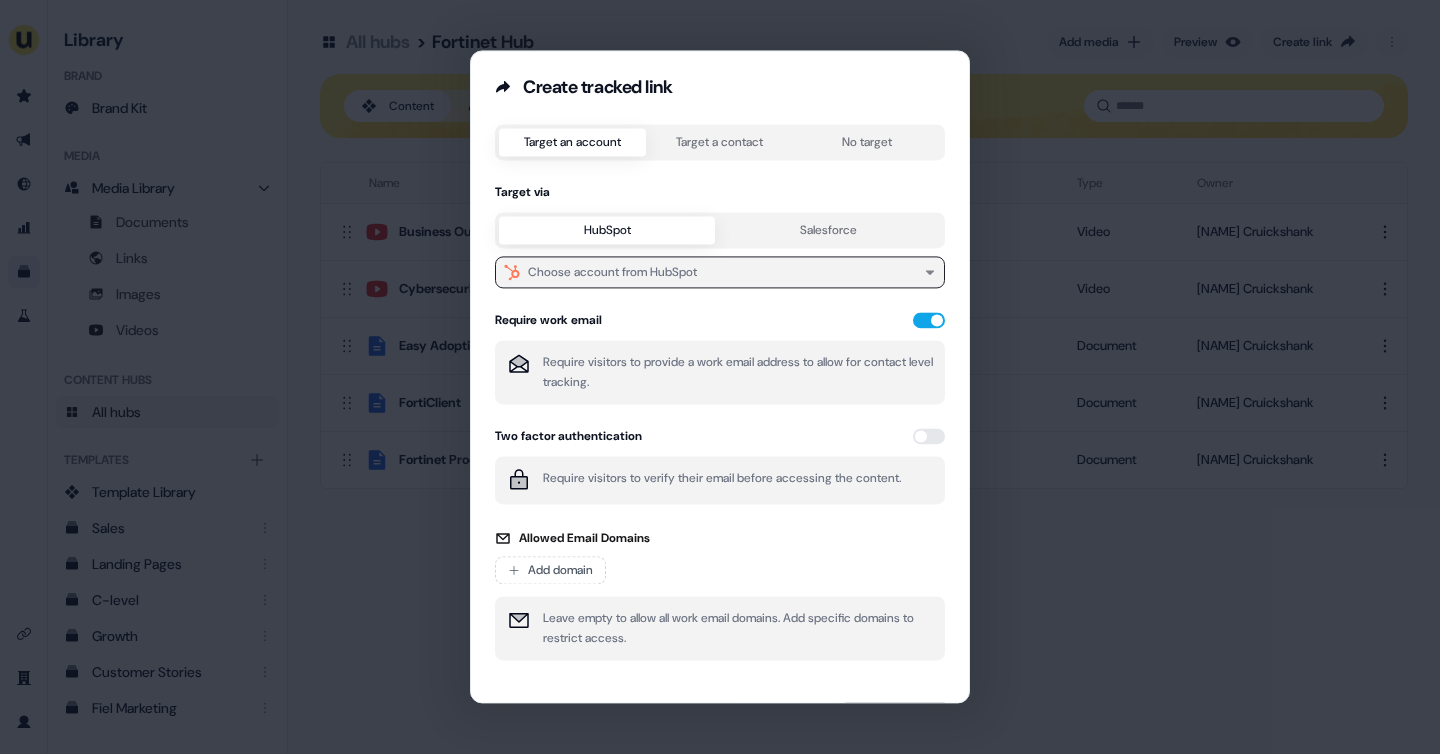 scroll, scrollTop: 0, scrollLeft: 0, axis: both 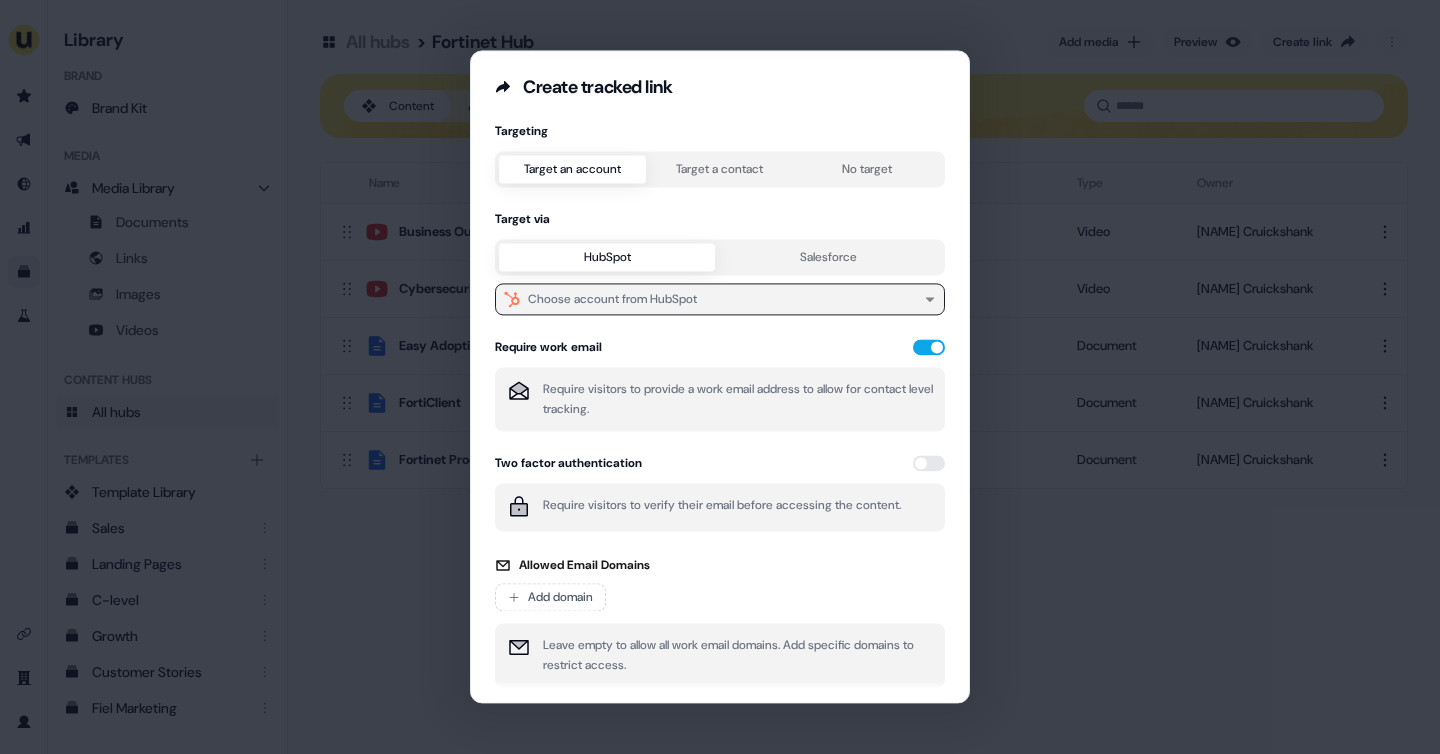 click on "Choose account from HubSpot" at bounding box center [720, 299] 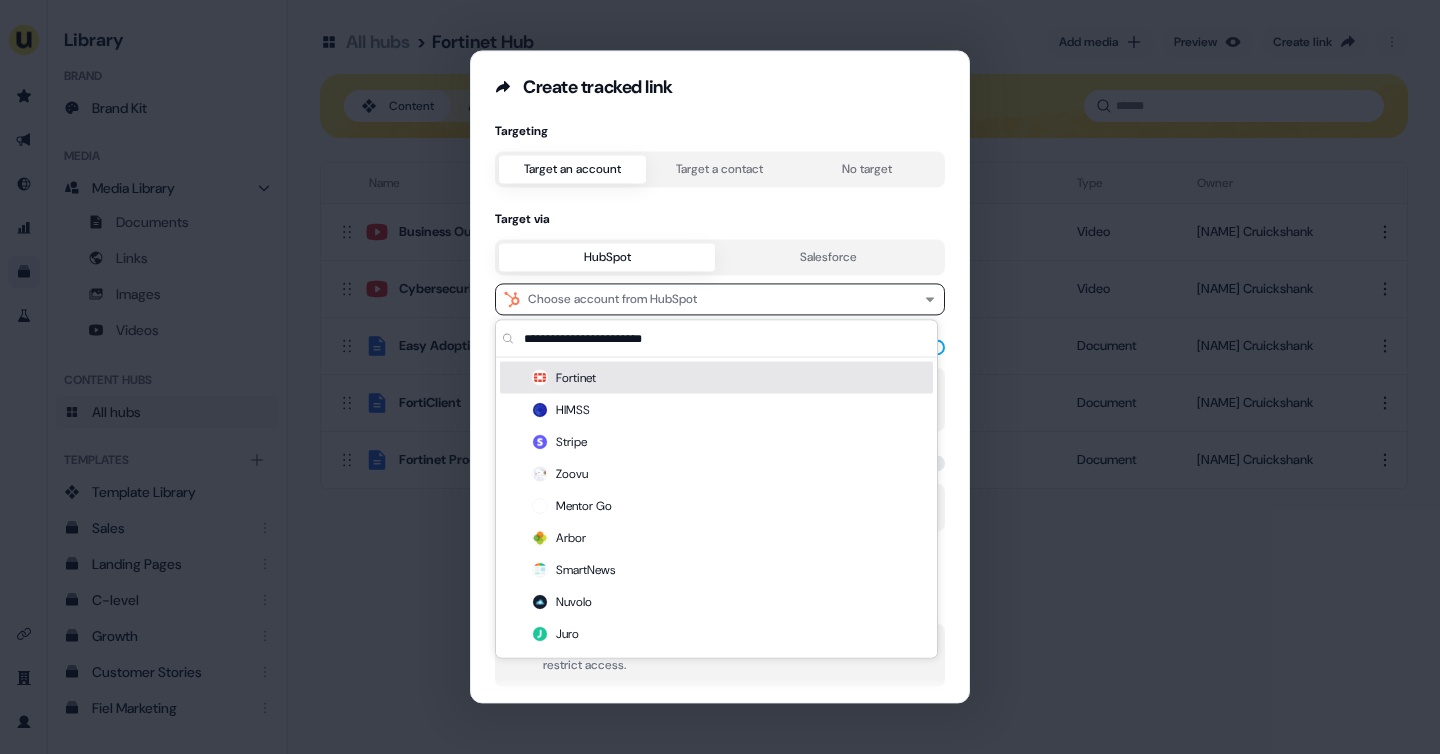 click on "Fortinet" at bounding box center (716, 378) 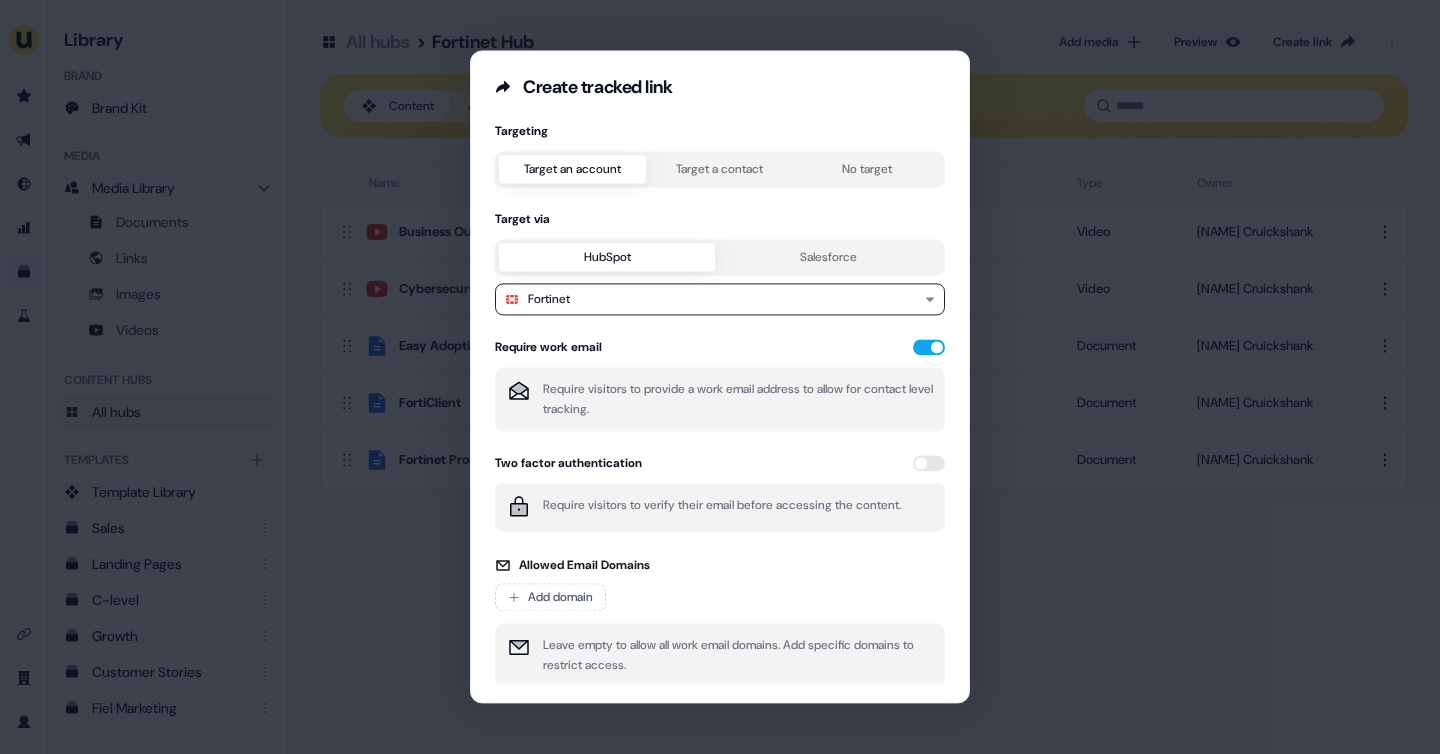 scroll, scrollTop: 77, scrollLeft: 0, axis: vertical 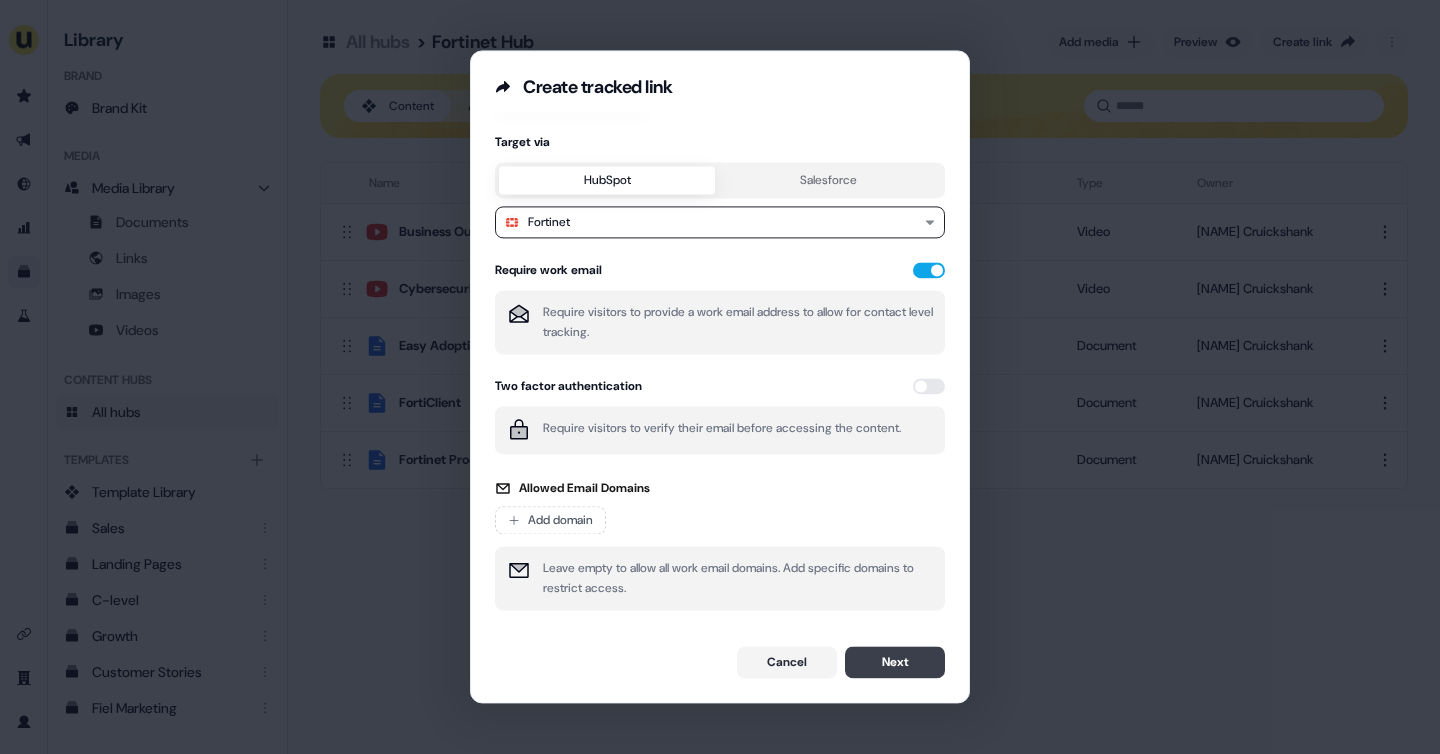 click on "Next" at bounding box center (895, 662) 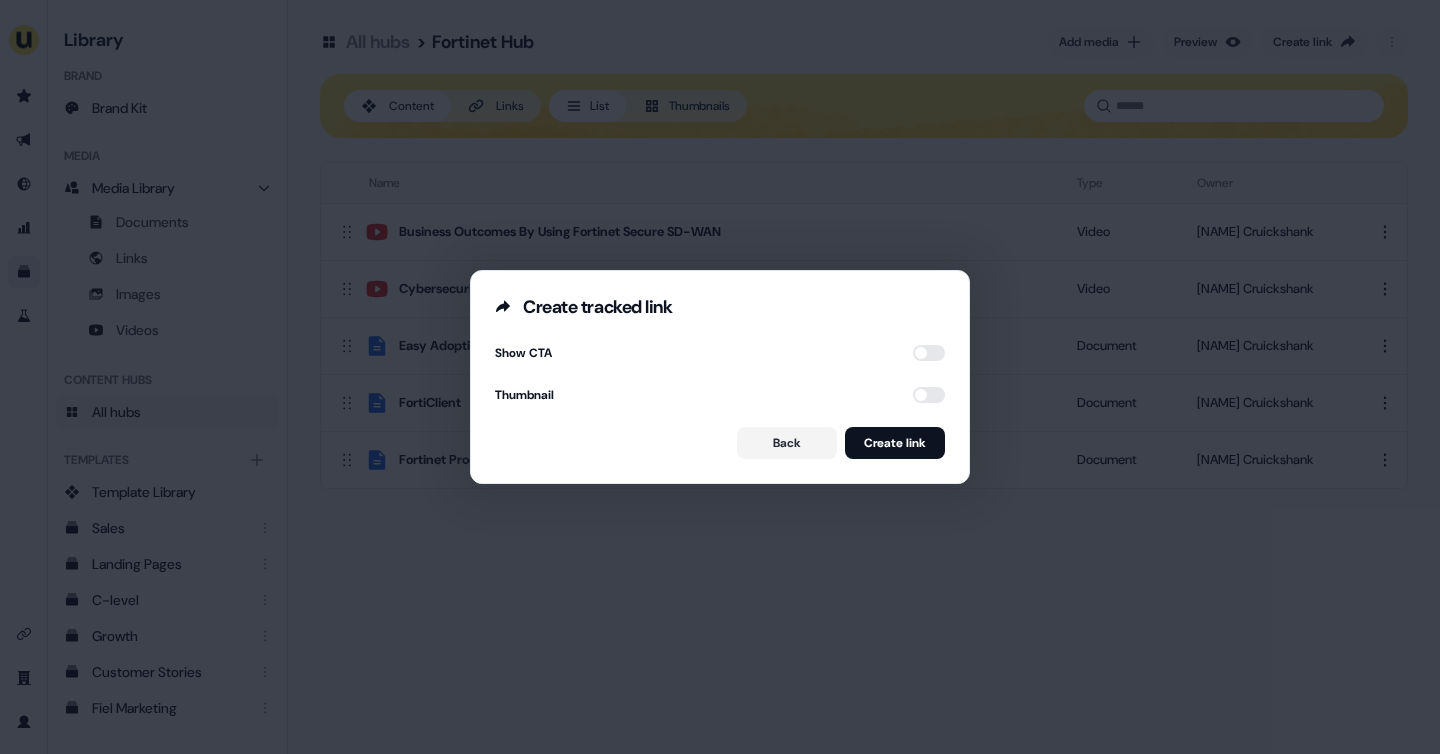 scroll, scrollTop: 0, scrollLeft: 0, axis: both 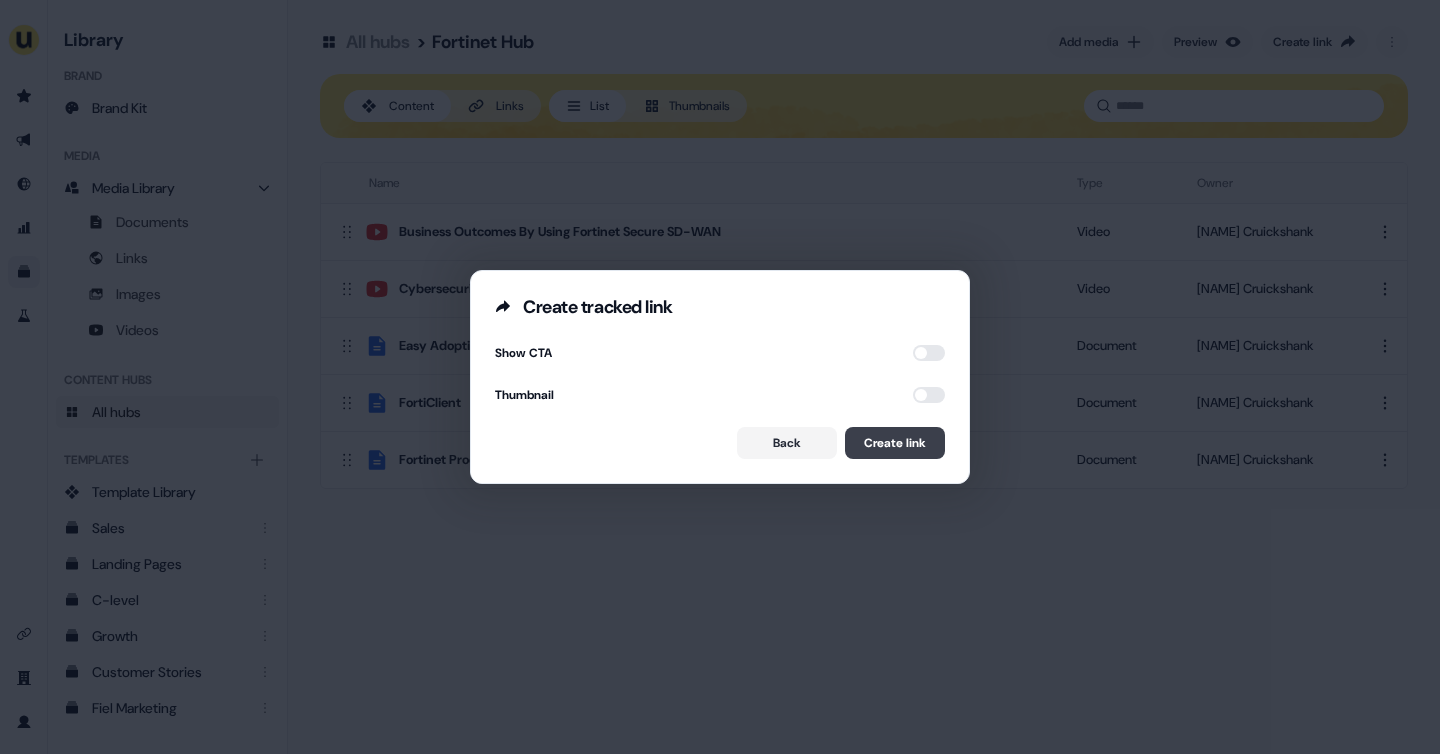 click on "Create link" at bounding box center (895, 443) 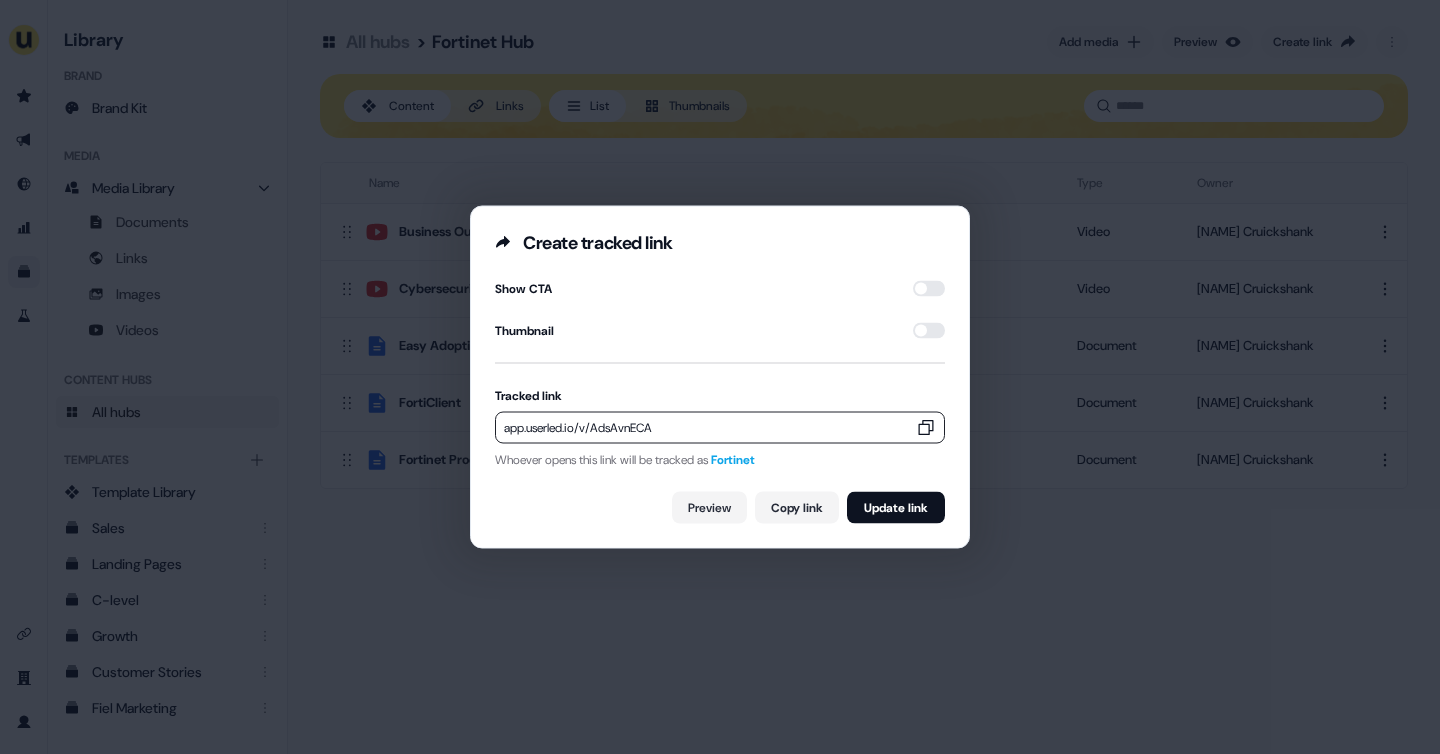 click 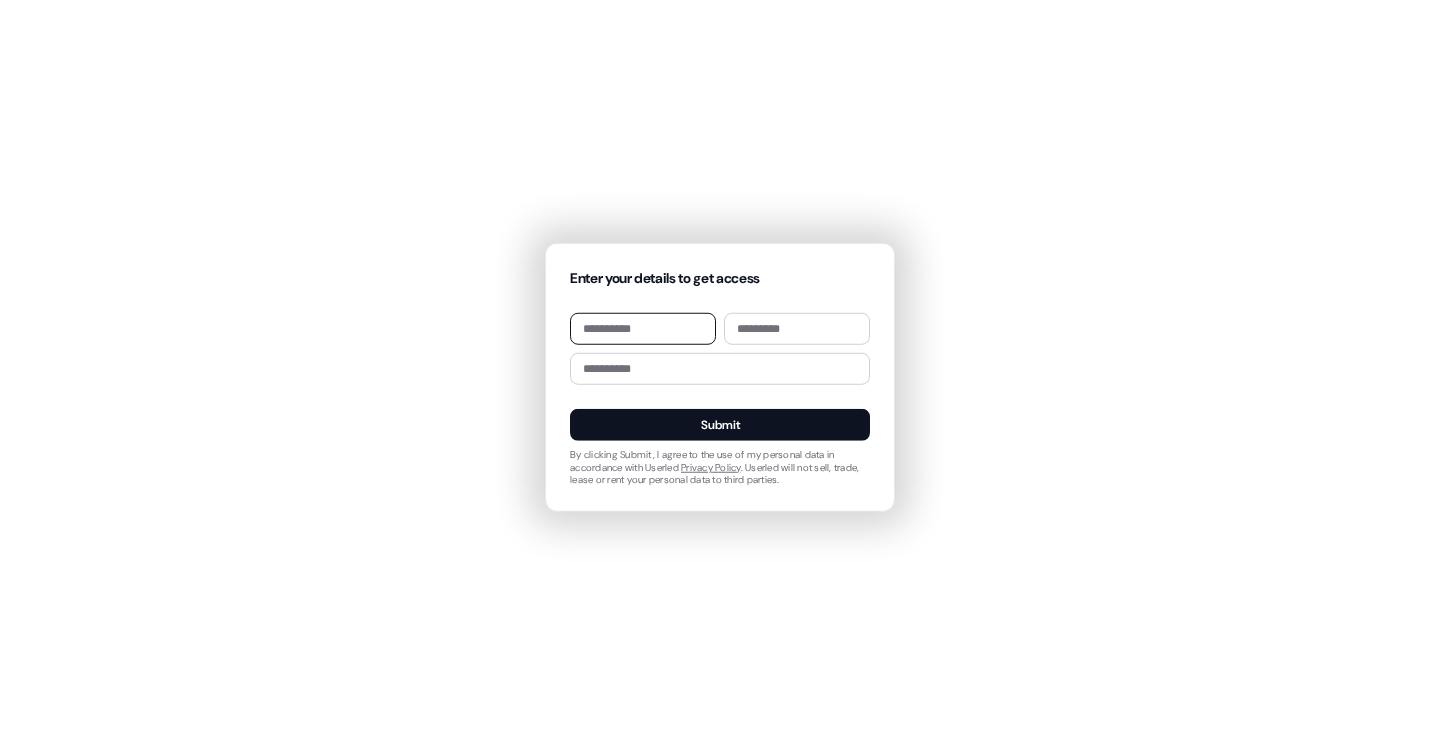 scroll, scrollTop: 0, scrollLeft: 0, axis: both 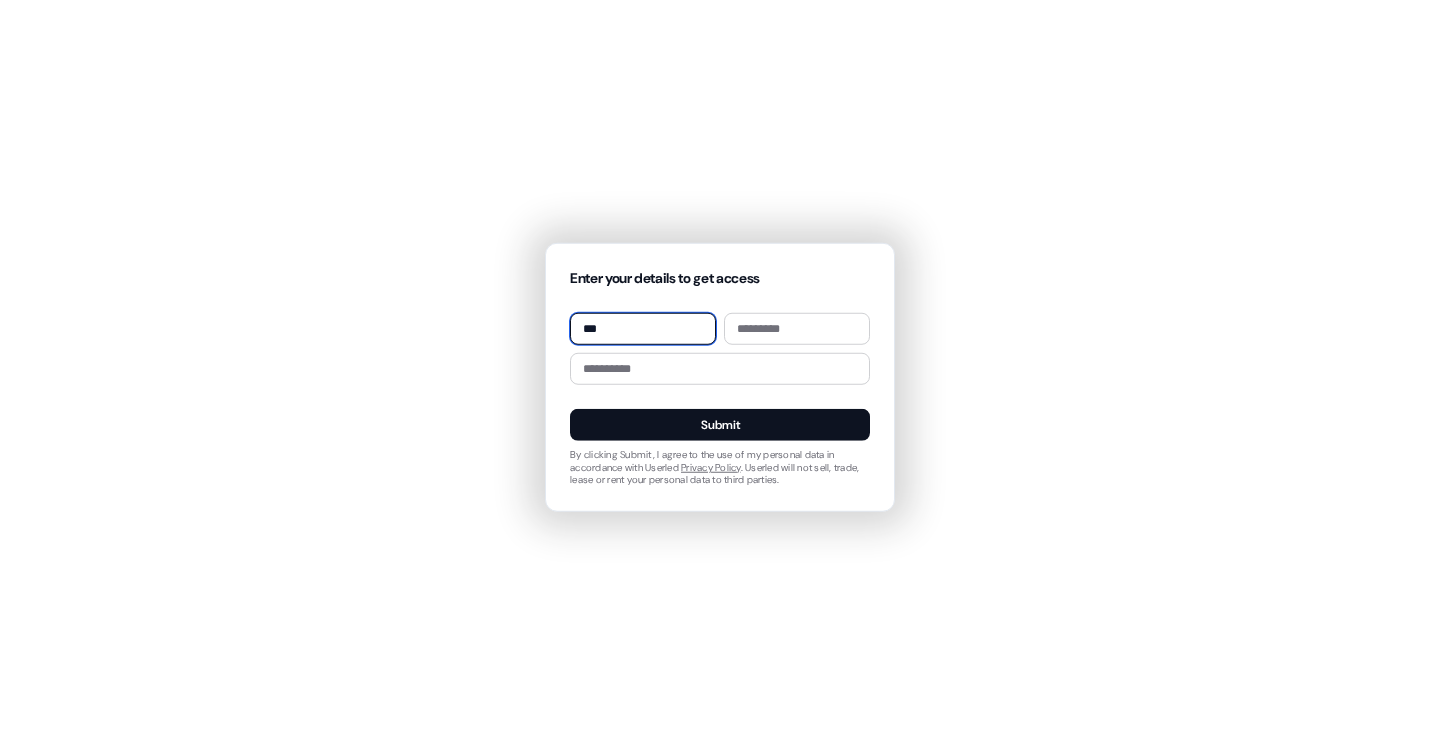 type on "****" 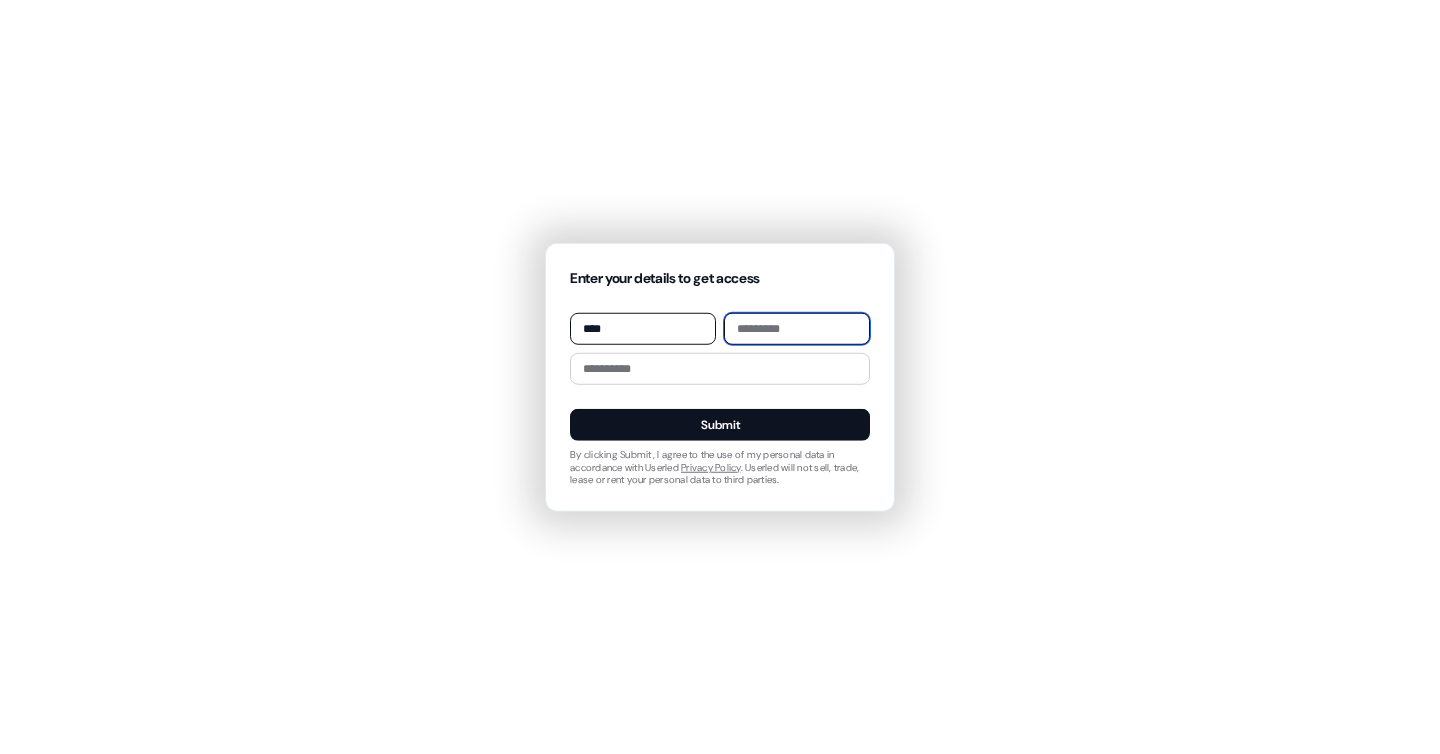 type on "*******" 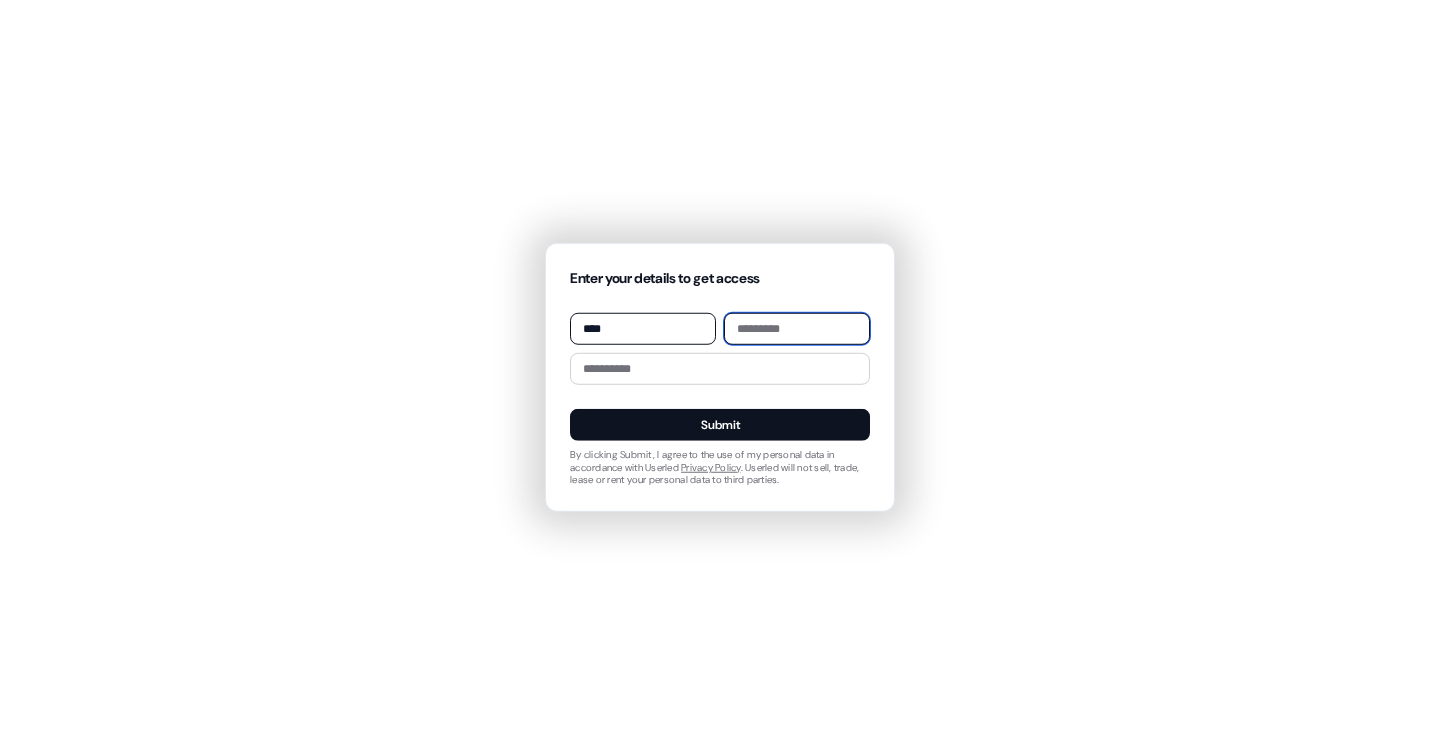 type on "**********" 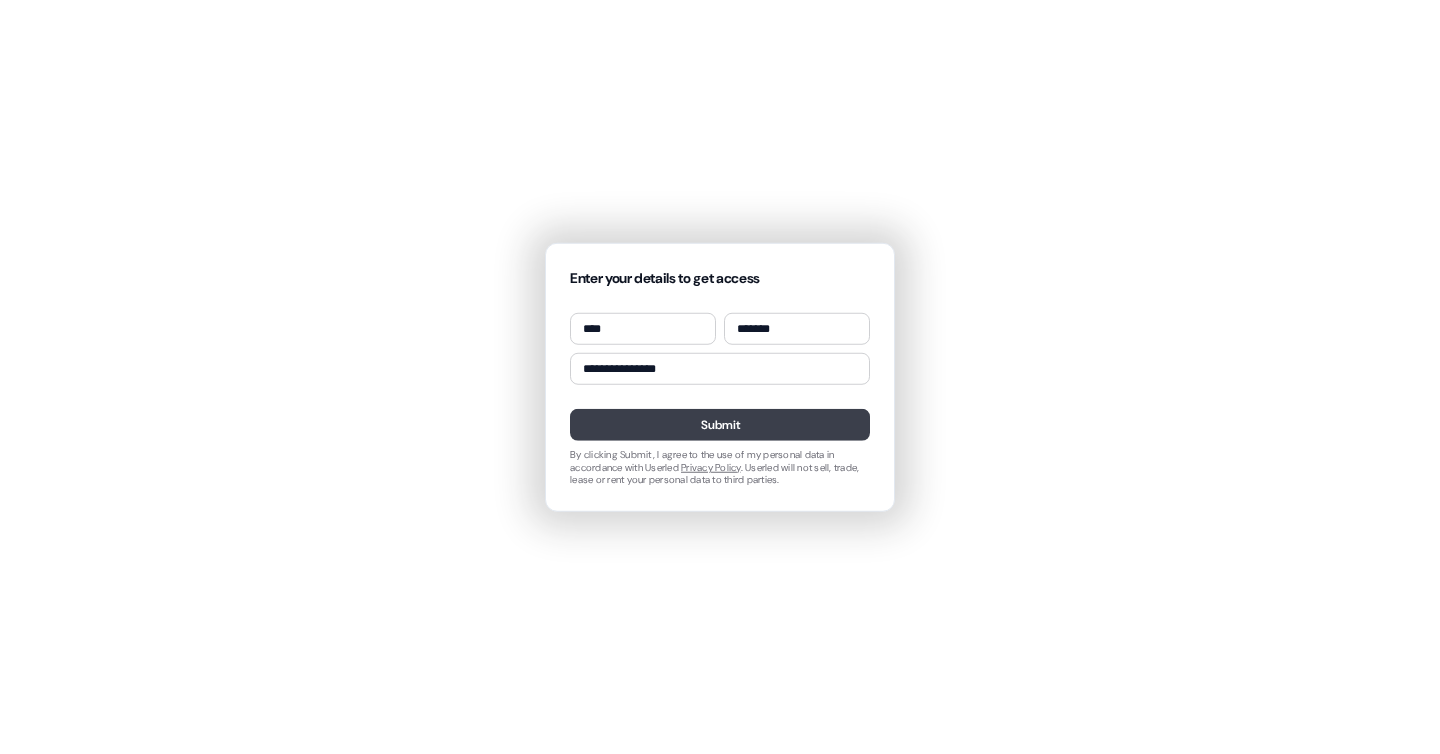 click on "Submit" at bounding box center (720, 425) 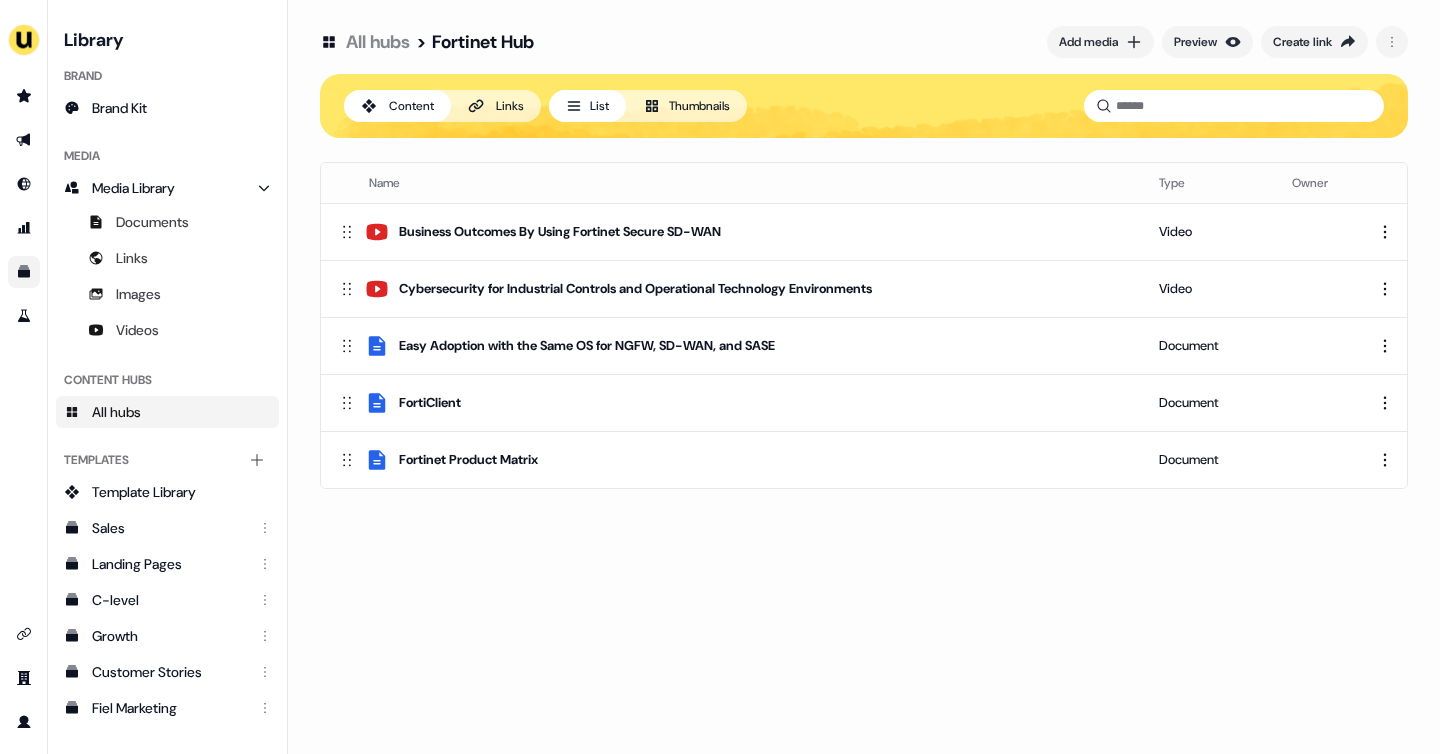 scroll, scrollTop: 0, scrollLeft: 0, axis: both 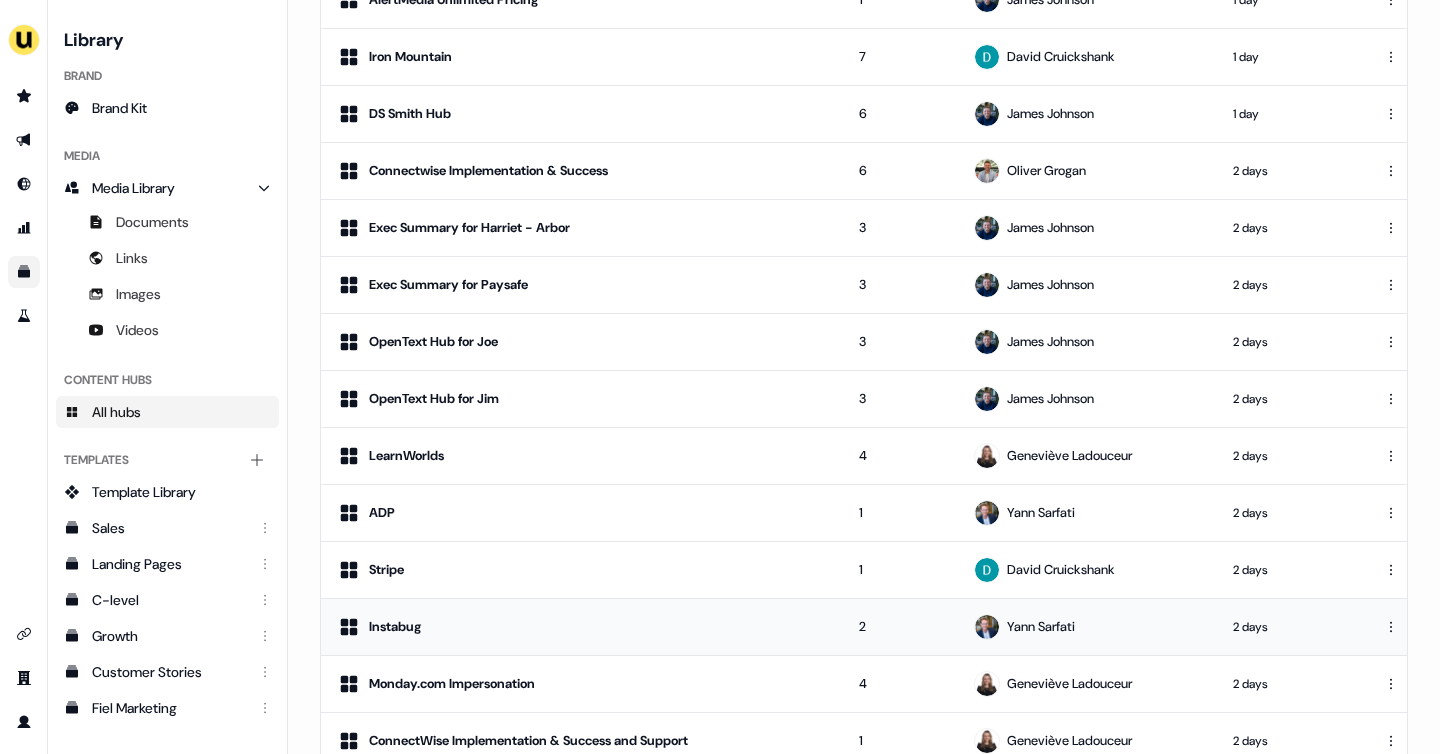 click on "Instabug" at bounding box center (582, 627) 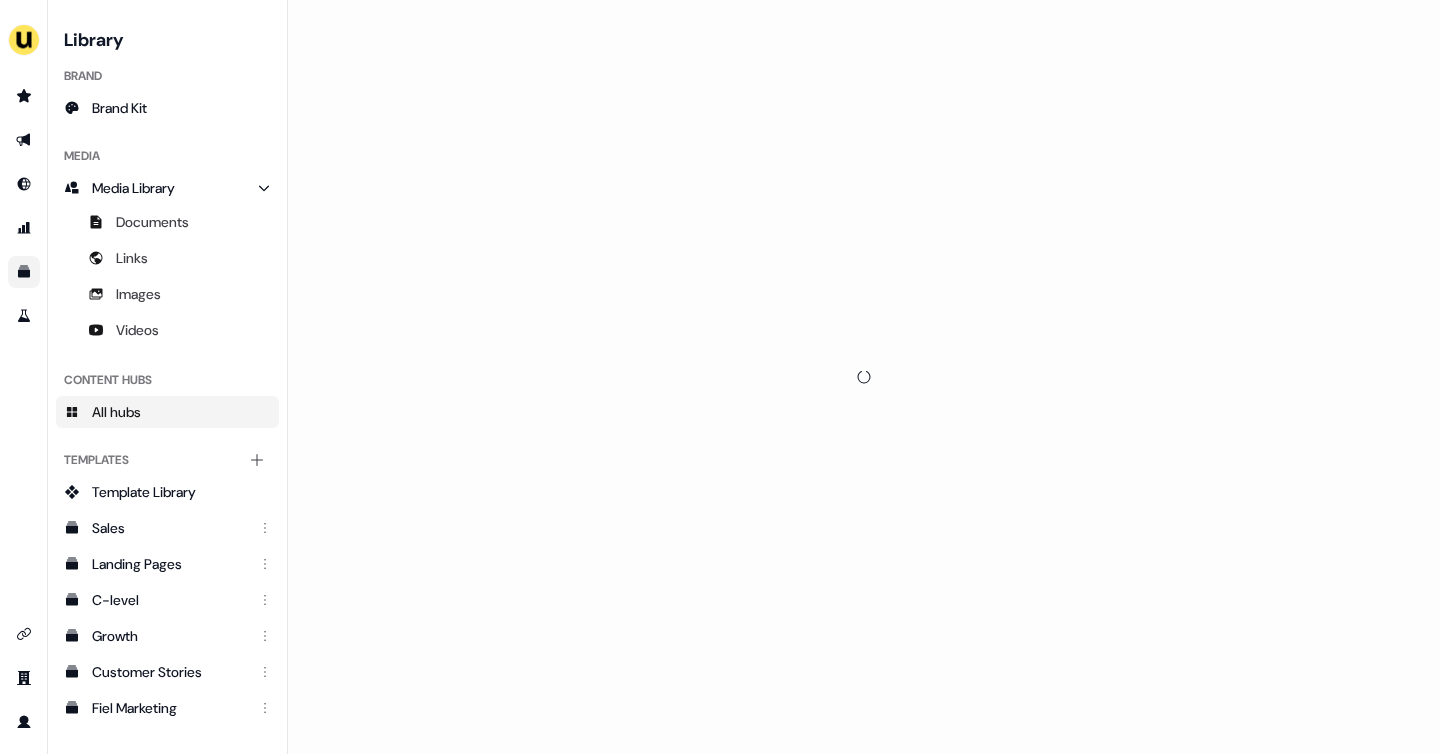 scroll, scrollTop: 0, scrollLeft: 0, axis: both 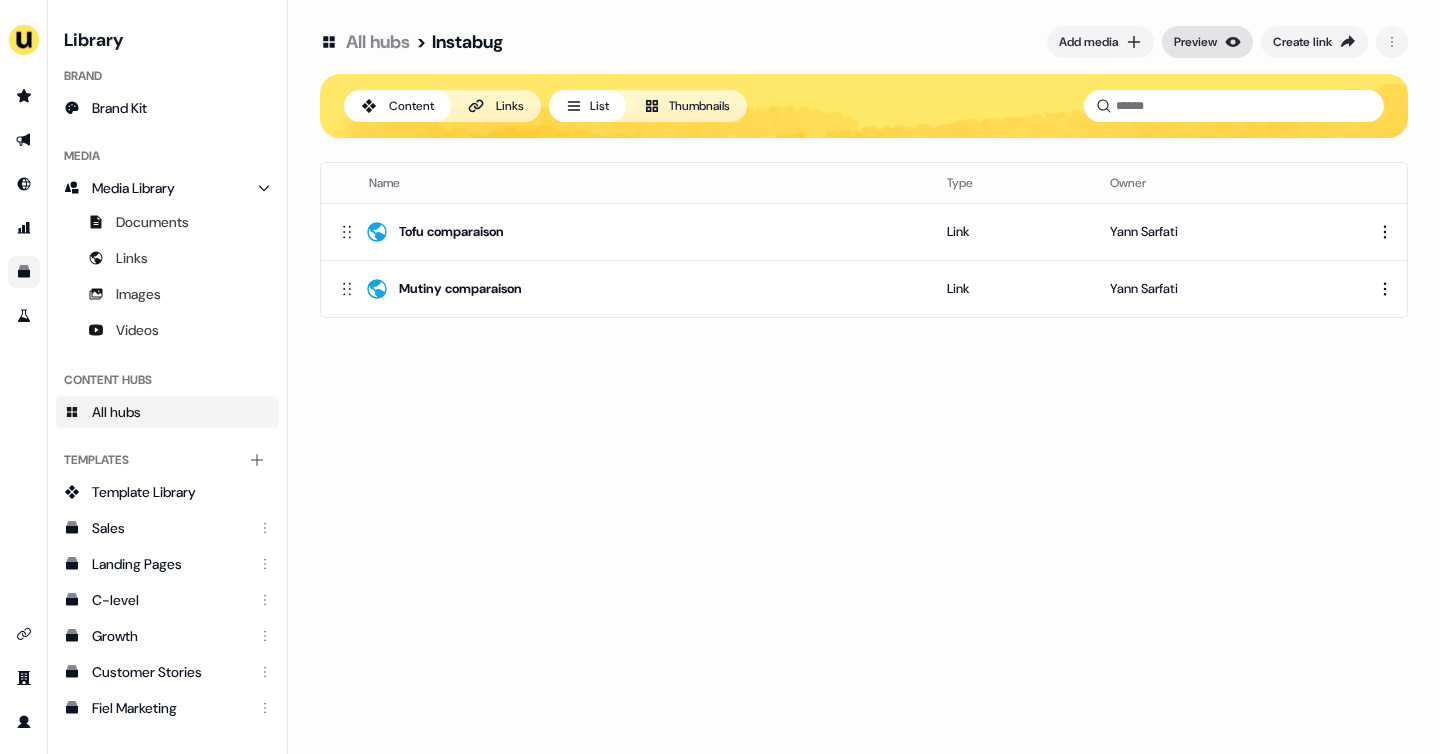 click on "Preview" at bounding box center (1195, 42) 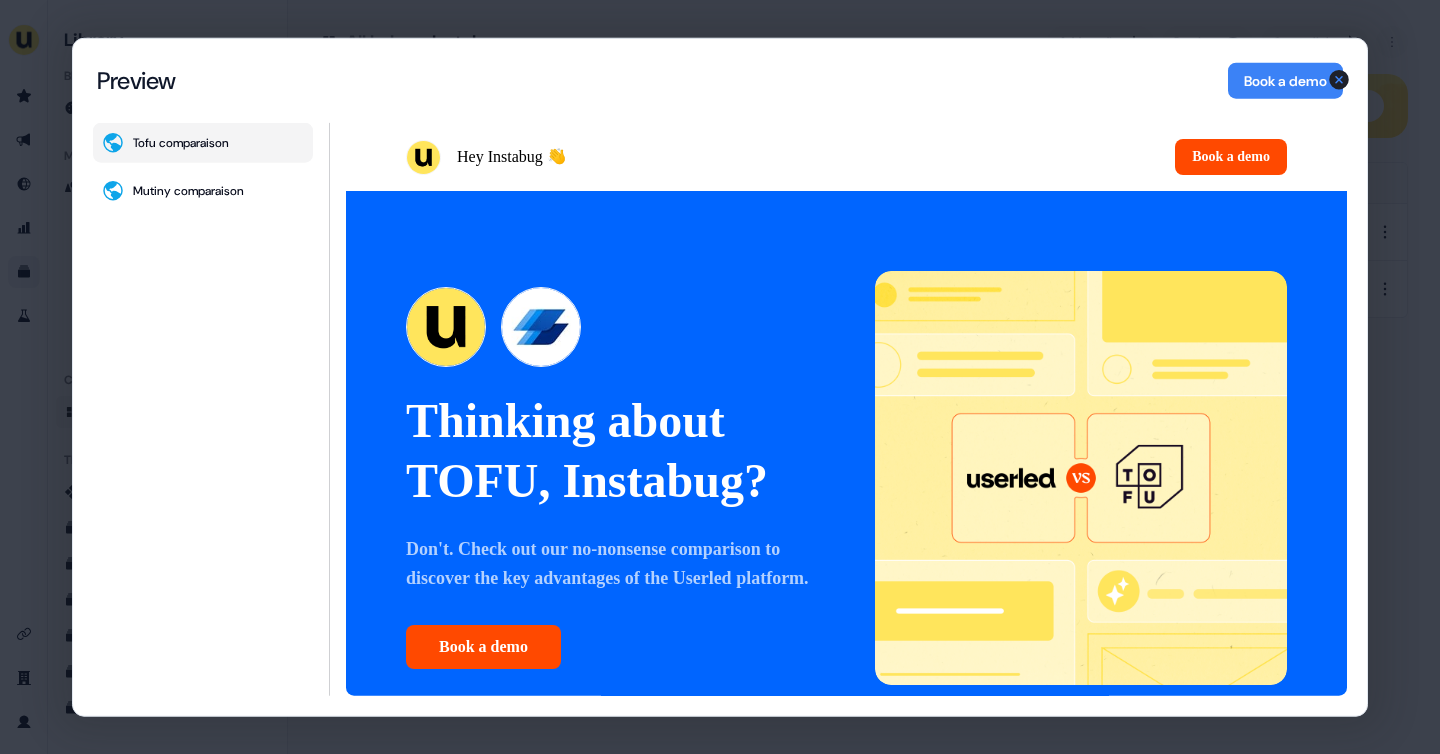 scroll, scrollTop: 0, scrollLeft: 0, axis: both 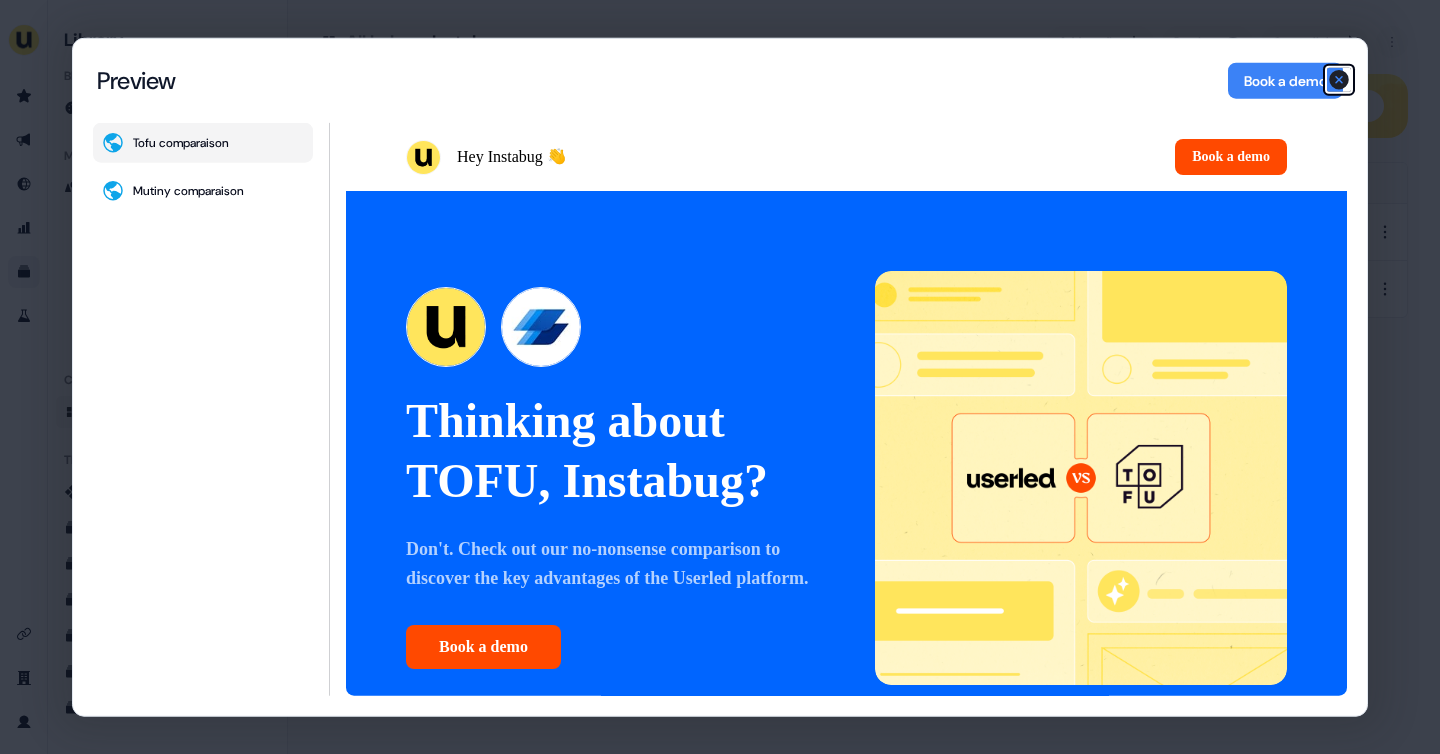 click 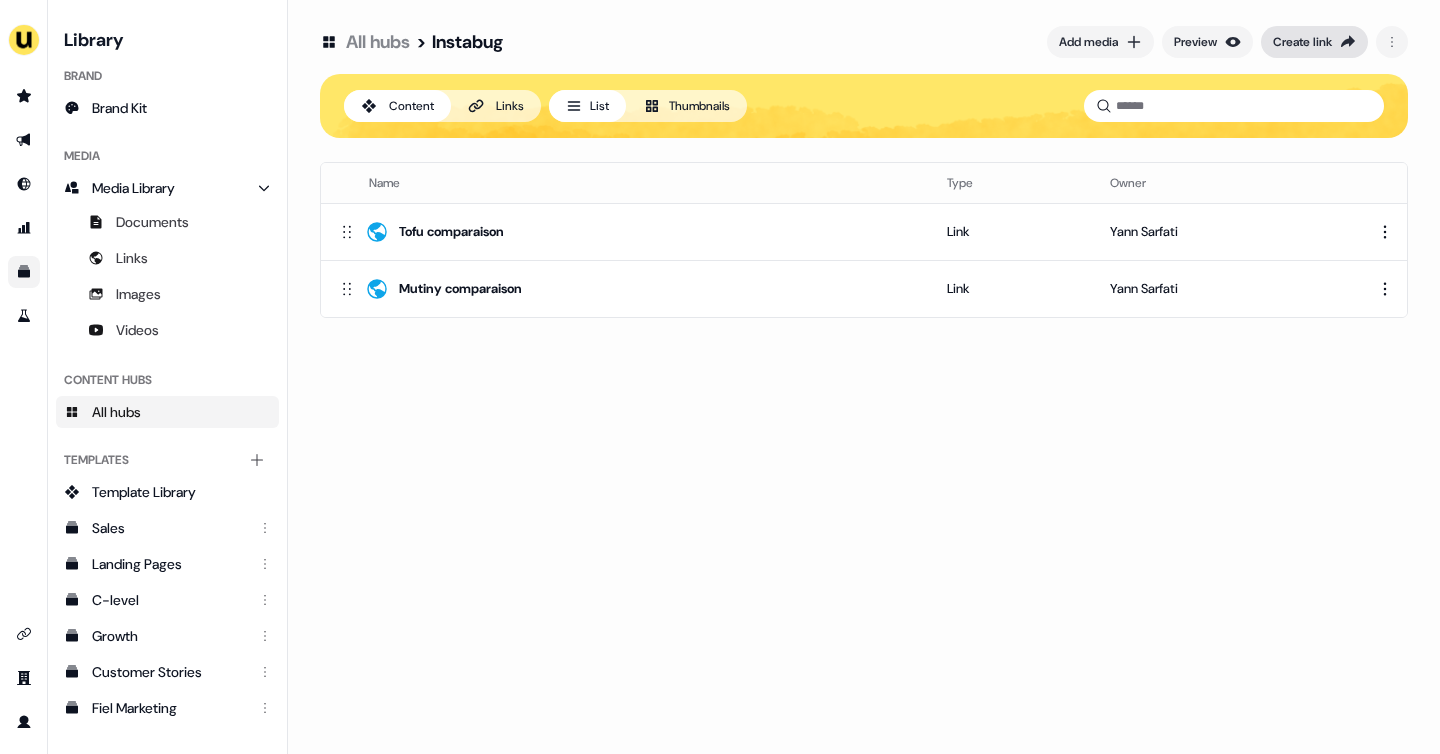click on "Create link" at bounding box center [1302, 42] 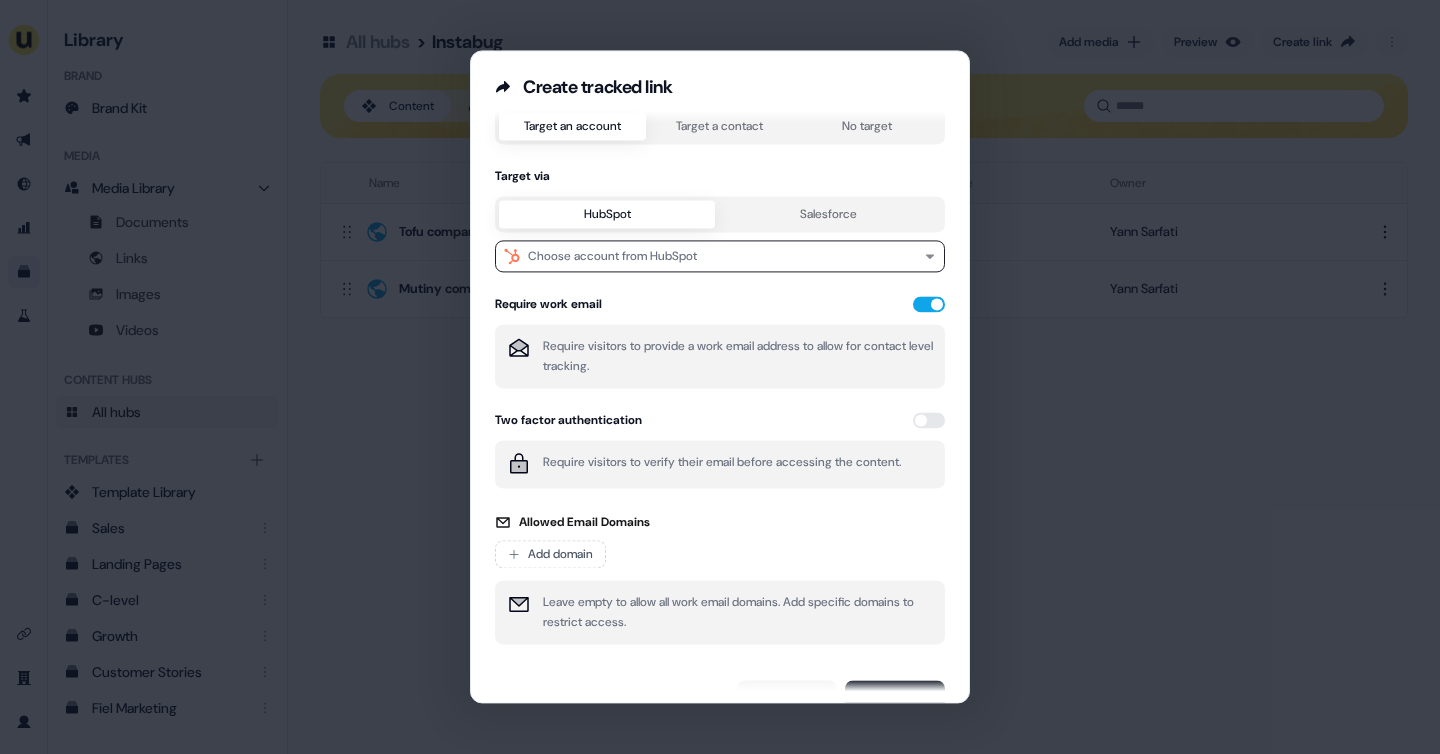 scroll, scrollTop: 45, scrollLeft: 0, axis: vertical 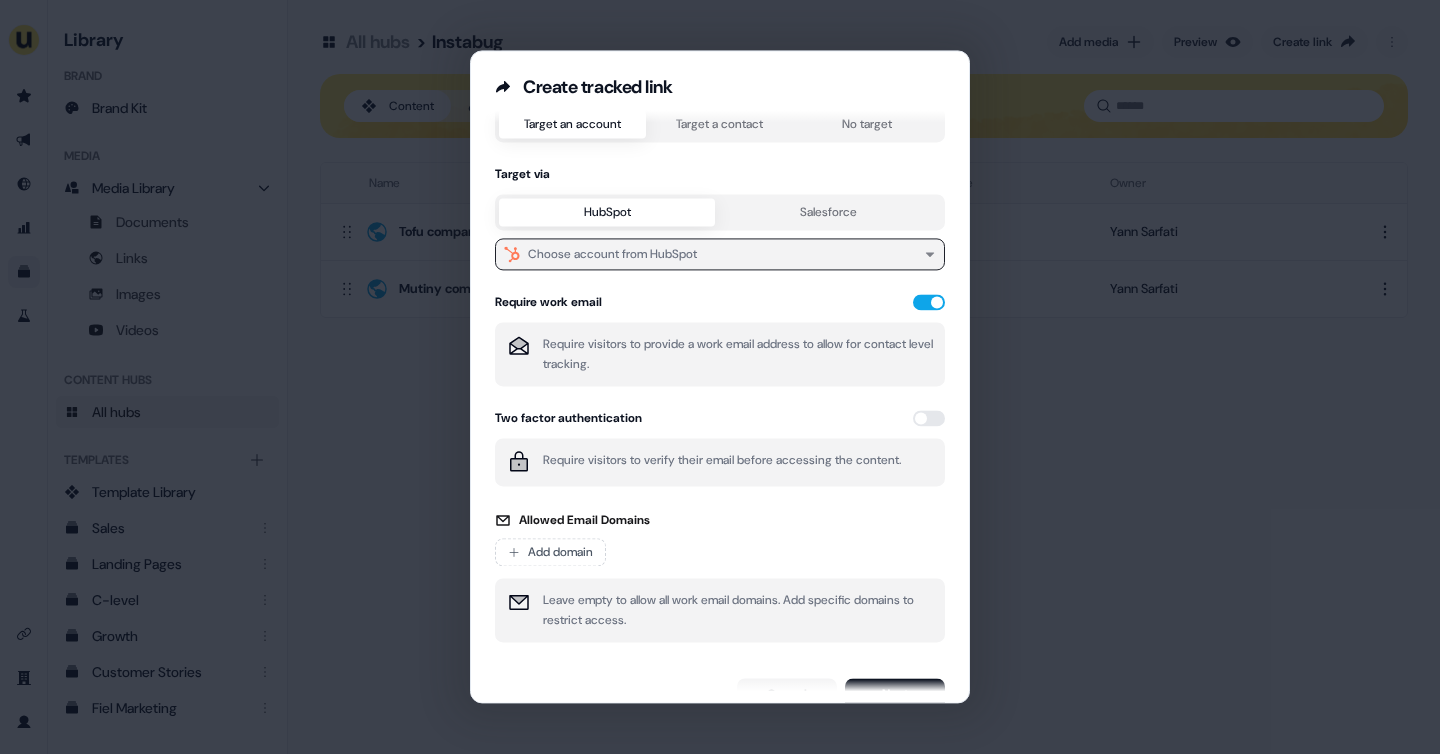 click on "Choose account from HubSpot" at bounding box center (720, 254) 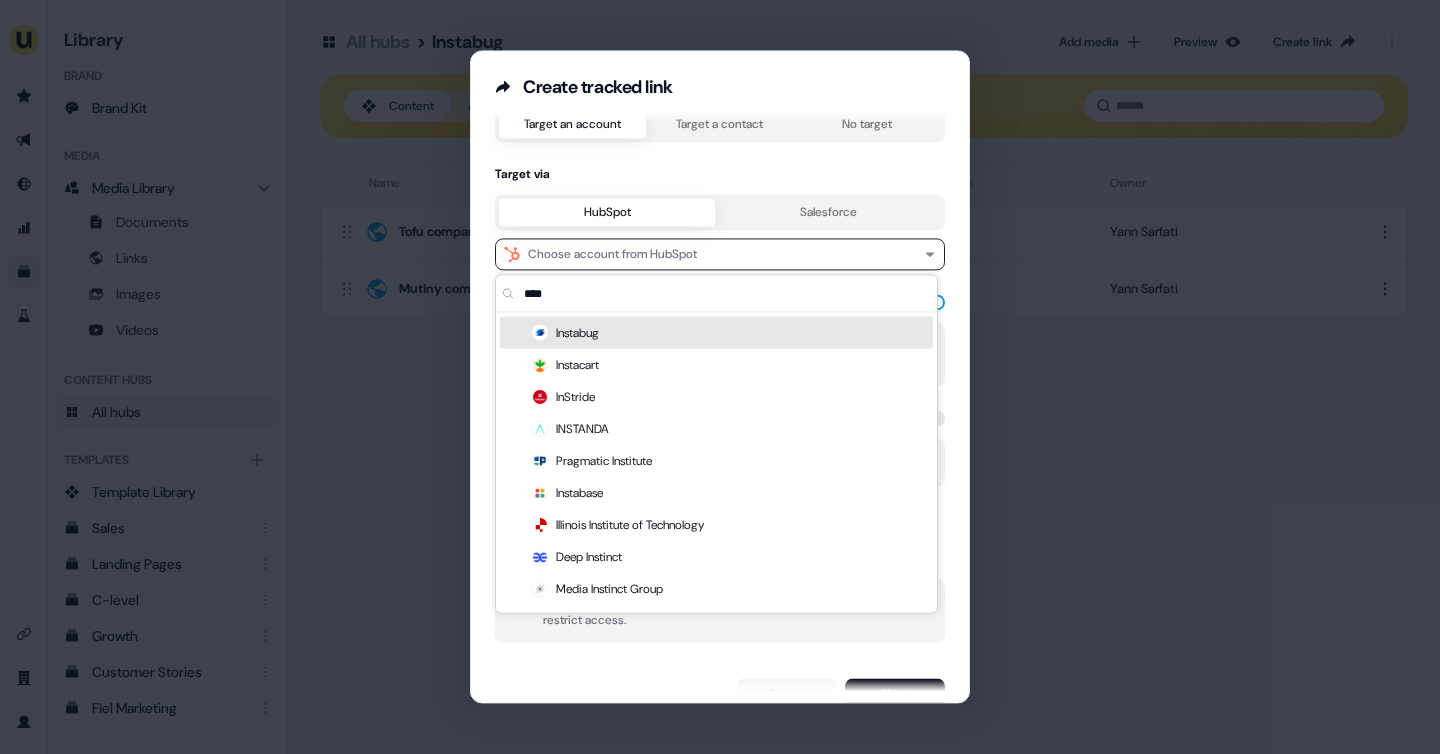 type on "****" 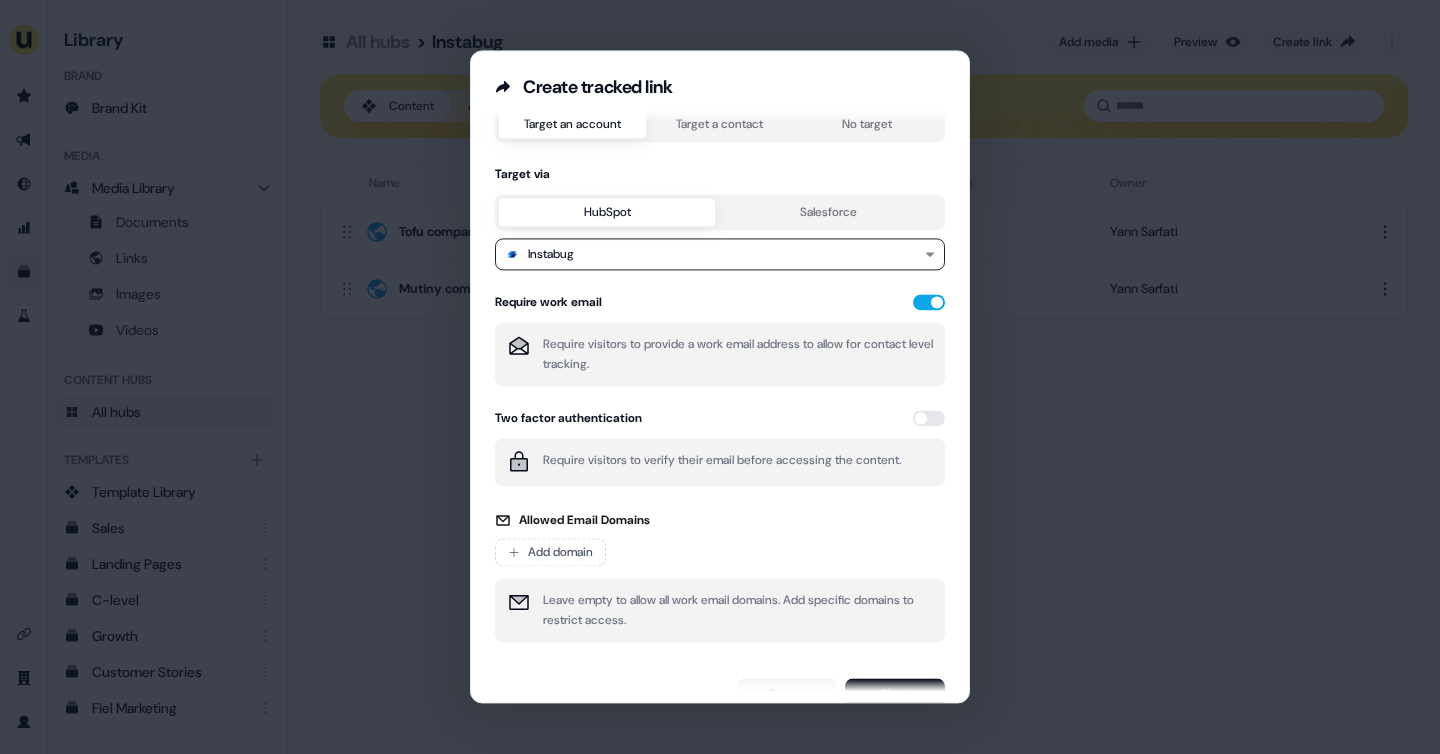 scroll, scrollTop: 77, scrollLeft: 0, axis: vertical 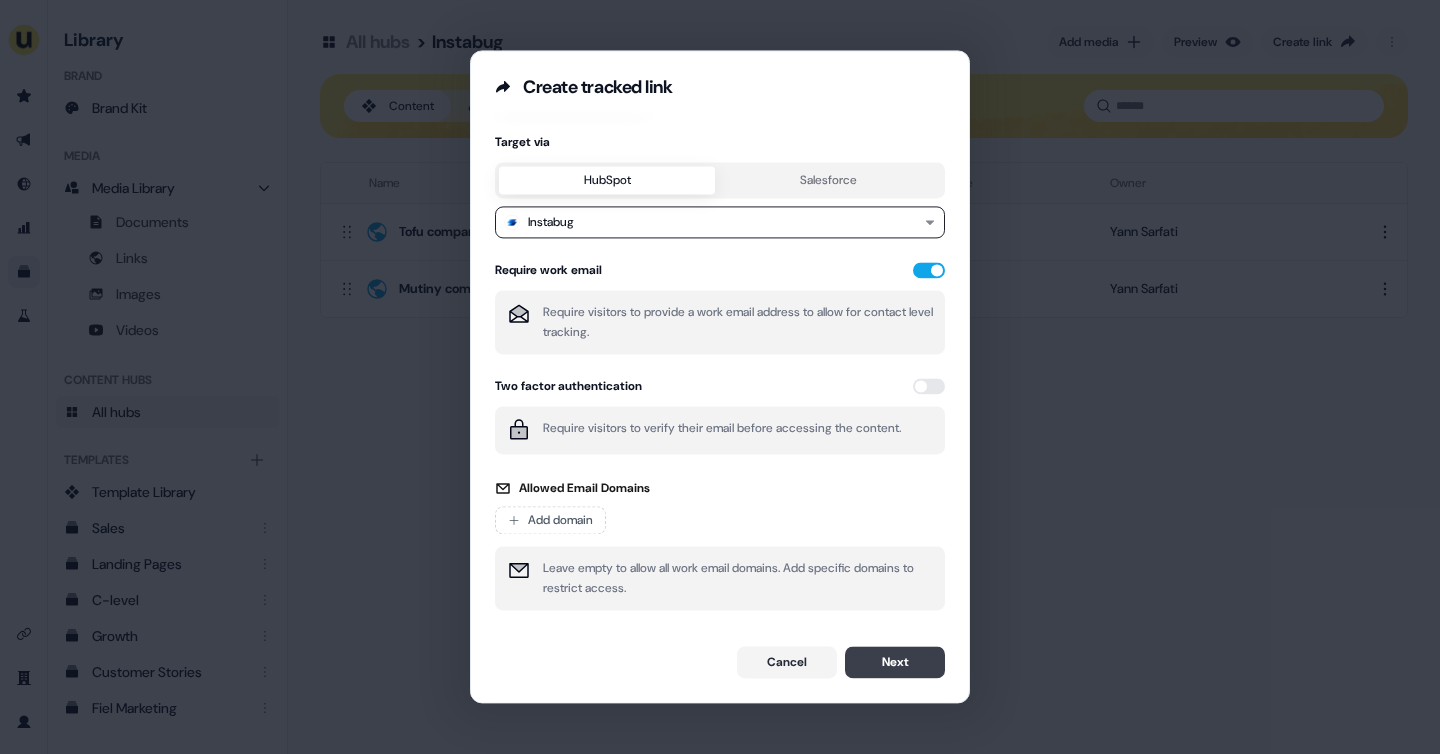 click on "Next" at bounding box center [895, 662] 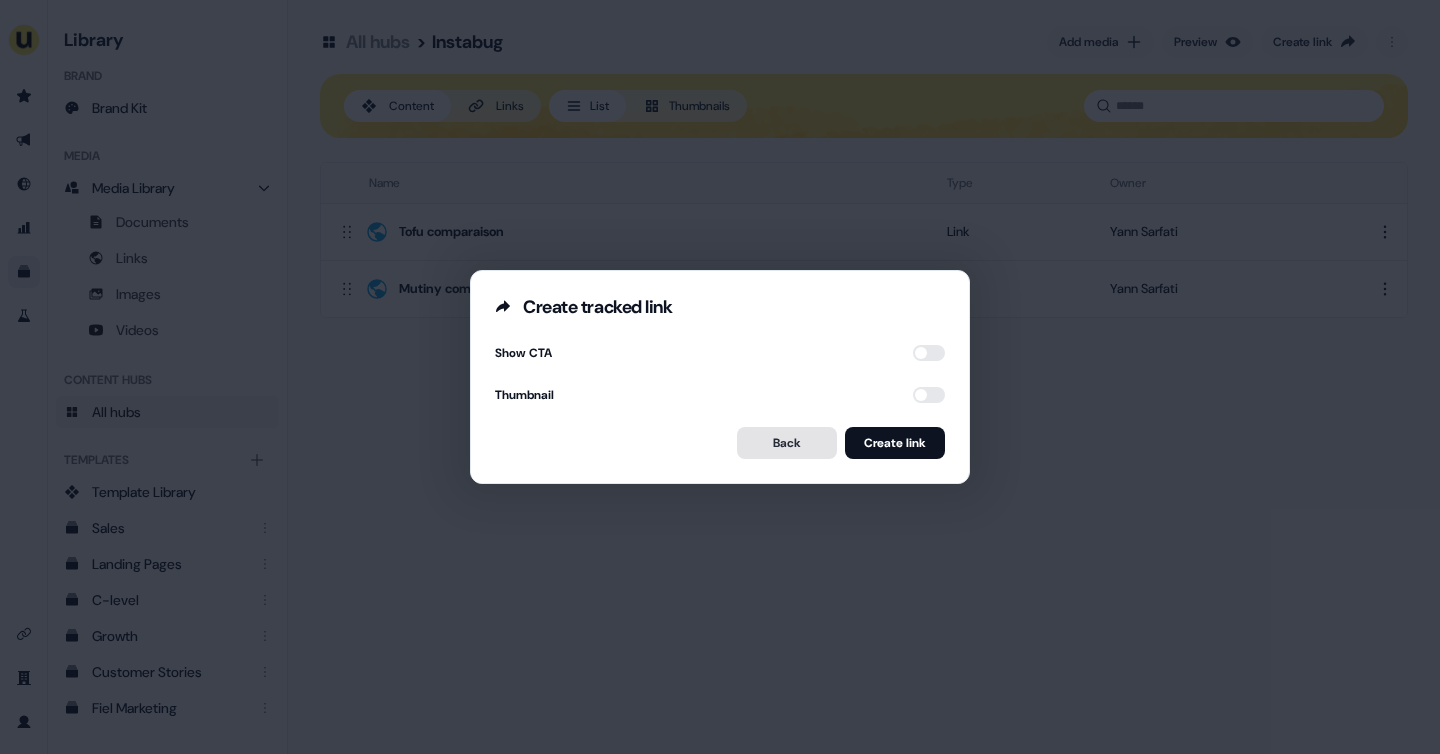 click on "Back" at bounding box center (787, 443) 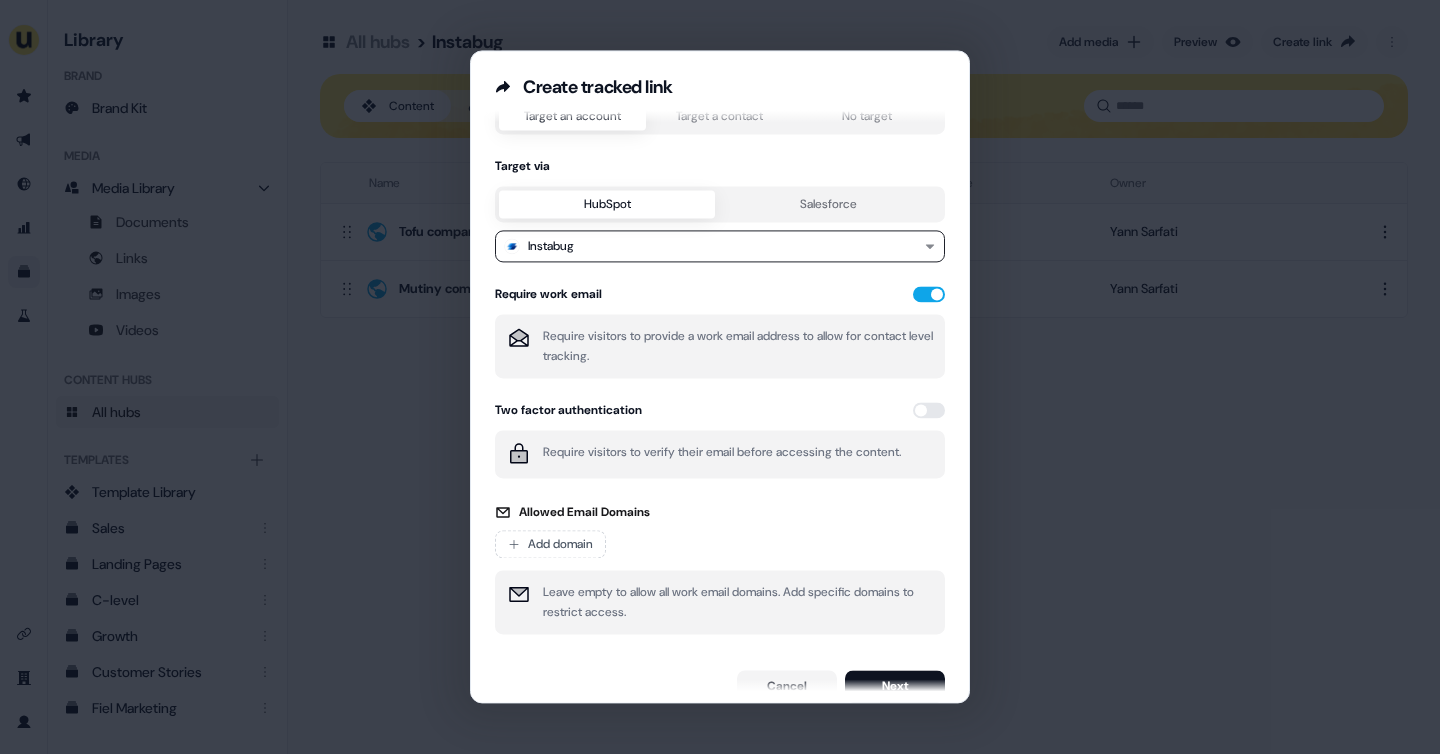 scroll, scrollTop: 77, scrollLeft: 0, axis: vertical 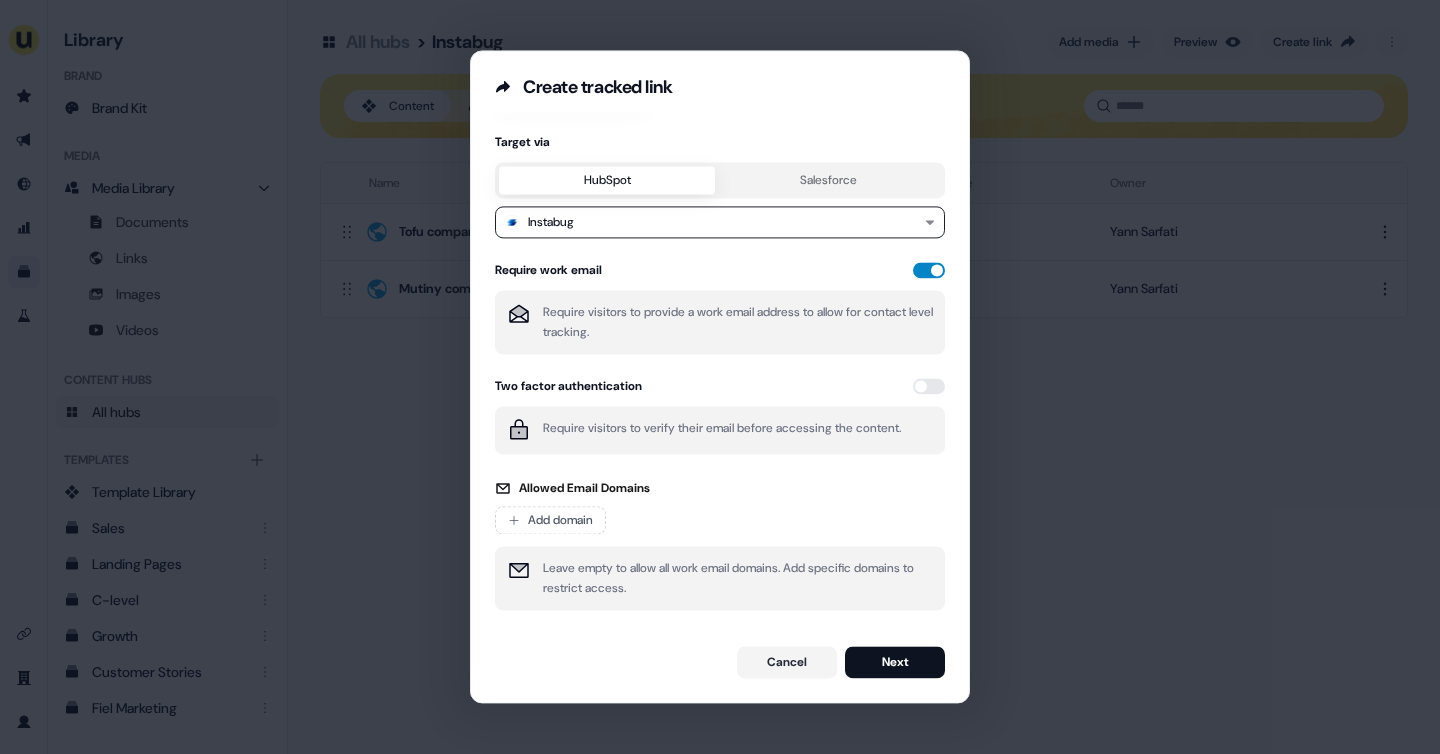 click at bounding box center (929, 270) 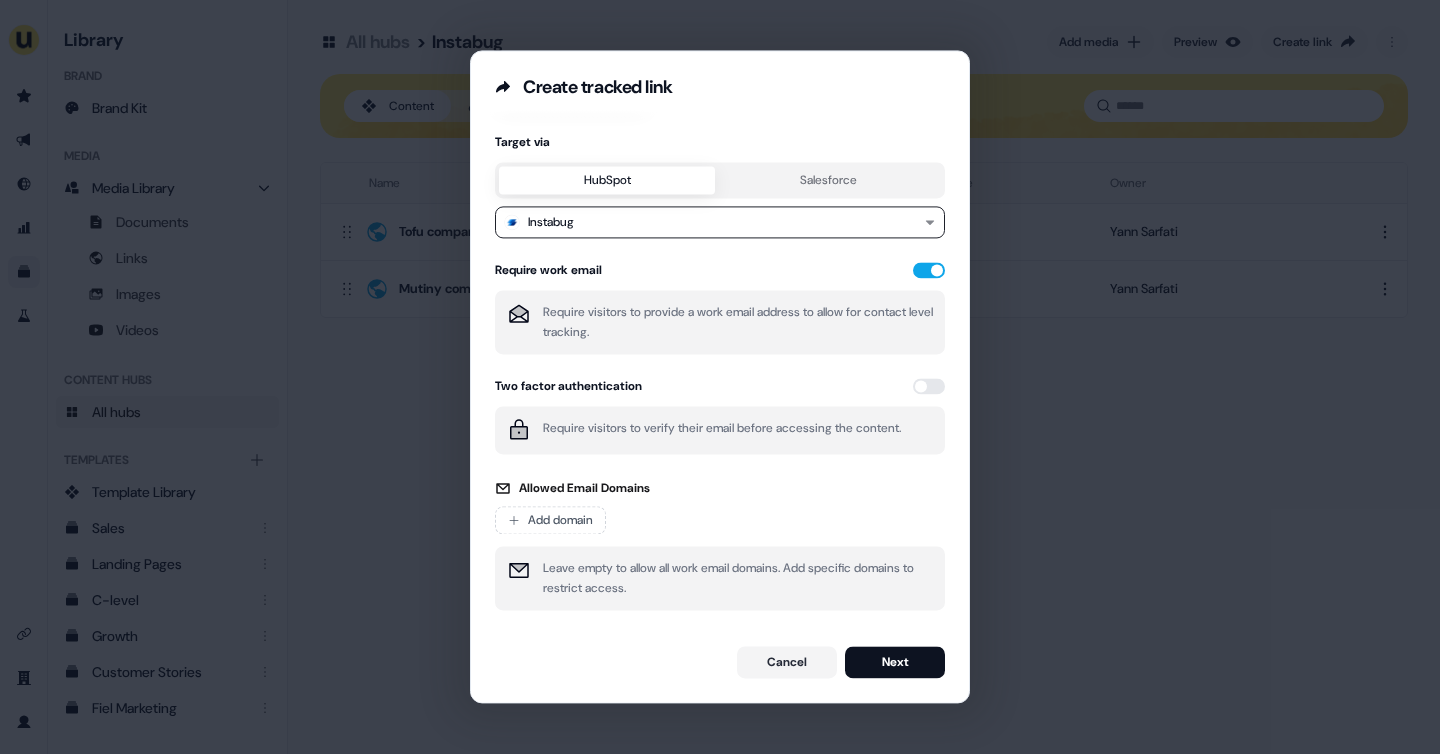 scroll, scrollTop: 0, scrollLeft: 0, axis: both 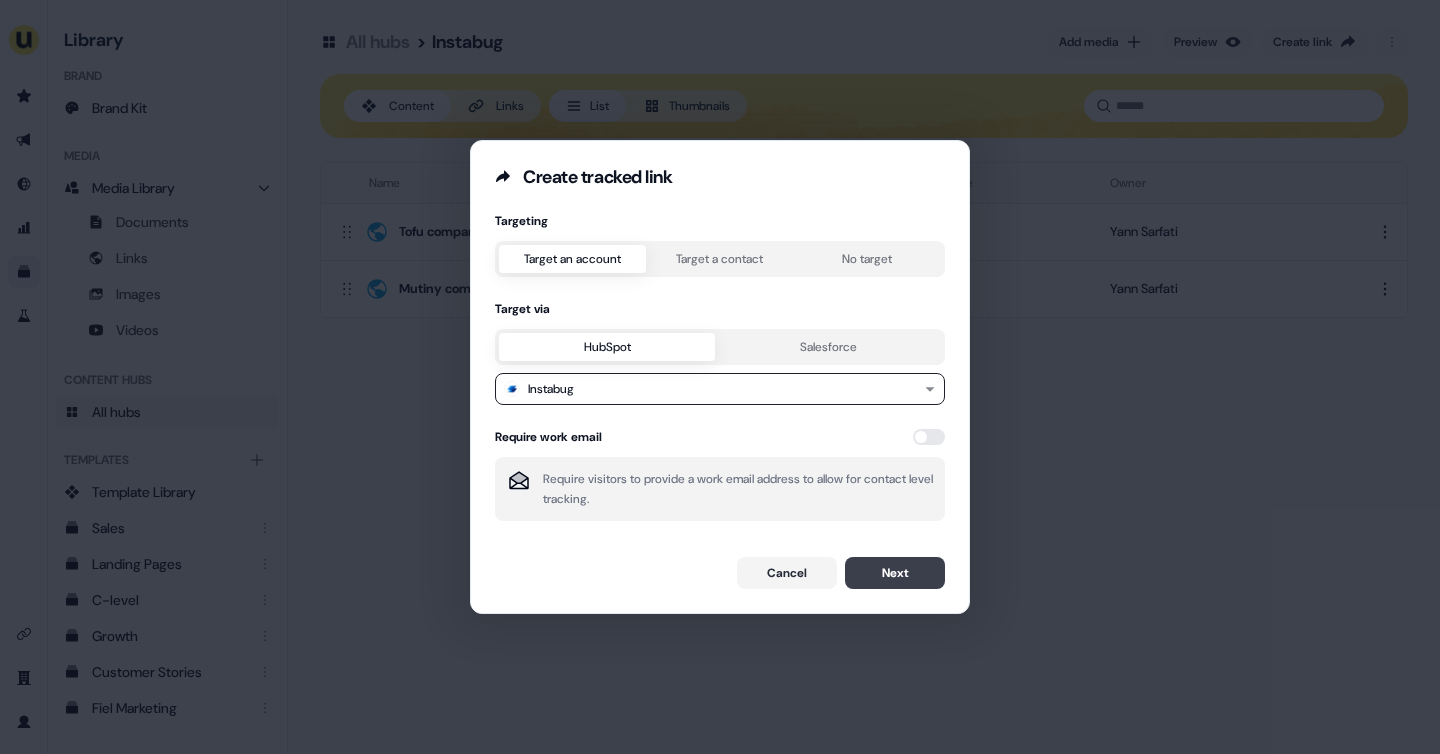 click on "Next" at bounding box center [895, 573] 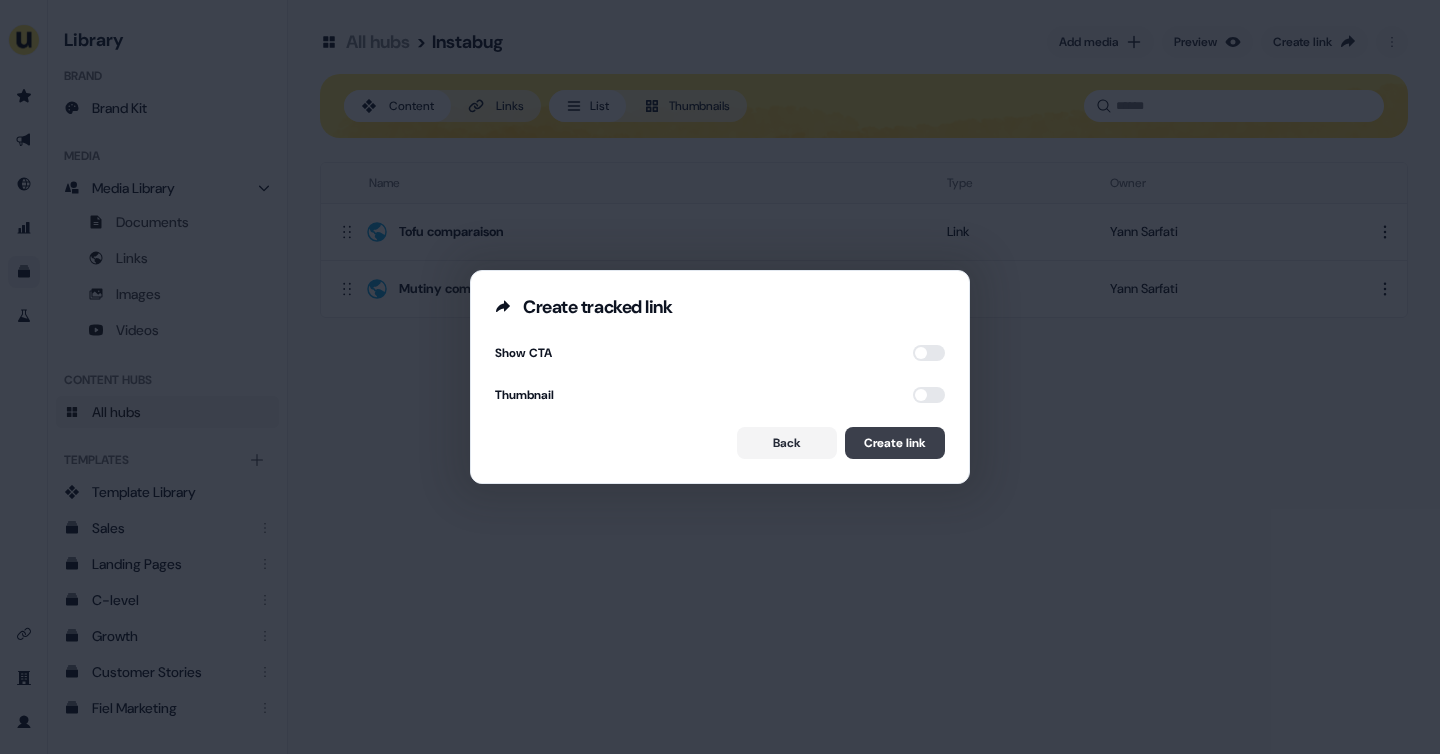 click on "Create link" at bounding box center [895, 443] 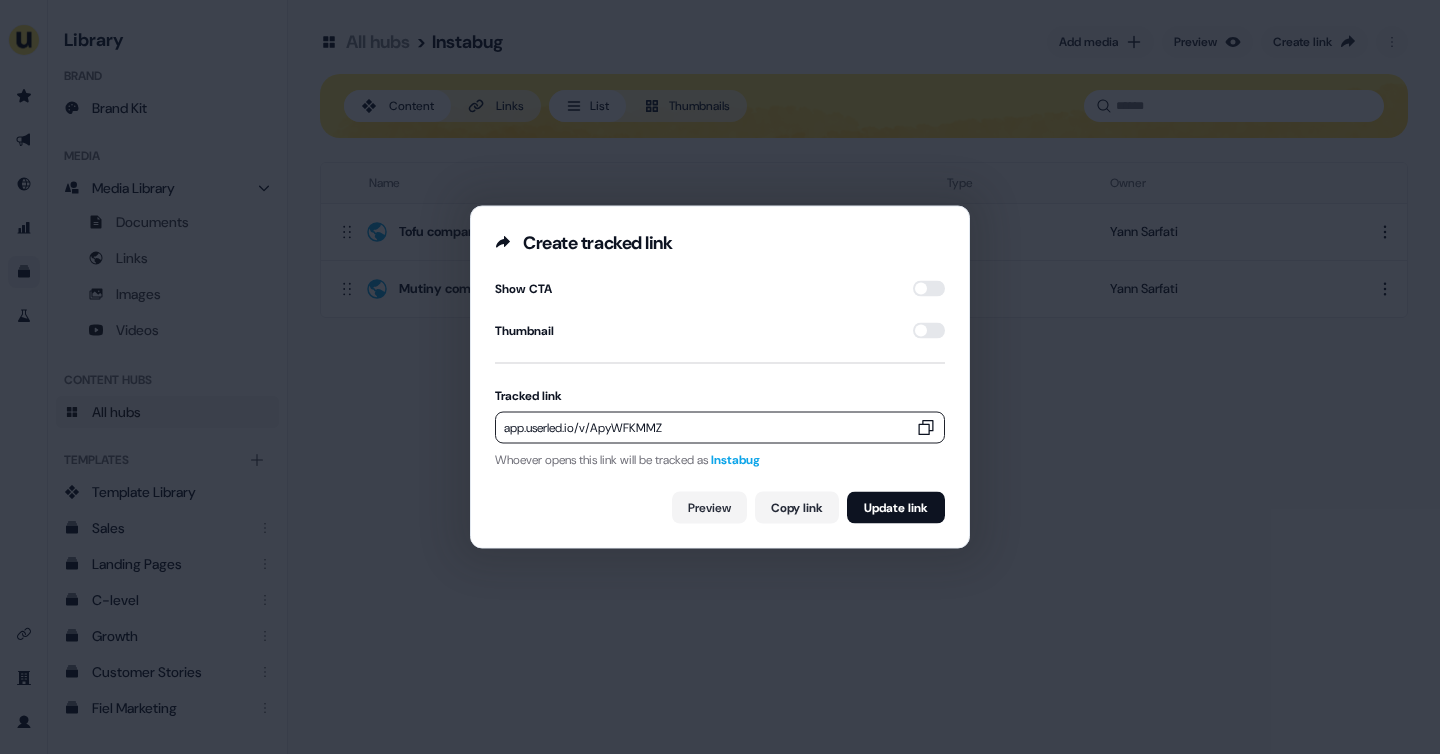 click 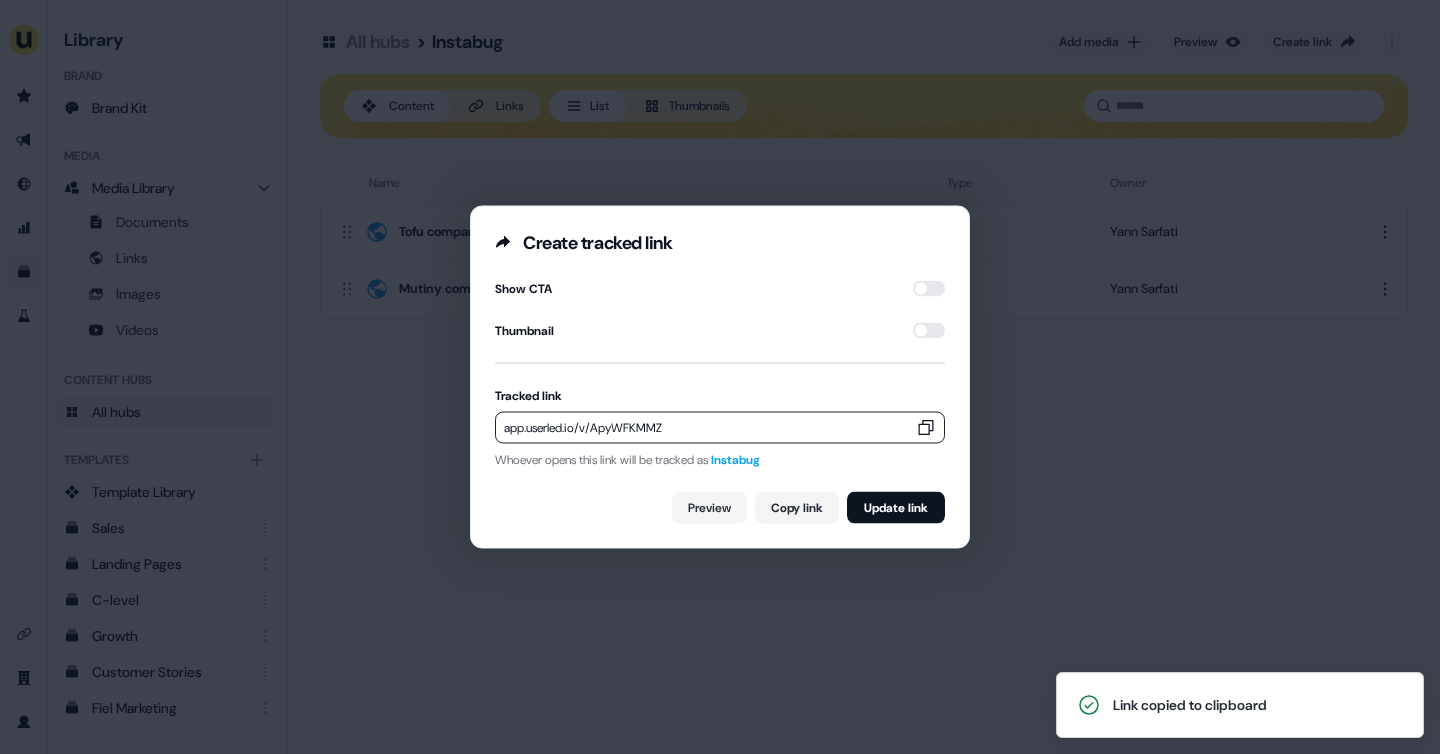 click 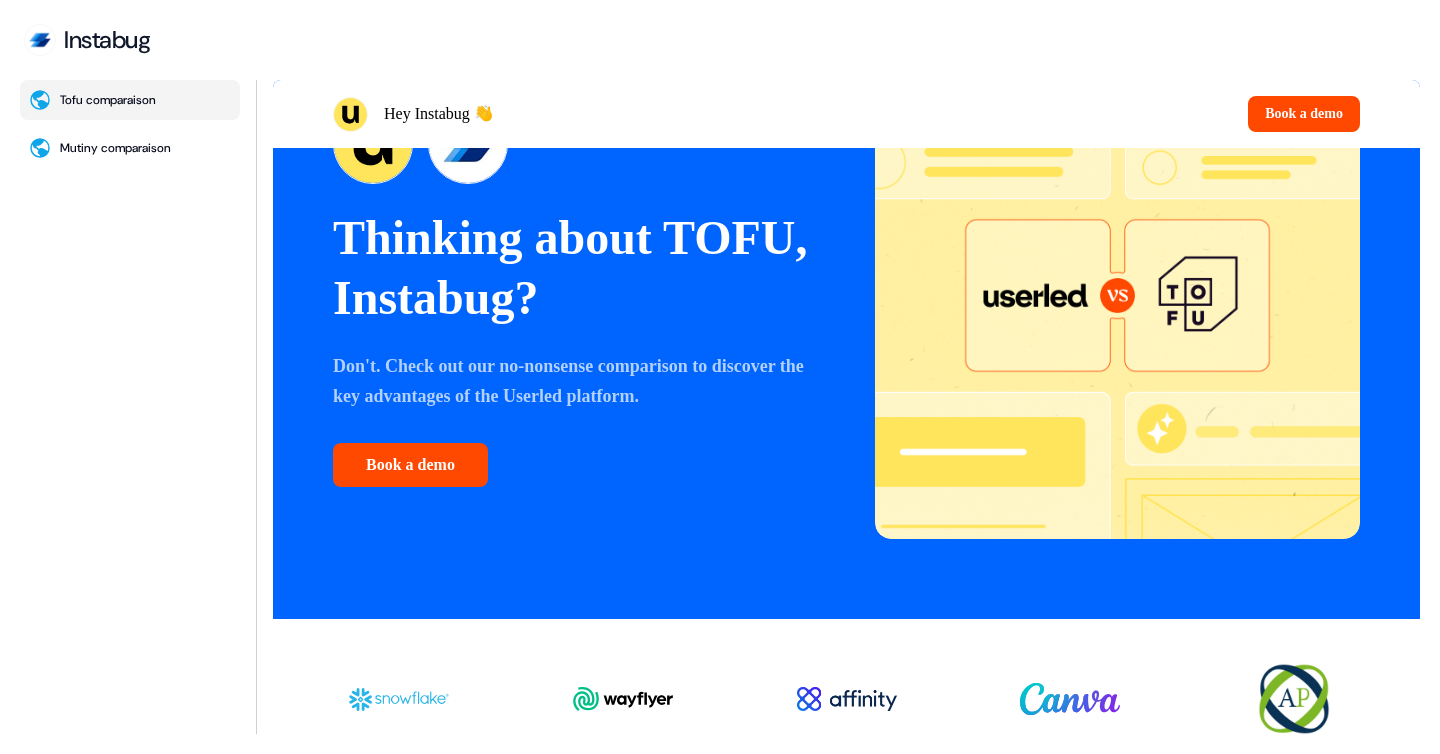 scroll, scrollTop: 0, scrollLeft: 0, axis: both 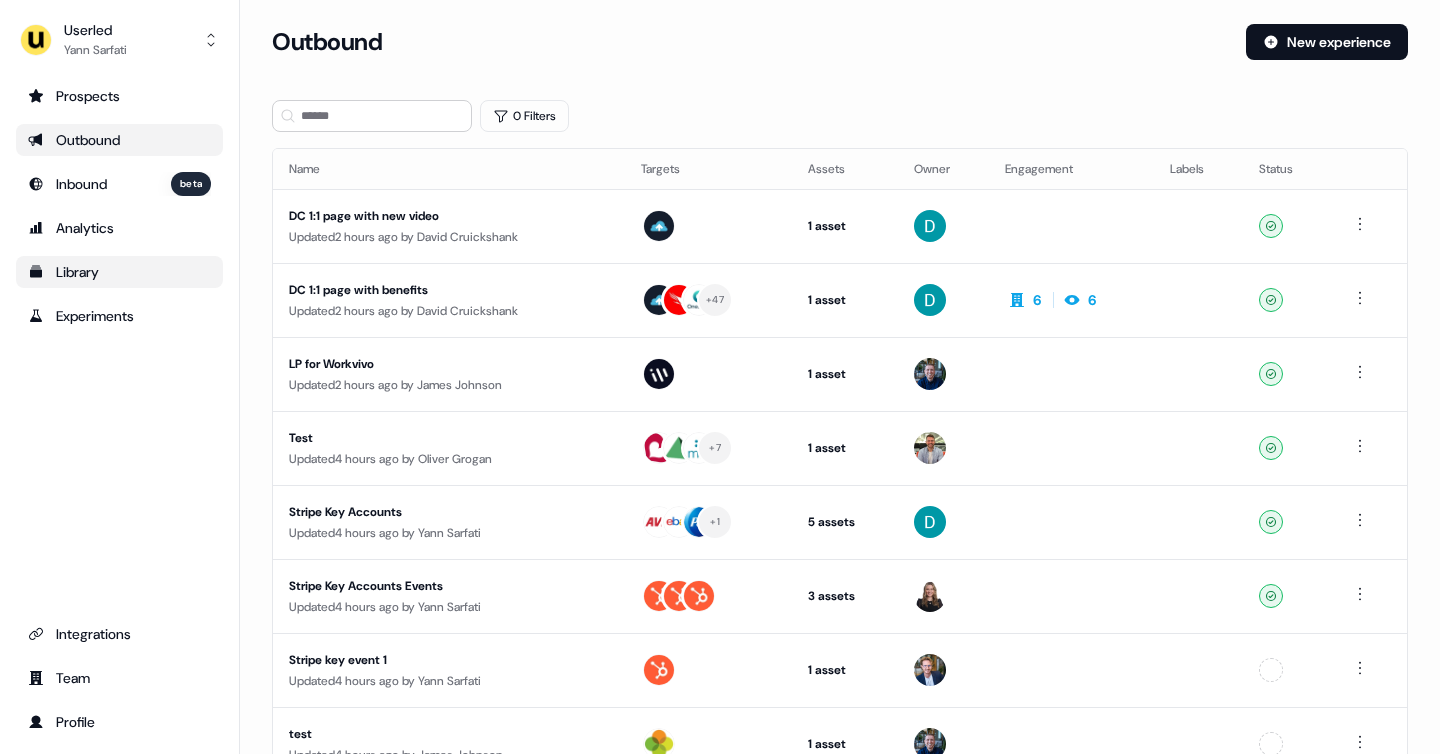 click on "Library" at bounding box center (119, 272) 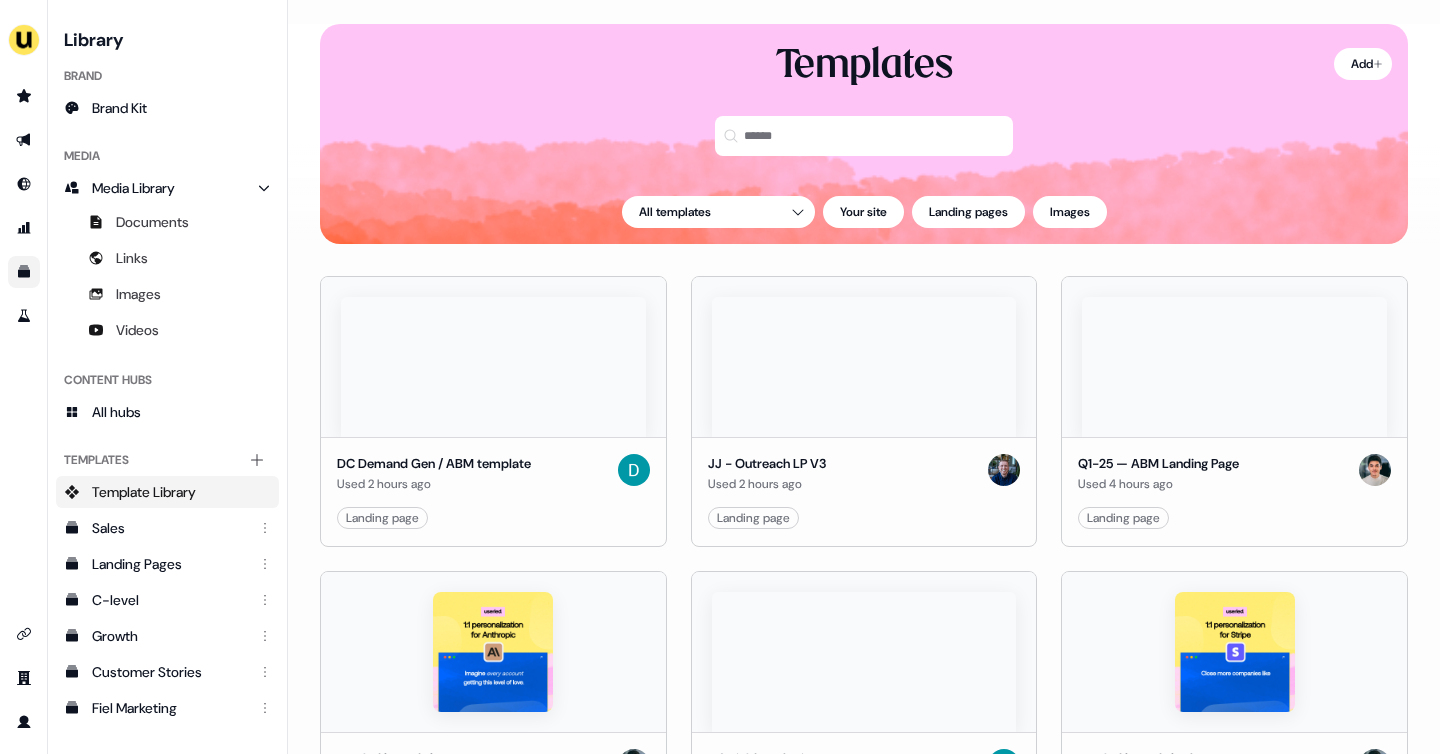scroll, scrollTop: 614, scrollLeft: 0, axis: vertical 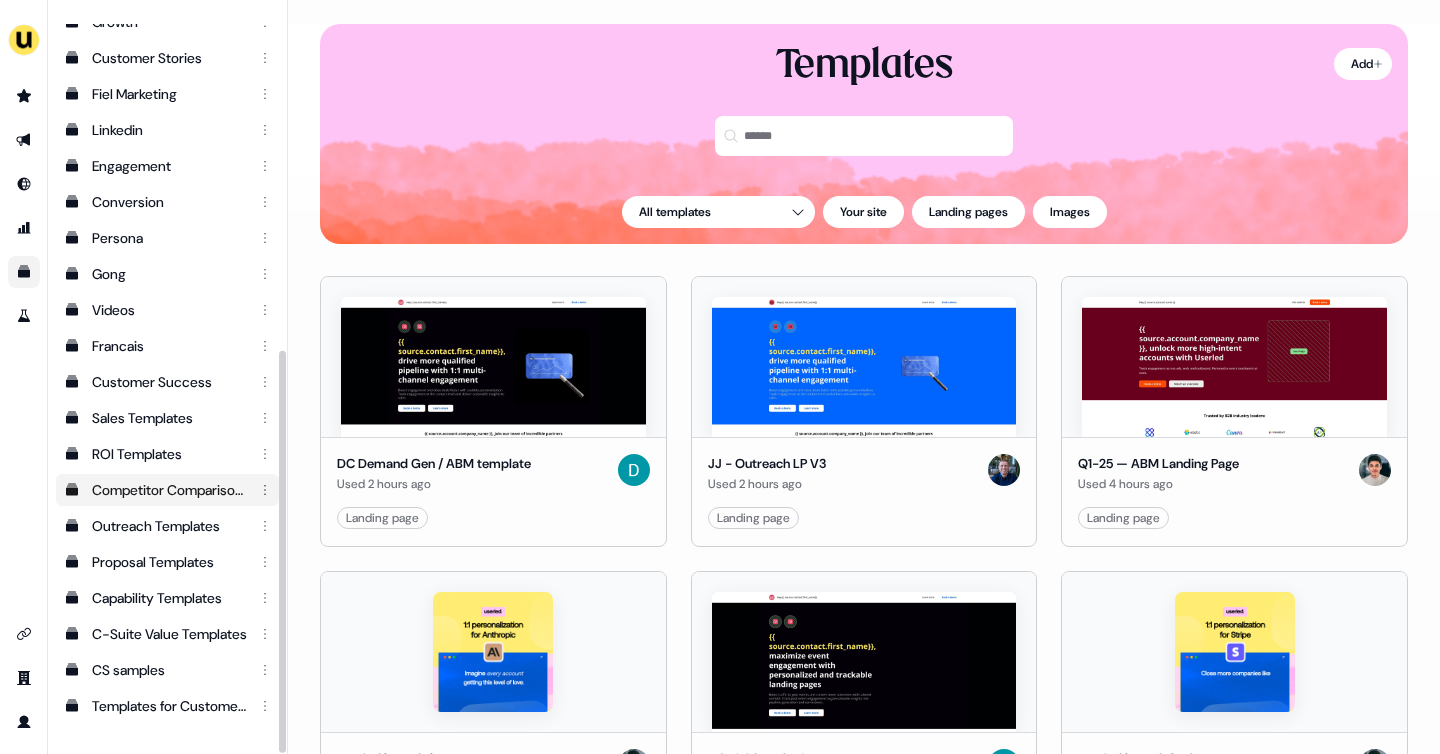 click on "Competitor Comparisons" at bounding box center [169, 490] 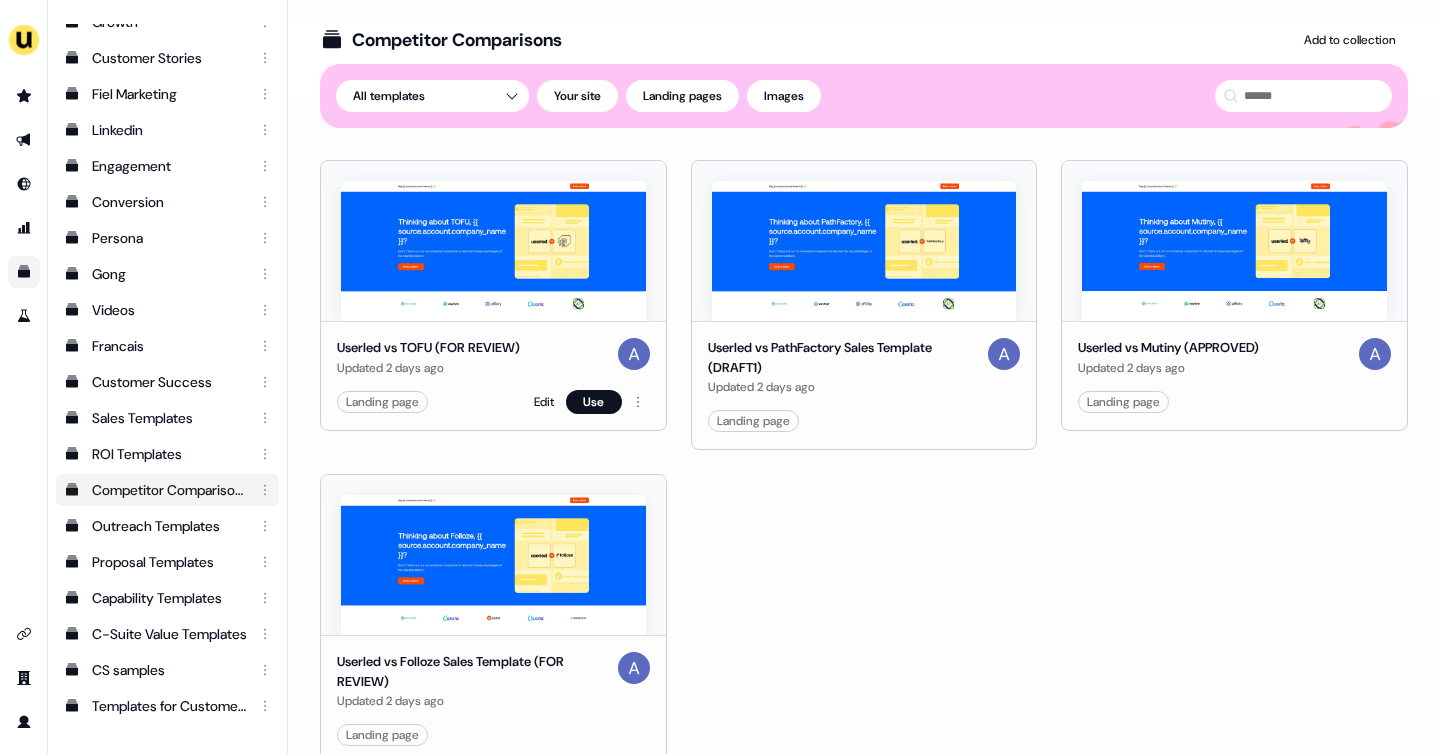 click on "Userled vs TOFU (FOR REVIEW) Updated 2 days ago Landing page Edit Use" at bounding box center (493, 375) 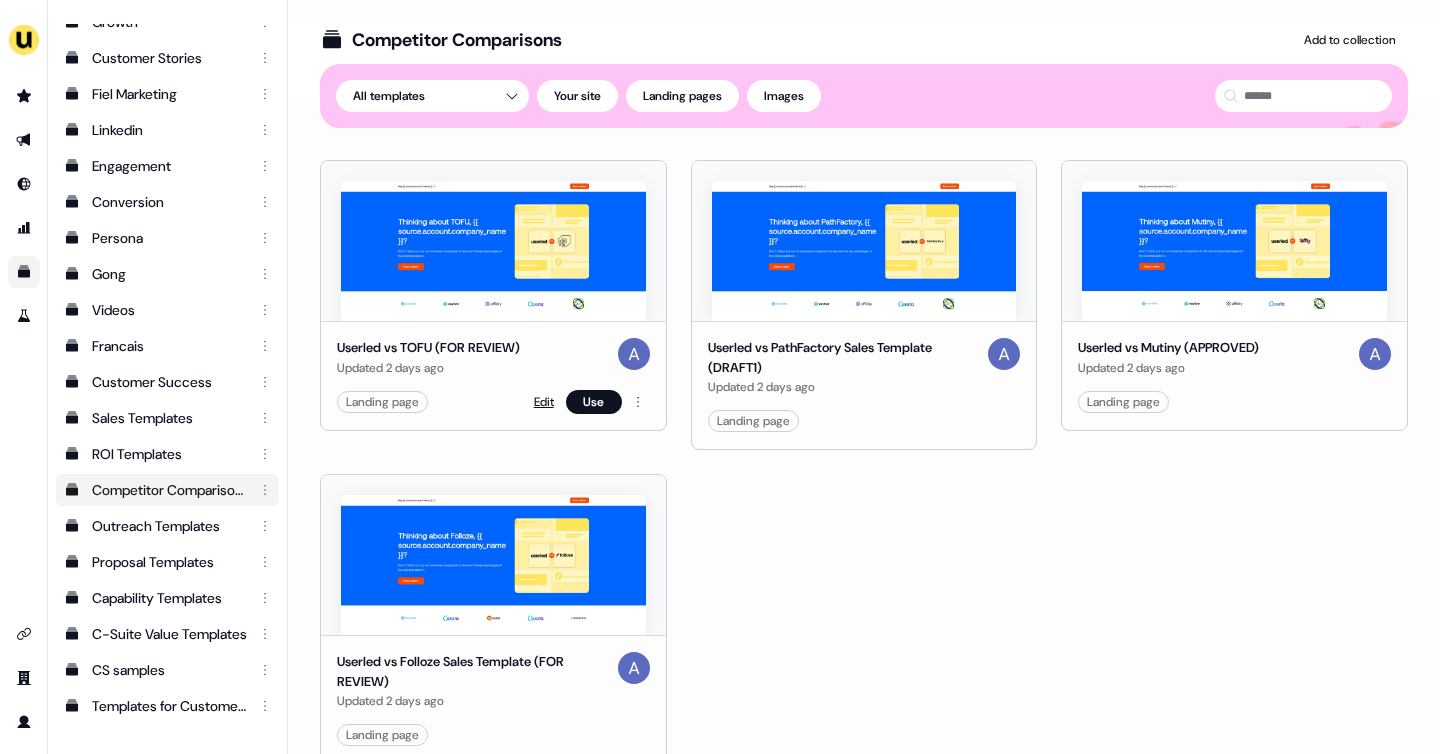 click on "Edit" at bounding box center [544, 402] 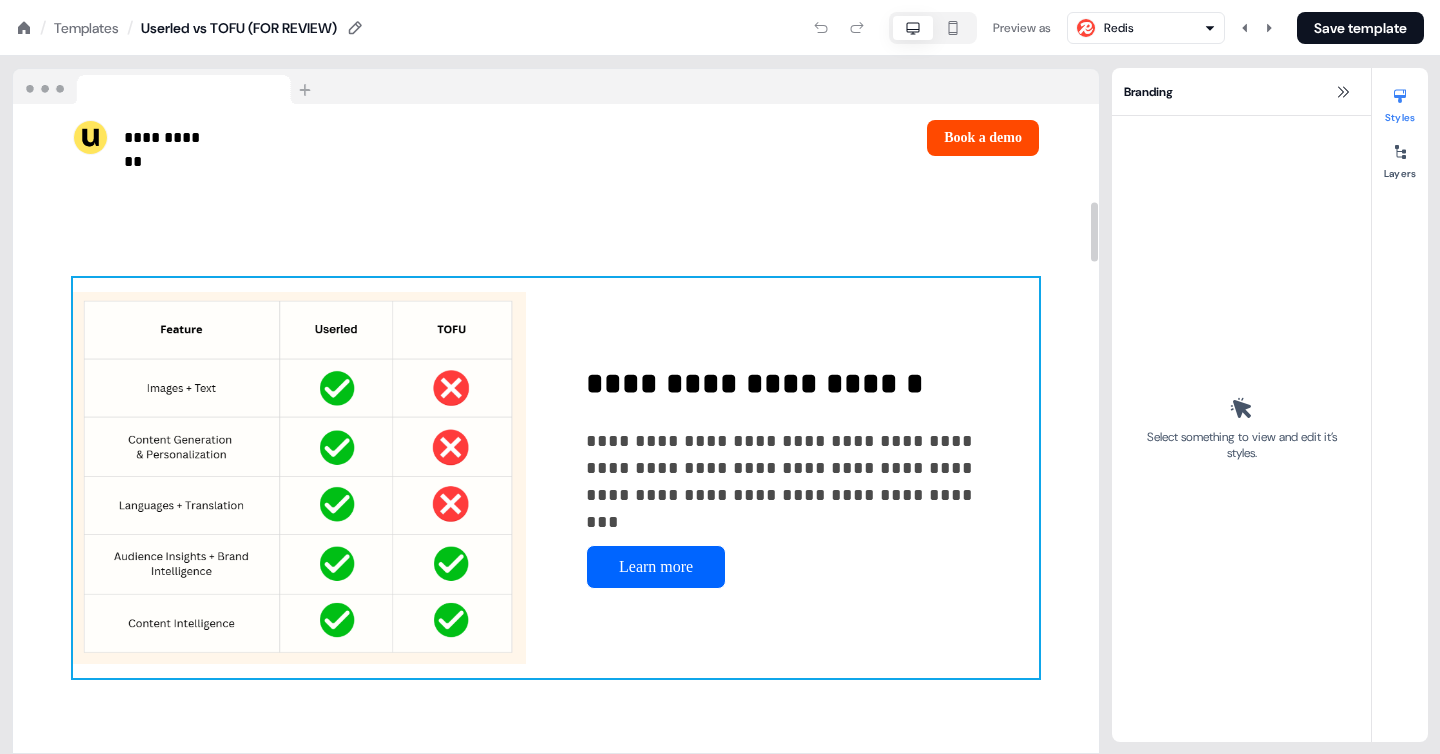 scroll, scrollTop: 1066, scrollLeft: 0, axis: vertical 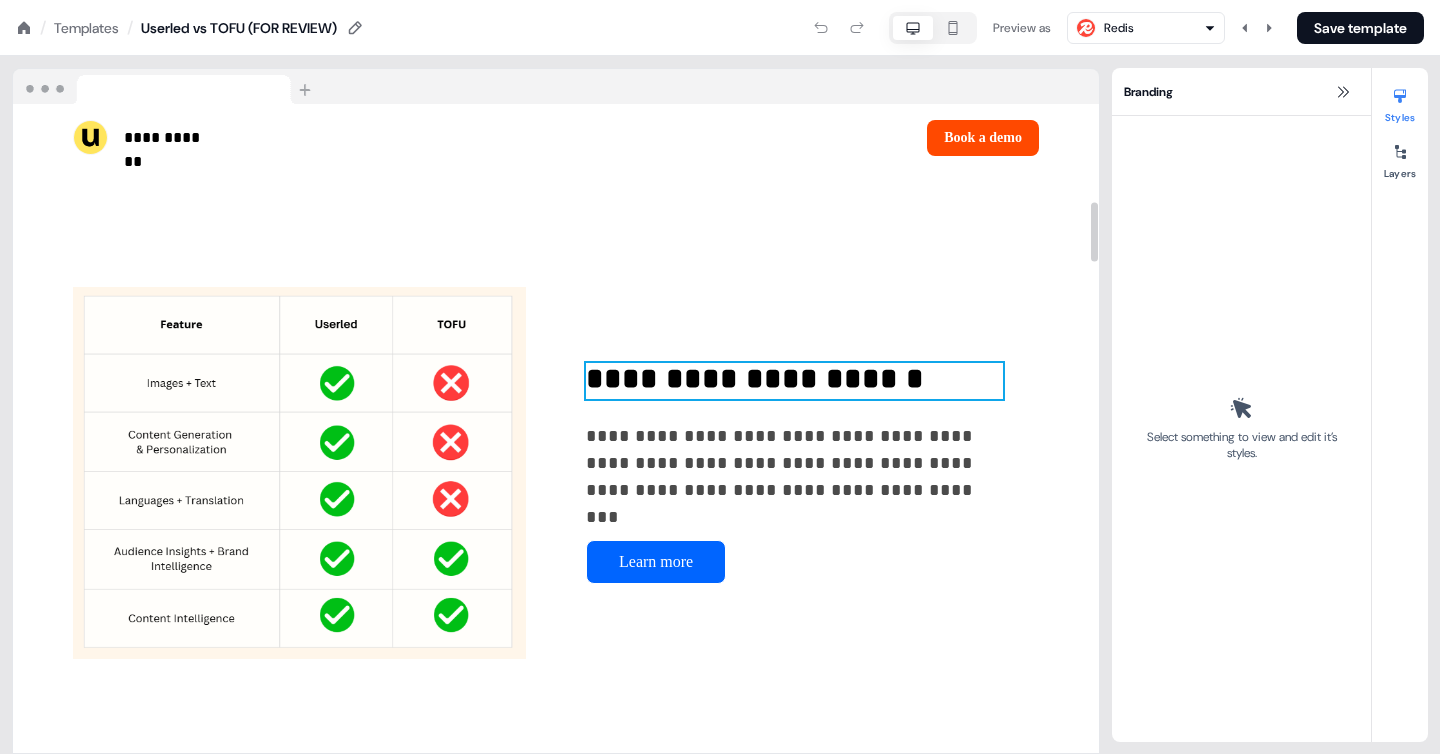 click on "**********" at bounding box center [794, 381] 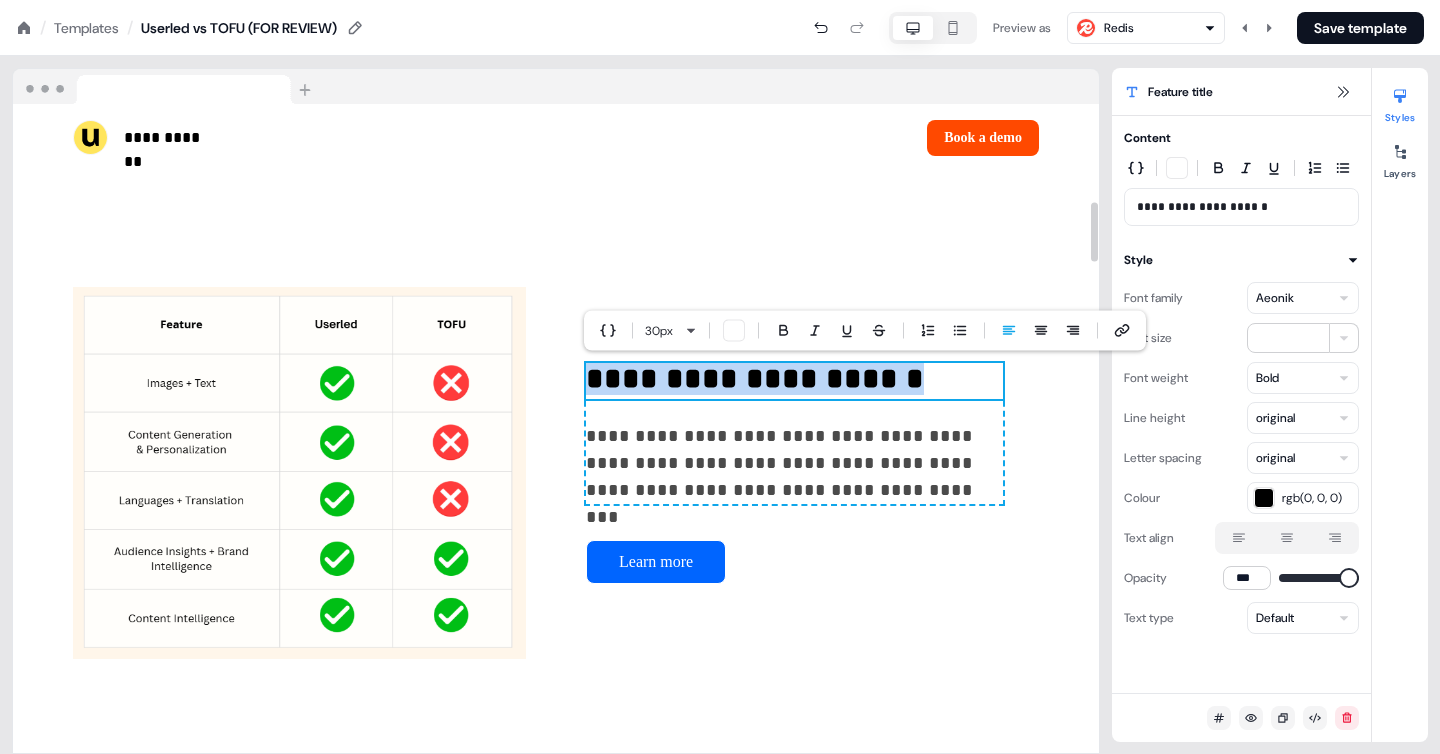 type 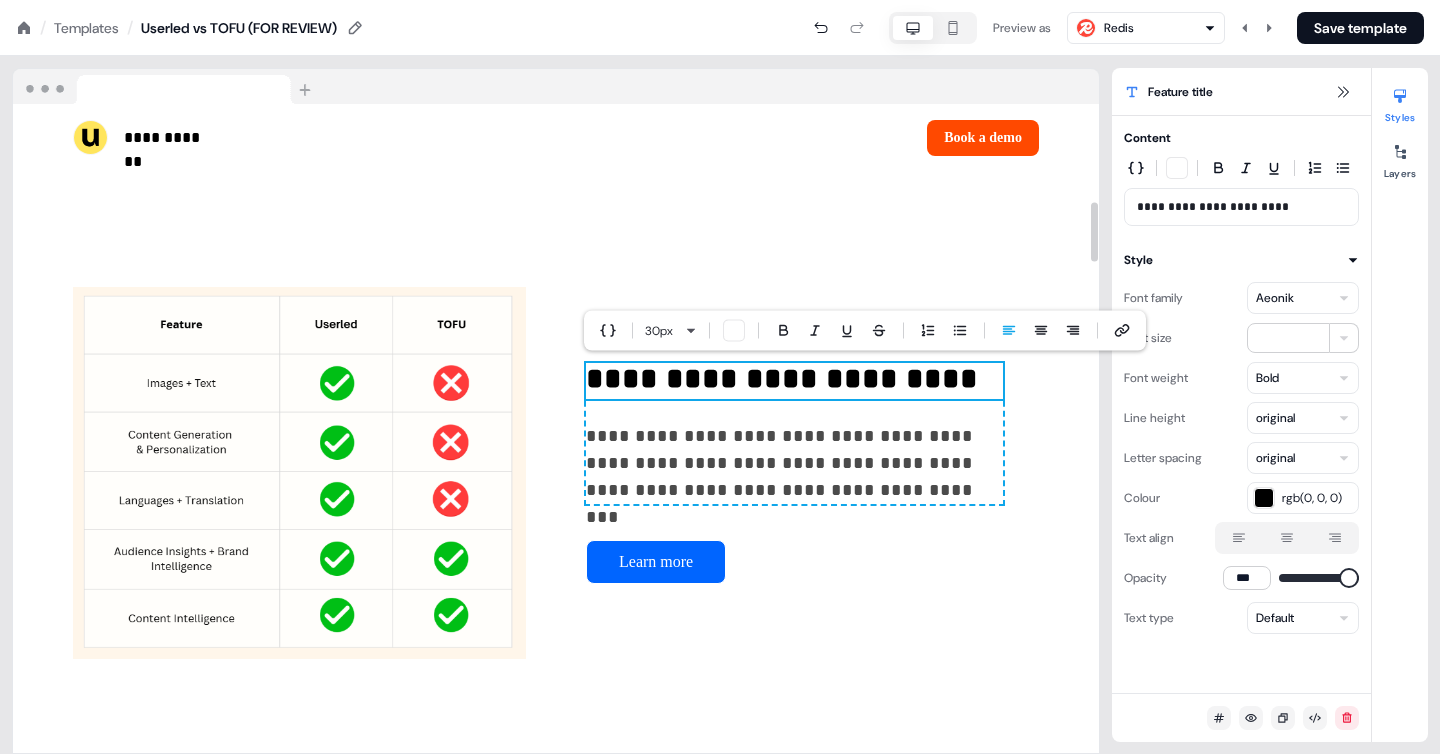 click on "**********" at bounding box center [794, 381] 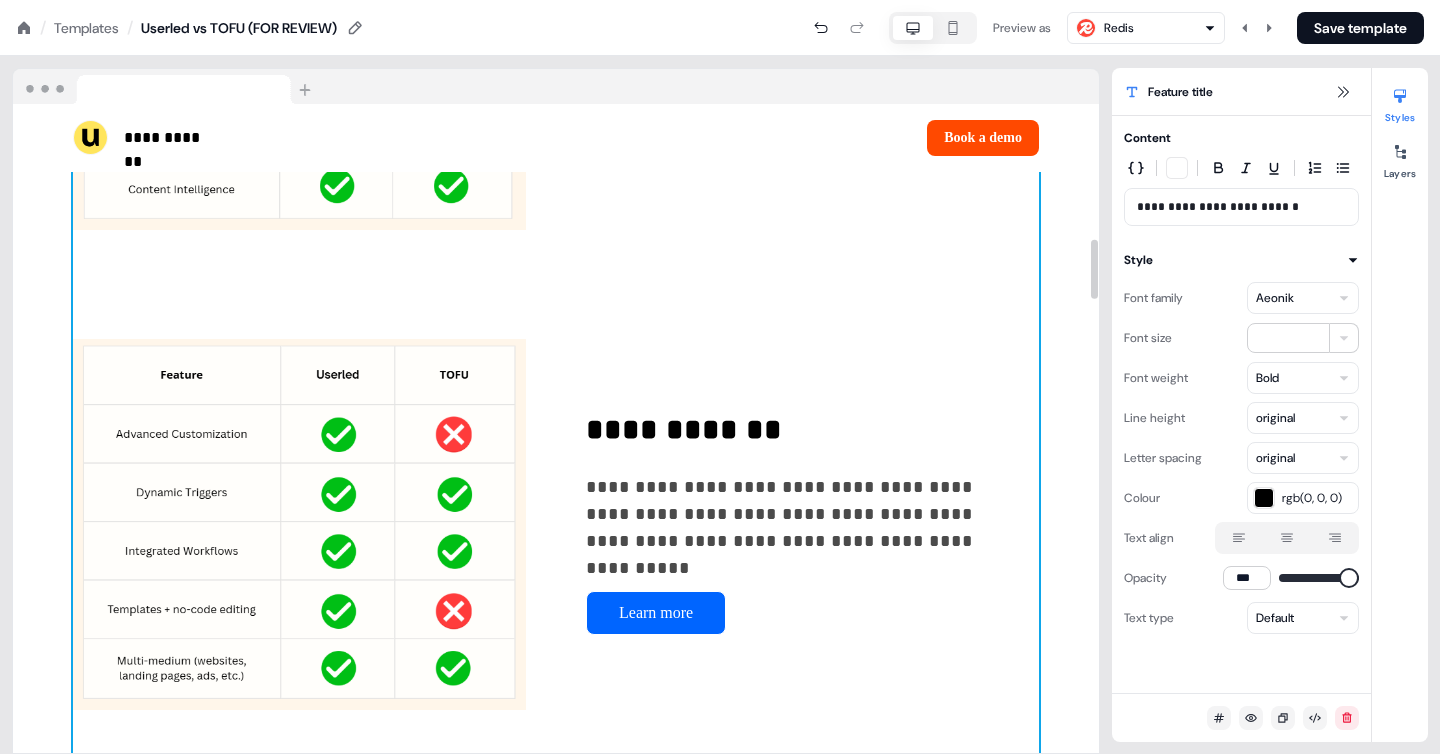 scroll, scrollTop: 1501, scrollLeft: 0, axis: vertical 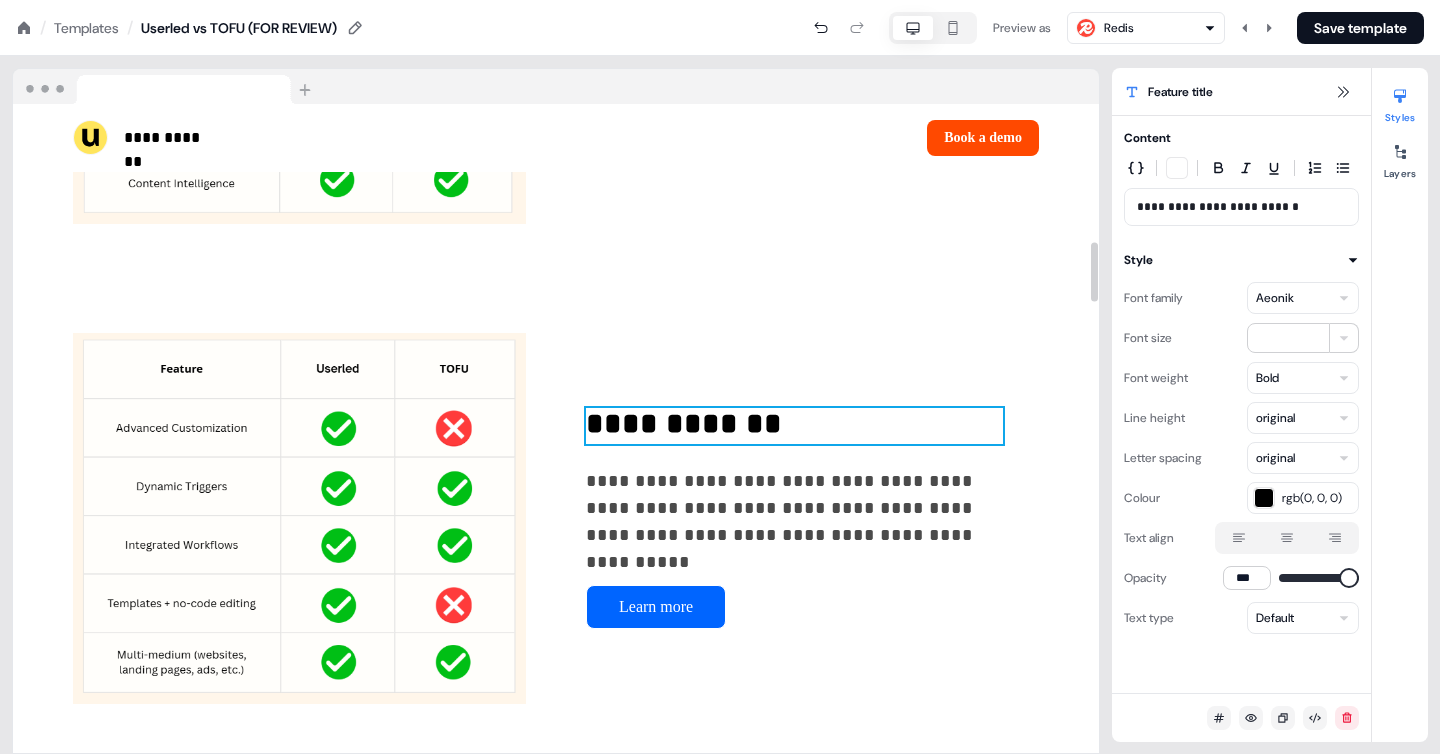 click on "**********" at bounding box center (794, 426) 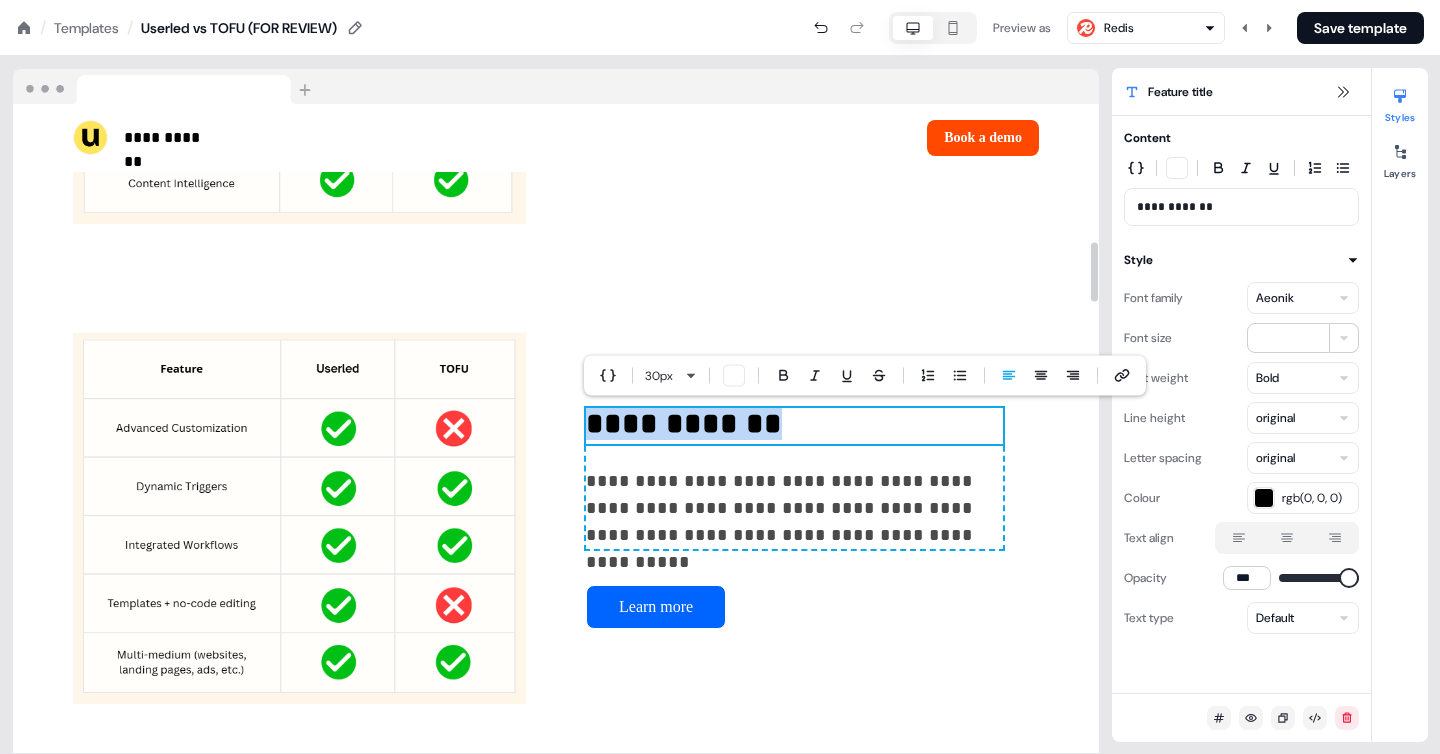 click on "**********" at bounding box center (794, 426) 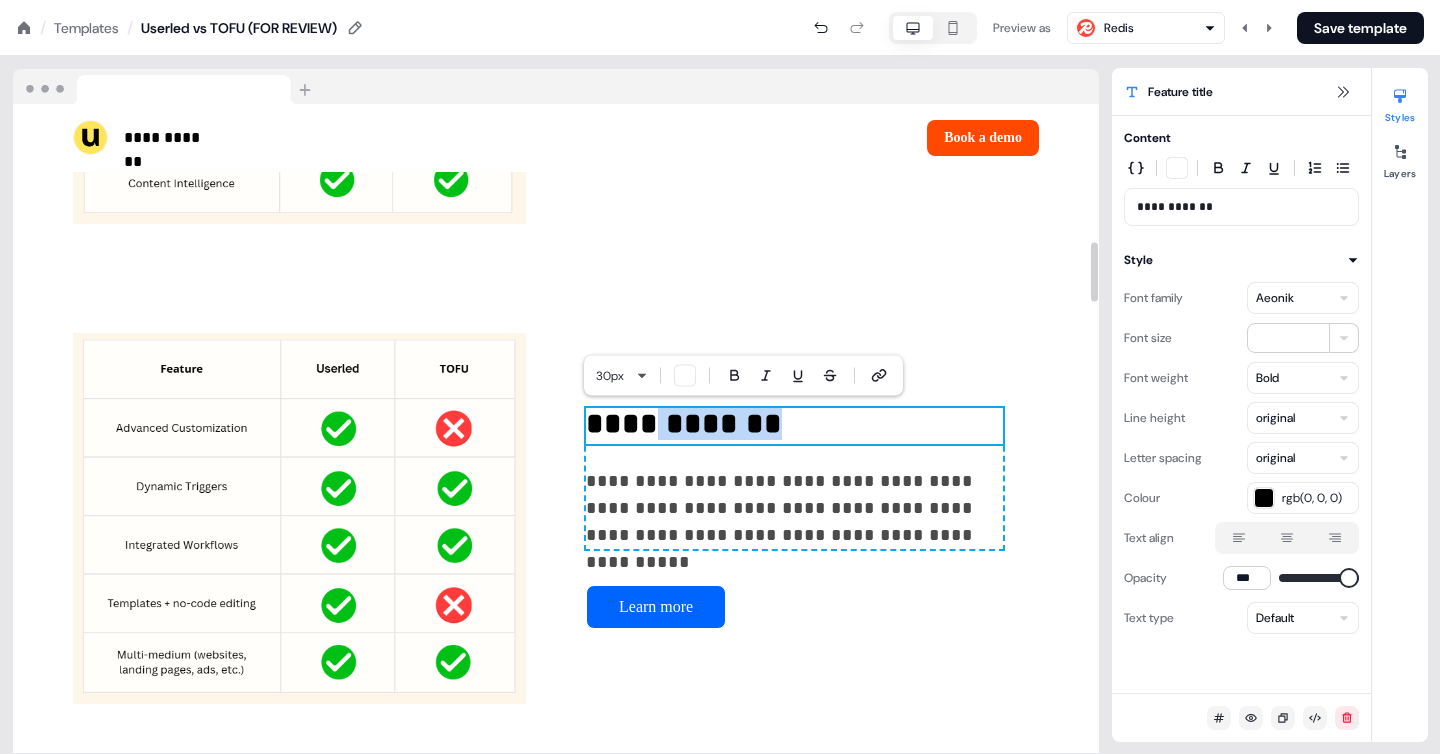 drag, startPoint x: 767, startPoint y: 421, endPoint x: 658, endPoint y: 433, distance: 109.65856 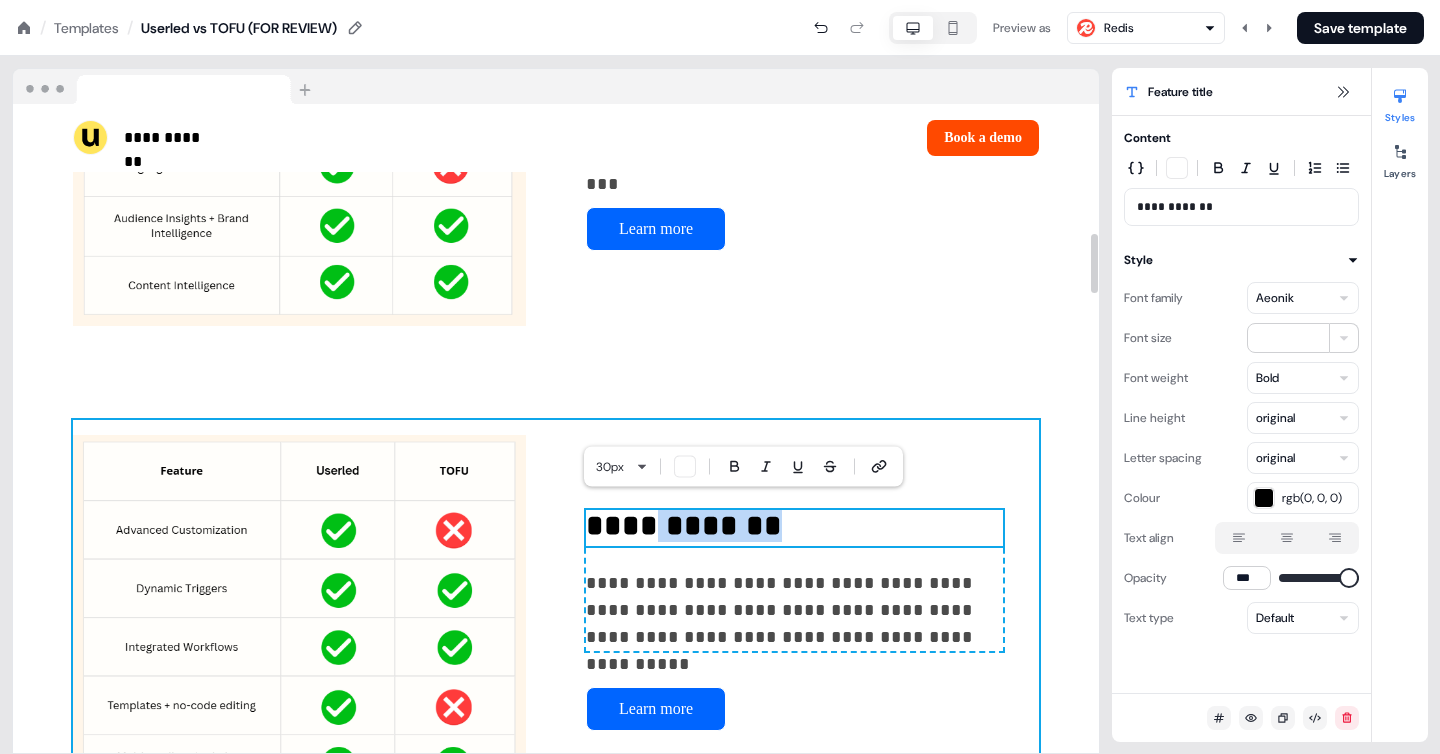 scroll, scrollTop: 1412, scrollLeft: 0, axis: vertical 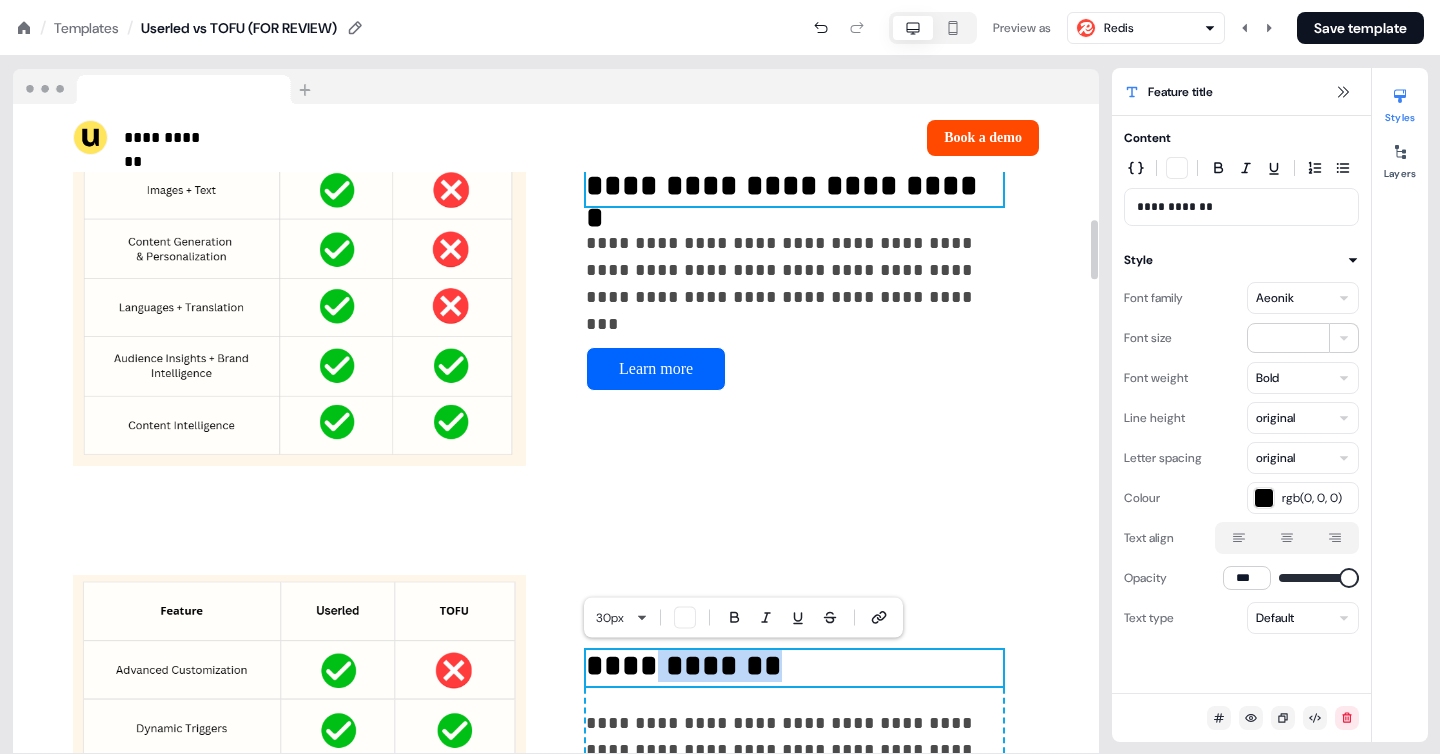 click on "**********" at bounding box center [794, 188] 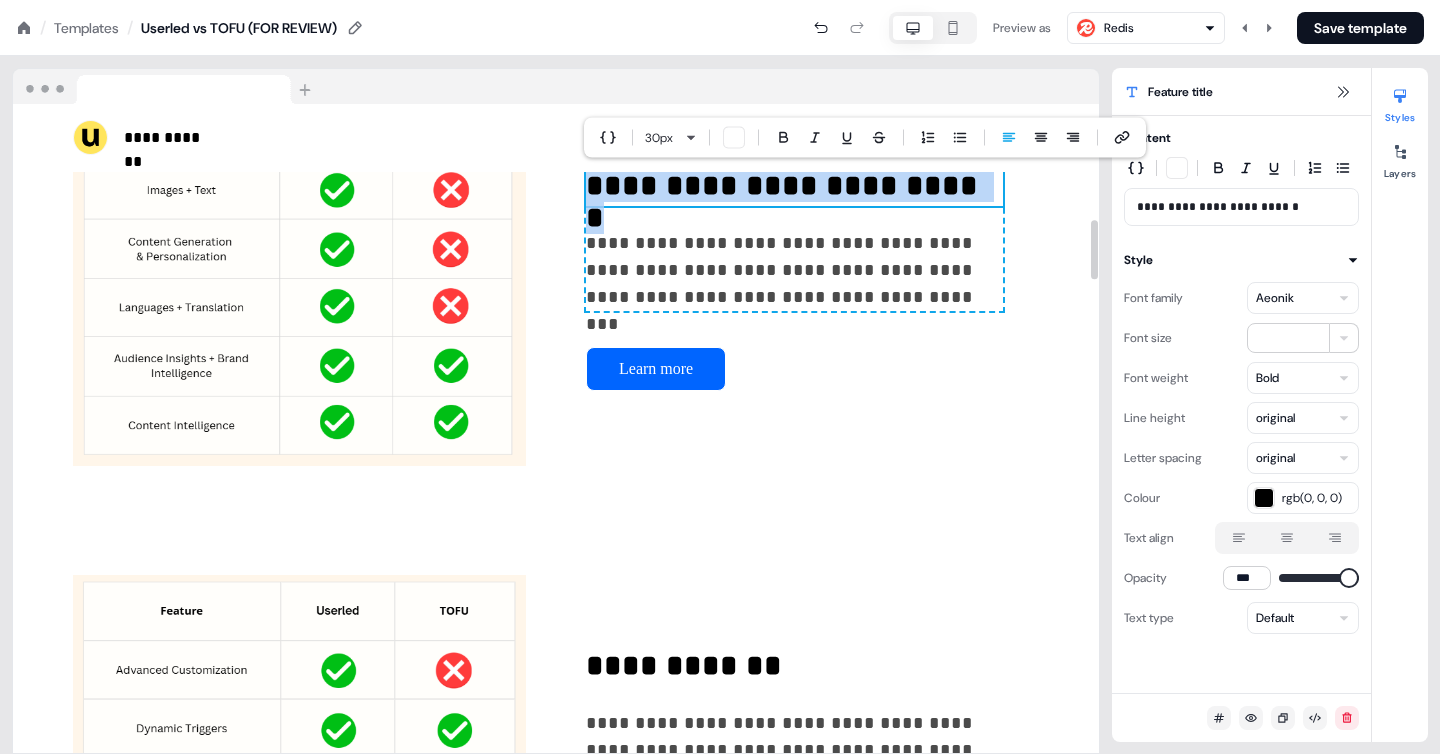 click on "**********" at bounding box center [794, 188] 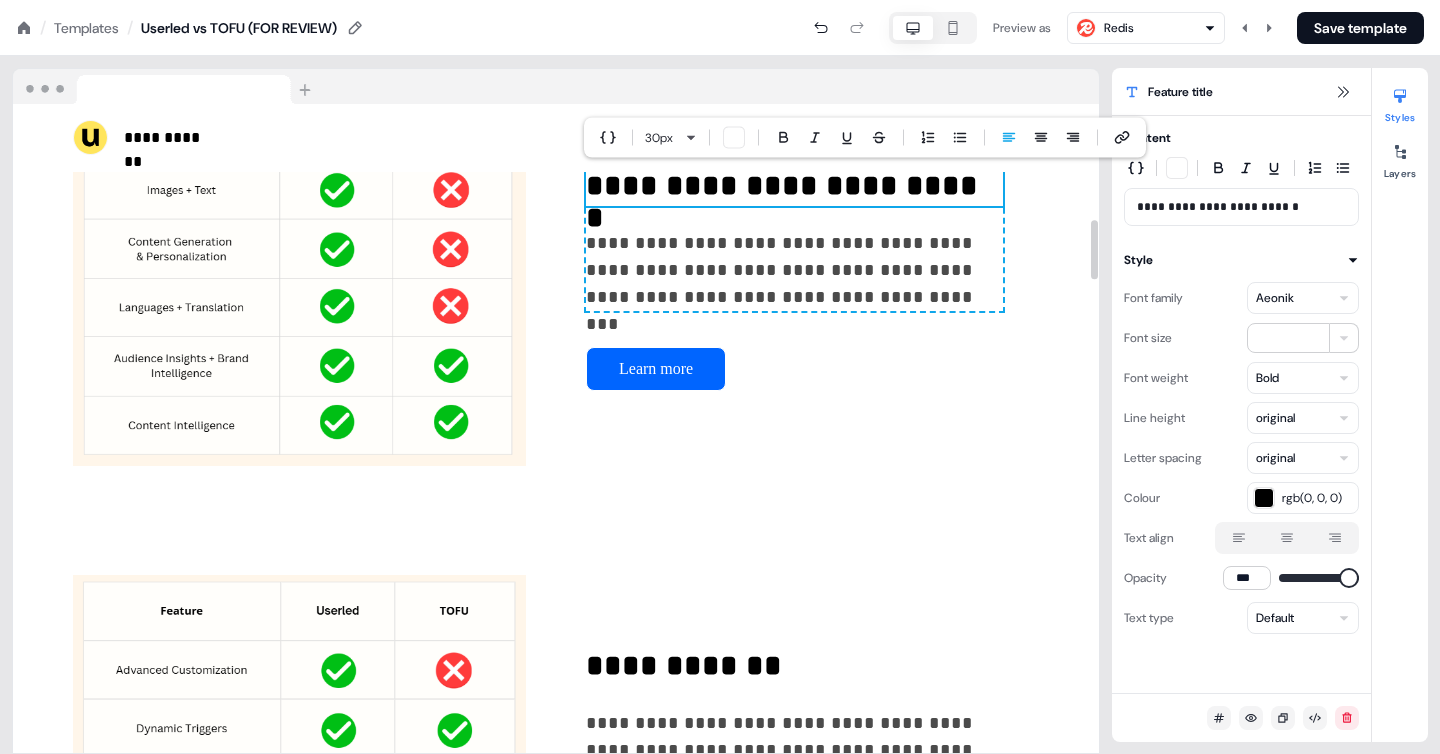 click on "**********" at bounding box center (794, 188) 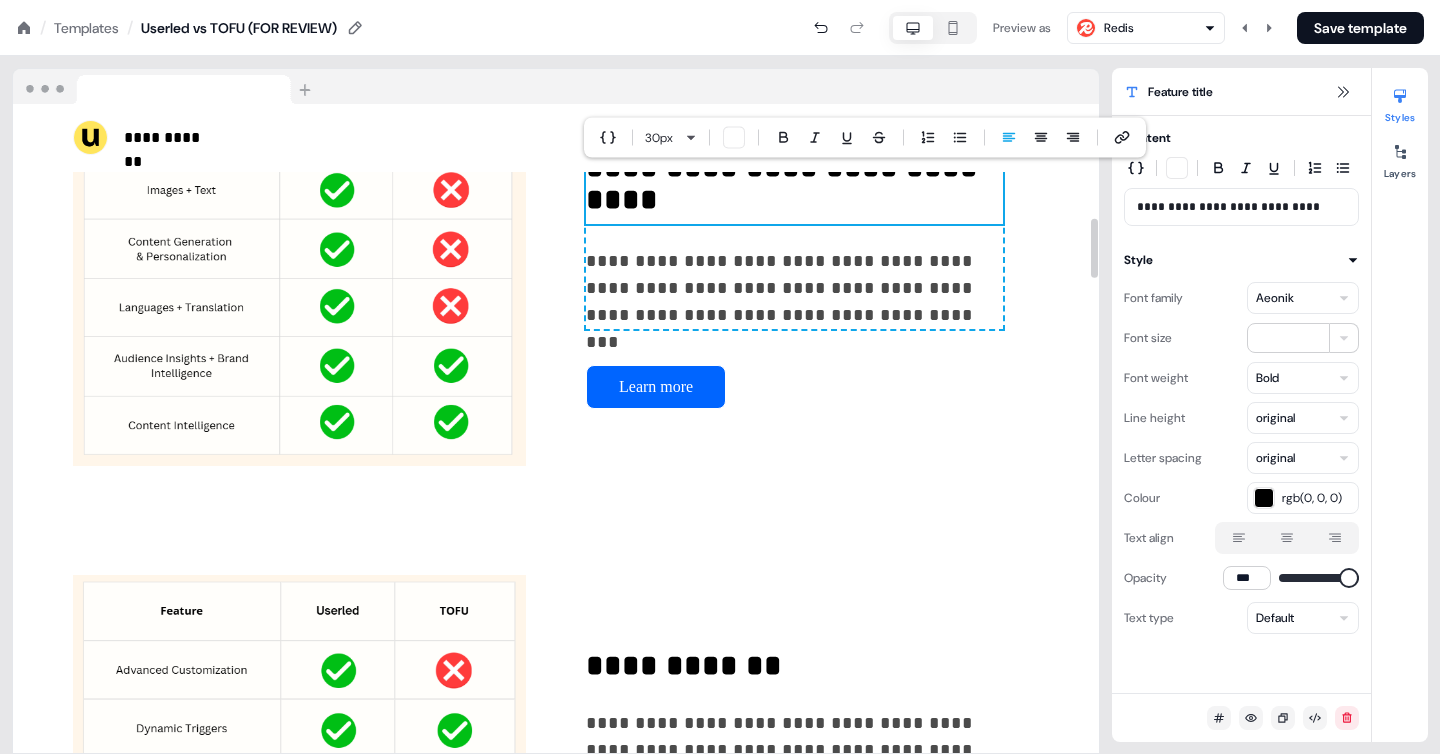 scroll, scrollTop: 1241, scrollLeft: 0, axis: vertical 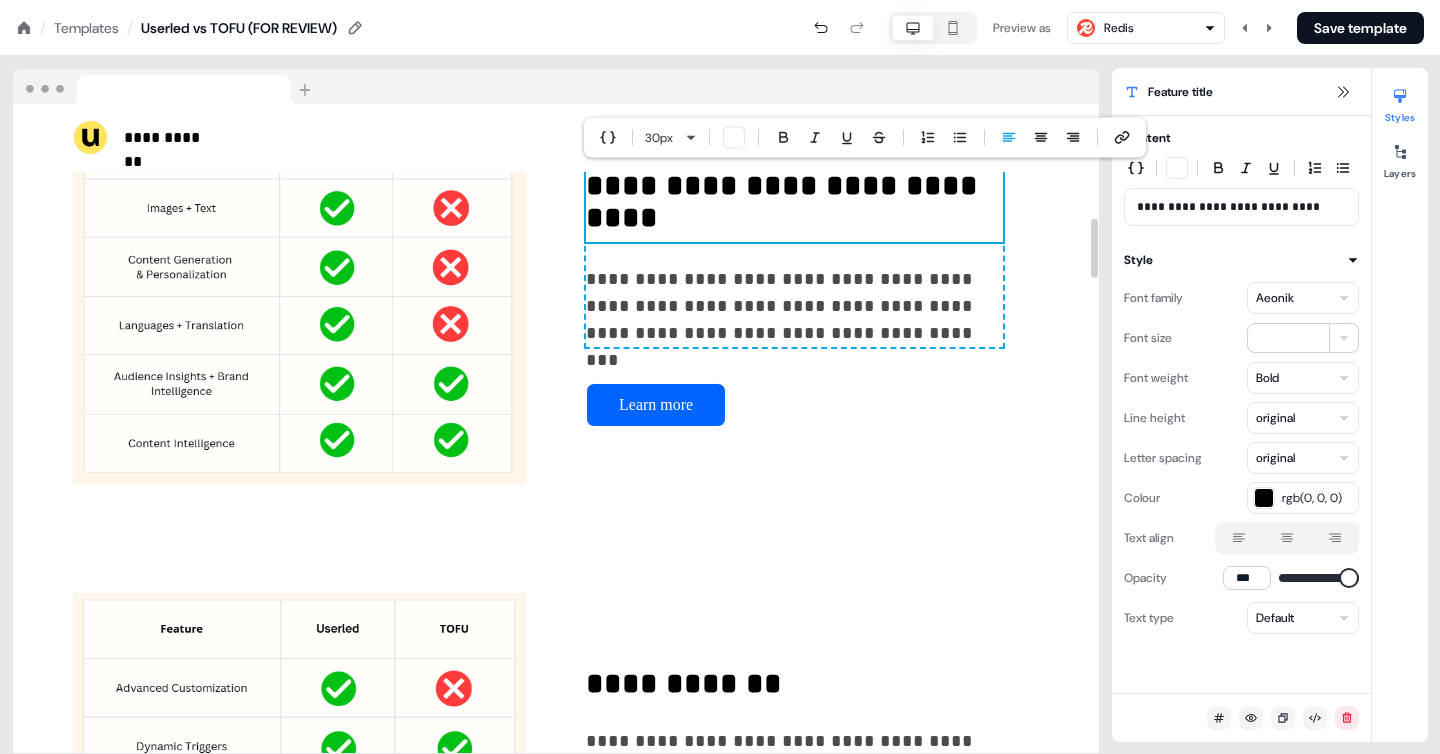 click on "**********" at bounding box center [794, 206] 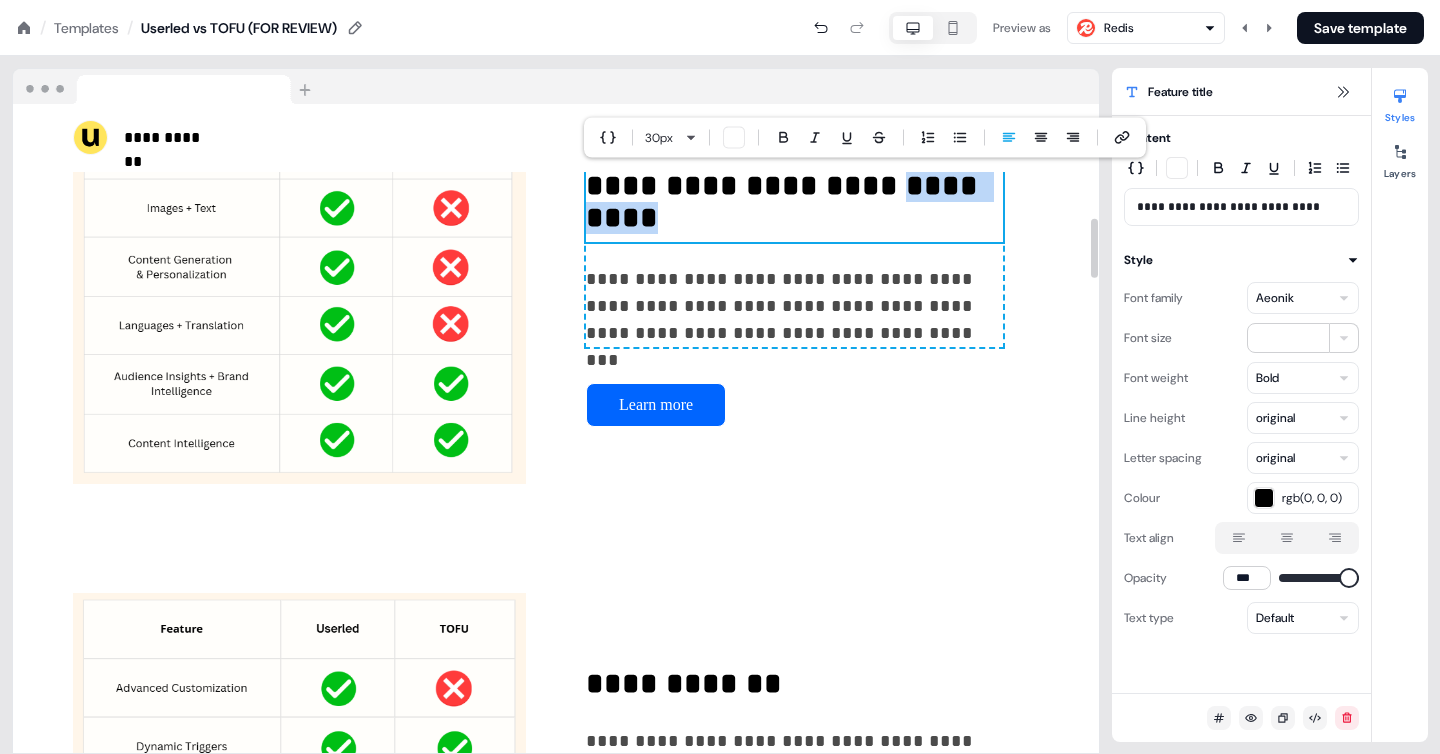click on "**********" at bounding box center (794, 206) 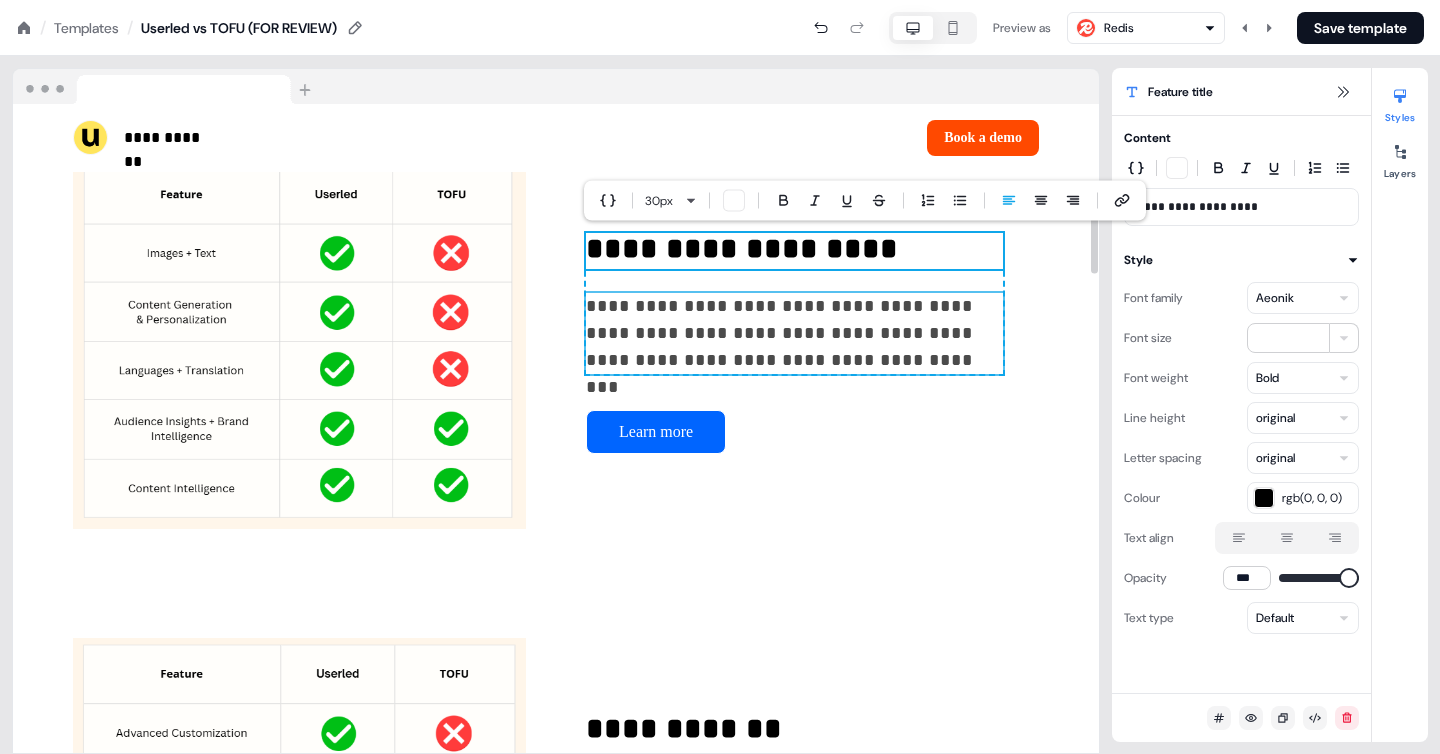scroll, scrollTop: 1186, scrollLeft: 0, axis: vertical 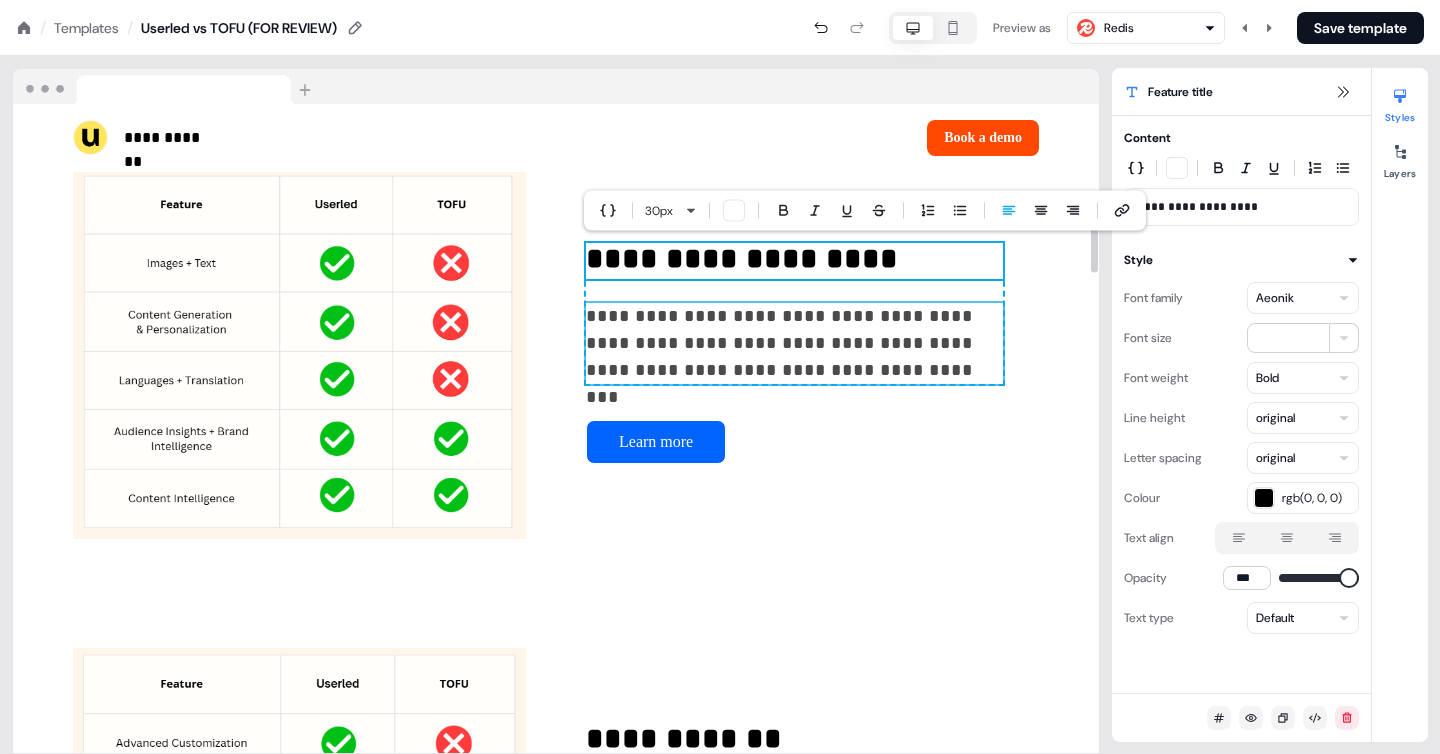click on "**********" at bounding box center (794, 343) 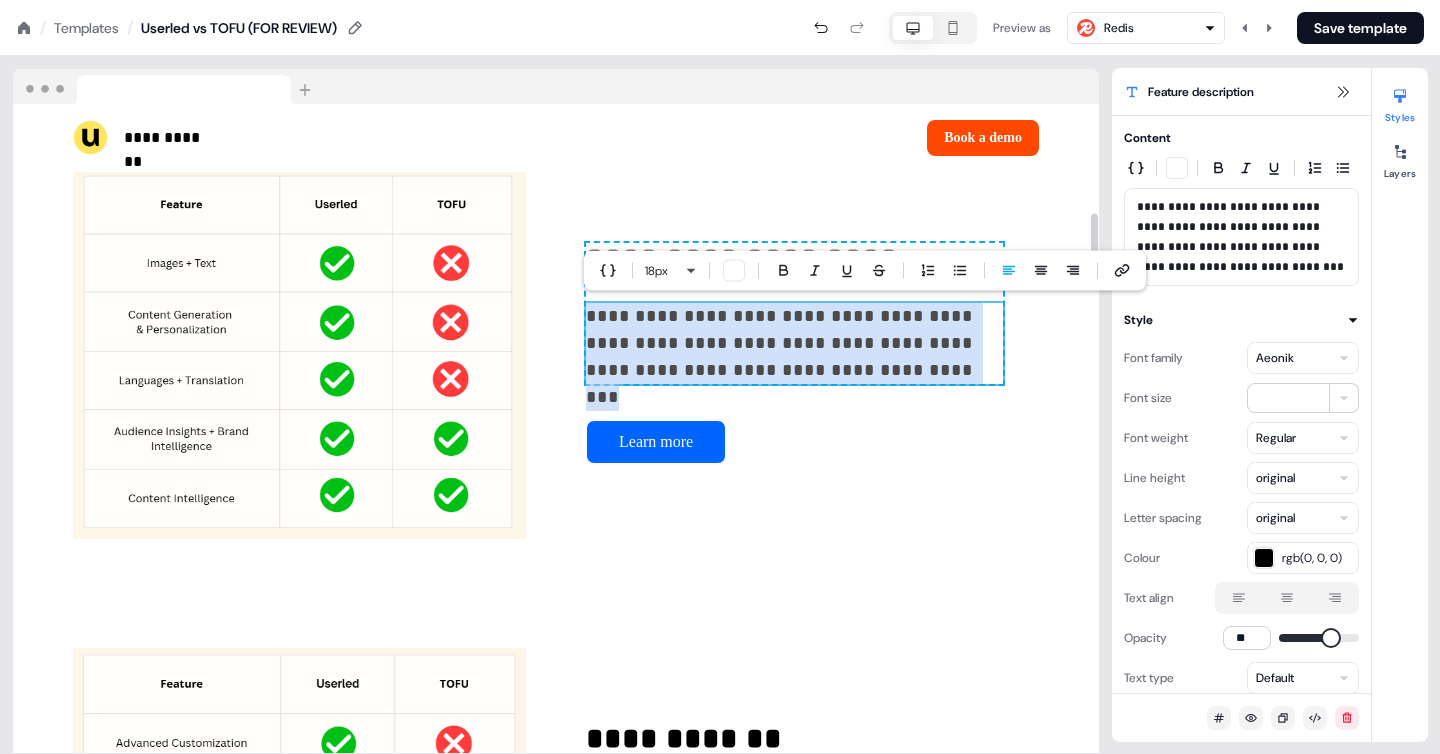 click on "**********" at bounding box center [794, 343] 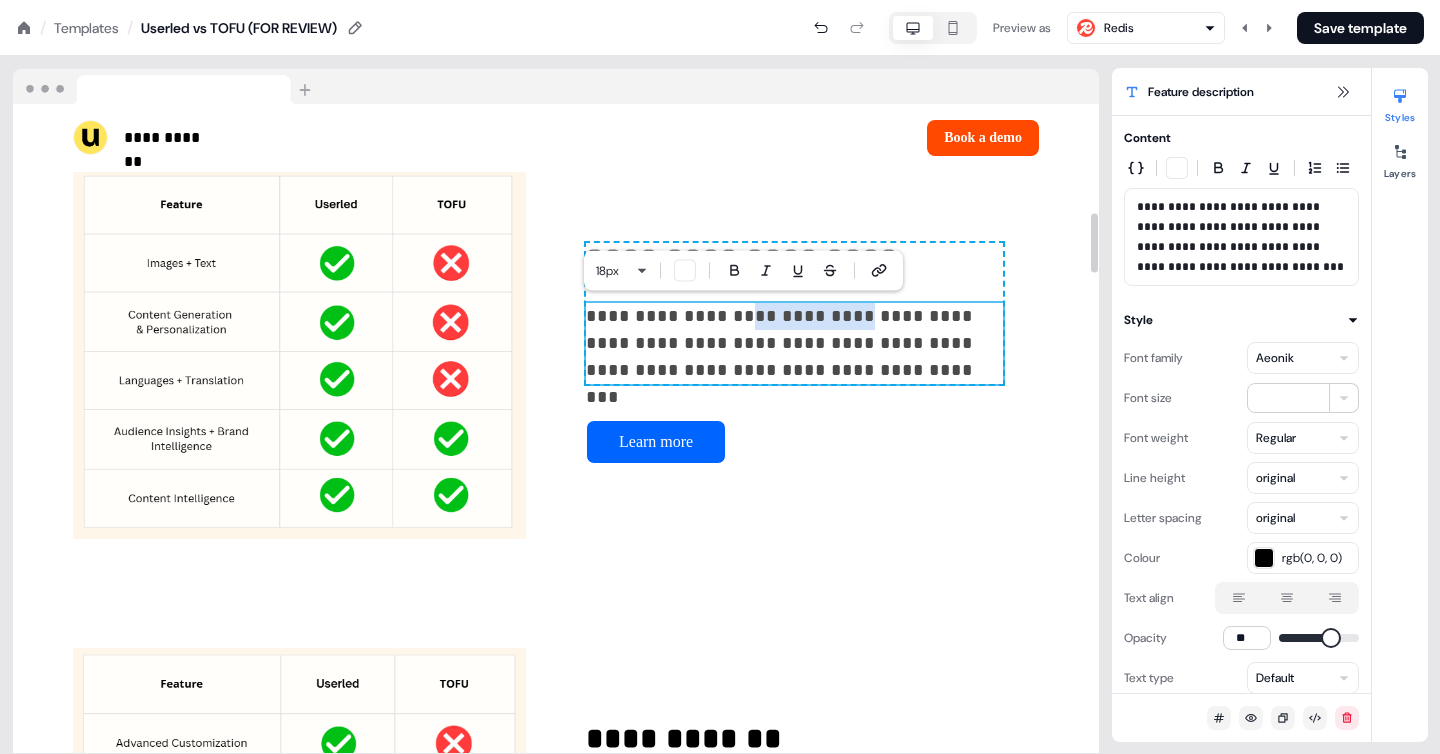 drag, startPoint x: 830, startPoint y: 315, endPoint x: 726, endPoint y: 319, distance: 104.0769 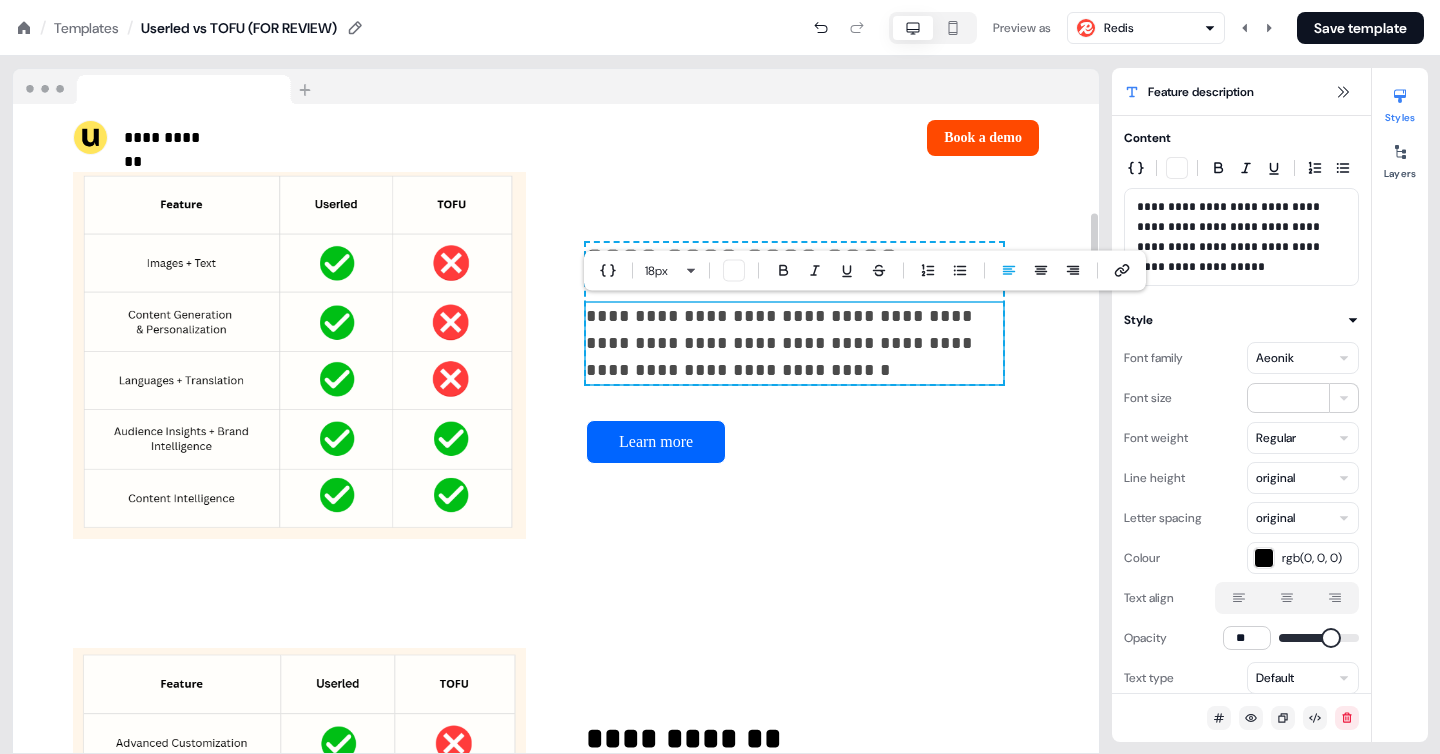 type 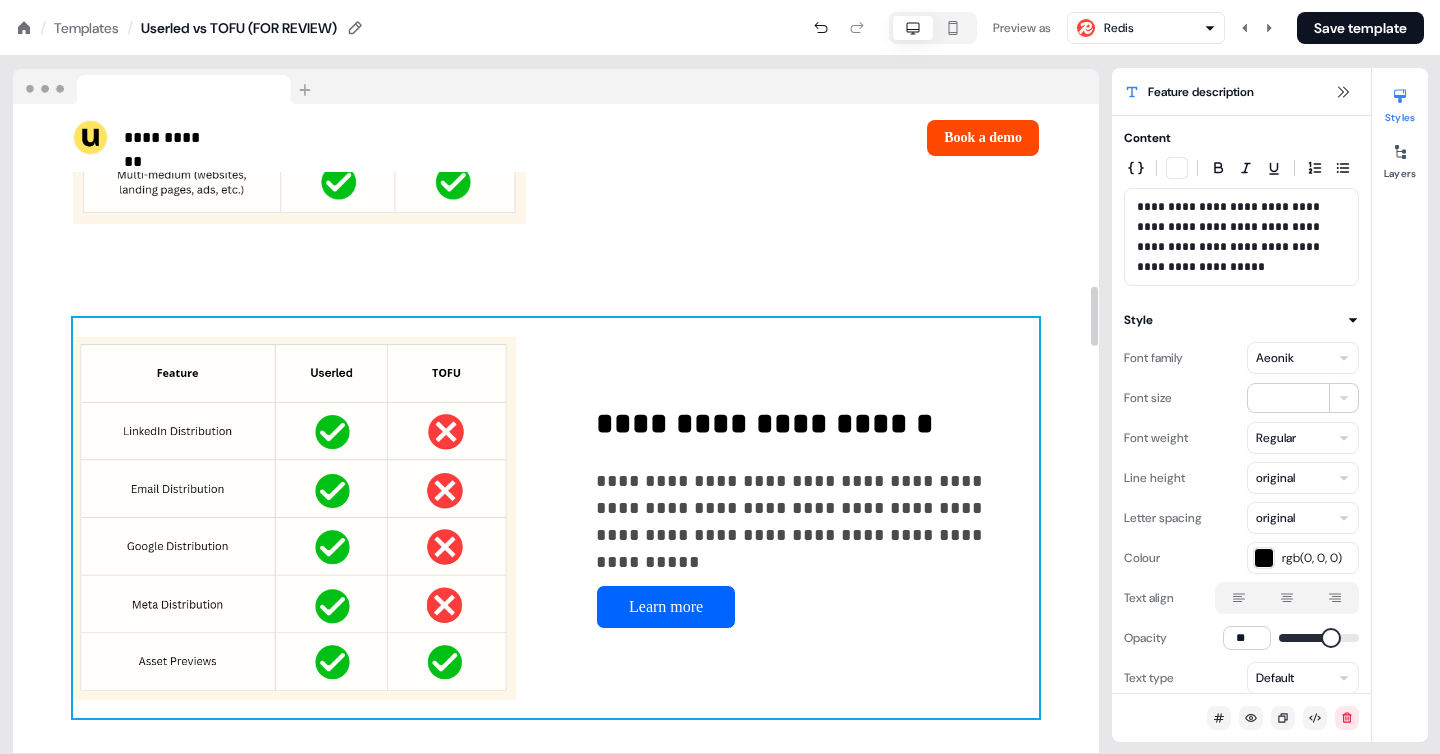 scroll, scrollTop: 1984, scrollLeft: 0, axis: vertical 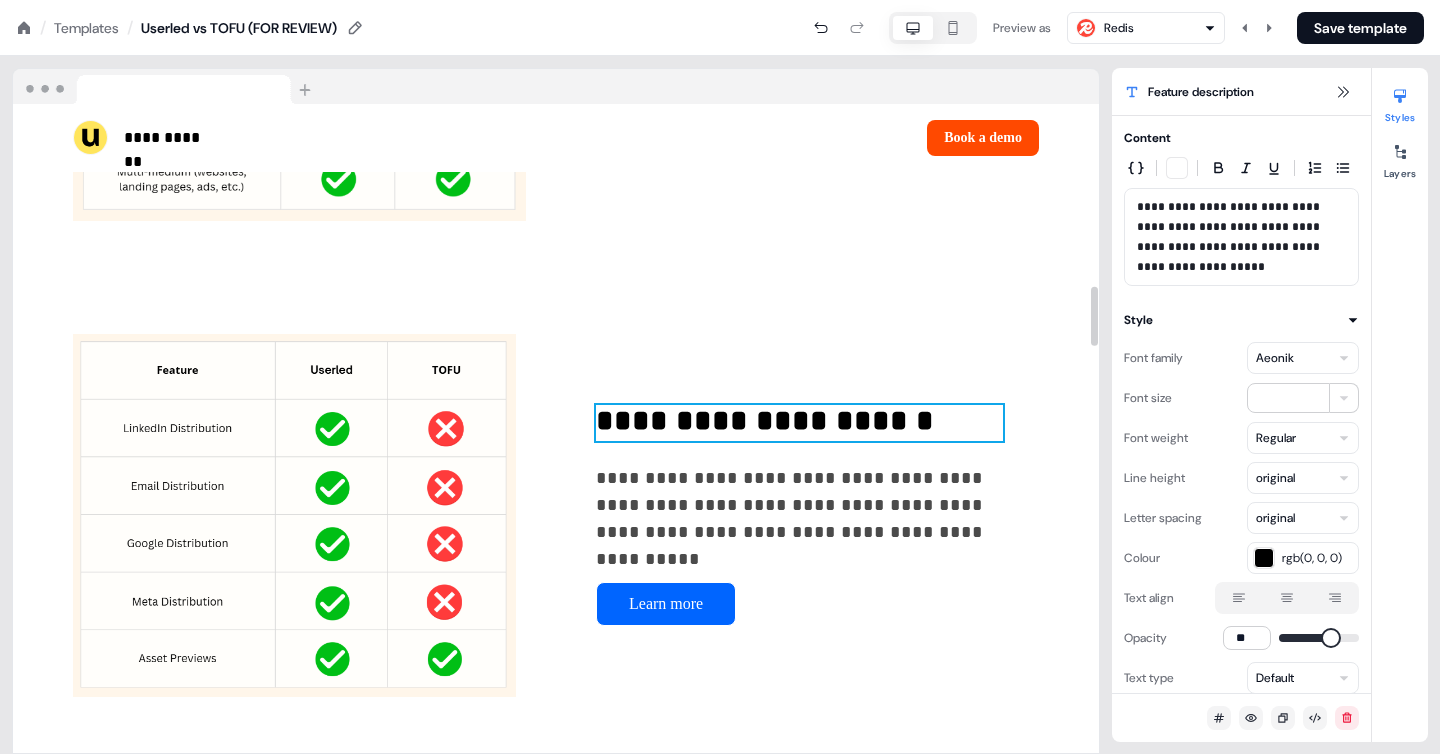 click on "**********" at bounding box center [799, 423] 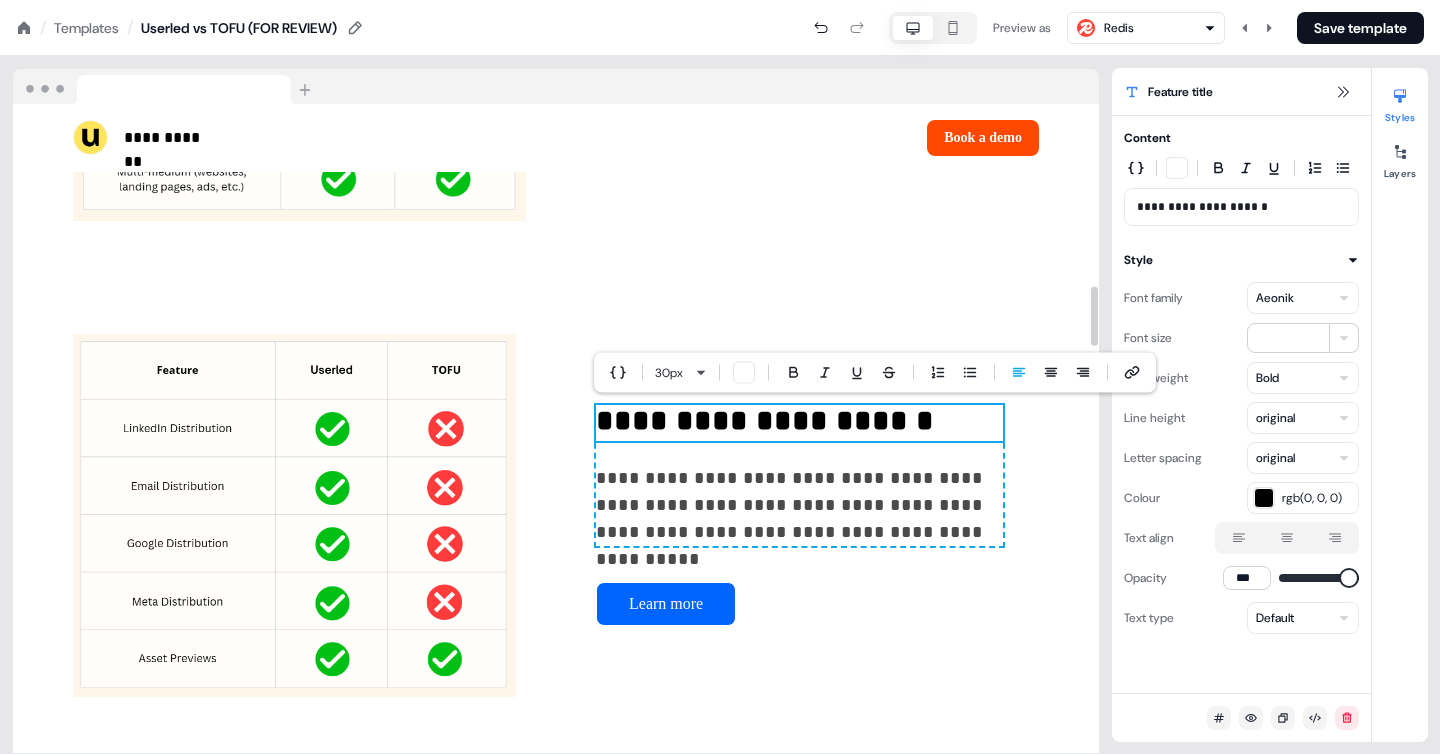 click on "**********" at bounding box center (799, 423) 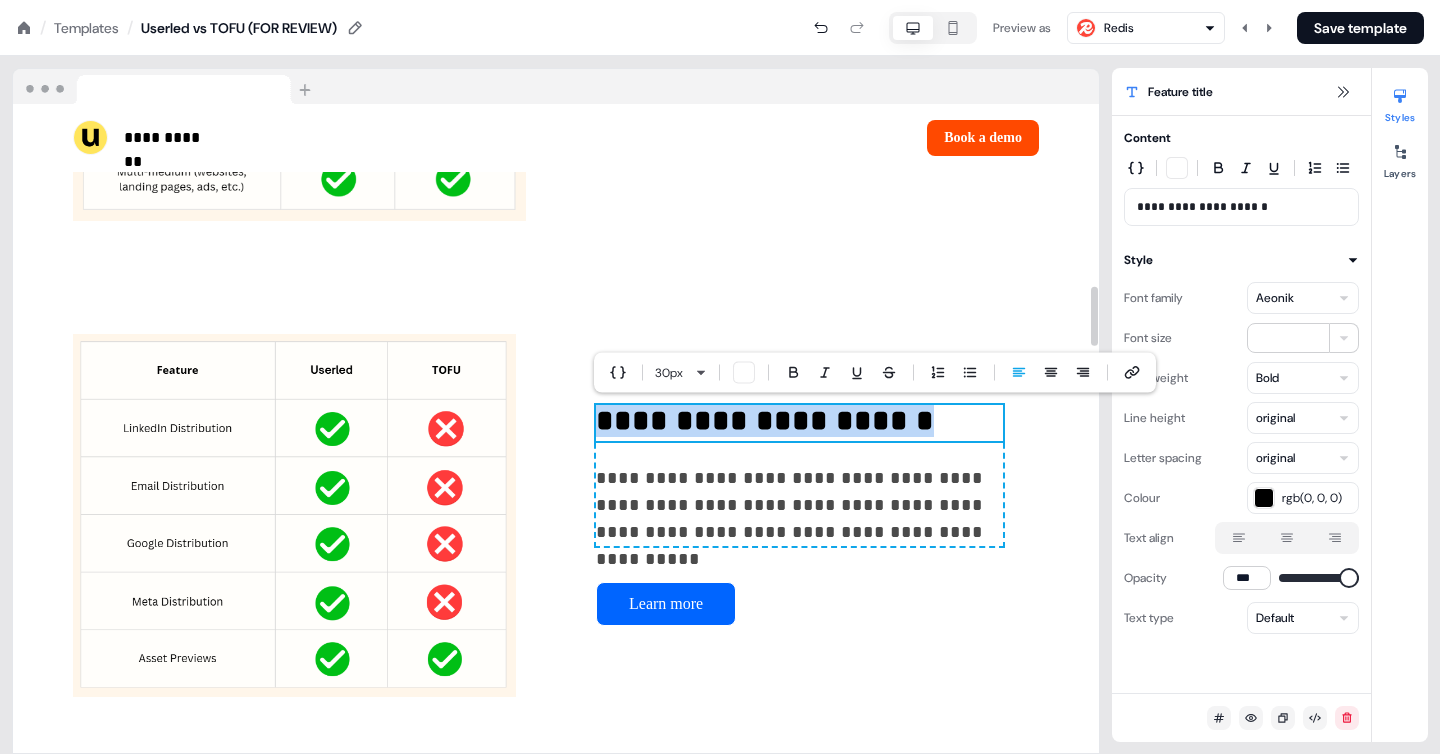 click on "**********" at bounding box center [799, 423] 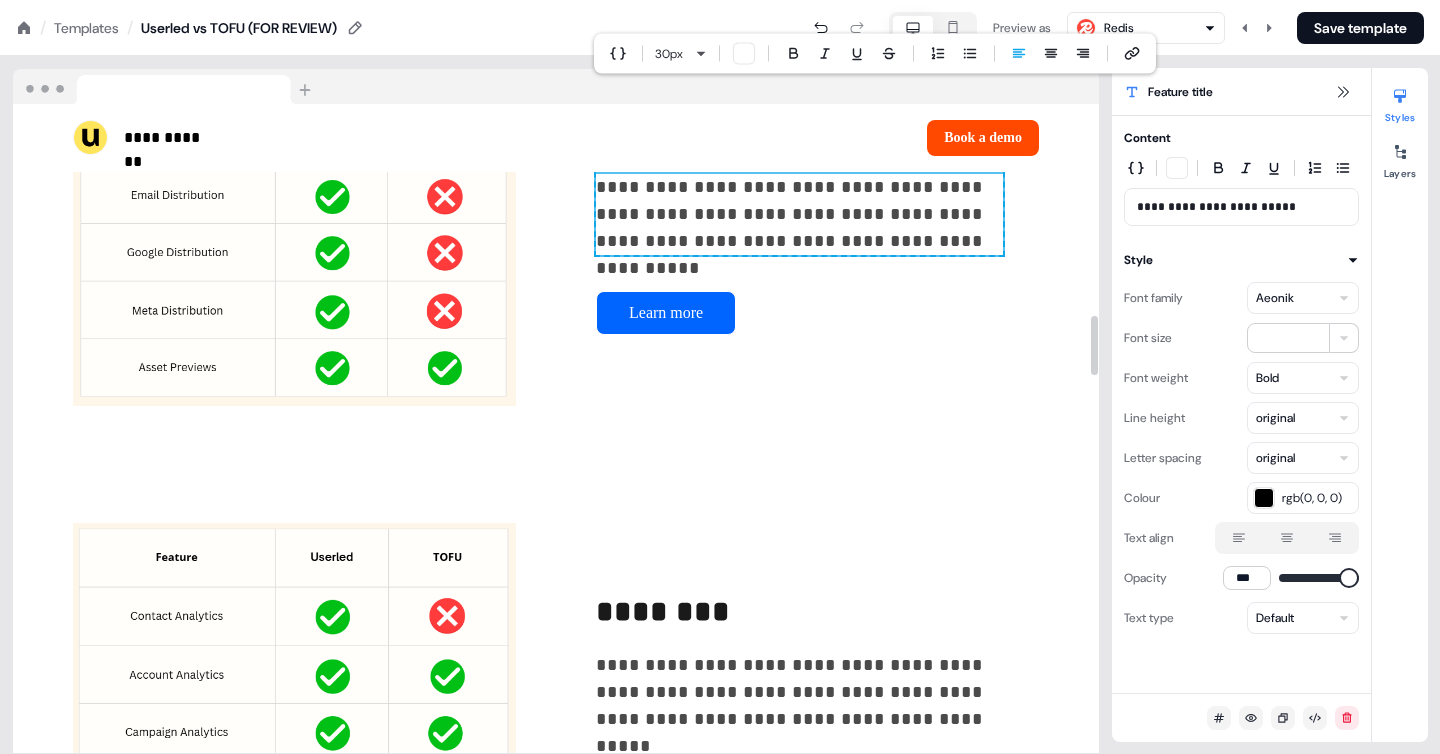 scroll, scrollTop: 2463, scrollLeft: 0, axis: vertical 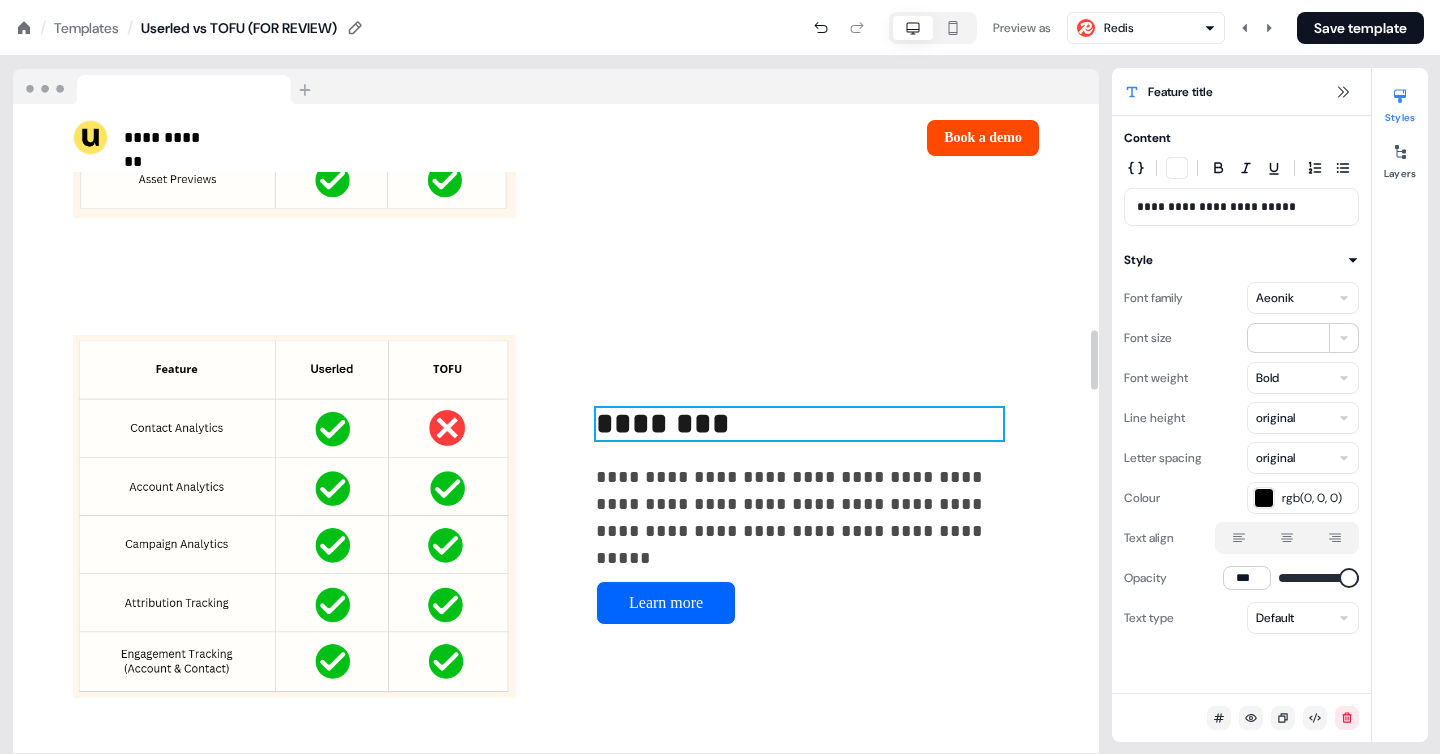 click on "********" at bounding box center [663, 423] 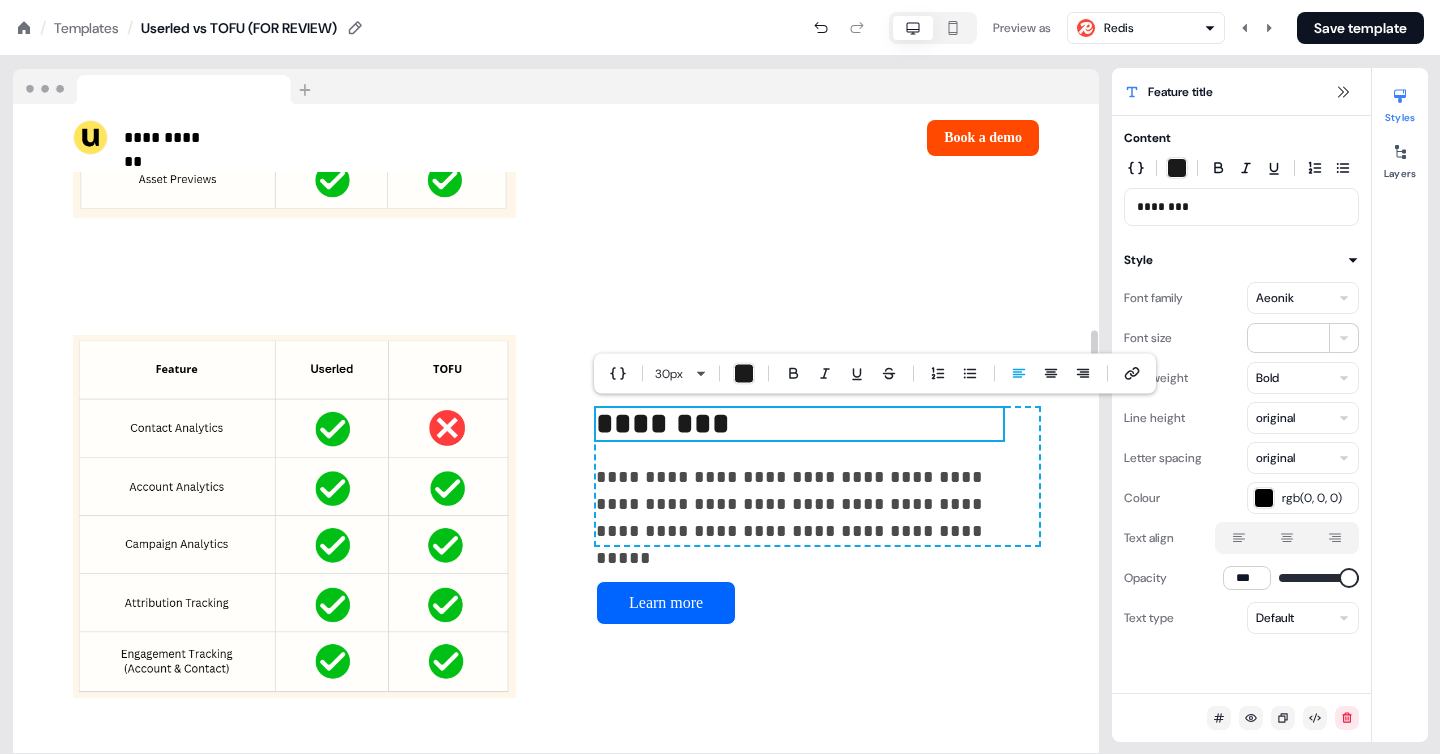 click on "********" at bounding box center (663, 423) 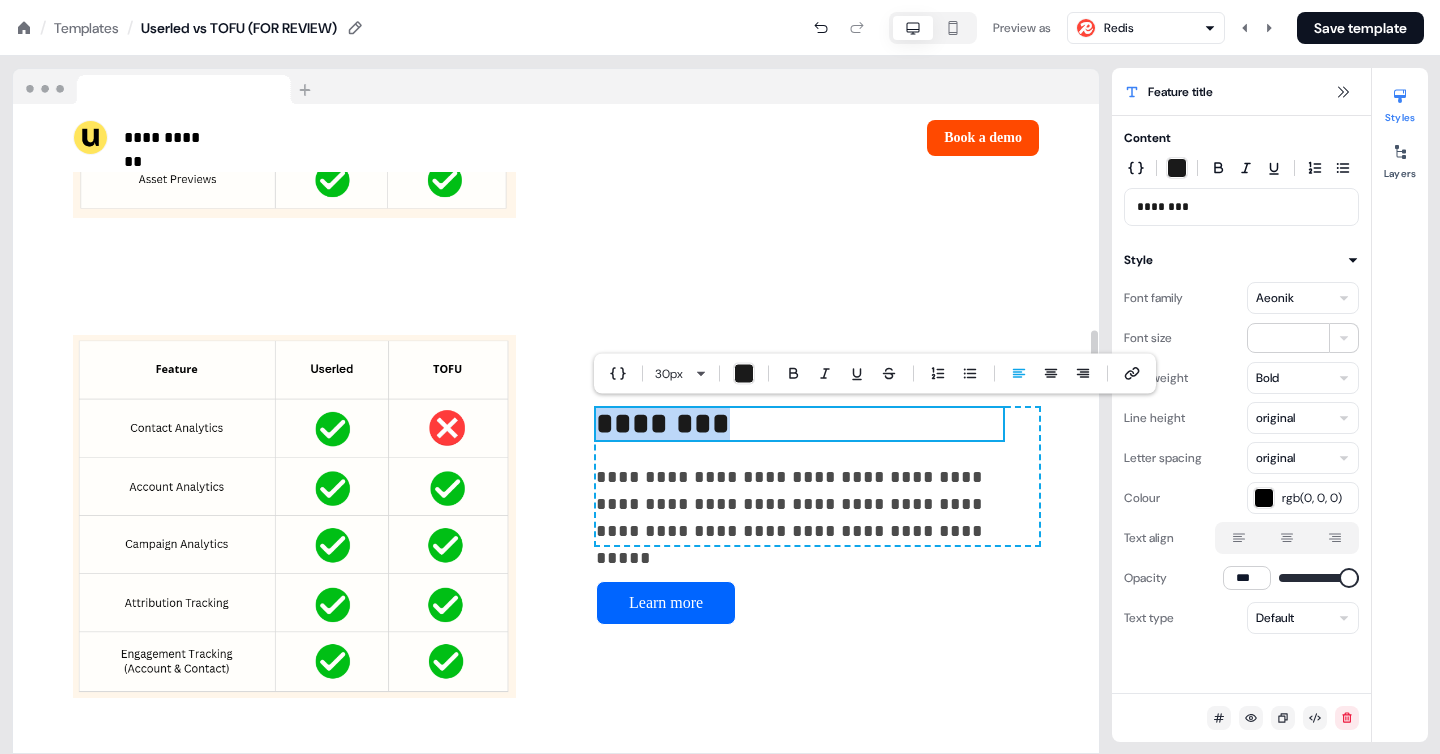 type 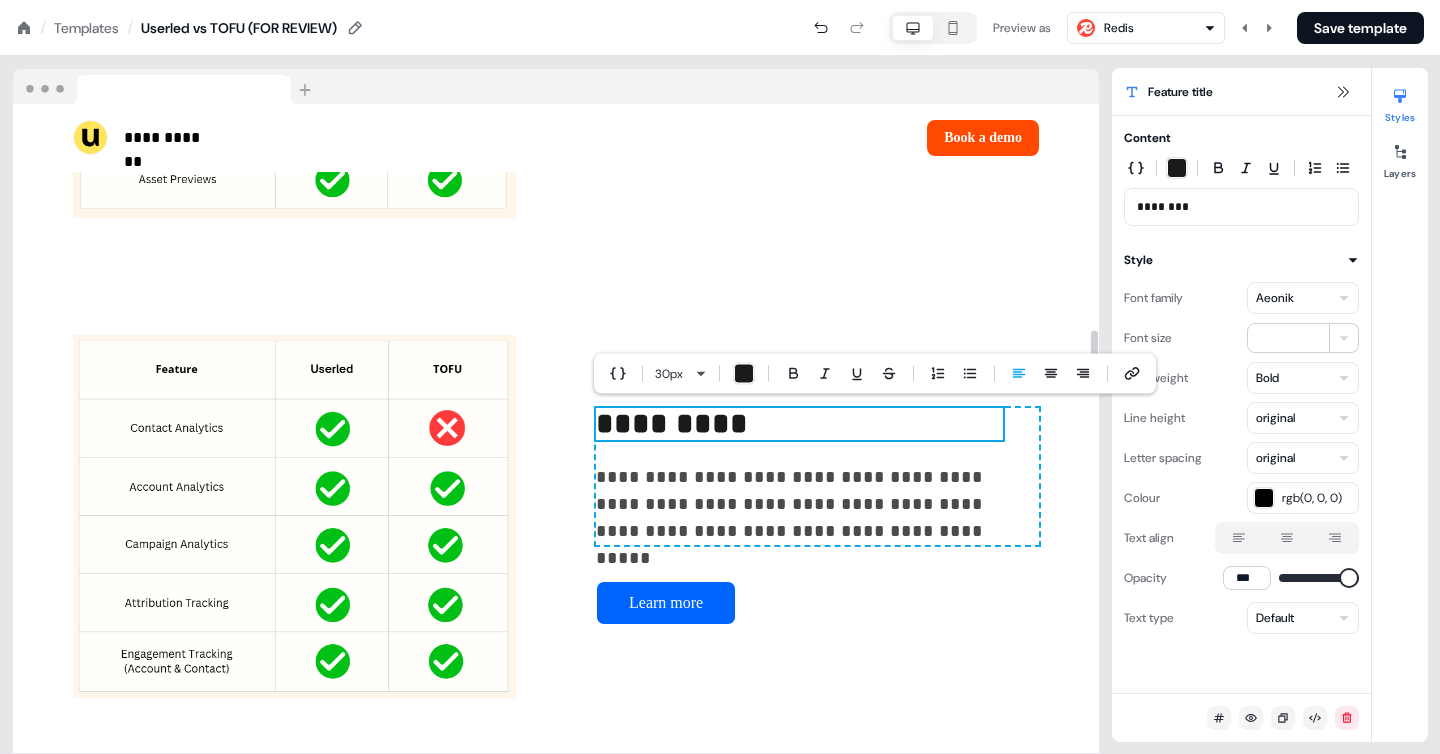 click on "*********" at bounding box center (799, 424) 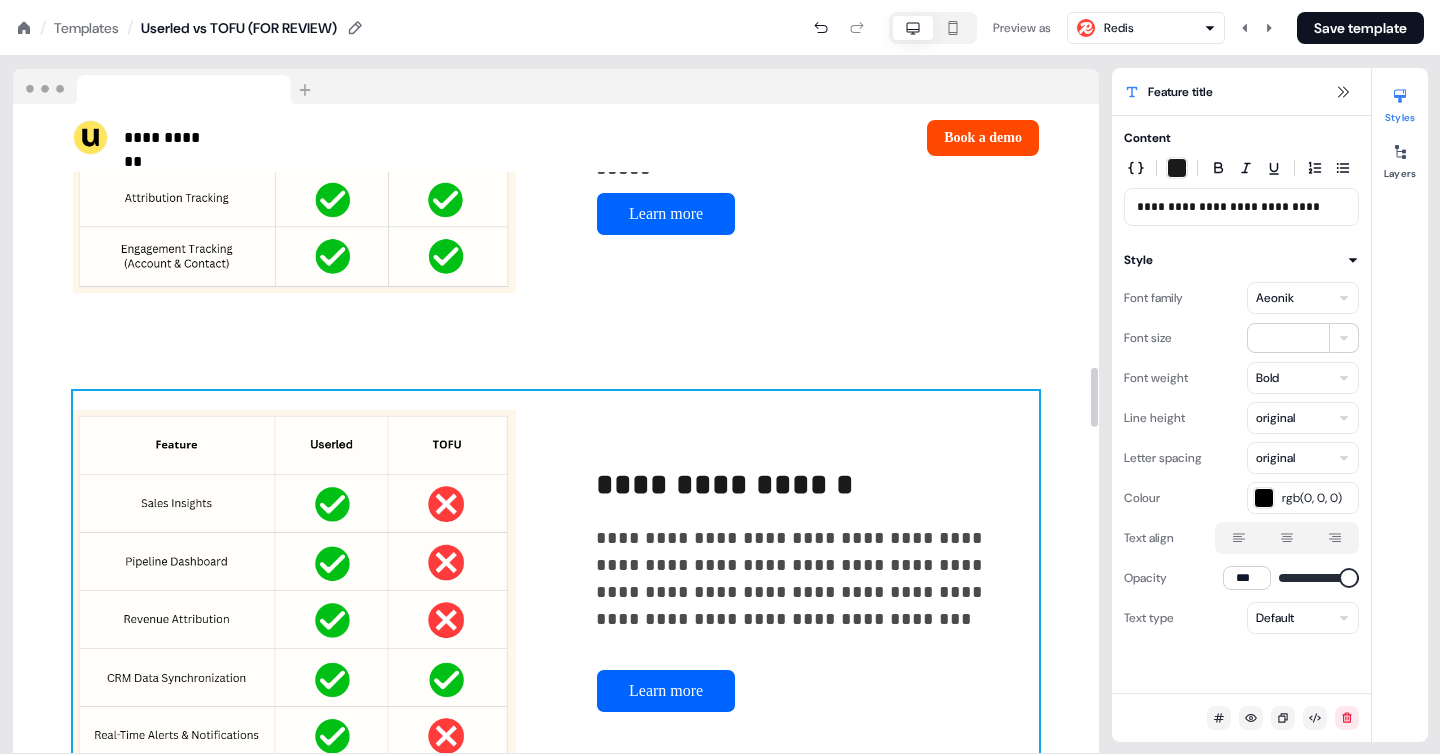 scroll, scrollTop: 2873, scrollLeft: 0, axis: vertical 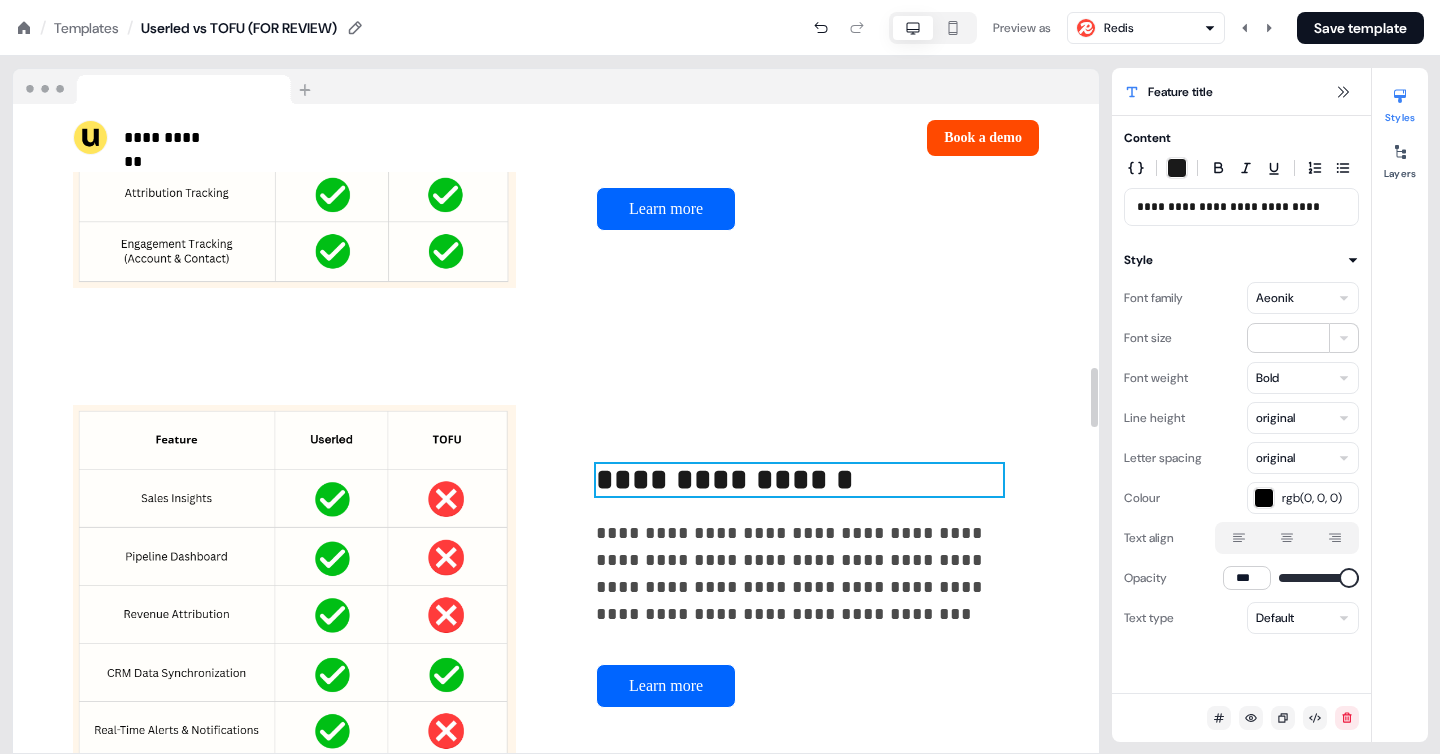 click on "**********" at bounding box center [725, 479] 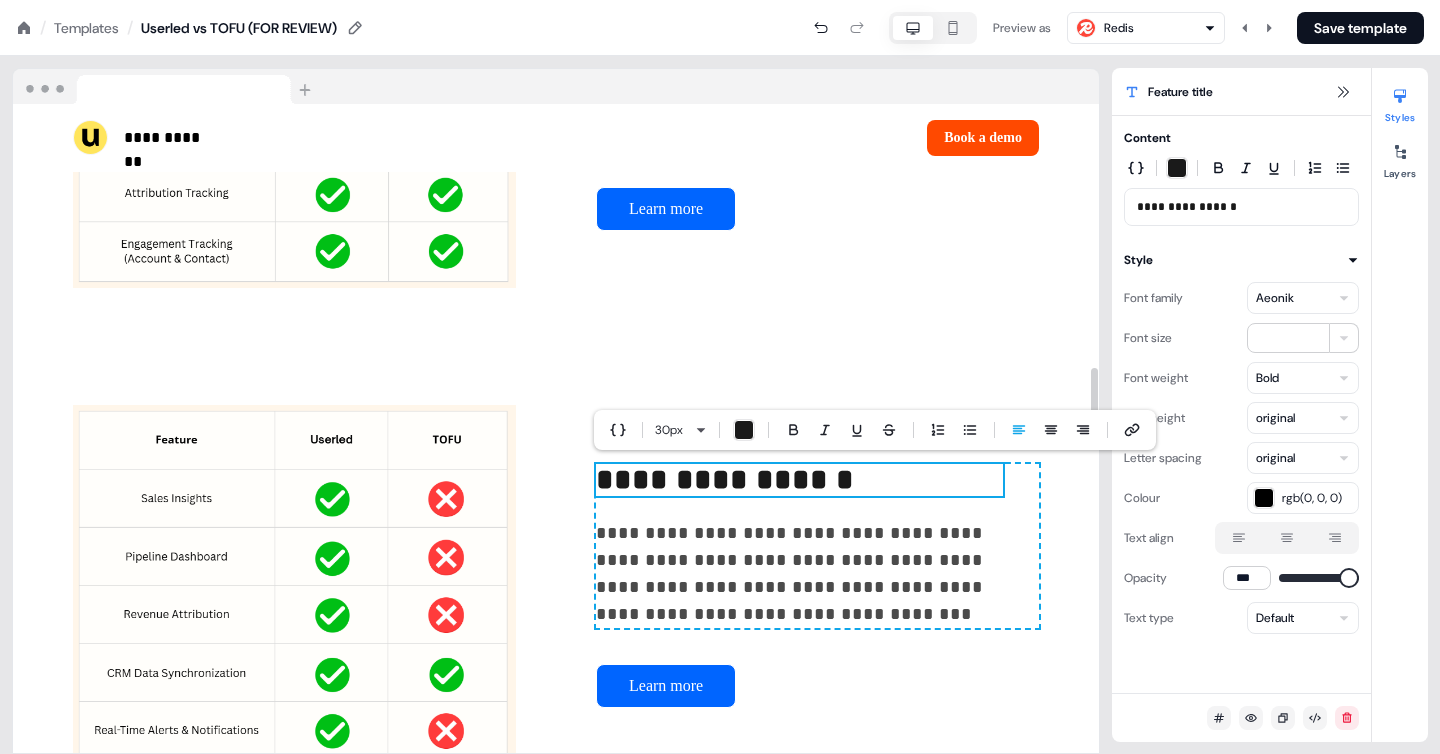 click on "**********" at bounding box center [725, 479] 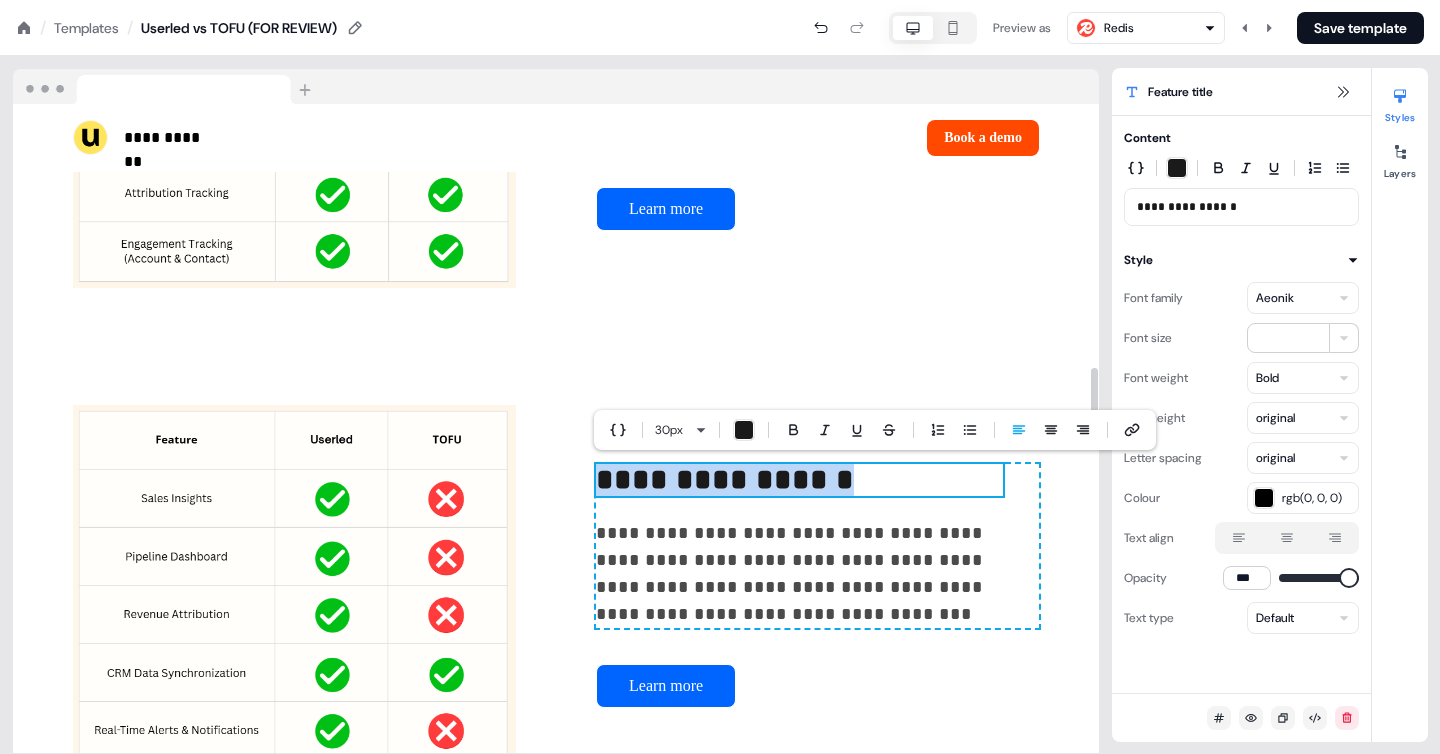 type 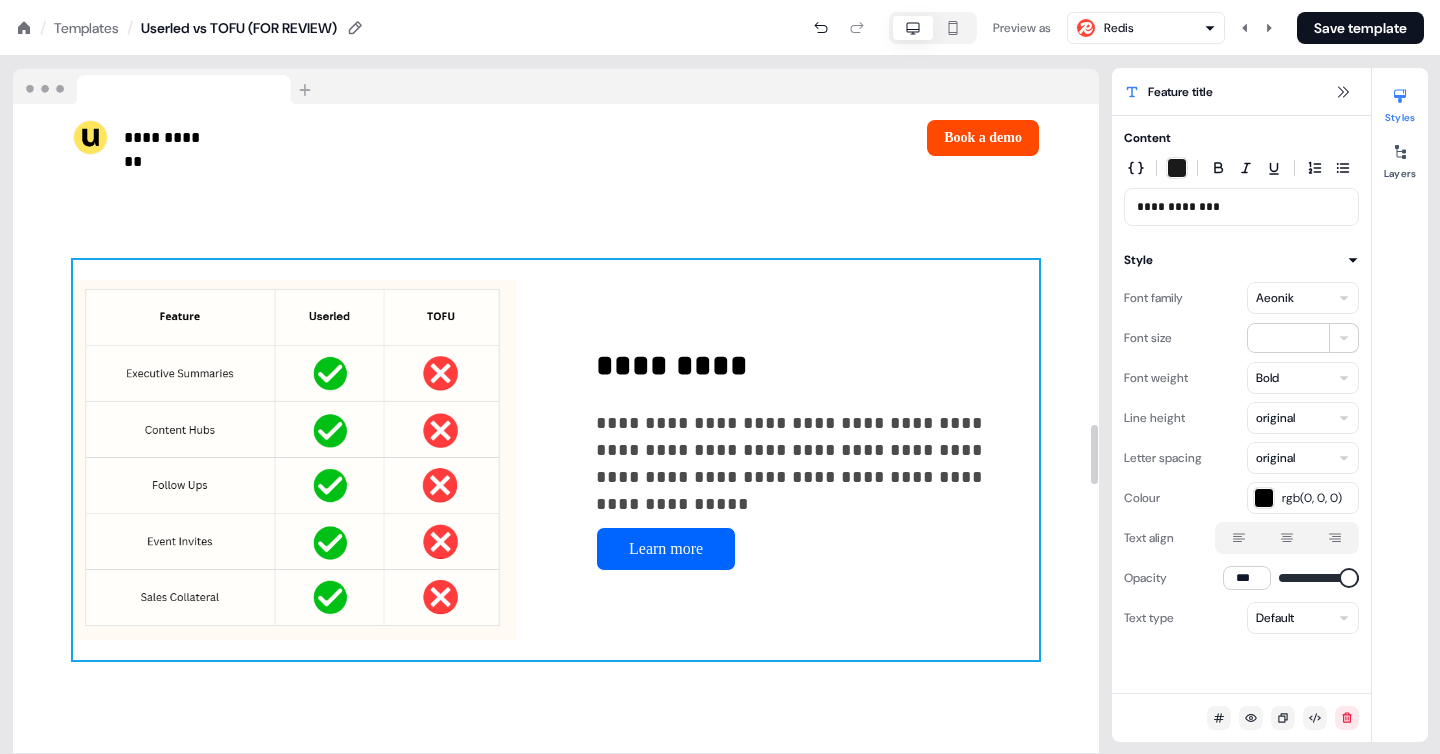 scroll, scrollTop: 3495, scrollLeft: 0, axis: vertical 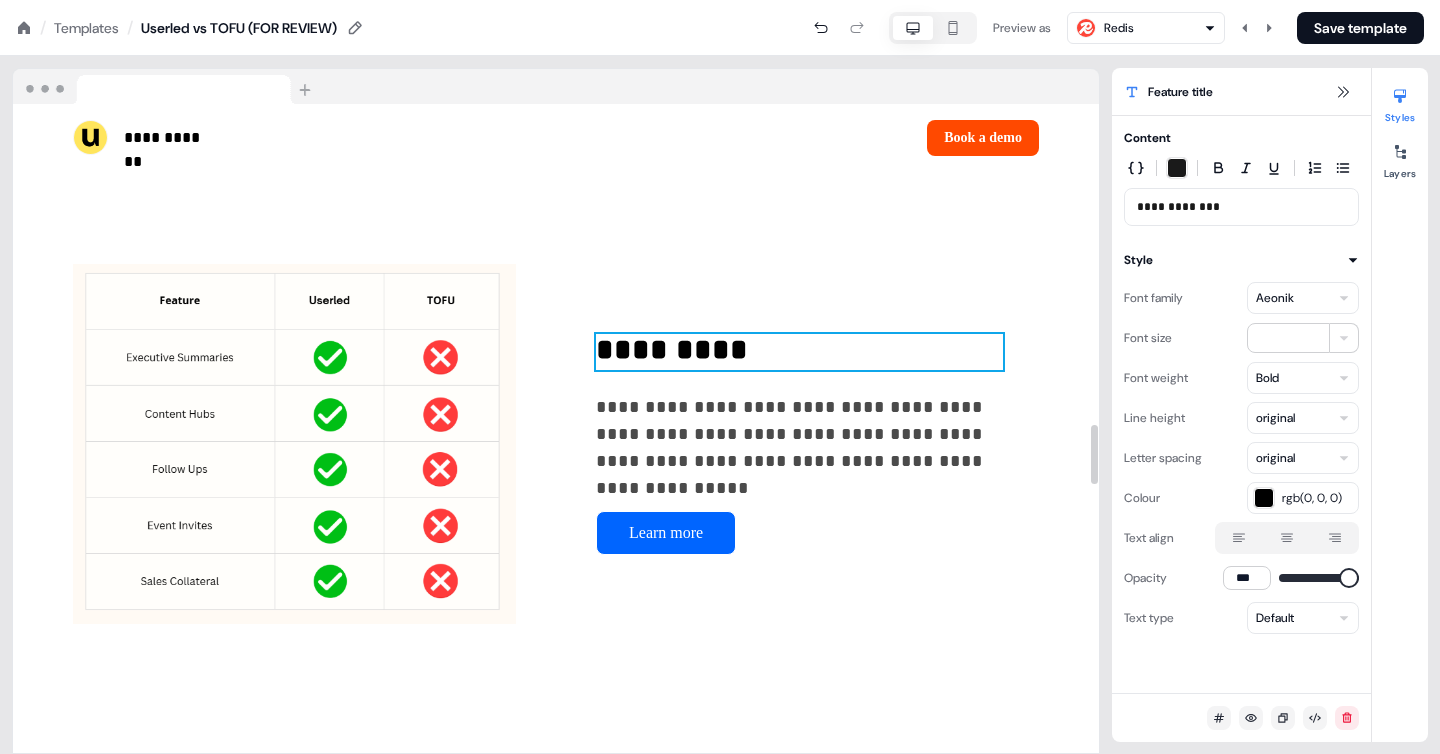 click on "*********" at bounding box center [799, 352] 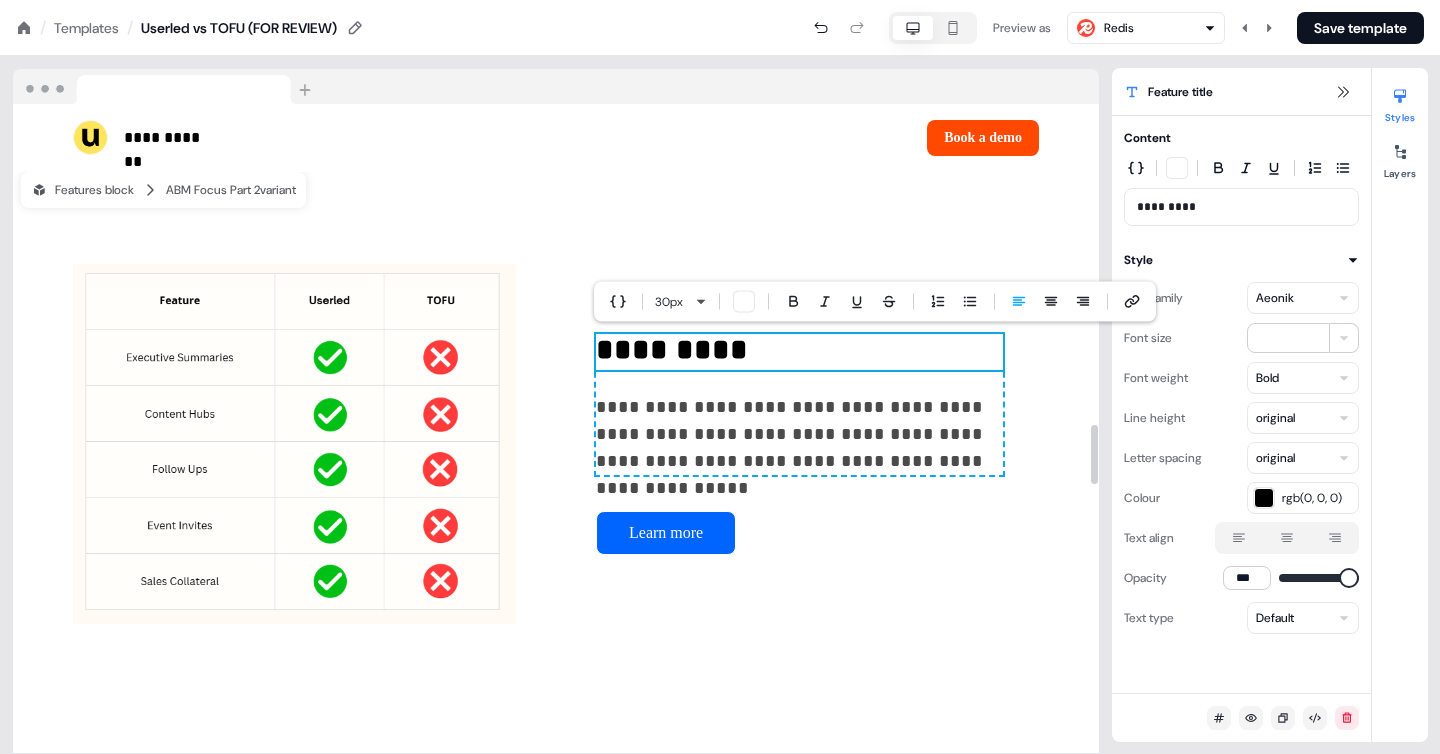 click on "*********" at bounding box center [799, 352] 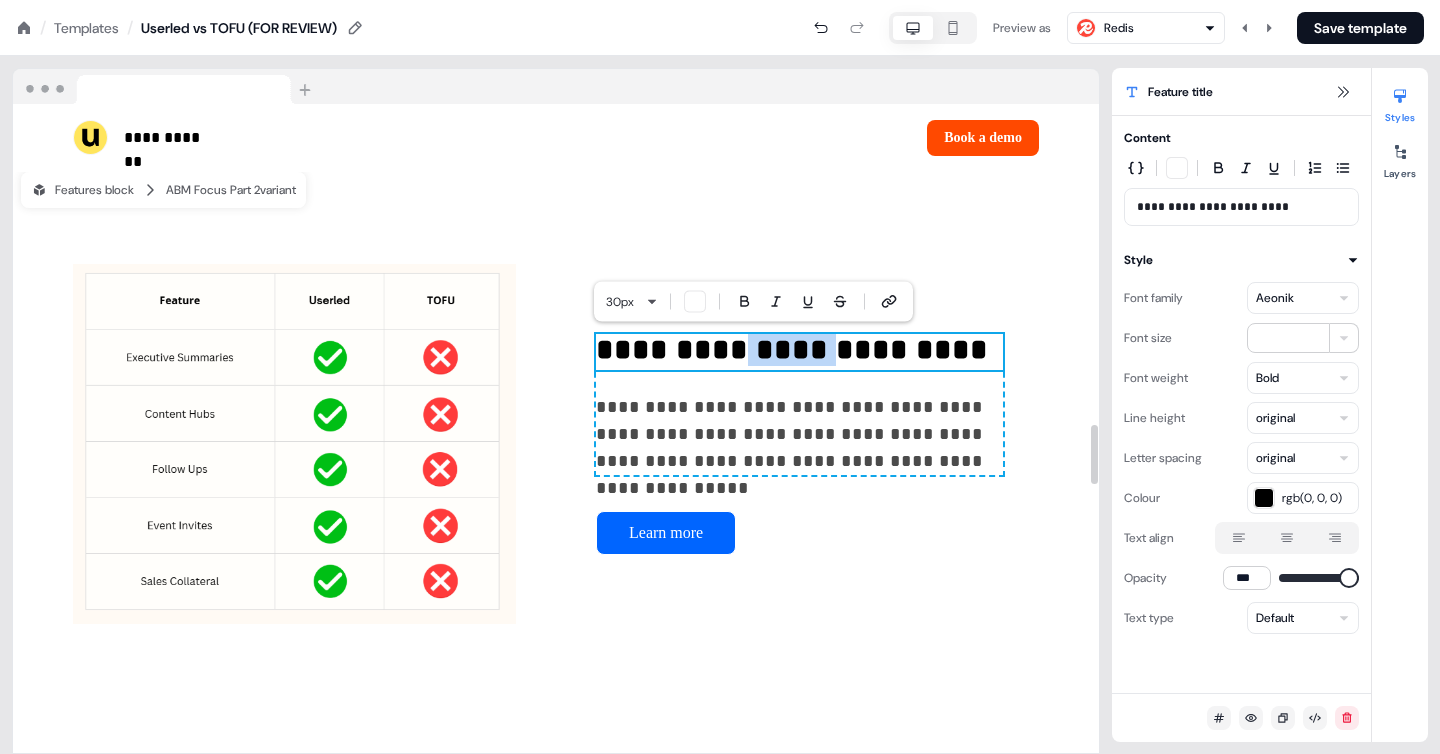 drag, startPoint x: 829, startPoint y: 351, endPoint x: 741, endPoint y: 354, distance: 88.051125 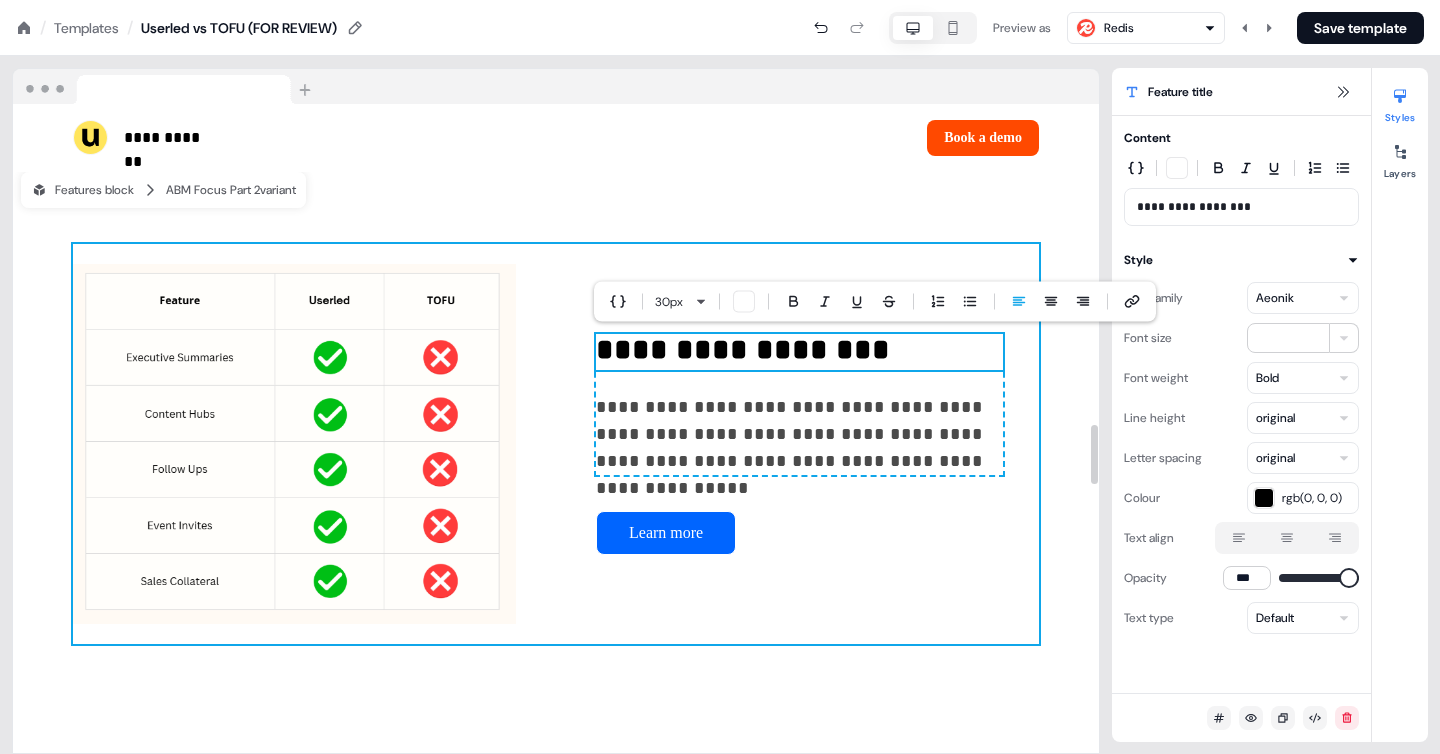 click on "**********" at bounding box center (556, 444) 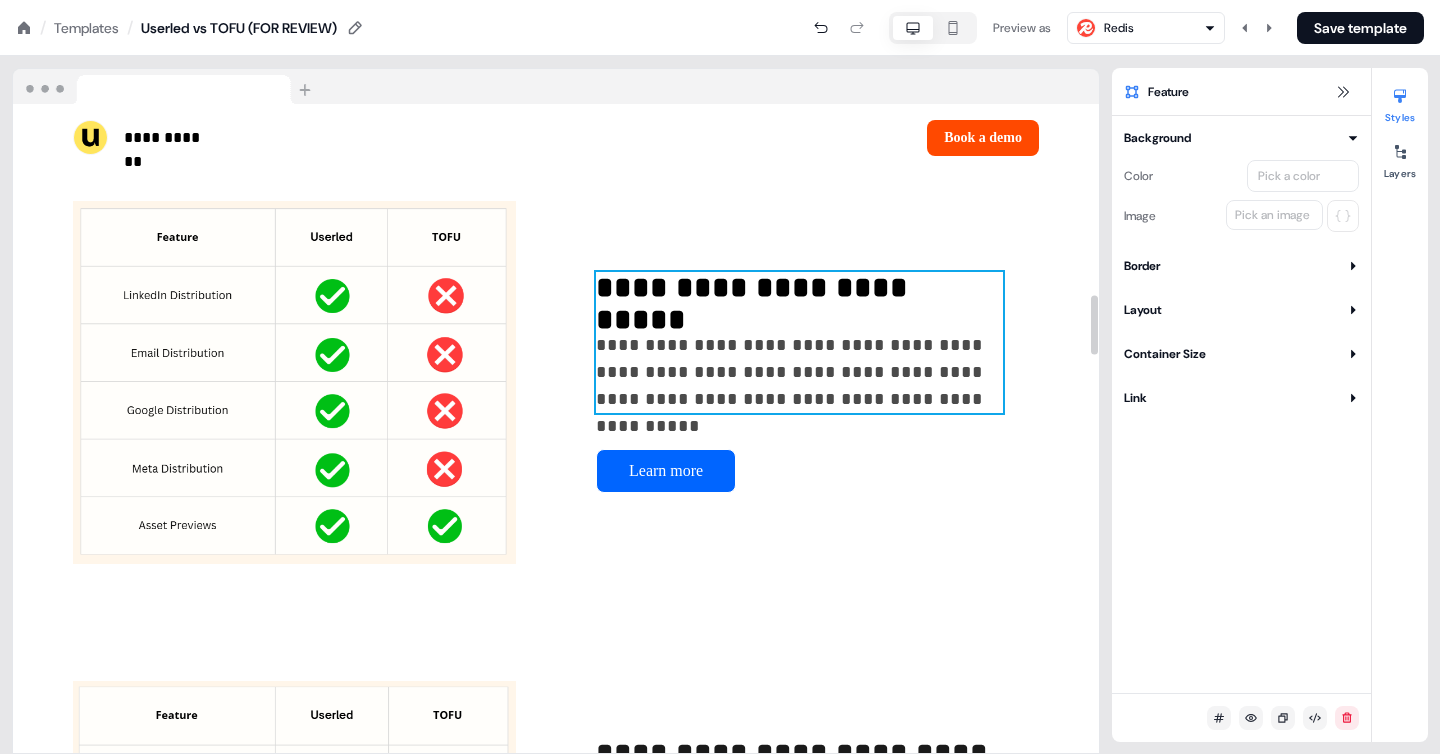 scroll, scrollTop: 2122, scrollLeft: 0, axis: vertical 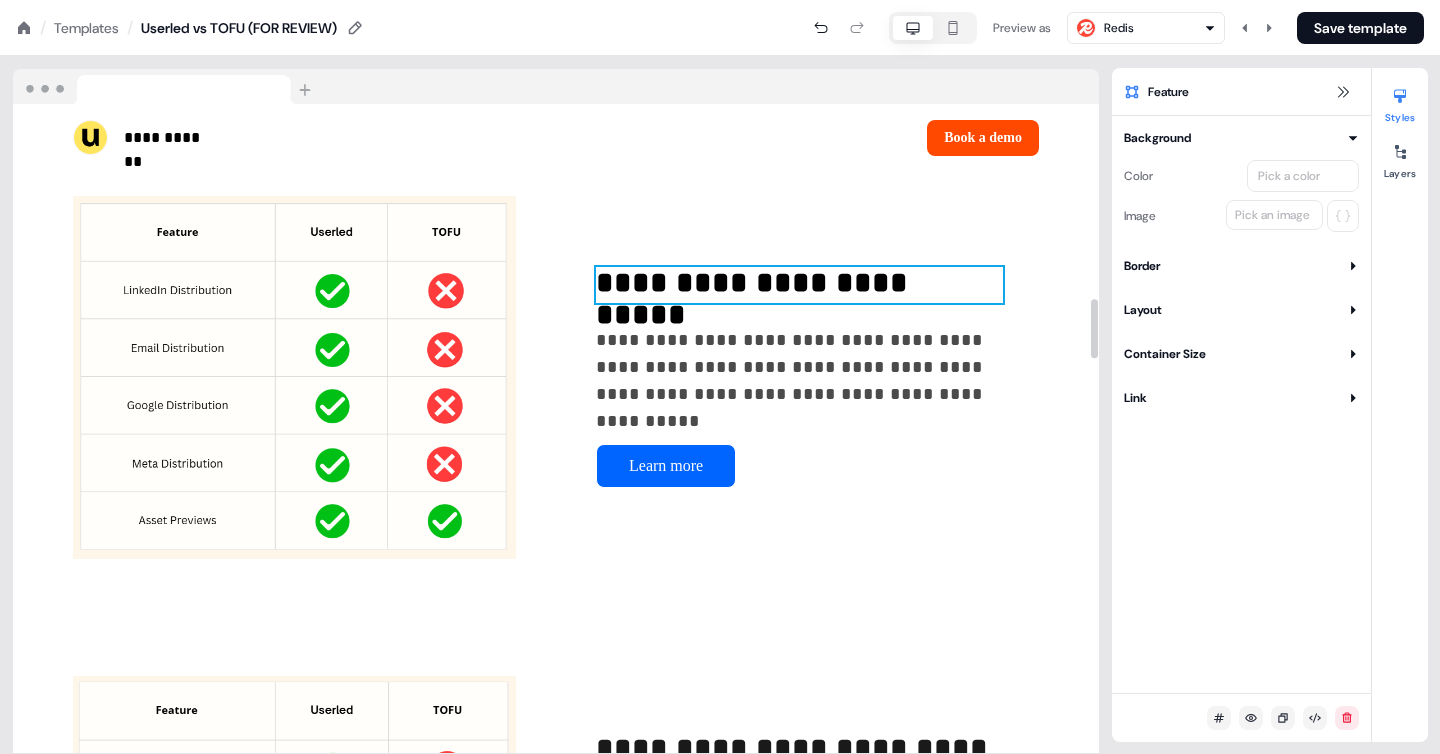 click on "**********" at bounding box center (799, 285) 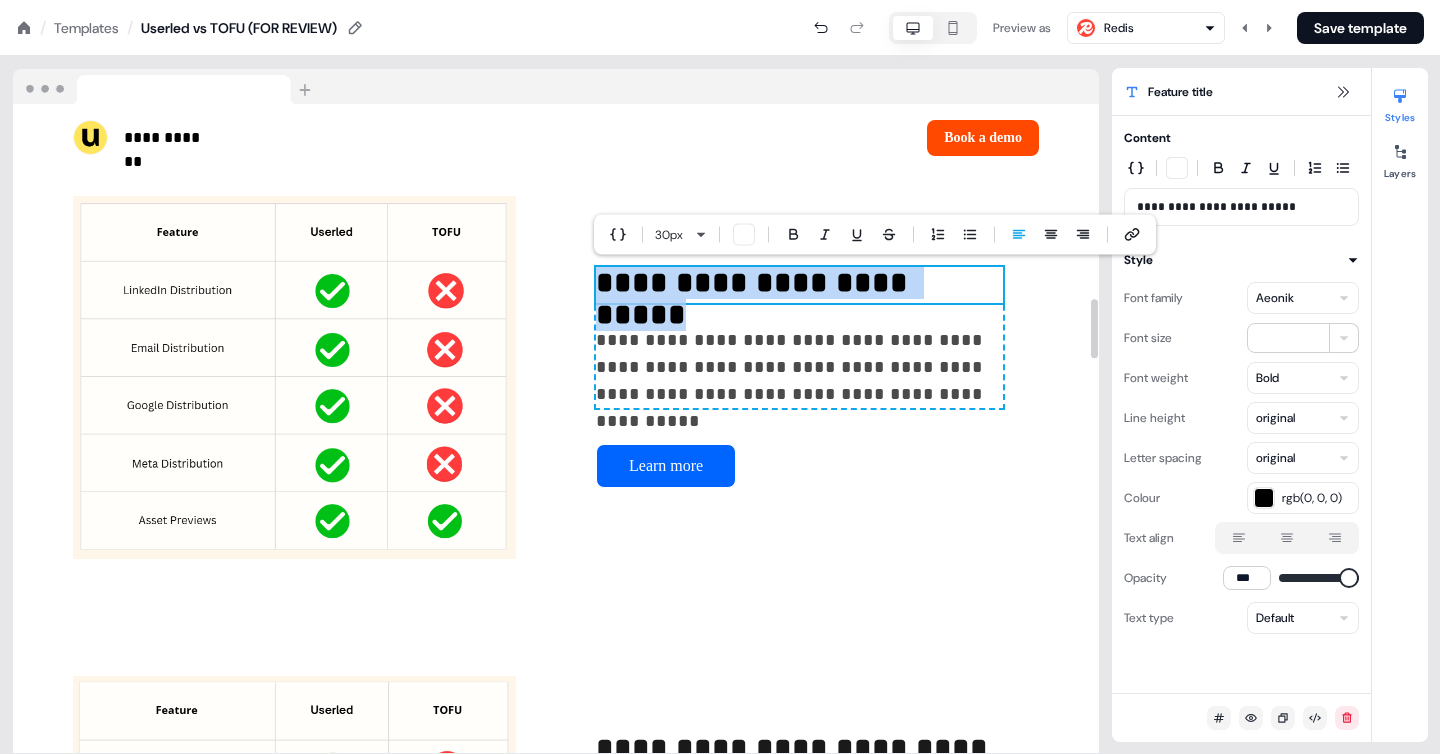 click on "**********" at bounding box center (799, 285) 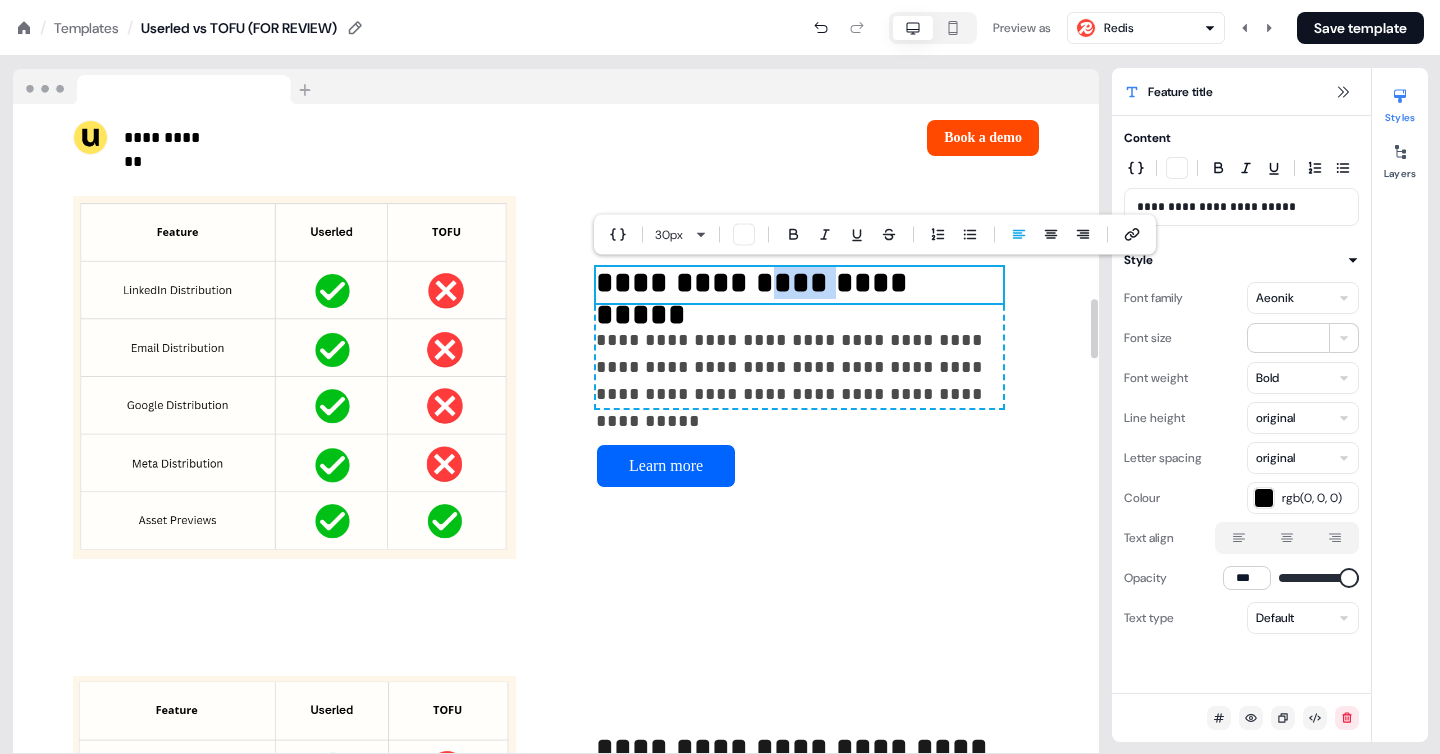 drag, startPoint x: 789, startPoint y: 284, endPoint x: 727, endPoint y: 272, distance: 63.15061 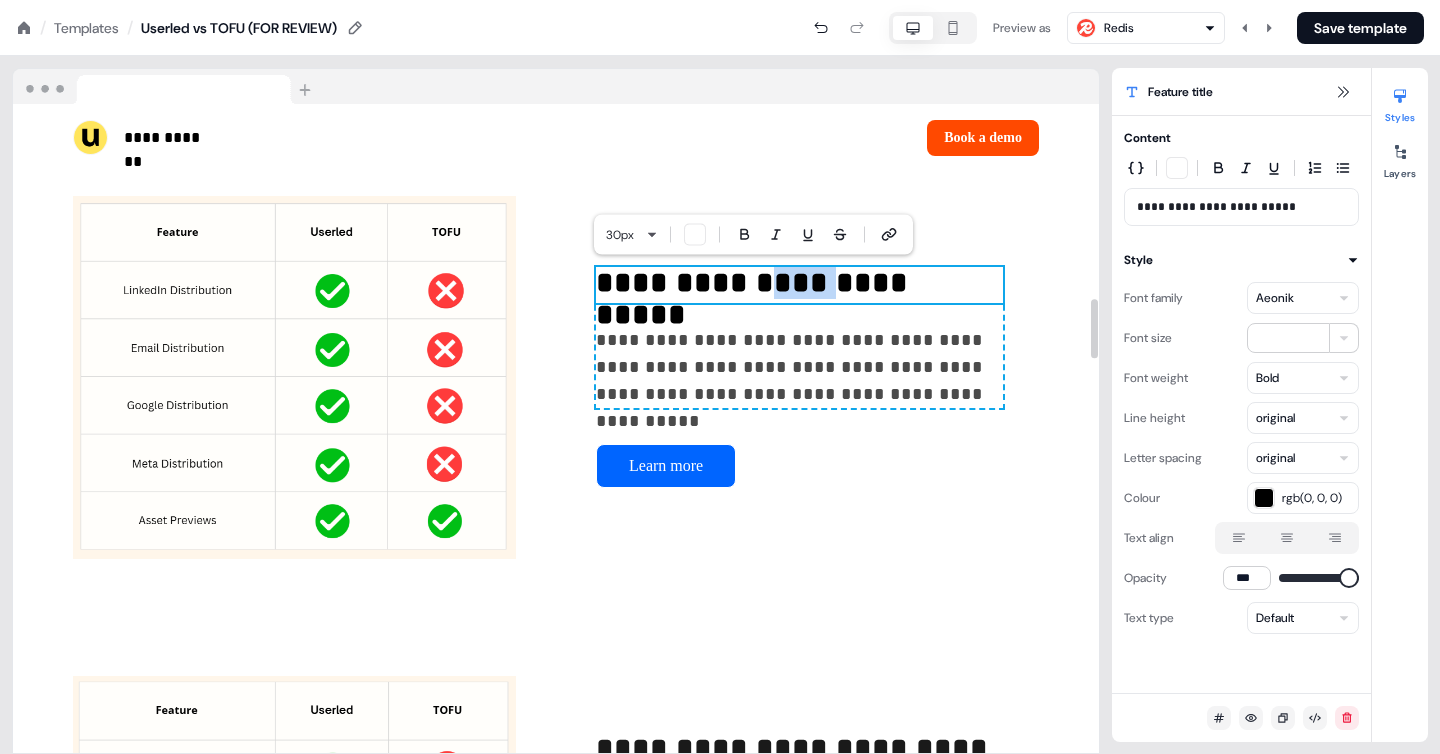 click on "**********" at bounding box center (799, 285) 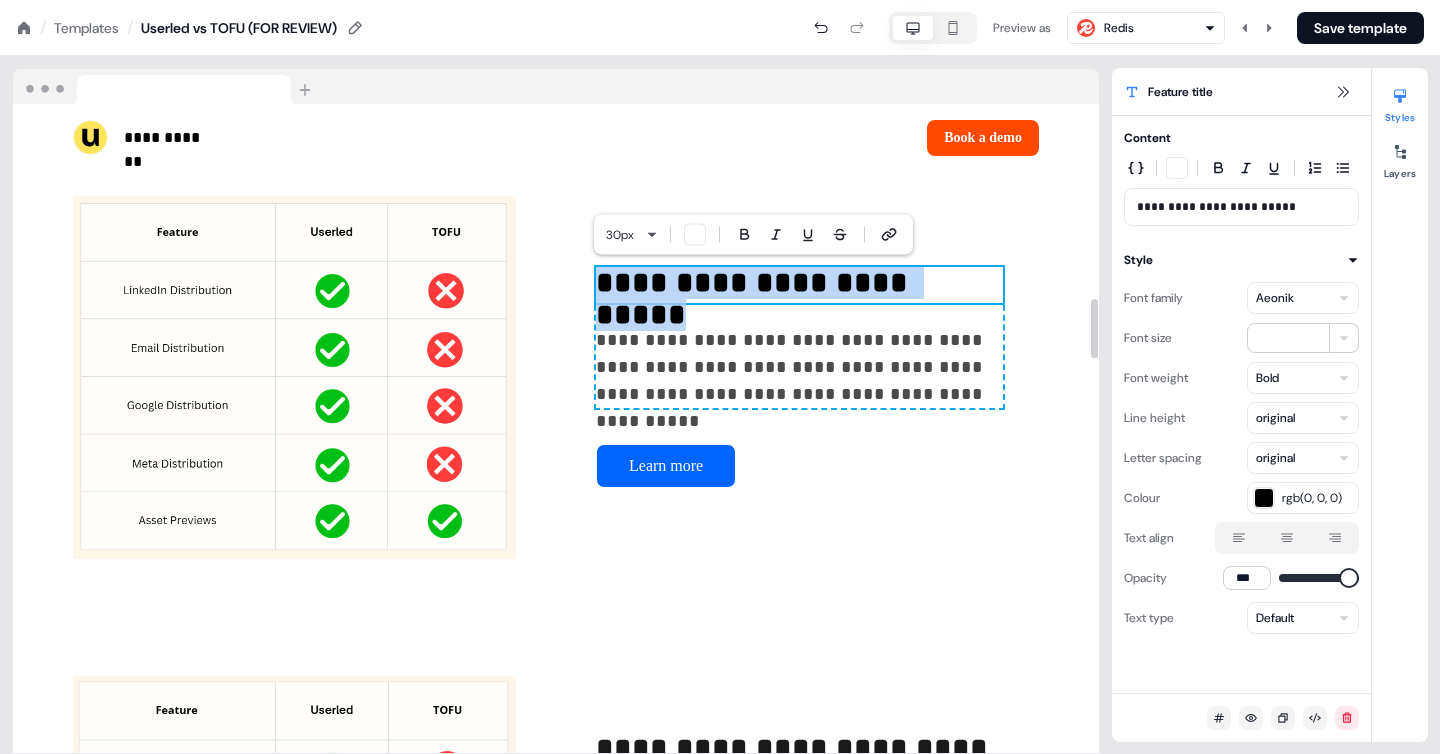 click on "**********" at bounding box center (799, 285) 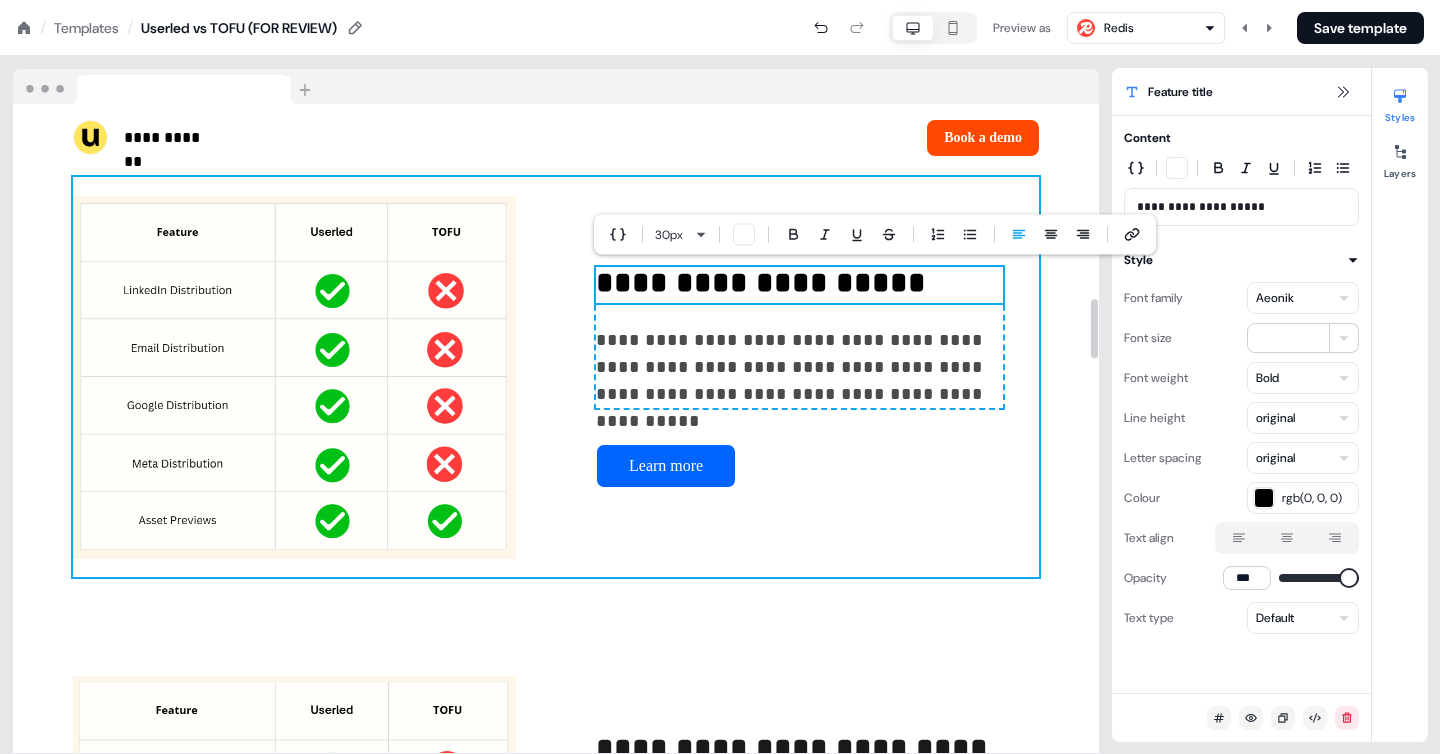 click on "**********" at bounding box center (556, 377) 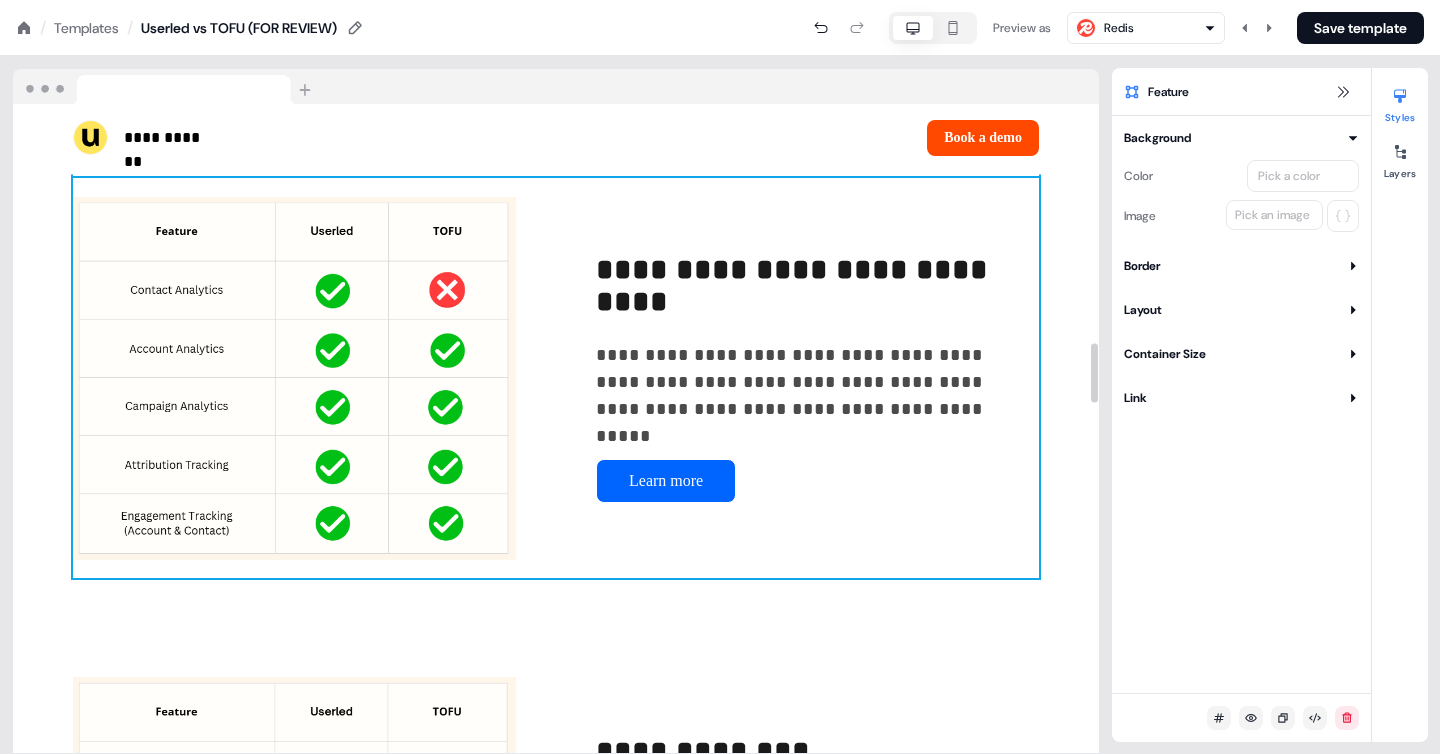 scroll, scrollTop: 2604, scrollLeft: 0, axis: vertical 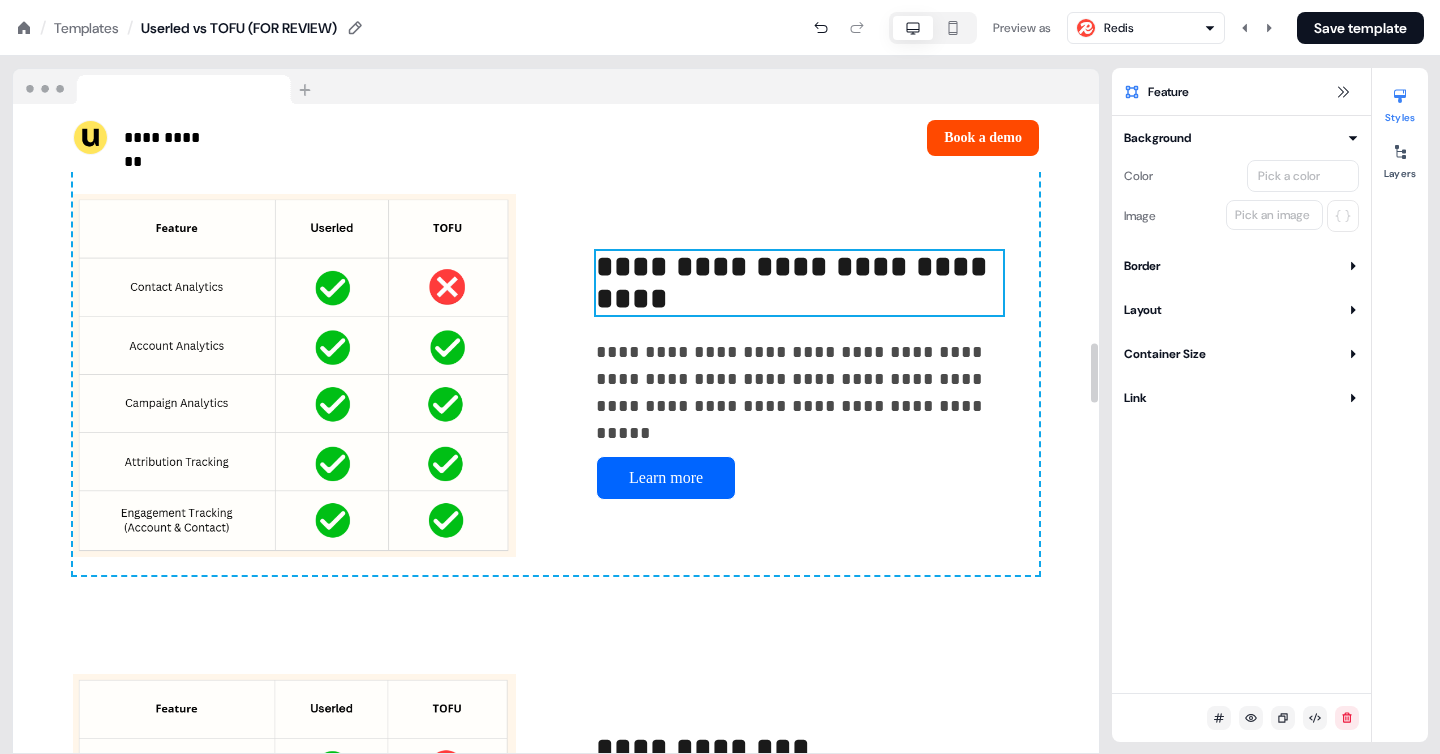 click on "**********" at bounding box center (796, 282) 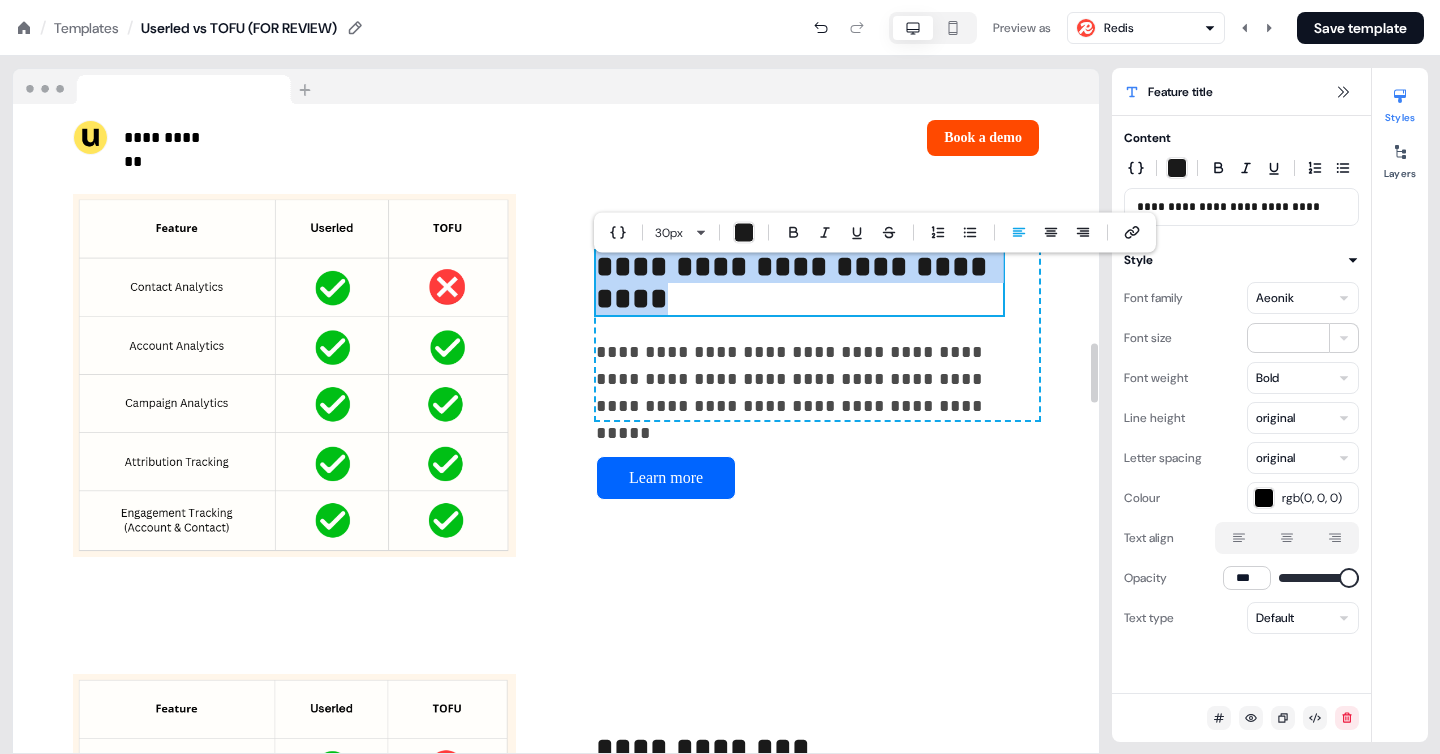 click on "**********" at bounding box center (796, 282) 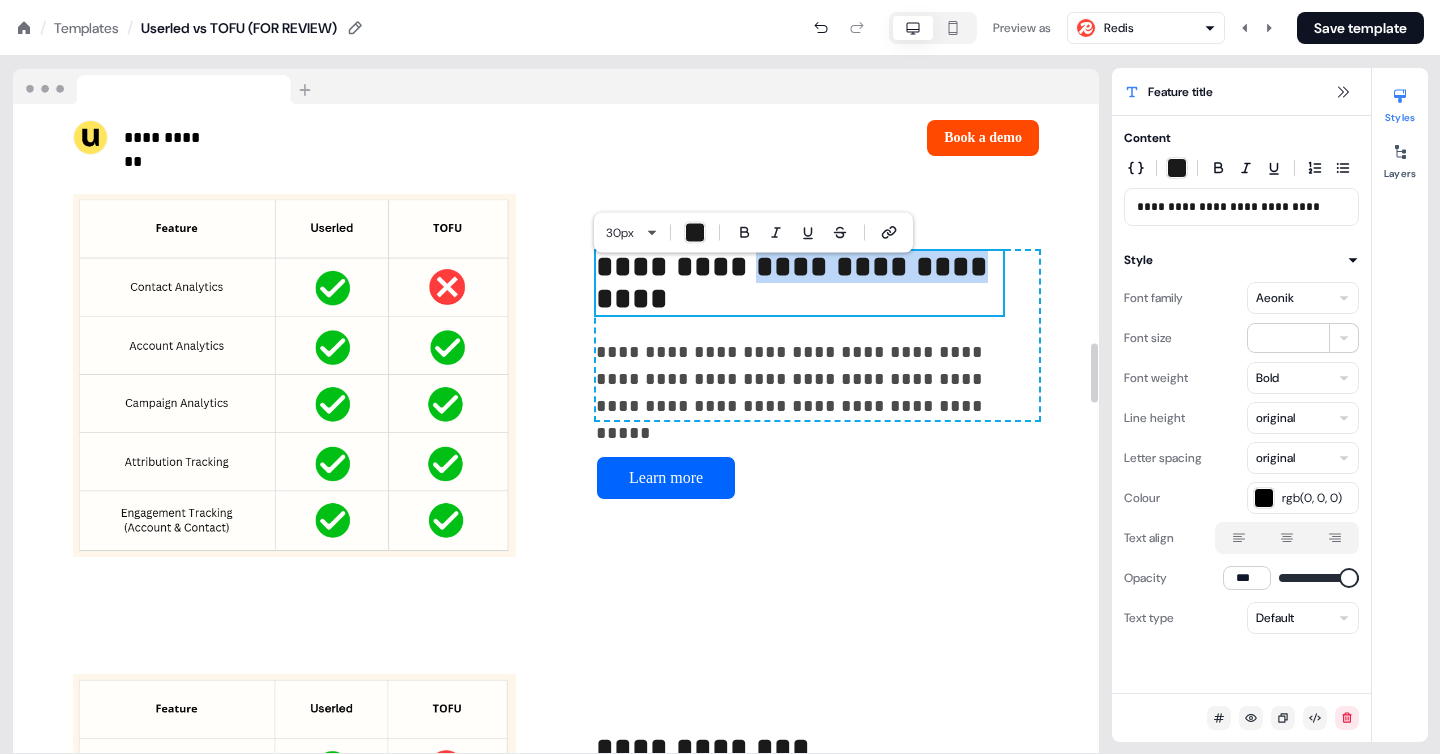 drag, startPoint x: 728, startPoint y: 288, endPoint x: 941, endPoint y: 284, distance: 213.03755 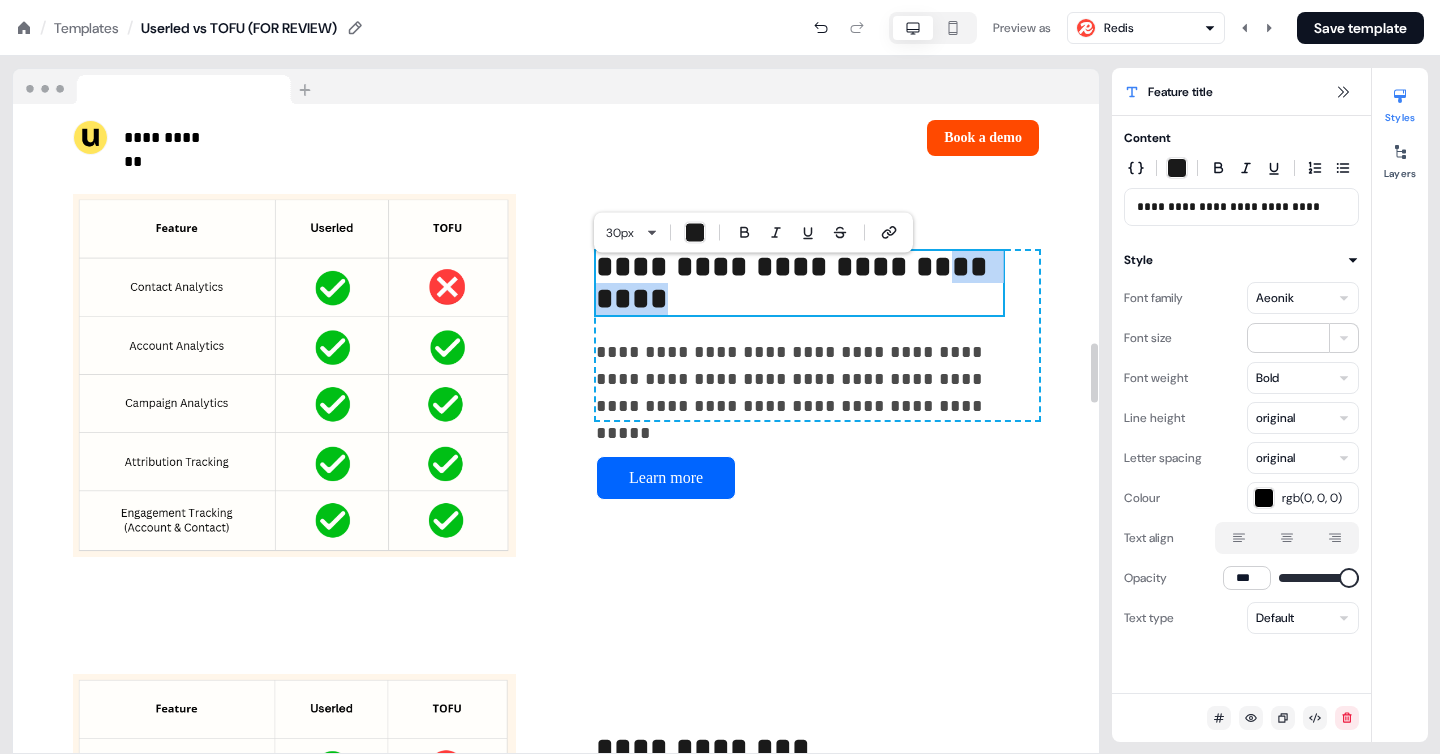 click on "**********" at bounding box center (796, 282) 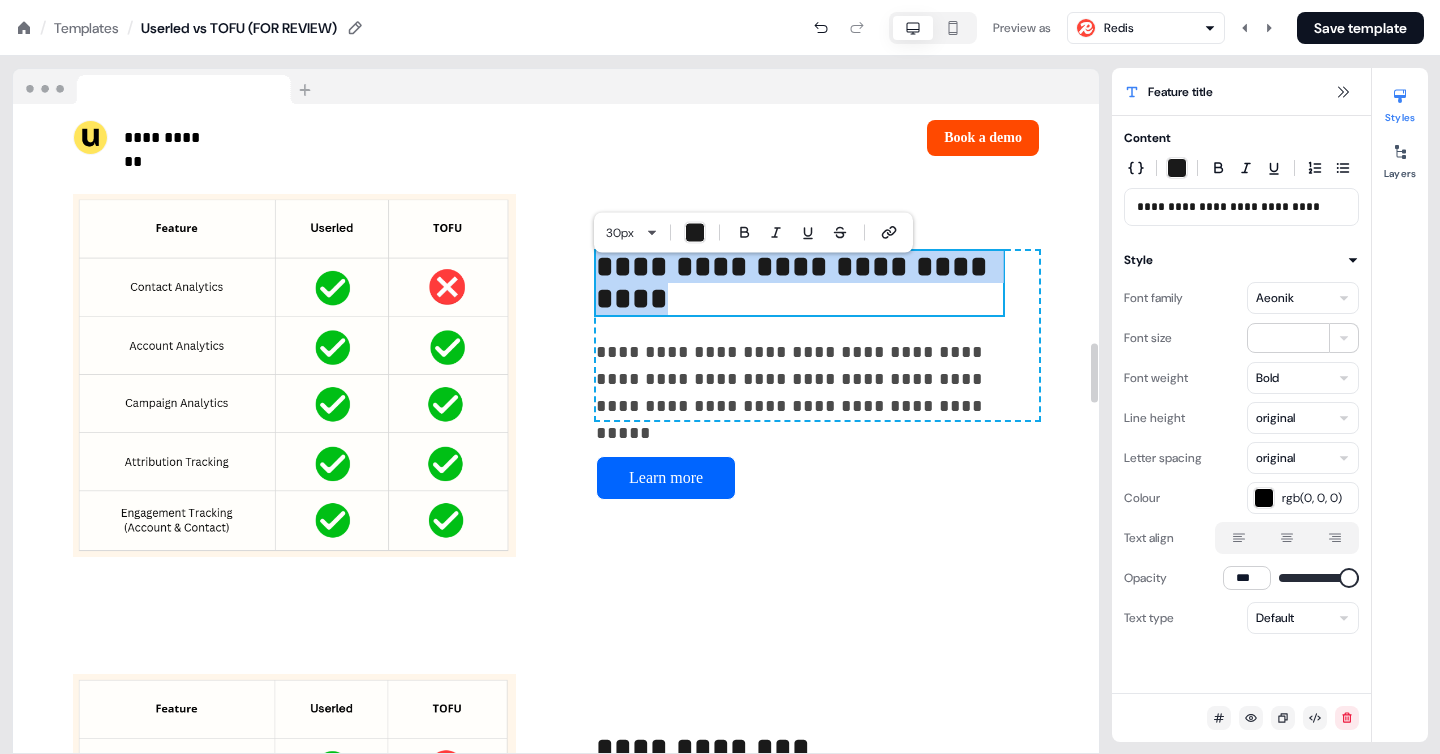 click on "**********" at bounding box center (796, 282) 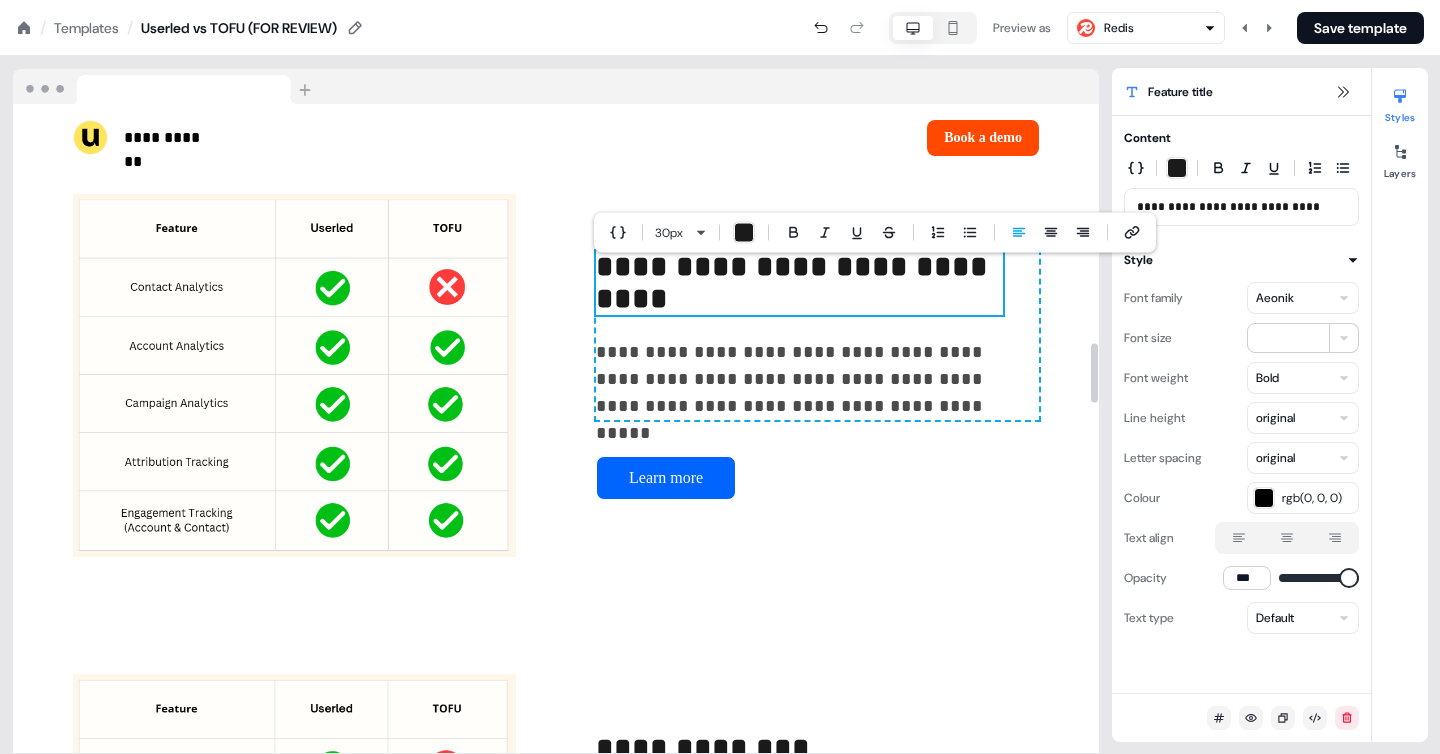 click on "**********" at bounding box center [796, 282] 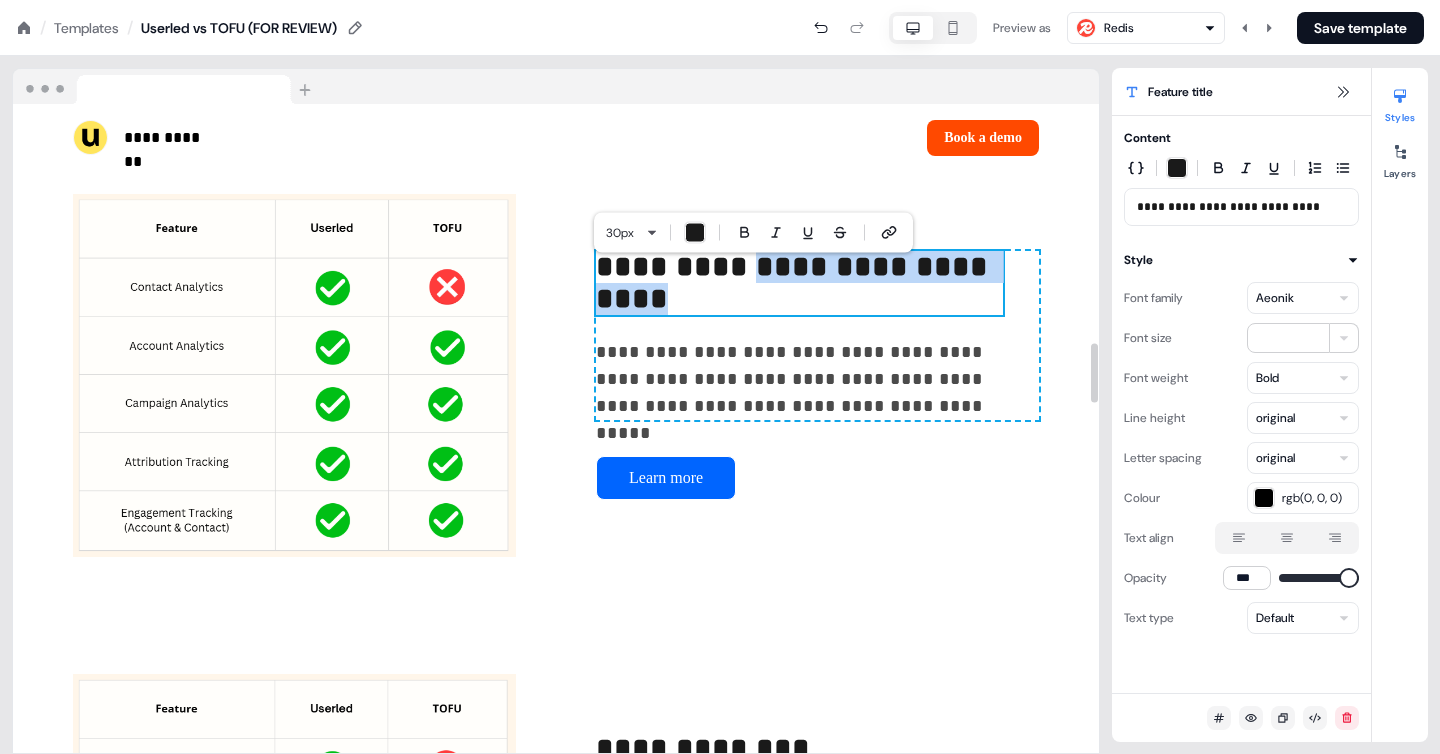 drag, startPoint x: 721, startPoint y: 289, endPoint x: 1034, endPoint y: 274, distance: 313.35922 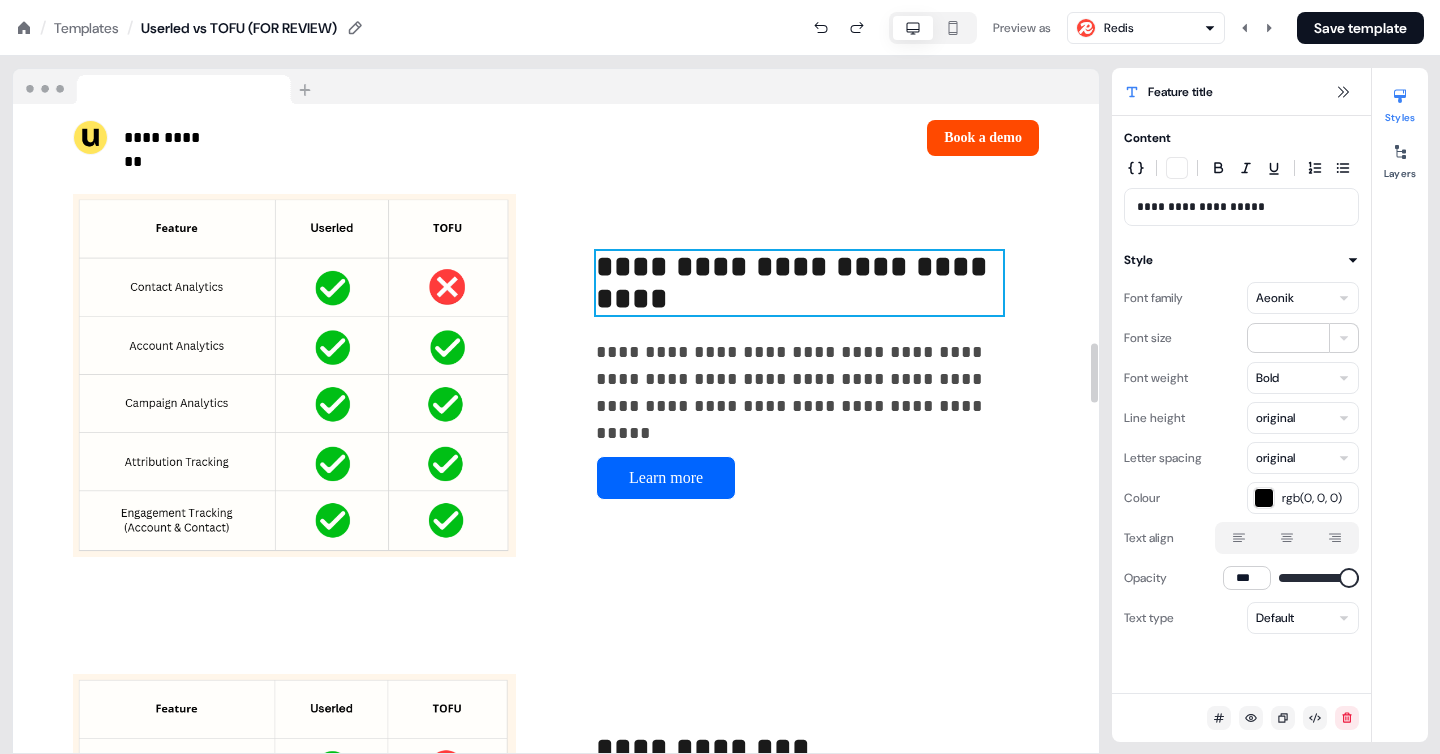 click on "**********" at bounding box center [796, 282] 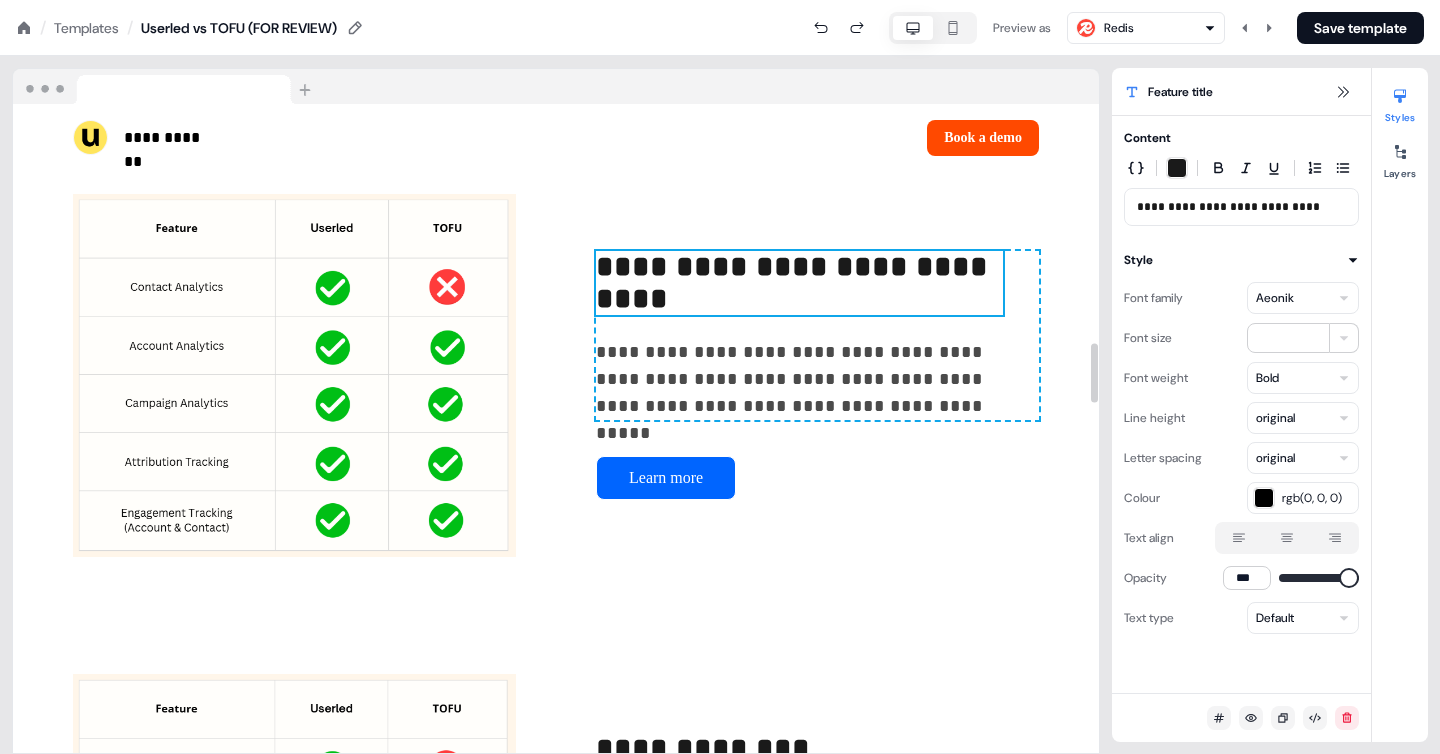 click on "**********" at bounding box center [796, 282] 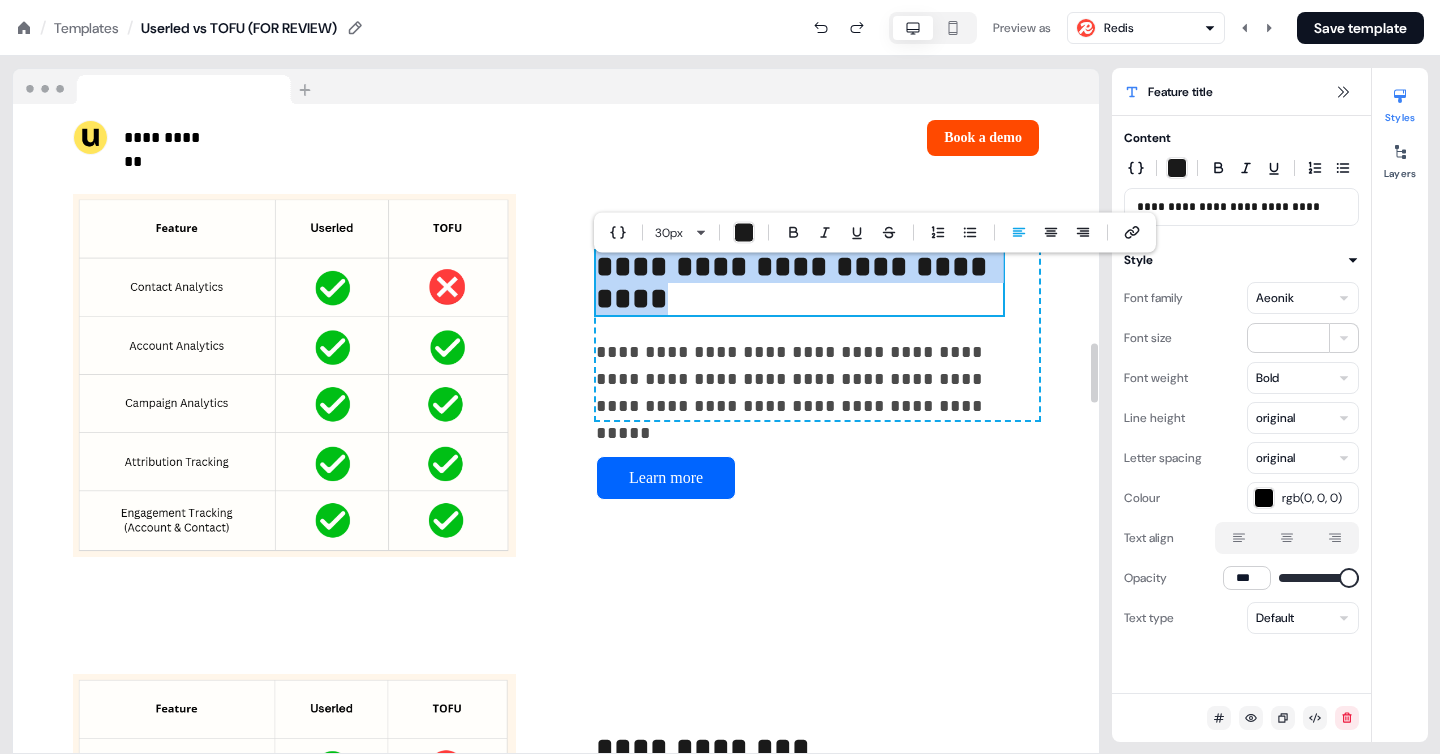 click on "**********" at bounding box center (796, 282) 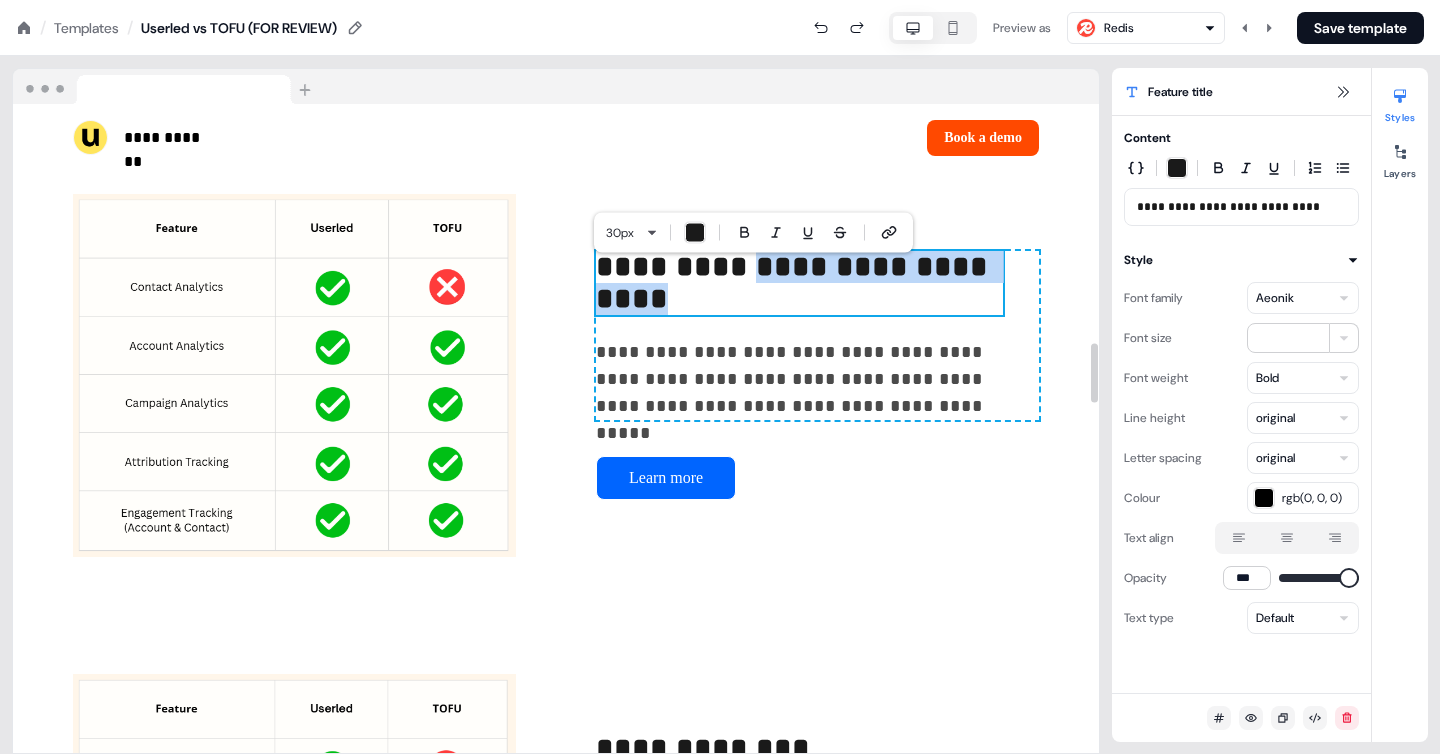 drag, startPoint x: 730, startPoint y: 285, endPoint x: 996, endPoint y: 288, distance: 266.0169 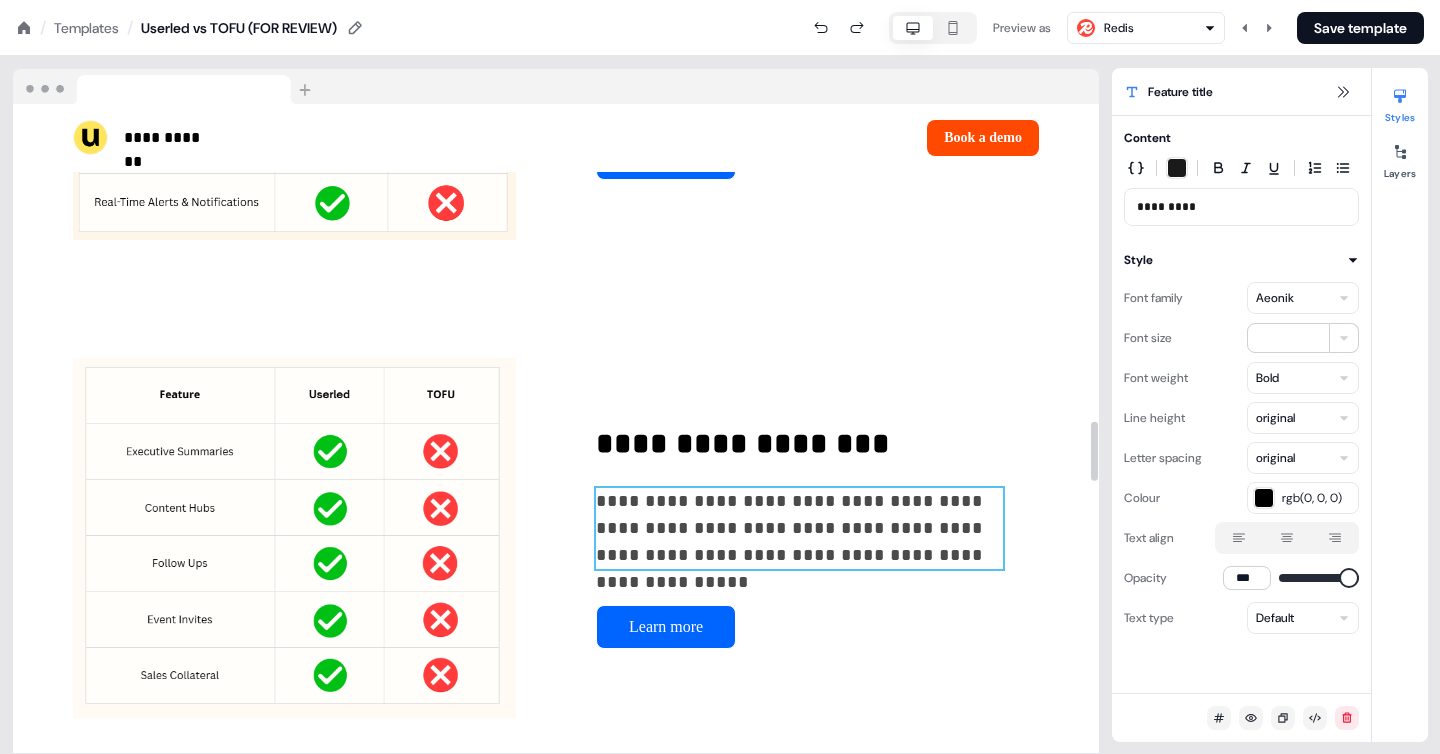 scroll, scrollTop: 3496, scrollLeft: 0, axis: vertical 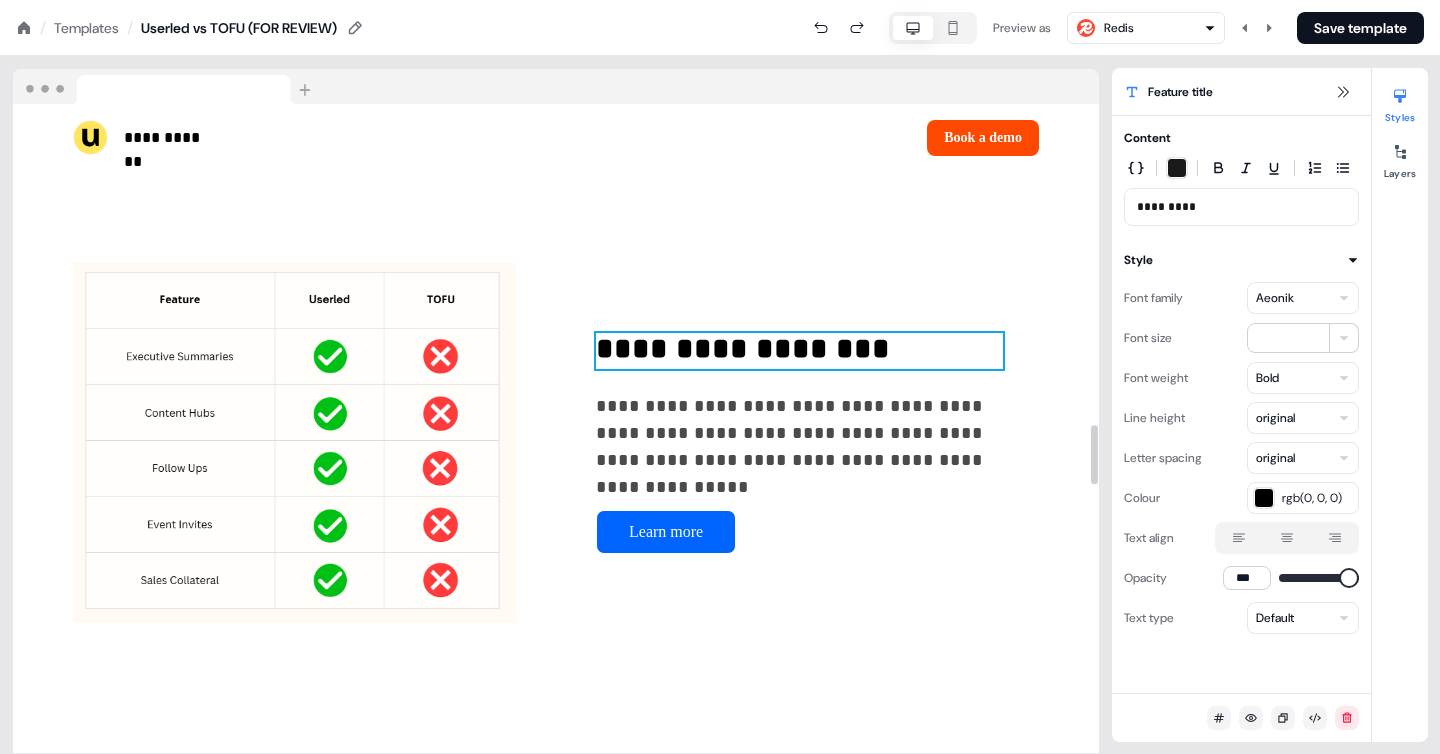 click on "**********" at bounding box center (799, 351) 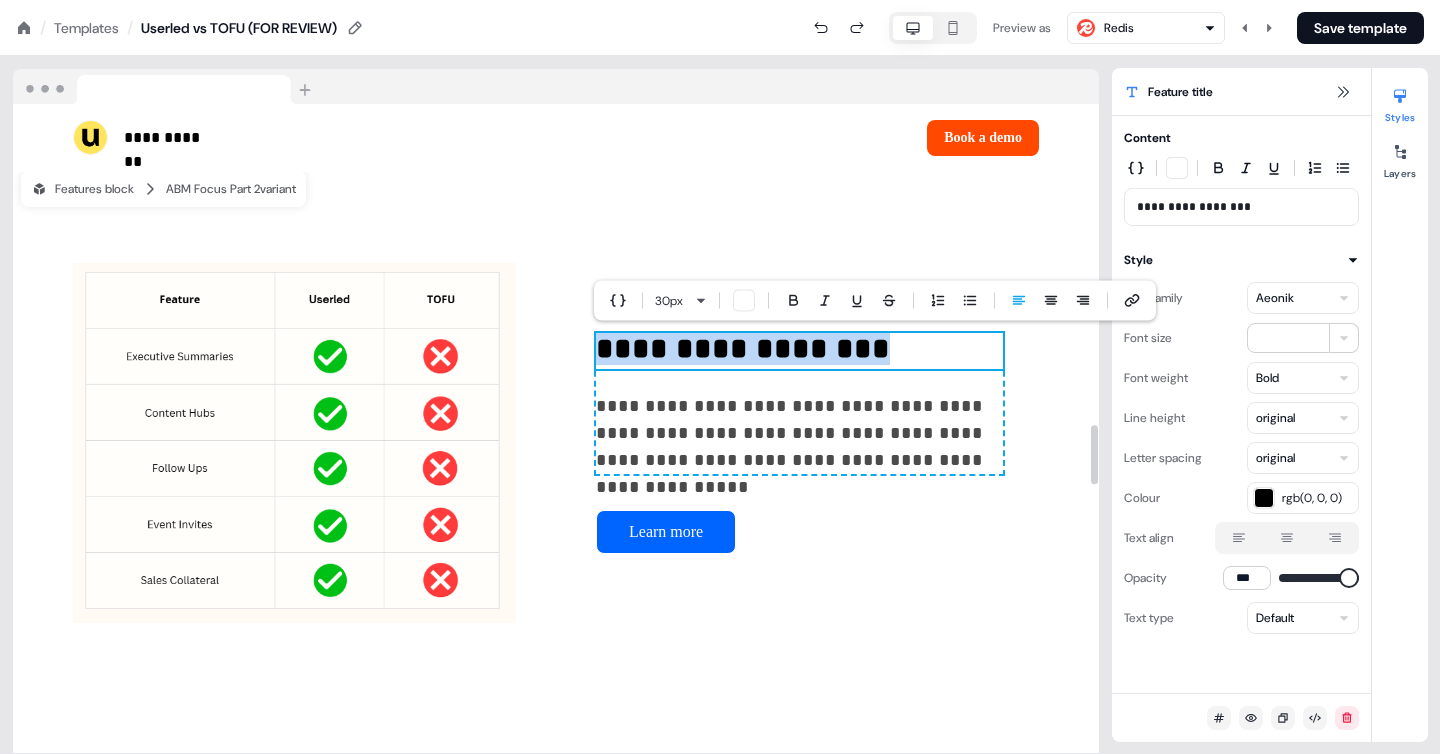 click on "**********" at bounding box center [799, 351] 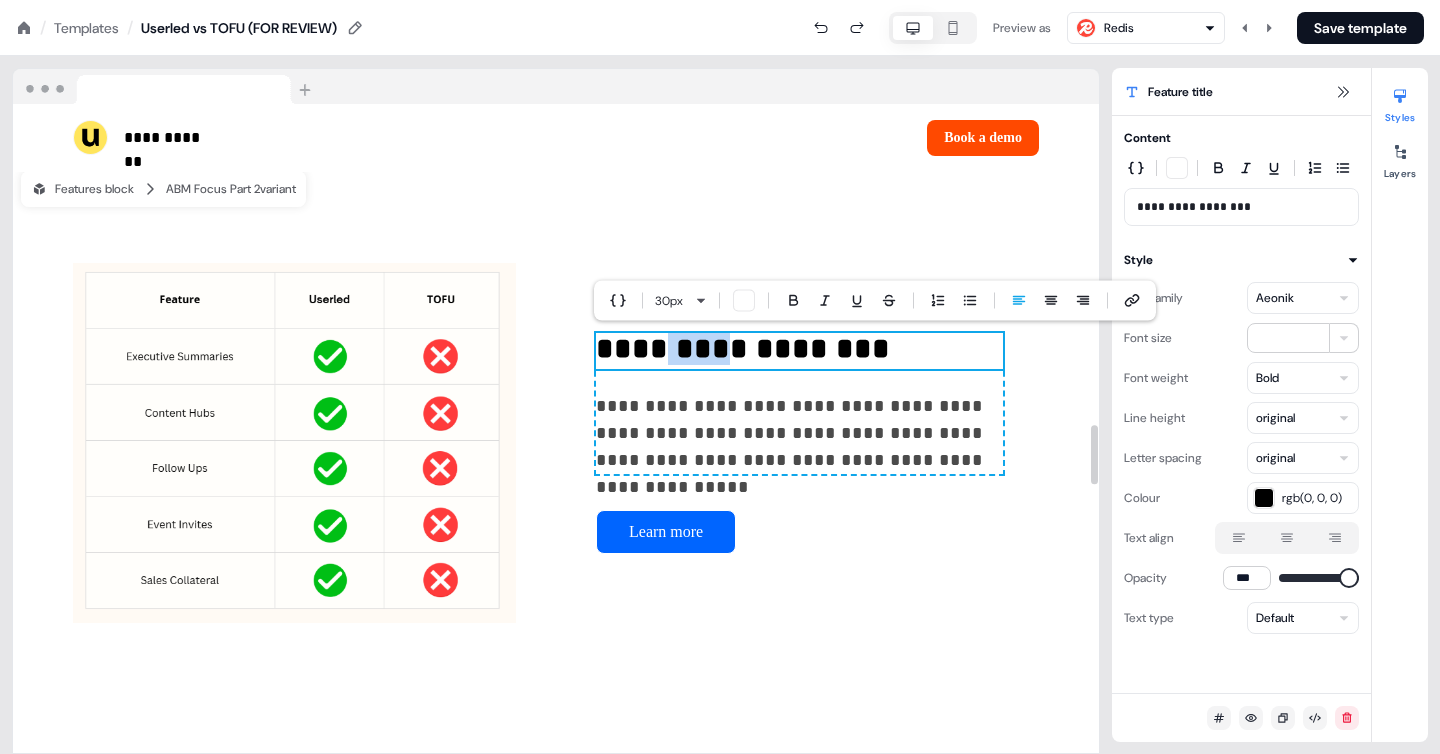 click on "**********" at bounding box center [799, 351] 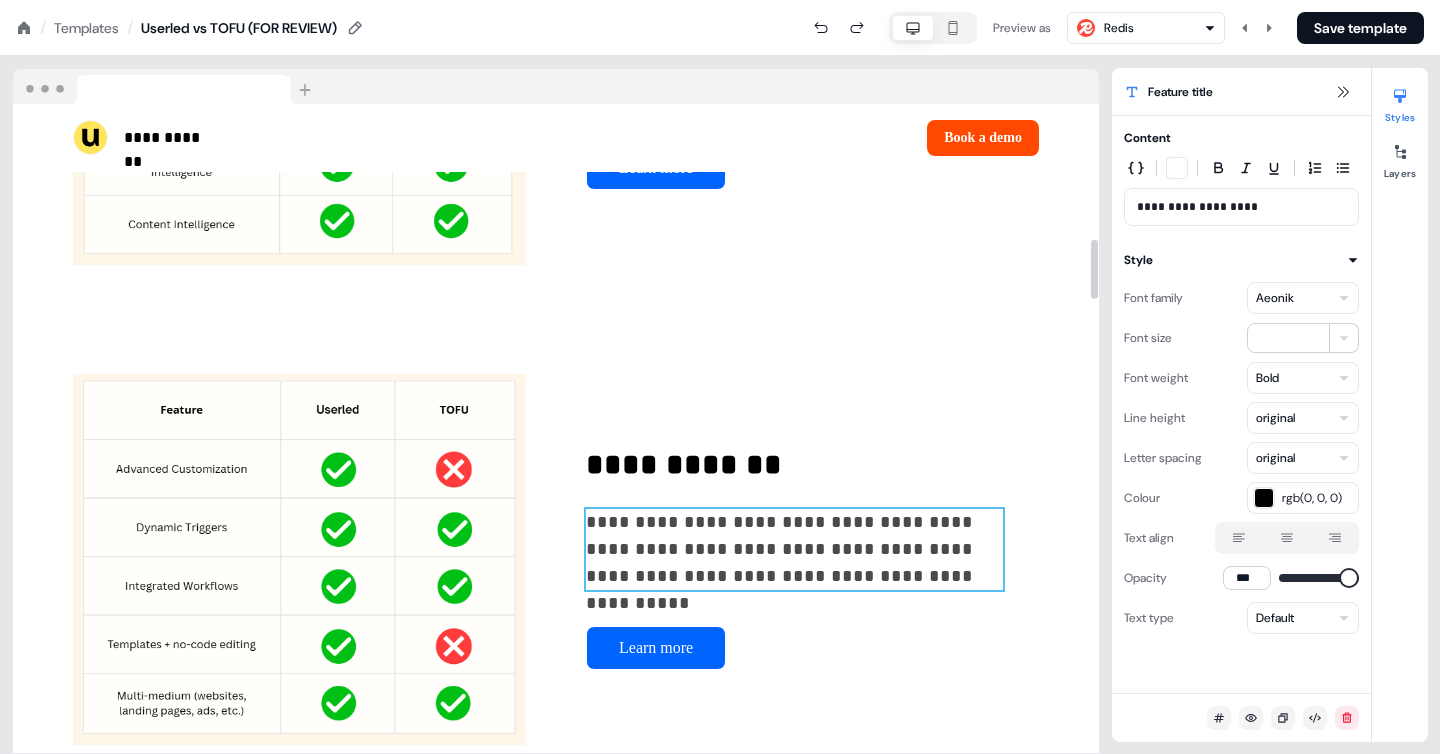 scroll, scrollTop: 1456, scrollLeft: 0, axis: vertical 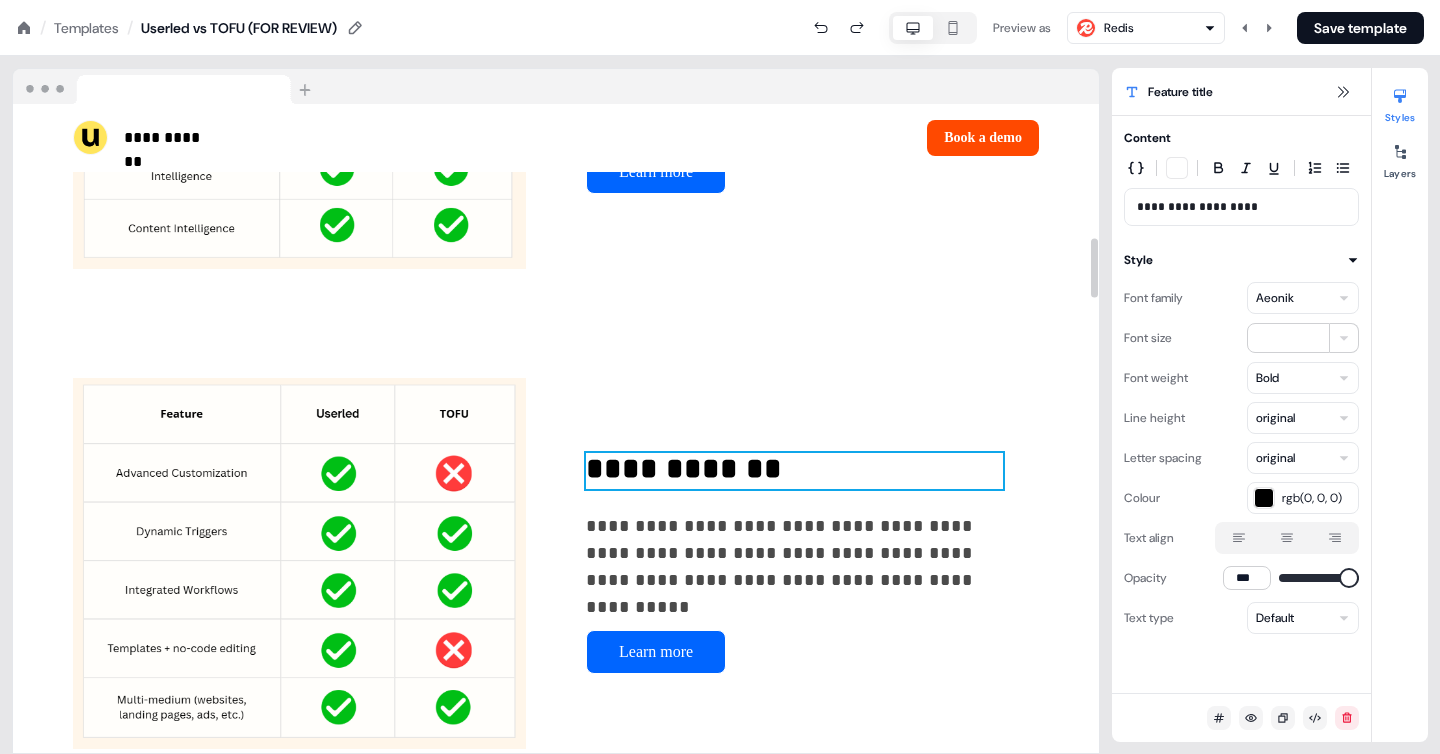 click on "**********" at bounding box center [794, 471] 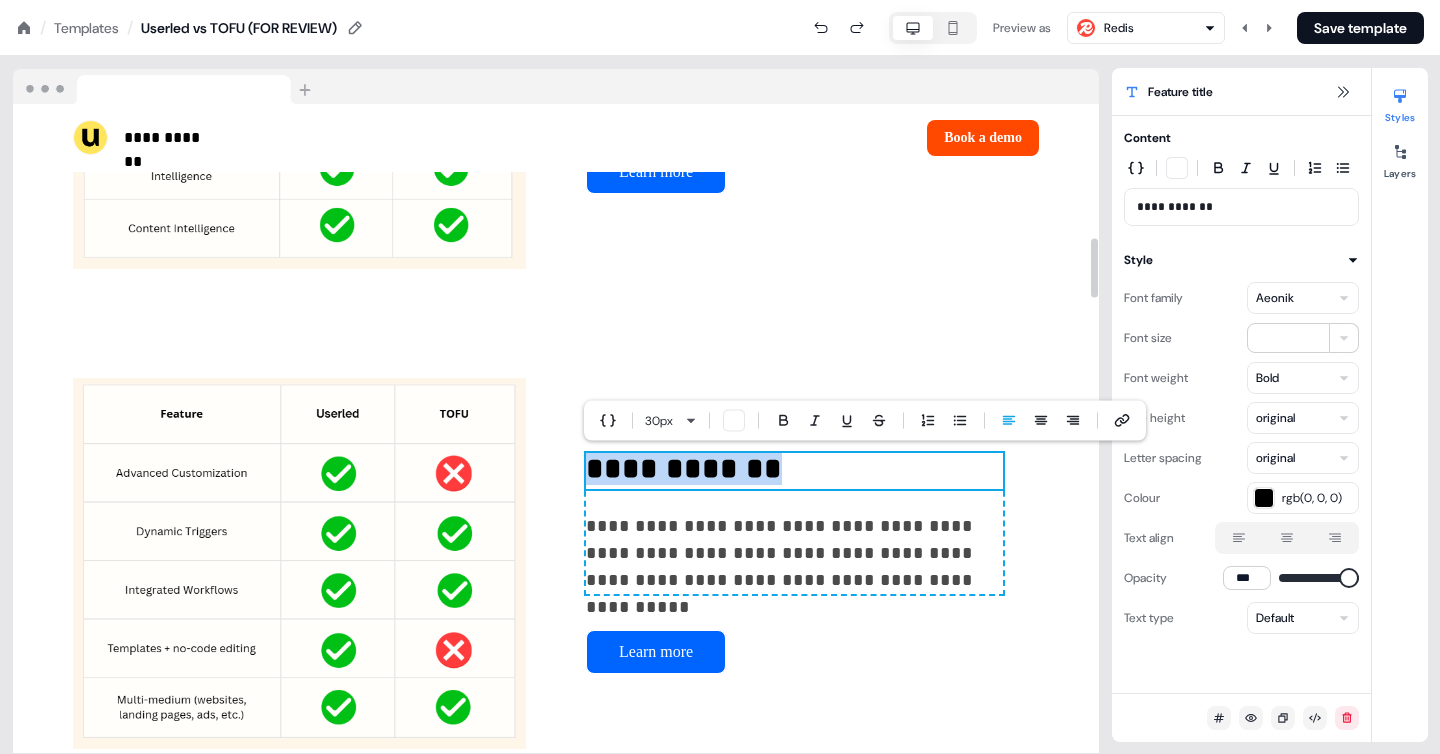 type 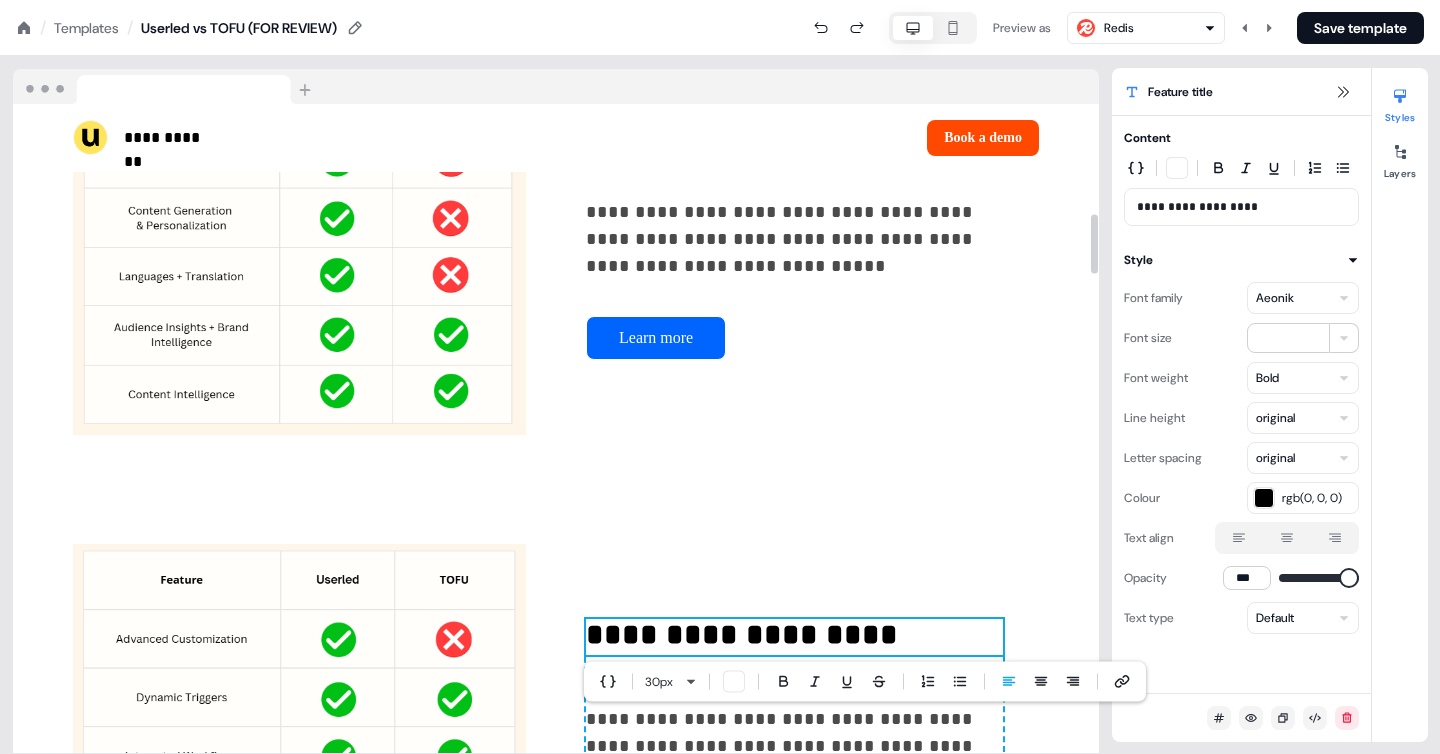 scroll, scrollTop: 1158, scrollLeft: 0, axis: vertical 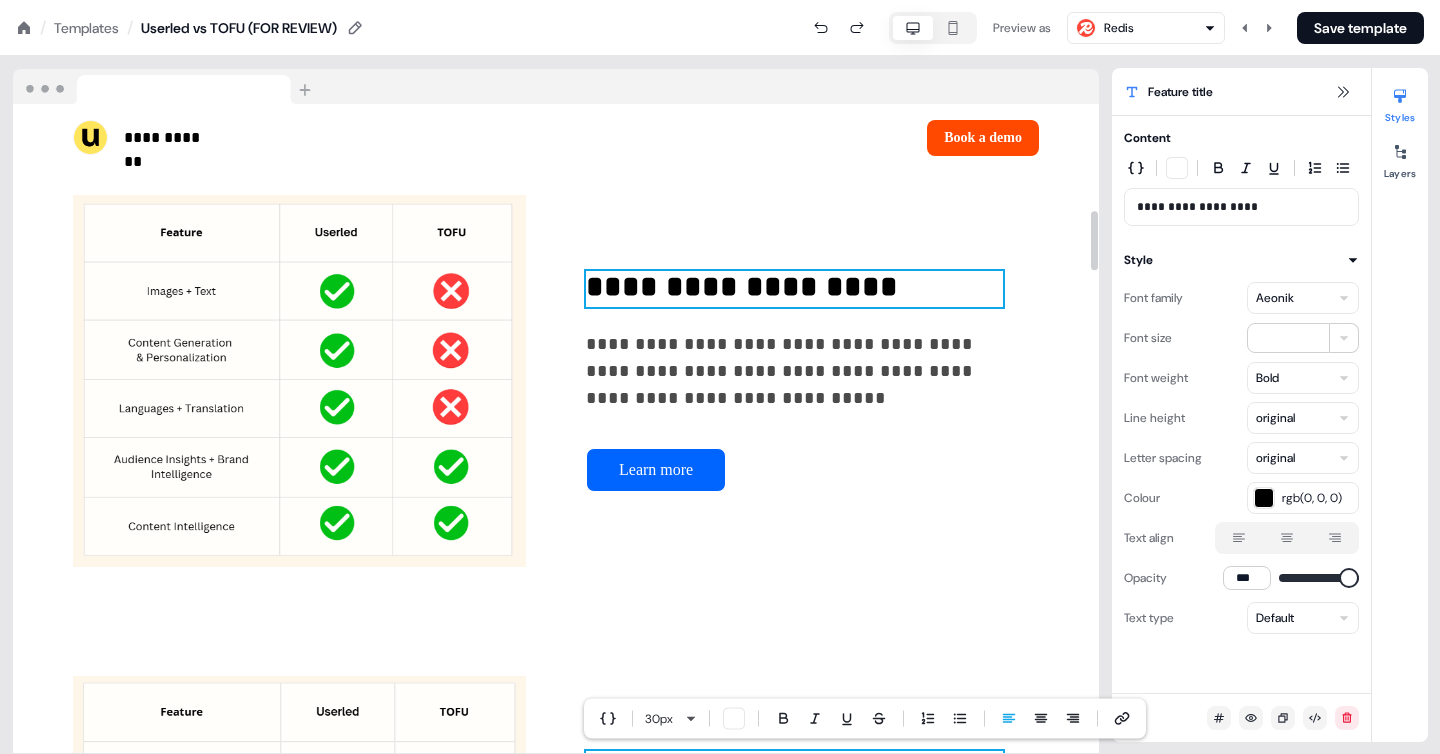 click on "**********" at bounding box center (794, 289) 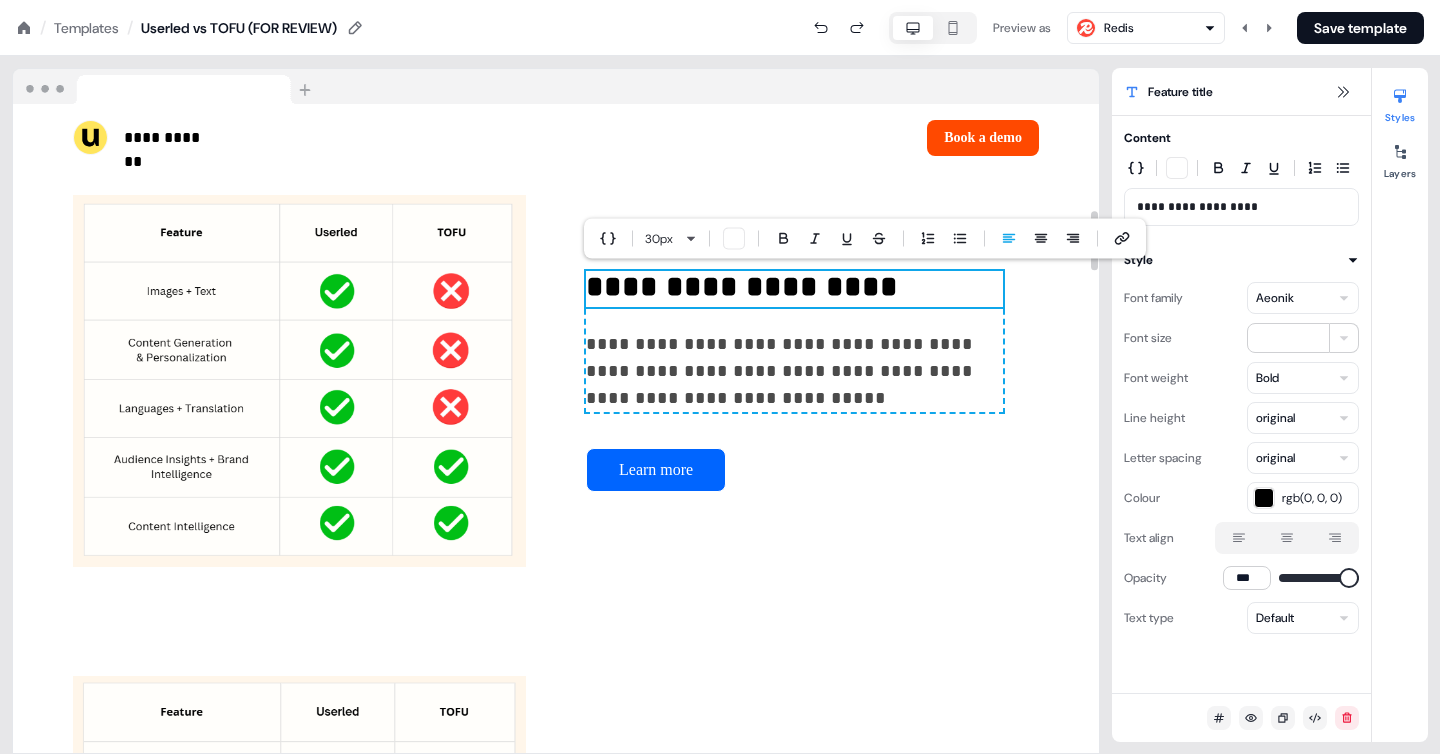 click on "**********" at bounding box center (794, 289) 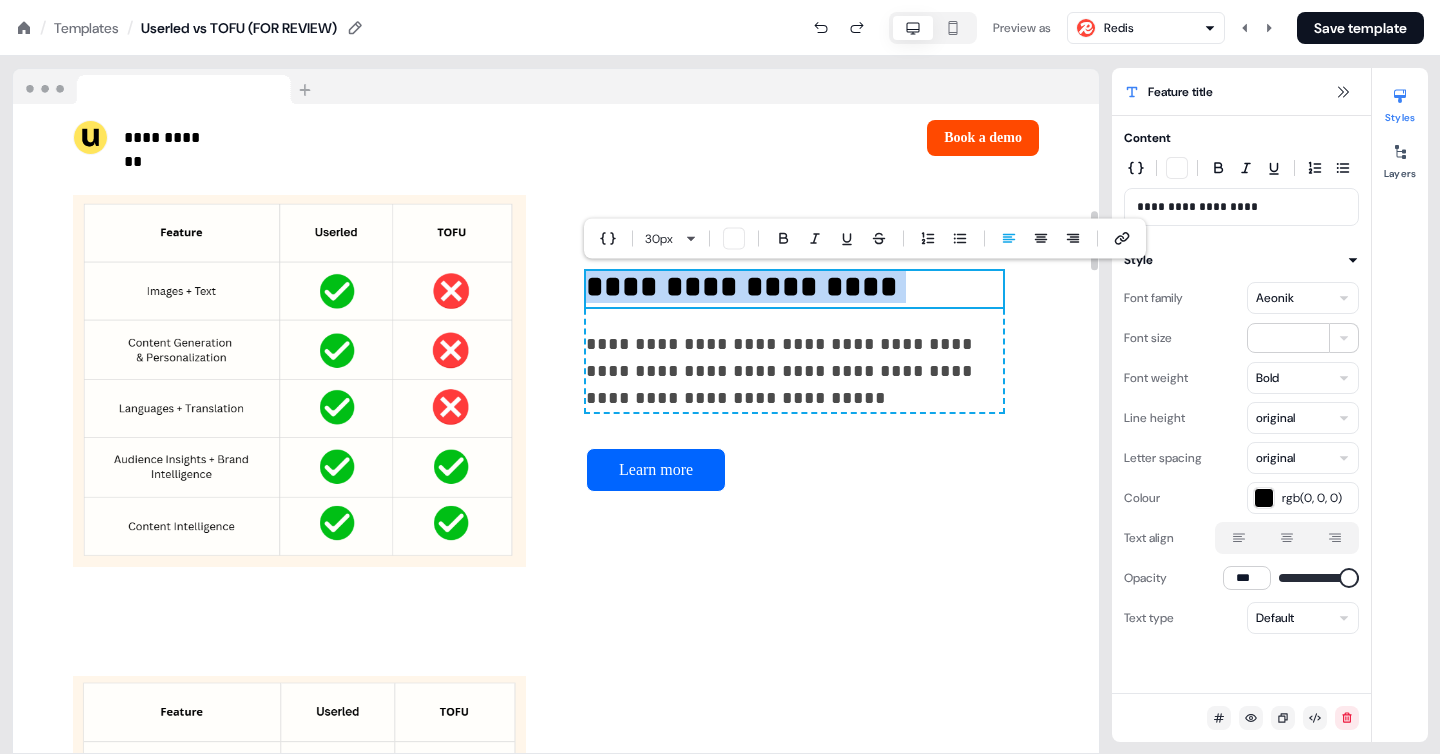 click on "**********" at bounding box center (794, 341) 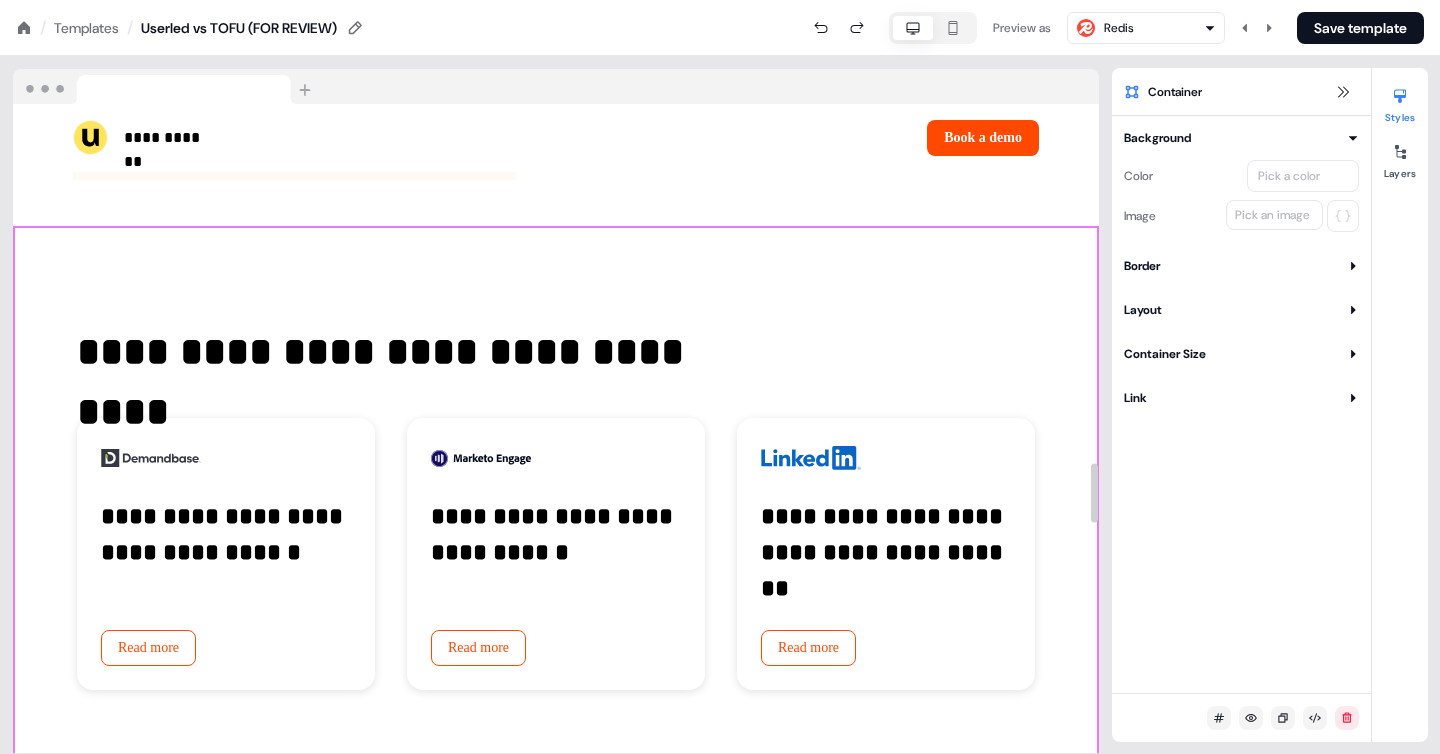 scroll, scrollTop: 3942, scrollLeft: 0, axis: vertical 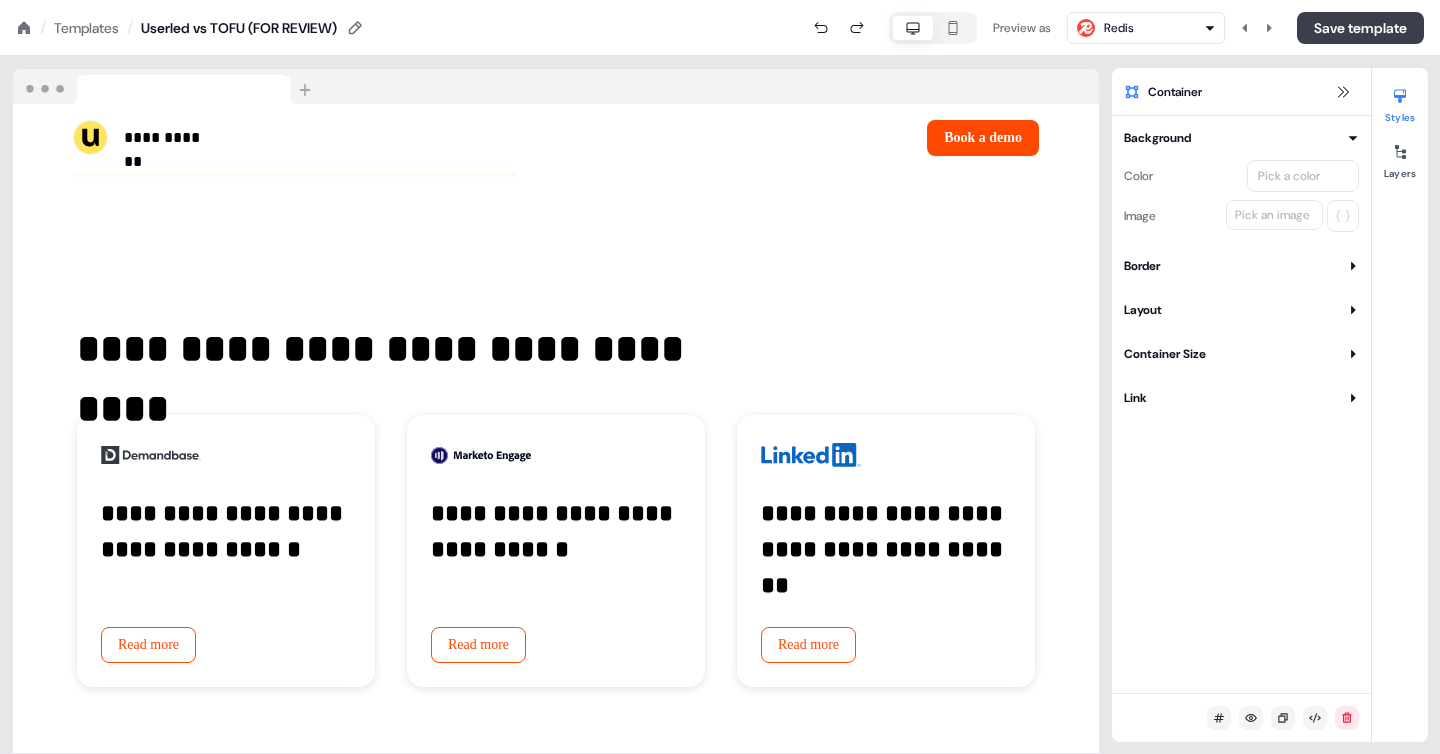 click on "Save template" at bounding box center [1360, 28] 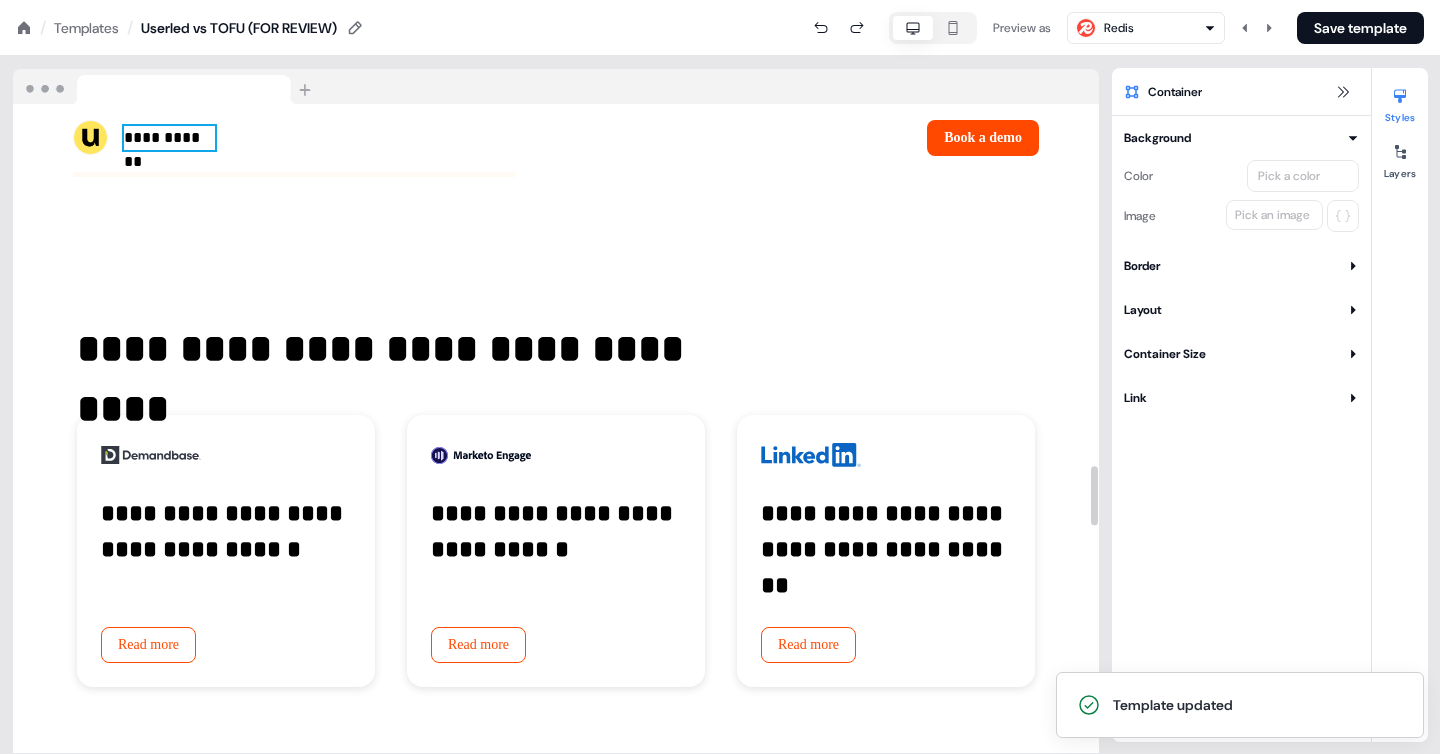 click on "Templates" at bounding box center [86, 28] 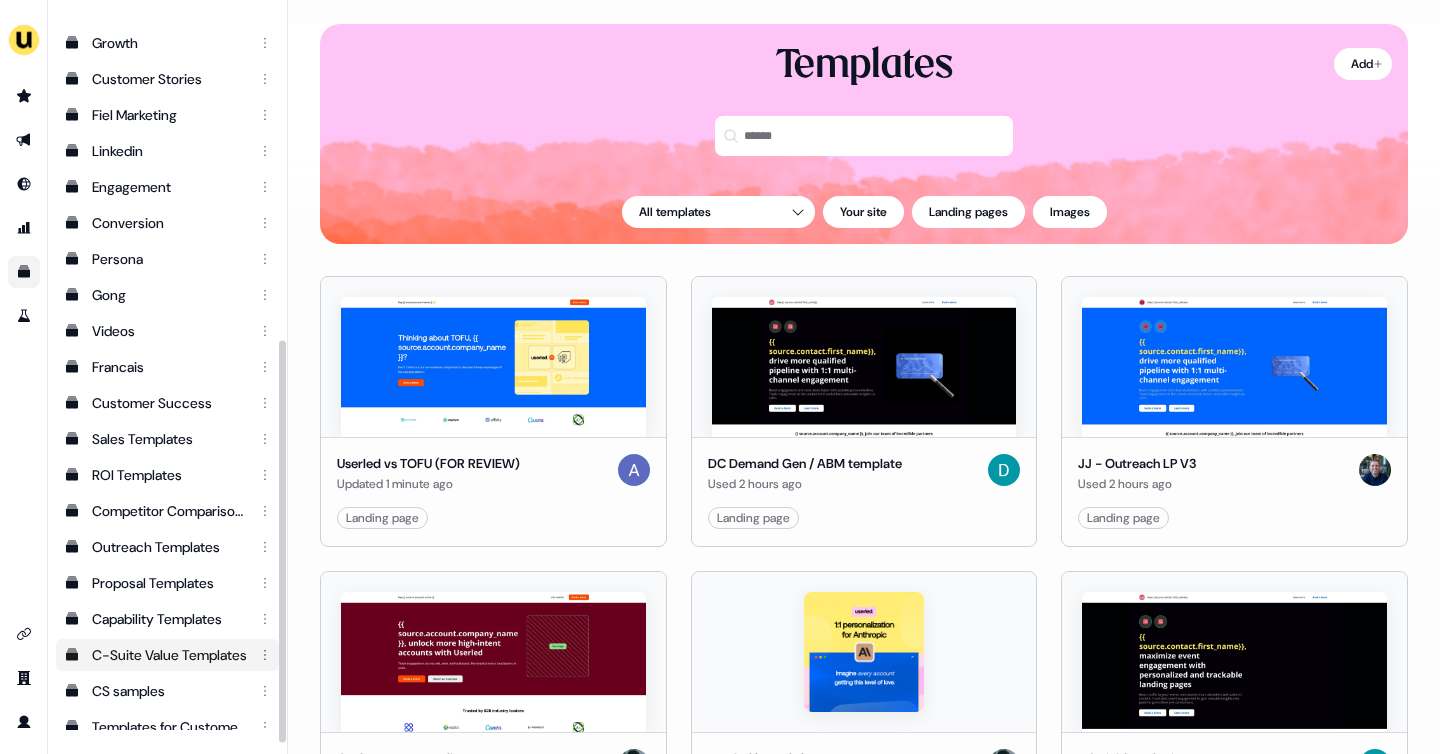 scroll, scrollTop: 614, scrollLeft: 0, axis: vertical 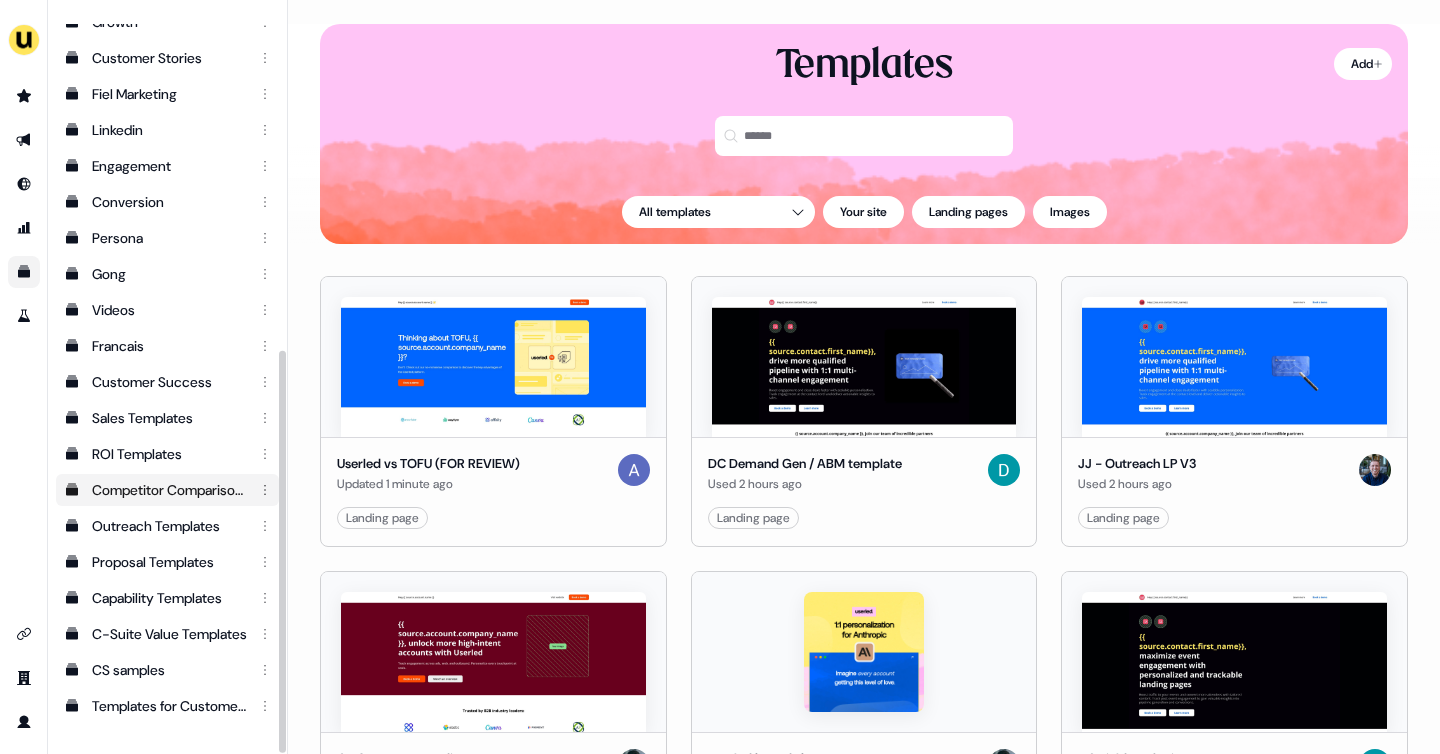 click on "Competitor Comparisons" at bounding box center (169, 490) 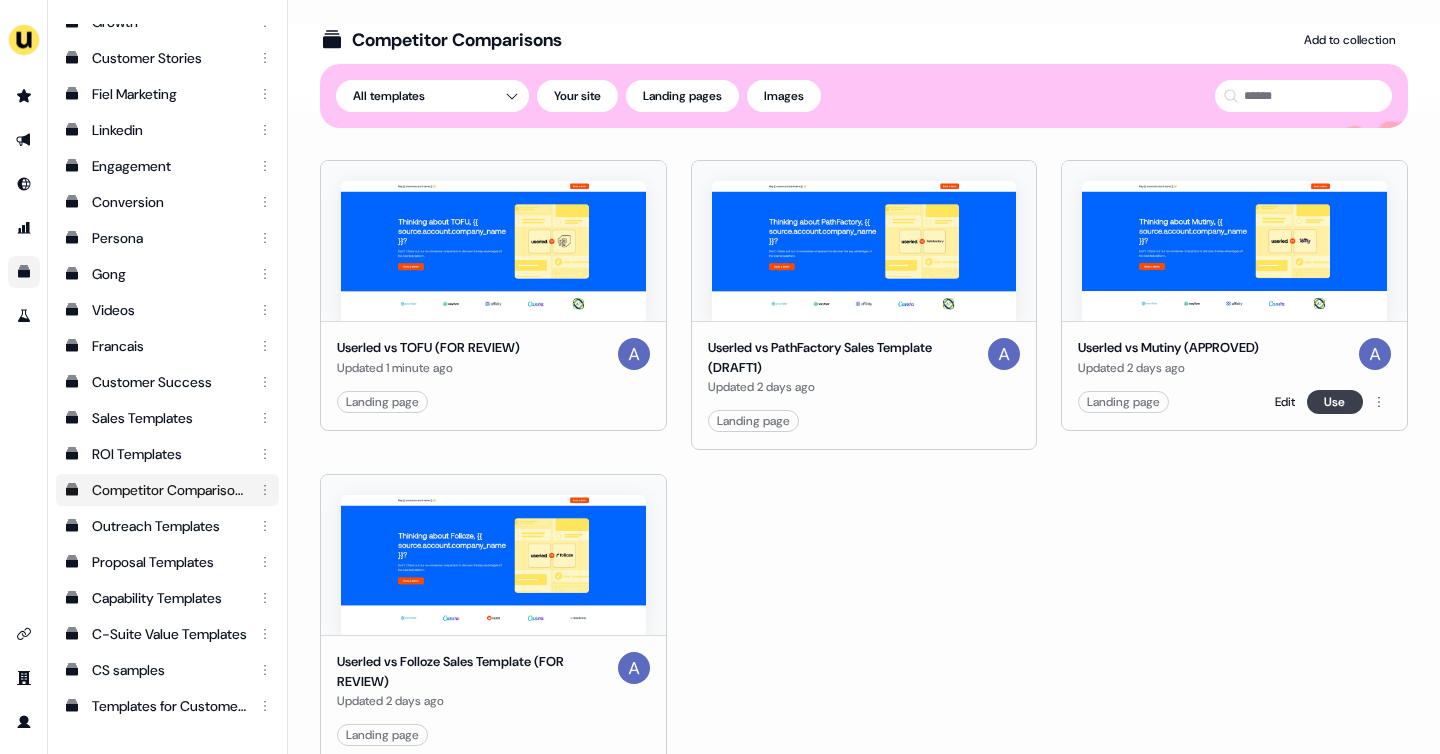 click on "Use" at bounding box center [1335, 402] 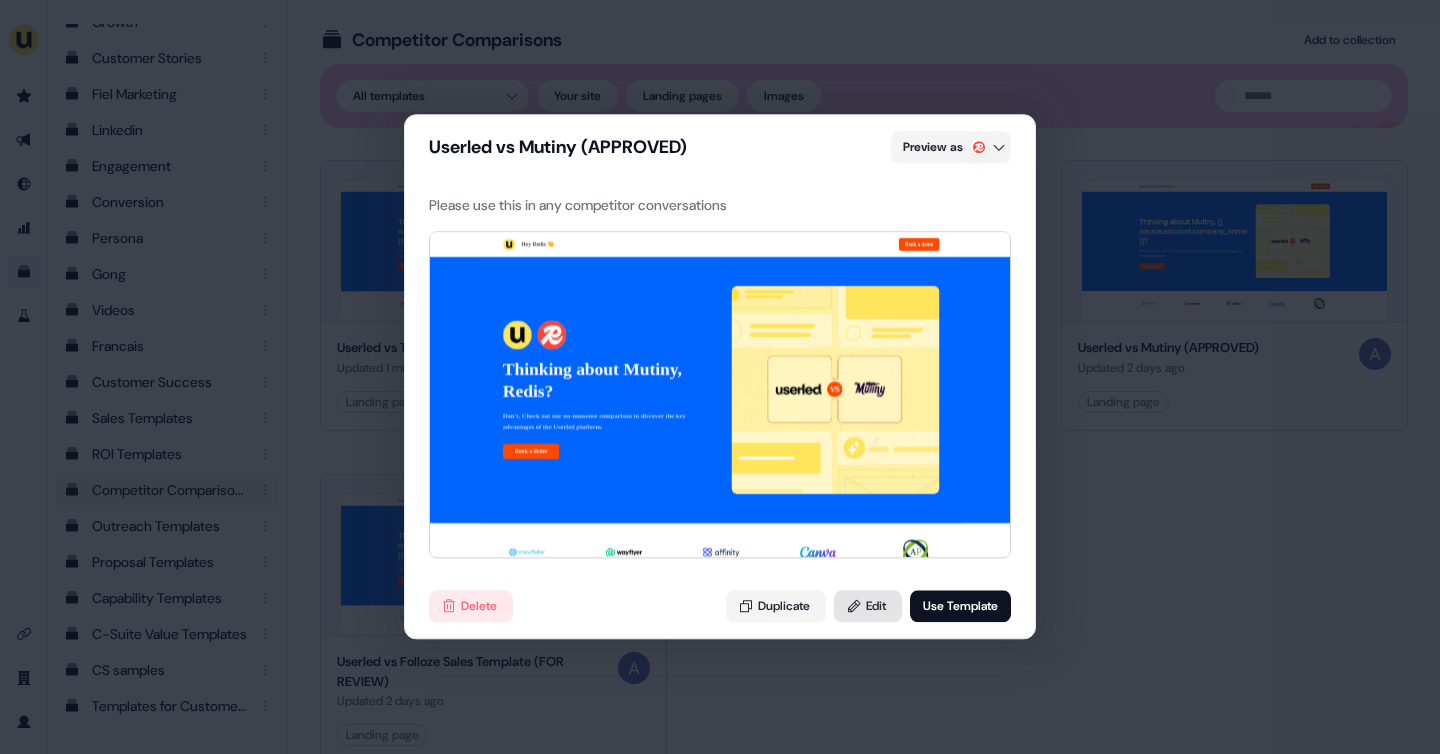 click on "Edit" at bounding box center [868, 607] 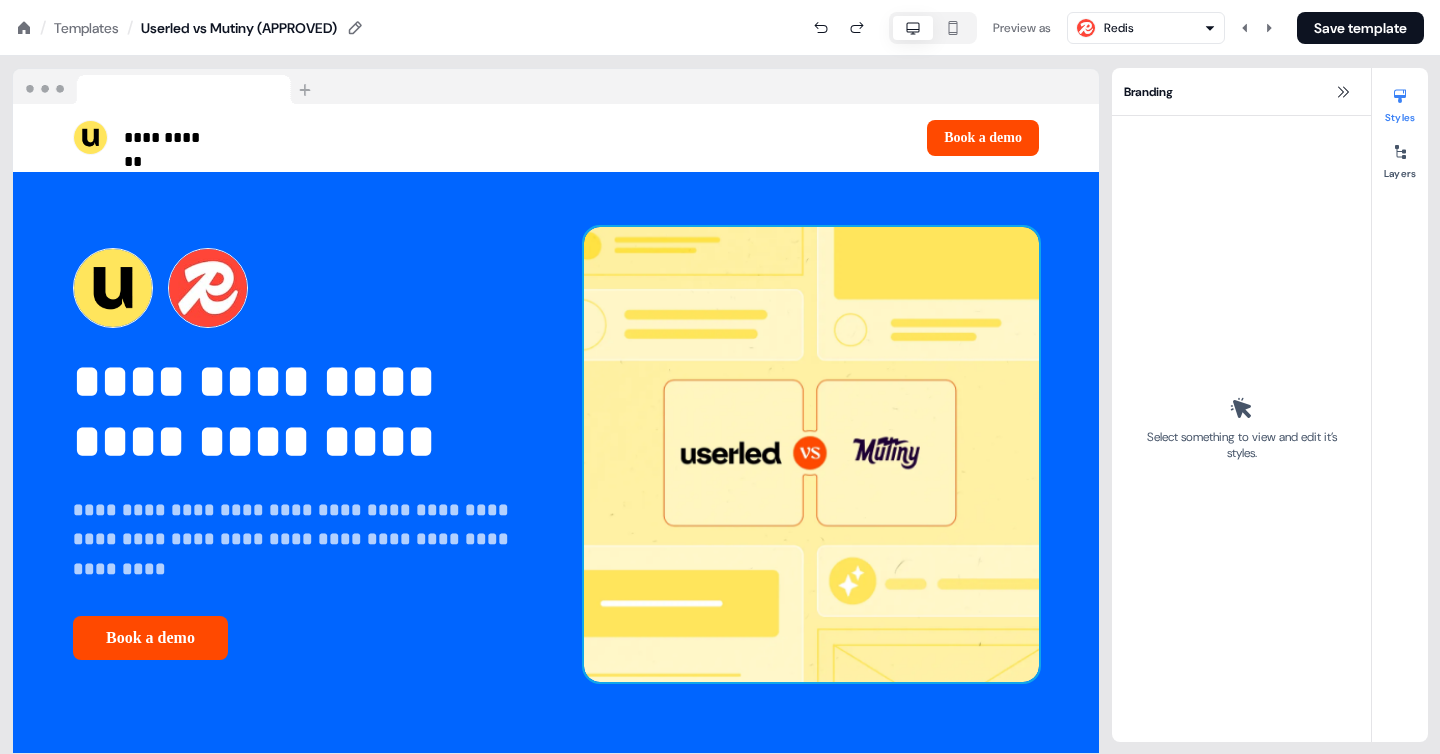 scroll, scrollTop: 0, scrollLeft: 0, axis: both 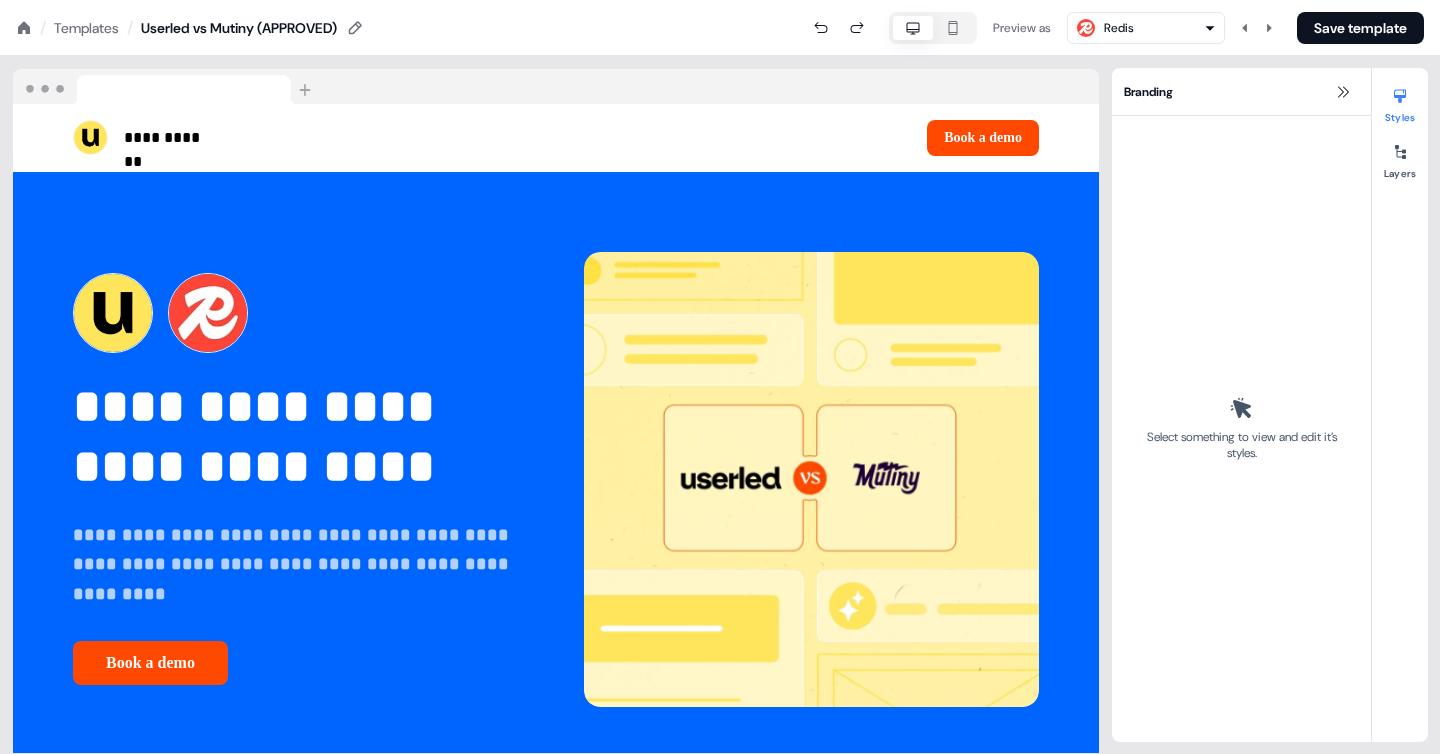 click on "Templates" at bounding box center [86, 28] 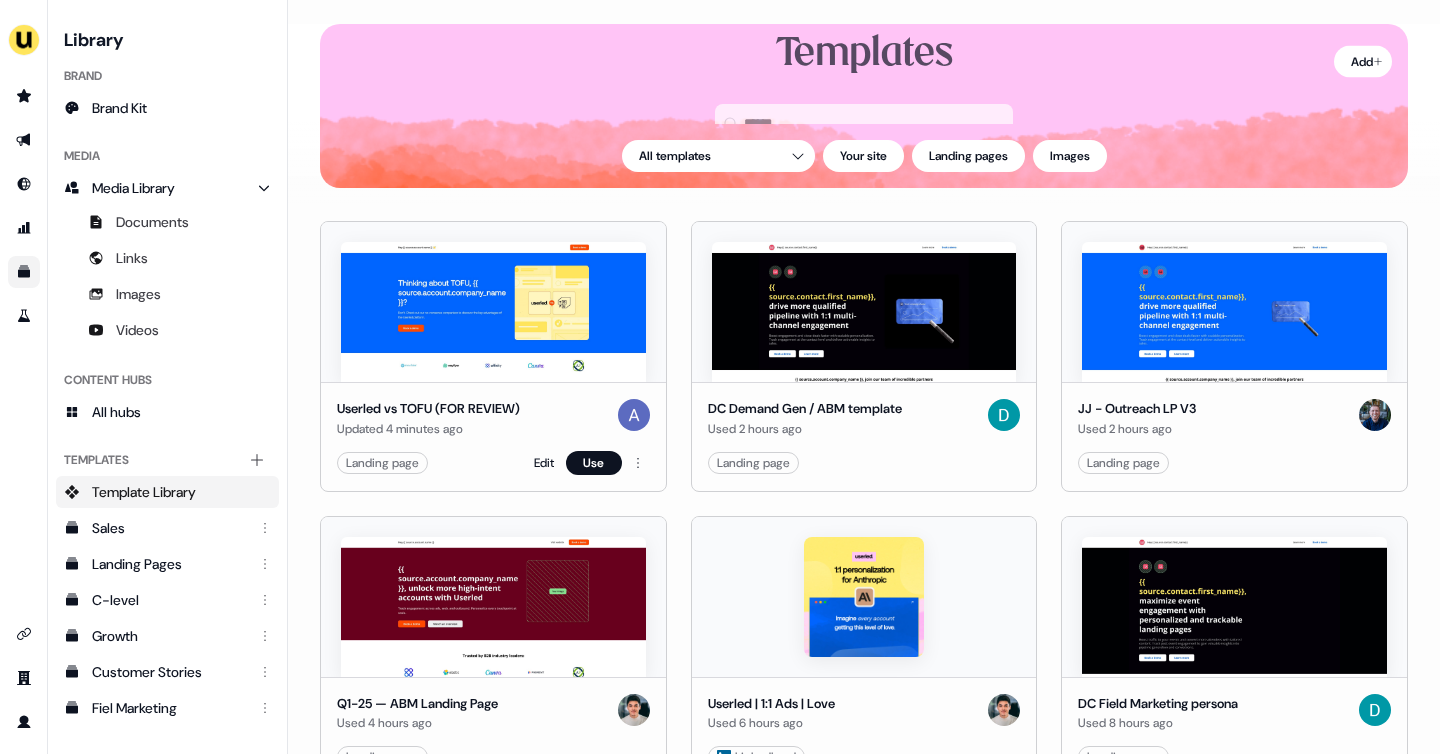 scroll, scrollTop: 68, scrollLeft: 0, axis: vertical 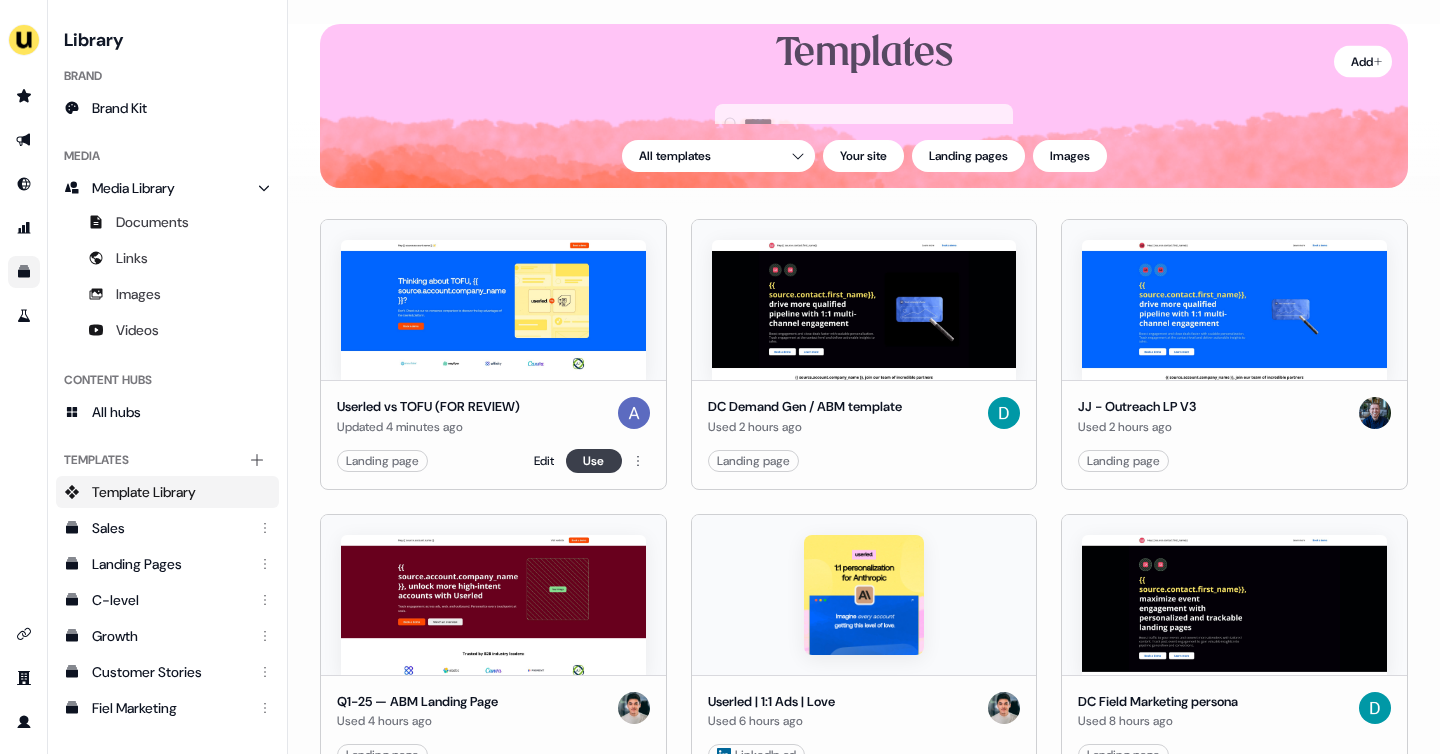 click on "Use" at bounding box center [594, 461] 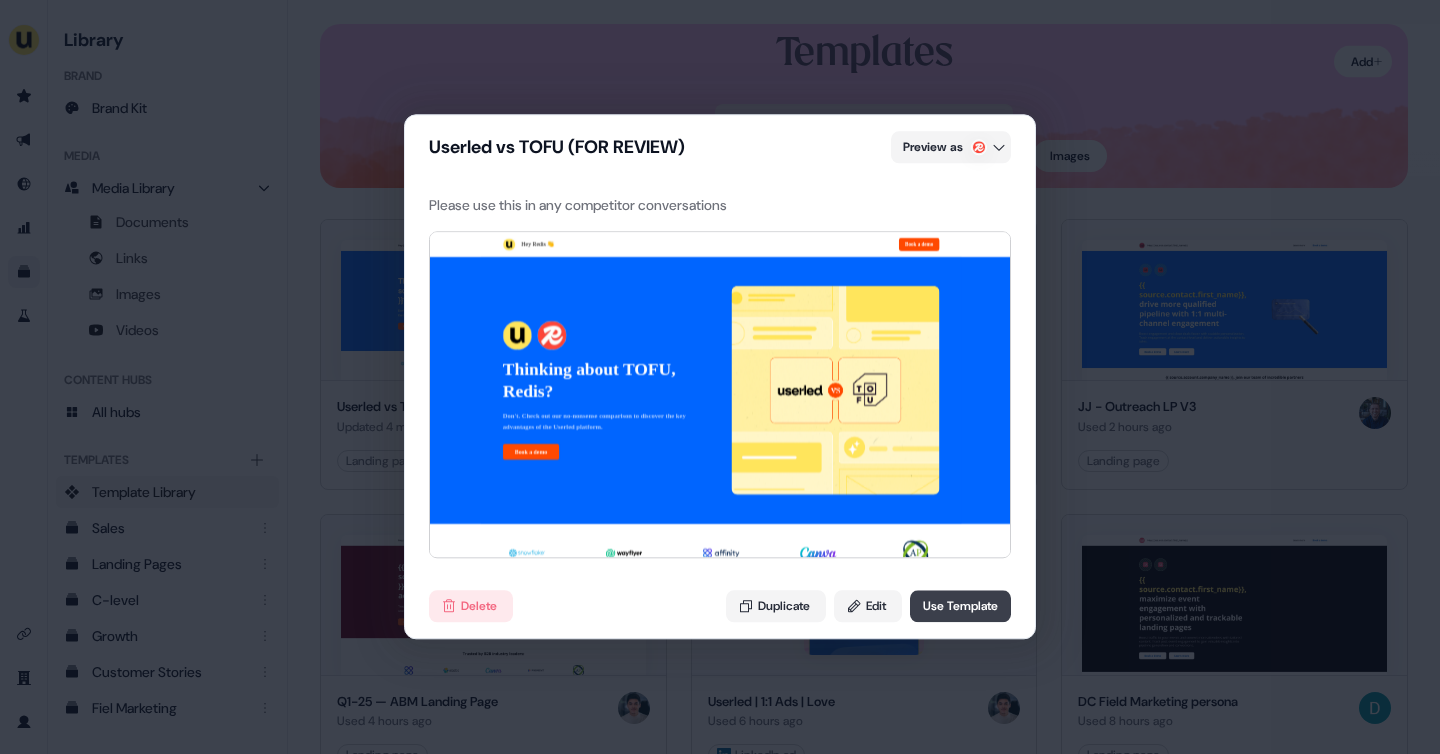 click on "Use Template" at bounding box center (960, 607) 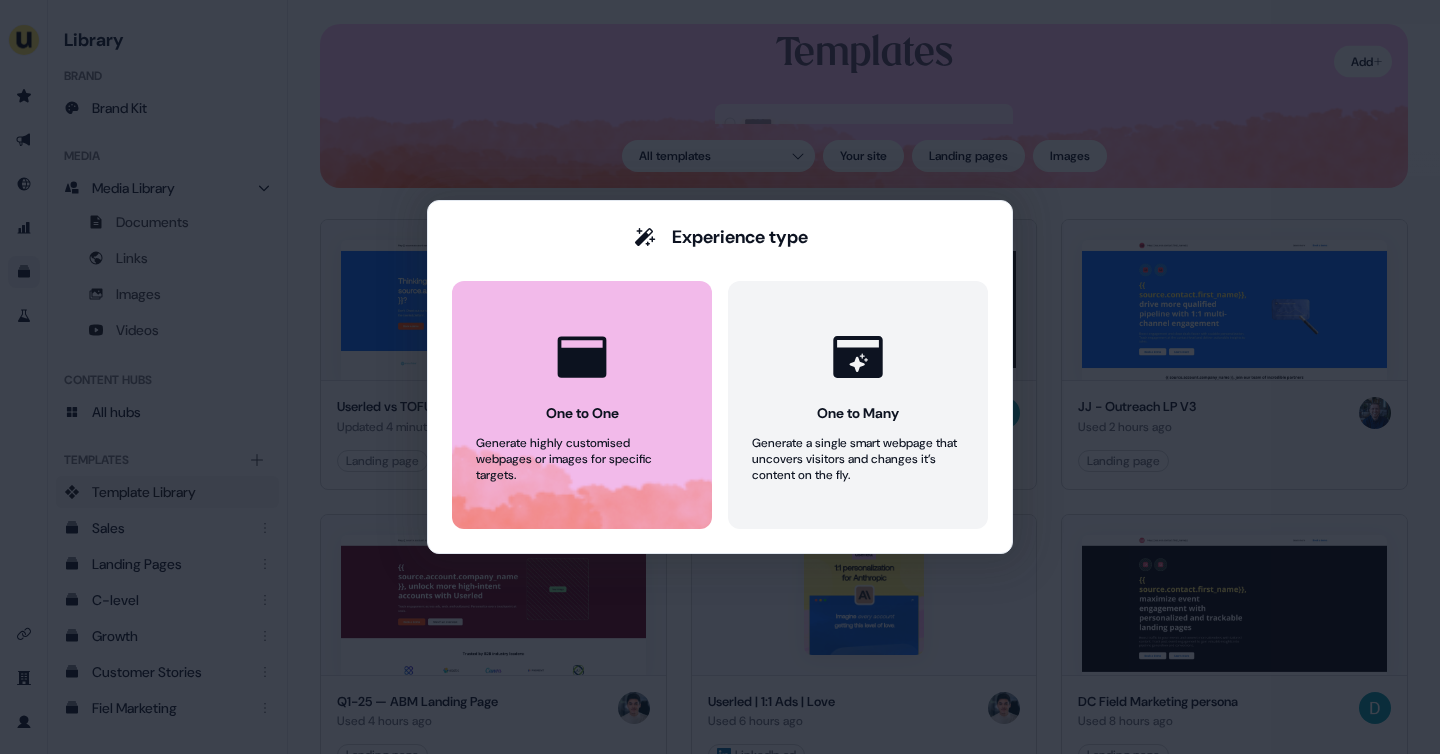 click on "One to One Generate highly customised webpages or images for specific targets." at bounding box center (582, 405) 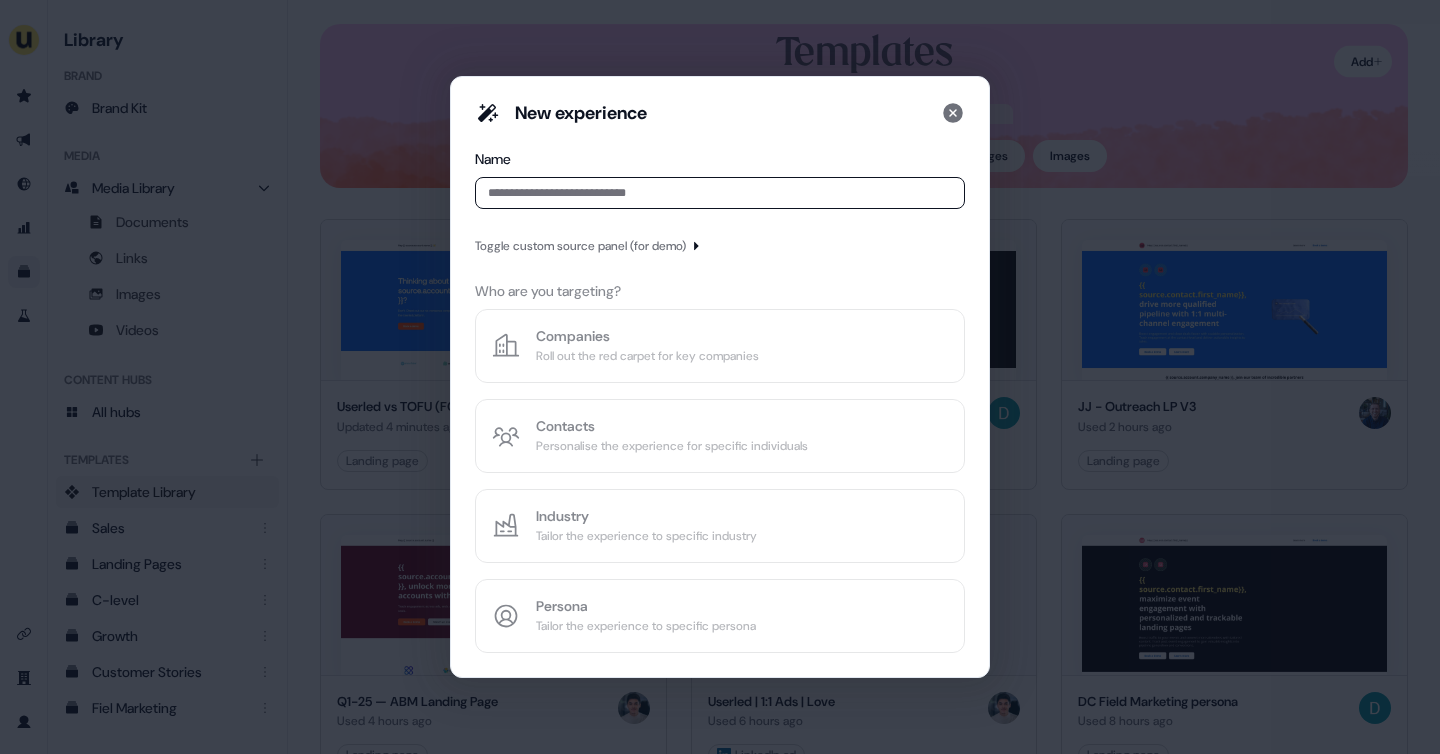 click at bounding box center [720, 193] 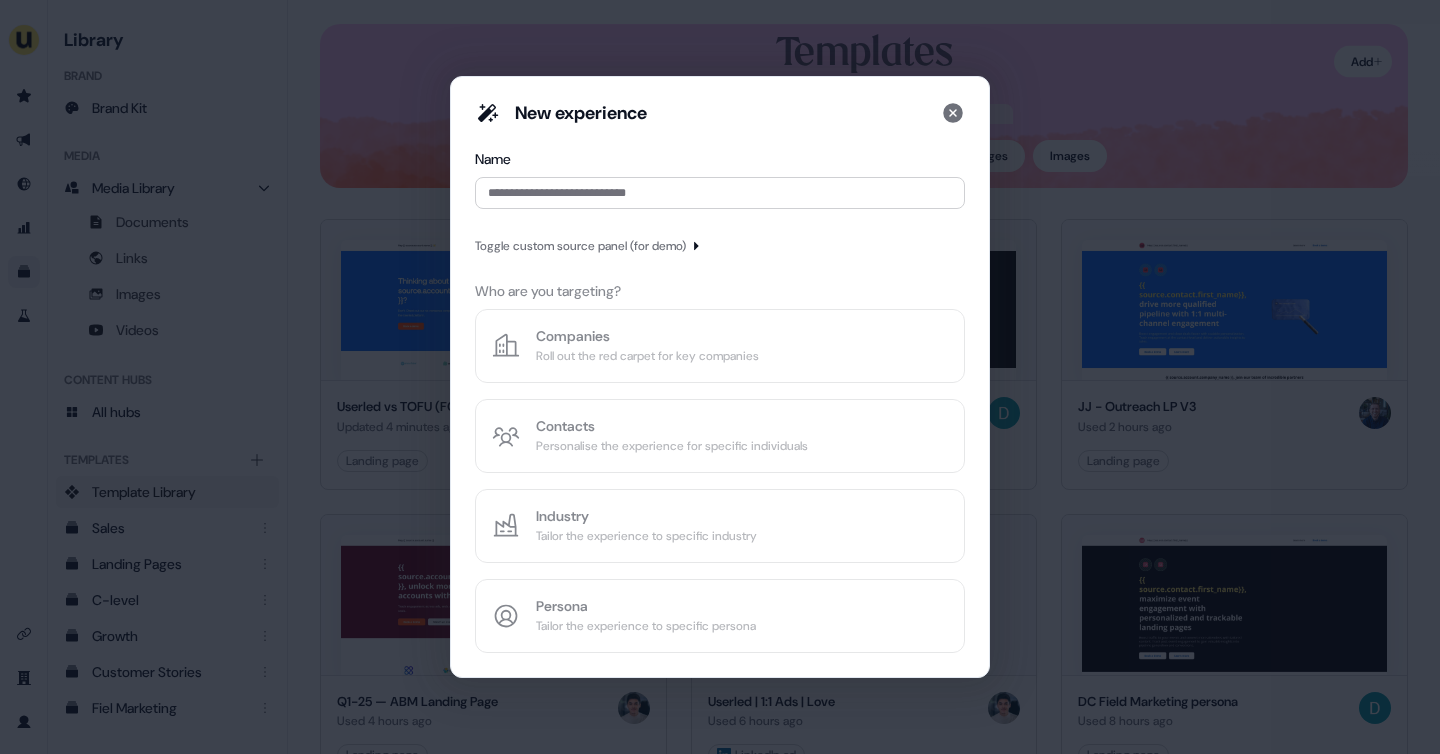click on "New experience Name Toggle custom source panel (for demo) Who are you targeting? Companies Roll out the red carpet for key companies Contacts Personalise the experience for specific individuals Industry Tailor the experience to specific industry Persona Tailor the experience to specific persona" at bounding box center [720, 377] 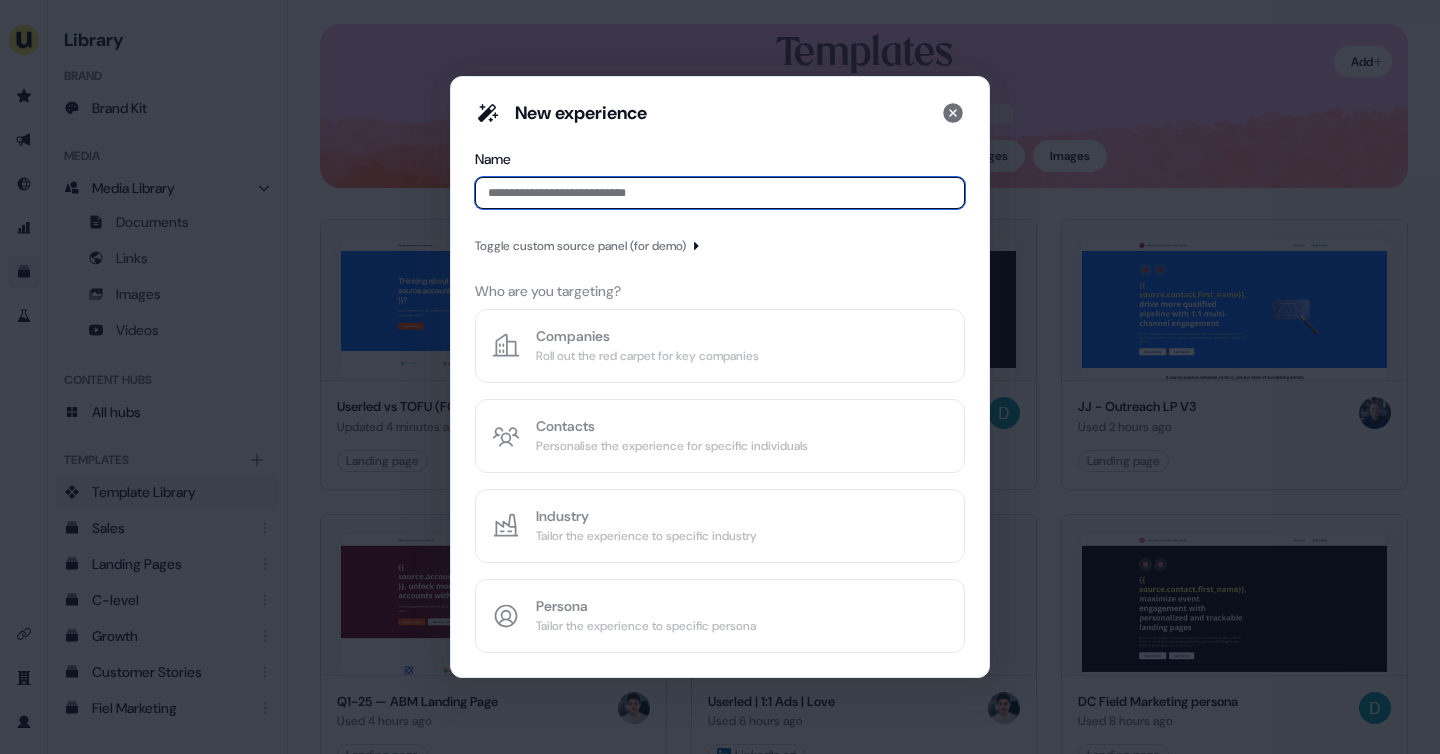 click at bounding box center [720, 193] 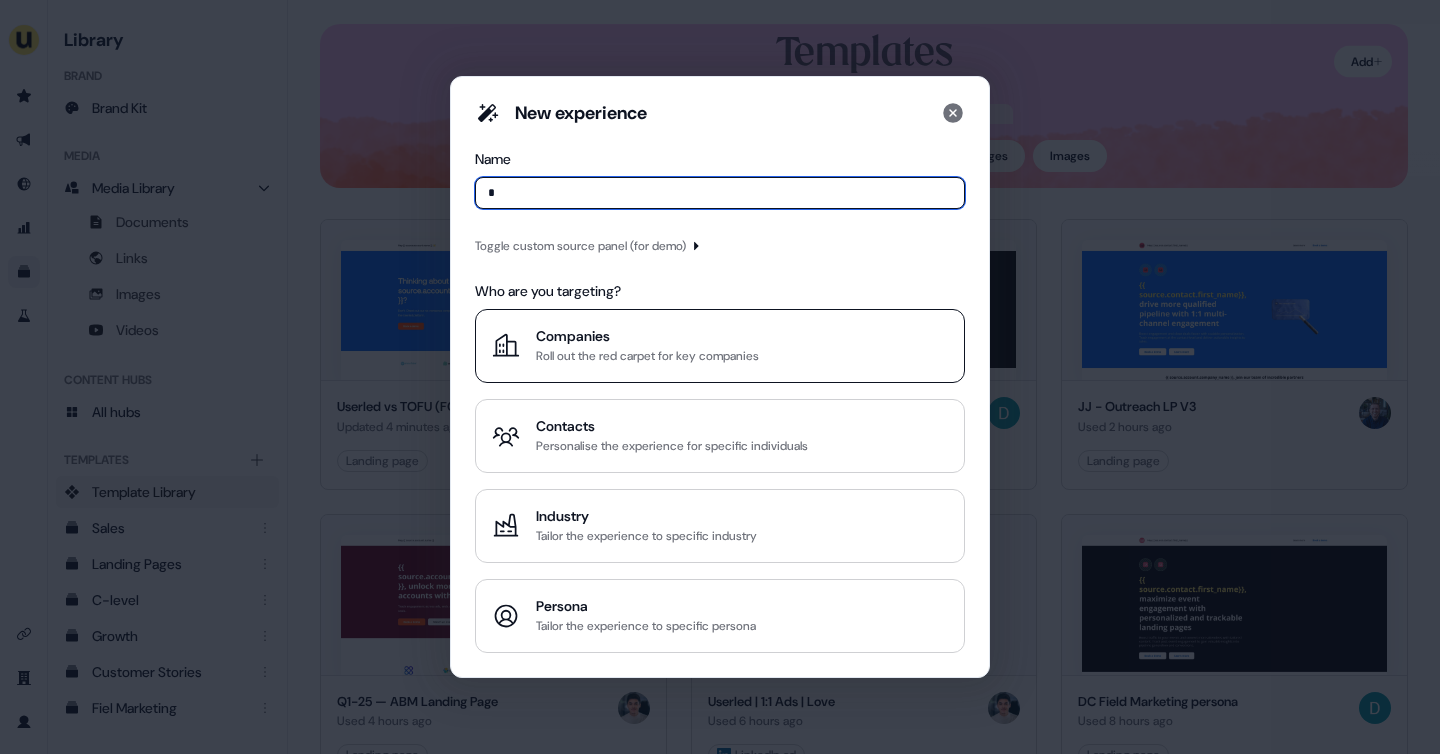 type on "*" 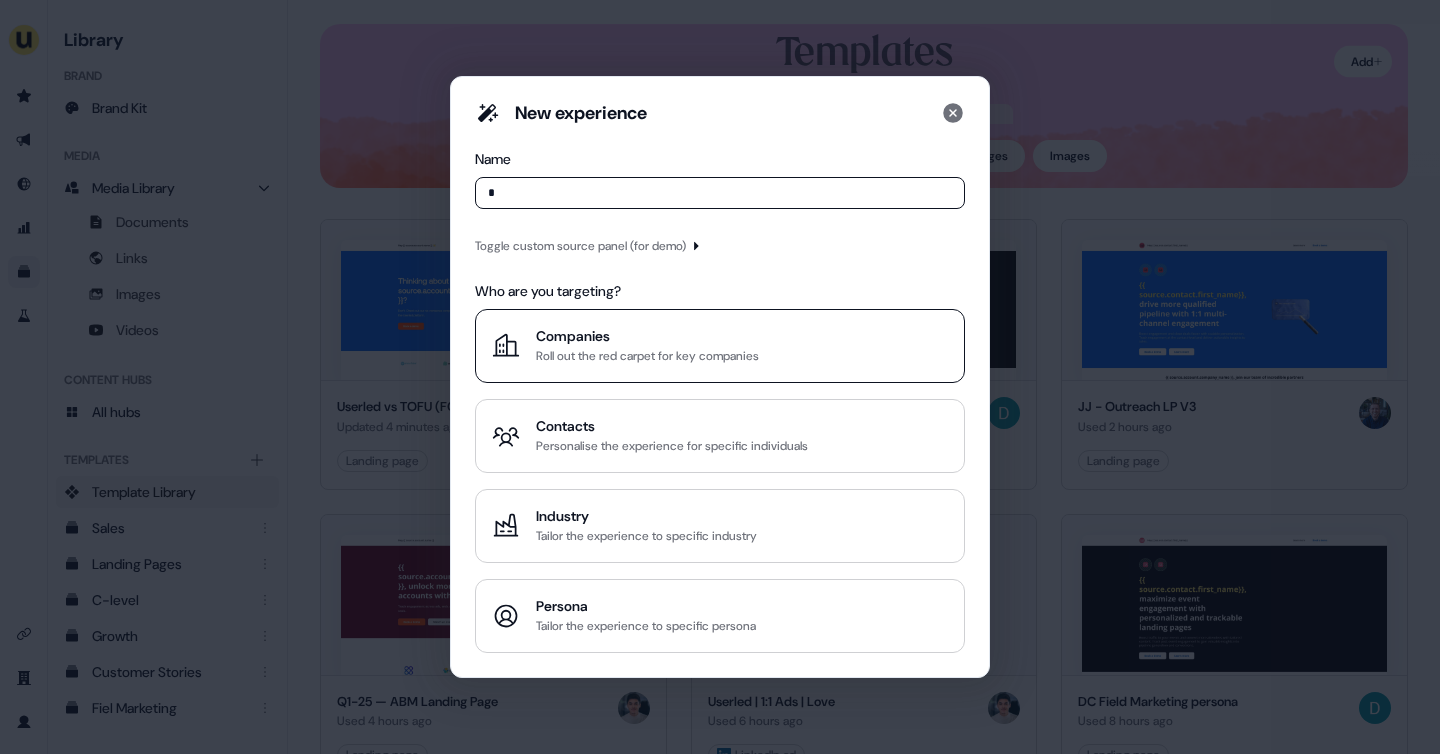 click on "Companies" at bounding box center (647, 336) 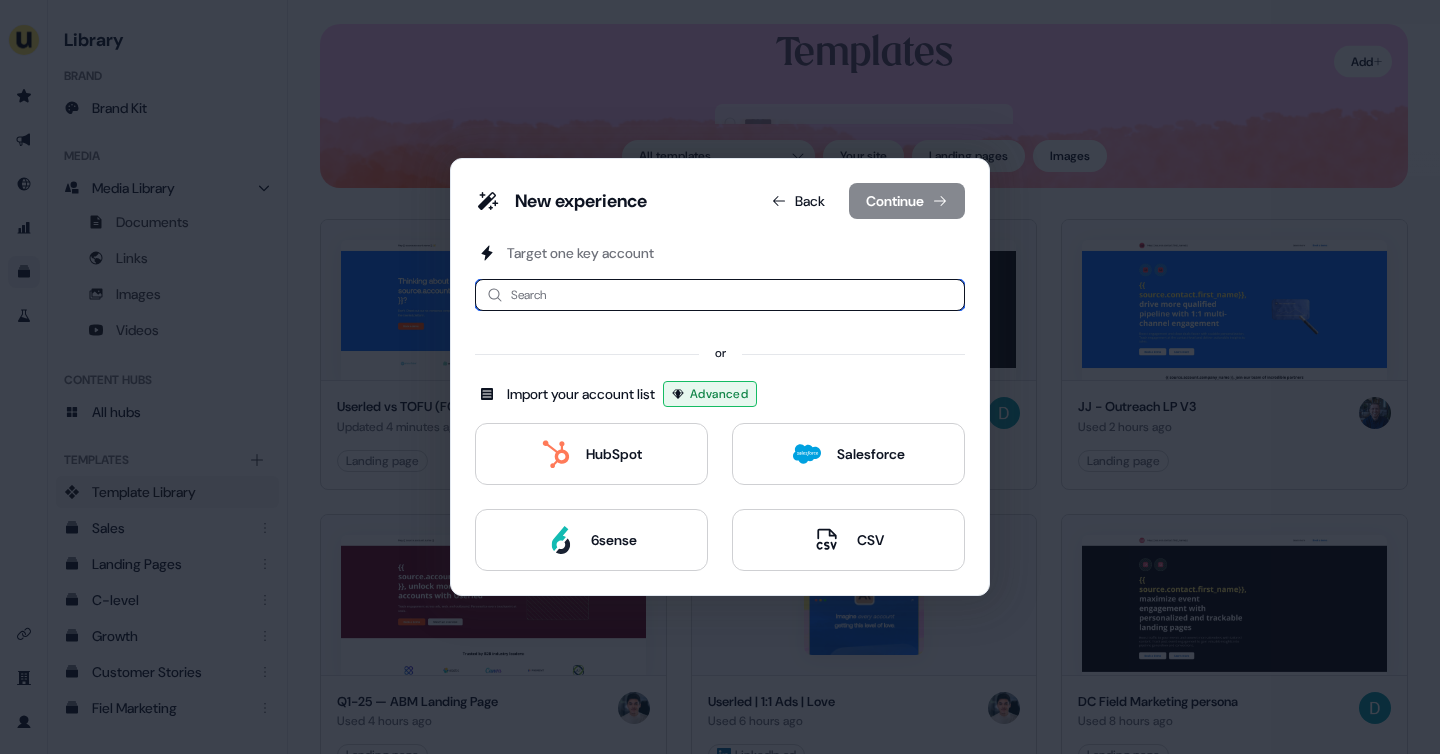 click at bounding box center (720, 295) 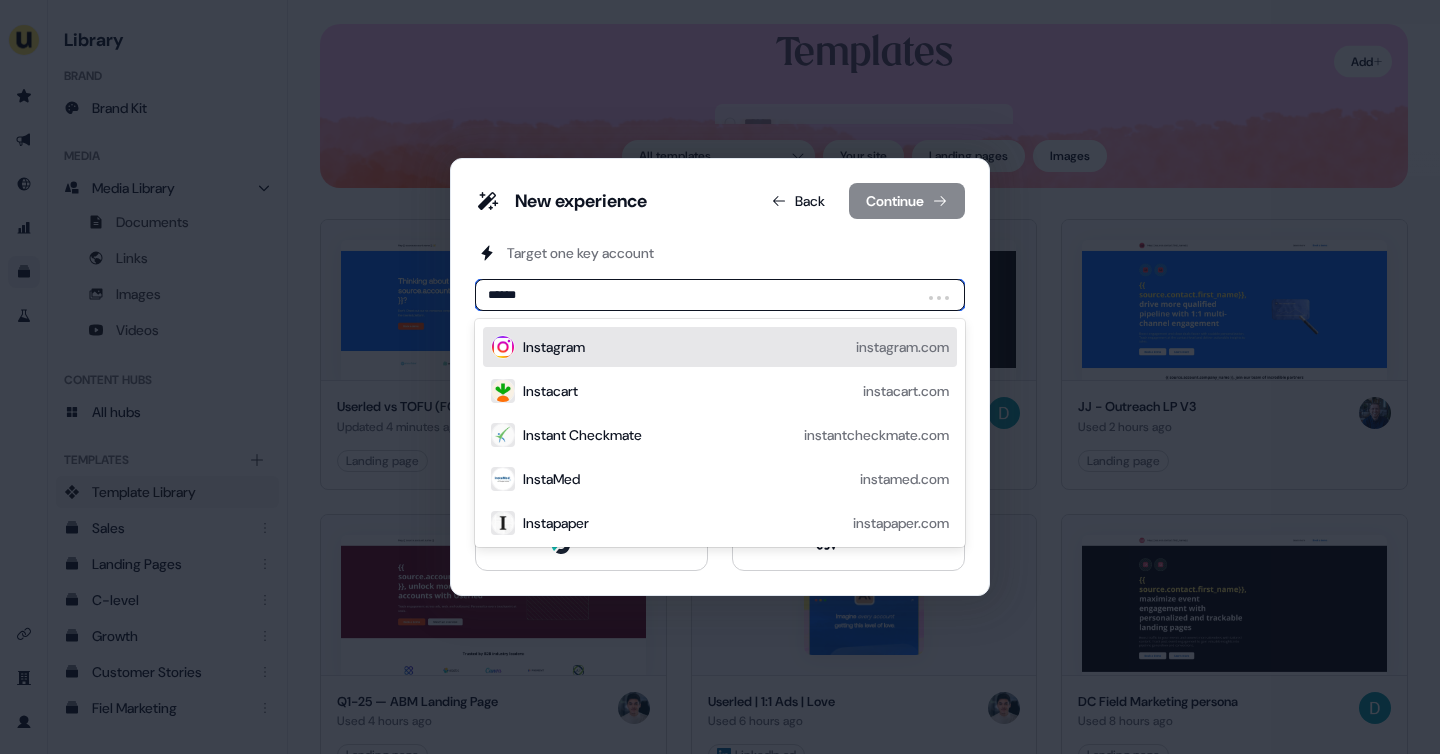 type on "*******" 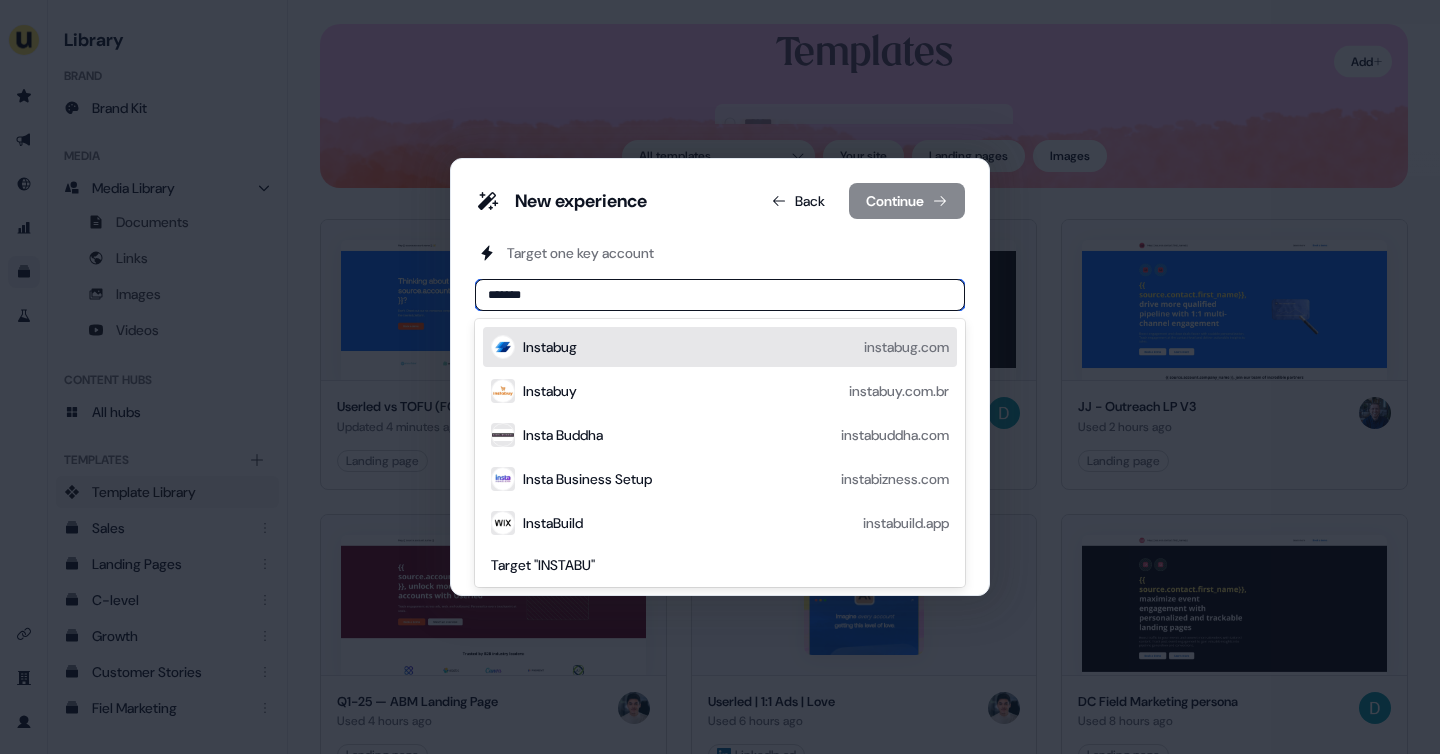 click on "Instabug instabug.com" at bounding box center [736, 347] 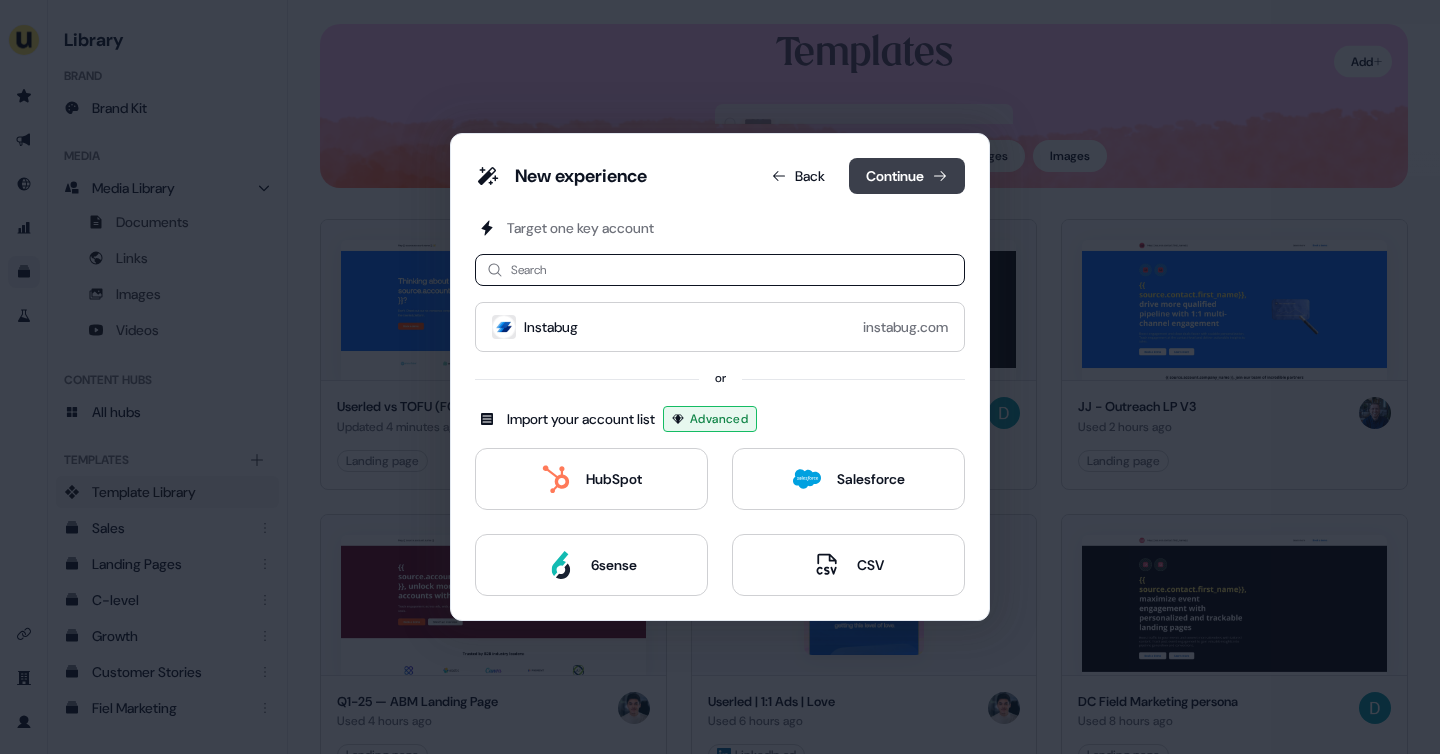 click on "Continue" at bounding box center (907, 176) 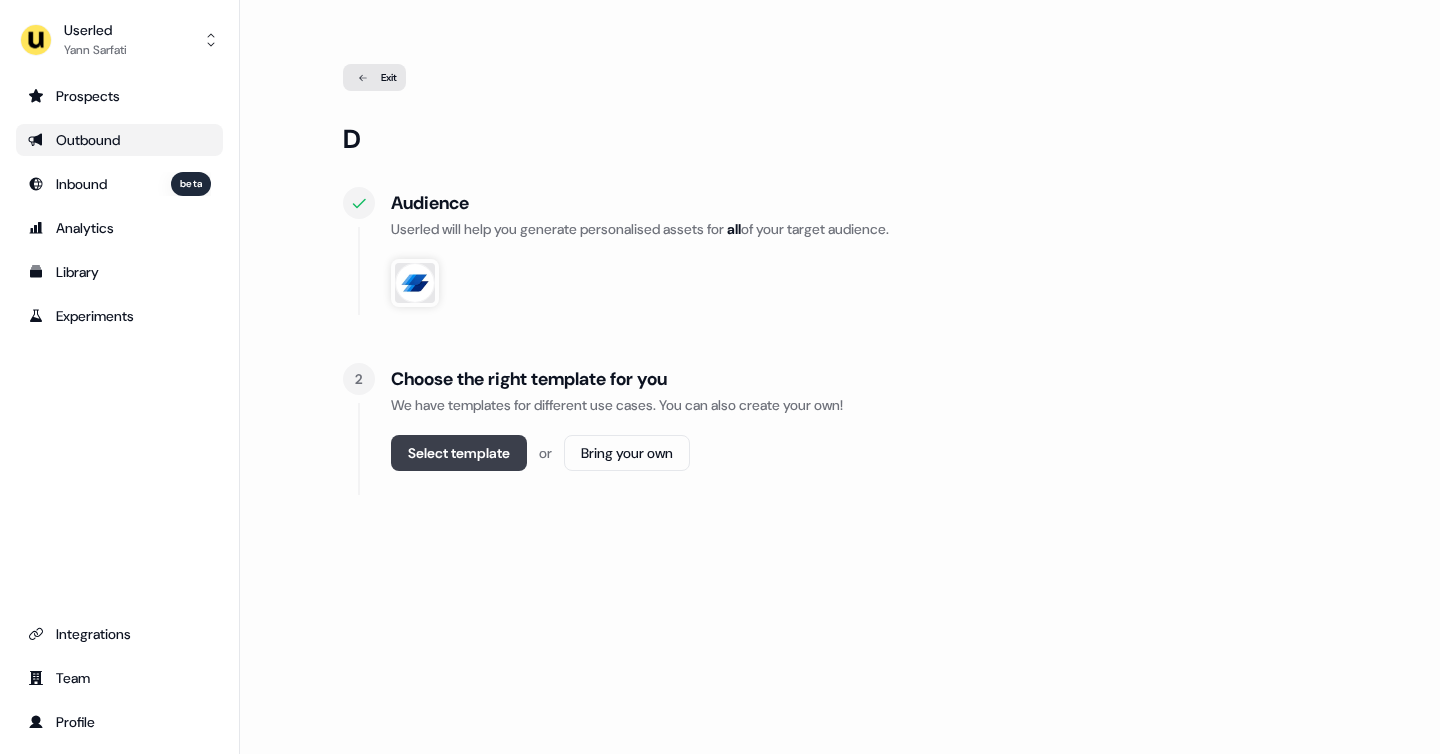 click on "Select template" at bounding box center (459, 453) 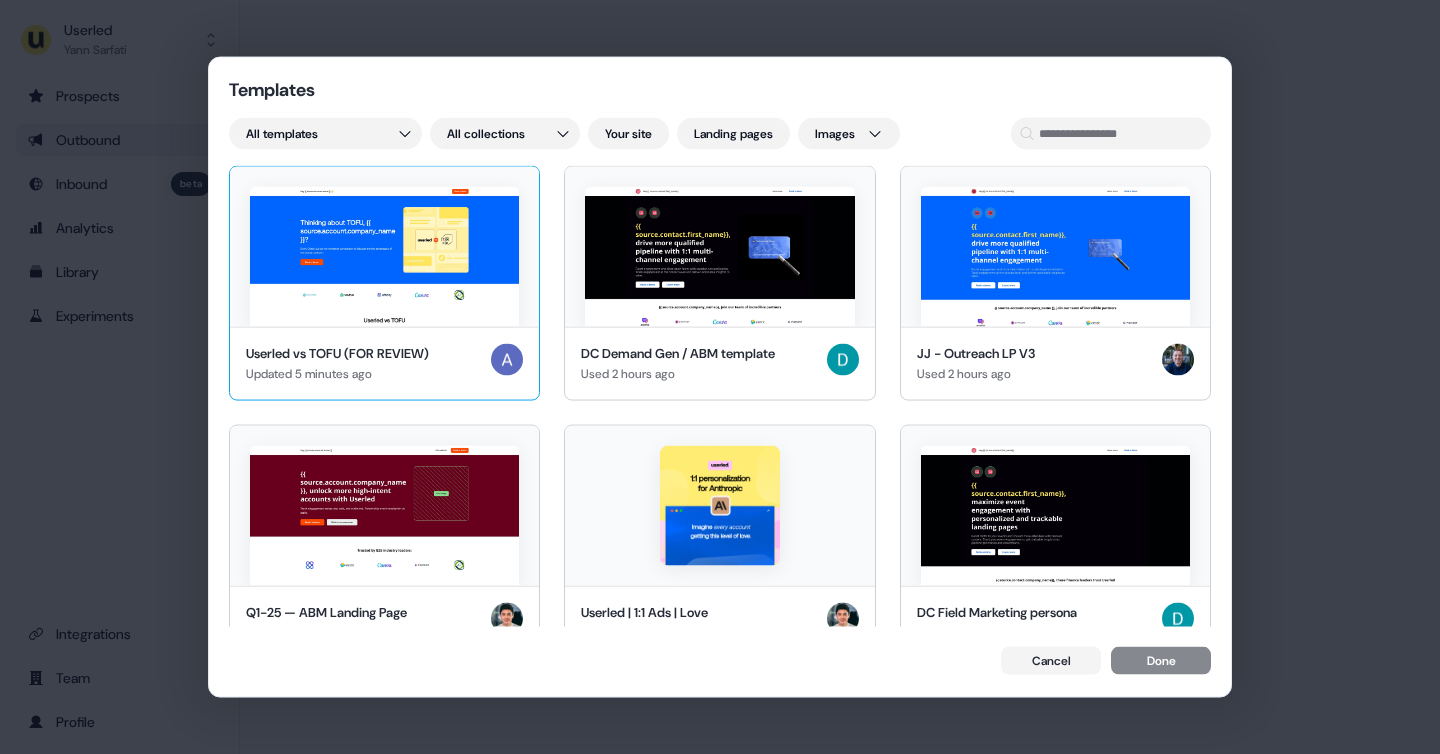 click at bounding box center (384, 257) 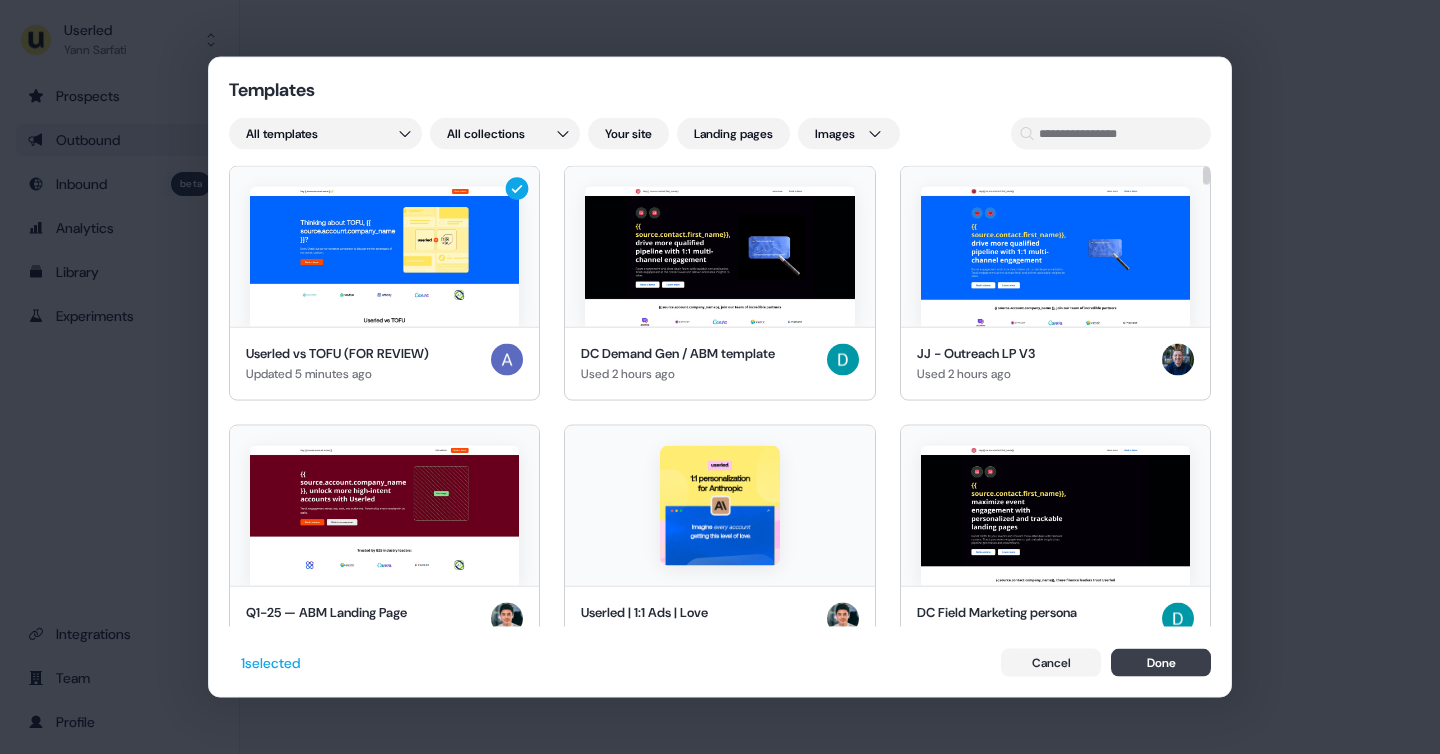 click on "Done" at bounding box center (1161, 662) 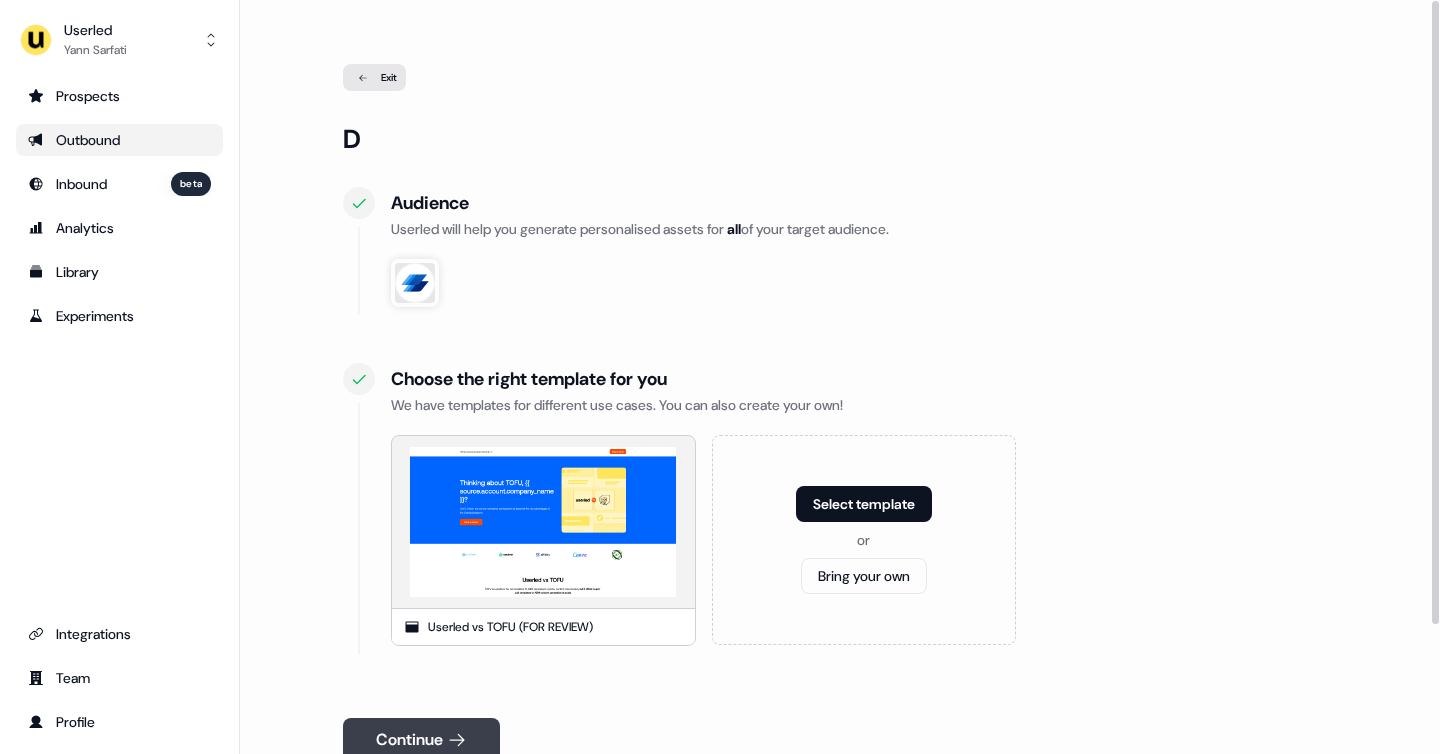 click on "Continue" at bounding box center [421, 740] 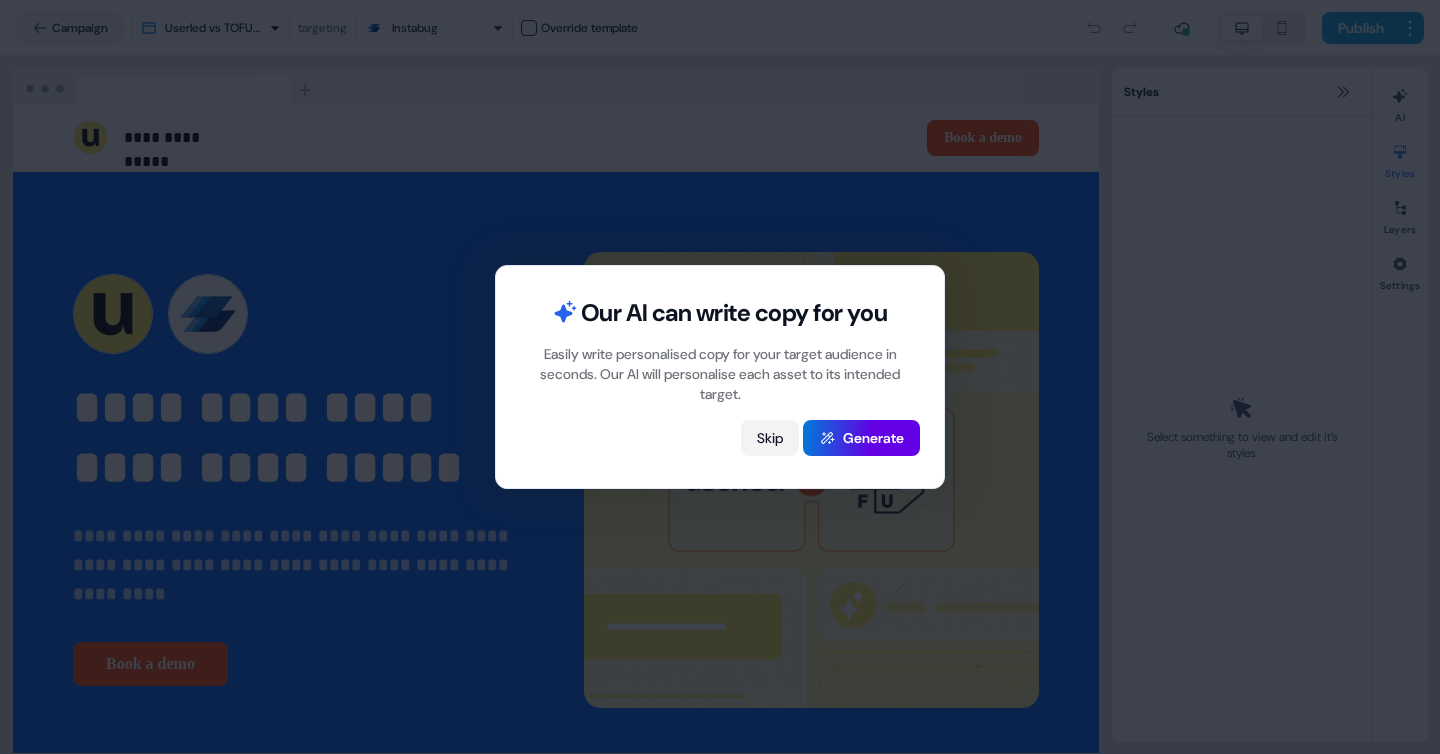 click on "Skip" at bounding box center [770, 438] 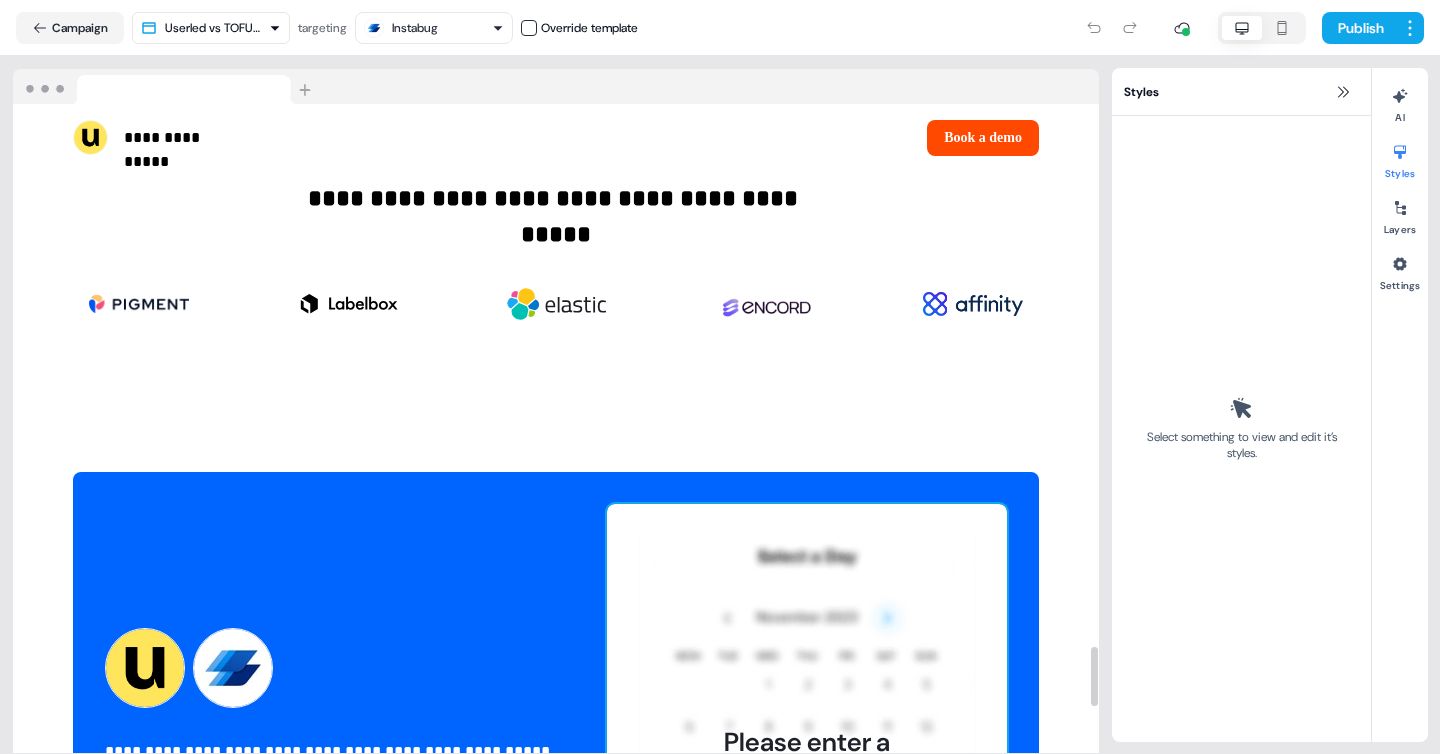 scroll, scrollTop: 5929, scrollLeft: 0, axis: vertical 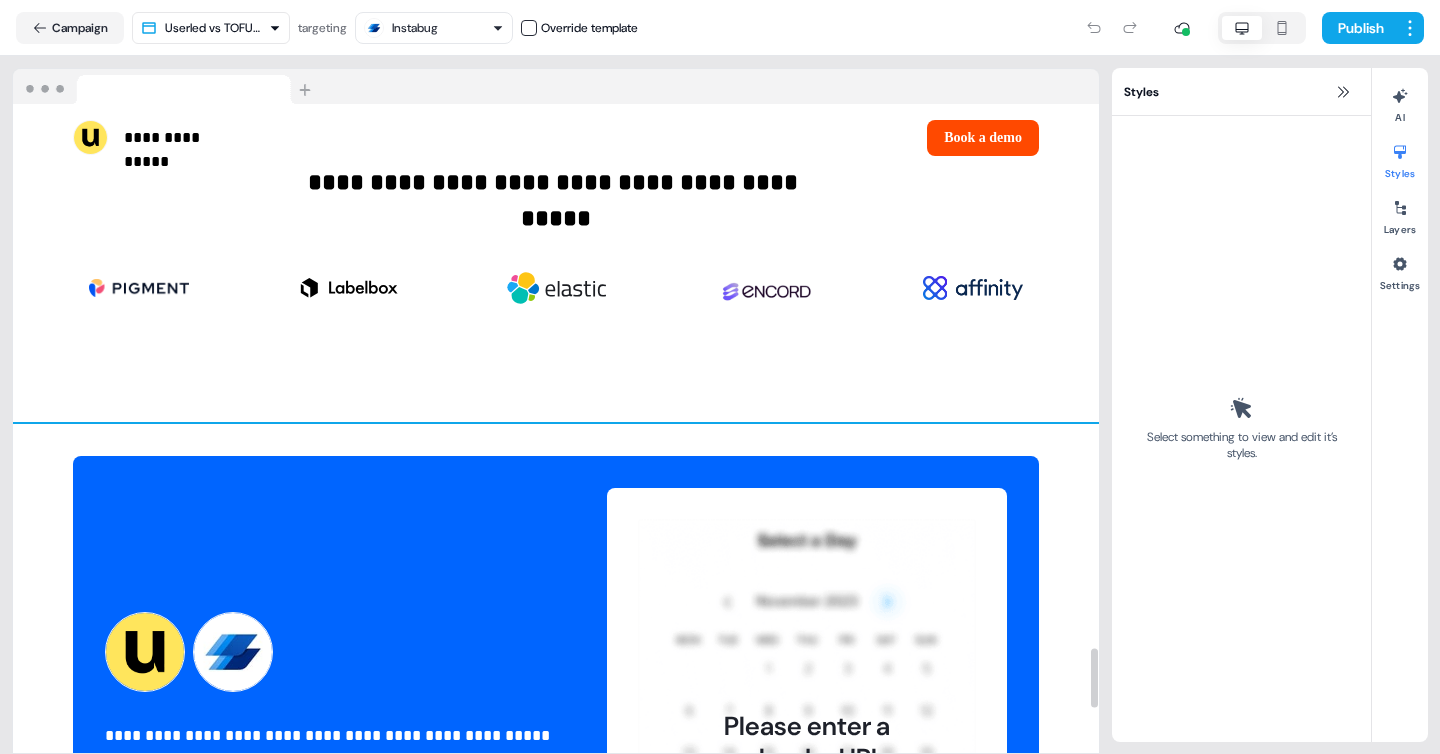 click on "**********" at bounding box center (556, 742) 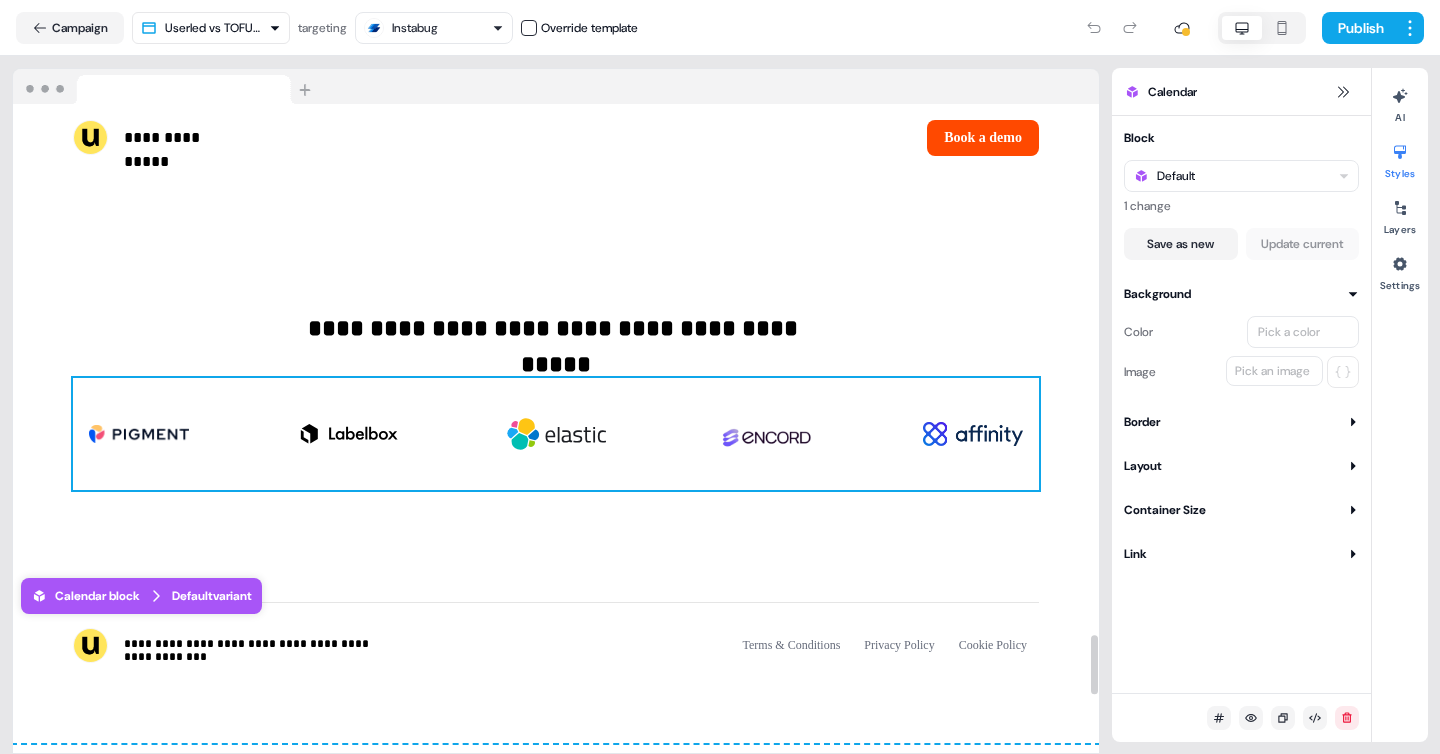 scroll, scrollTop: 5784, scrollLeft: 0, axis: vertical 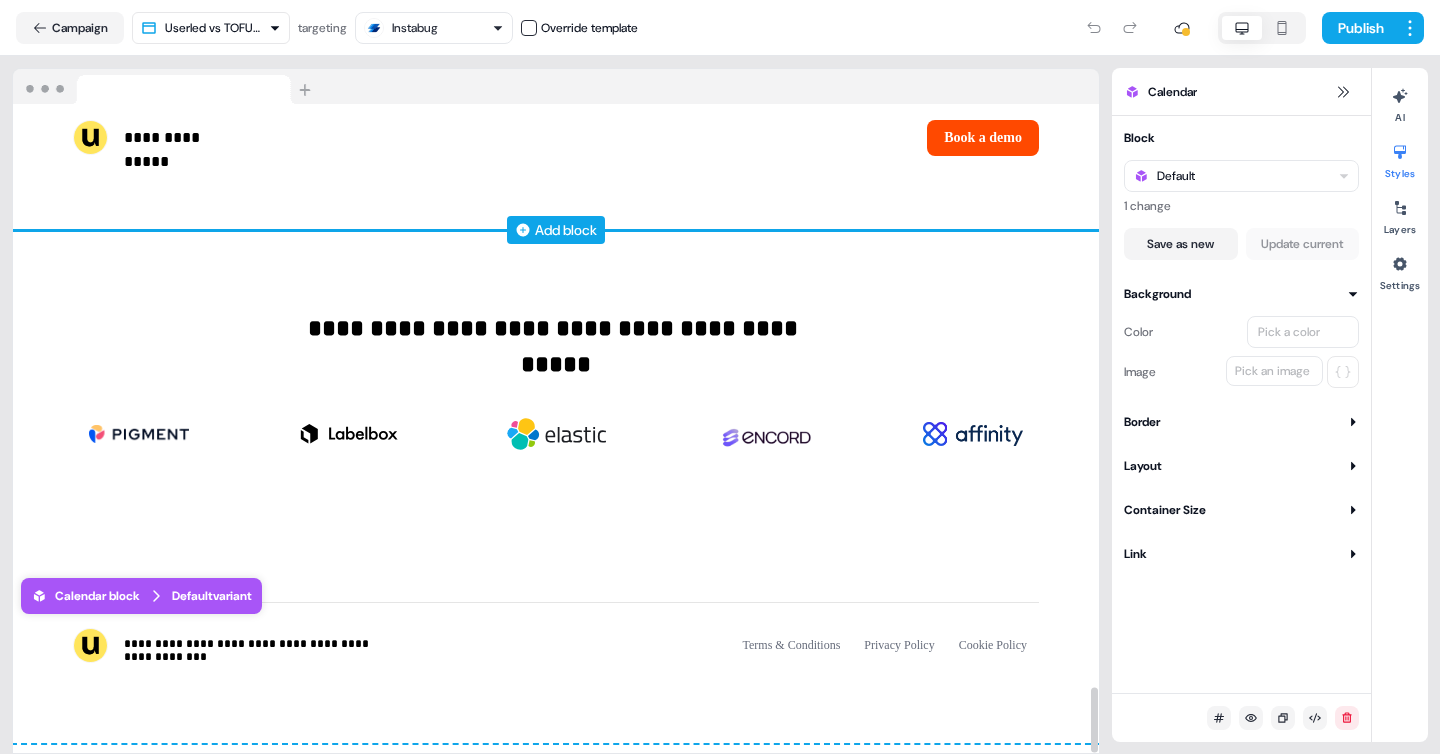 click on "Add block" at bounding box center (566, 230) 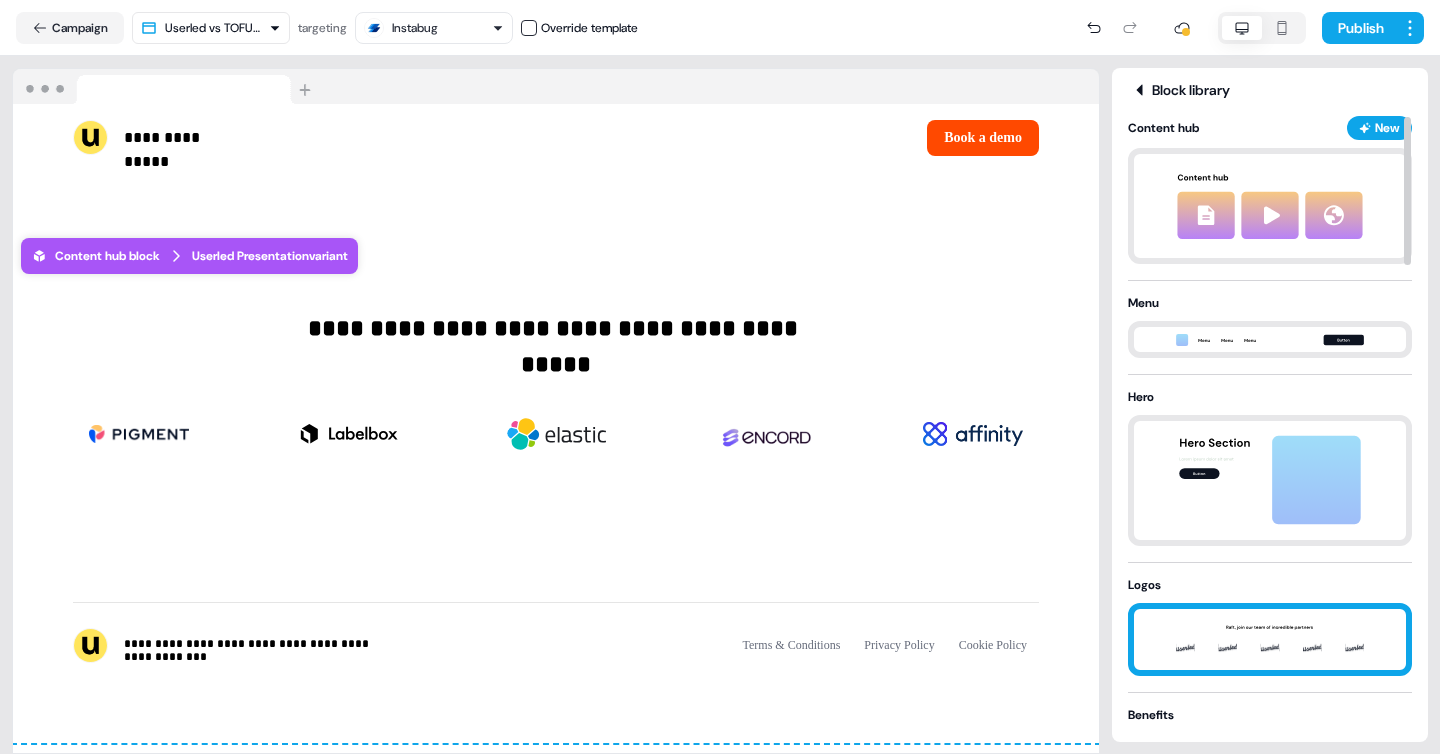 click at bounding box center (1270, 639) 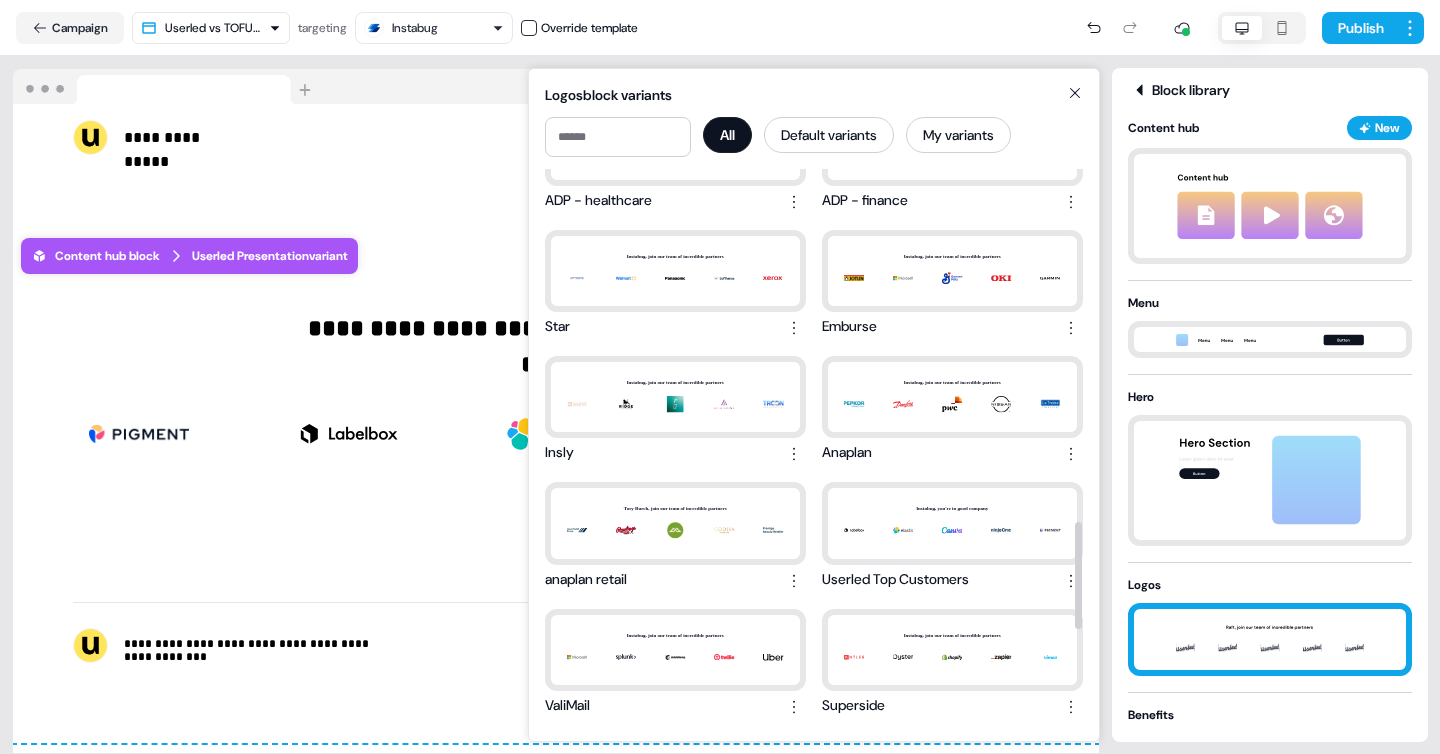 scroll, scrollTop: 1830, scrollLeft: 0, axis: vertical 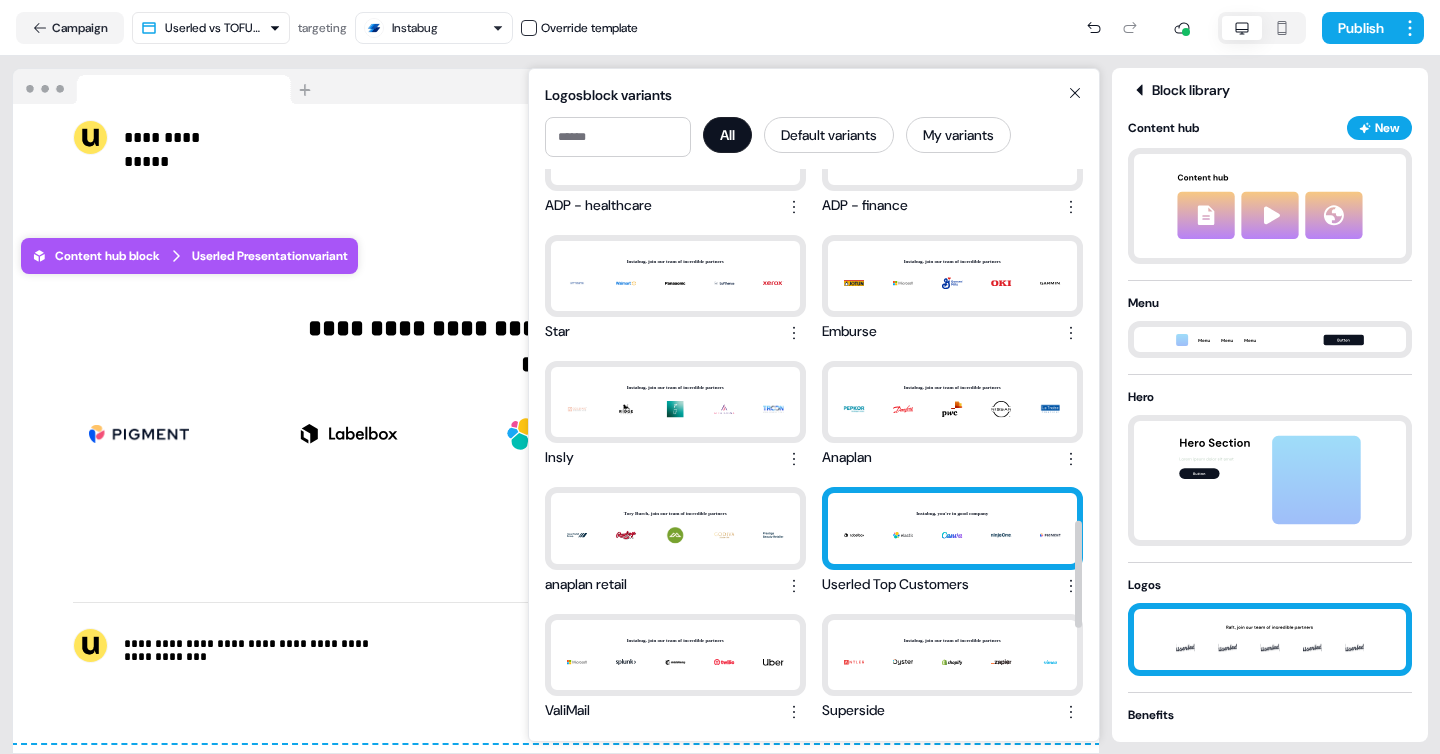 click on "Instabug, you're in good company" at bounding box center [952, 528] 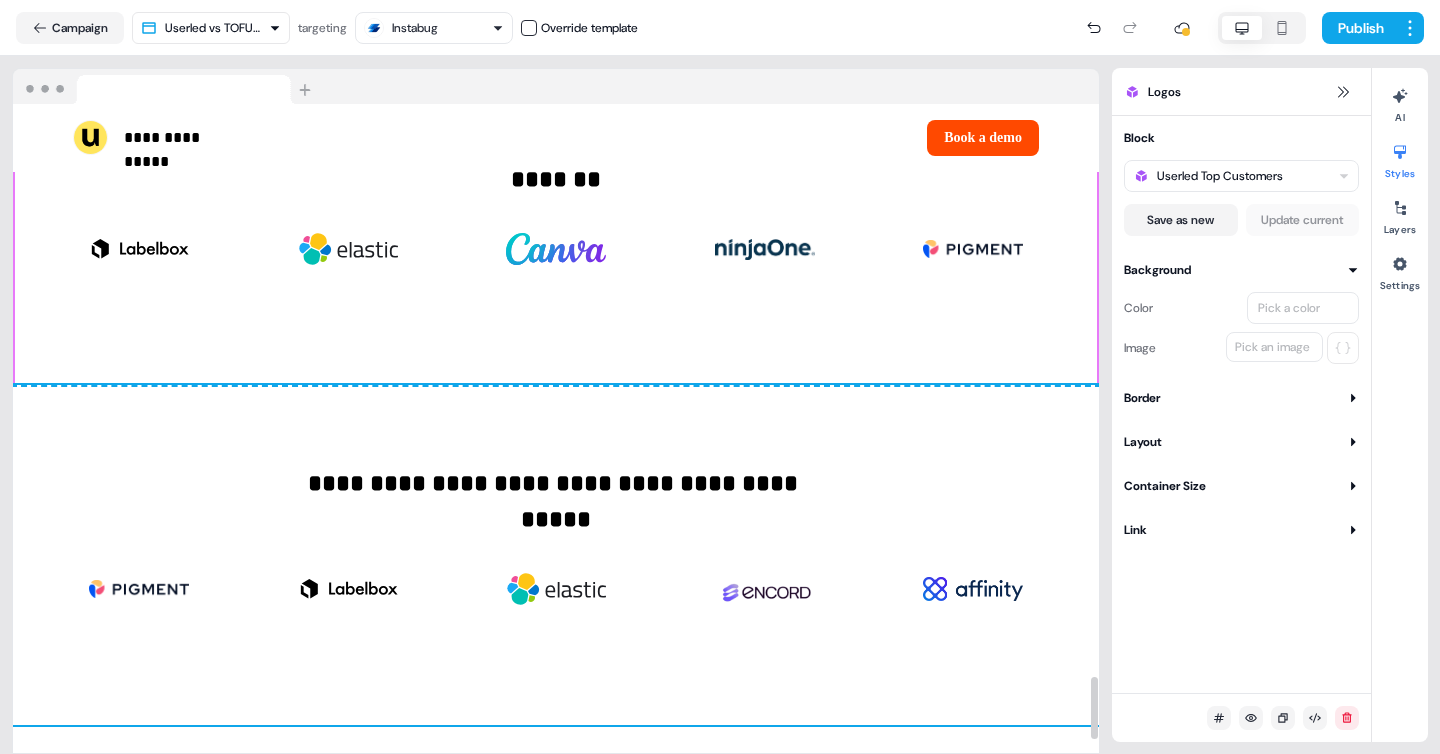 scroll, scrollTop: 5979, scrollLeft: 0, axis: vertical 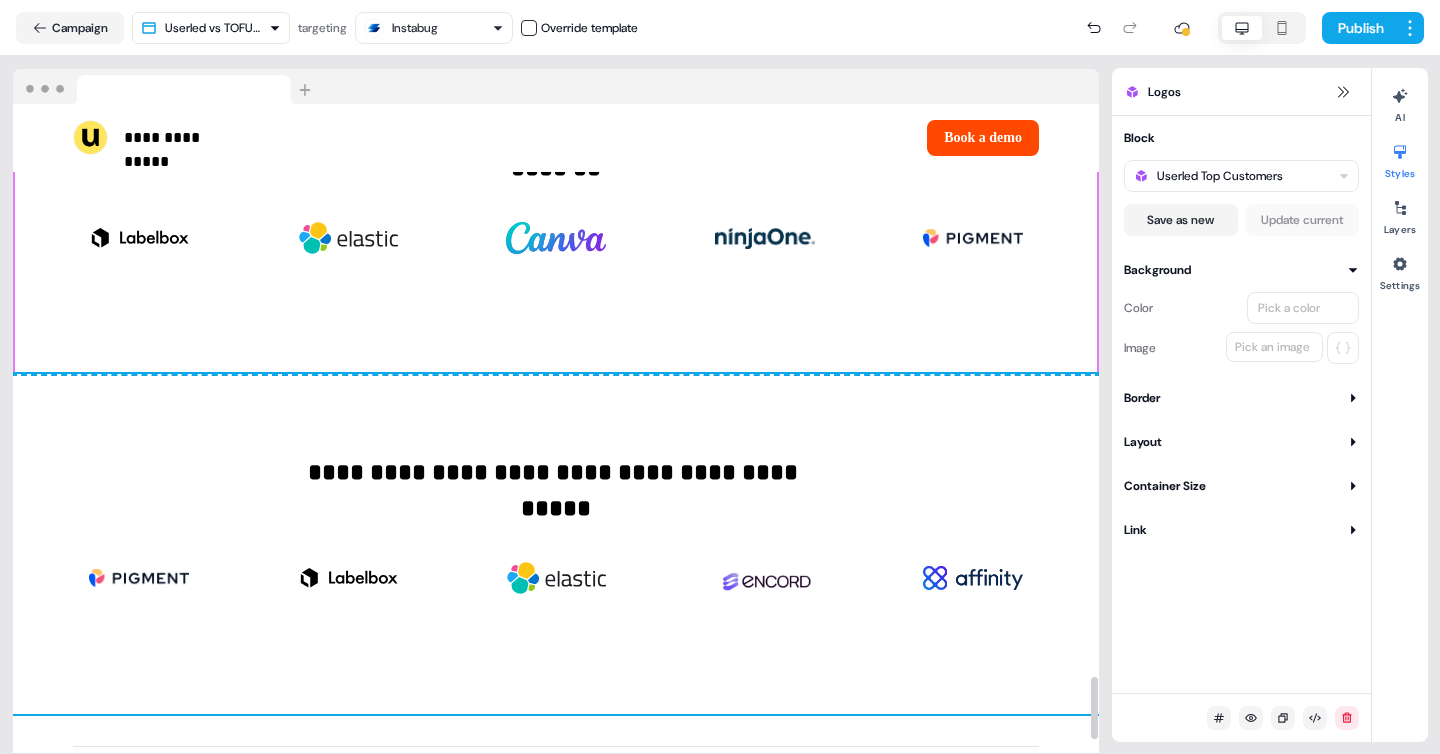 click on "**********" at bounding box center [556, 544] 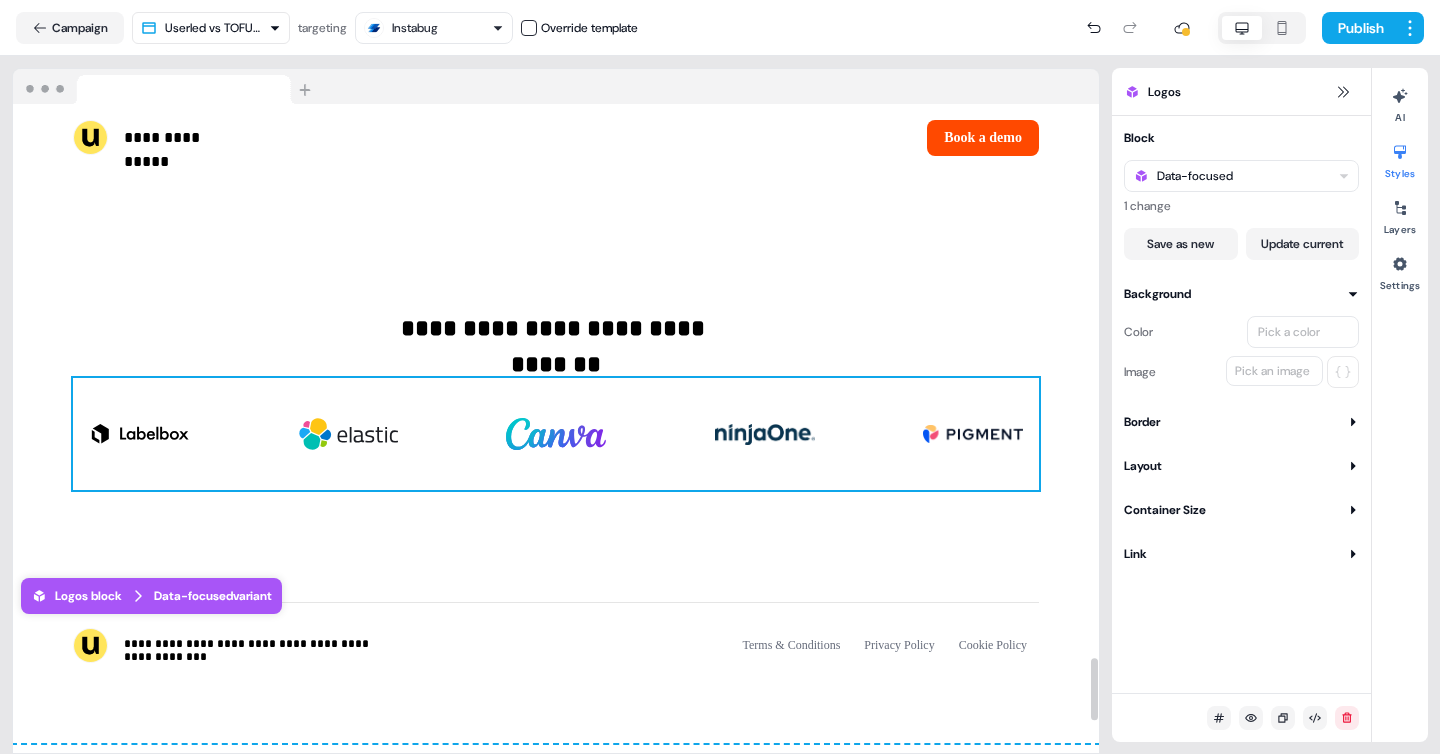 scroll, scrollTop: 5784, scrollLeft: 0, axis: vertical 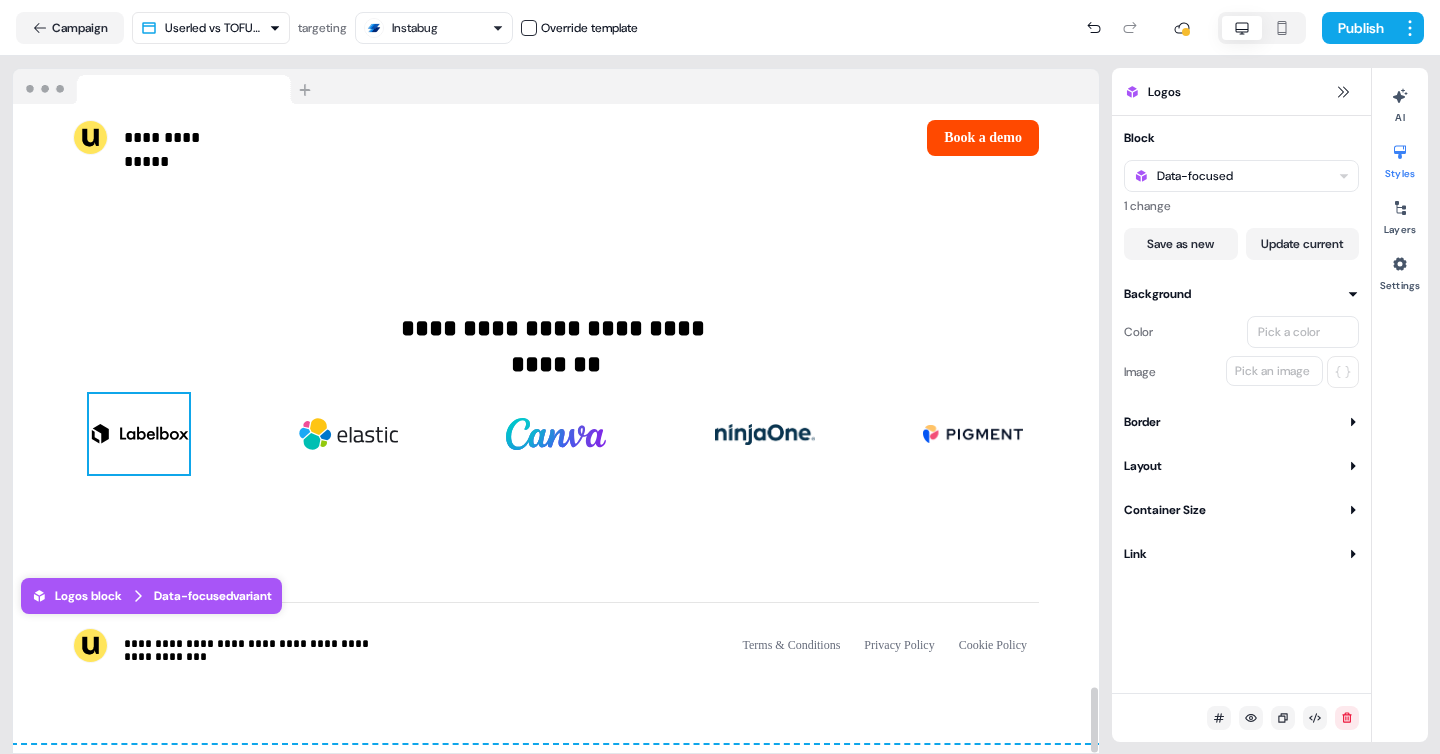 click at bounding box center (139, 434) 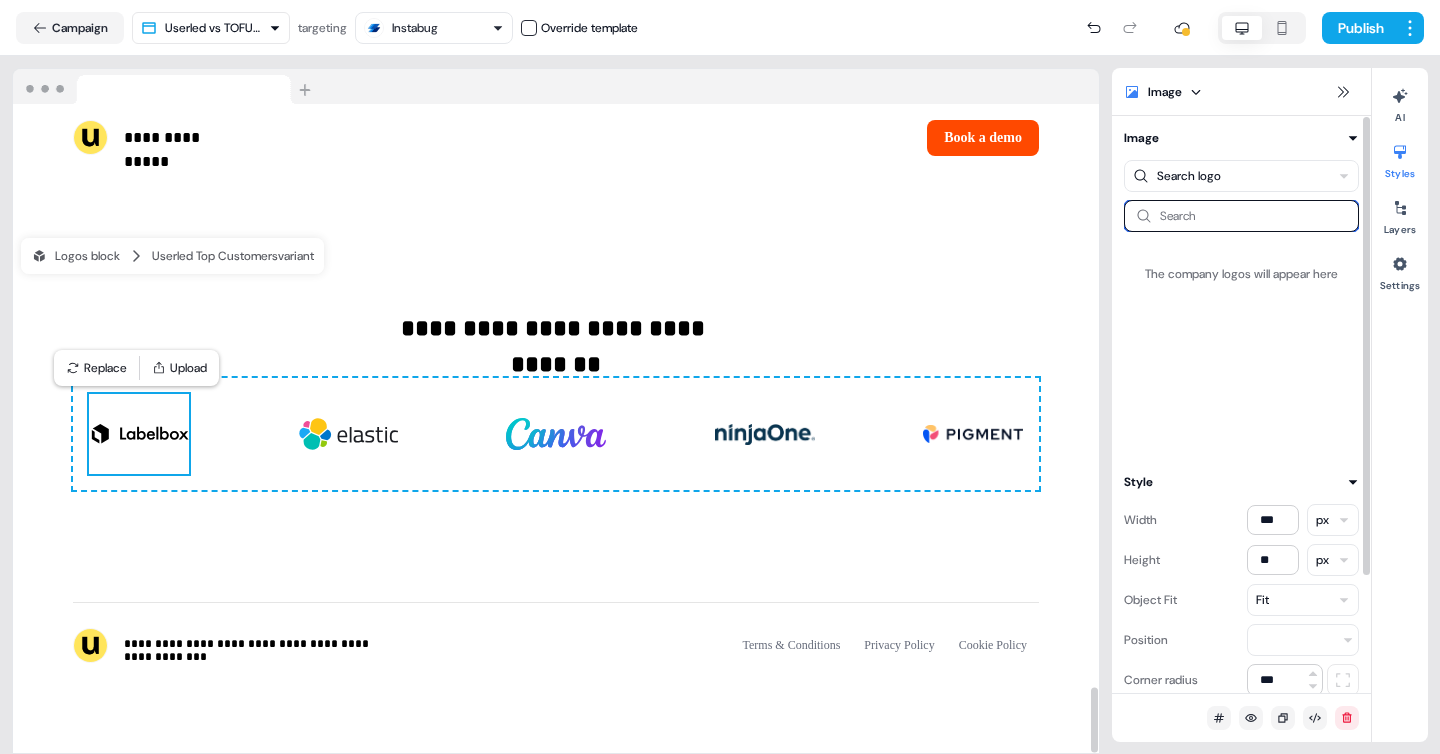 click at bounding box center (1241, 216) 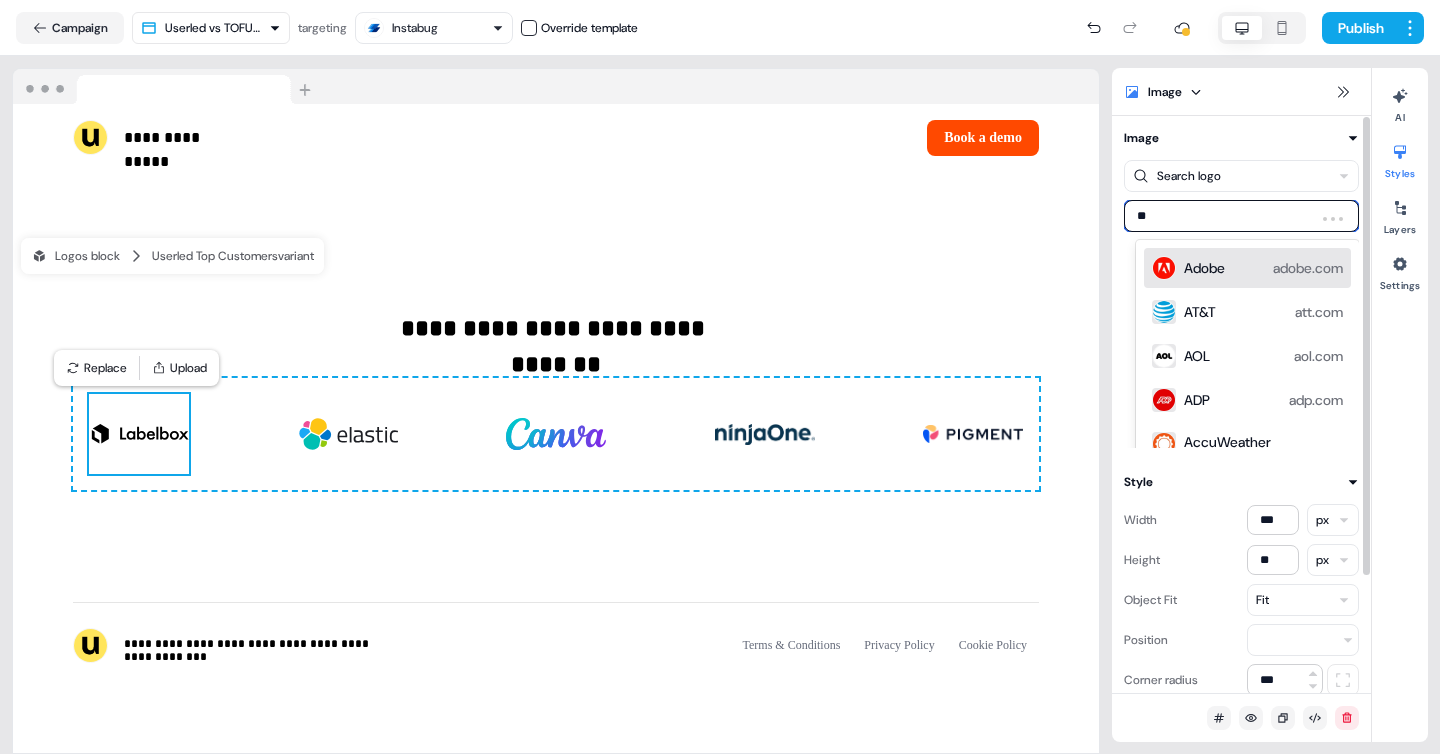 type on "***" 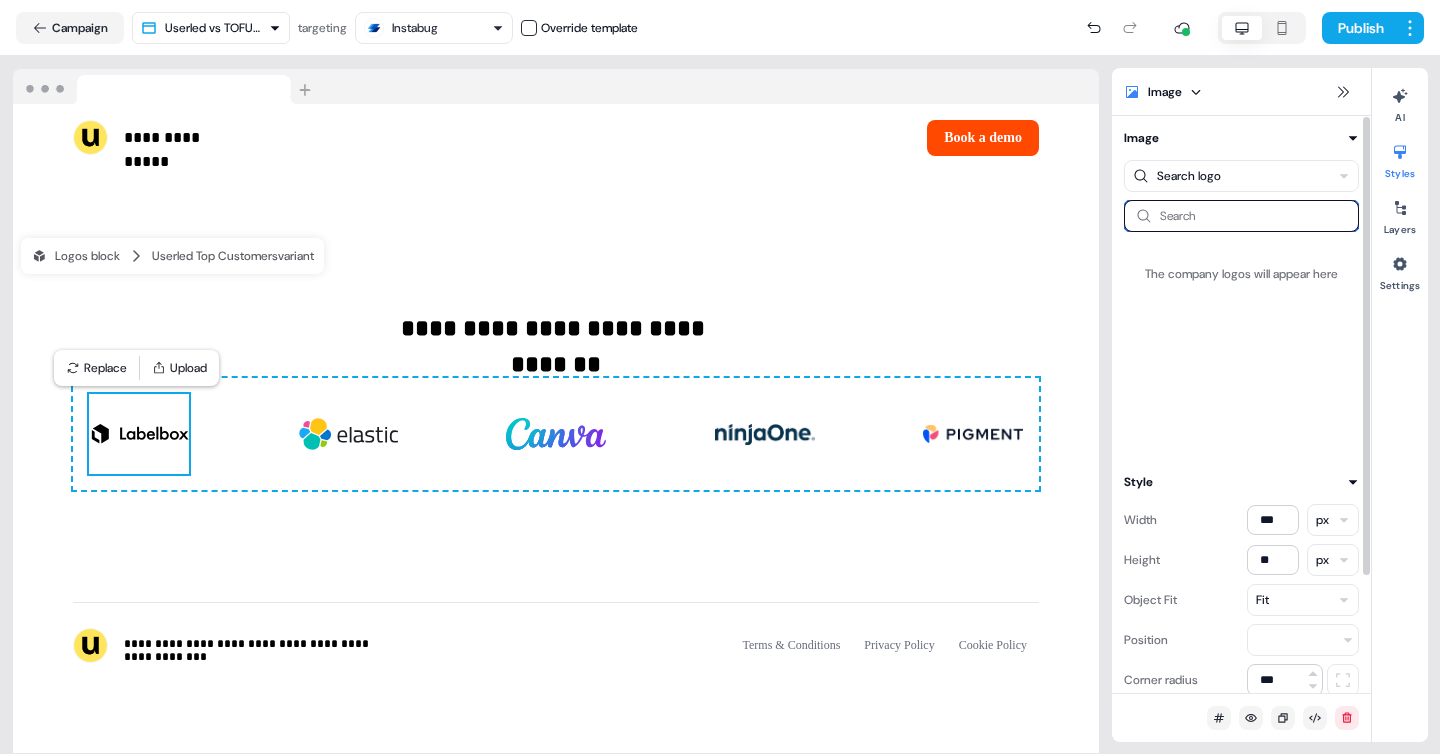 click at bounding box center (1241, 216) 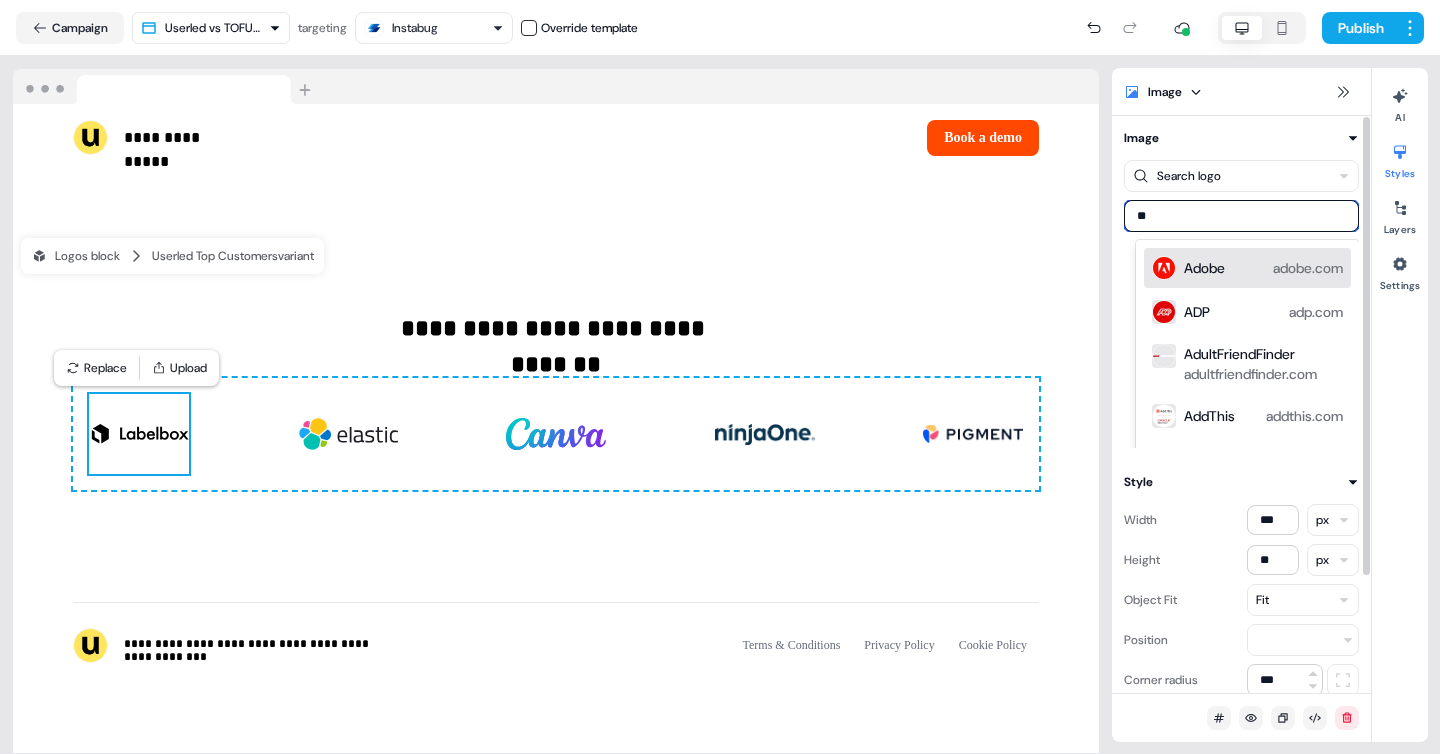 type on "***" 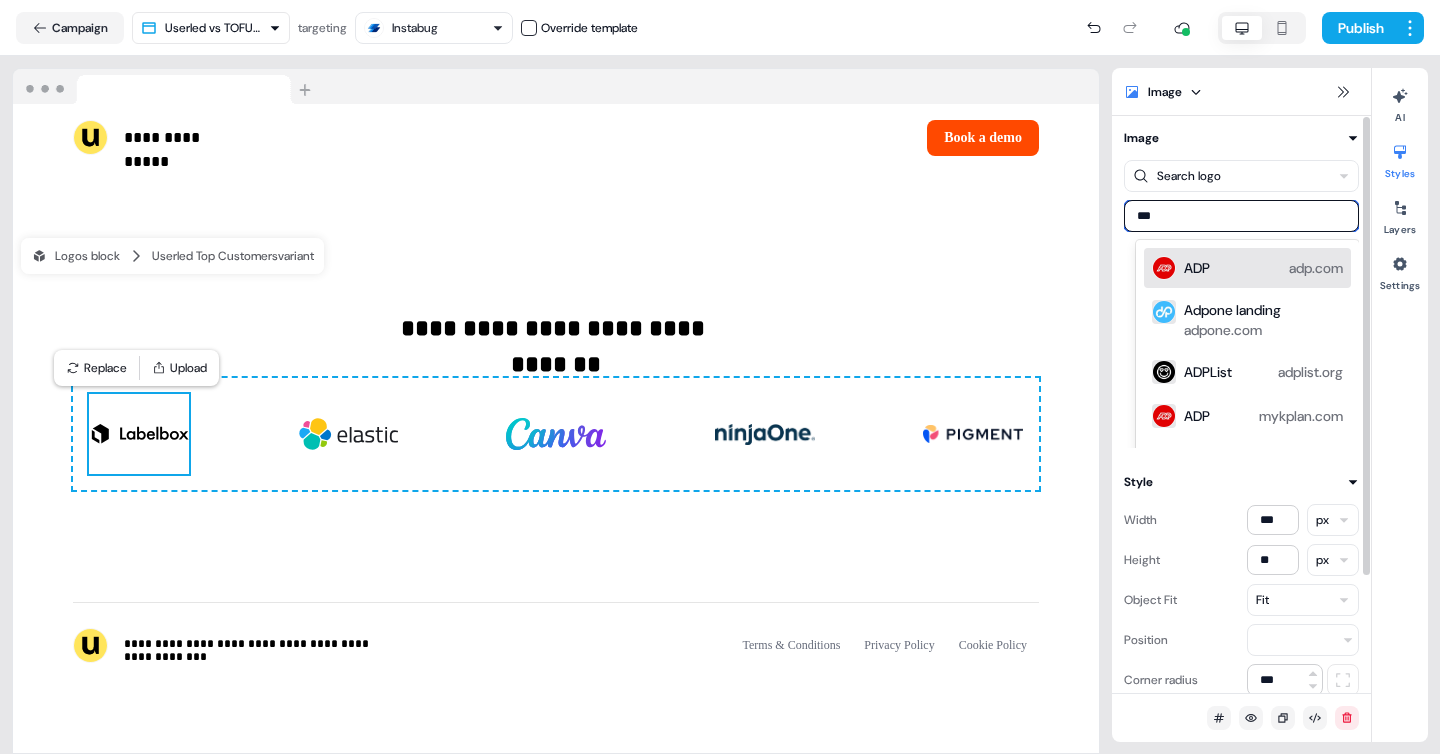 click on "ADP adp.com" at bounding box center [1263, 268] 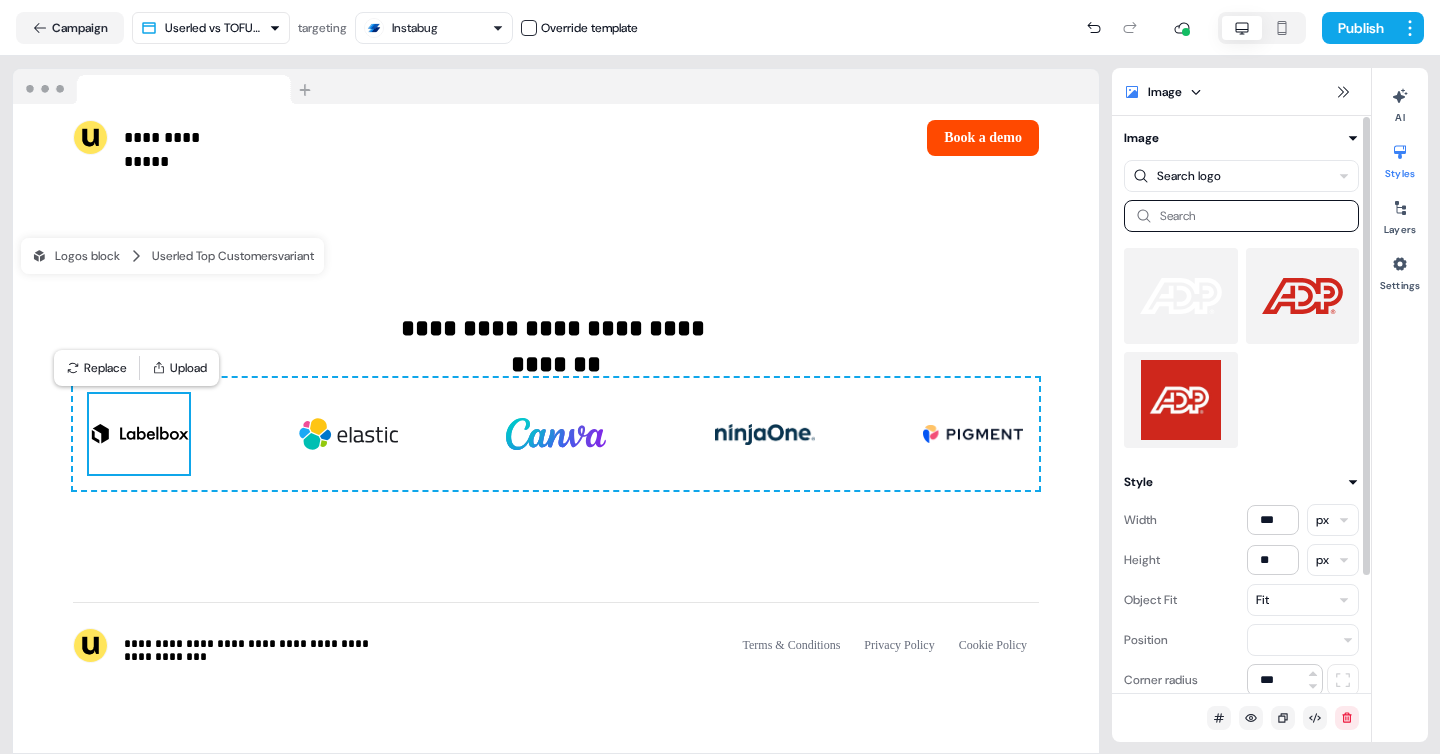 click at bounding box center [1303, 296] 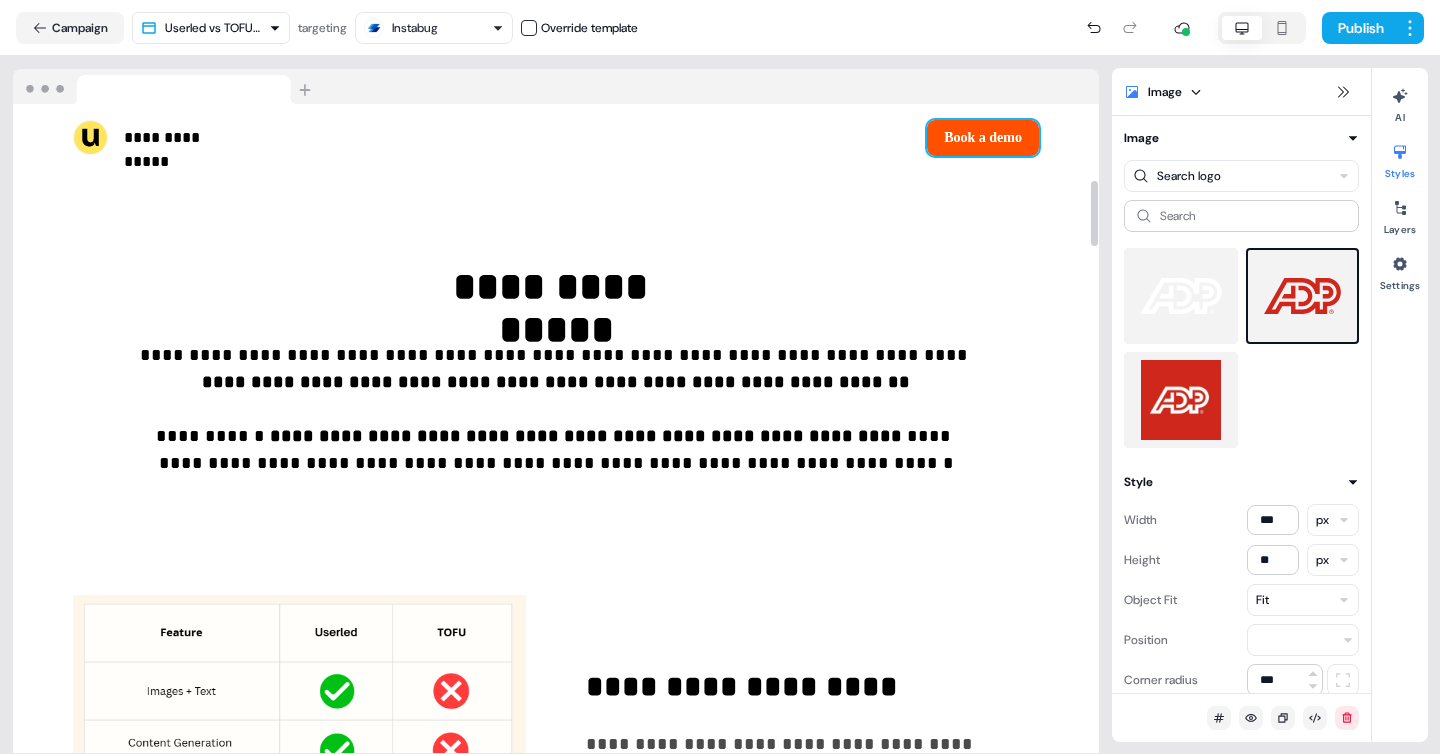 scroll, scrollTop: 754, scrollLeft: 0, axis: vertical 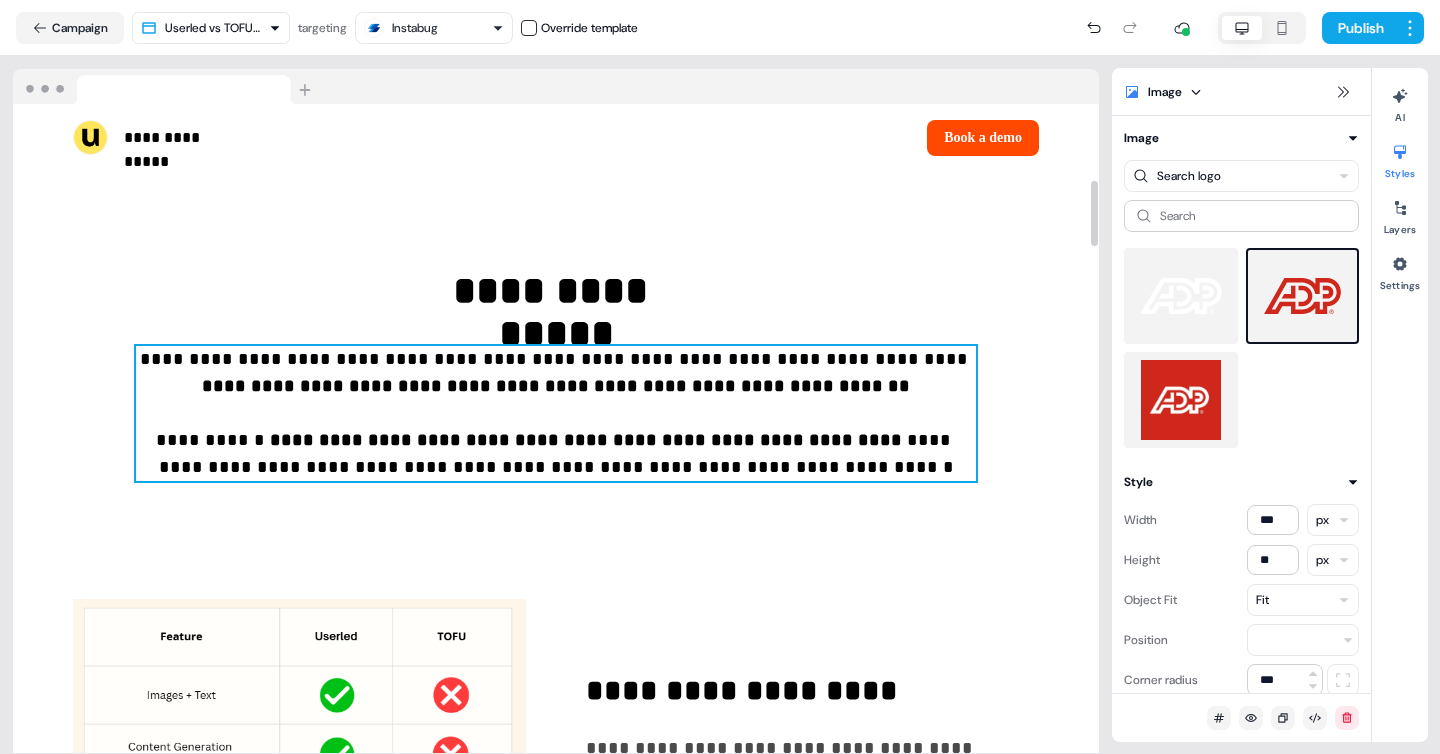 click on "**********" at bounding box center (556, 413) 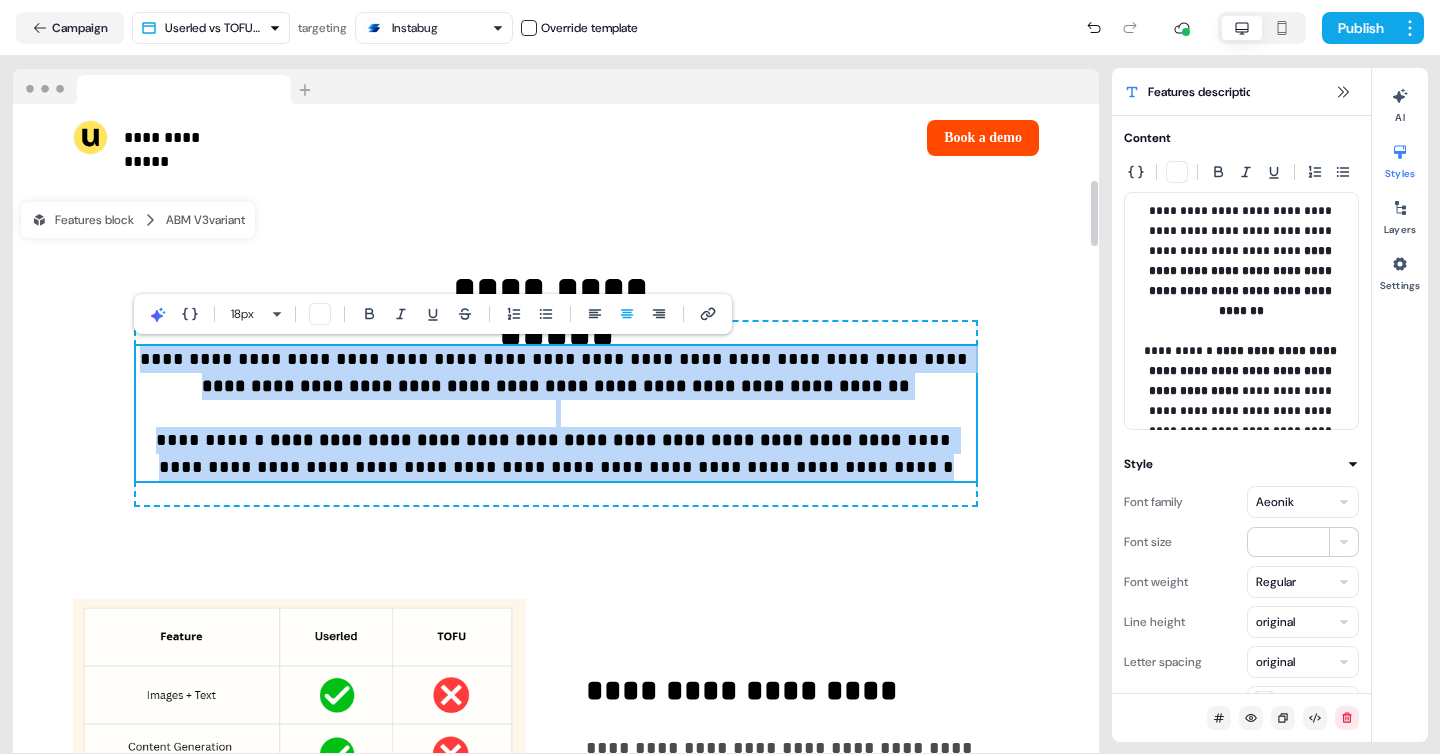 click on "**********" at bounding box center [556, 413] 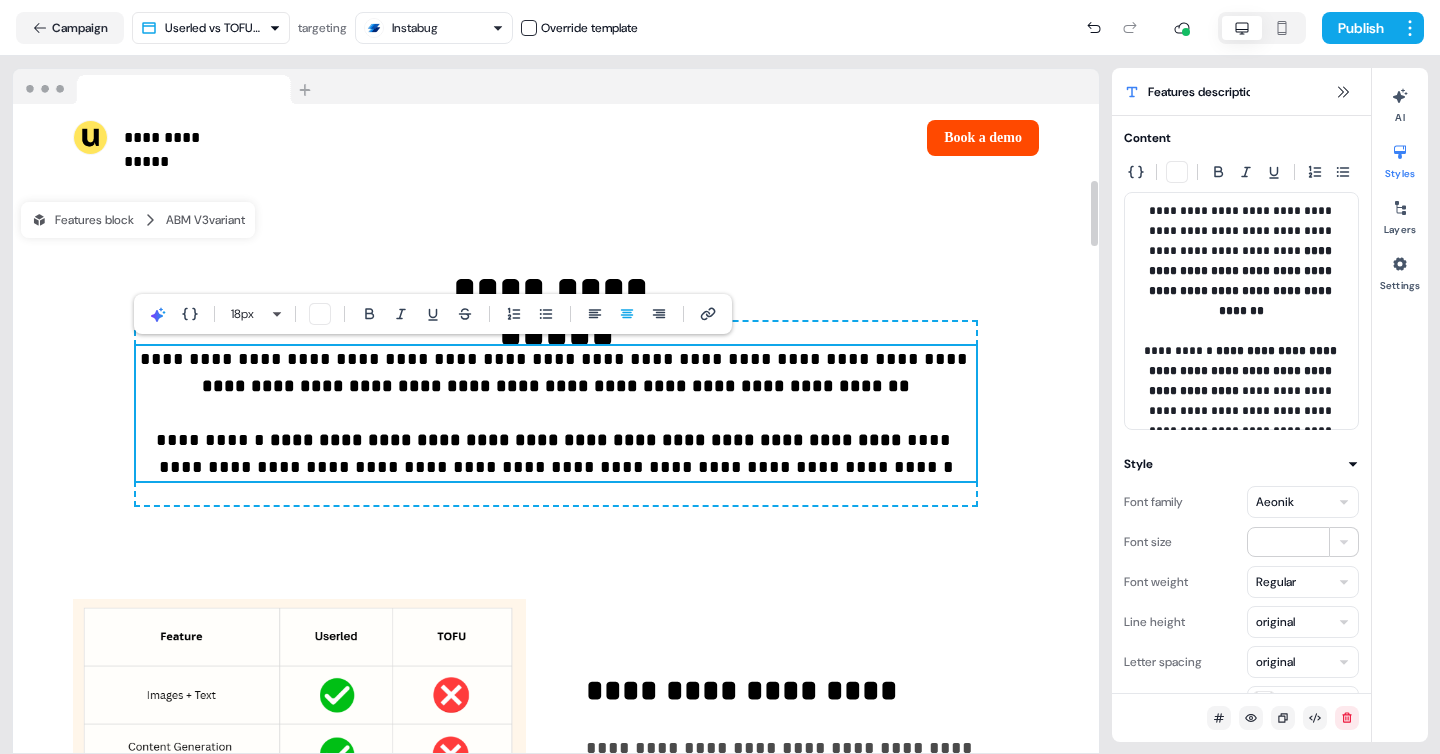 click on "**********" at bounding box center (556, 386) 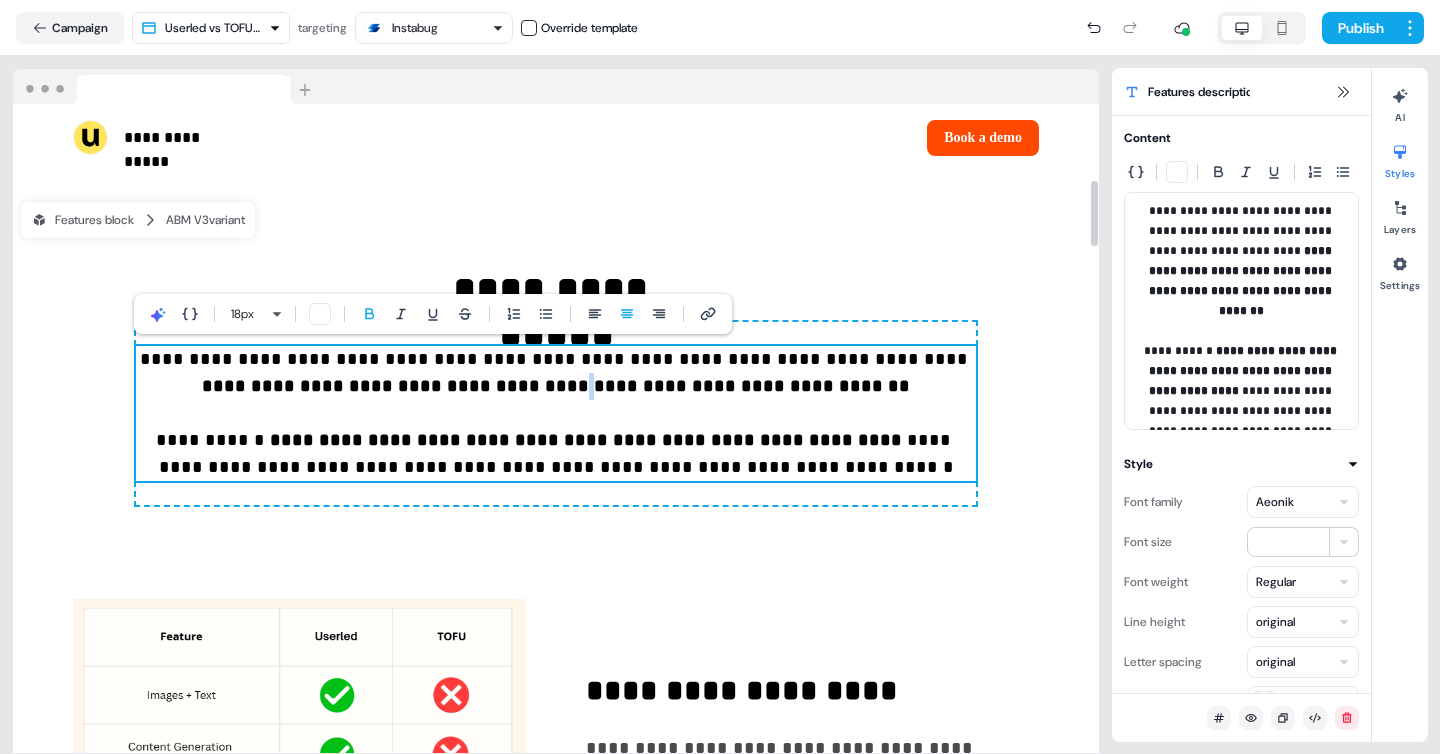 click on "**********" at bounding box center (556, 386) 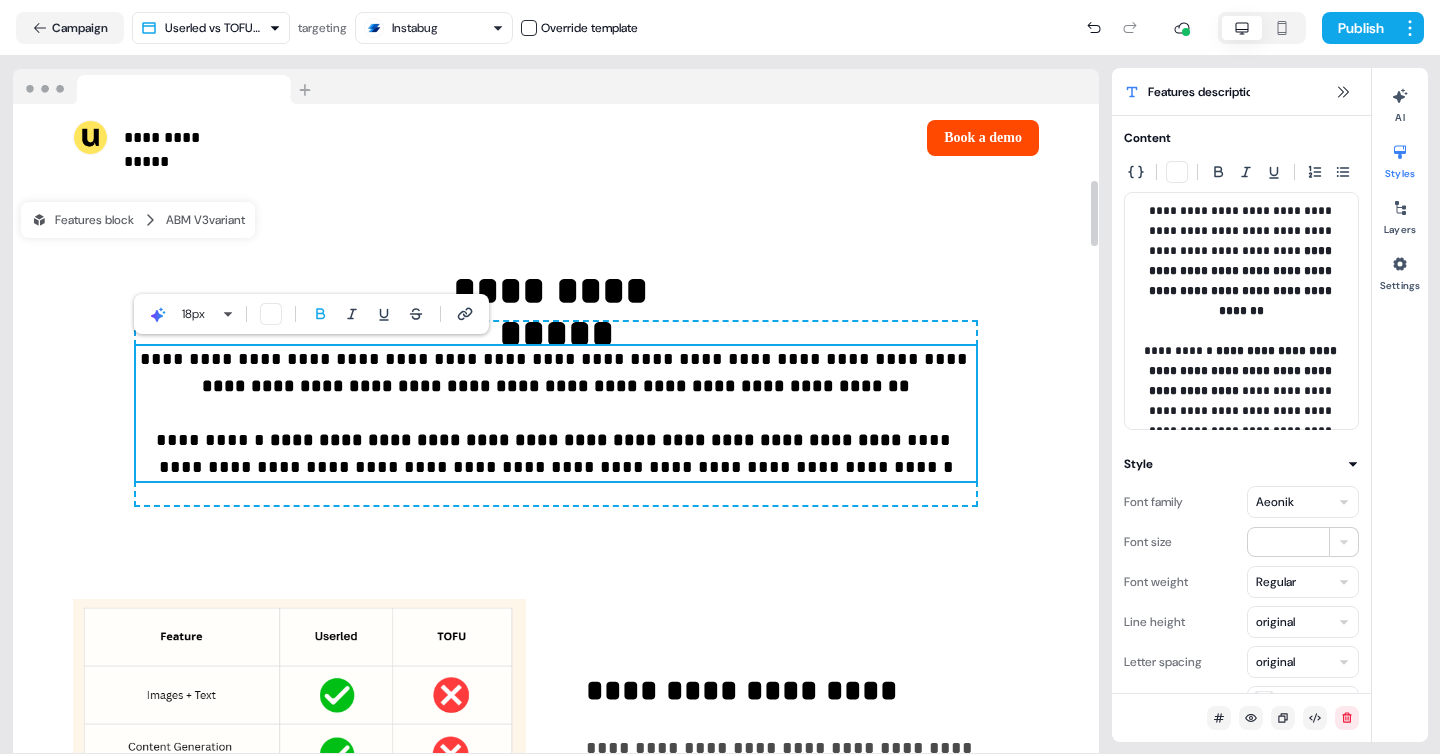 click on "**********" at bounding box center (556, 386) 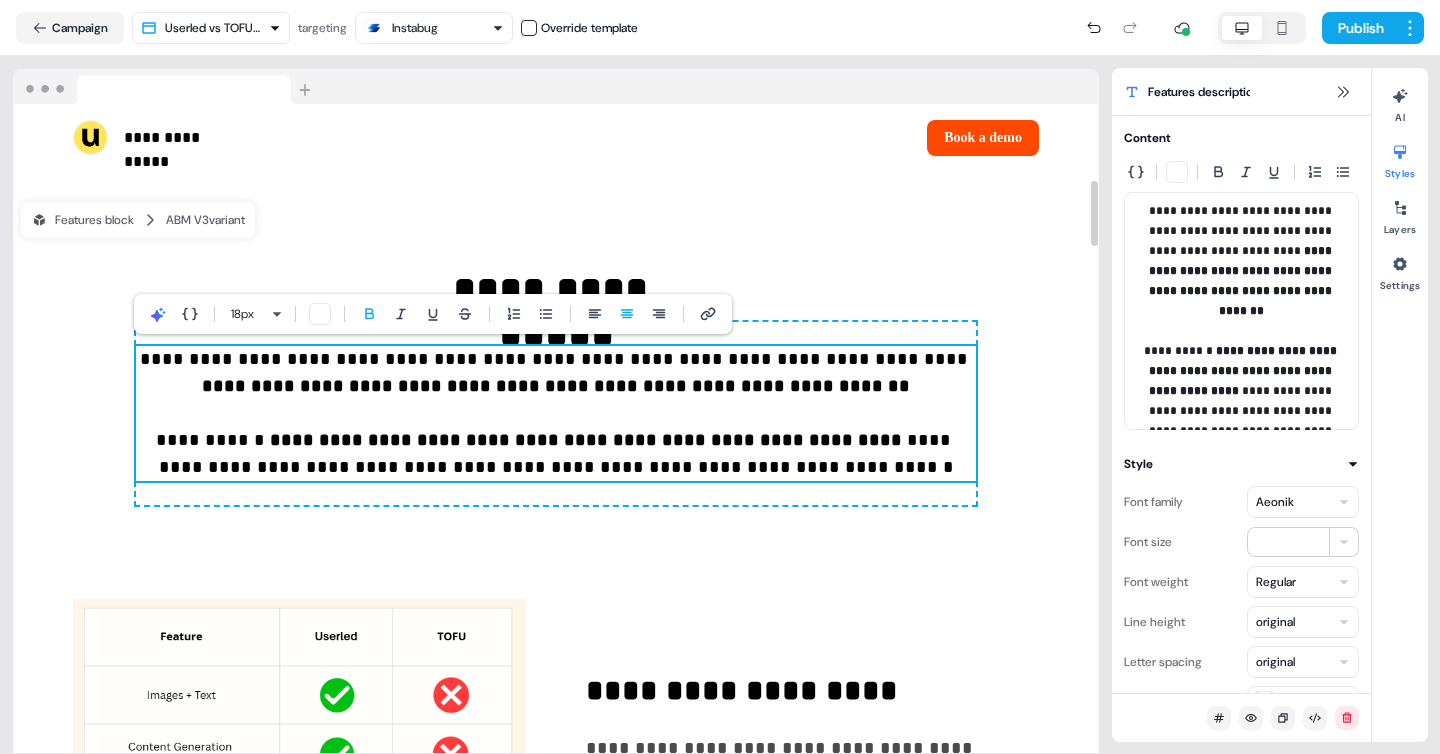 type 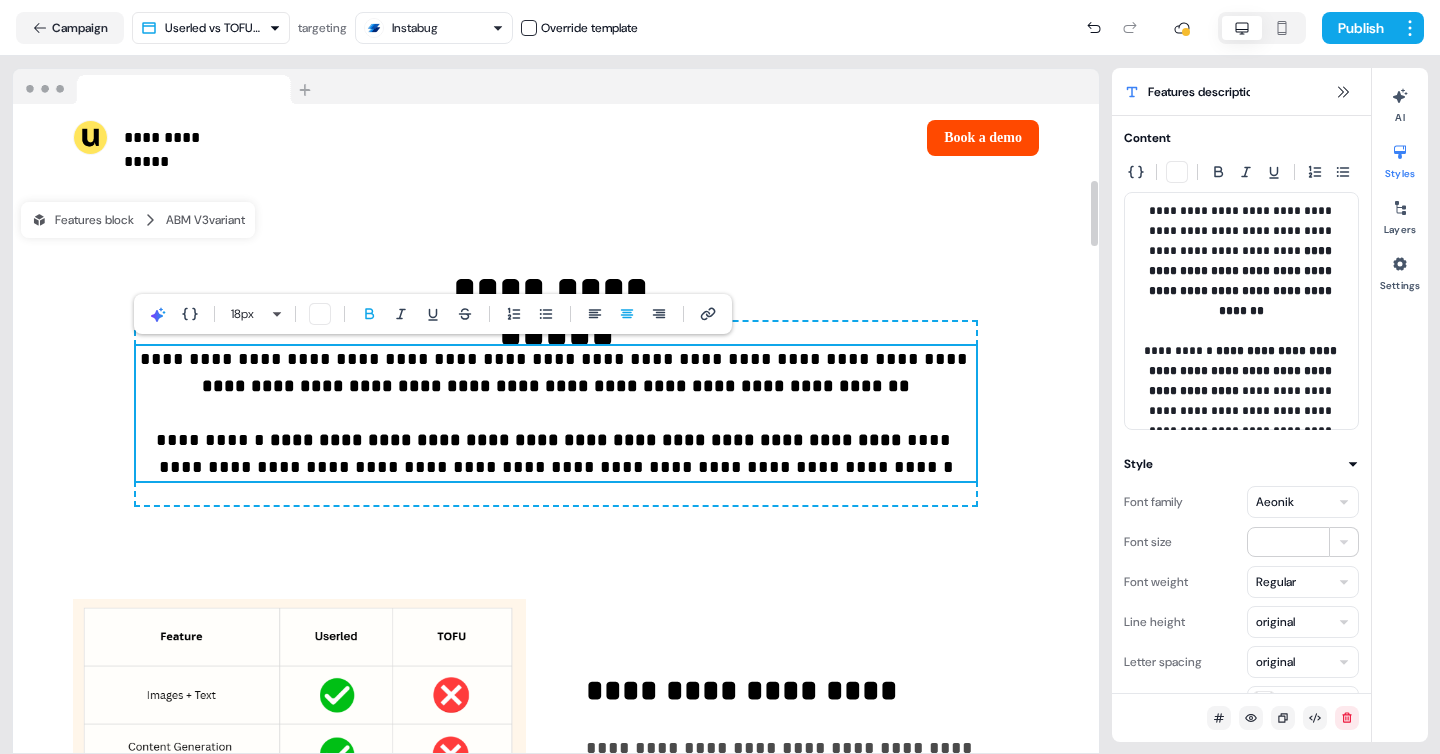 click on "**********" at bounding box center [556, 386] 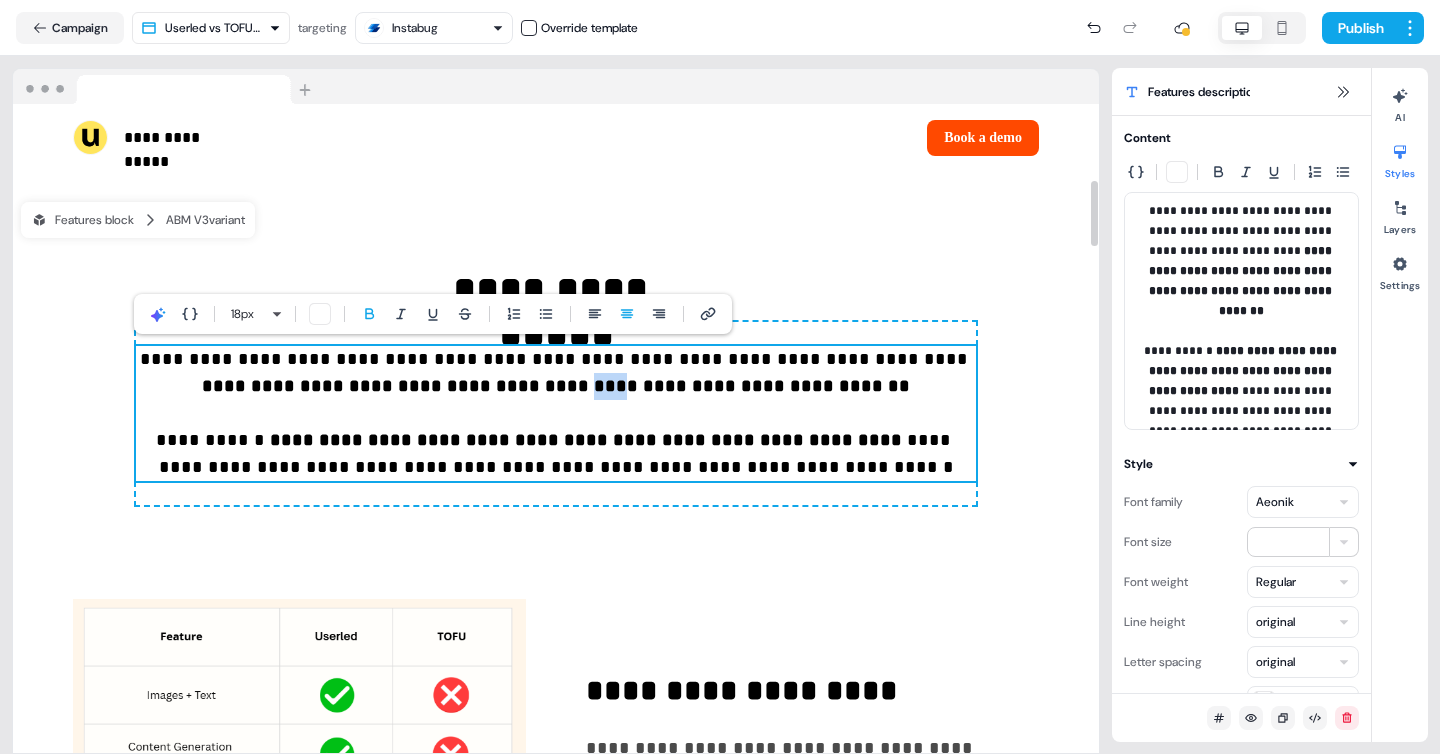 click on "**********" at bounding box center [556, 386] 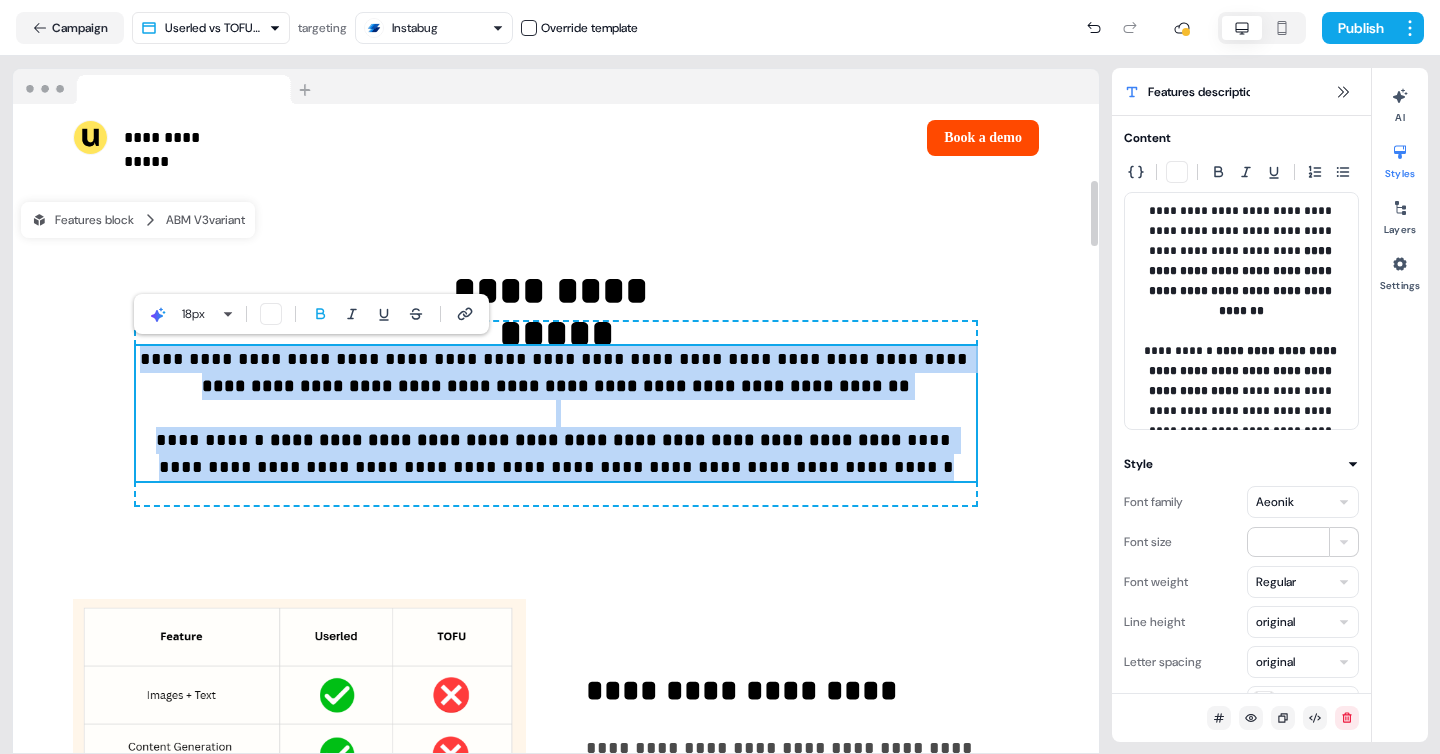 click on "**********" at bounding box center (556, 386) 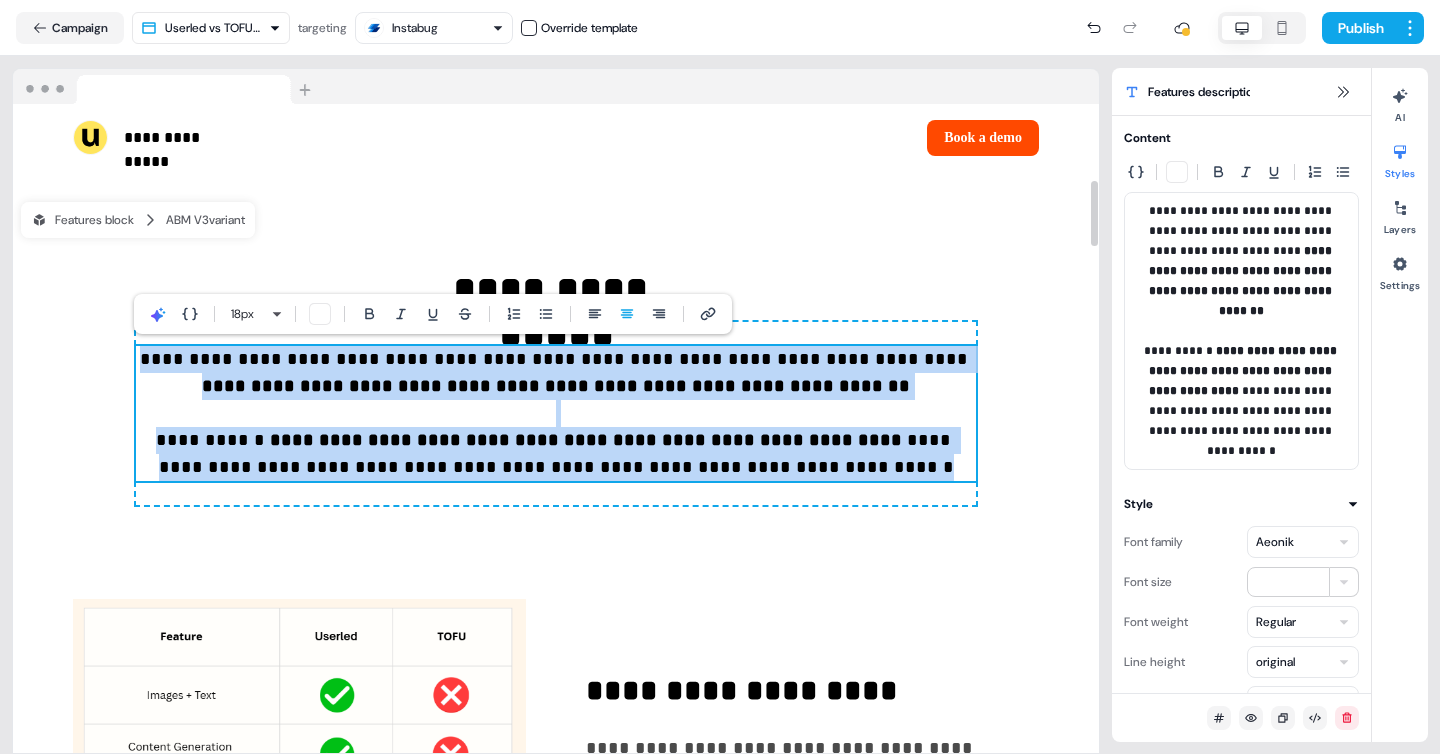 click on "**********" at bounding box center [556, 386] 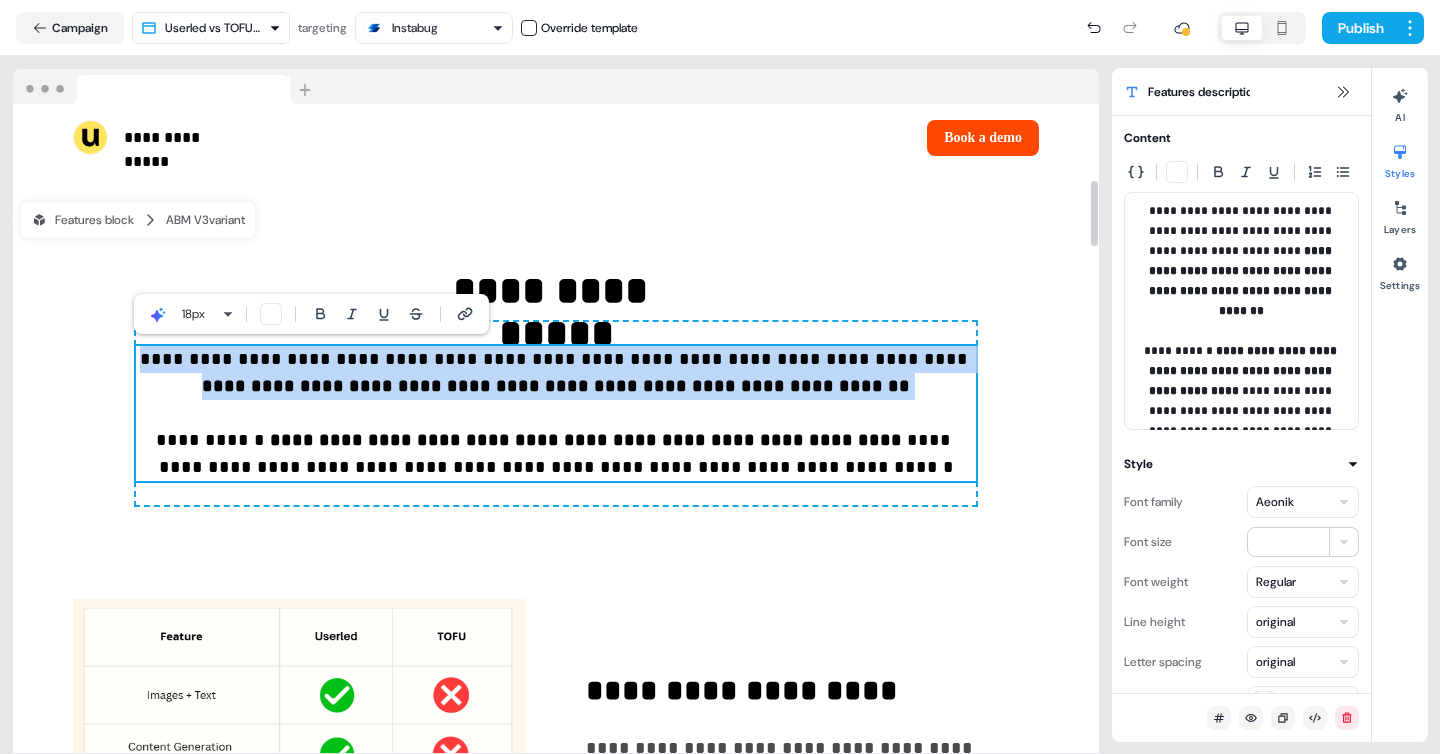 click on "**********" at bounding box center [556, 386] 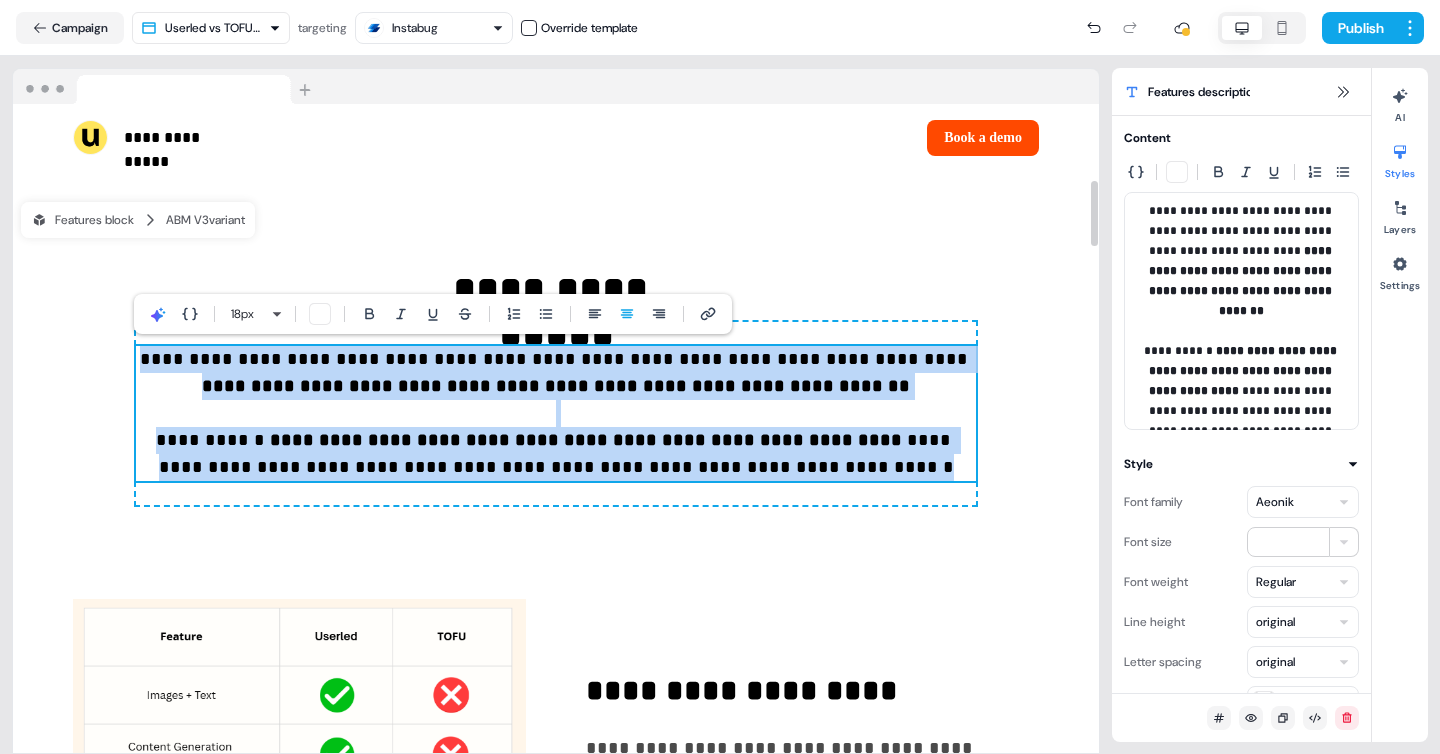 click on "**********" at bounding box center (556, 386) 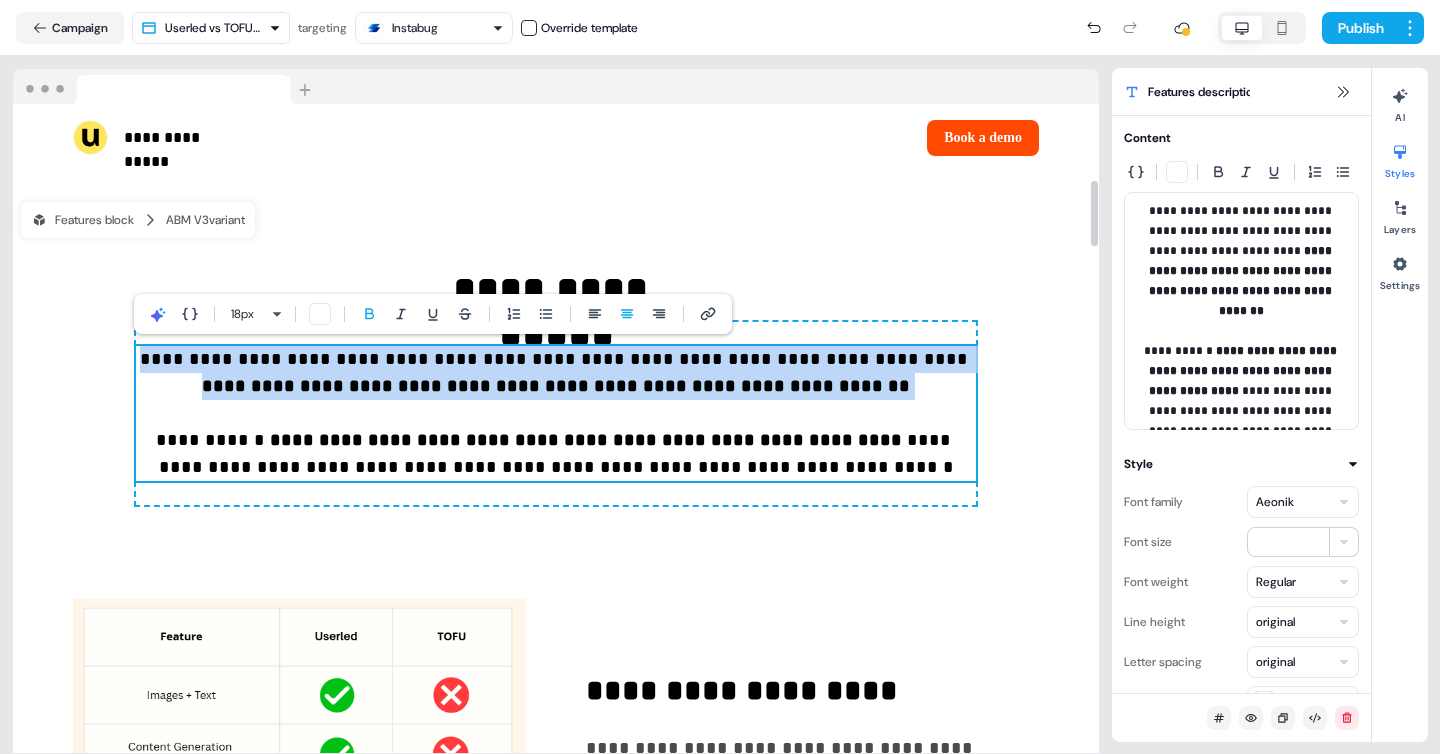 click on "**********" at bounding box center (556, 386) 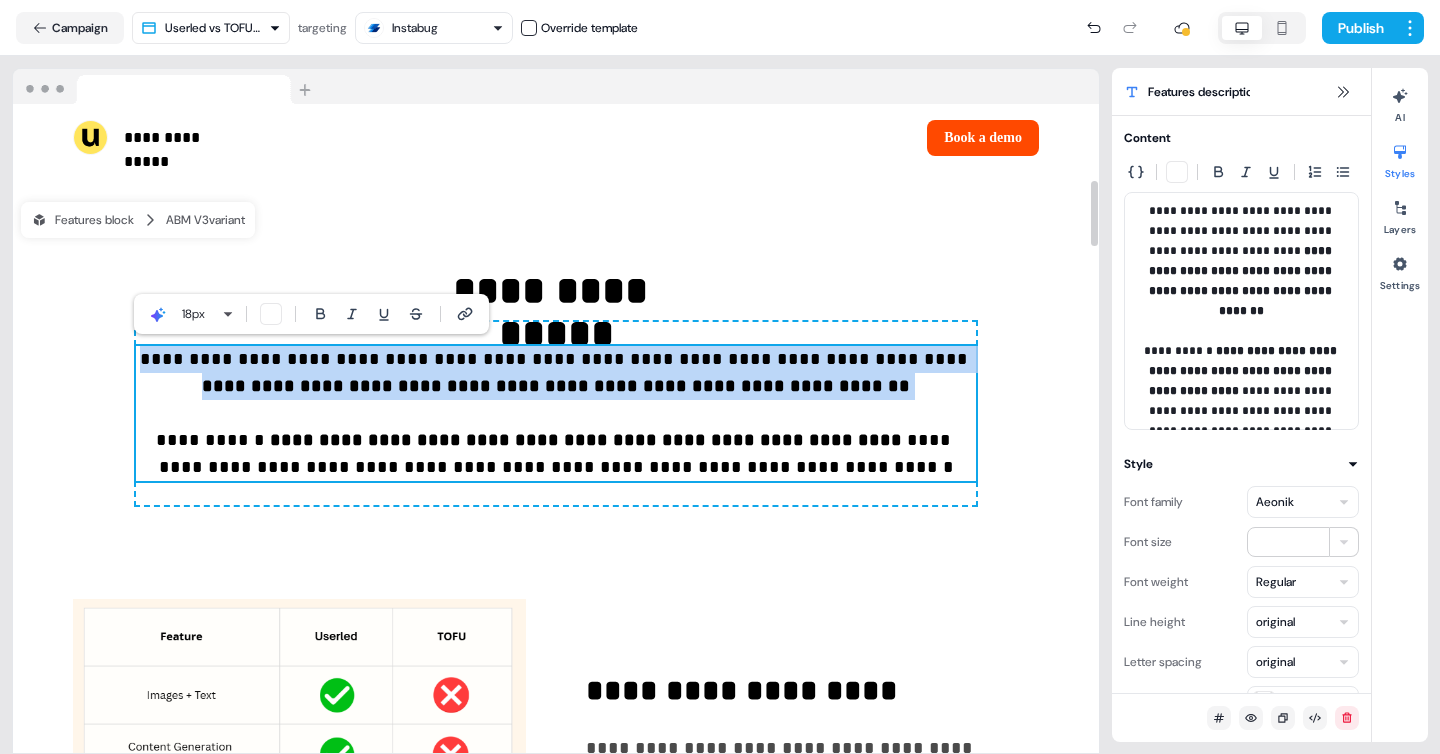 click on "**********" at bounding box center [556, 386] 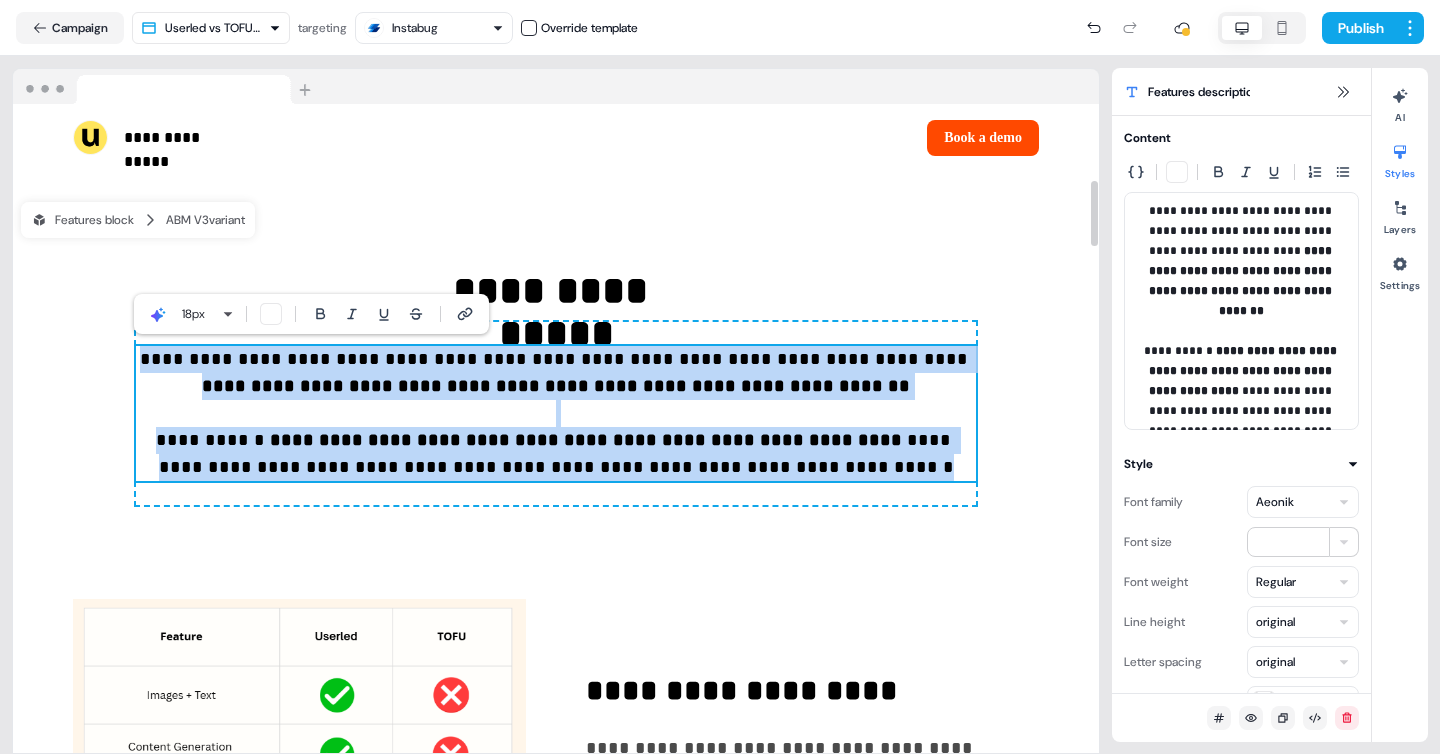 click on "**********" at bounding box center (556, 386) 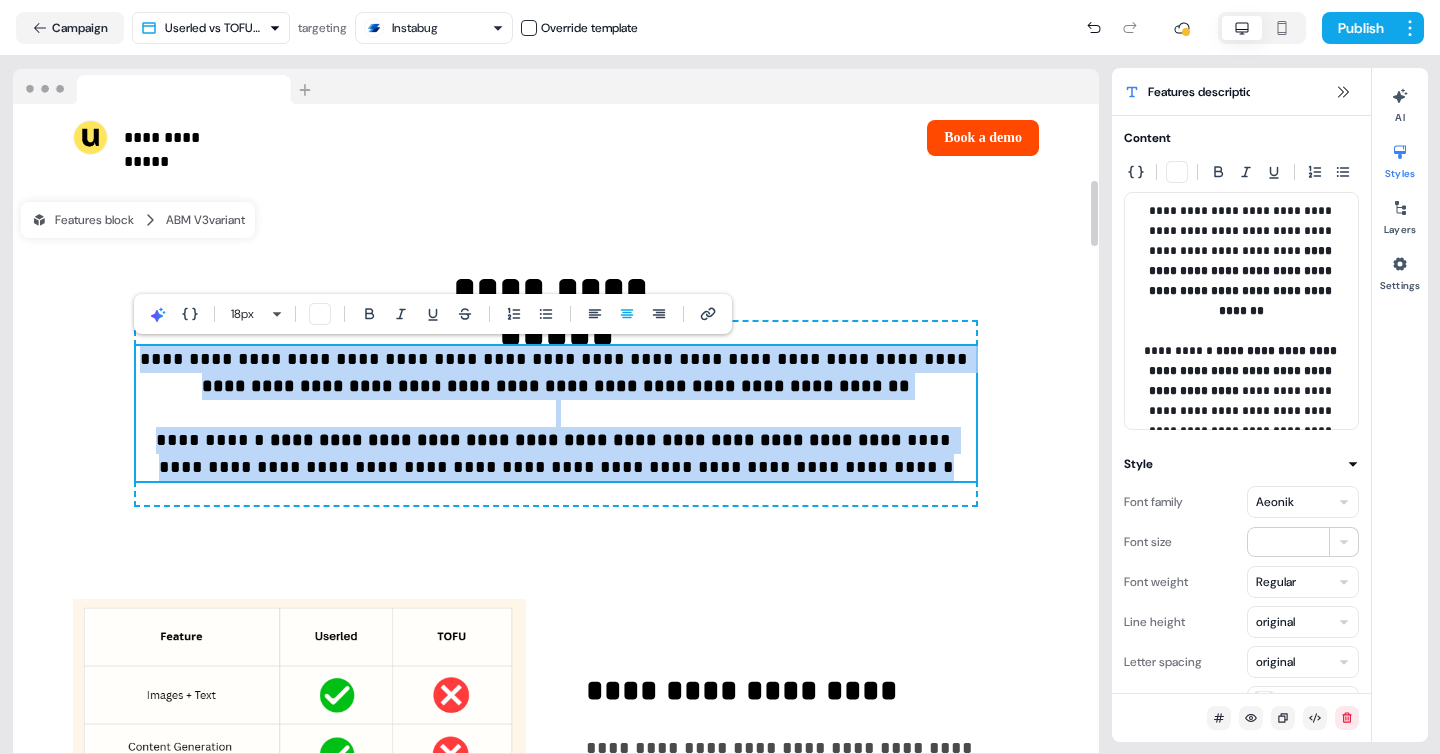 click on "**********" at bounding box center [556, 386] 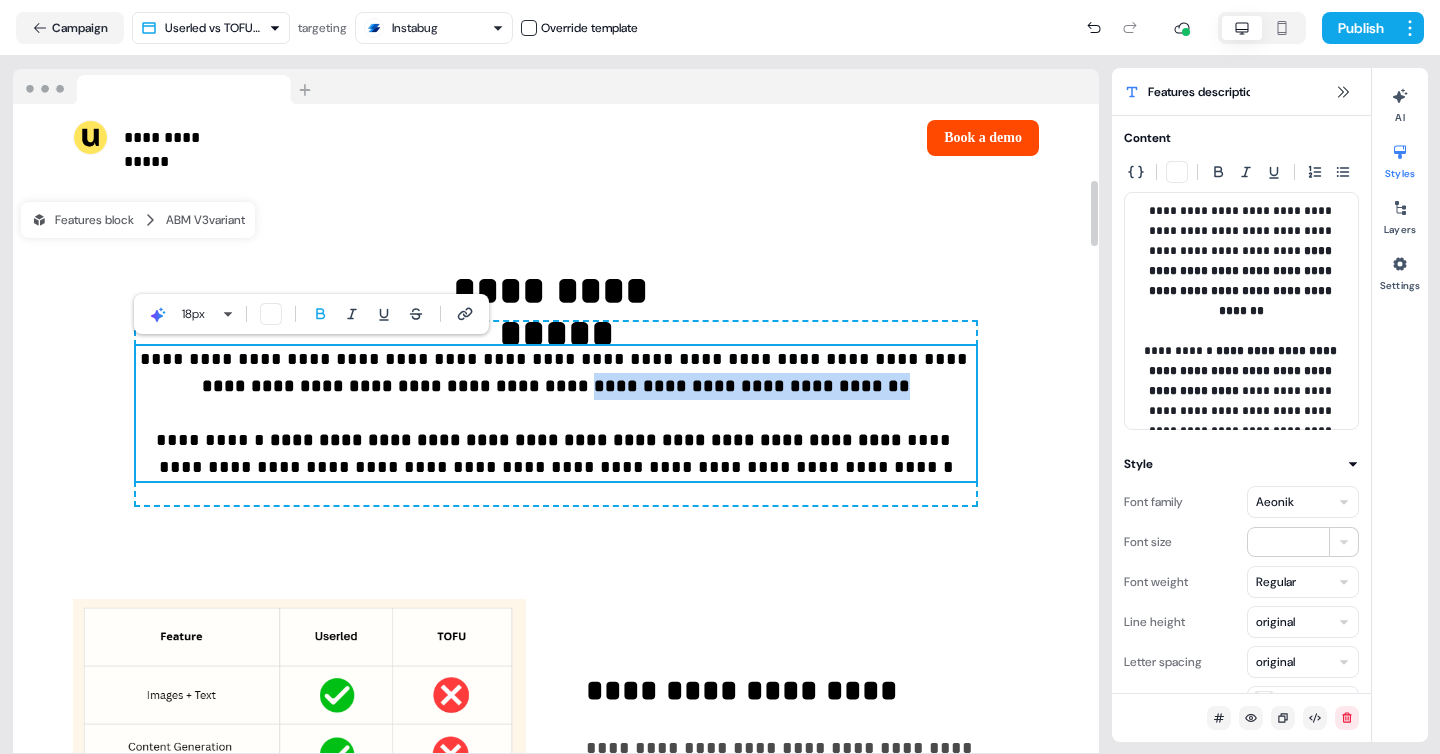 drag, startPoint x: 760, startPoint y: 385, endPoint x: 497, endPoint y: 384, distance: 263.0019 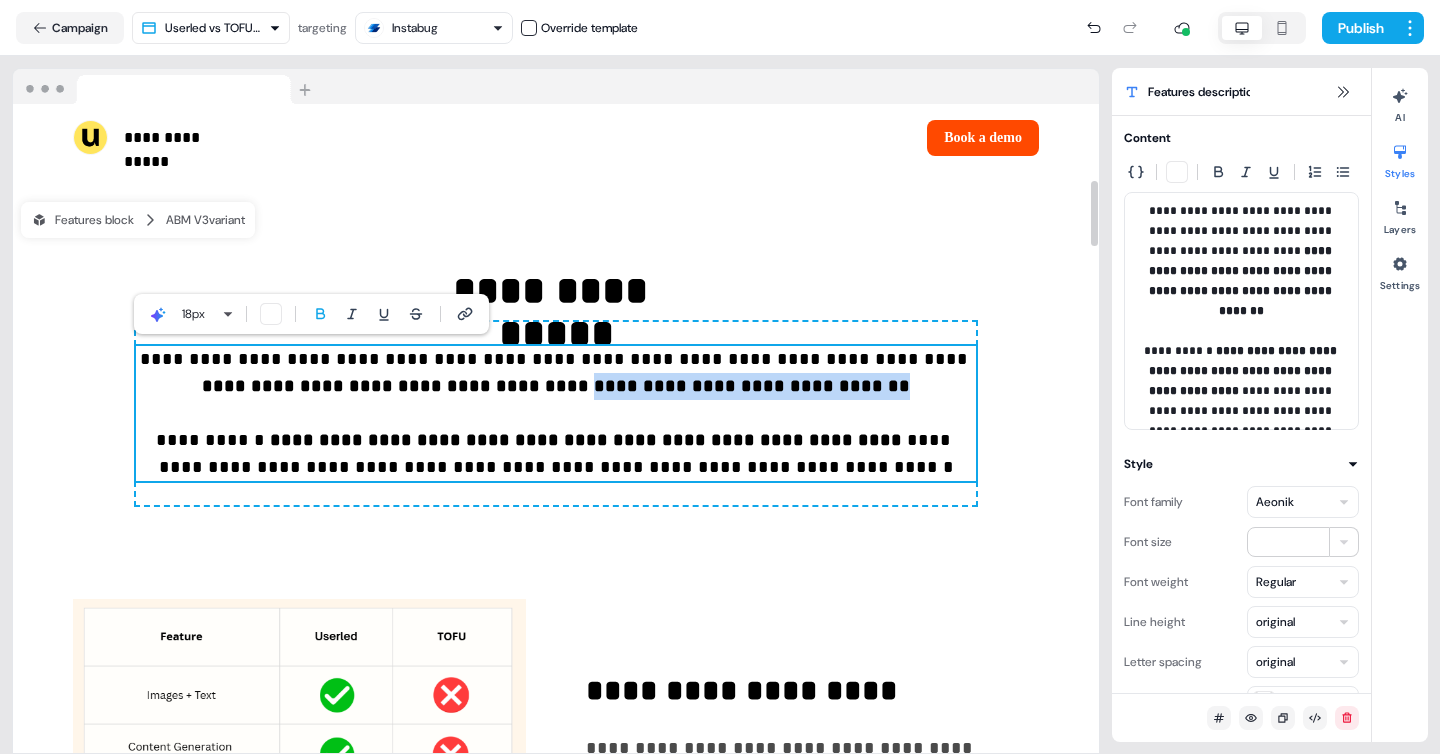 click on "**********" at bounding box center (556, 413) 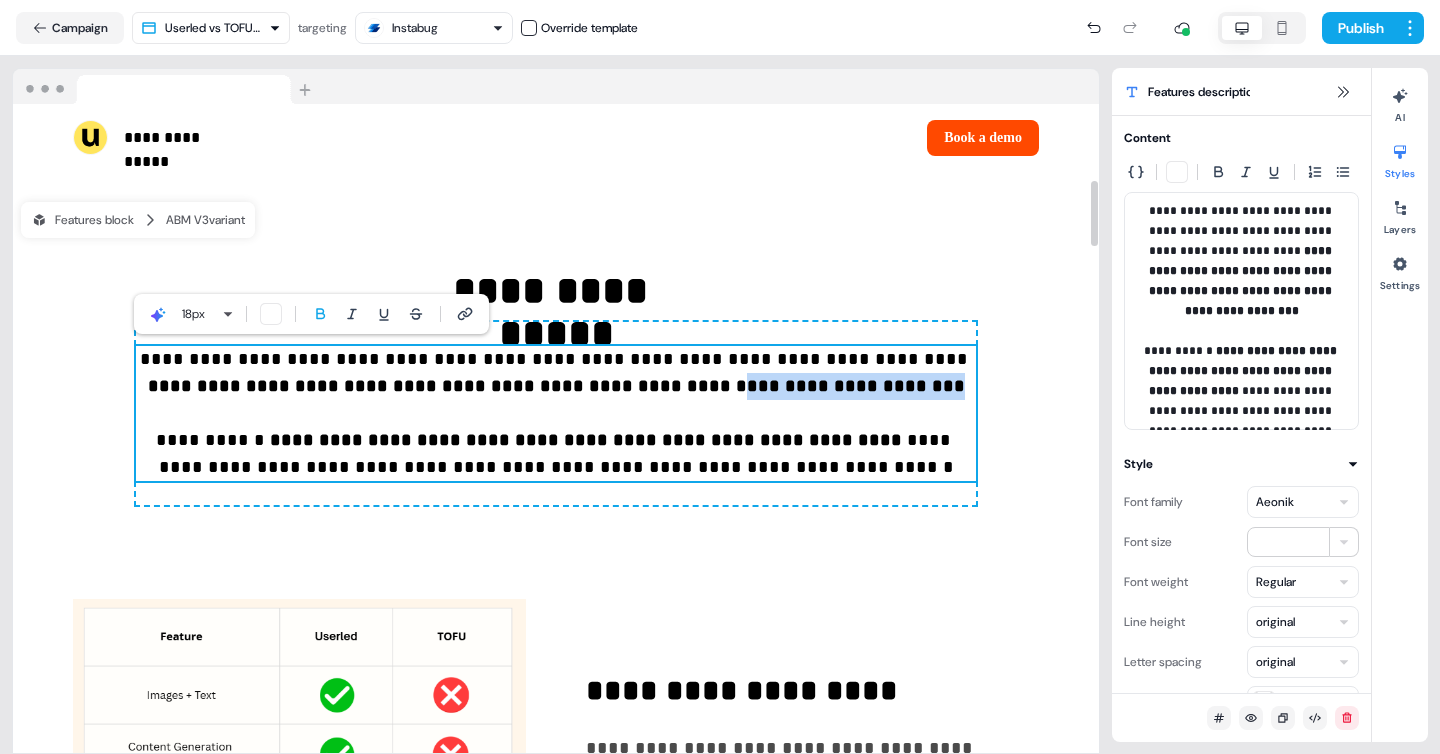 drag, startPoint x: 840, startPoint y: 392, endPoint x: 630, endPoint y: 384, distance: 210.15233 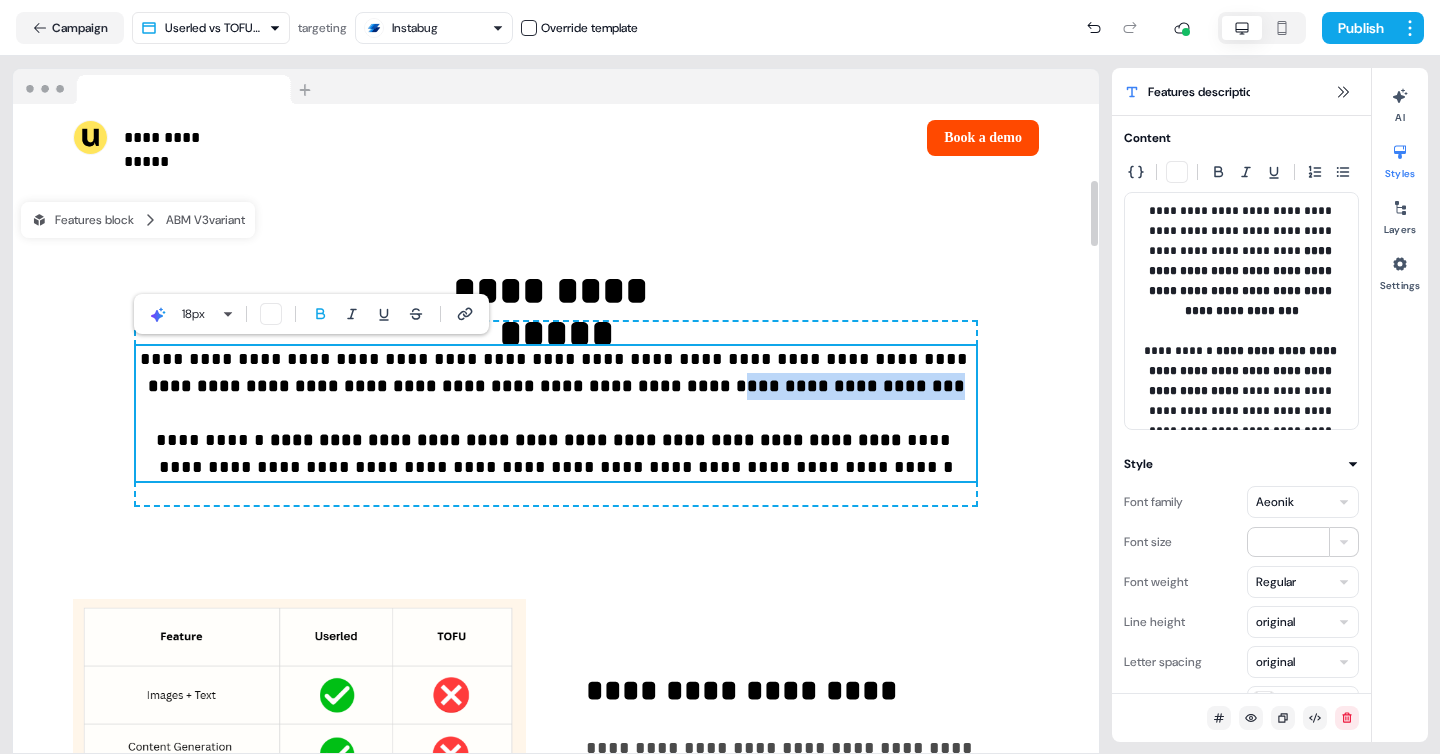 click on "**********" at bounding box center [556, 413] 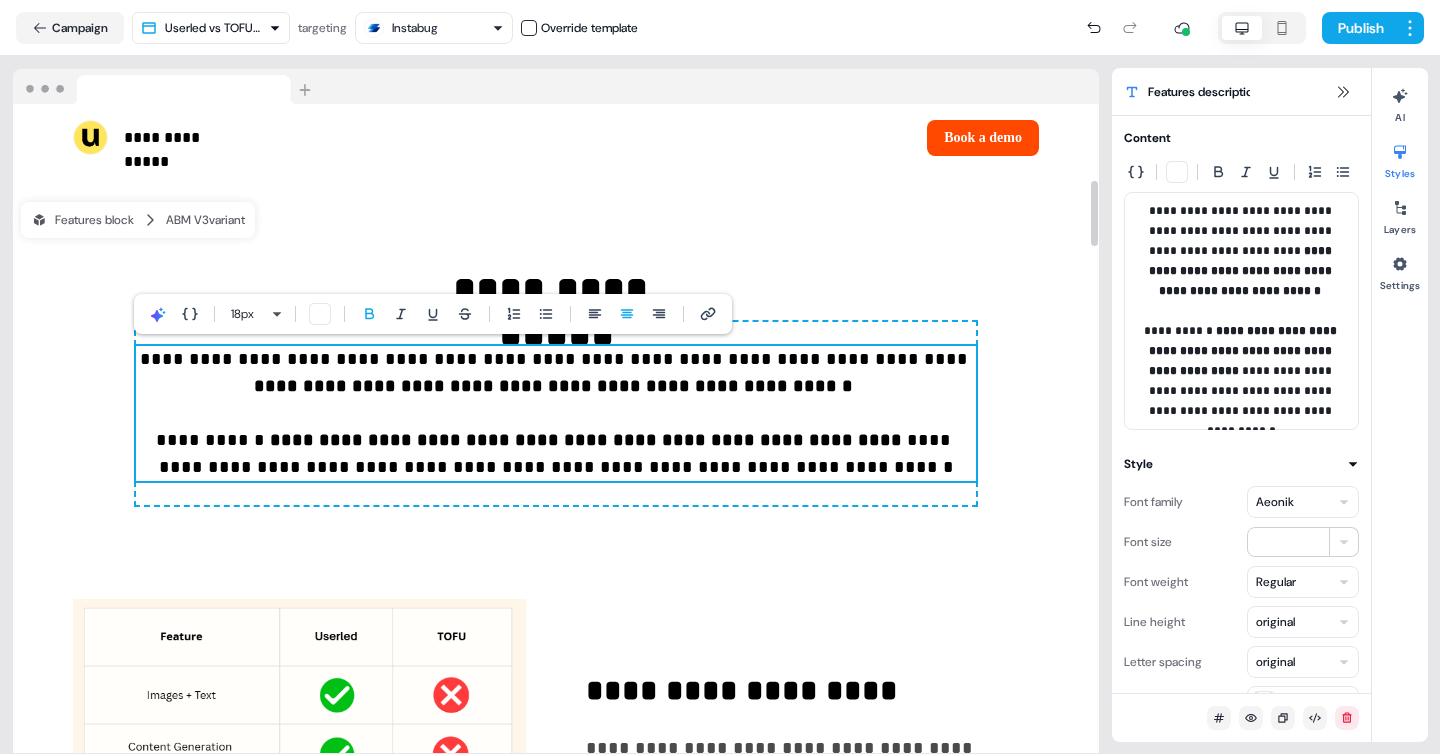 click on "**********" at bounding box center (556, 386) 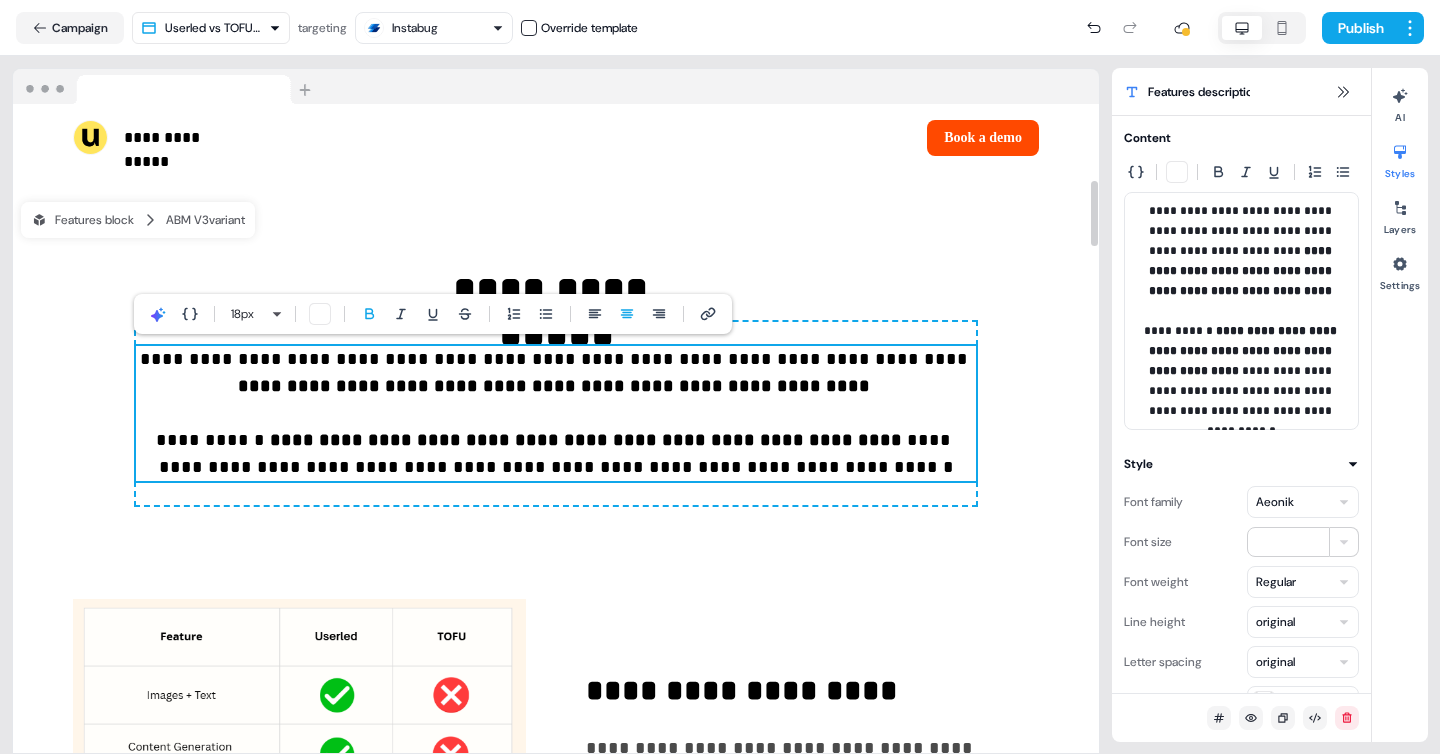 click on "**********" at bounding box center (556, 413) 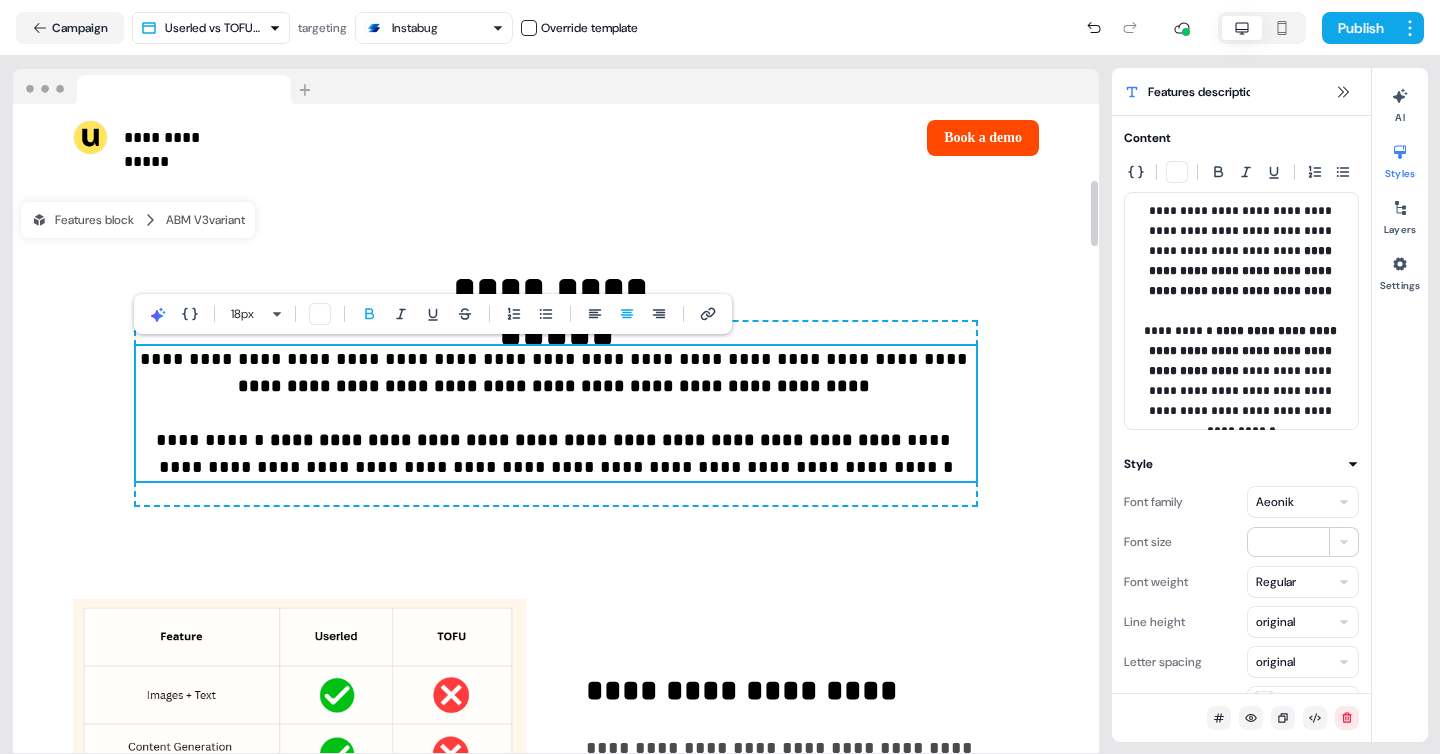 click on "**********" at bounding box center (556, 386) 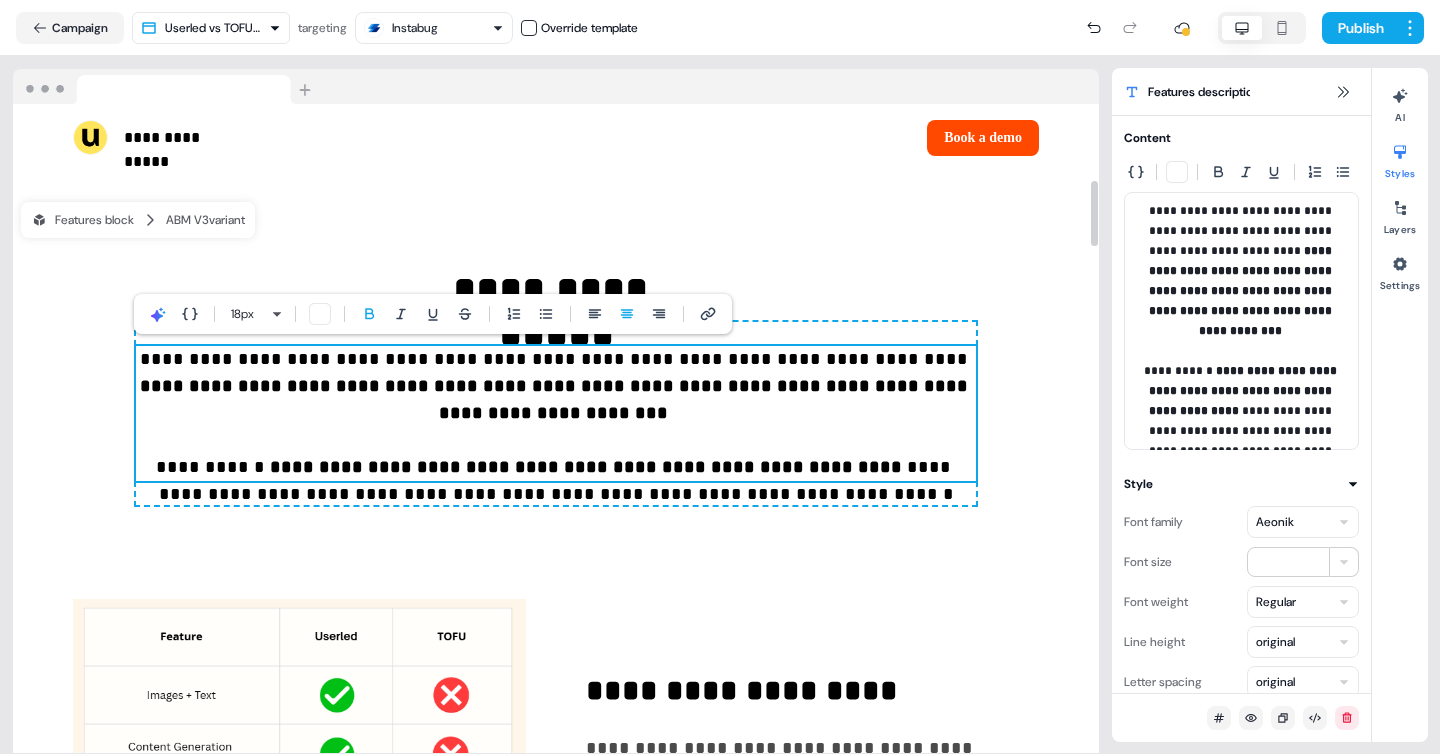 click on "**********" at bounding box center [556, 399] 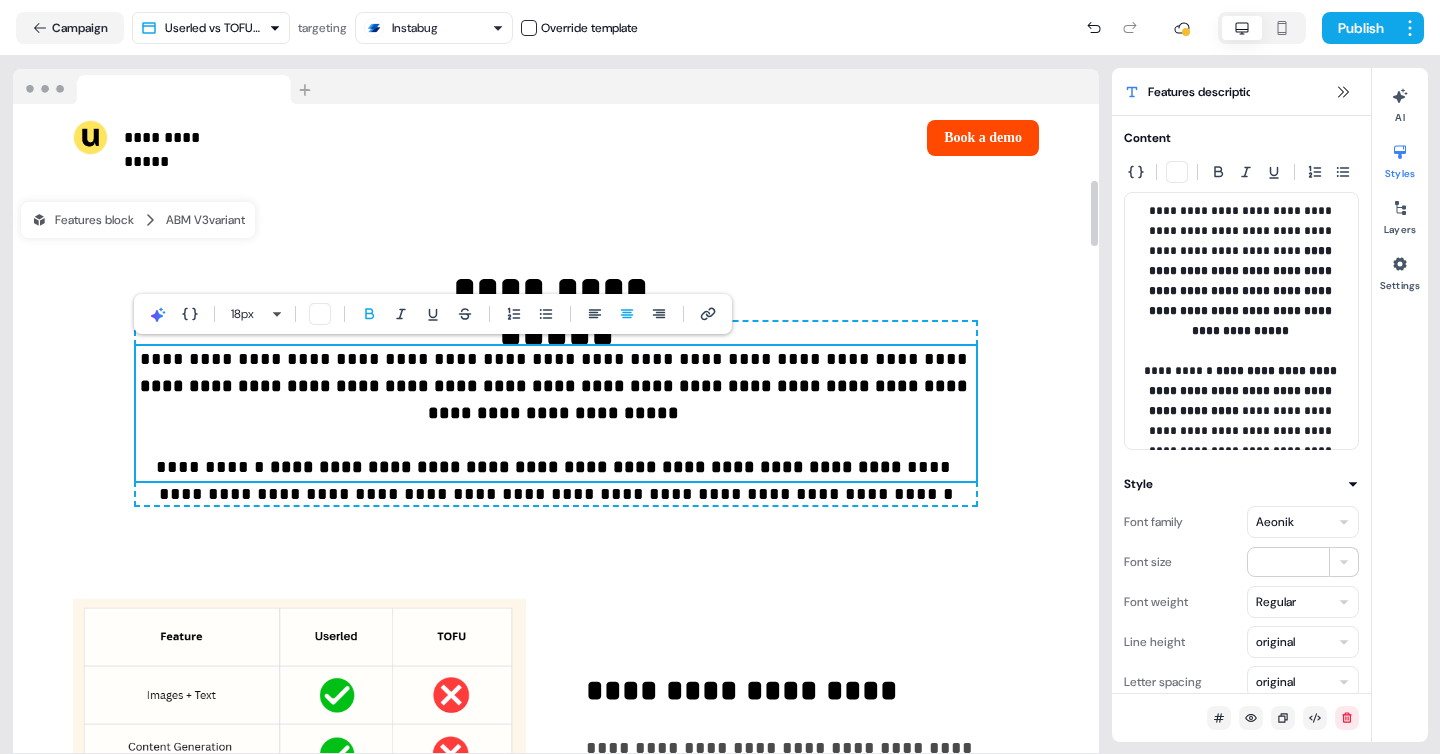 click on "**********" at bounding box center (556, 413) 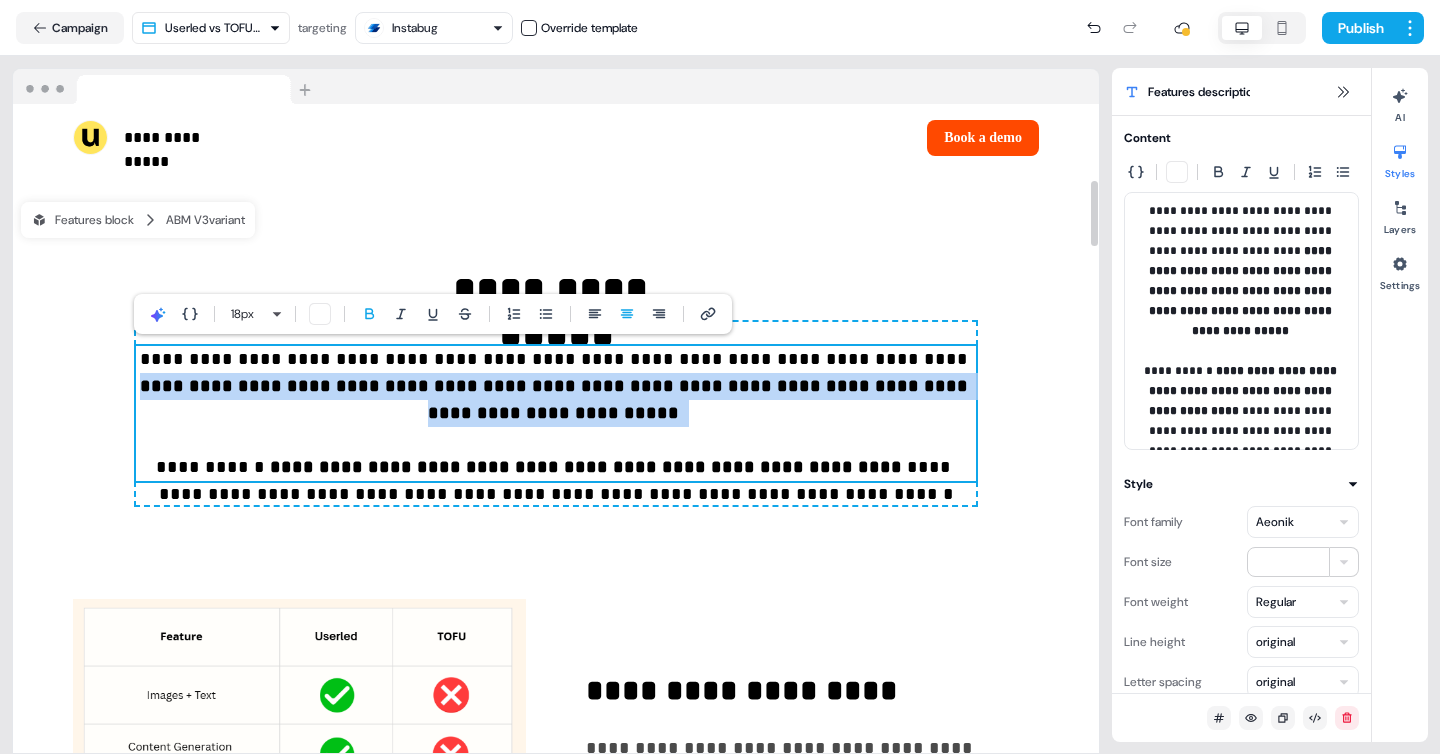 click on "**********" at bounding box center (556, 413) 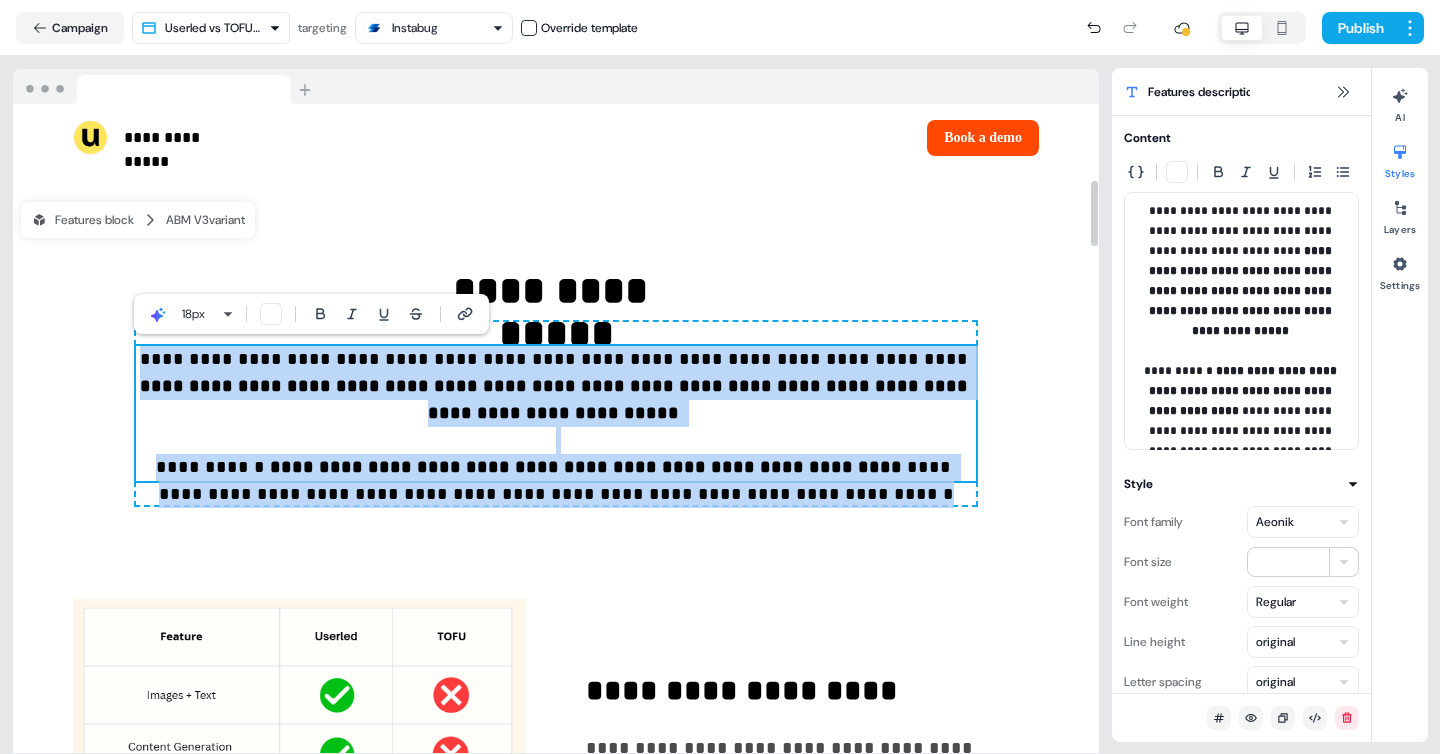 click on "**********" at bounding box center [556, 413] 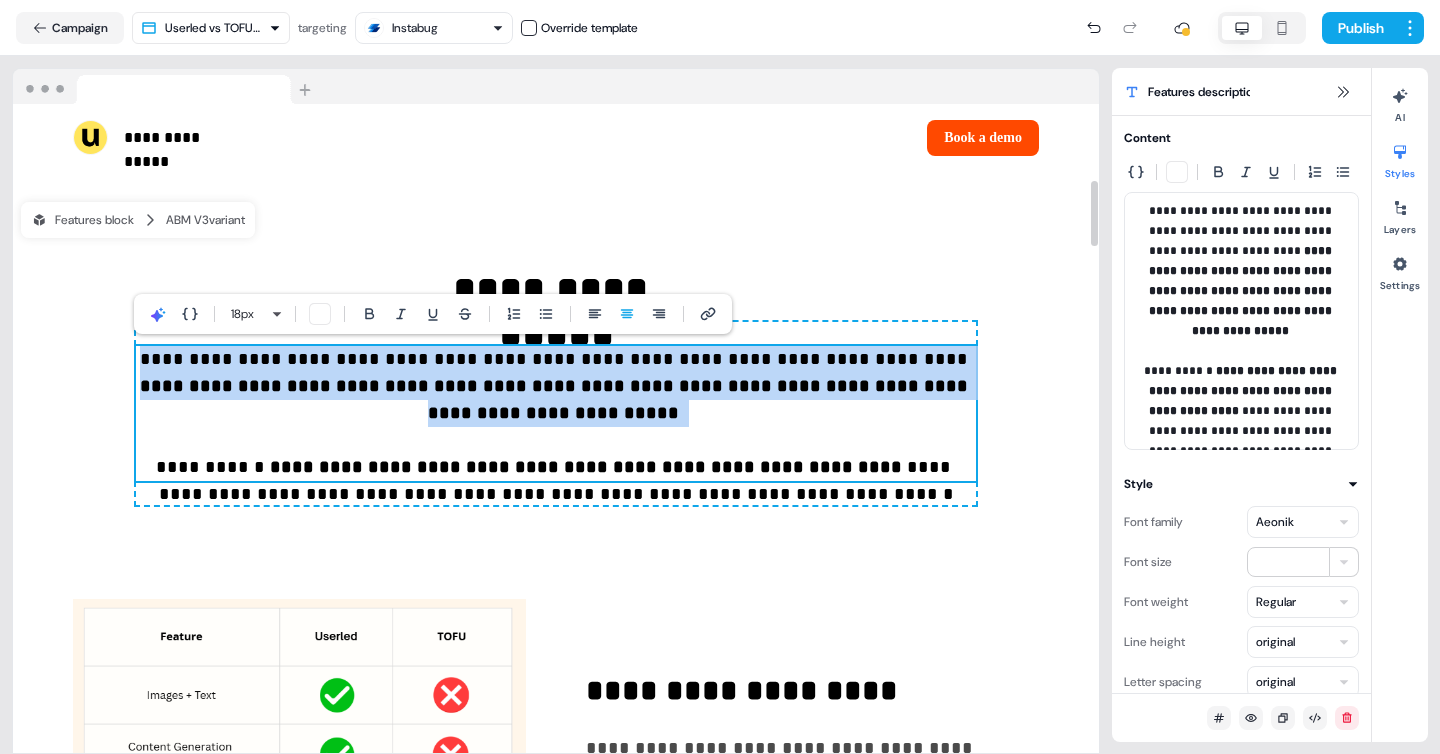 click on "**********" at bounding box center (556, 413) 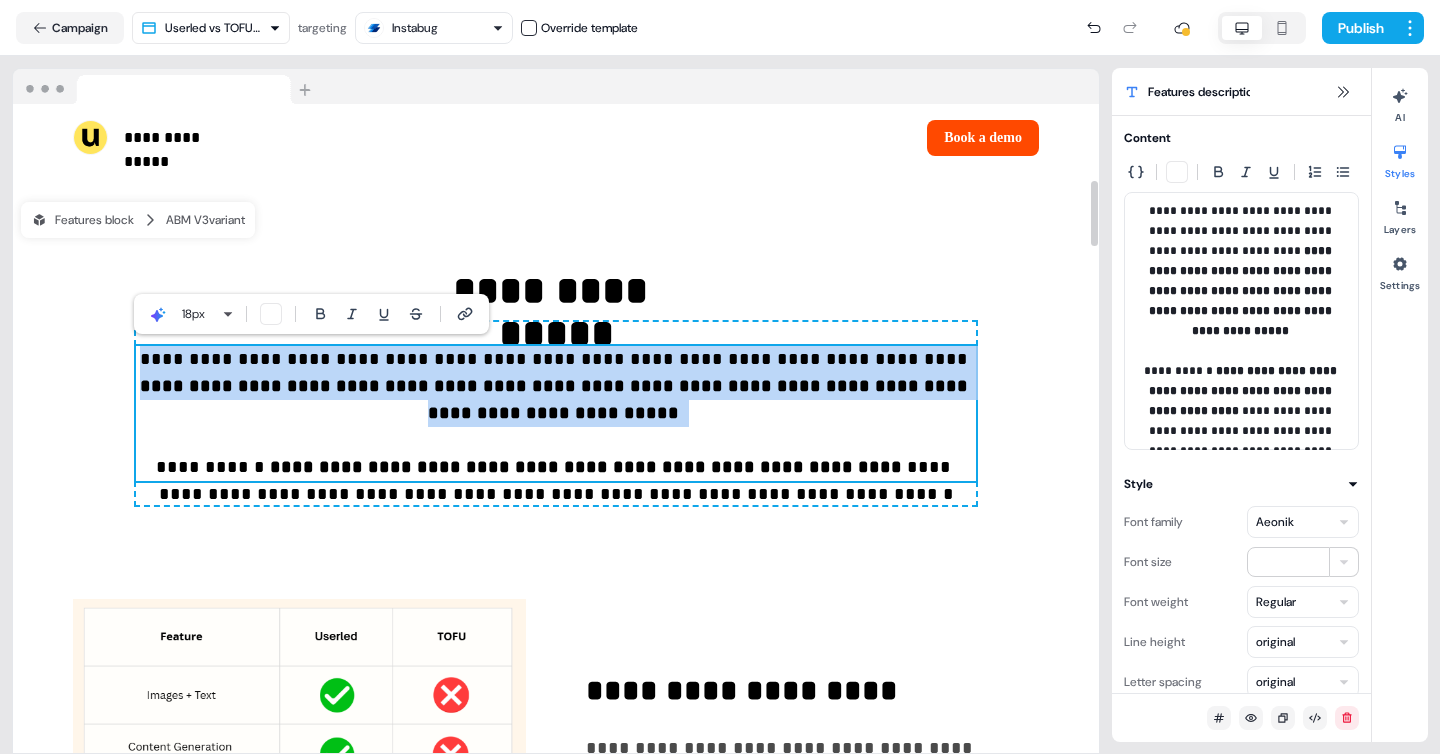 click on "**********" at bounding box center (556, 413) 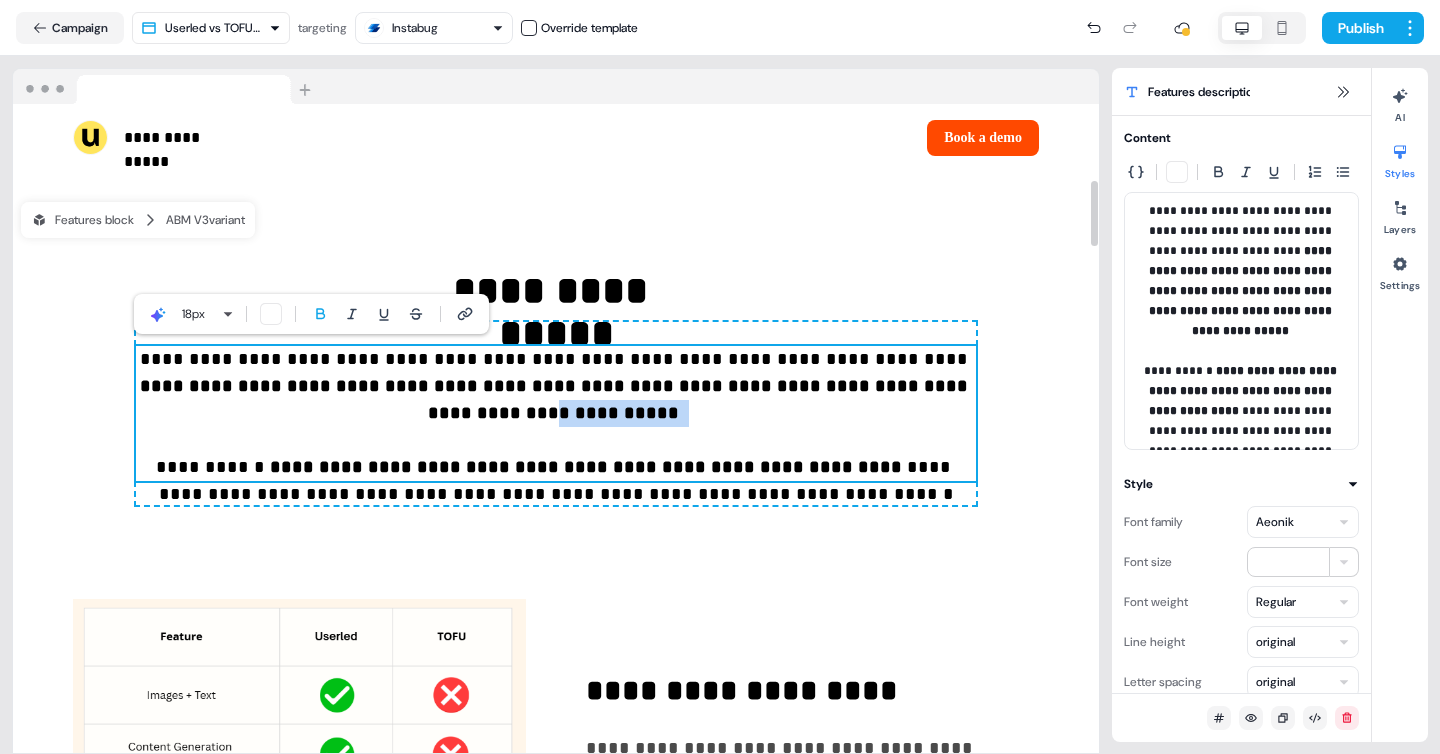 drag, startPoint x: 892, startPoint y: 387, endPoint x: 807, endPoint y: 381, distance: 85.2115 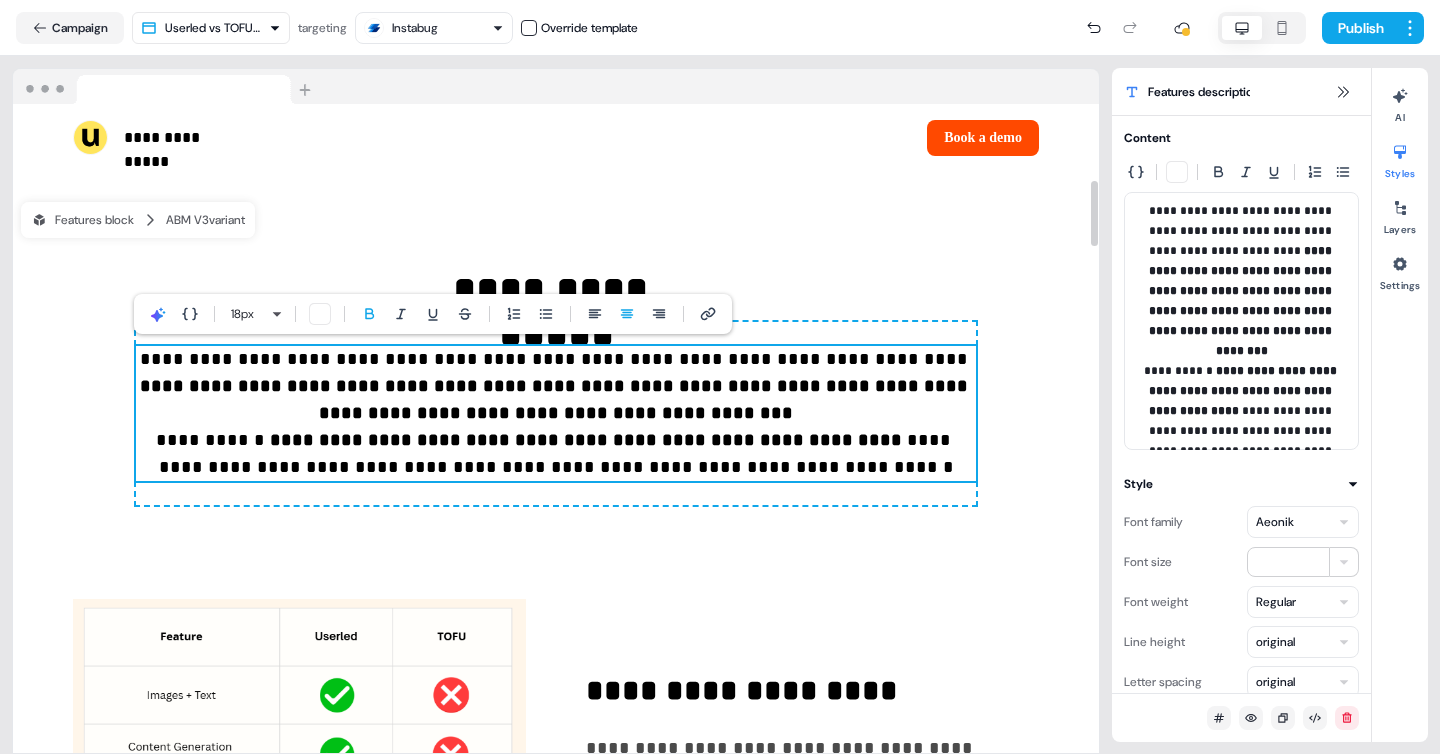 click on "**********" at bounding box center [556, 413] 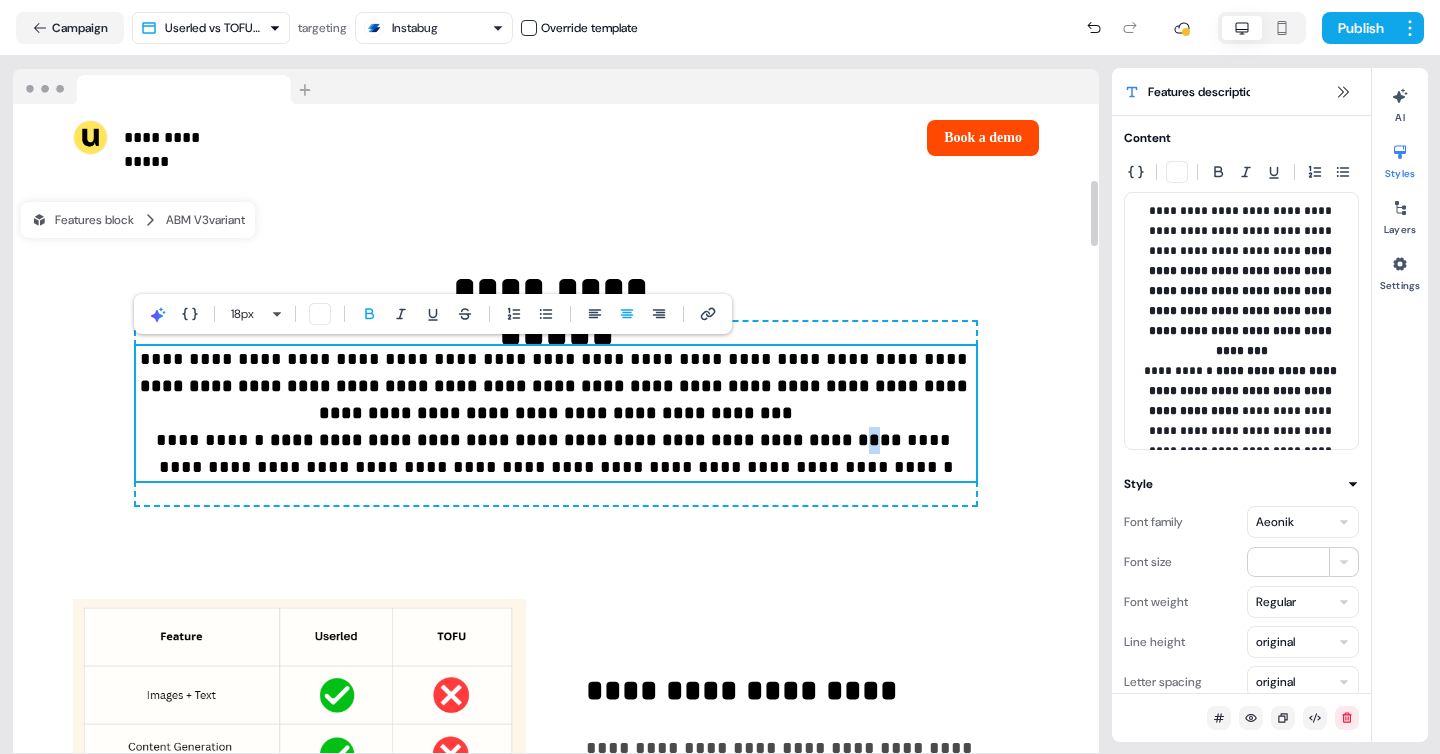 click on "**********" at bounding box center (556, 413) 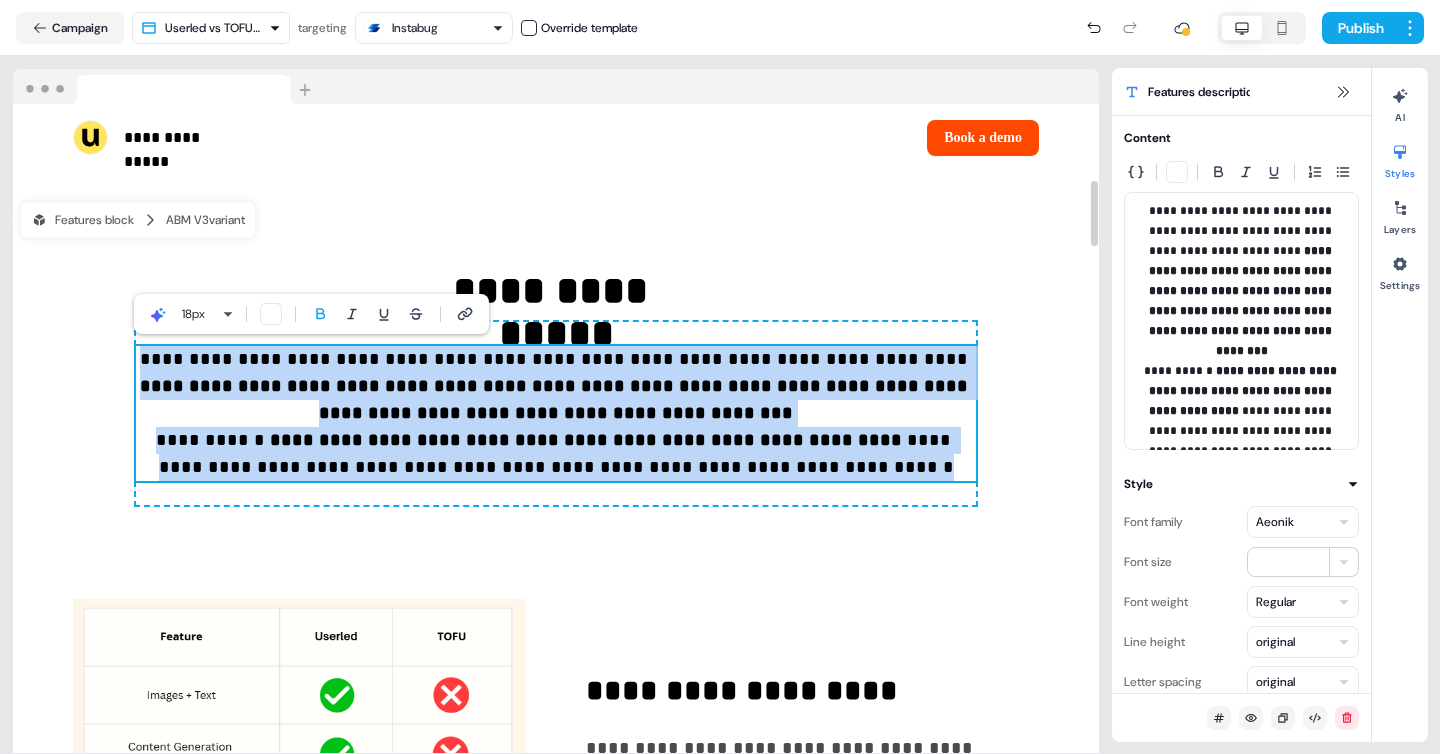click on "**********" at bounding box center (556, 413) 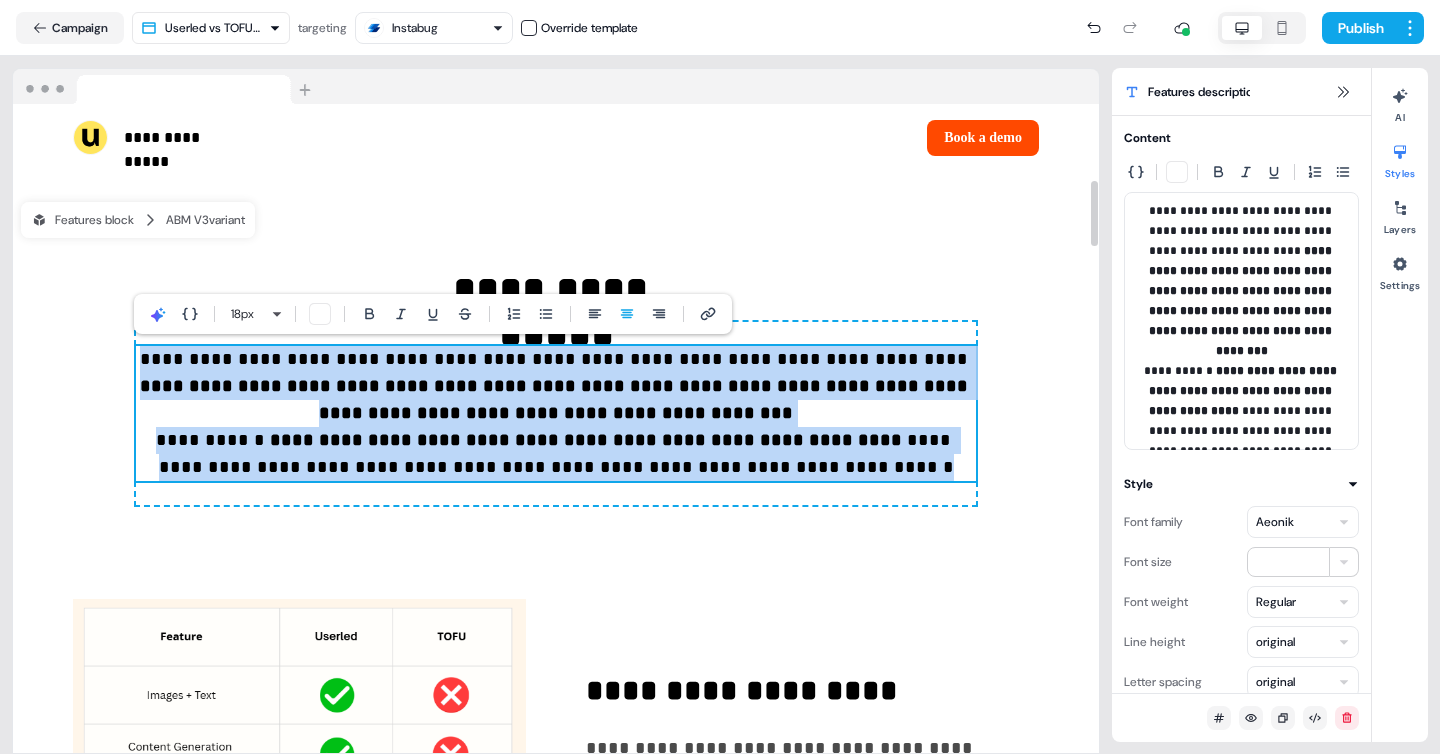 click on "**********" at bounding box center [556, 413] 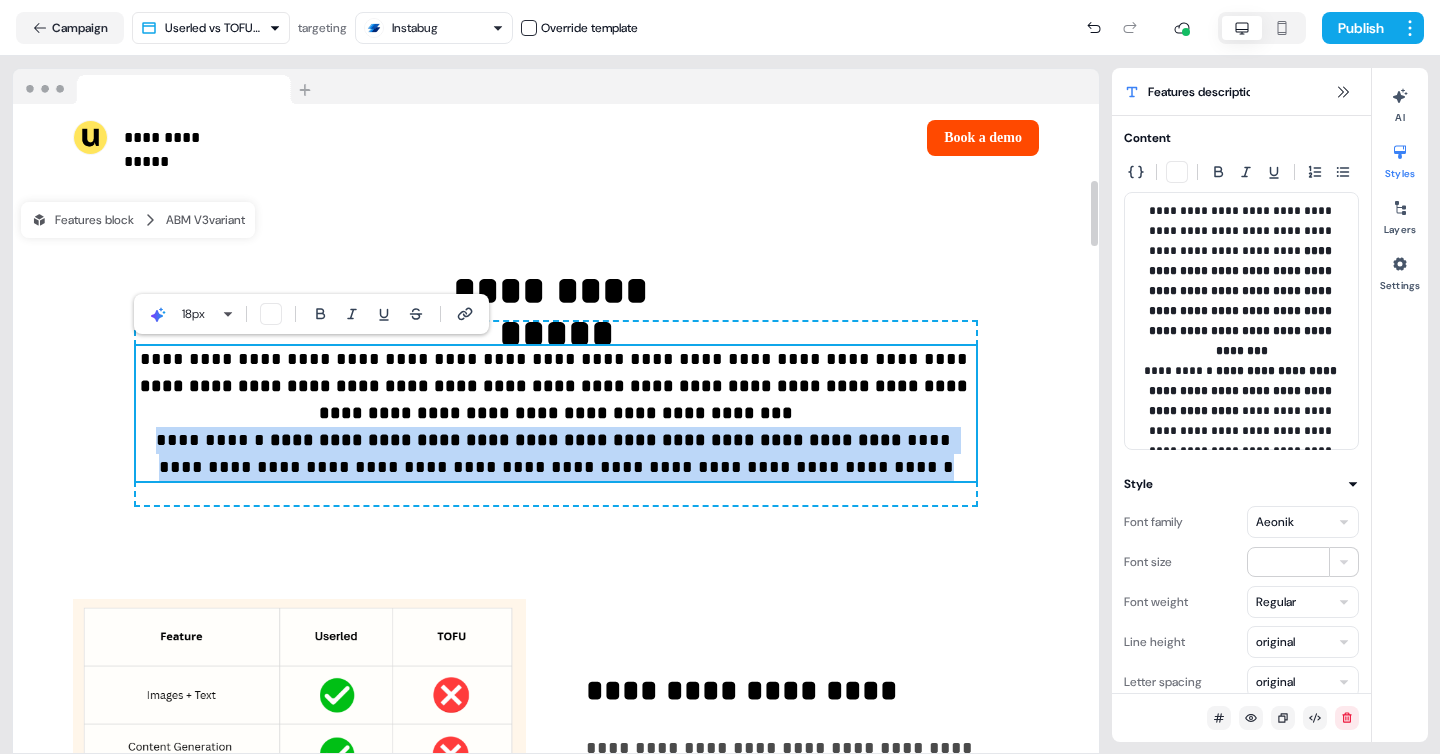 drag, startPoint x: 829, startPoint y: 471, endPoint x: 158, endPoint y: 441, distance: 671.6703 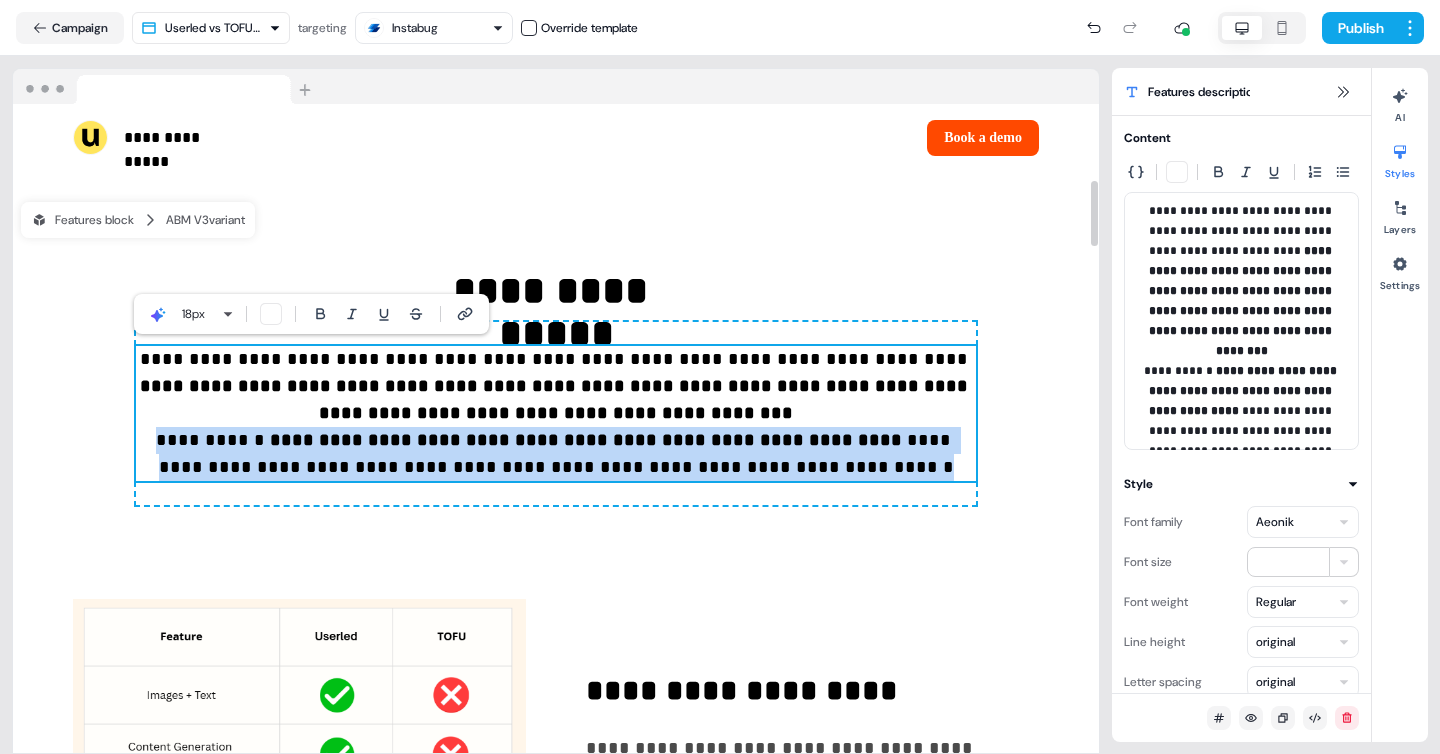 click on "**********" at bounding box center [556, 413] 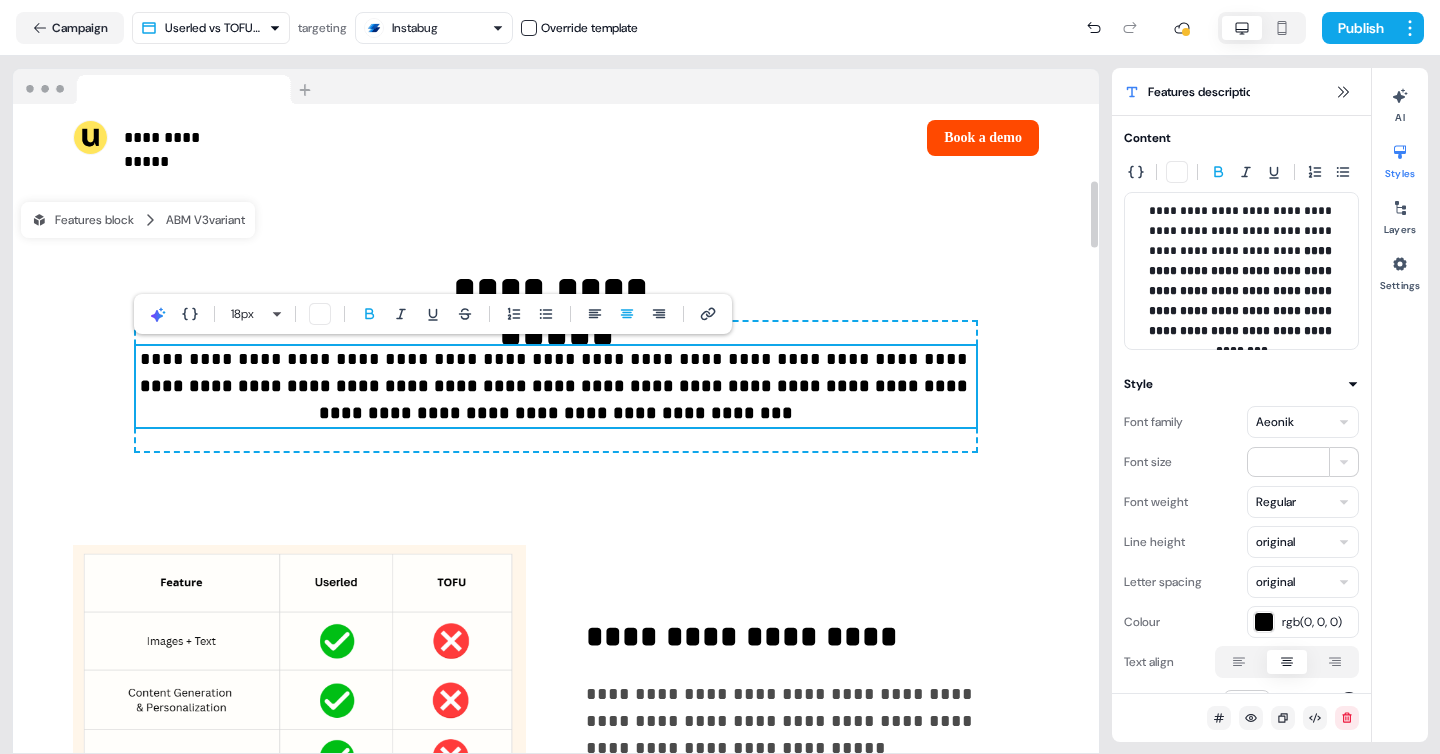 click on "**********" at bounding box center (556, 399) 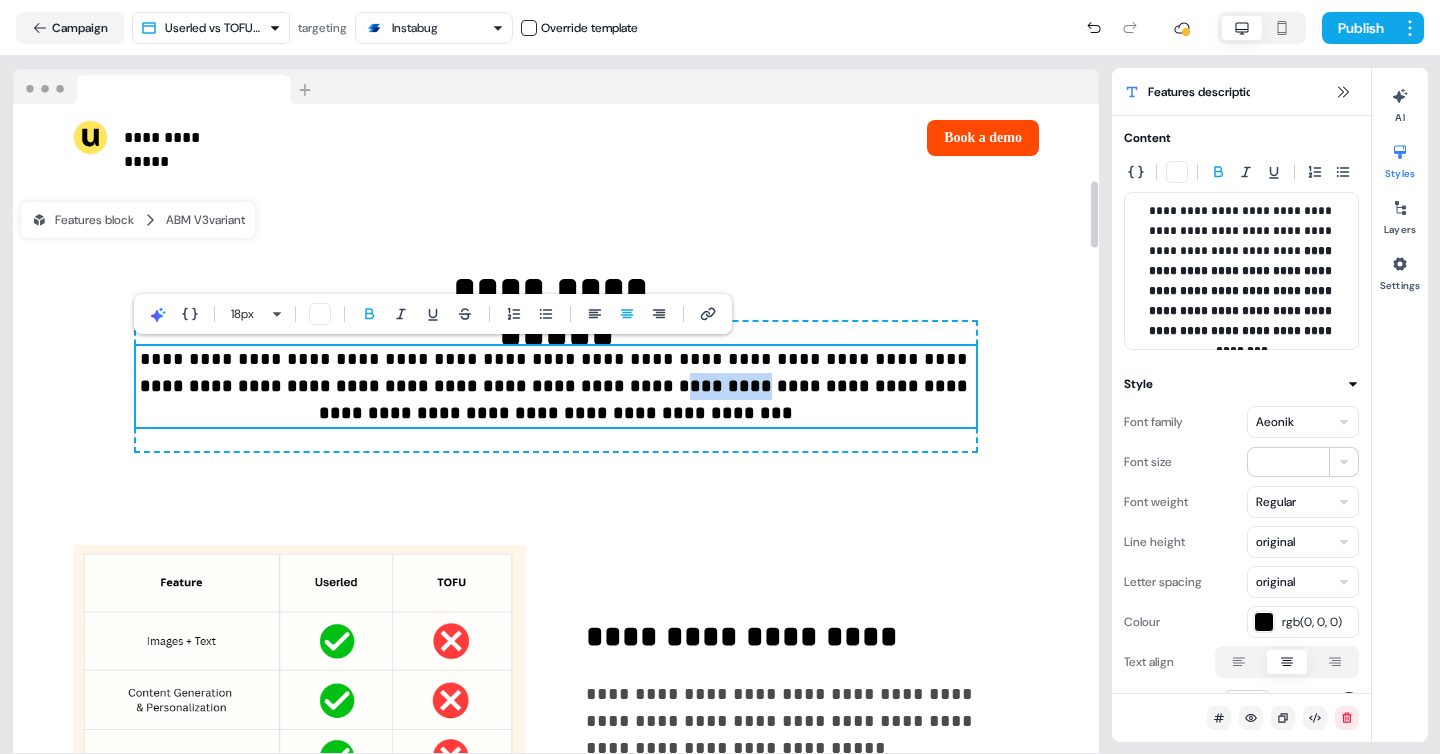 click on "**********" at bounding box center [556, 399] 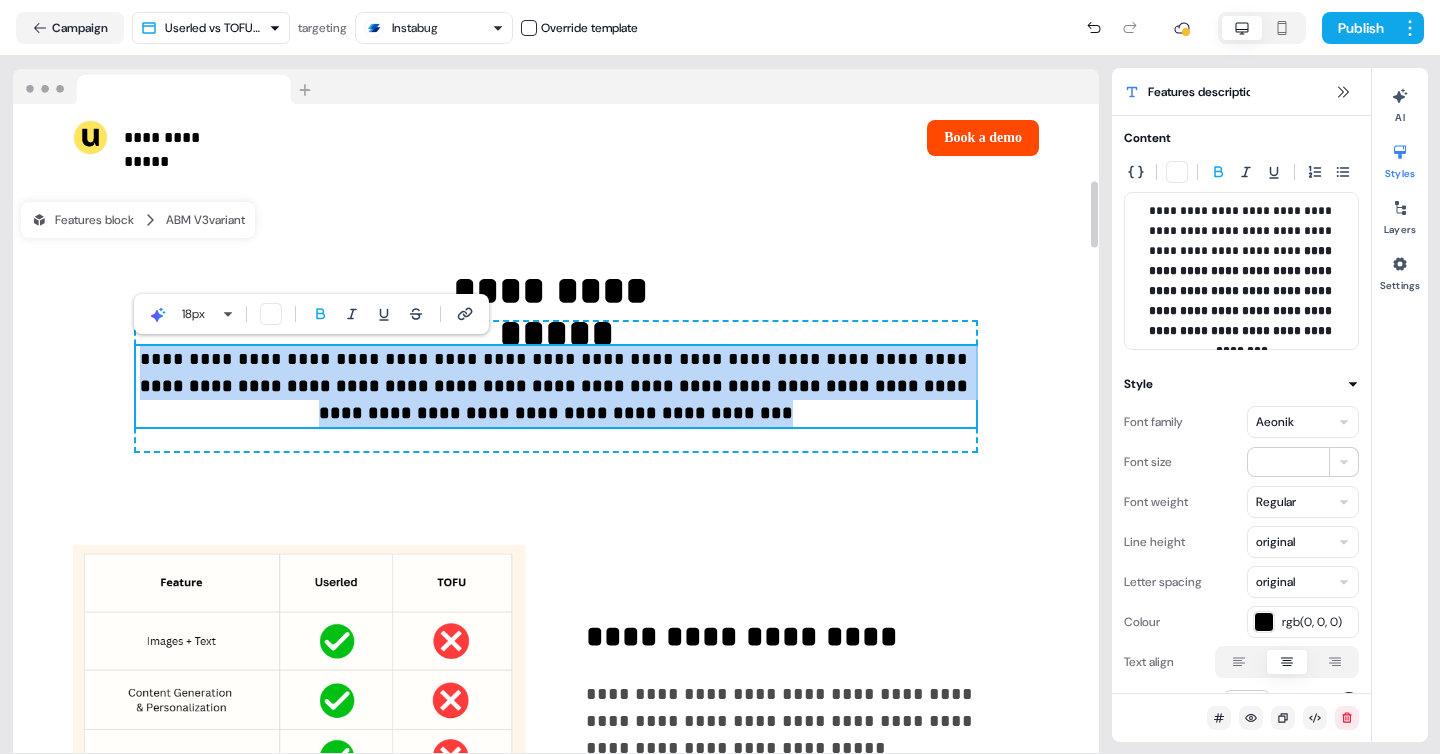 click on "**********" at bounding box center (556, 399) 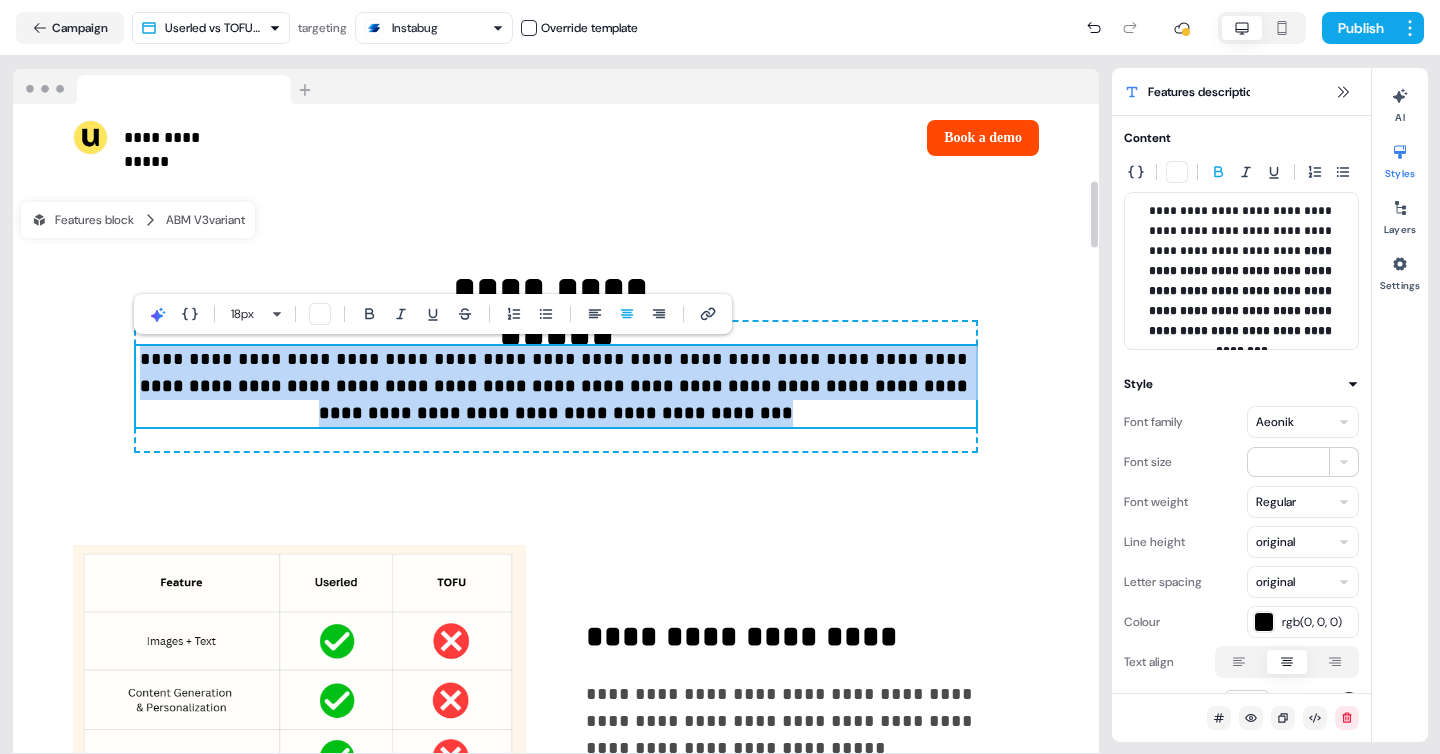 copy on "**********" 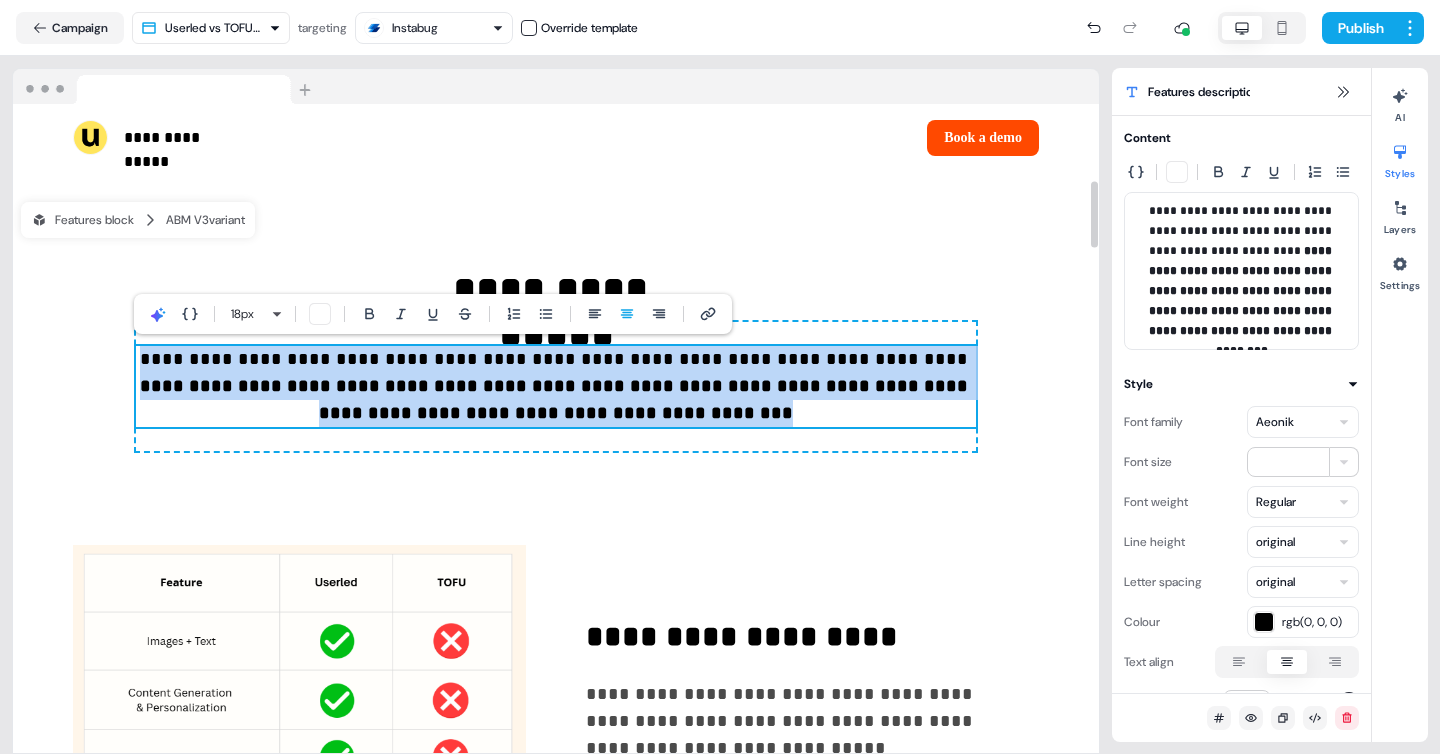 click on "**********" at bounding box center (556, 386) 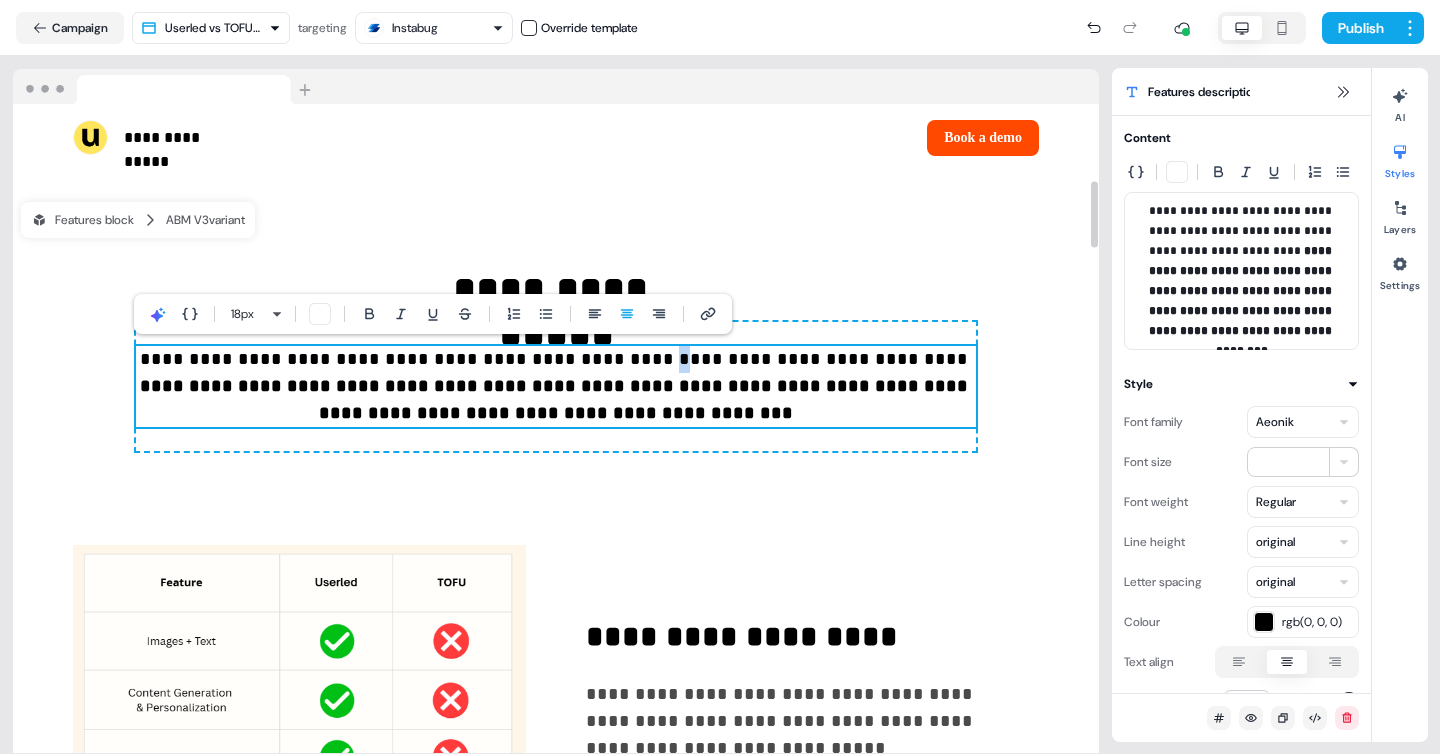click on "**********" at bounding box center (556, 386) 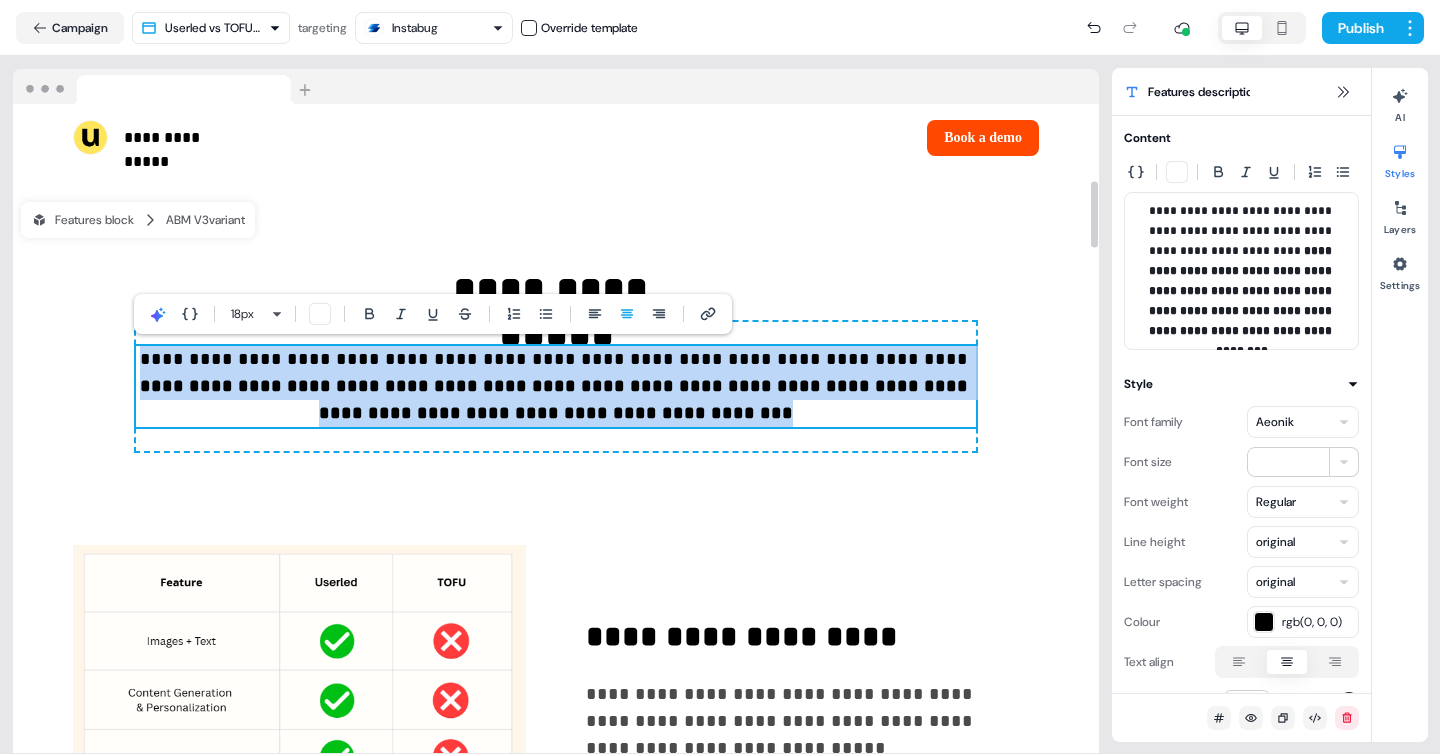 click on "**********" at bounding box center [556, 386] 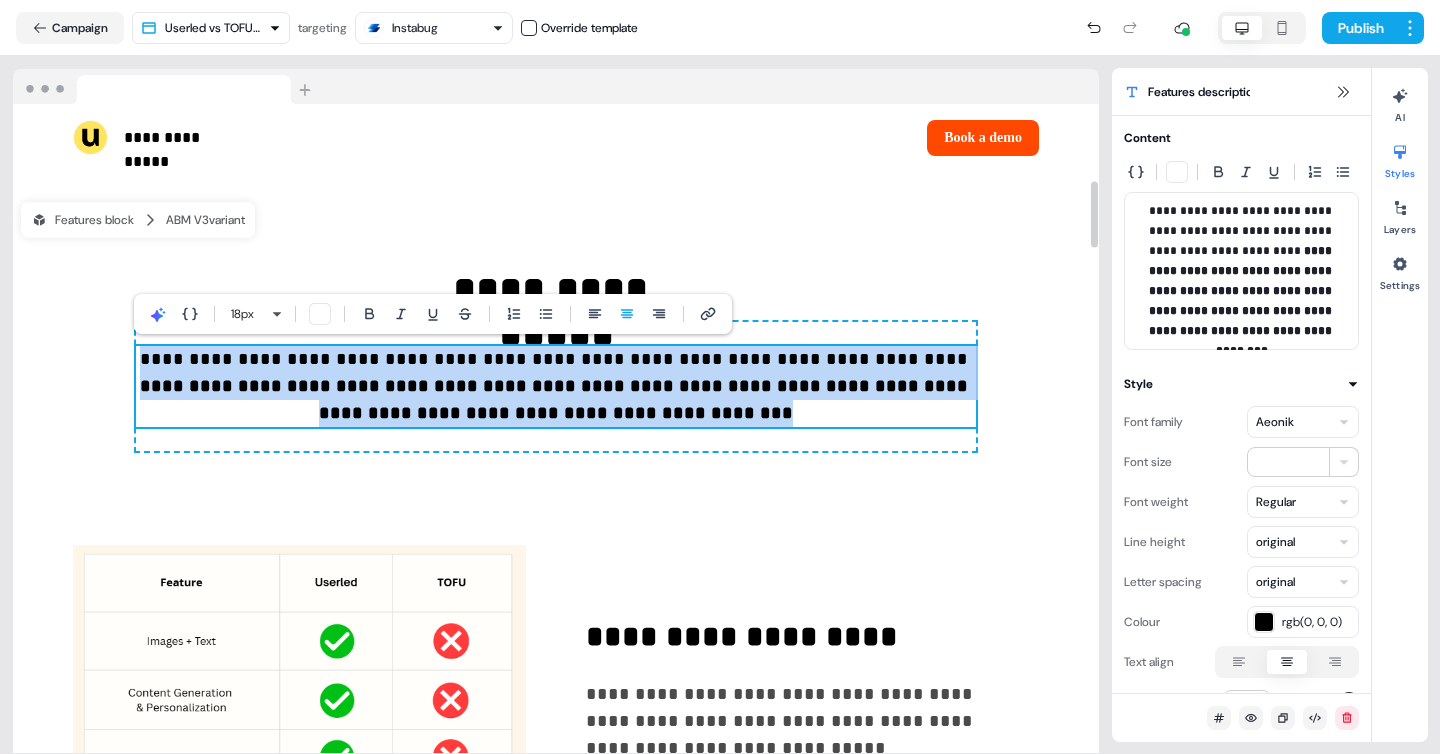 drag, startPoint x: 619, startPoint y: 413, endPoint x: 140, endPoint y: 363, distance: 481.60254 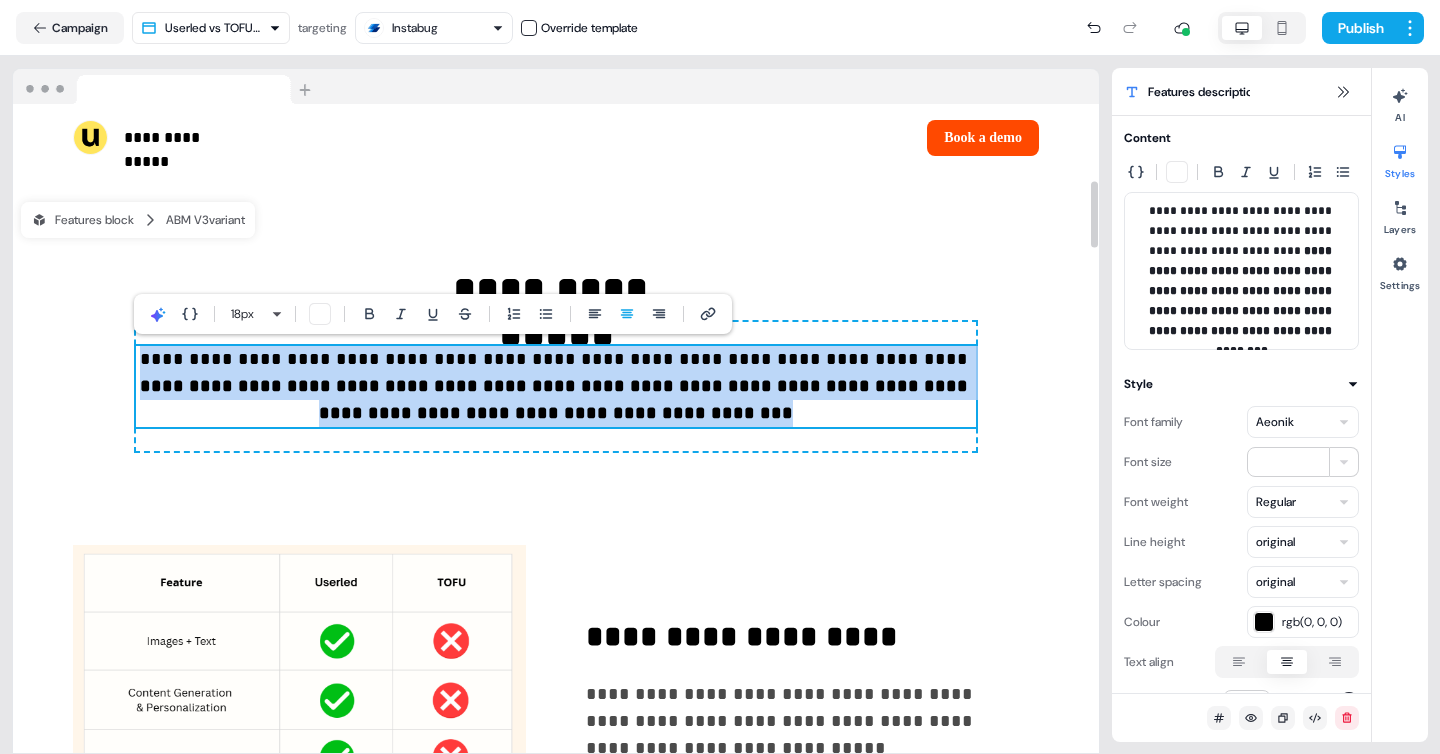 click on "**********" at bounding box center (556, 386) 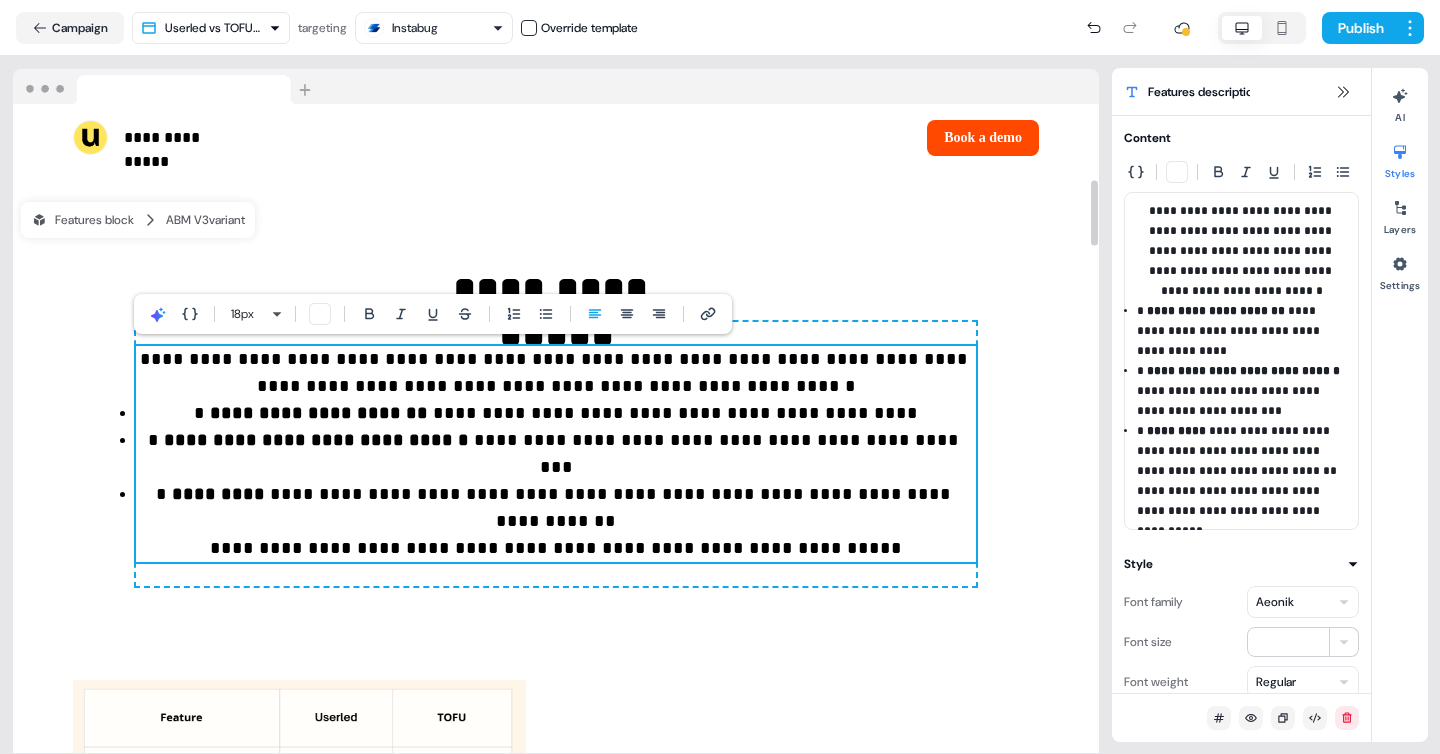 click on "**********" at bounding box center [556, 413] 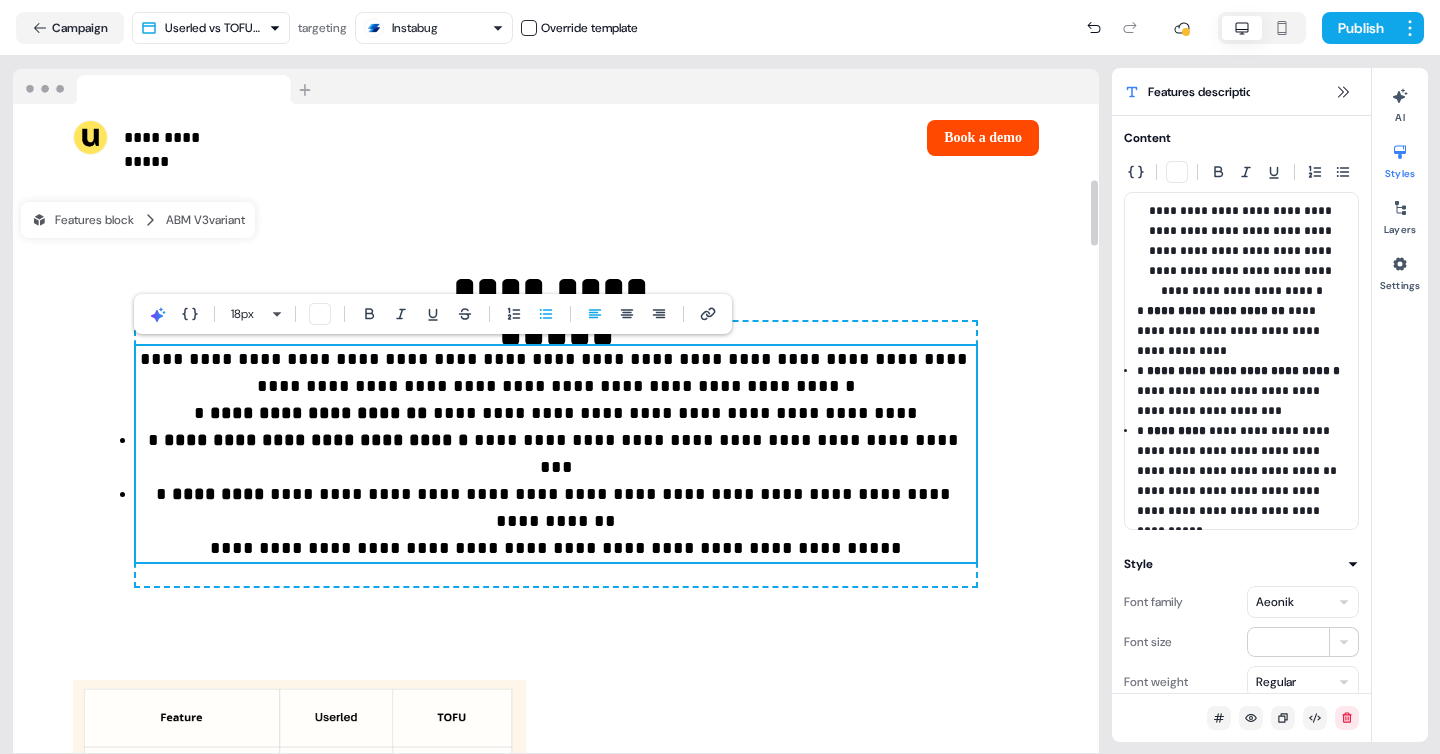 click on "**********" at bounding box center (556, 453) 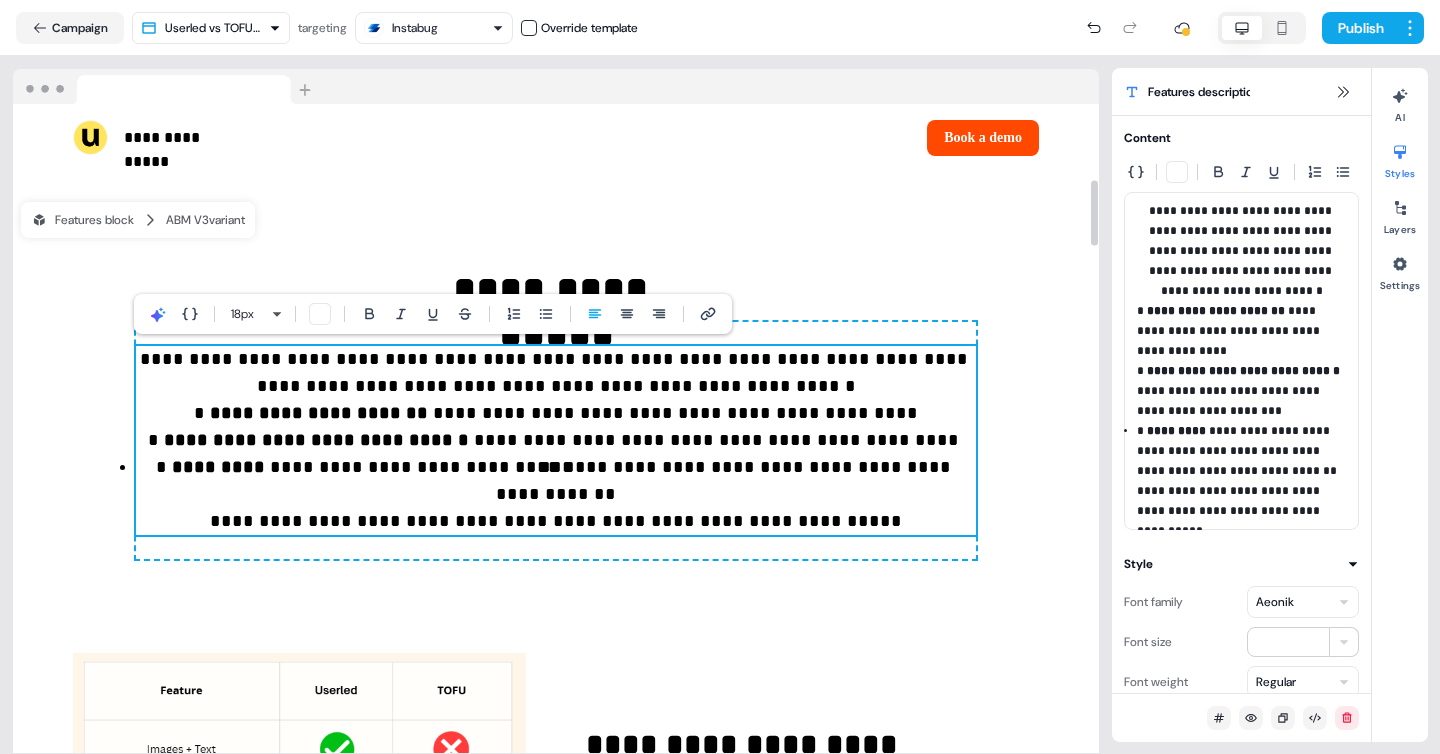 click on "**********" at bounding box center (556, 481) 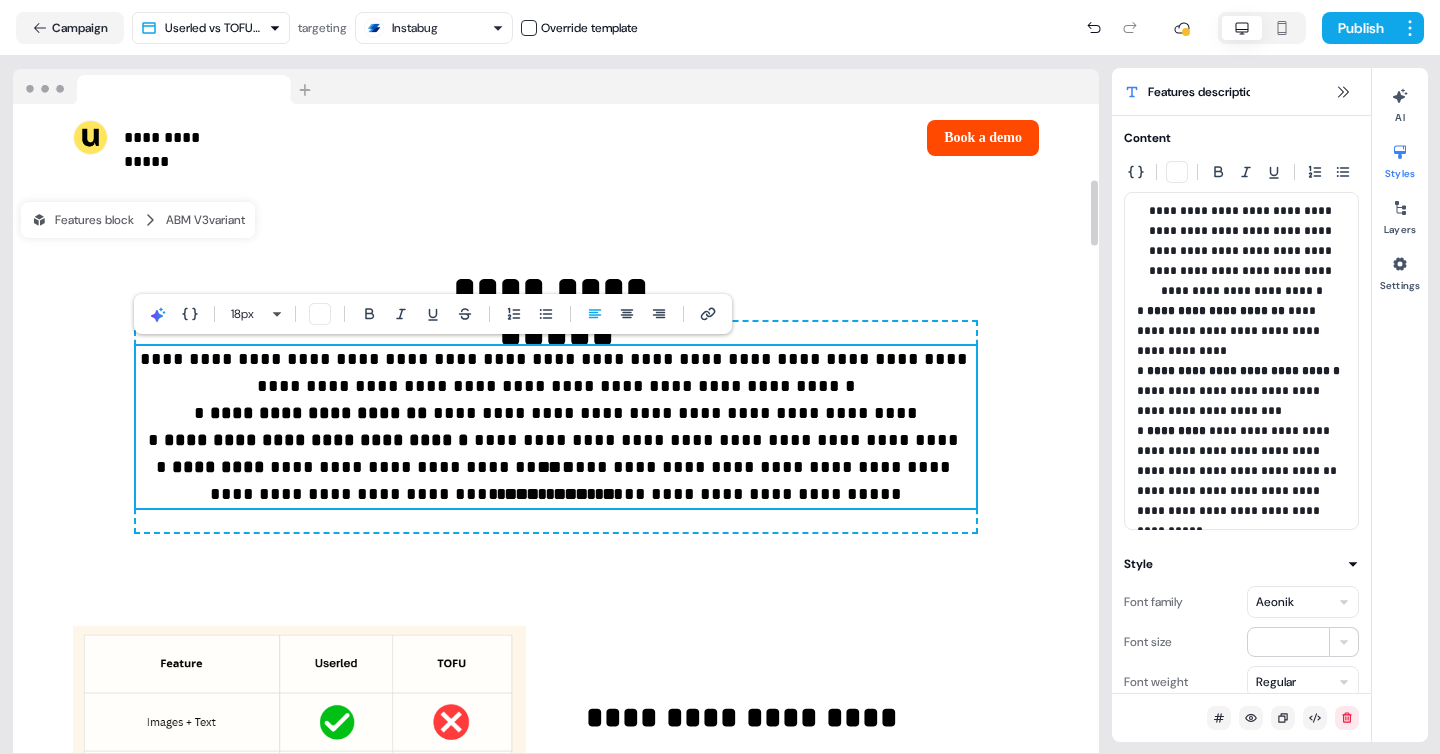 click on "**********" at bounding box center [556, 467] 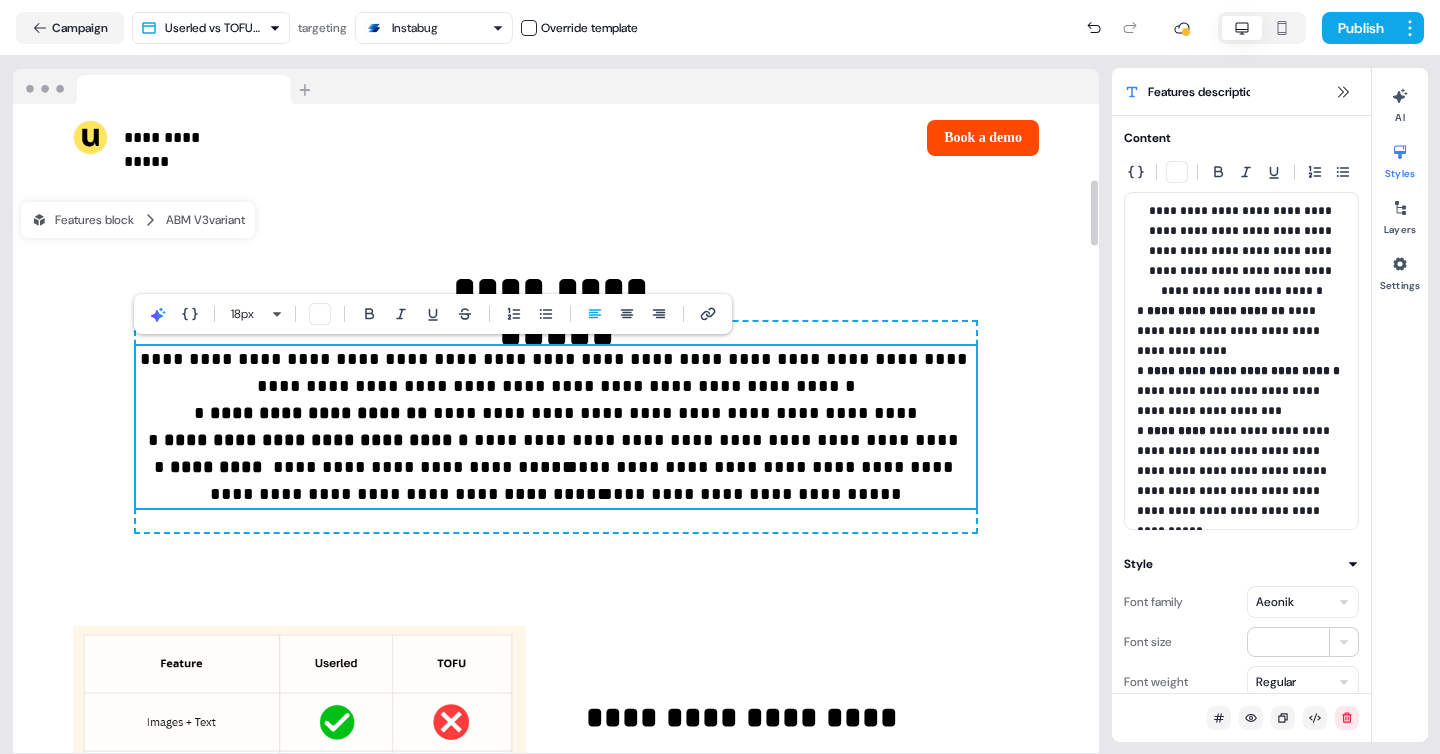 click on "**********" at bounding box center [556, 440] 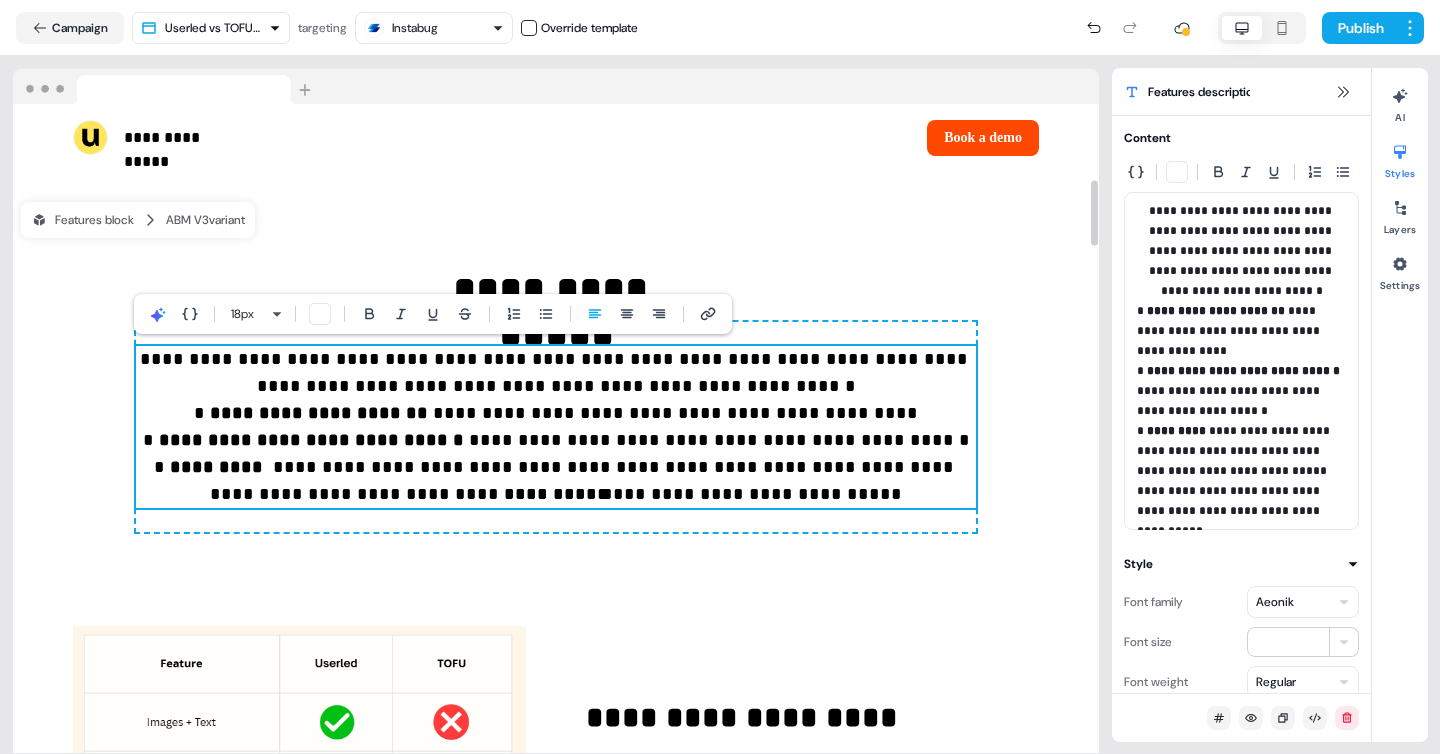 click on "**********" at bounding box center (556, 413) 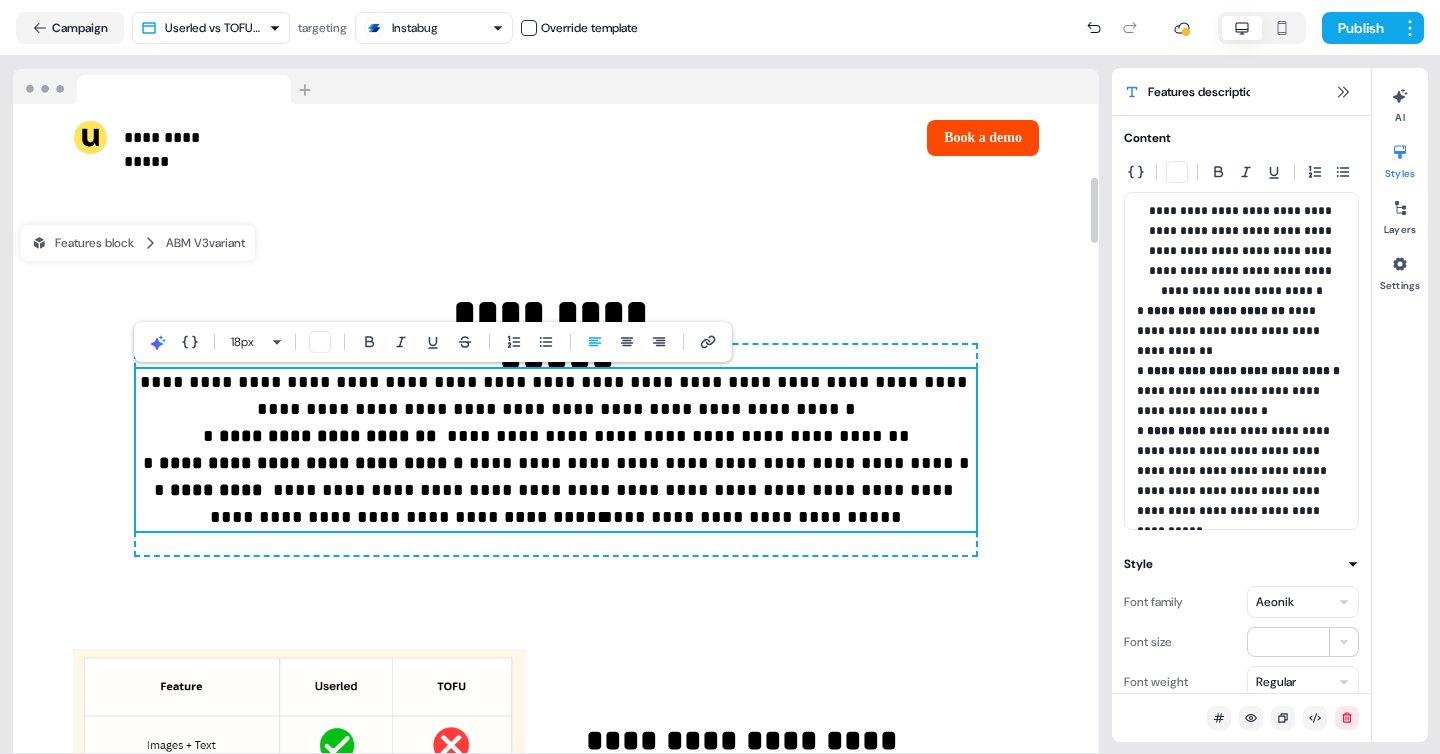 scroll, scrollTop: 726, scrollLeft: 0, axis: vertical 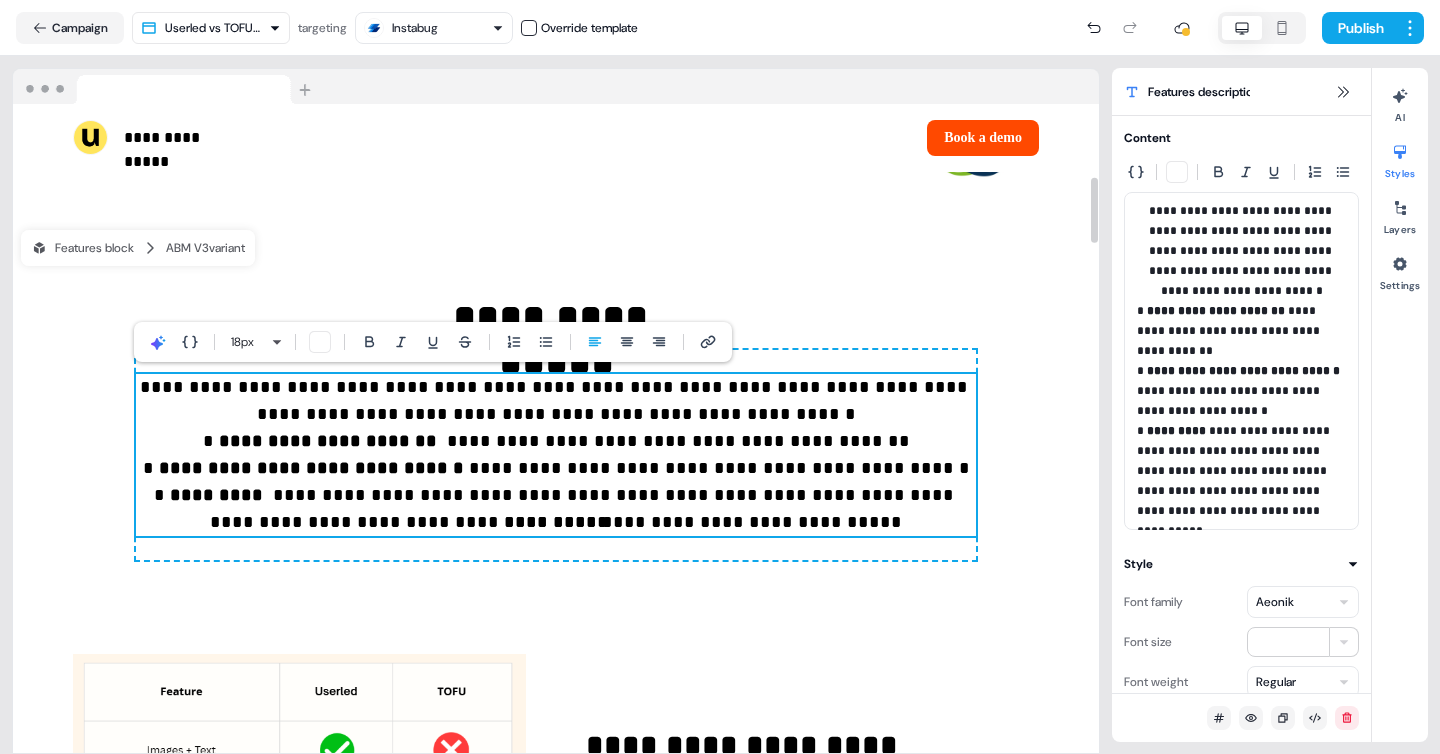 click on "**********" at bounding box center [556, 401] 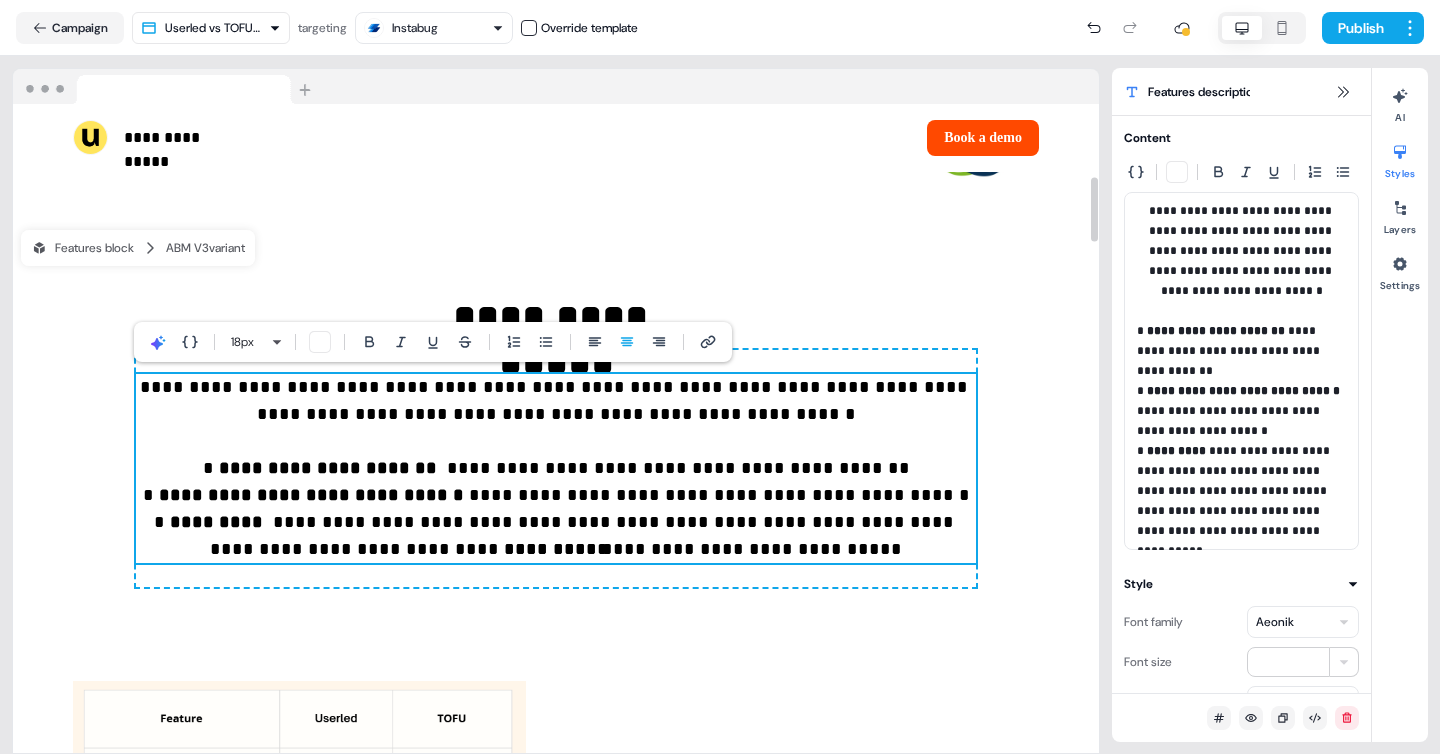 click on "**********" at bounding box center [556, 522] 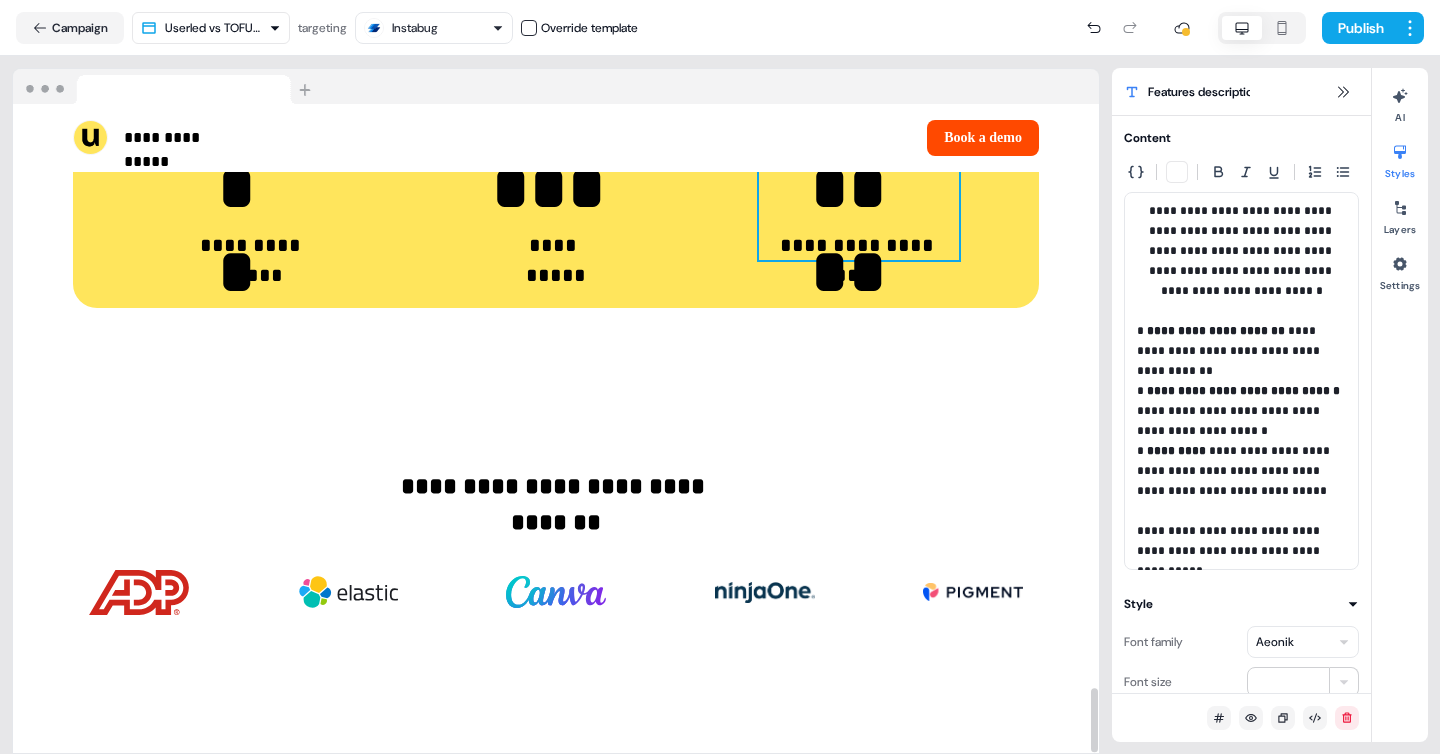 scroll, scrollTop: 5865, scrollLeft: 0, axis: vertical 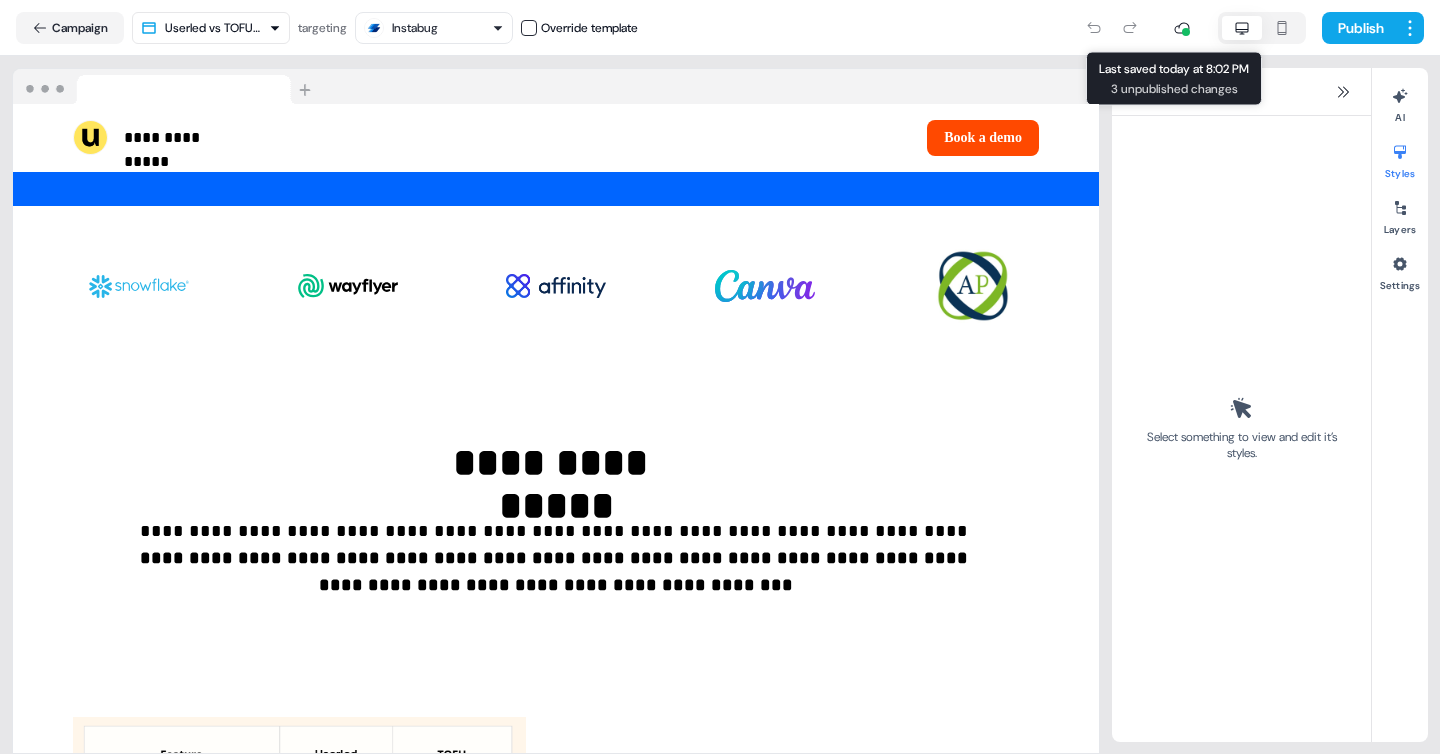click at bounding box center (1182, 28) 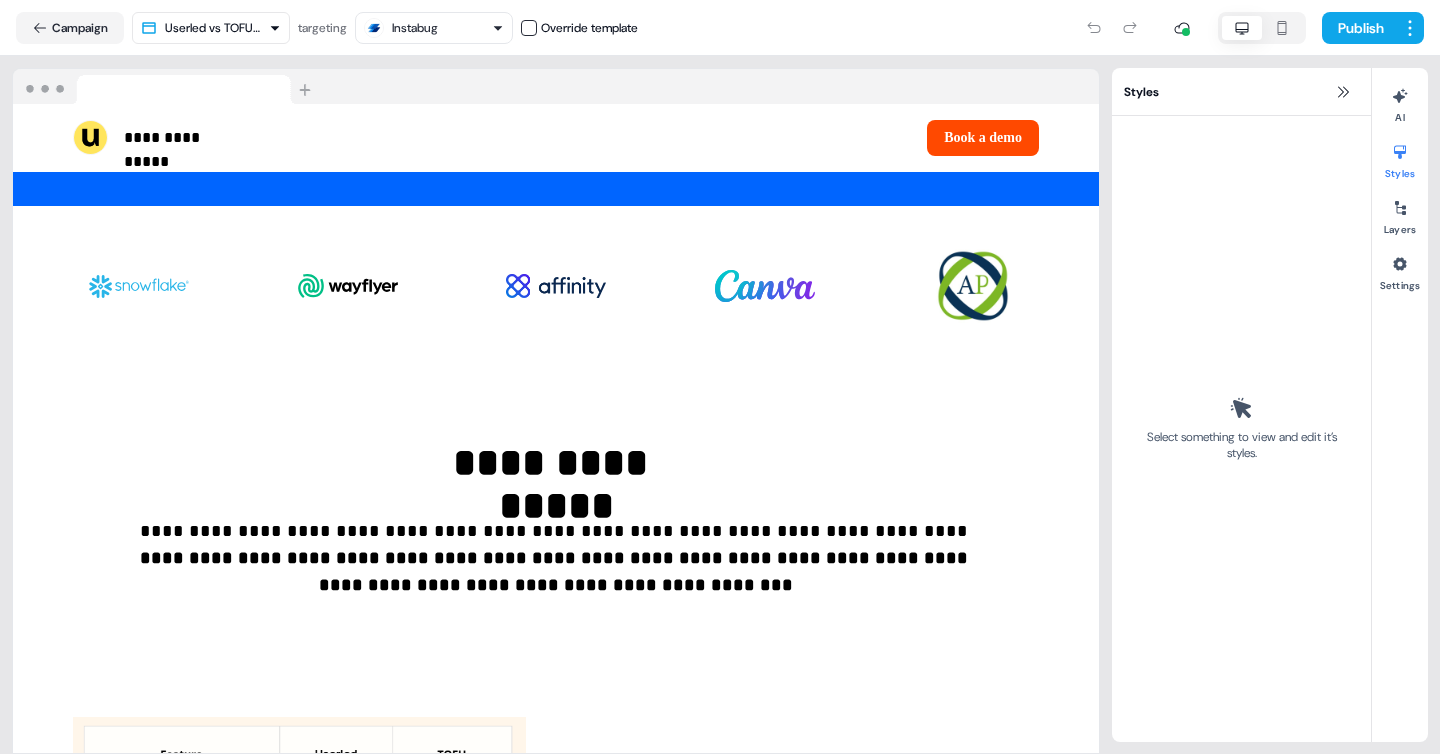 click 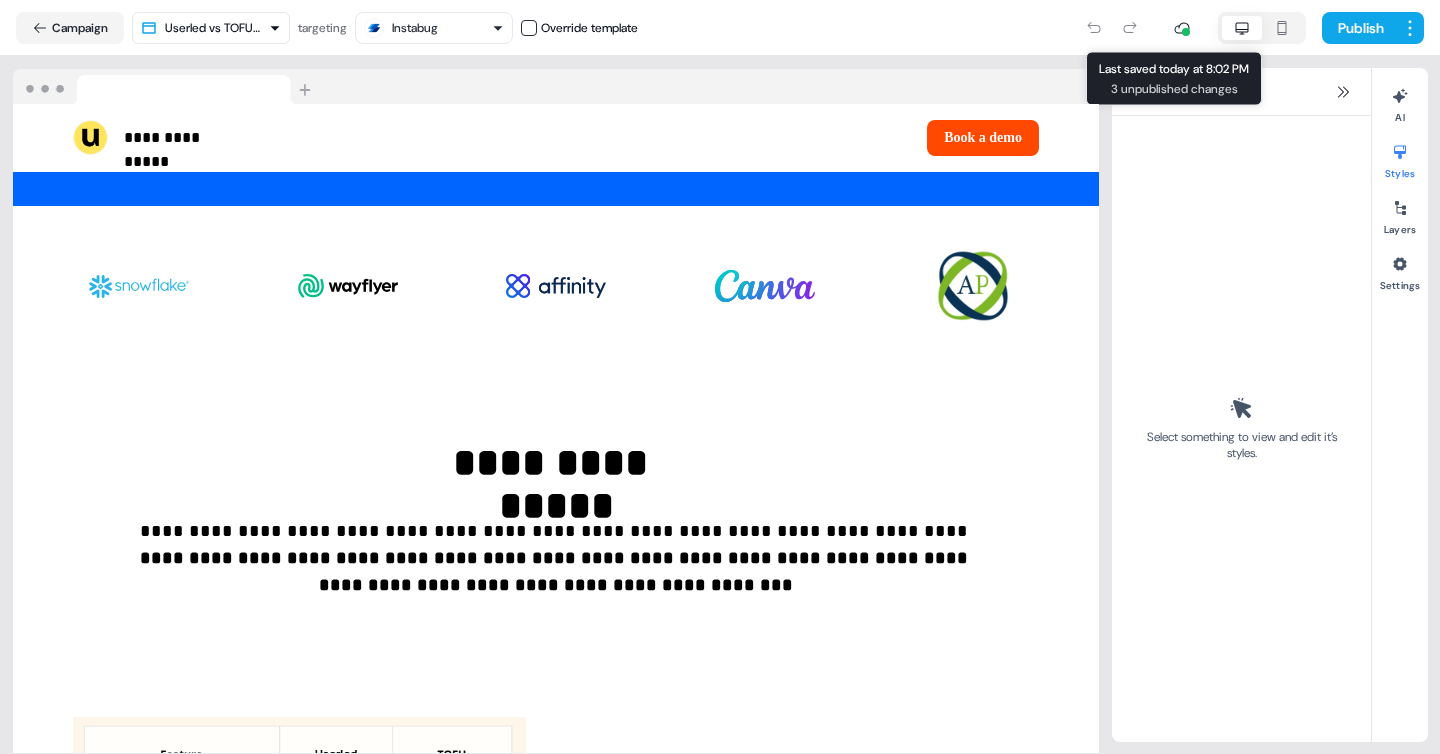 click 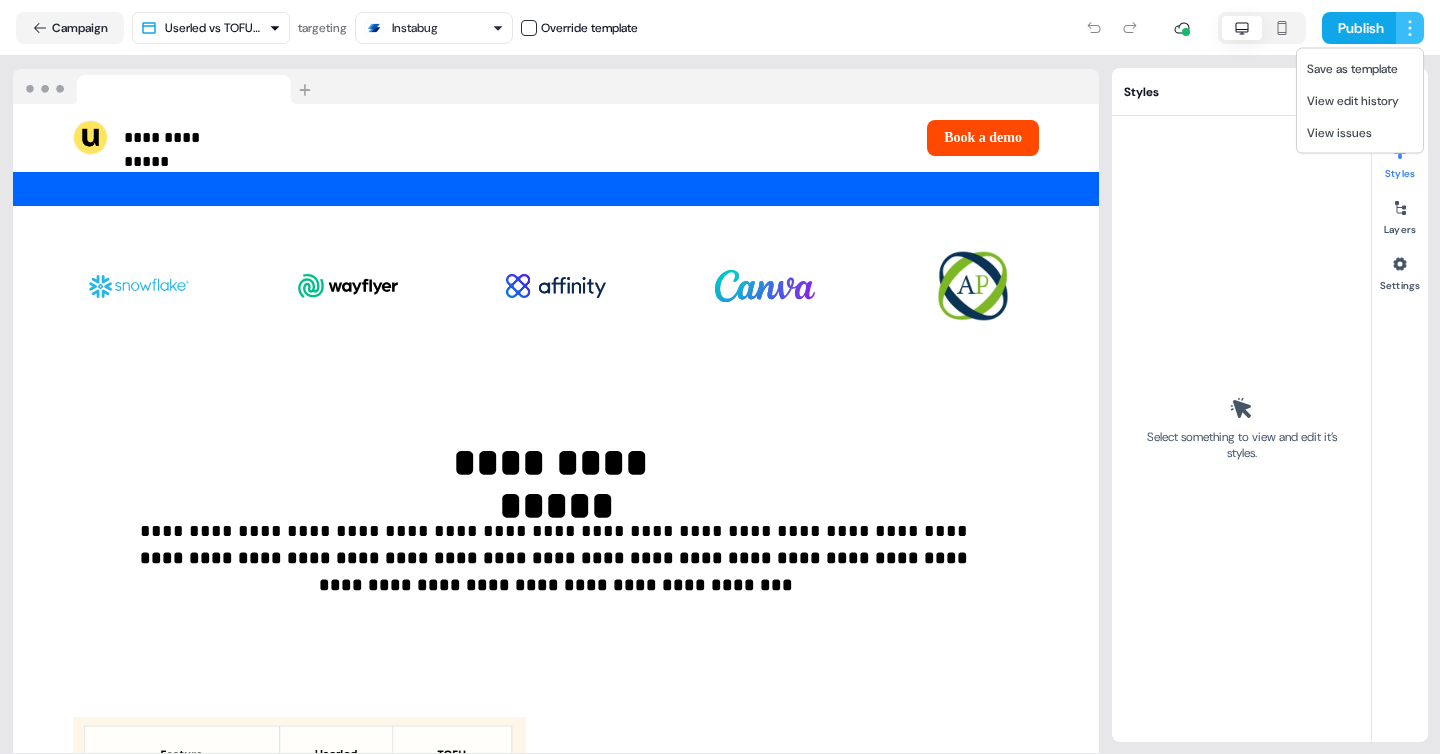click on "**********" at bounding box center [720, 377] 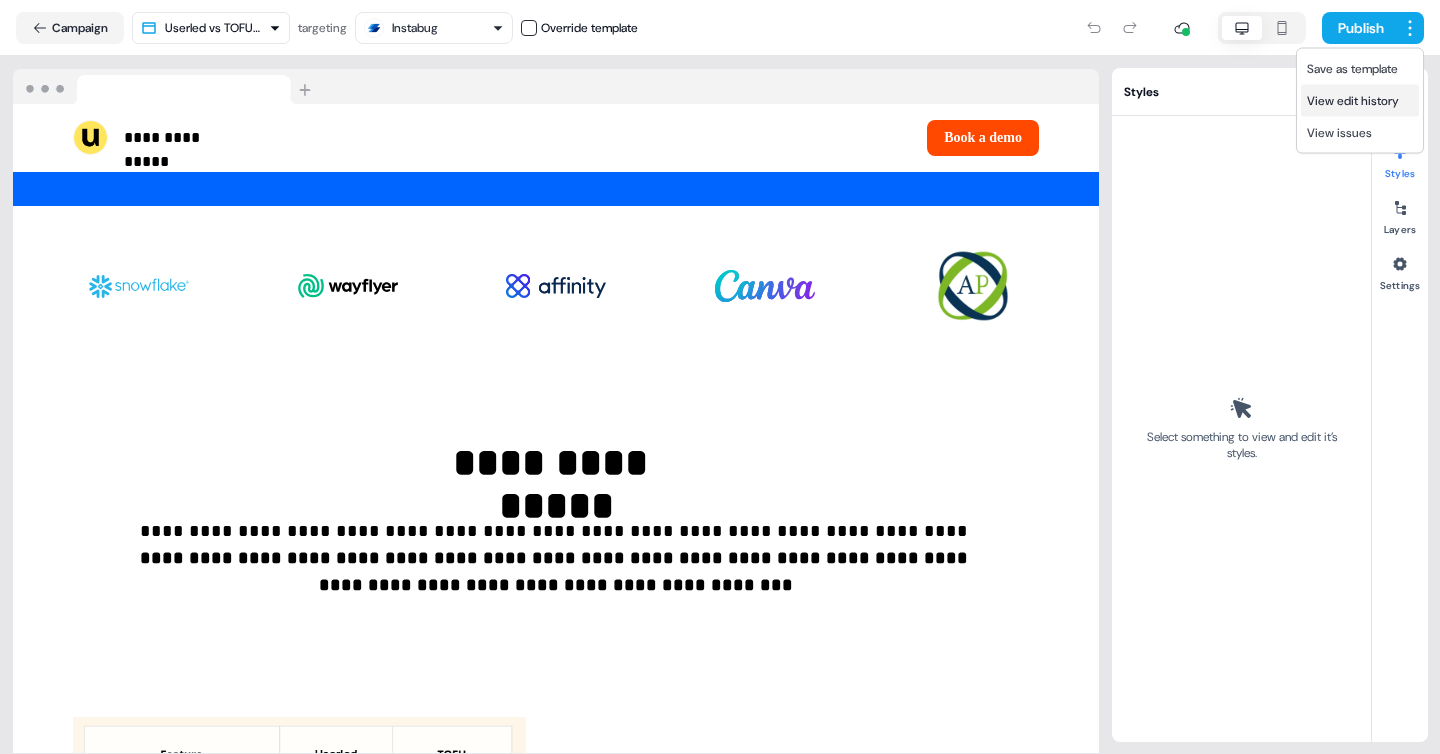 click on "View edit history" at bounding box center (1353, 101) 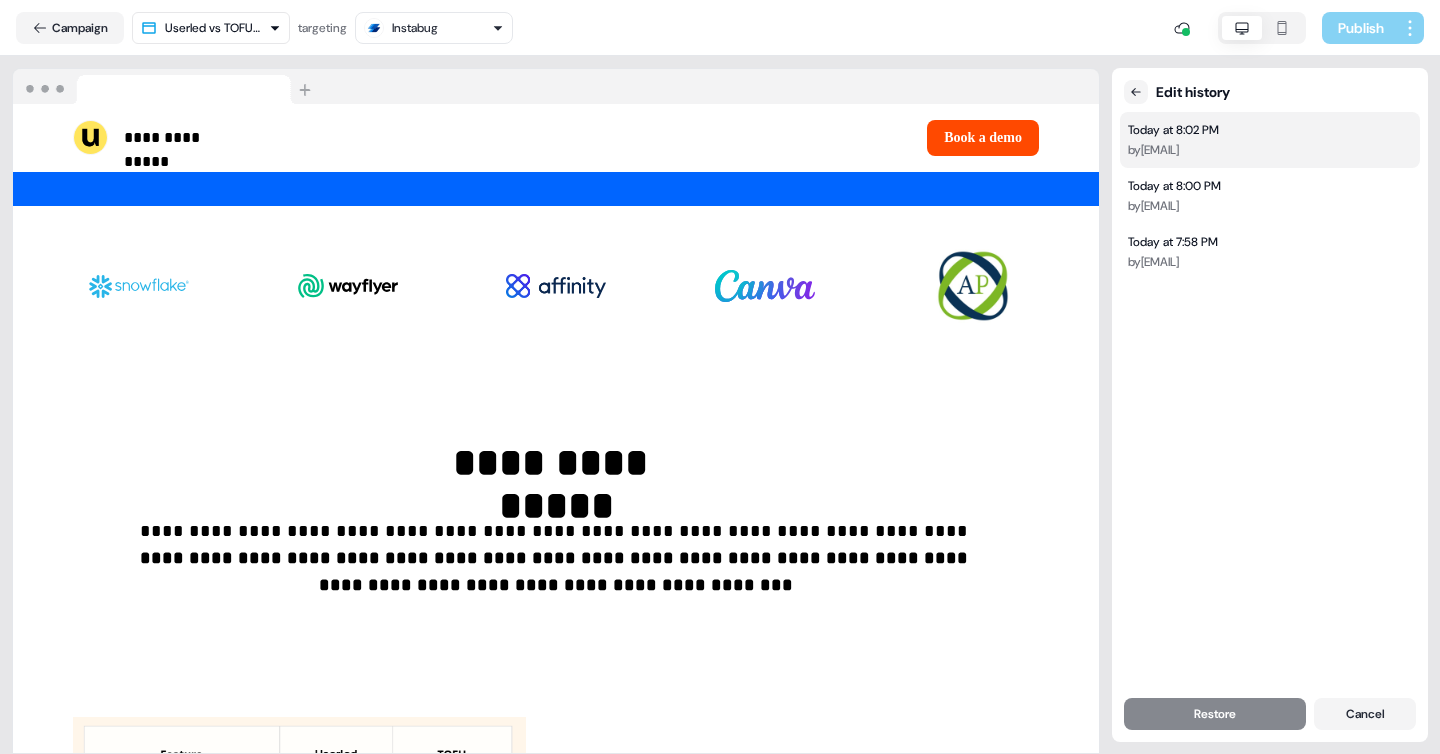 click on "Today at 8:02 PM by  yann@userled.io" at bounding box center [1270, 140] 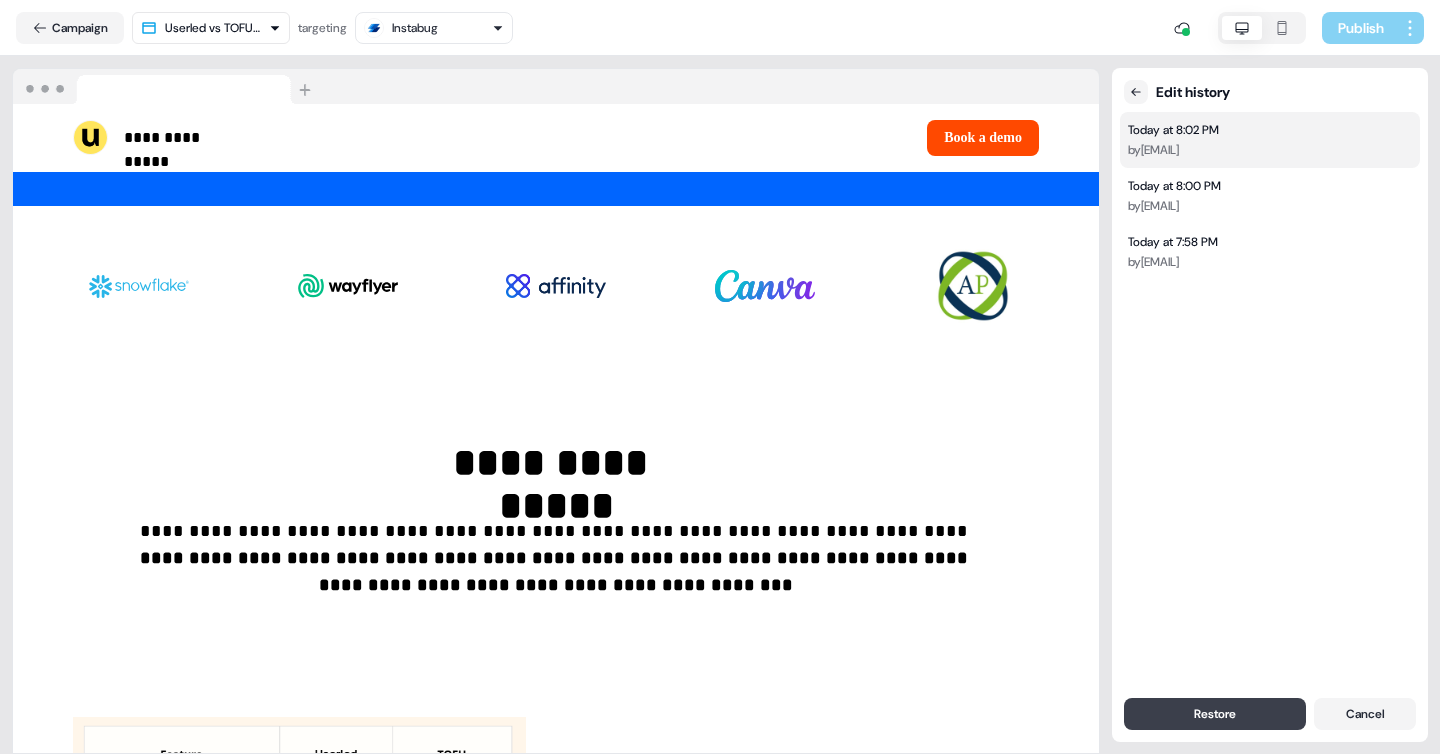 click on "Restore" at bounding box center (1215, 714) 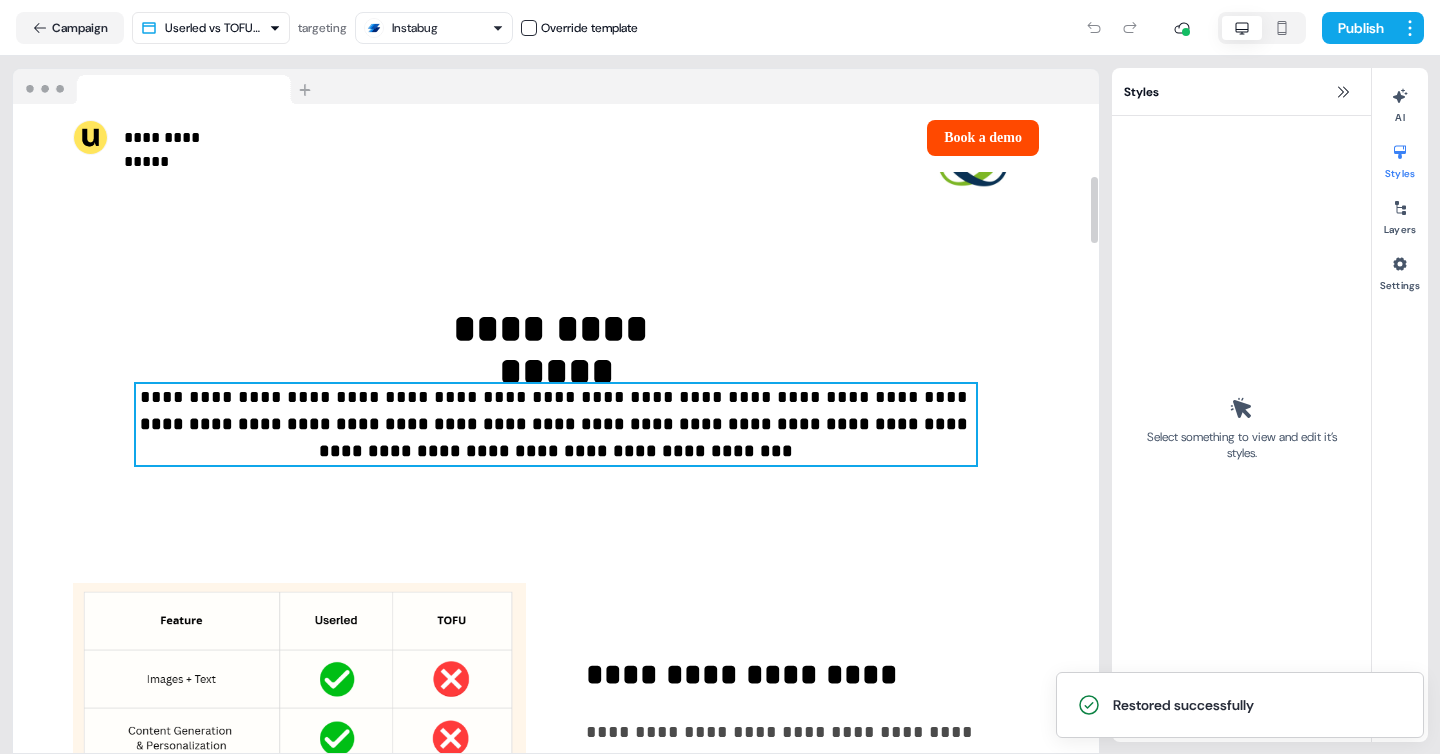 scroll, scrollTop: 734, scrollLeft: 0, axis: vertical 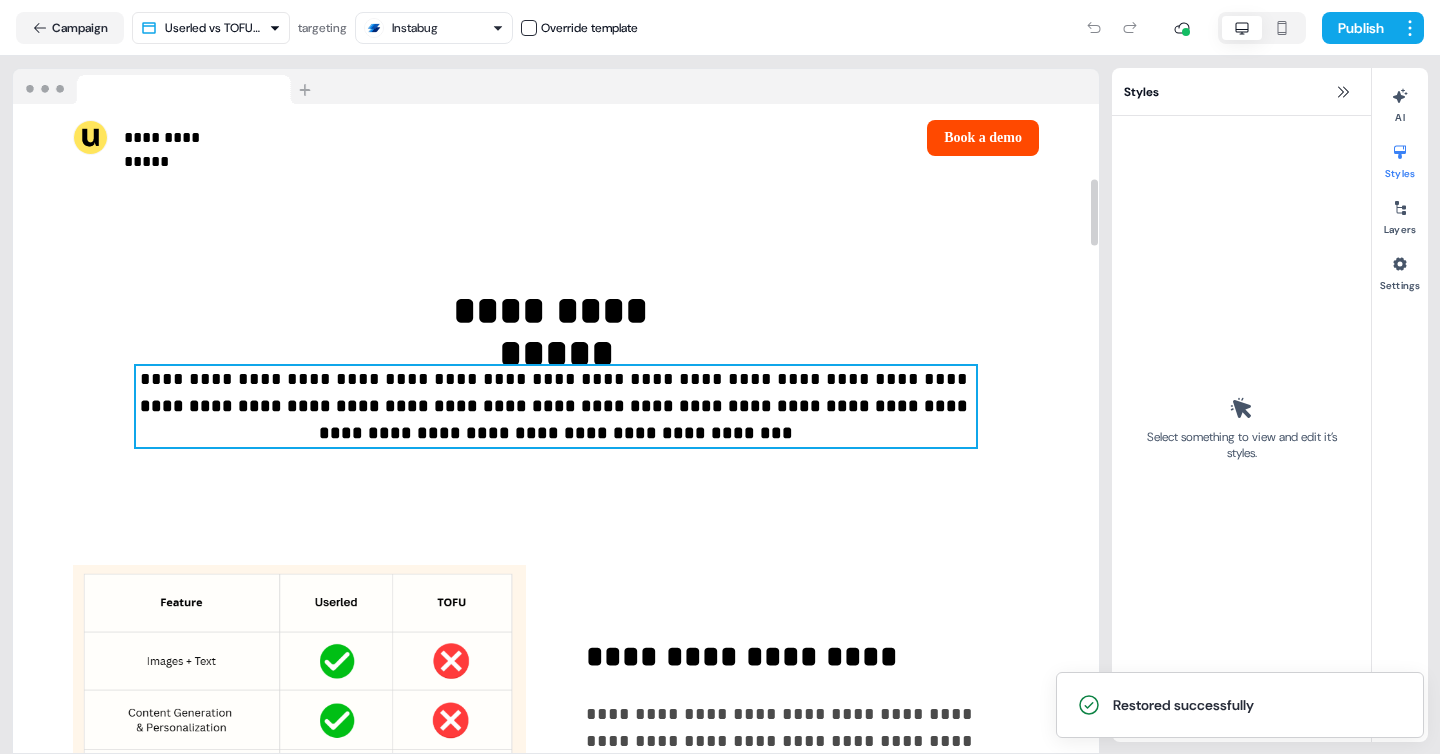click on "**********" at bounding box center (556, 406) 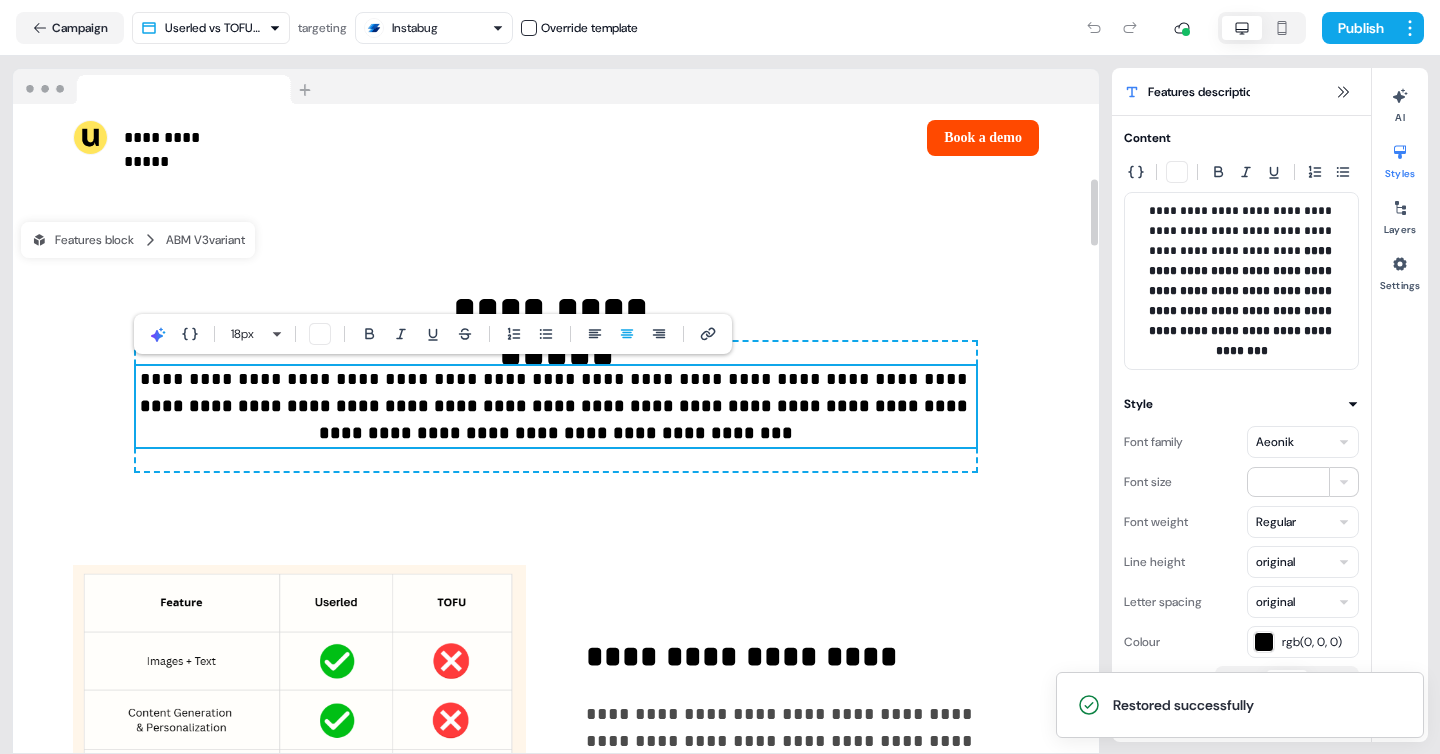 click on "**********" at bounding box center (556, 406) 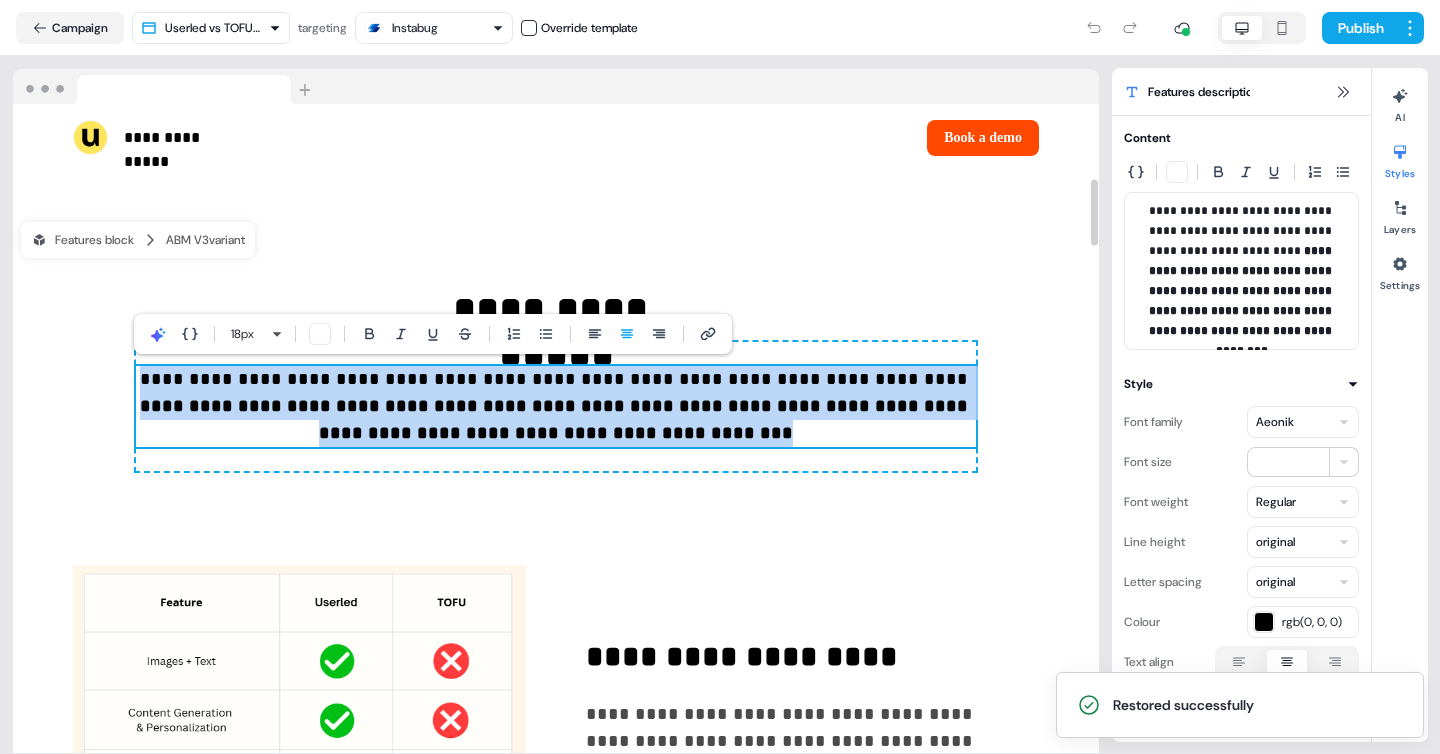 click on "**********" at bounding box center (556, 406) 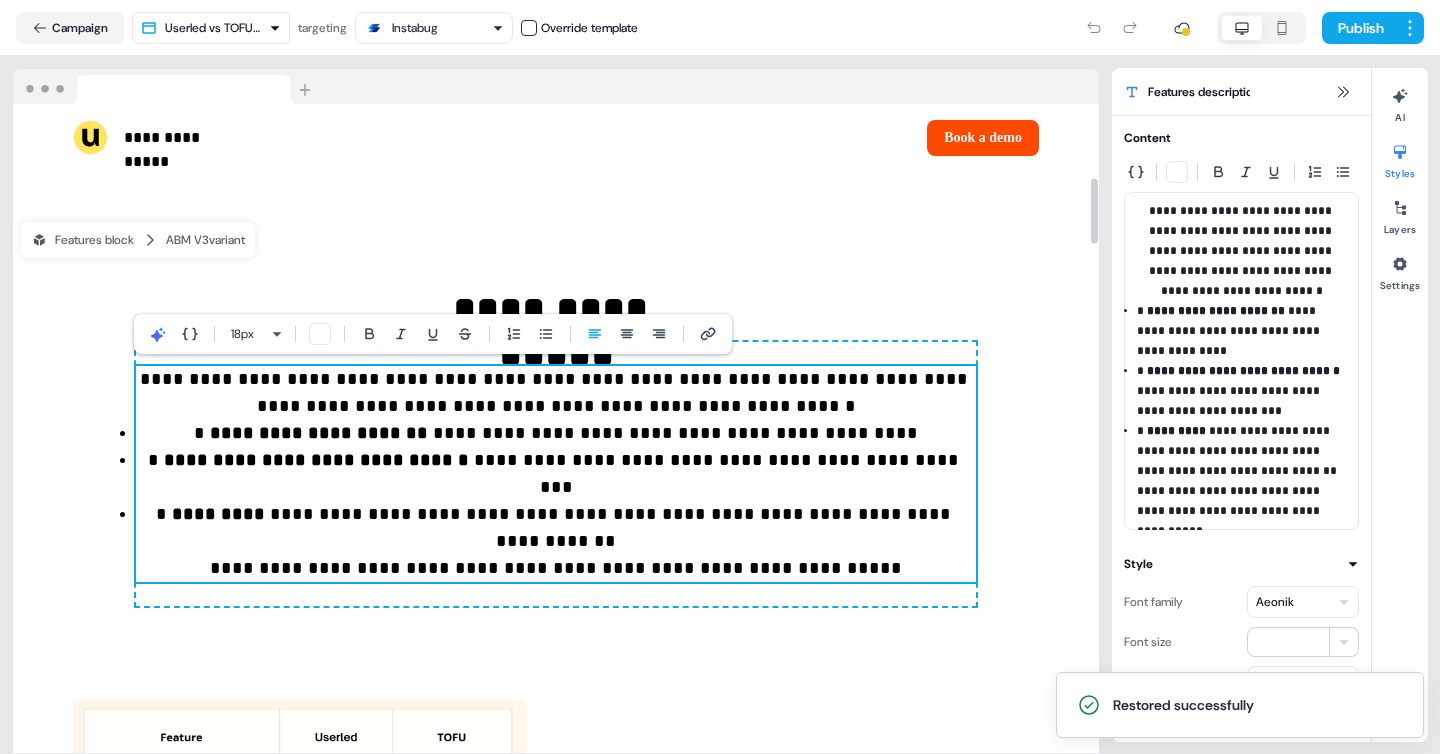 click on "**********" at bounding box center (556, 433) 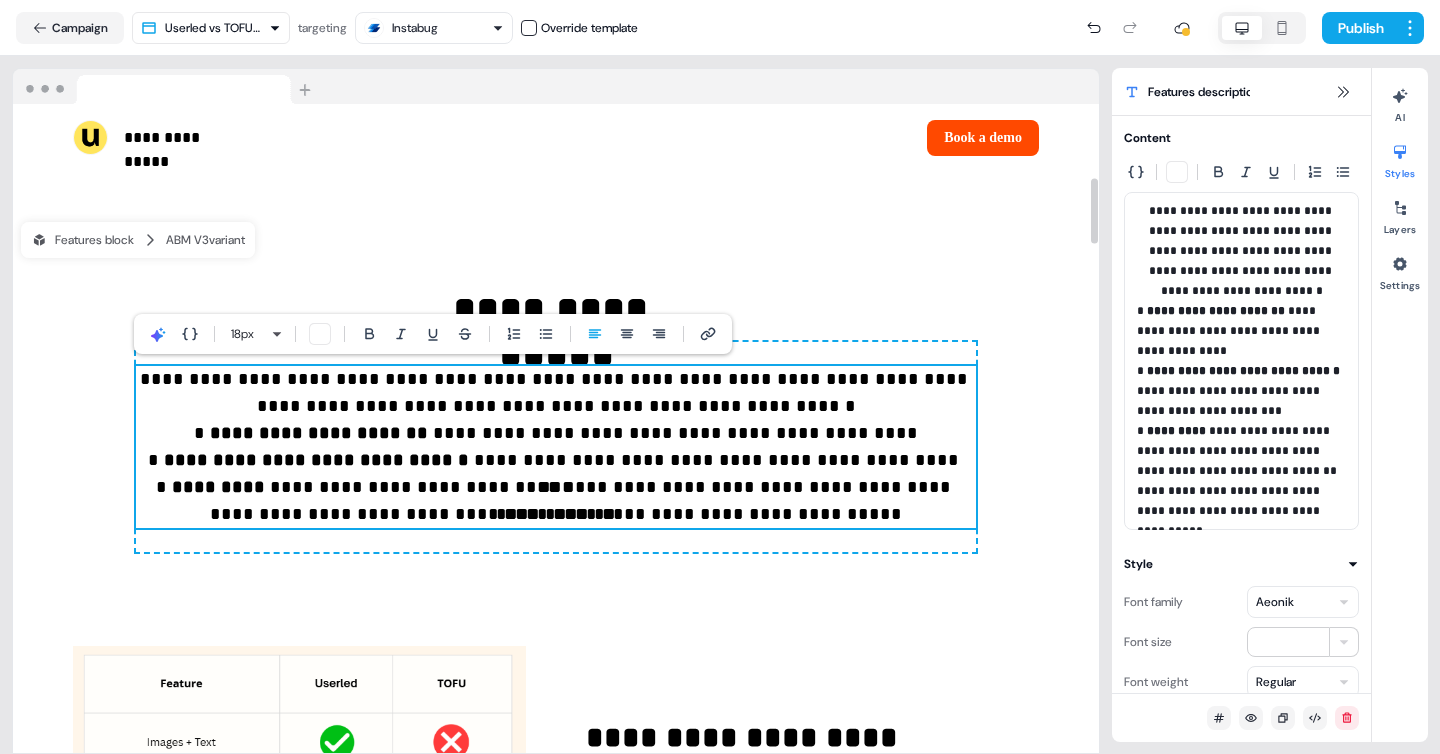 click on "**********" at bounding box center (556, 460) 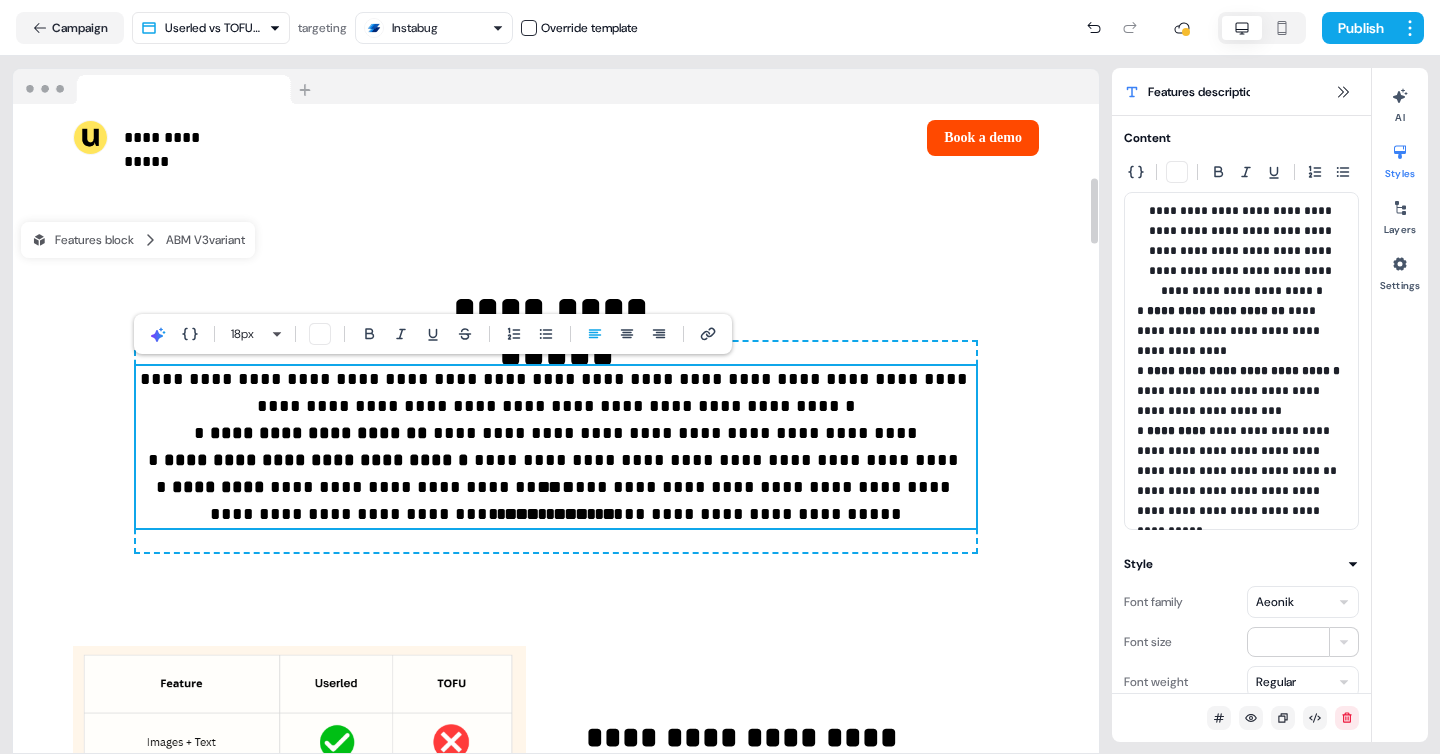 type 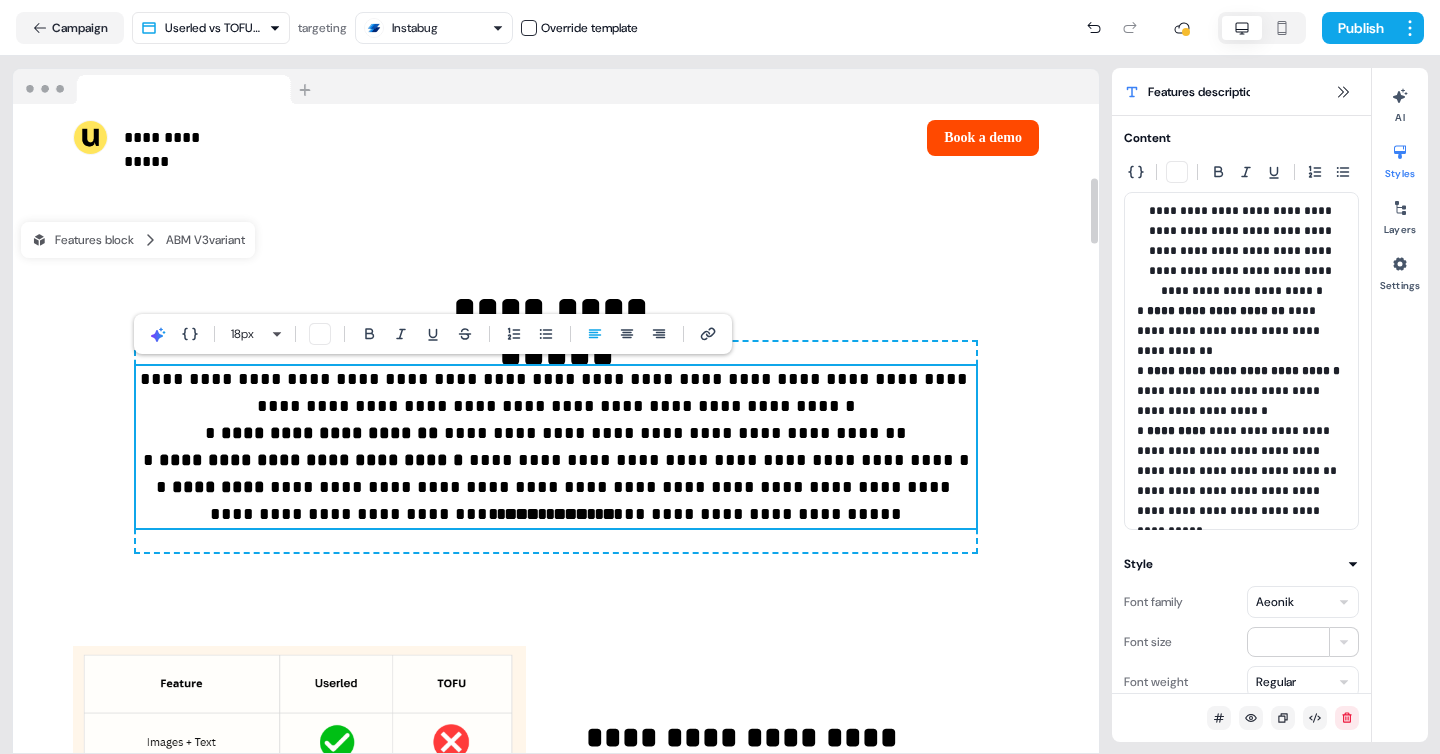 click on "**********" at bounding box center (556, 487) 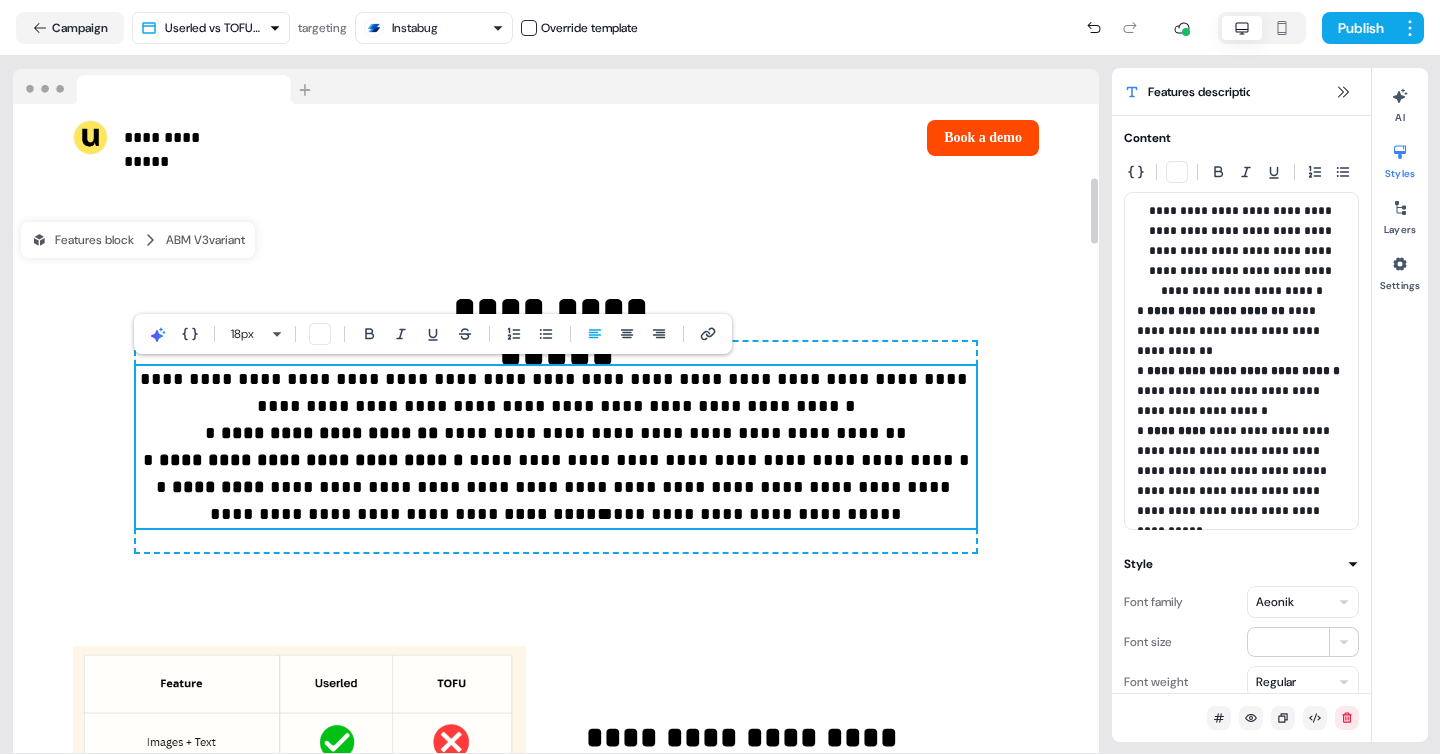 click on "**********" at bounding box center (556, 393) 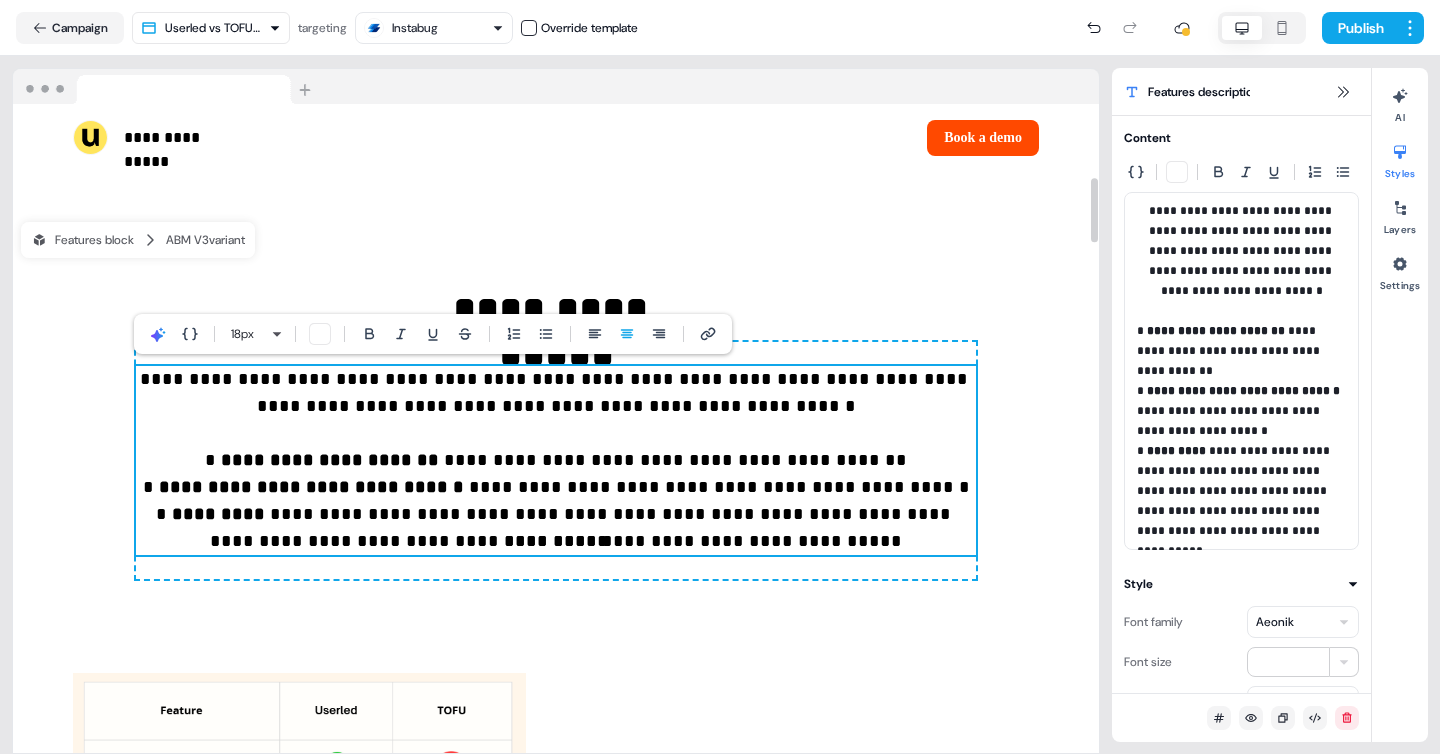 click on "**********" at bounding box center [556, 406] 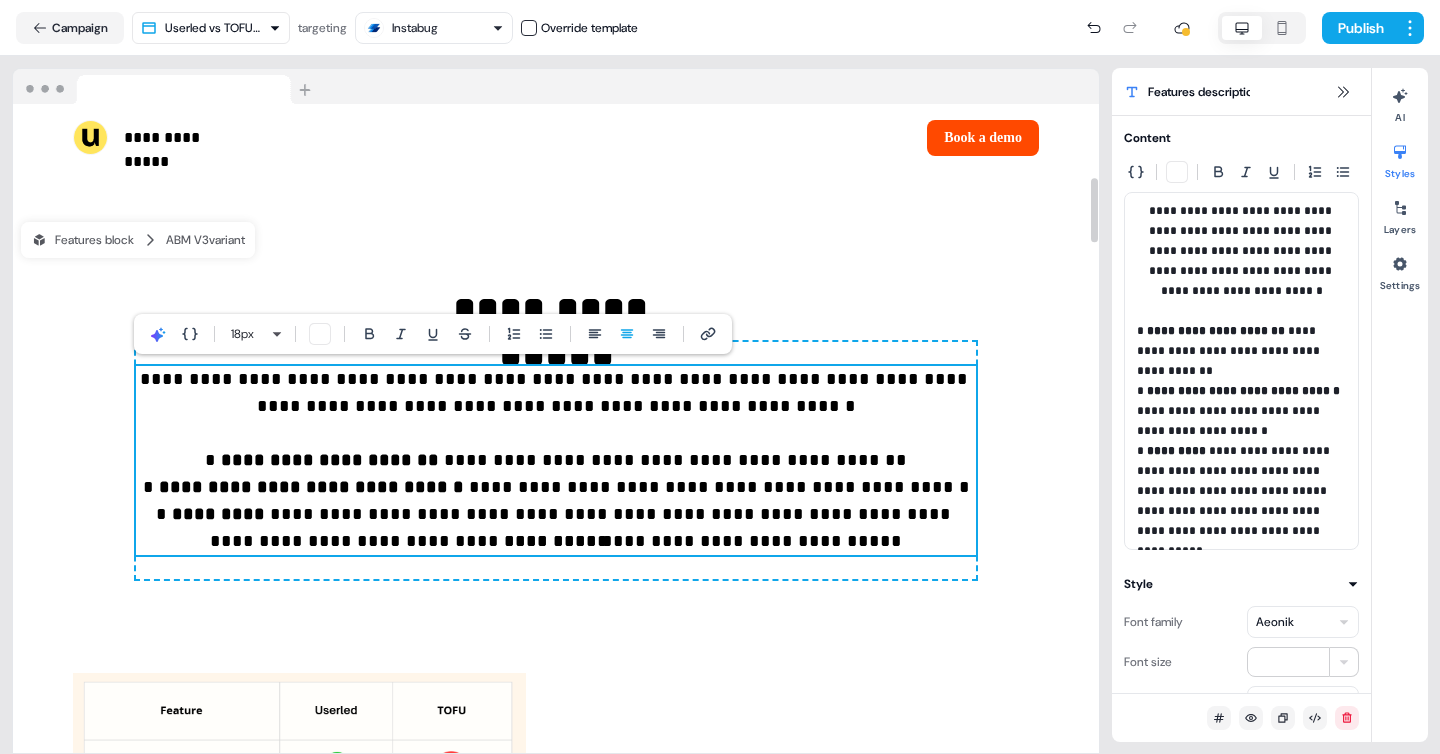 click on "**********" at bounding box center (556, 406) 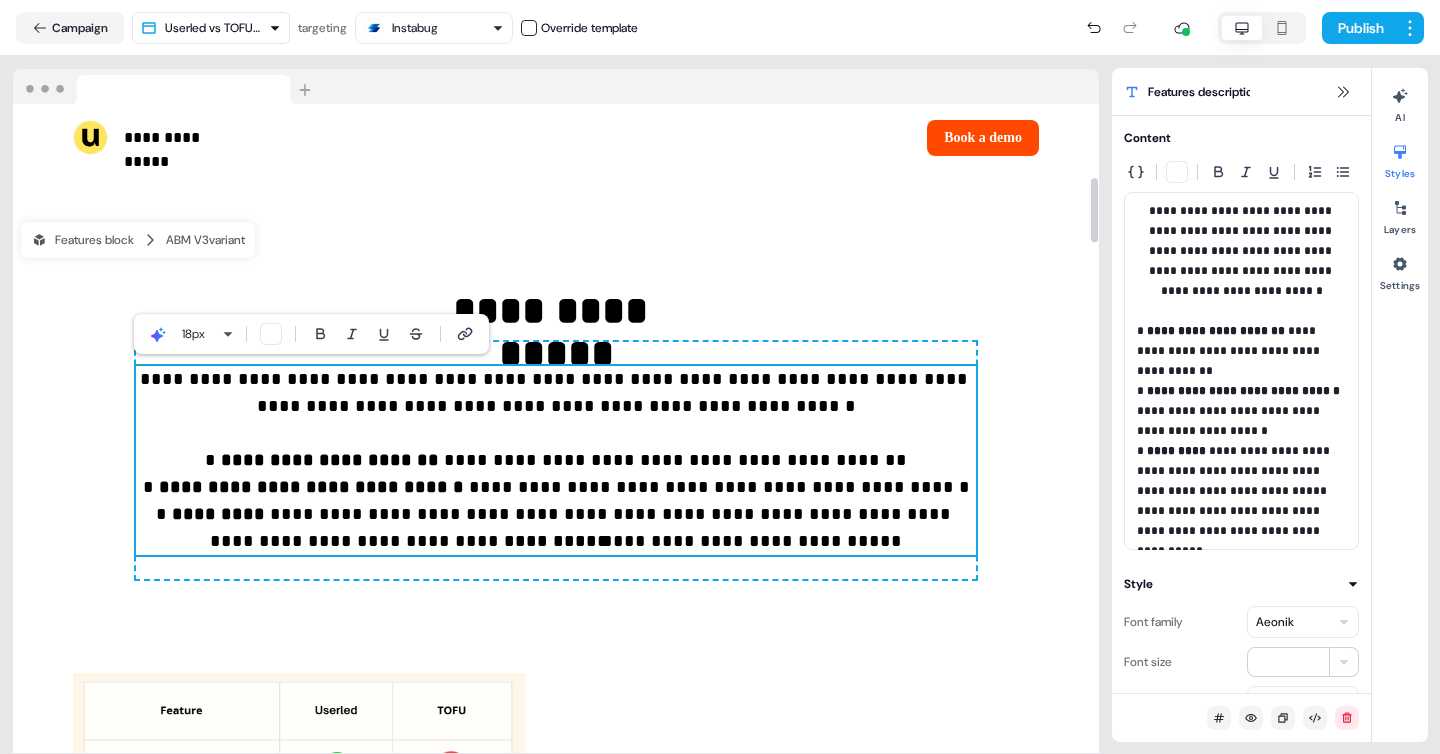 click on "**********" at bounding box center (556, 514) 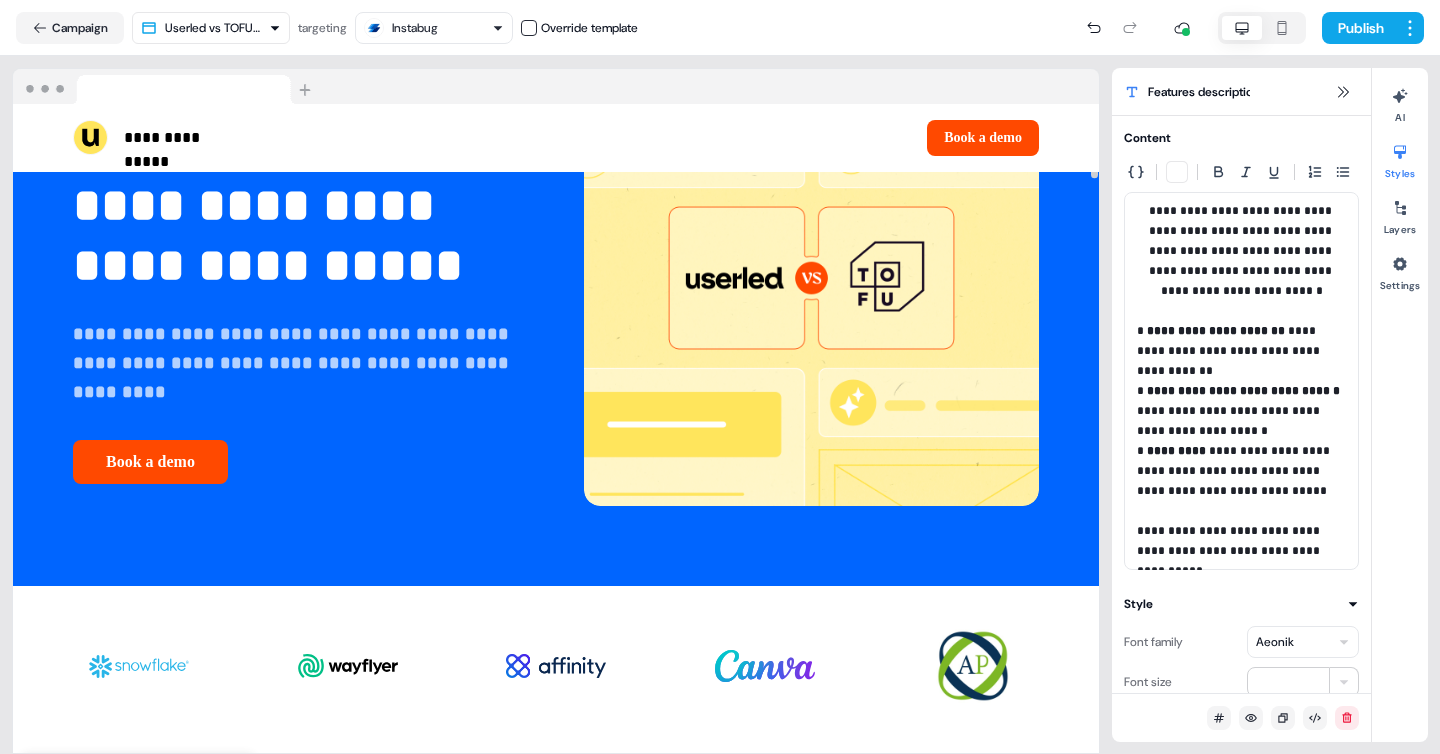 scroll, scrollTop: 62, scrollLeft: 0, axis: vertical 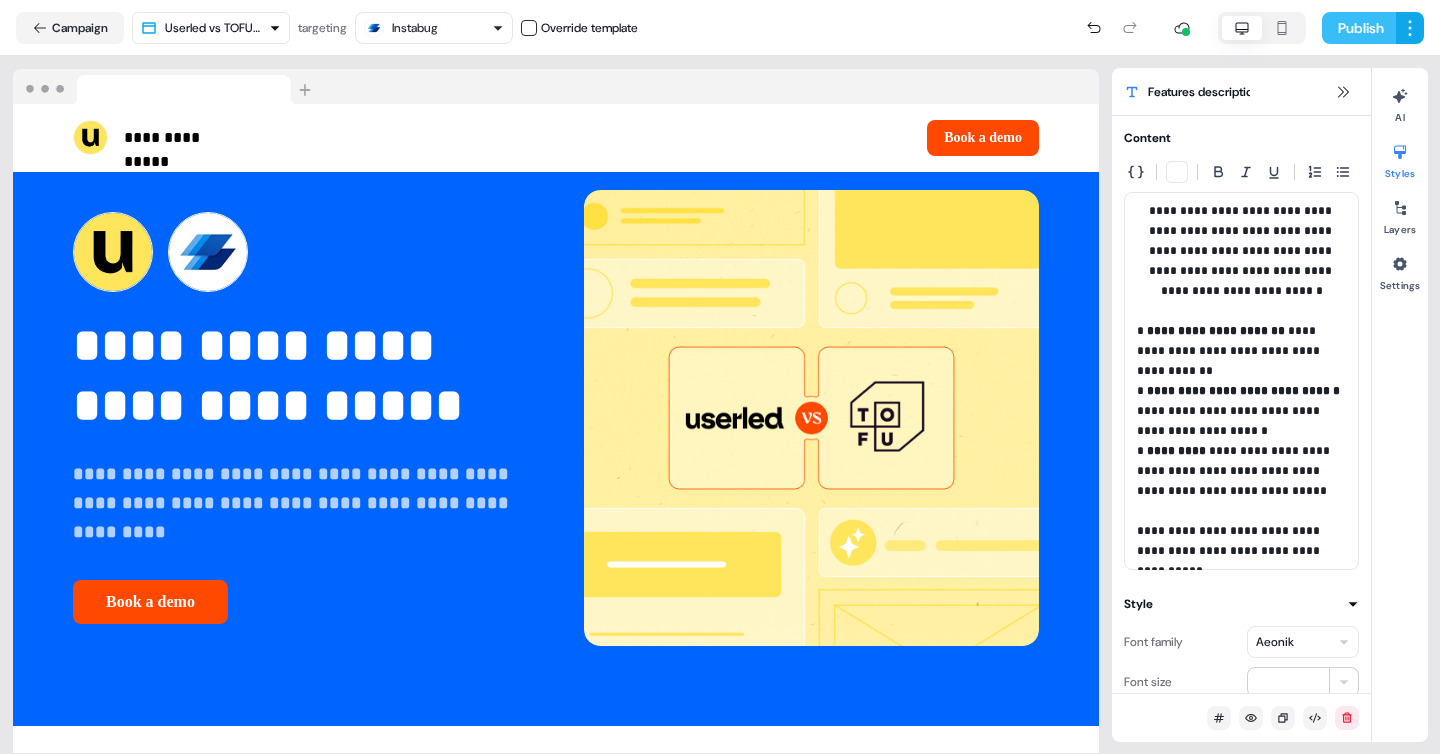 click on "Publish" at bounding box center [1359, 28] 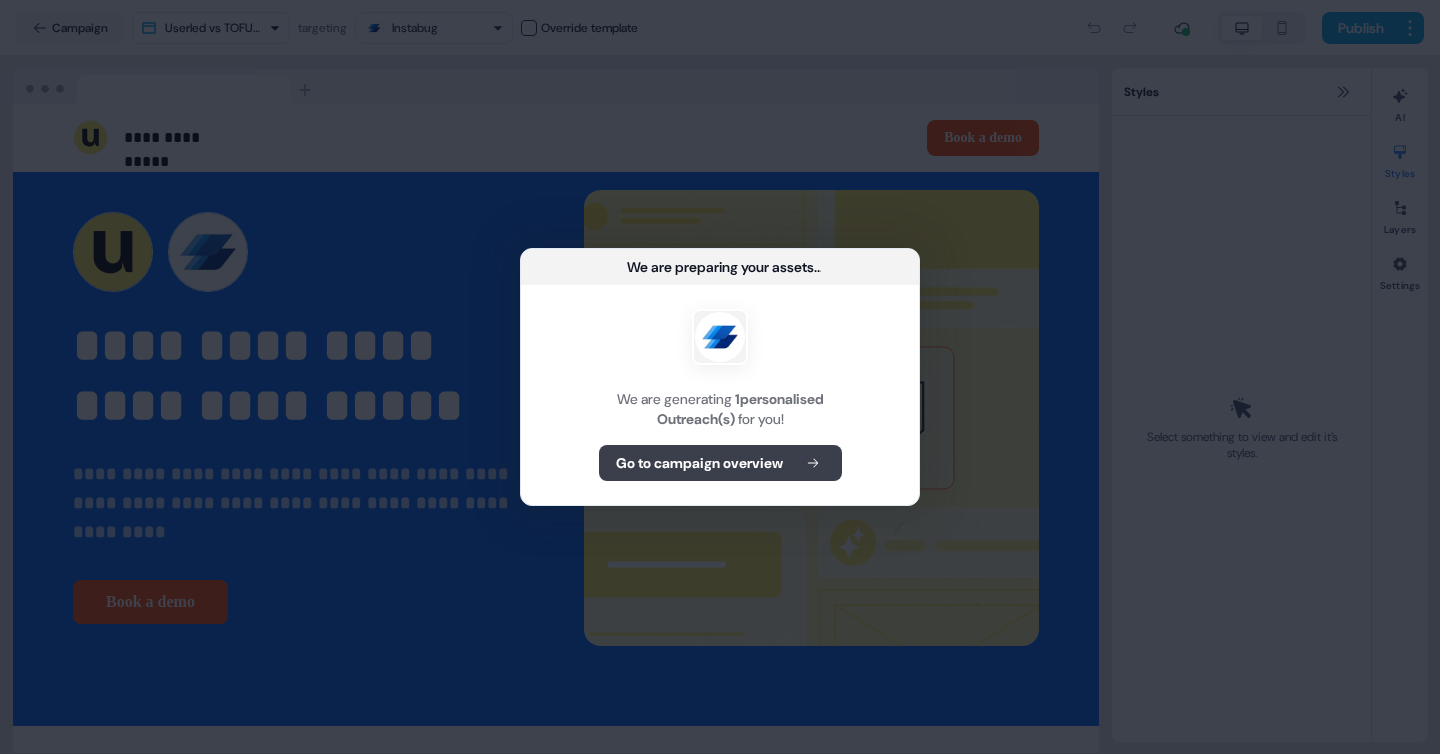click on "Go to campaign overview" at bounding box center (699, 463) 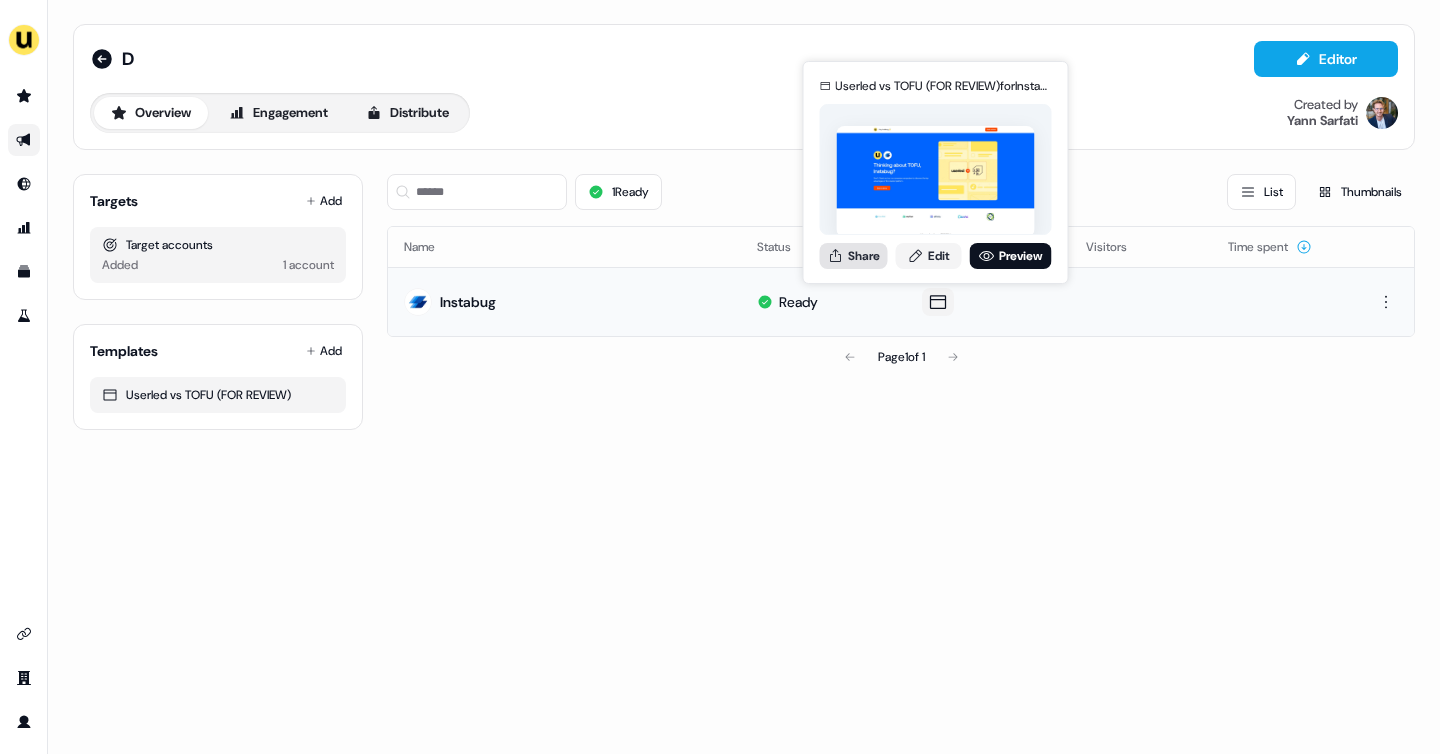 click on "Share" at bounding box center [854, 256] 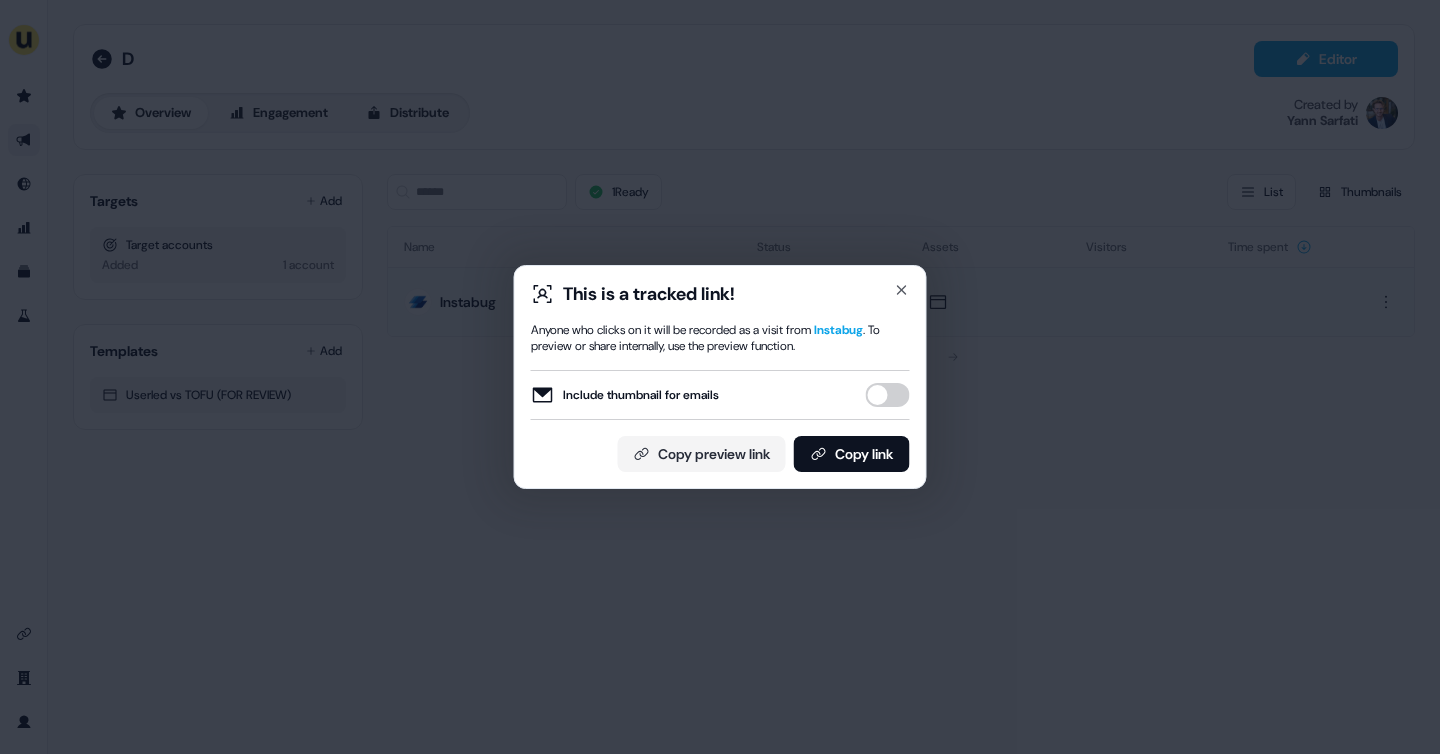 click on "This is a tracked link! Anyone who clicks on it will be recorded as a visit from   Instabug . To preview or share internally, use the preview function. Include thumbnail for emails Copy preview link Copy link" at bounding box center [720, 377] 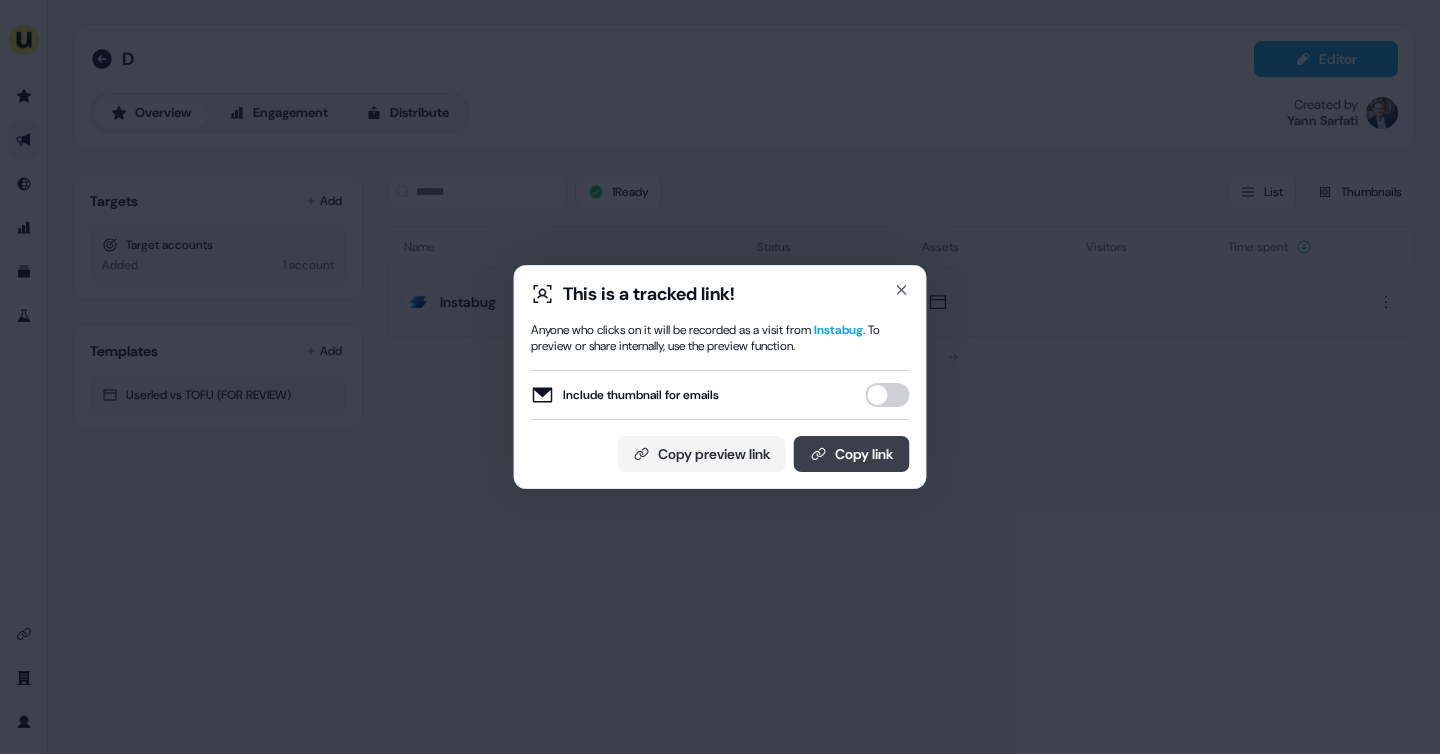 click on "Copy link" at bounding box center (852, 454) 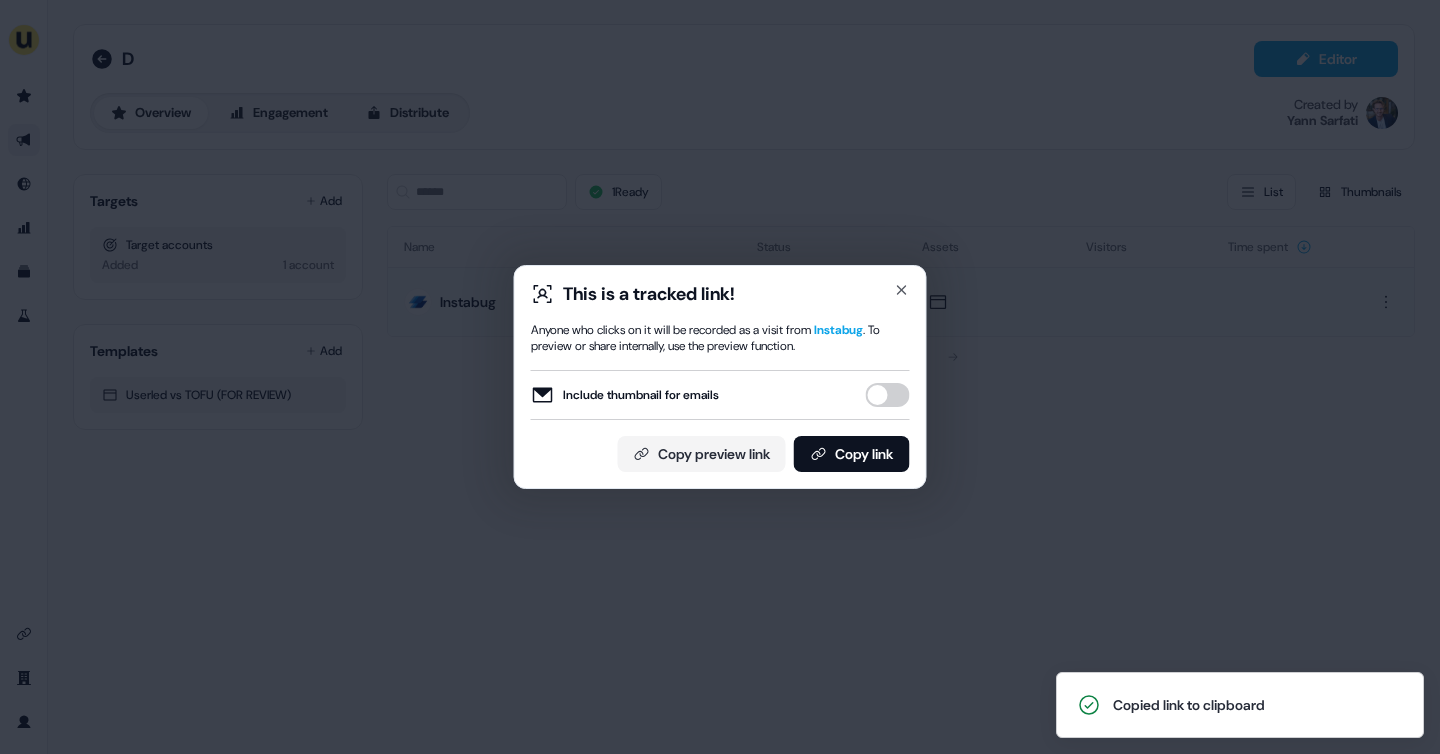 click on "This is a tracked link! Anyone who clicks on it will be recorded as a visit from   Instabug . To preview or share internally, use the preview function. Include thumbnail for emails Copy preview link Copy link Close" at bounding box center (720, 377) 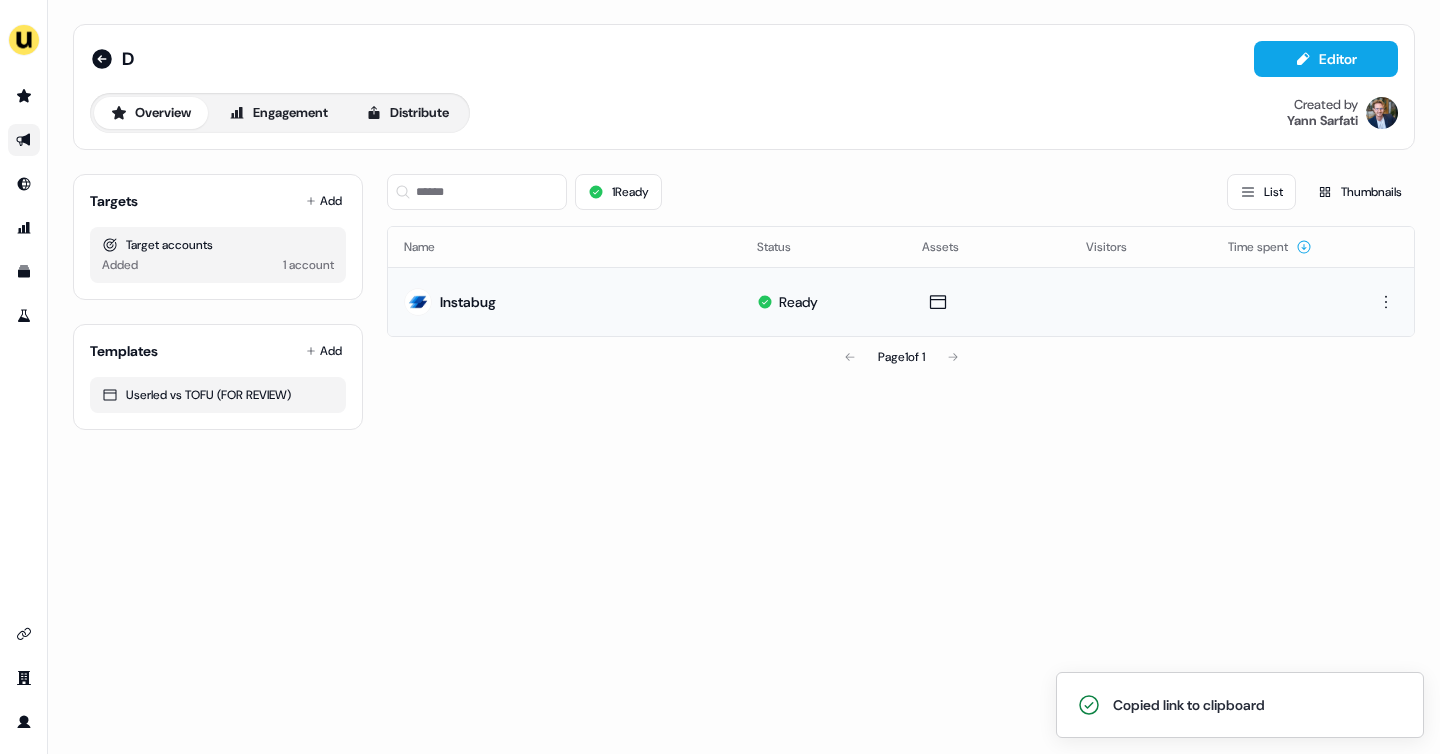 click 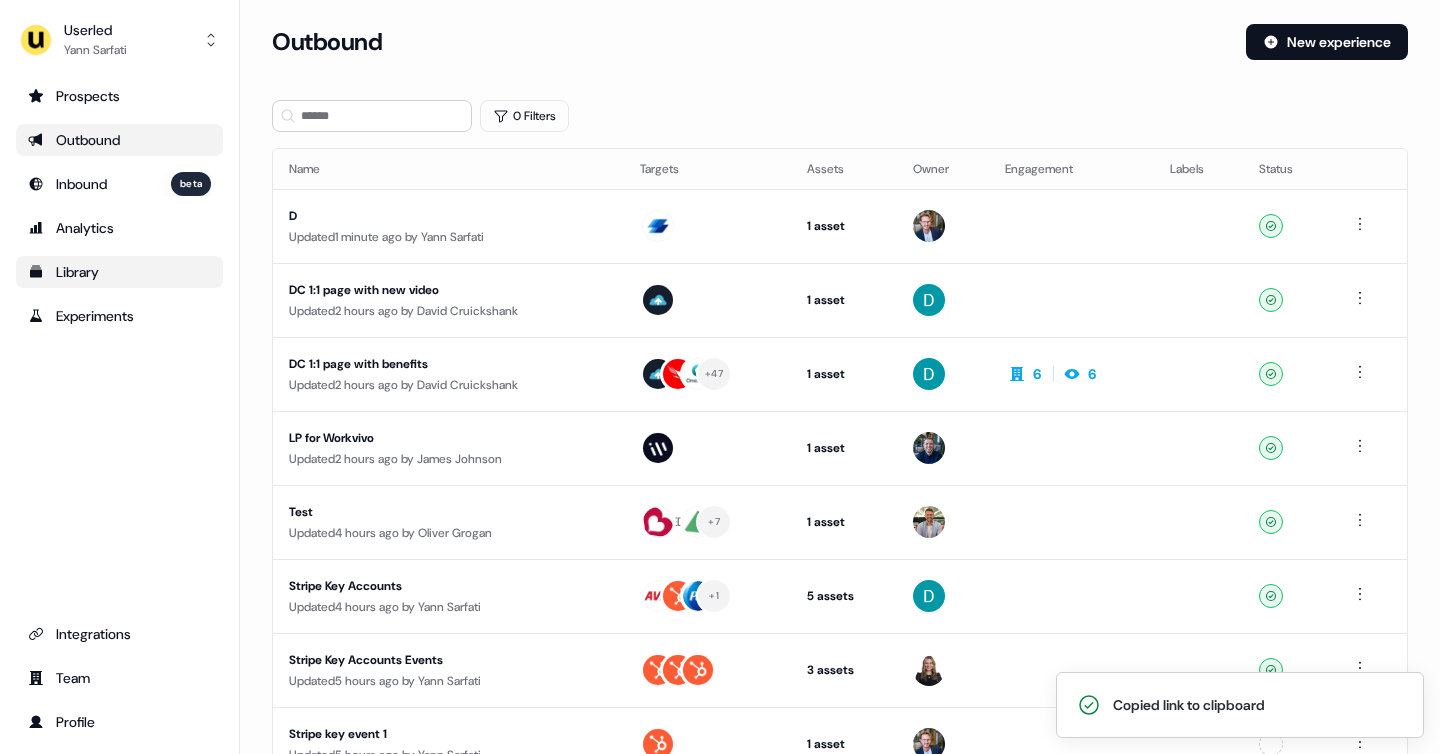 click on "Library" at bounding box center (119, 272) 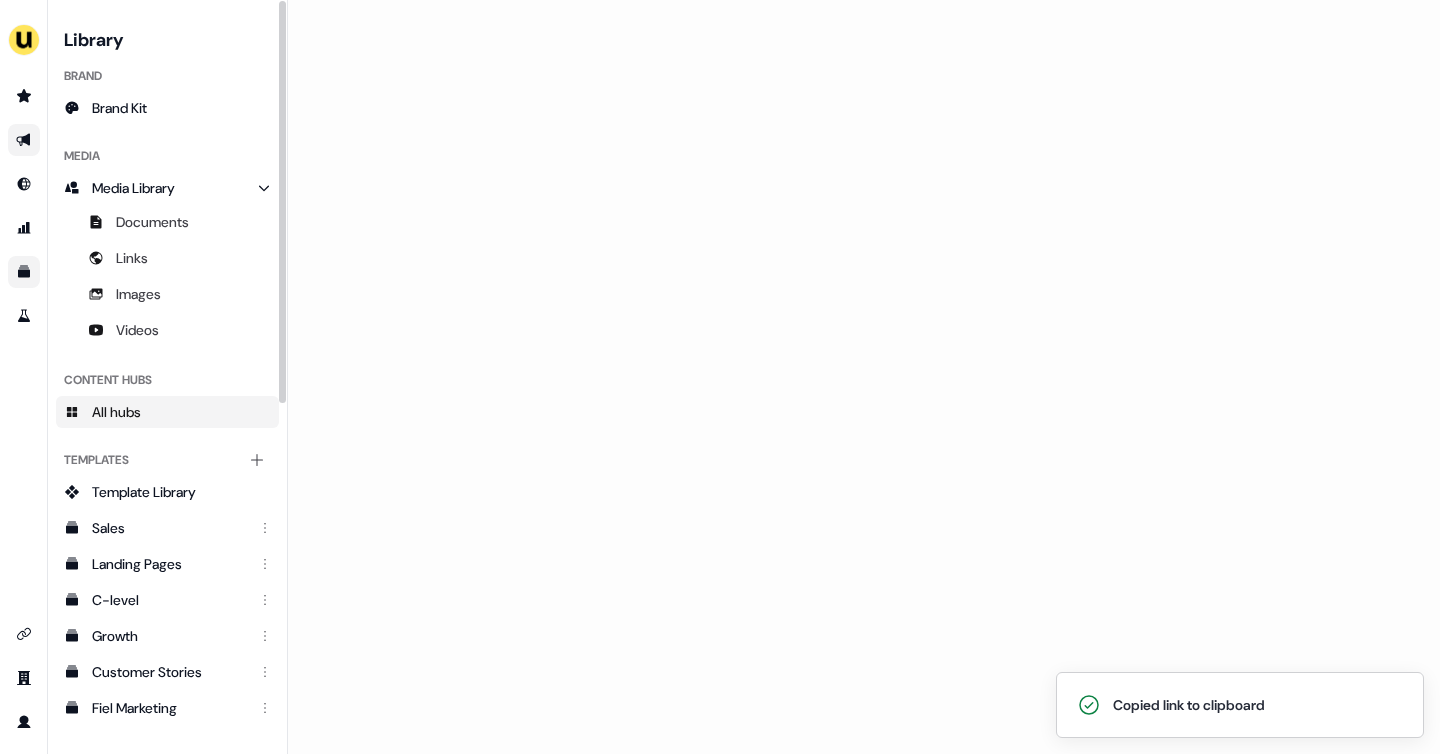 click on "All hubs" at bounding box center (167, 412) 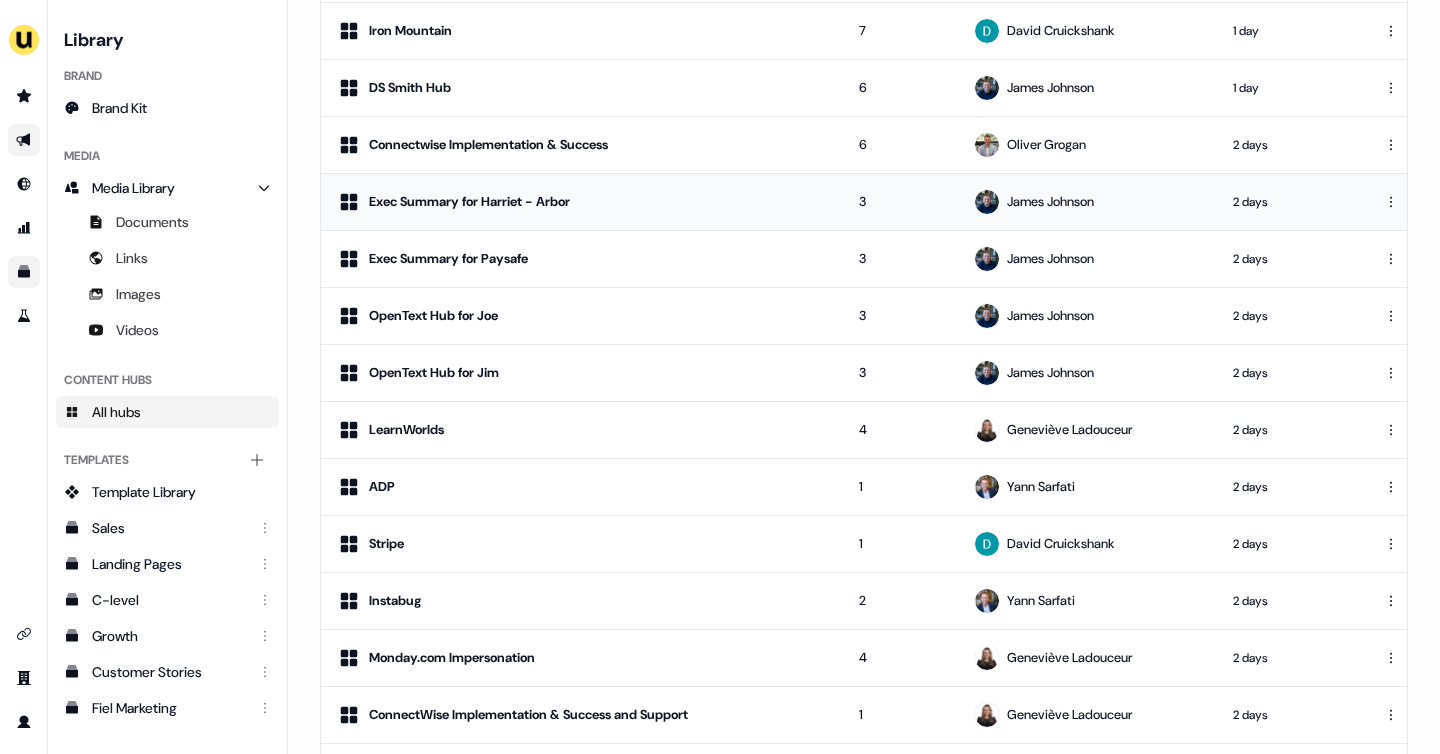 scroll, scrollTop: 562, scrollLeft: 0, axis: vertical 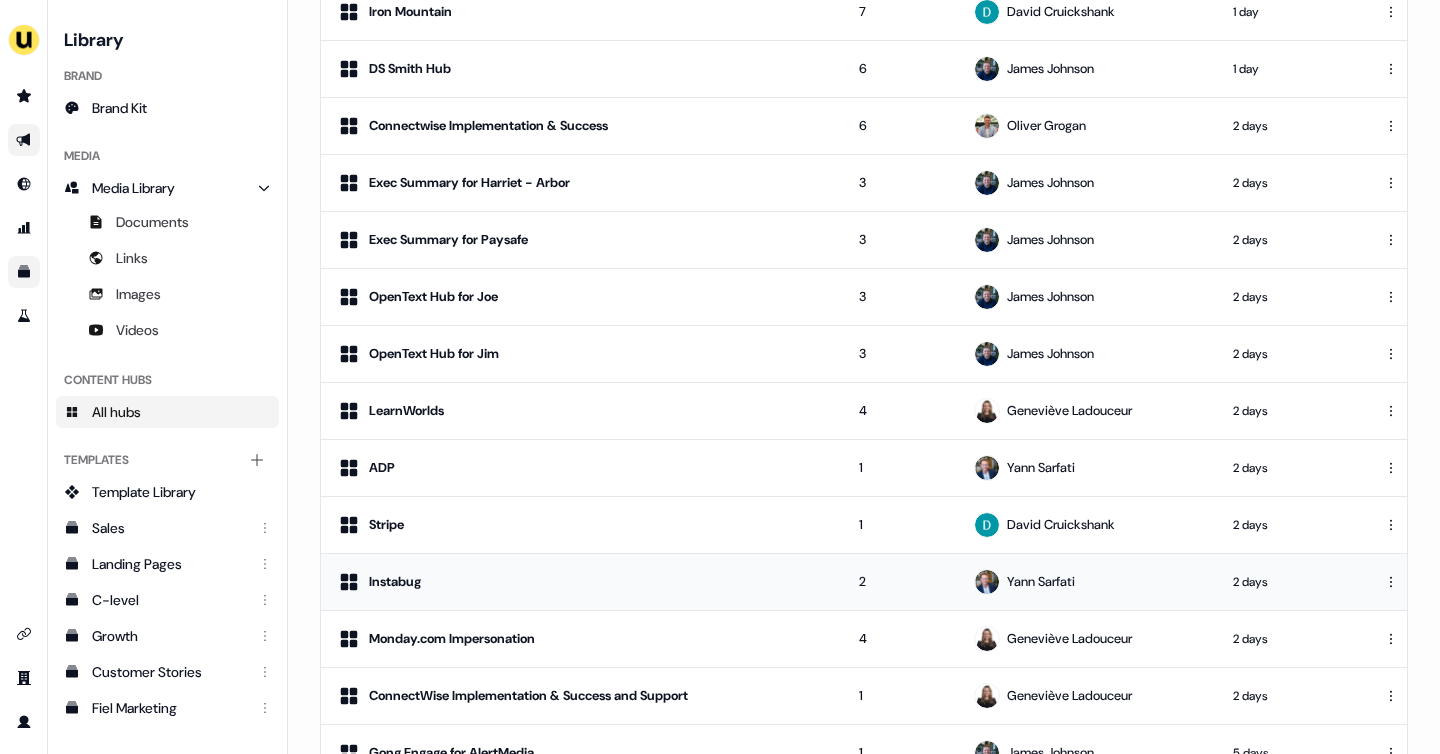 click on "Instabug" at bounding box center (582, 582) 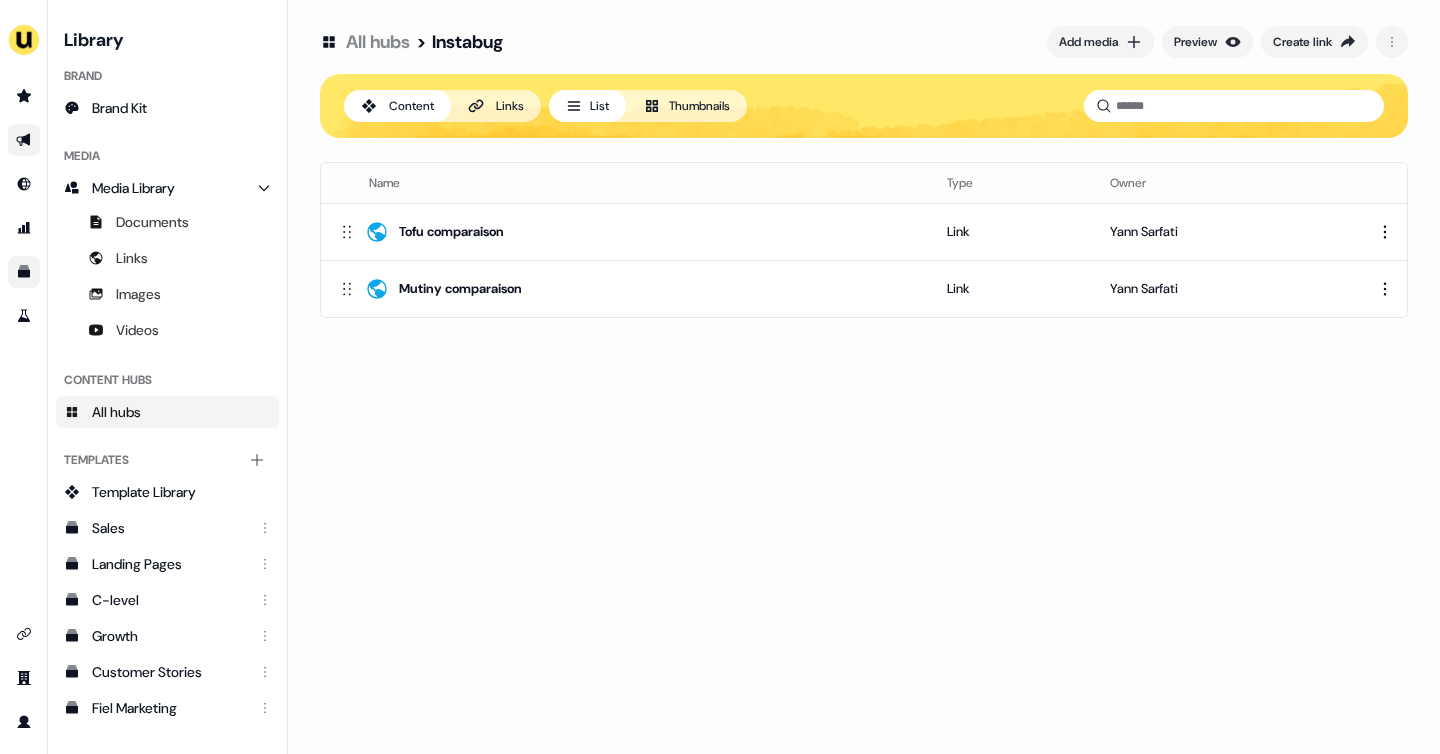 scroll, scrollTop: 0, scrollLeft: 0, axis: both 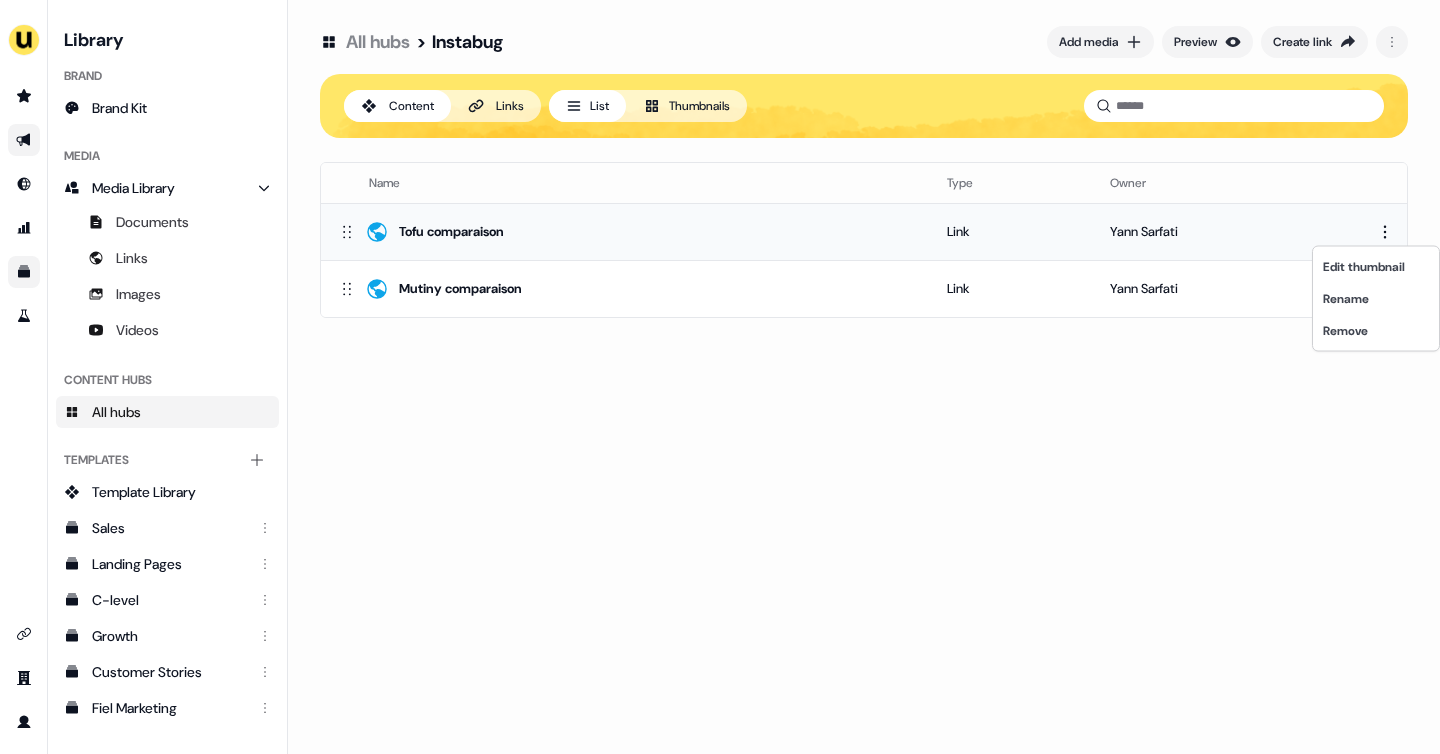 click on "For the best experience switch devices to a bigger screen. Go to Userled.io Library Brand Brand Kit Media Media Library Documents Links Images Videos Content Hubs All hubs Templates   Add collection Template Library Sales Landing Pages C-level Growth Customer Stories Fiel Marketing Linkedin Engagement Conversion Persona Gong Videos Francais Customer Success Sales Templates  ROI Templates Competitor Comparisons Outreach Templates Proposal Templates Capability Templates C-Suite Value Templates CS samples Templates for Customers - Sales All hubs > Instabug Add media Preview Create link Content Links List Thumbnails Name Type Owner Tofu comparaison Link Yann   Sarfati Mutiny comparaison Link Yann   Sarfati
To pick up a draggable item, press the space bar.
While dragging, use the arrow keys to move the item.
Press space again to drop the item in its new position, or press escape to cancel.
Edit thumbnail Rename Remove" at bounding box center [720, 377] 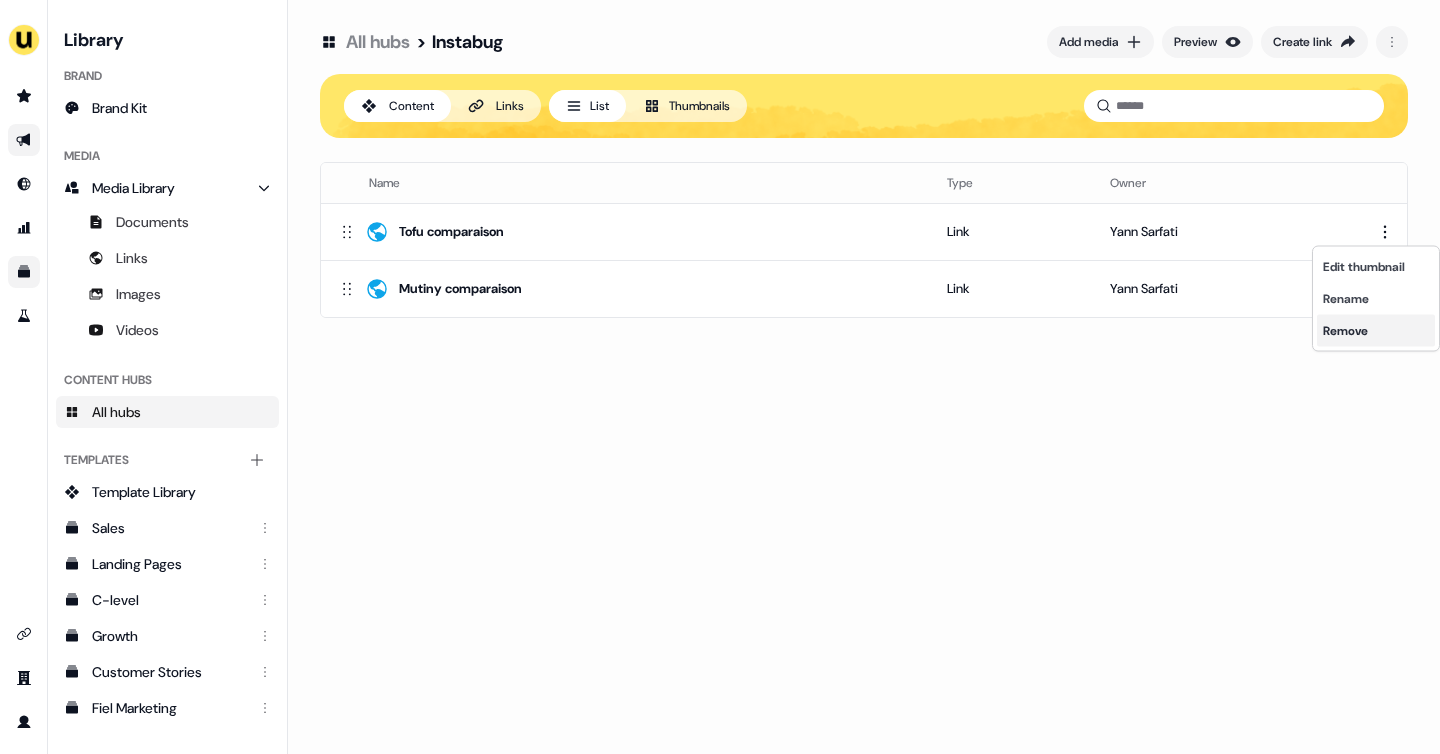click on "Remove" at bounding box center [1376, 331] 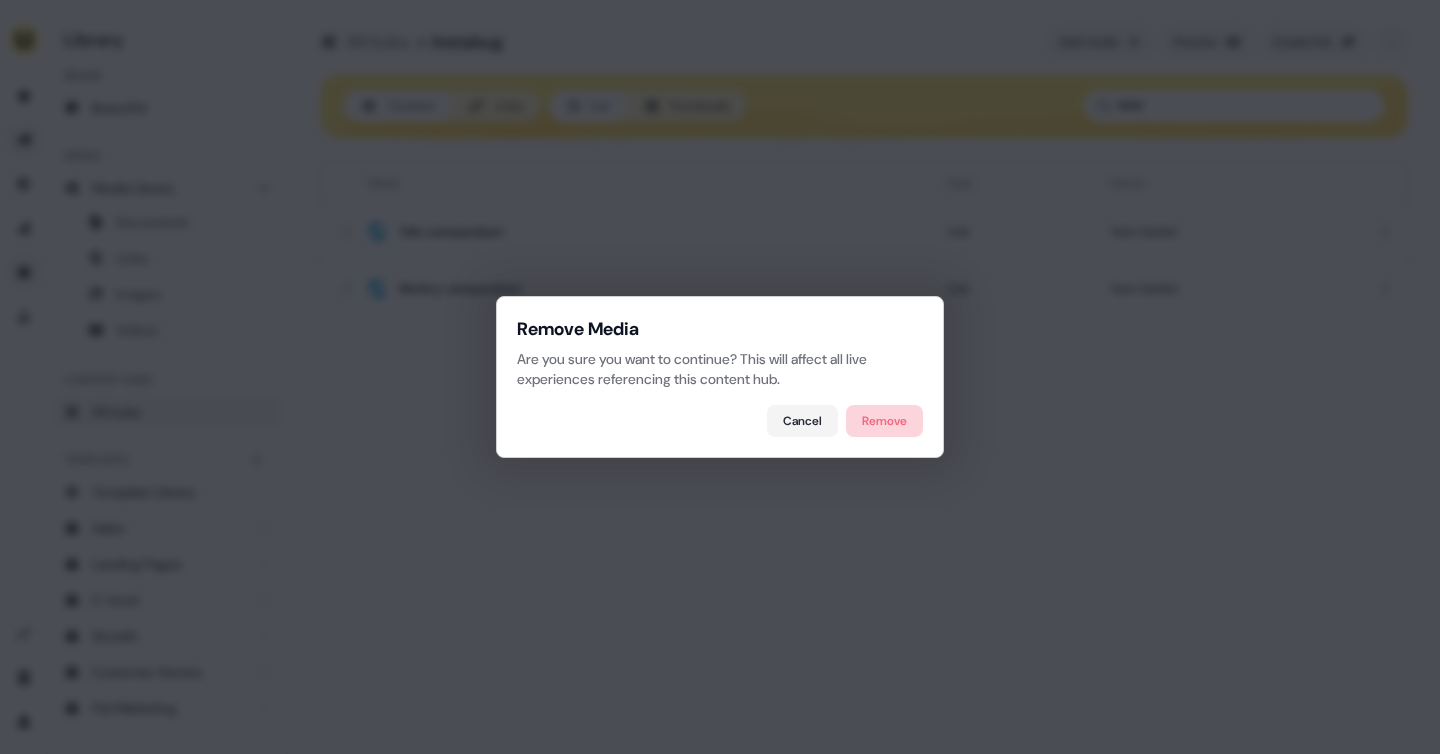 click on "Remove" at bounding box center [884, 421] 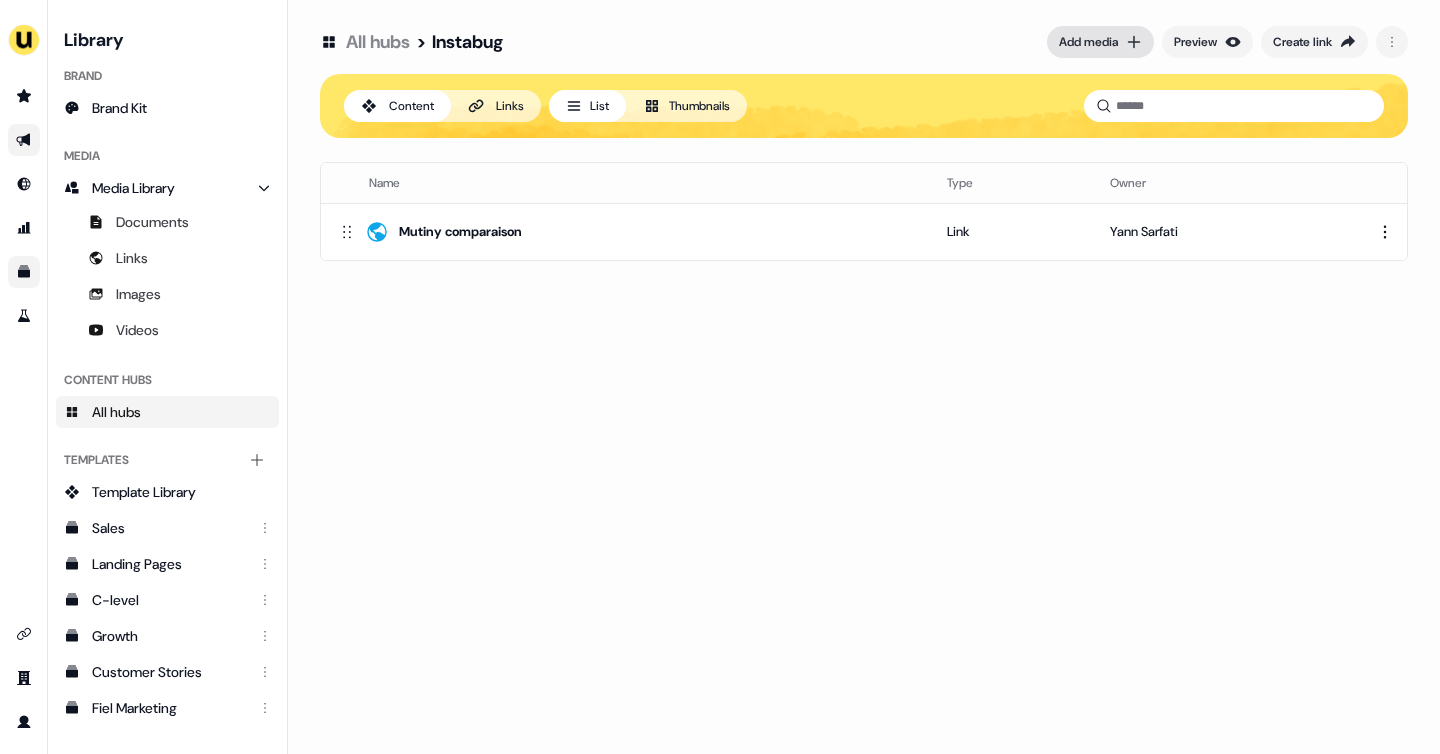 click 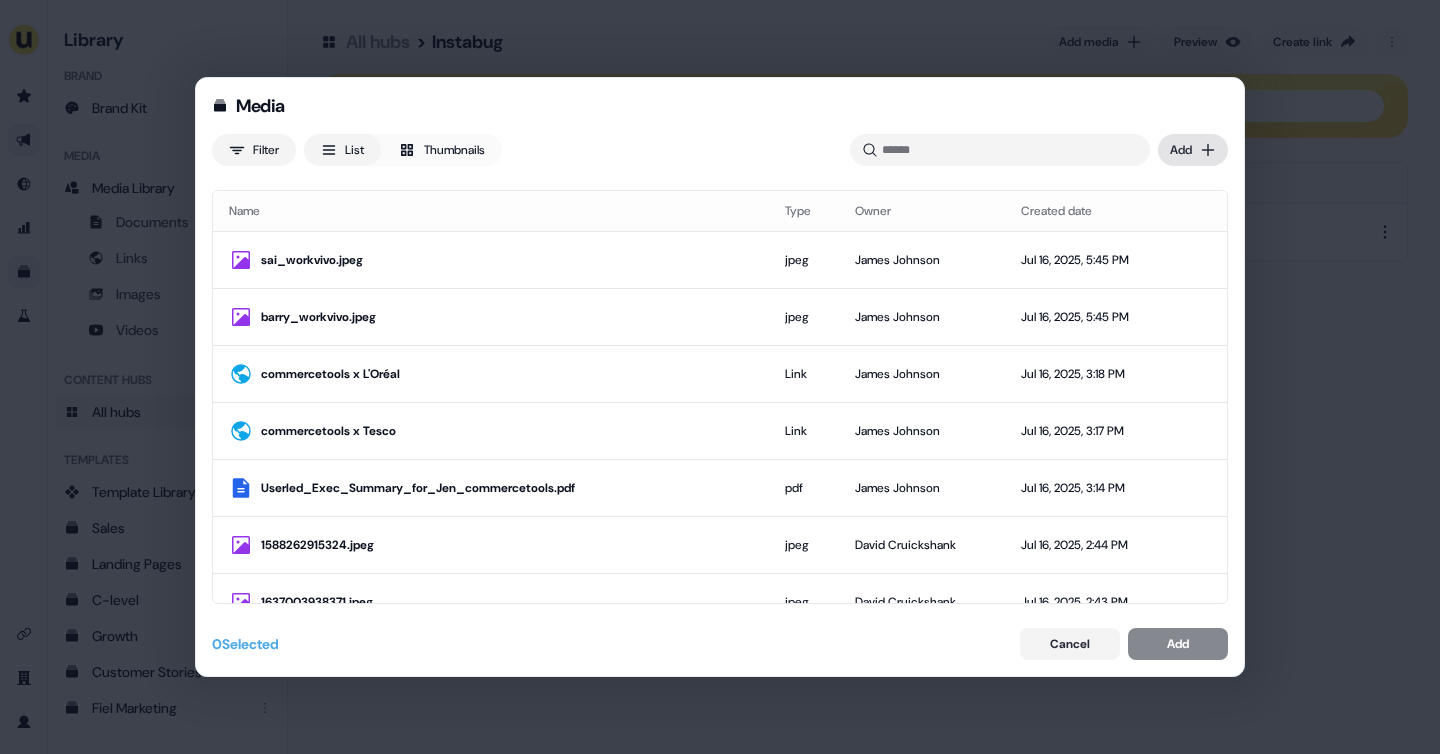 click on "Media Filter List Thumbnails Uploaded Add Name Type Owner Created date sai_workvivo.jpeg jpeg James Johnson Jul 16, 2025, 5:45 PM barry_workvivo.jpeg jpeg James Johnson Jul 16, 2025, 5:45 PM commercetools x L'Oréal Link James Johnson Jul 16, 2025, 3:18 PM commercetools x Tesco Link James Johnson Jul 16, 2025, 3:17 PM Userled_Exec_Summary_for_Jen_commercetools.pdf pdf James Johnson Jul 16, 2025, 3:14 PM 1588262915324.jpeg jpeg David Cruickshank Jul 16, 2025, 2:44 PM 1637003938371.jpeg jpeg David Cruickshank Jul 16, 2025, 2:43 PM mathew.jpeg jpeg David Cruickshank Jul 16, 2025, 2:41 PM Screenshot_2025-07-16_at_11.33.26.png png James Johnson Jul 16, 2025, 11:33 AM Userled_Order_Form_[PVcase_UAB]_[11_07_25]_+_DPA_(2).pdf pdf James Johnson Jul 16, 2025, 11:32 AM FortinetBroch.pdf pdf David Cruickshank Jul 16, 2025, 11:30 AM forticlient.pdf pdf David Cruickshank Jul 16, 2025, 11:30 AM Fortinet_Product_Matrix.pdf pdf David Cruickshank Jul 16, 2025, 11:30 AM Video David Cruickshank Jul 16, 2025, 11:28 AM Video png 0" at bounding box center [720, 377] 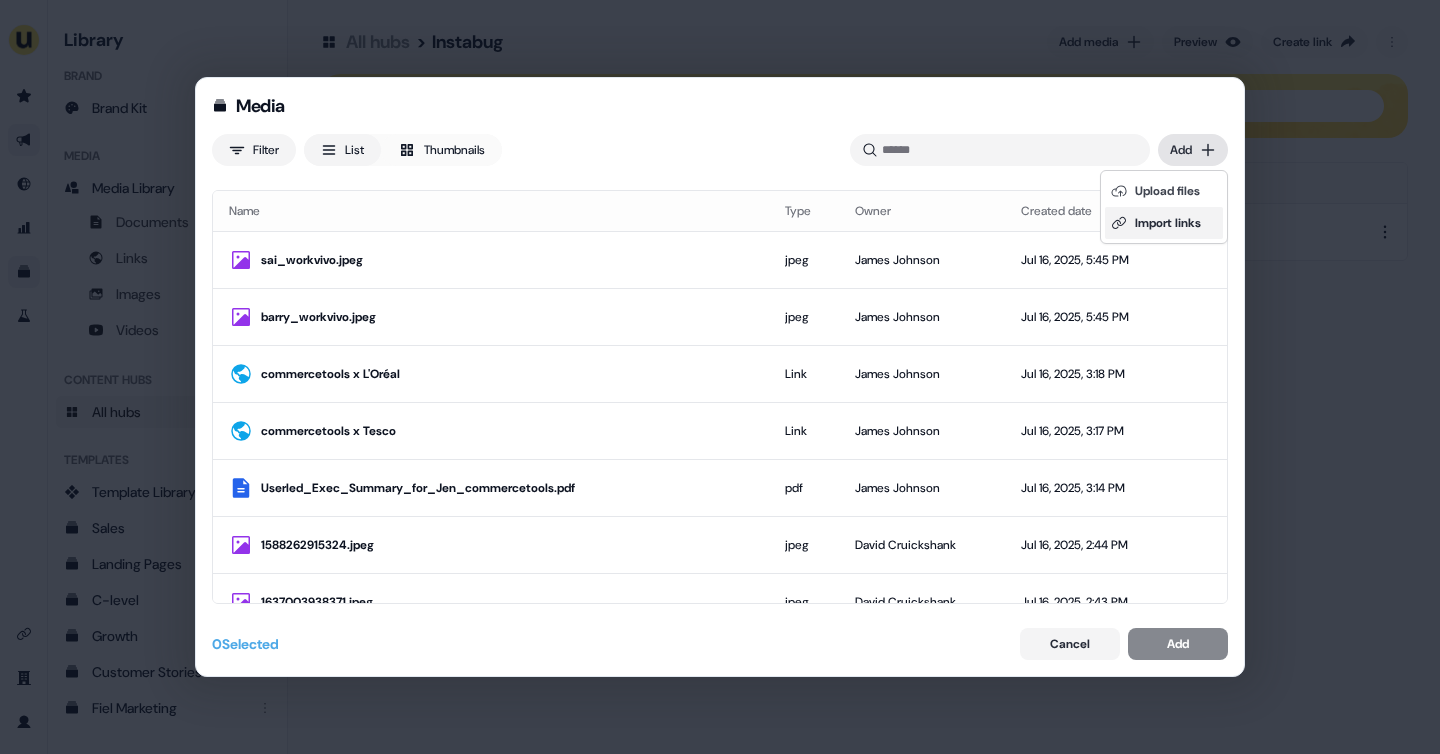 click on "Import links" at bounding box center (1164, 223) 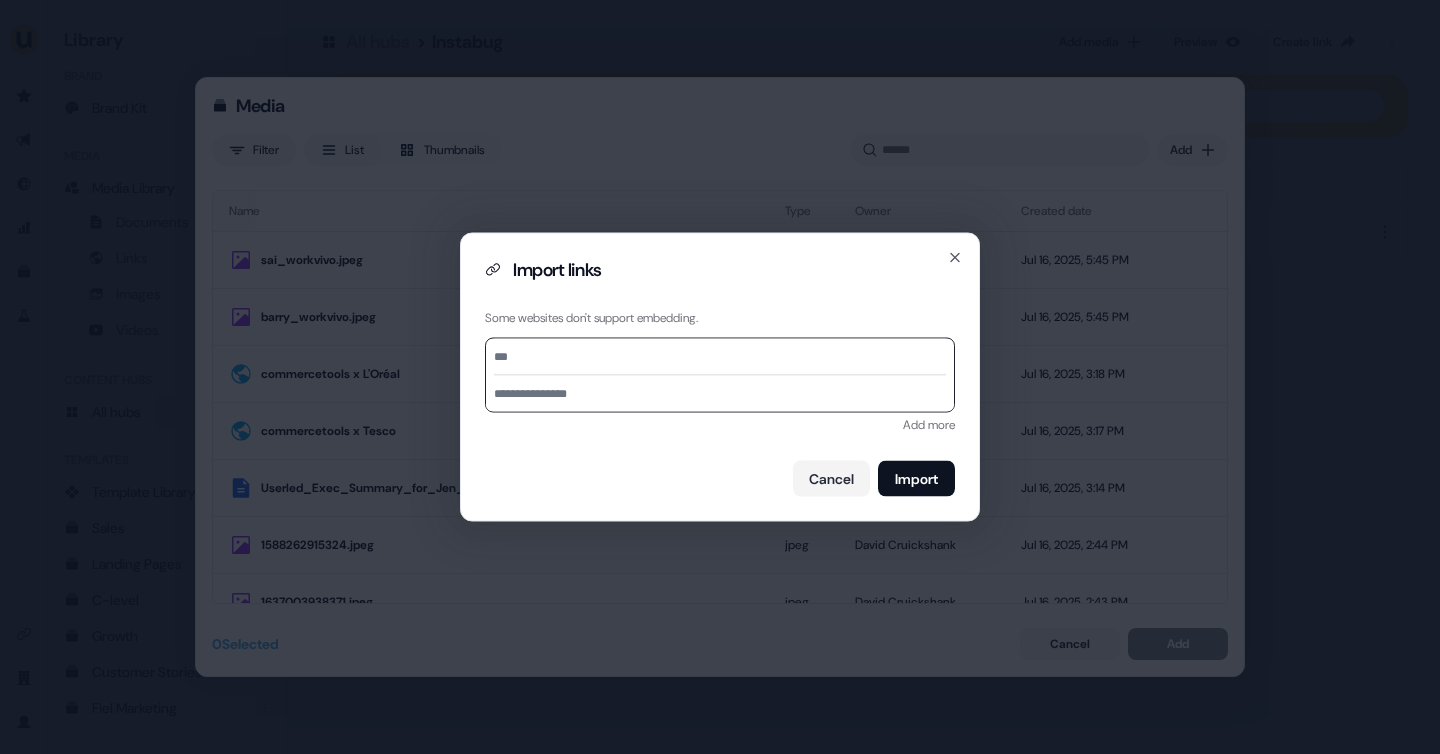 paste on "**********" 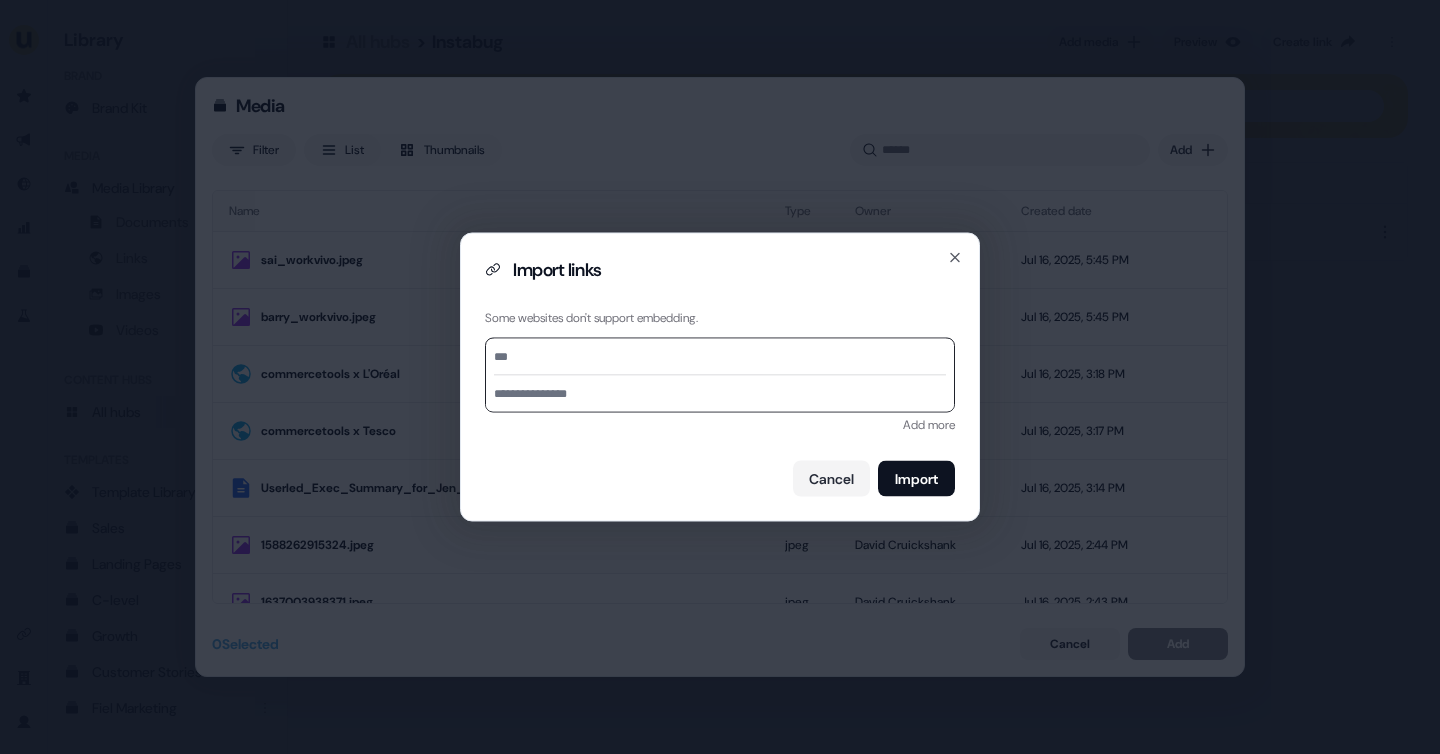 type on "**********" 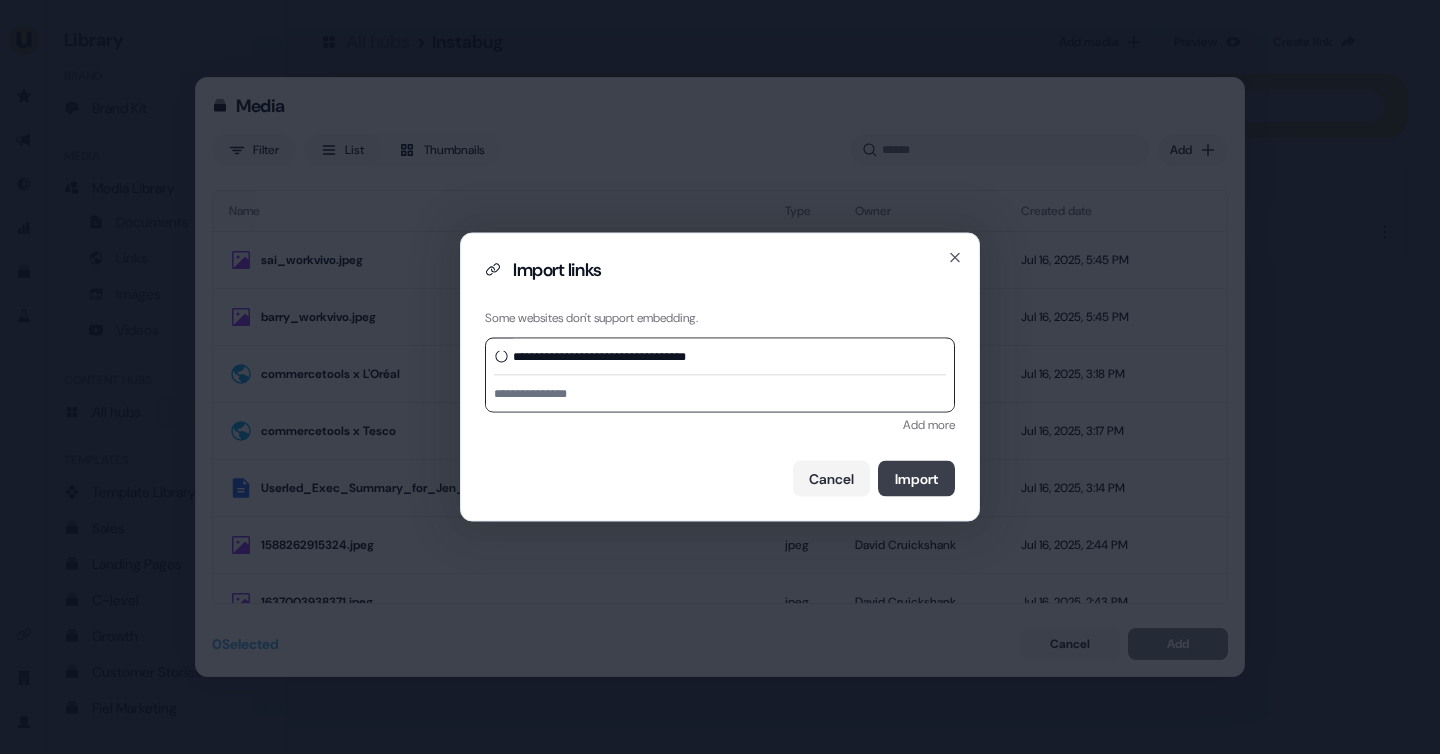 type on "**********" 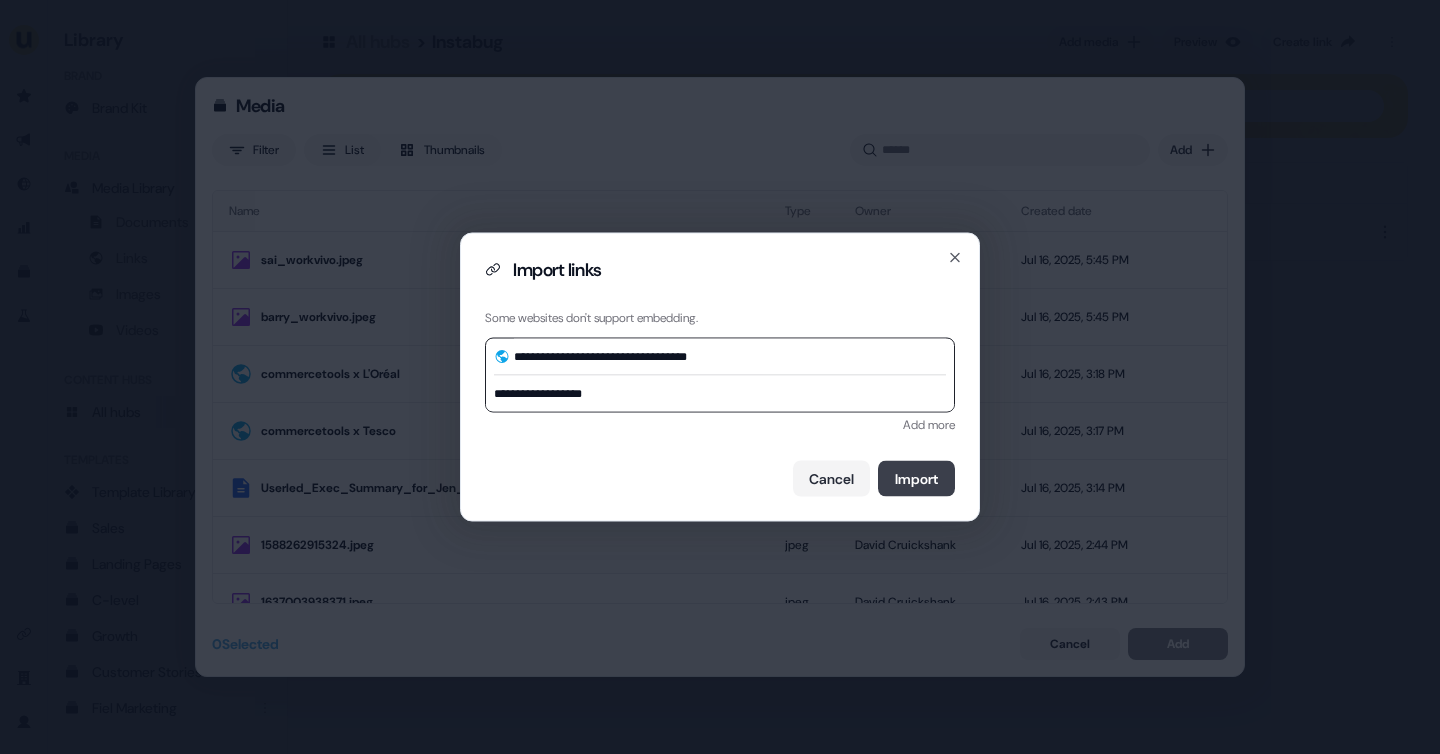 type on "**********" 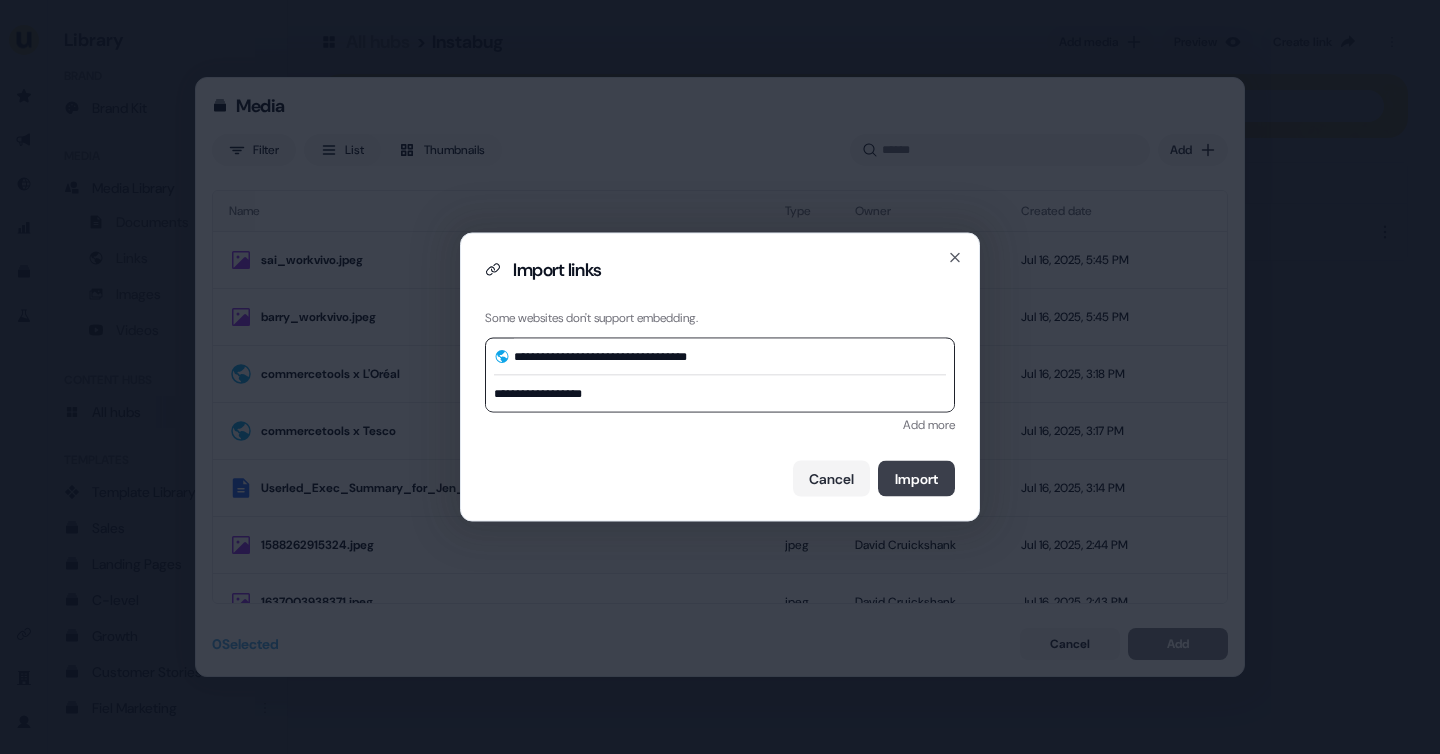 click on "Import" at bounding box center [916, 479] 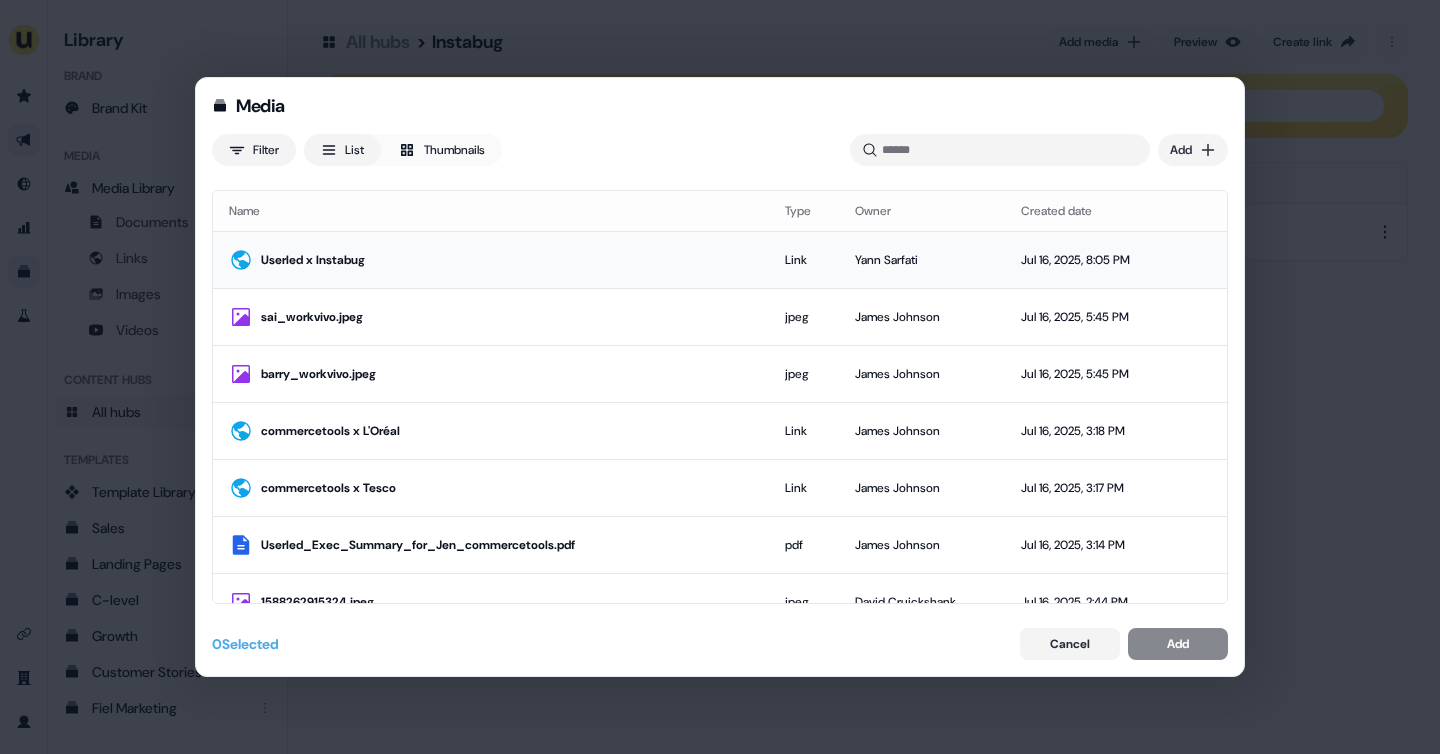 click on "Userled x Instabug" at bounding box center [491, 259] 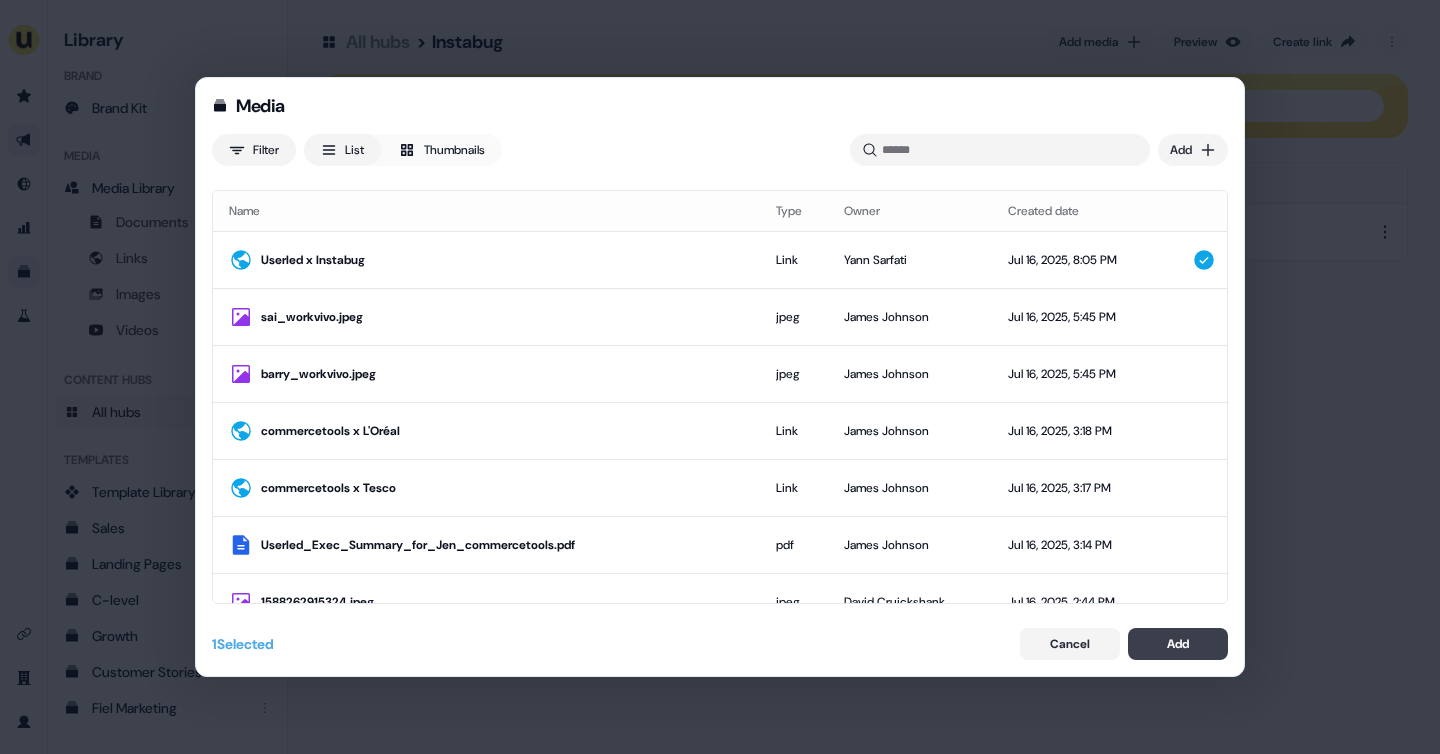 click on "Add" at bounding box center [1178, 644] 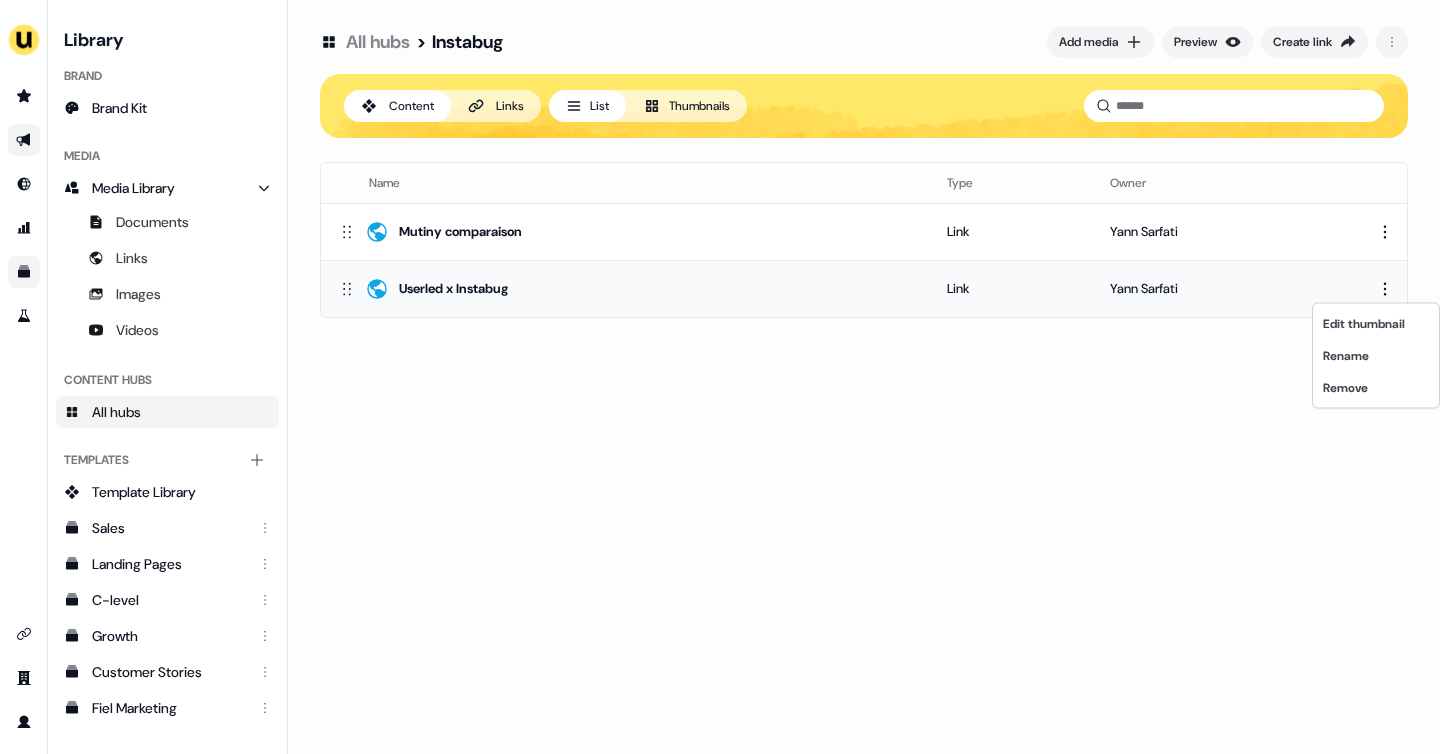 click on "For the best experience switch devices to a bigger screen. Go to Userled.io Library Brand Brand Kit Media Media Library Documents Links Images Videos Content Hubs All hubs Templates   Add collection Template Library Sales Landing Pages C-level Growth Customer Stories Fiel Marketing Linkedin Engagement Conversion Persona Gong Videos Francais Customer Success Sales Templates  ROI Templates Competitor Comparisons Outreach Templates Proposal Templates Capability Templates C-Suite Value Templates CS samples Templates for Customers - Sales All hubs > Instabug Add media Preview Create link Content Links List Thumbnails Name Type Owner Mutiny comparaison Link Yann   Sarfati Userled x Instabug Link Yann   Sarfati
To pick up a draggable item, press the space bar.
While dragging, use the arrow keys to move the item.
Press space again to drop the item in its new position, or press escape to cancel.
Edit thumbnail Rename Remove" at bounding box center (720, 377) 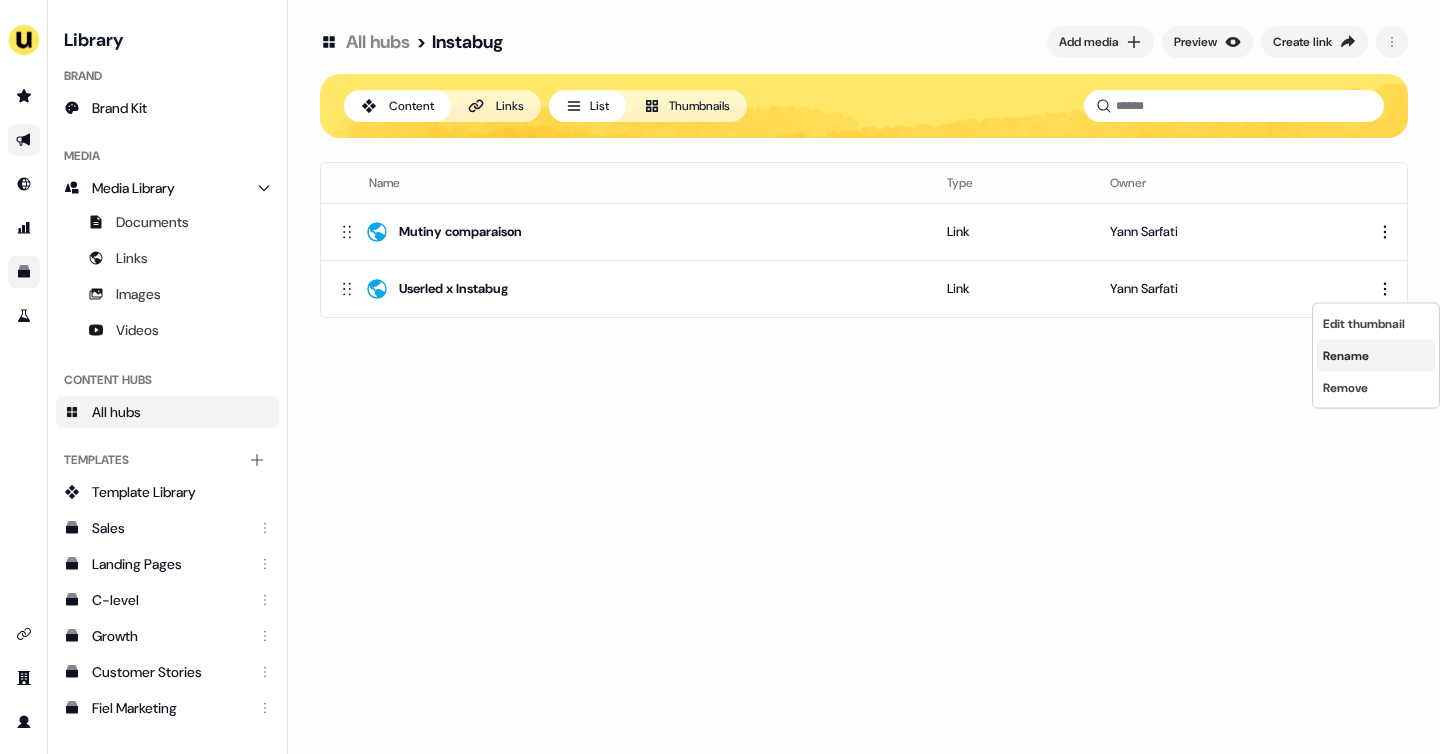 click on "Rename" at bounding box center (1376, 356) 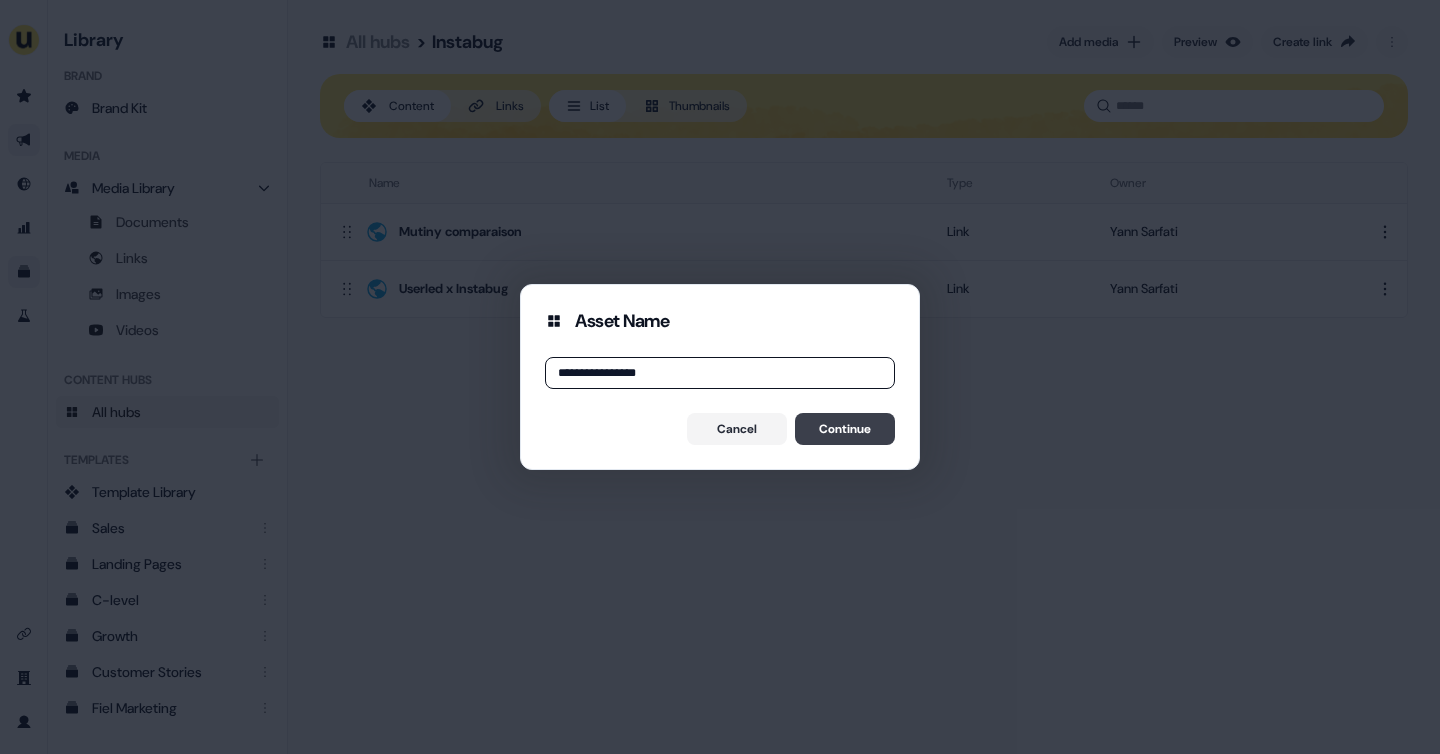 type on "**********" 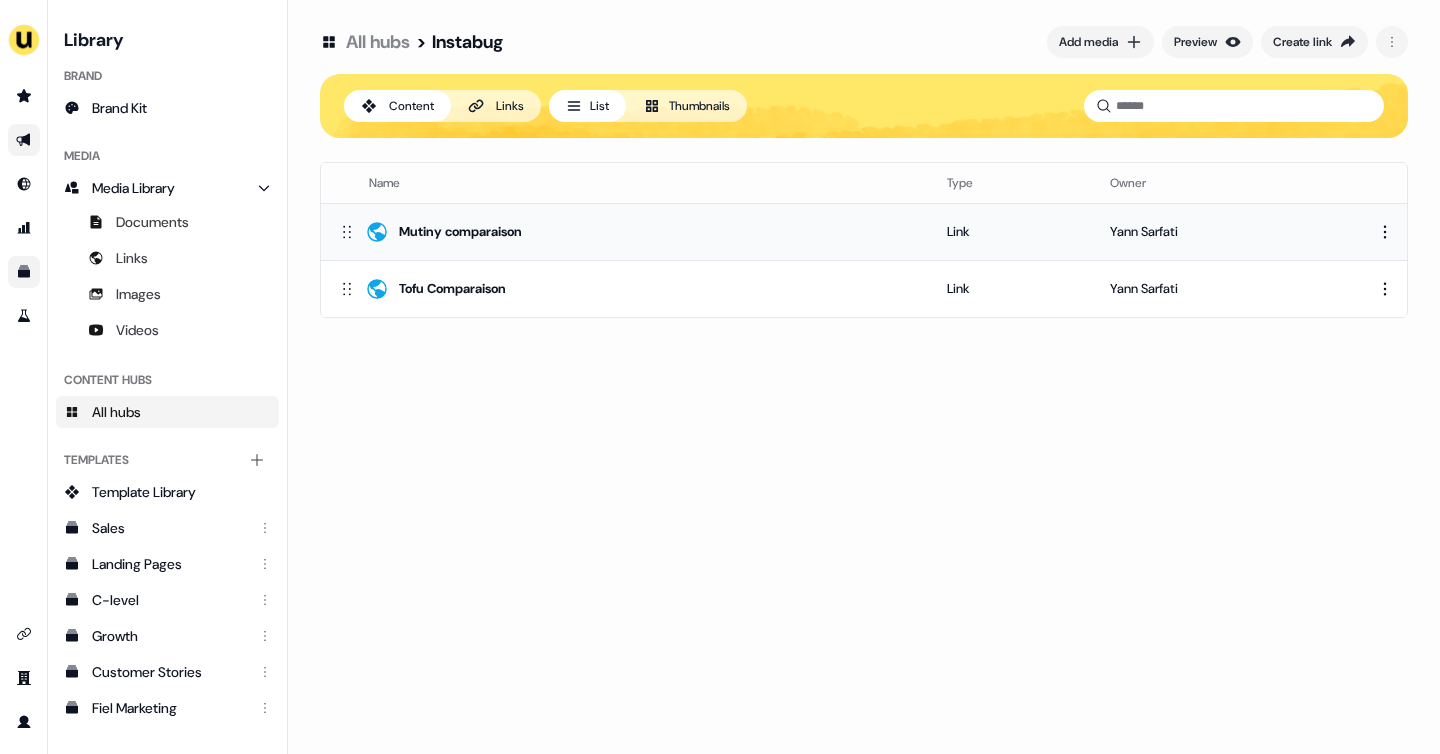 click on "Mutiny comparaison" at bounding box center (626, 232) 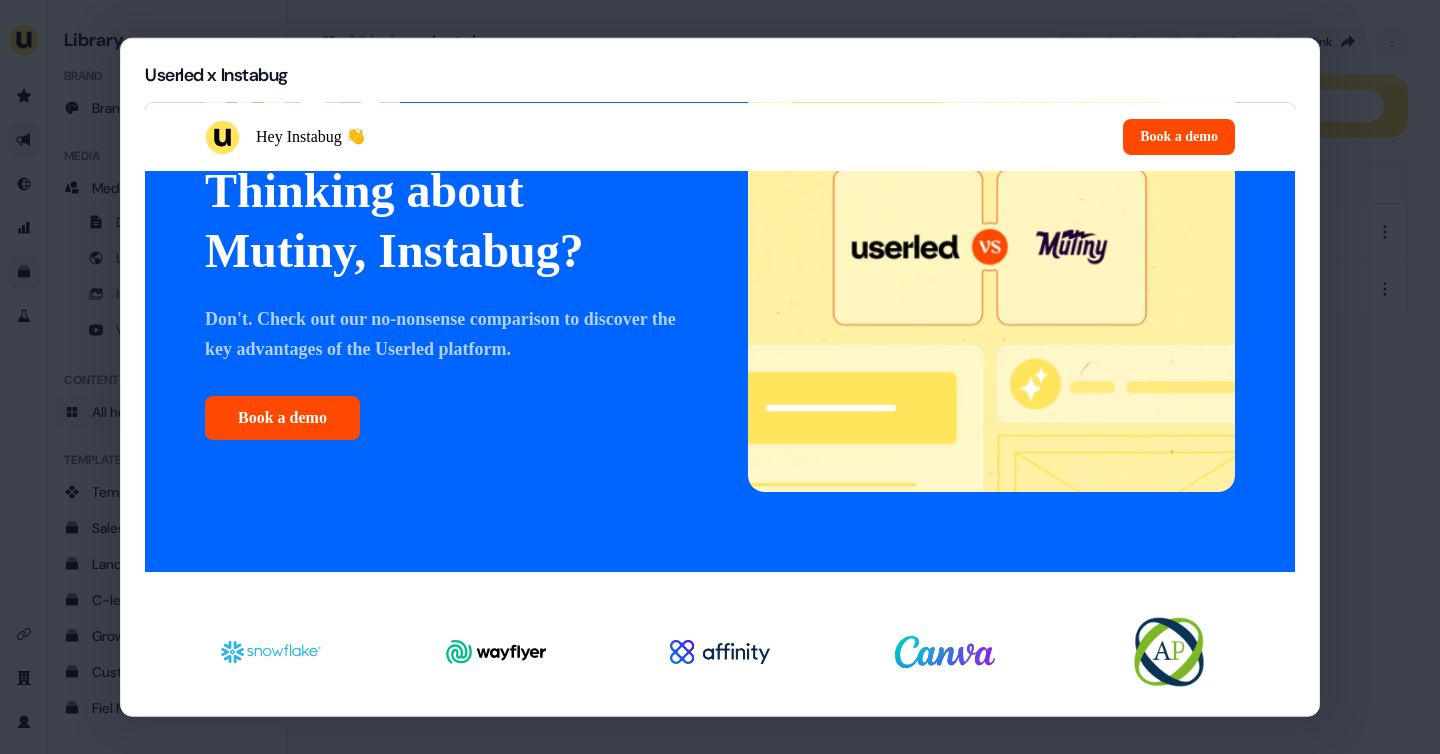 scroll, scrollTop: 0, scrollLeft: 0, axis: both 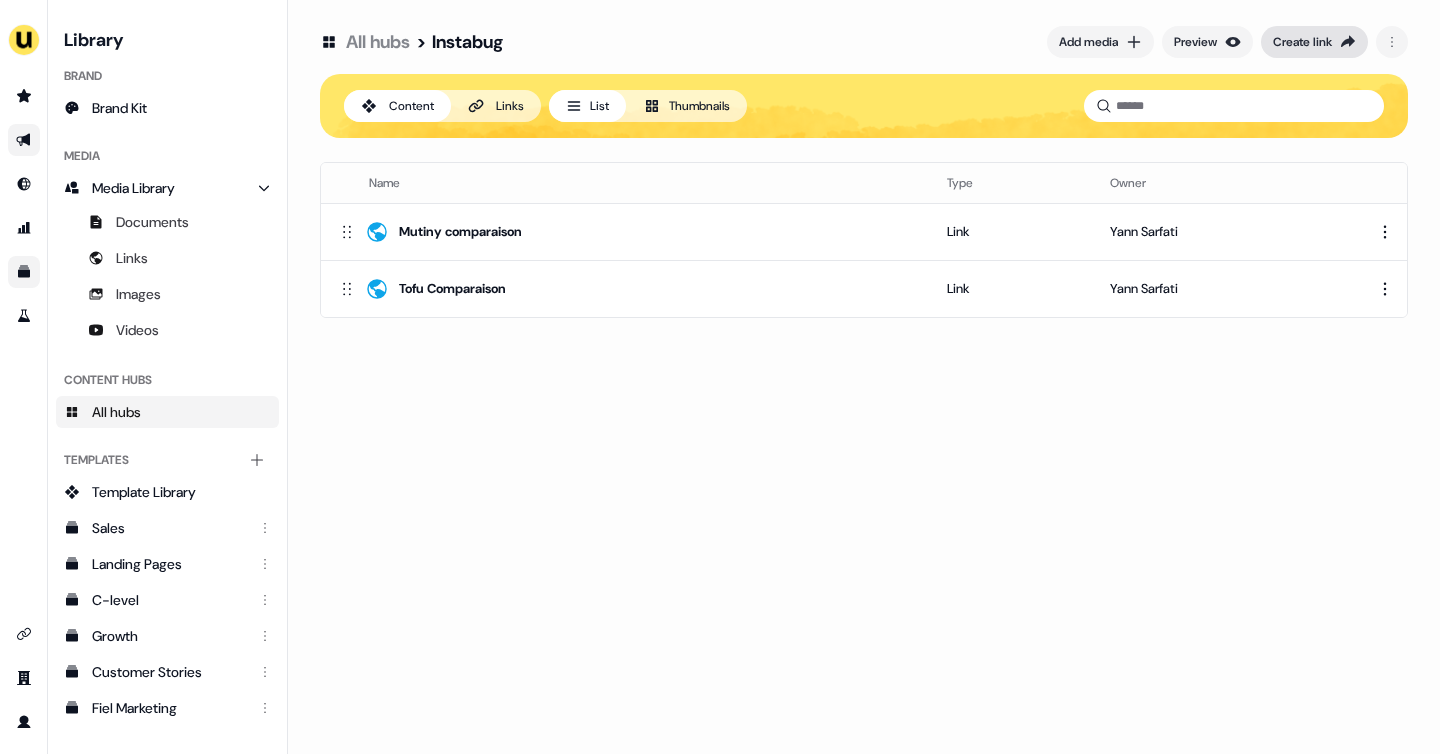 click on "Create link" at bounding box center (1314, 42) 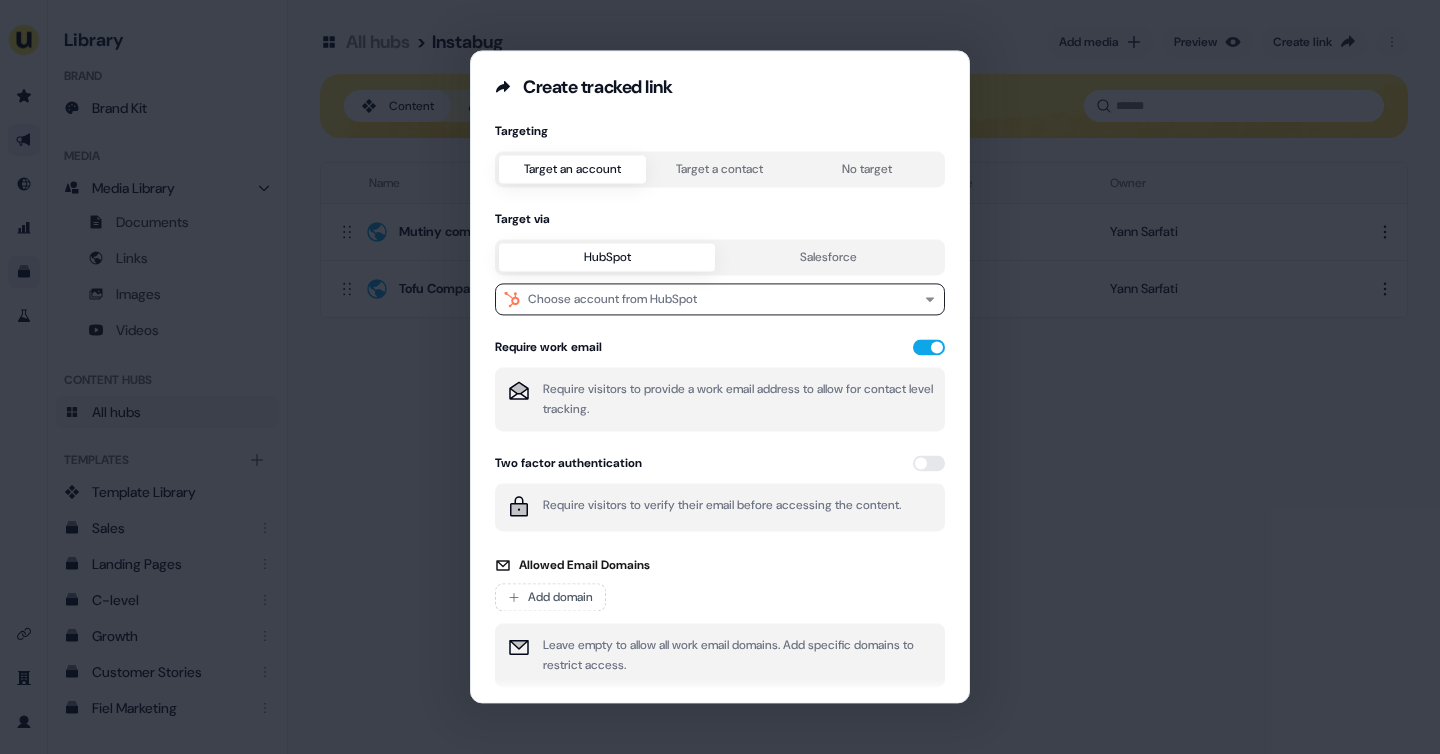 scroll, scrollTop: 77, scrollLeft: 0, axis: vertical 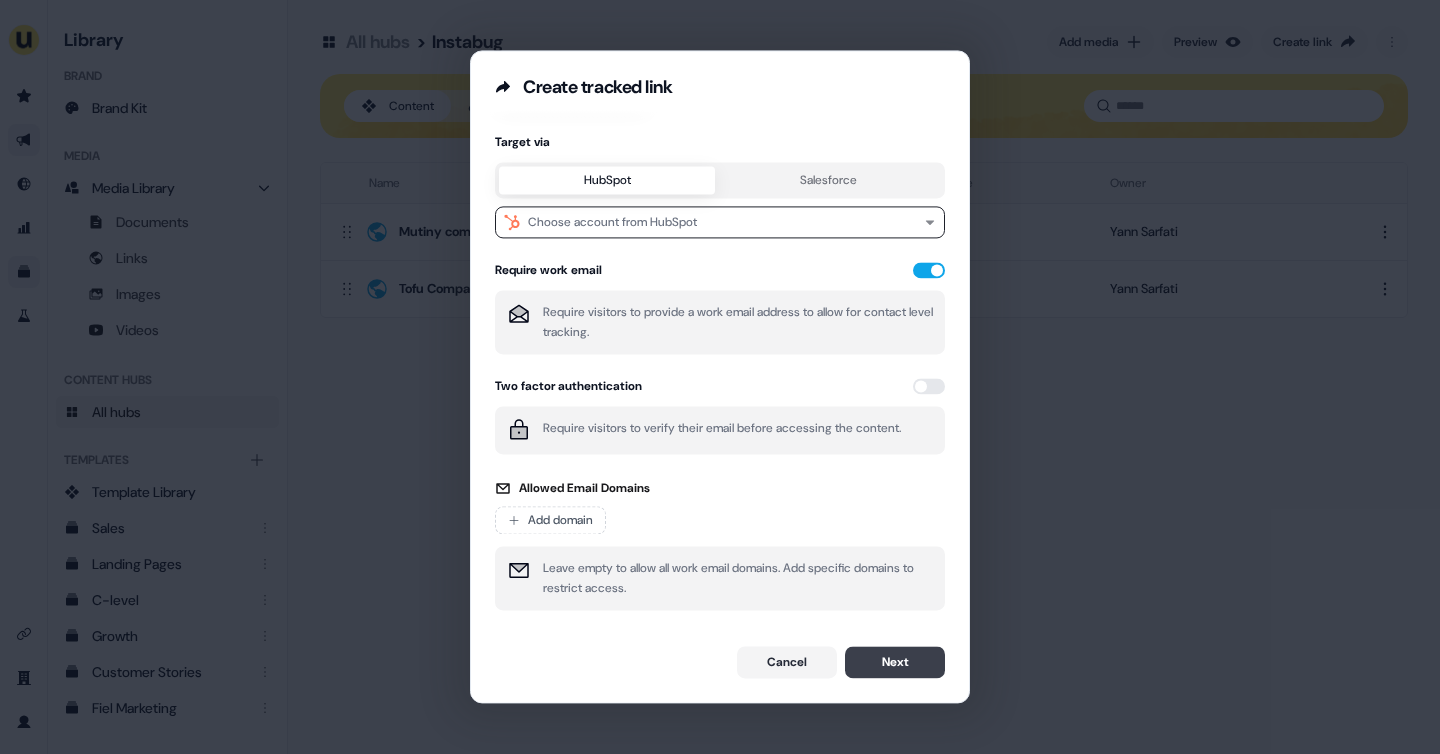 click on "Next" at bounding box center (895, 662) 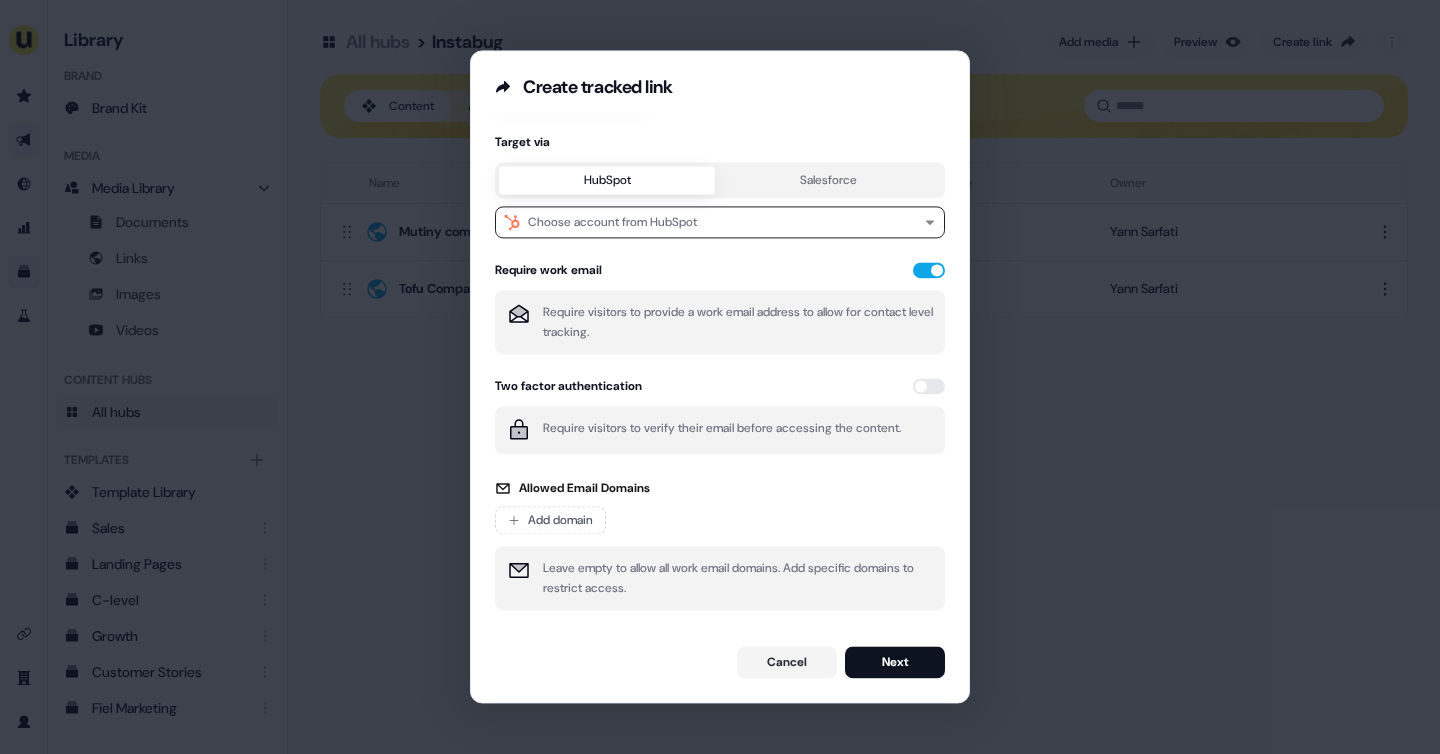 scroll, scrollTop: 0, scrollLeft: 0, axis: both 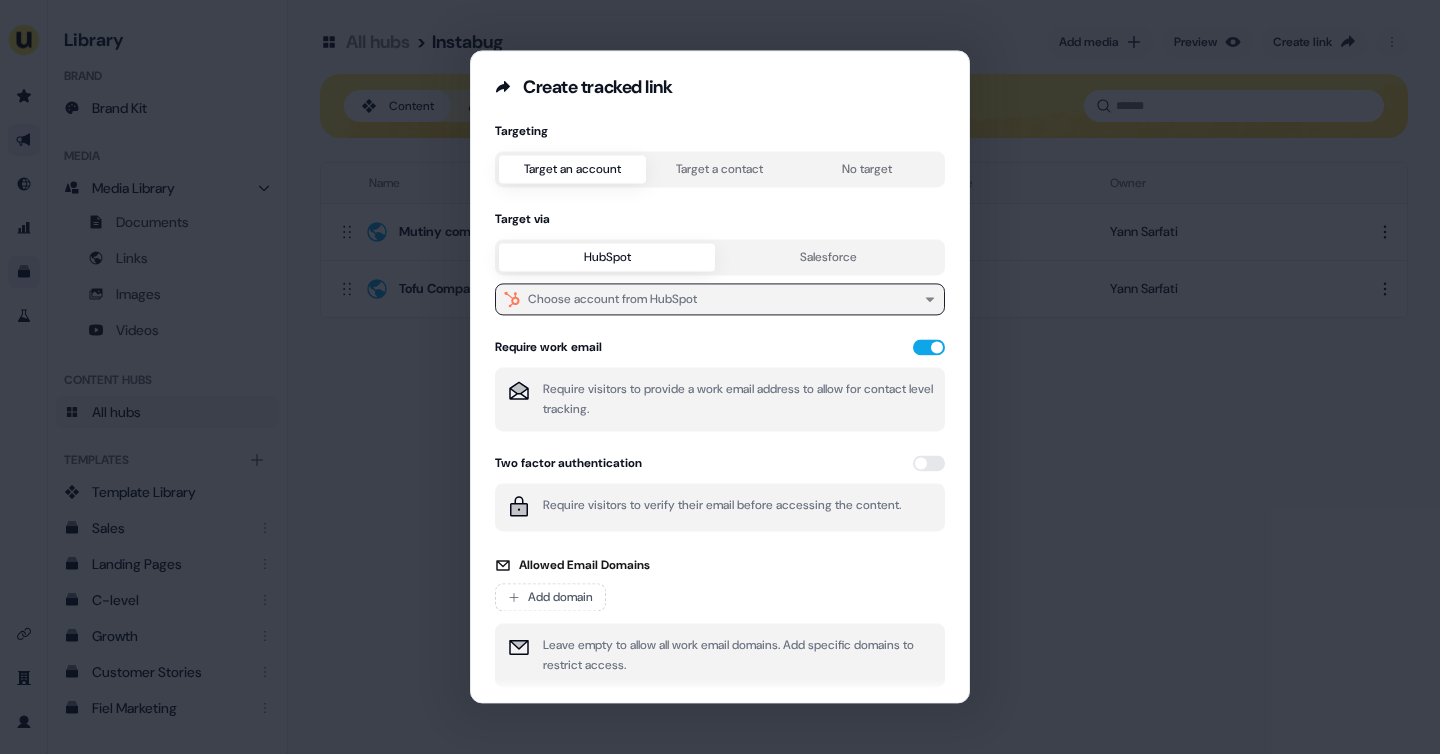 click on "Choose account from HubSpot" at bounding box center (720, 299) 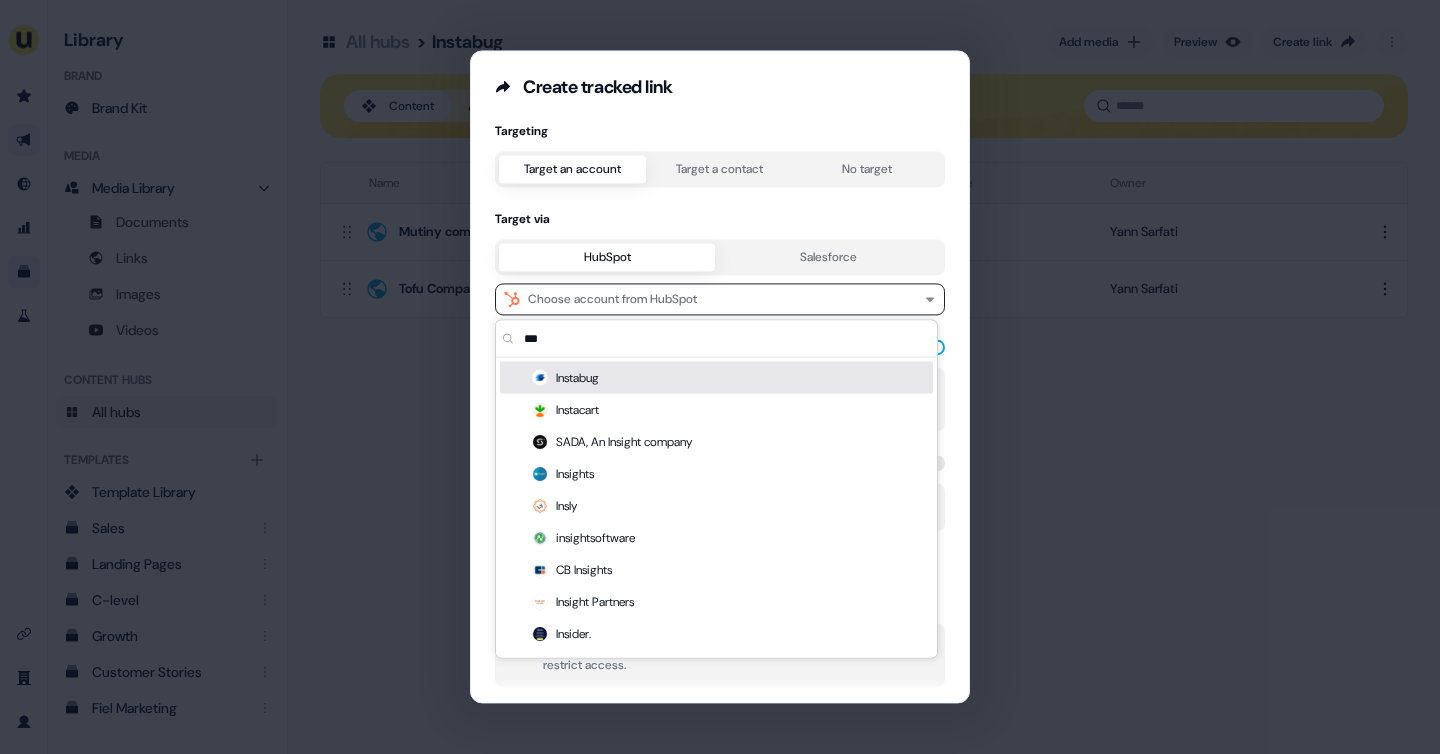 type on "***" 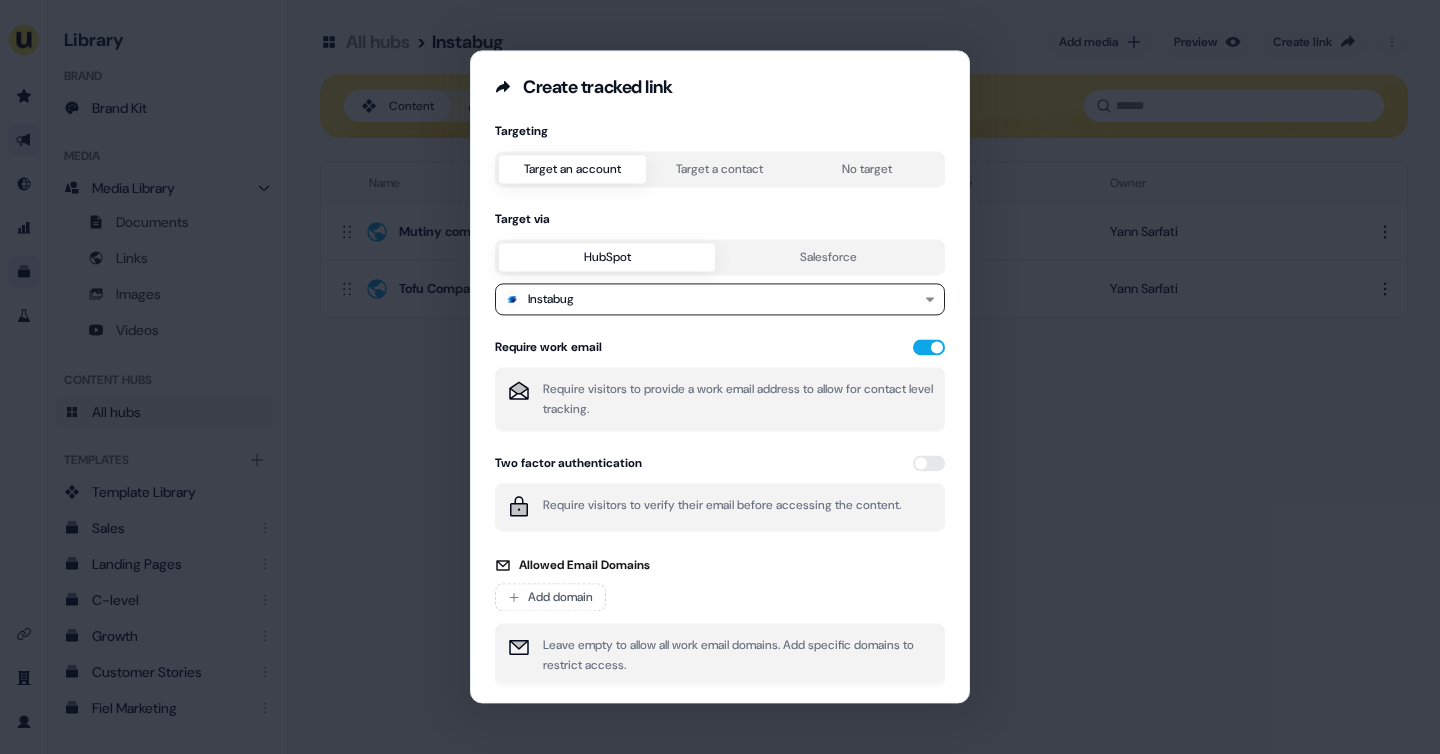 scroll, scrollTop: 77, scrollLeft: 0, axis: vertical 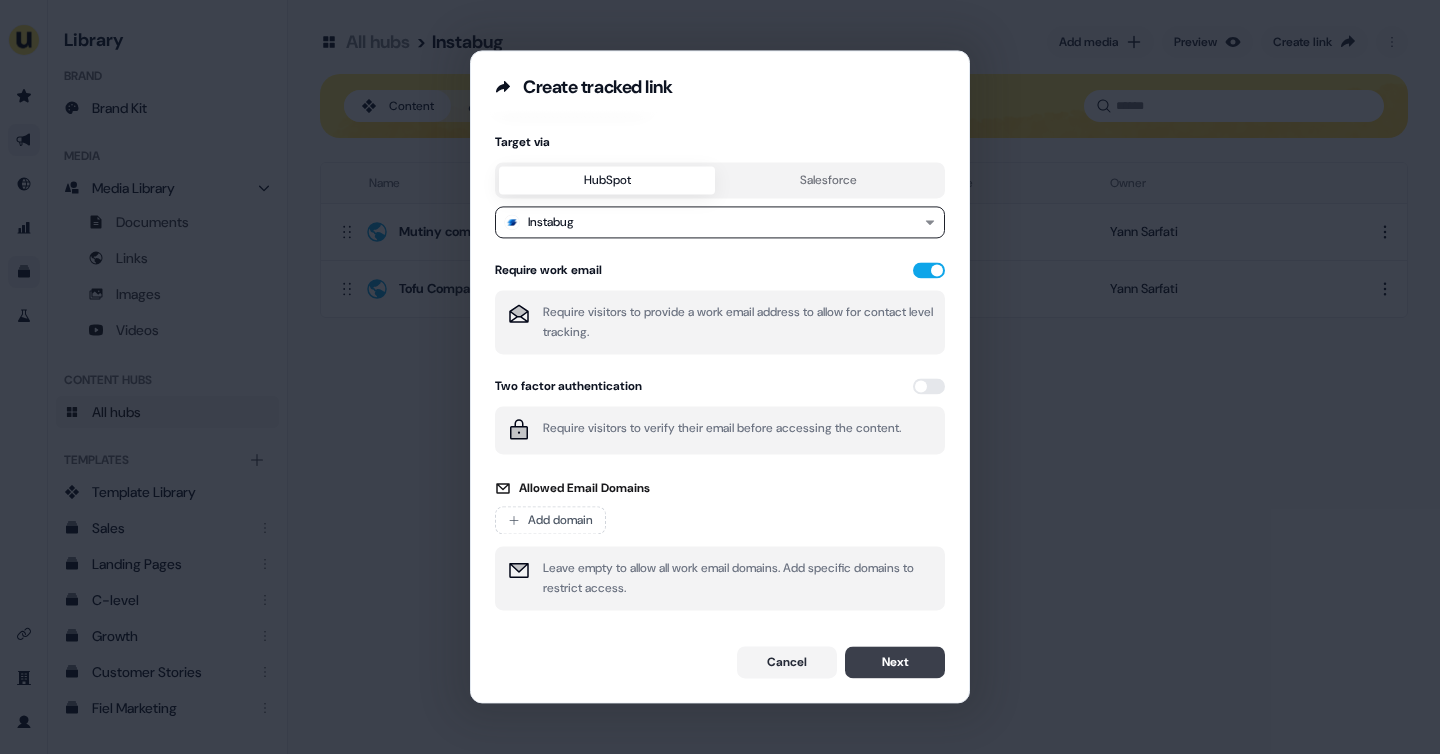 click on "Next" at bounding box center (895, 662) 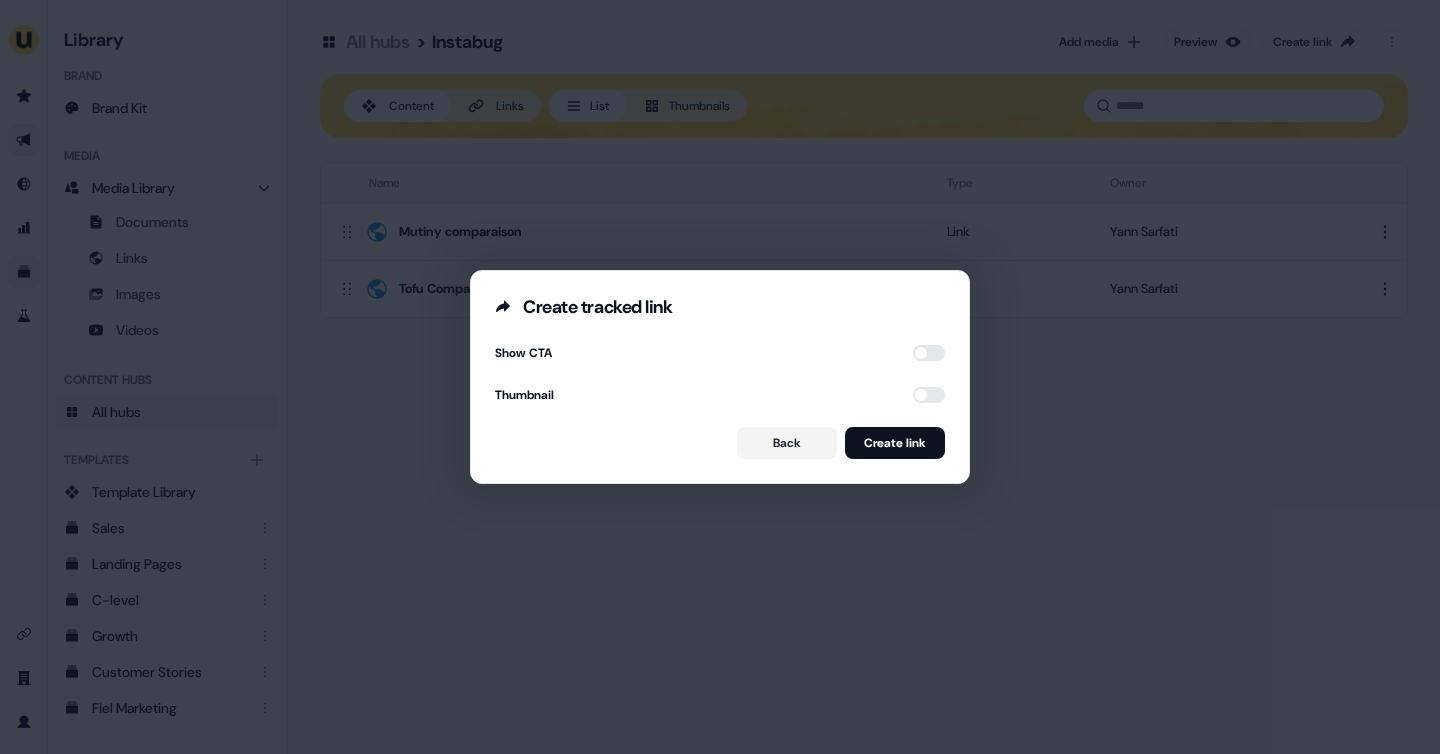 scroll, scrollTop: 0, scrollLeft: 0, axis: both 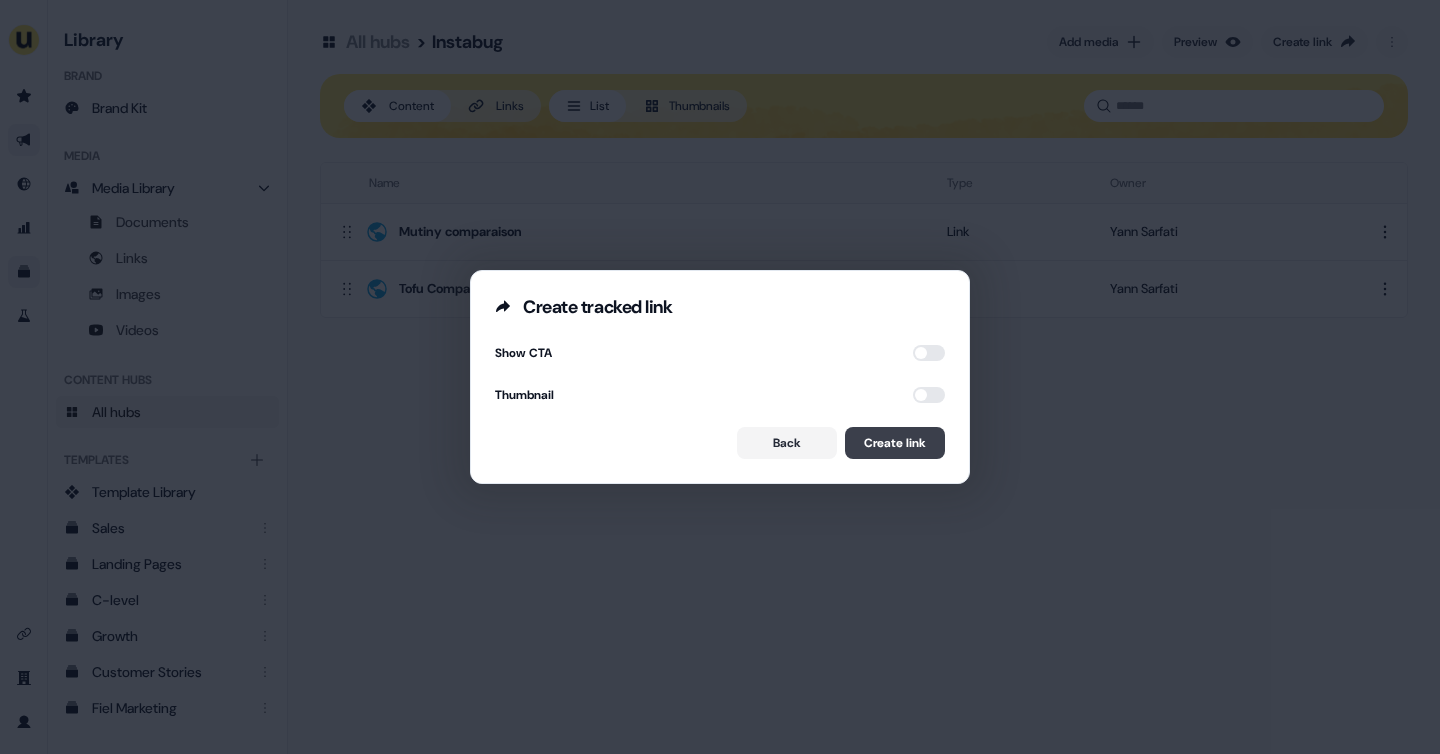 click on "Create link" at bounding box center (895, 443) 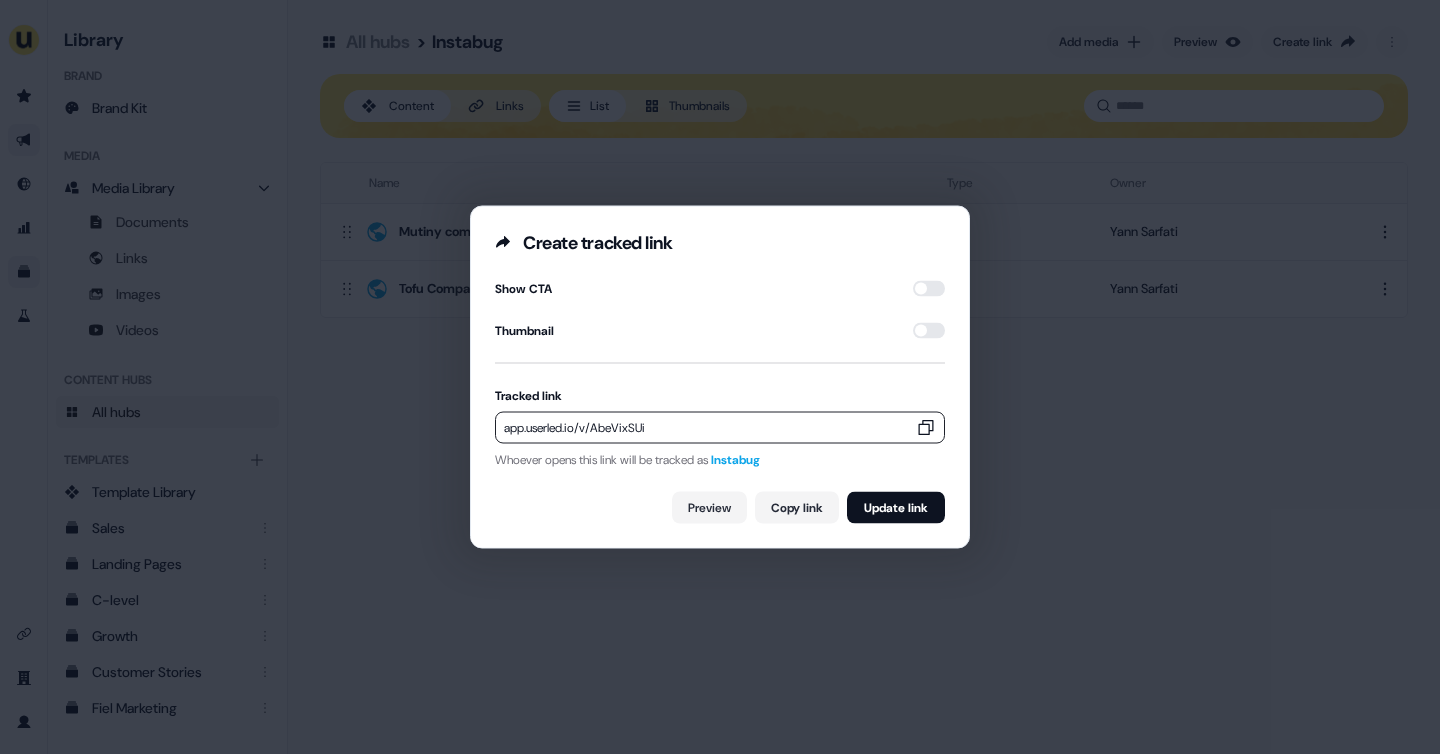 click 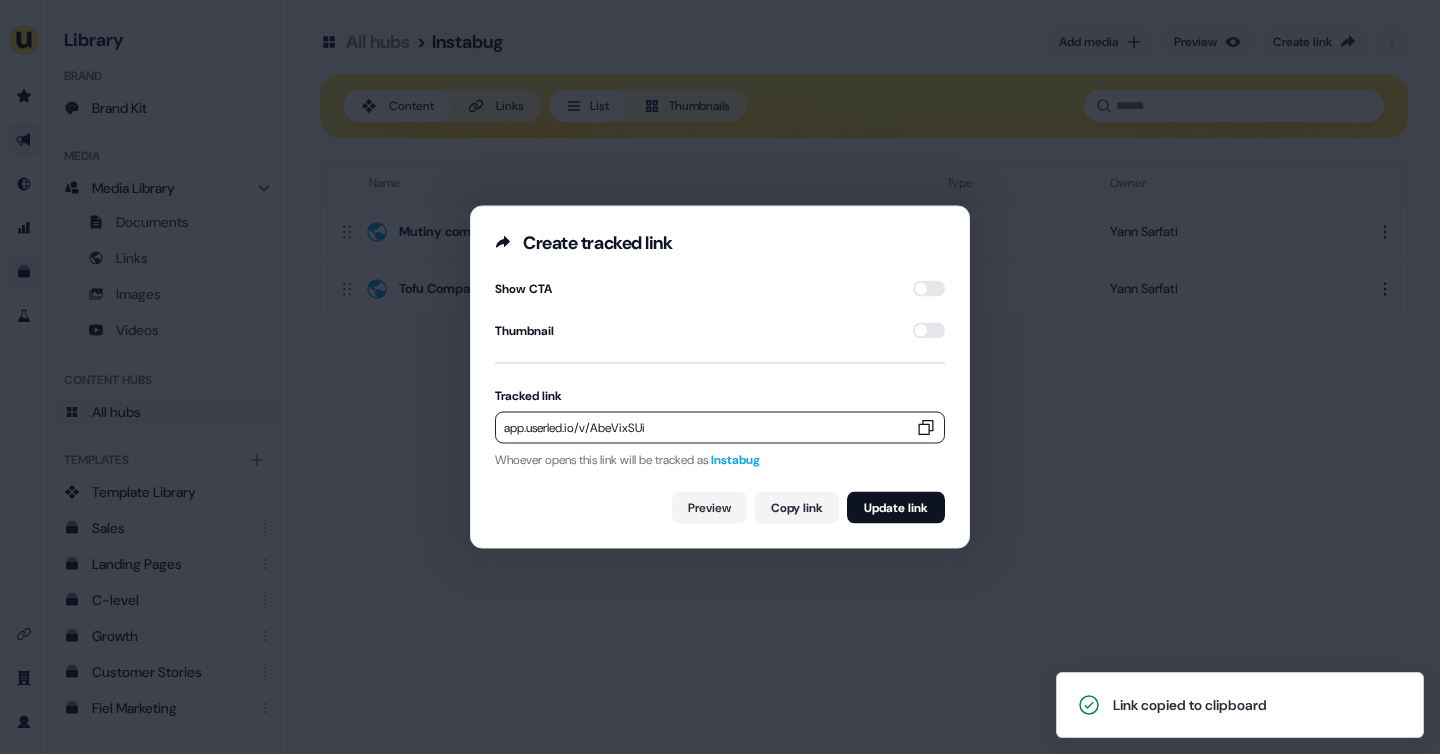 click 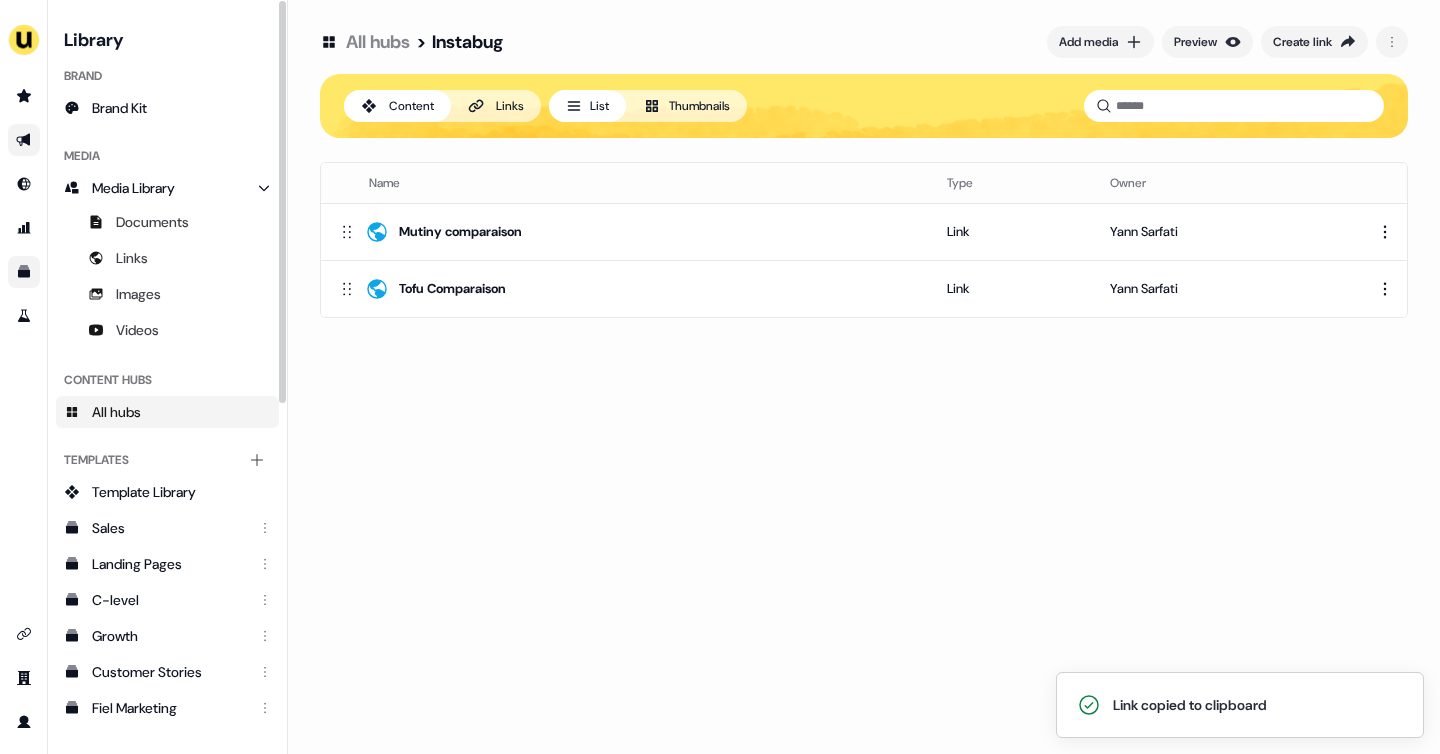 click at bounding box center (24, 140) 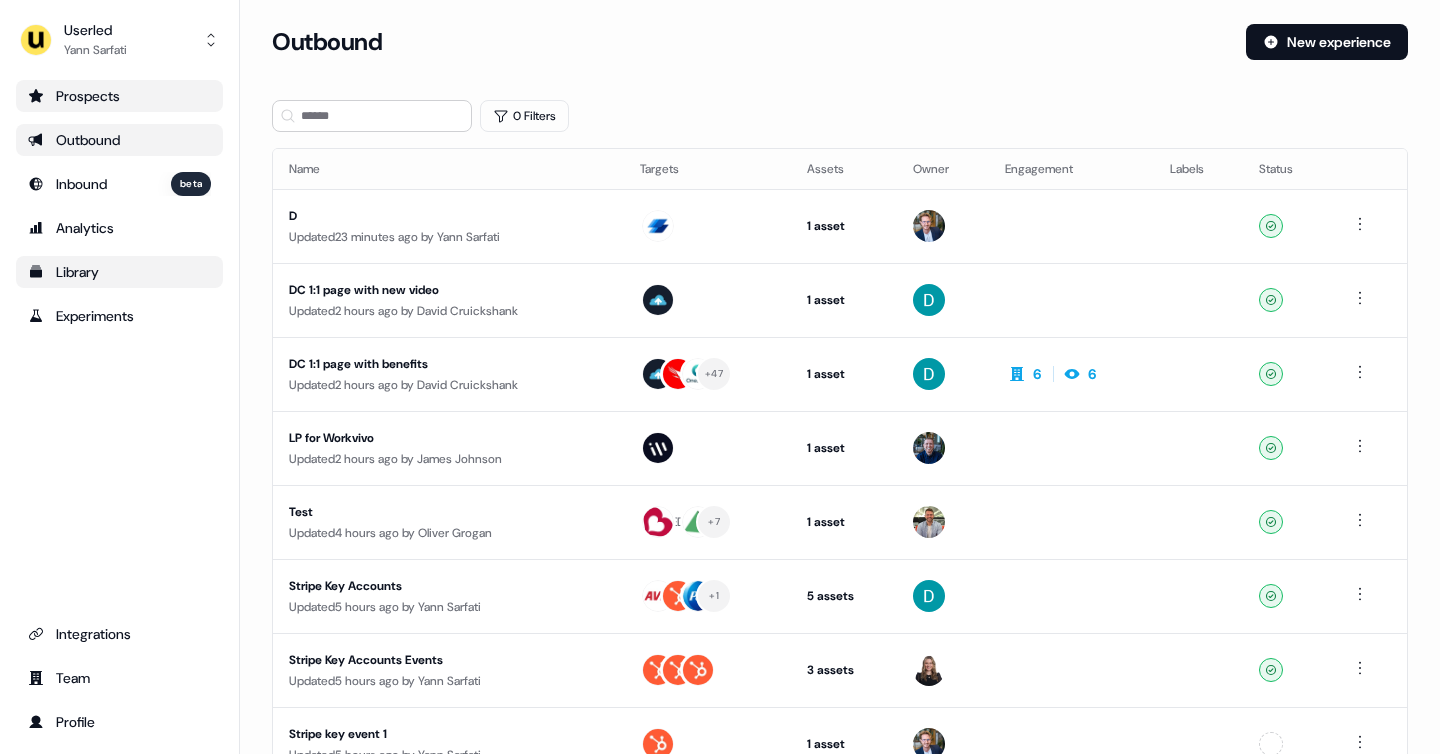 click on "Prospects" at bounding box center [119, 96] 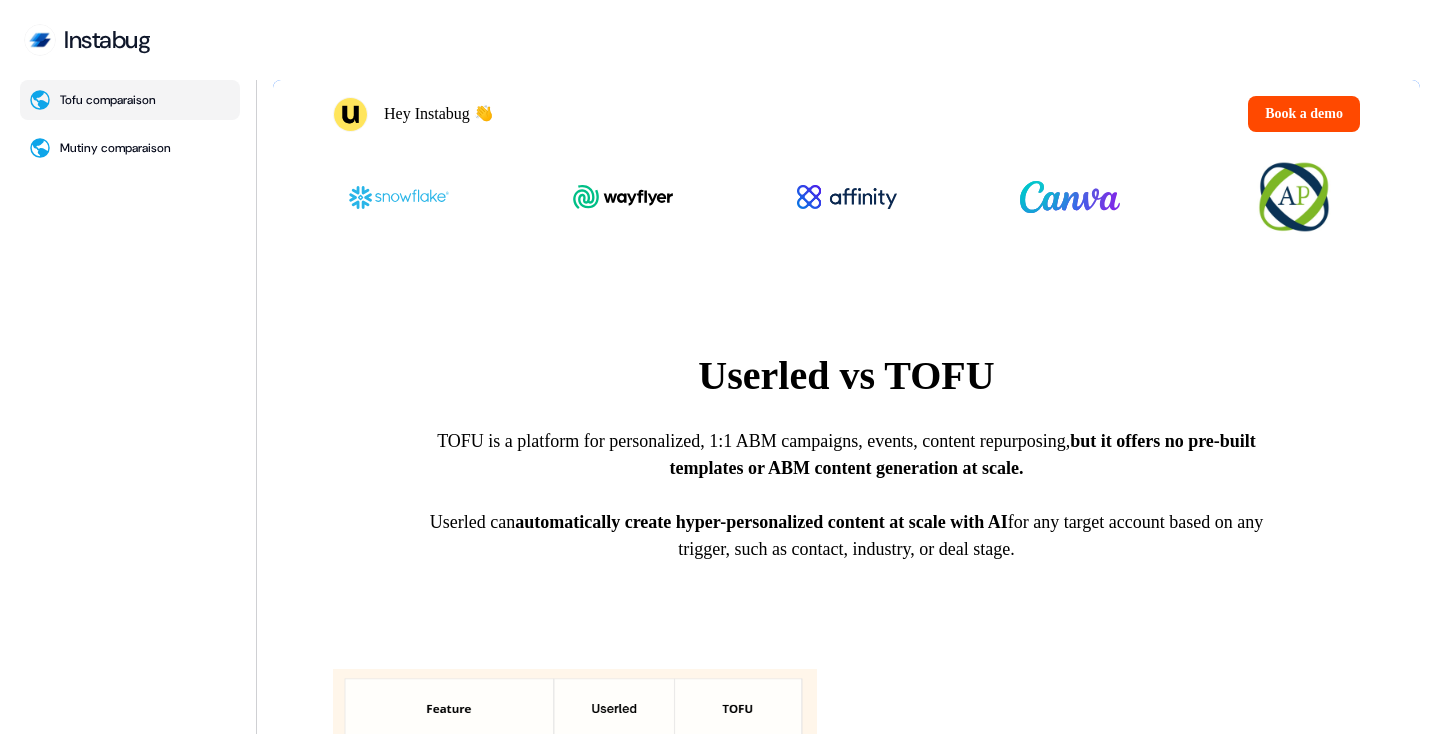 scroll, scrollTop: 0, scrollLeft: 0, axis: both 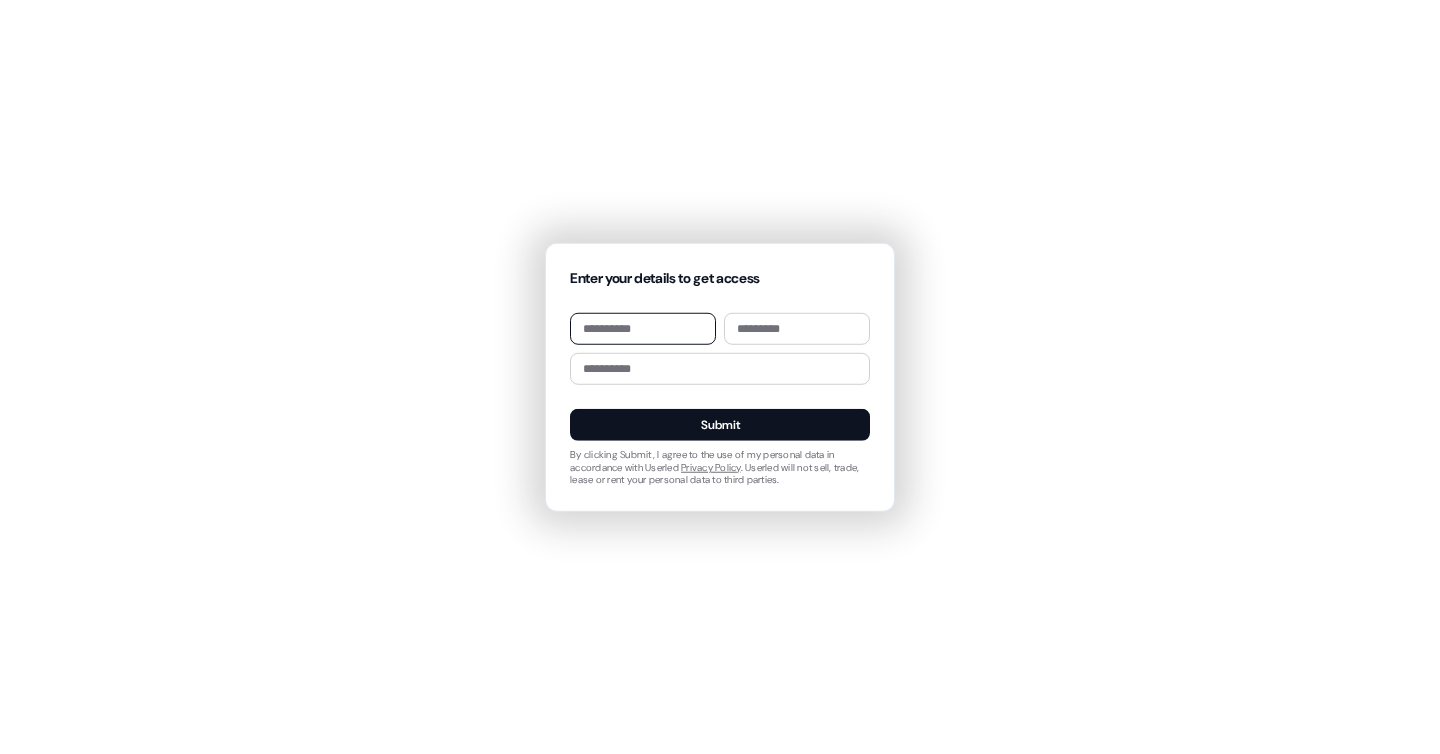click at bounding box center (643, 329) 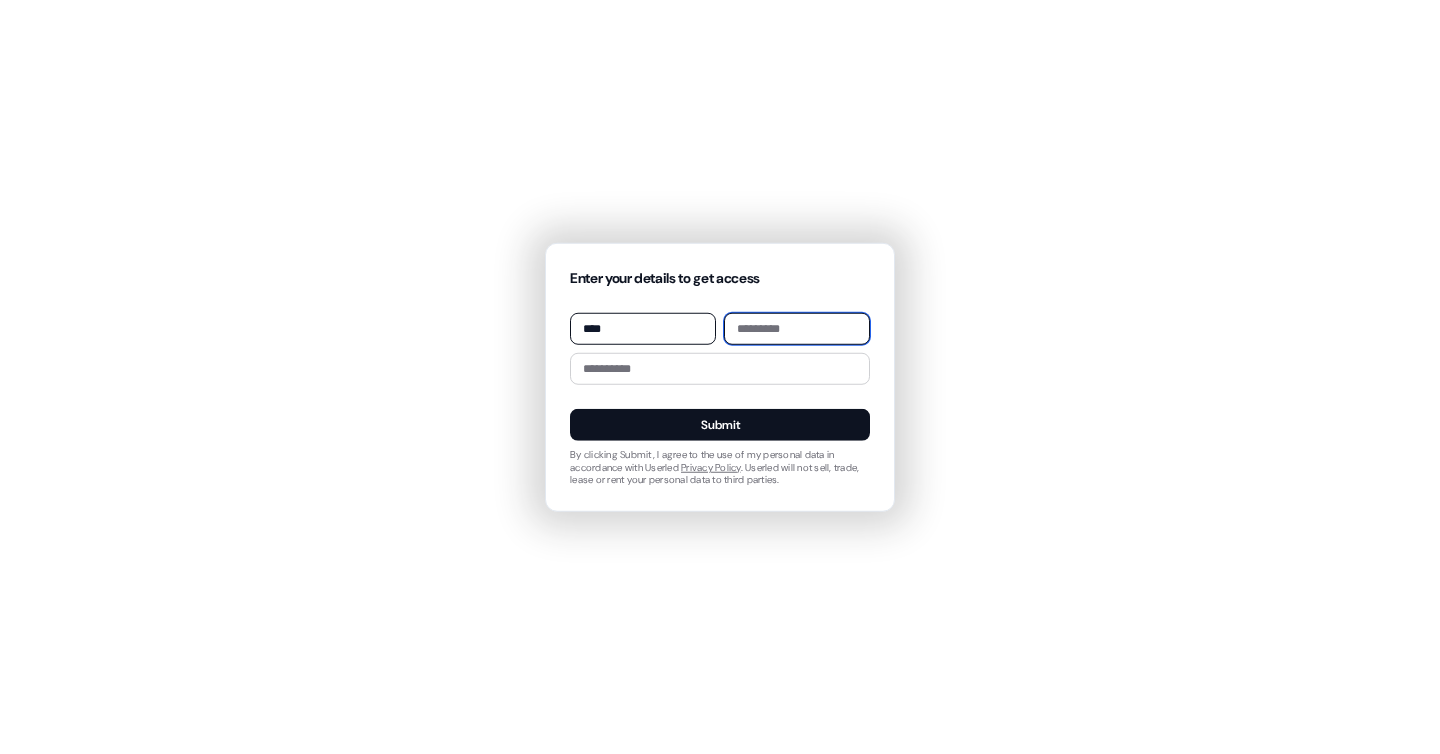 type on "*******" 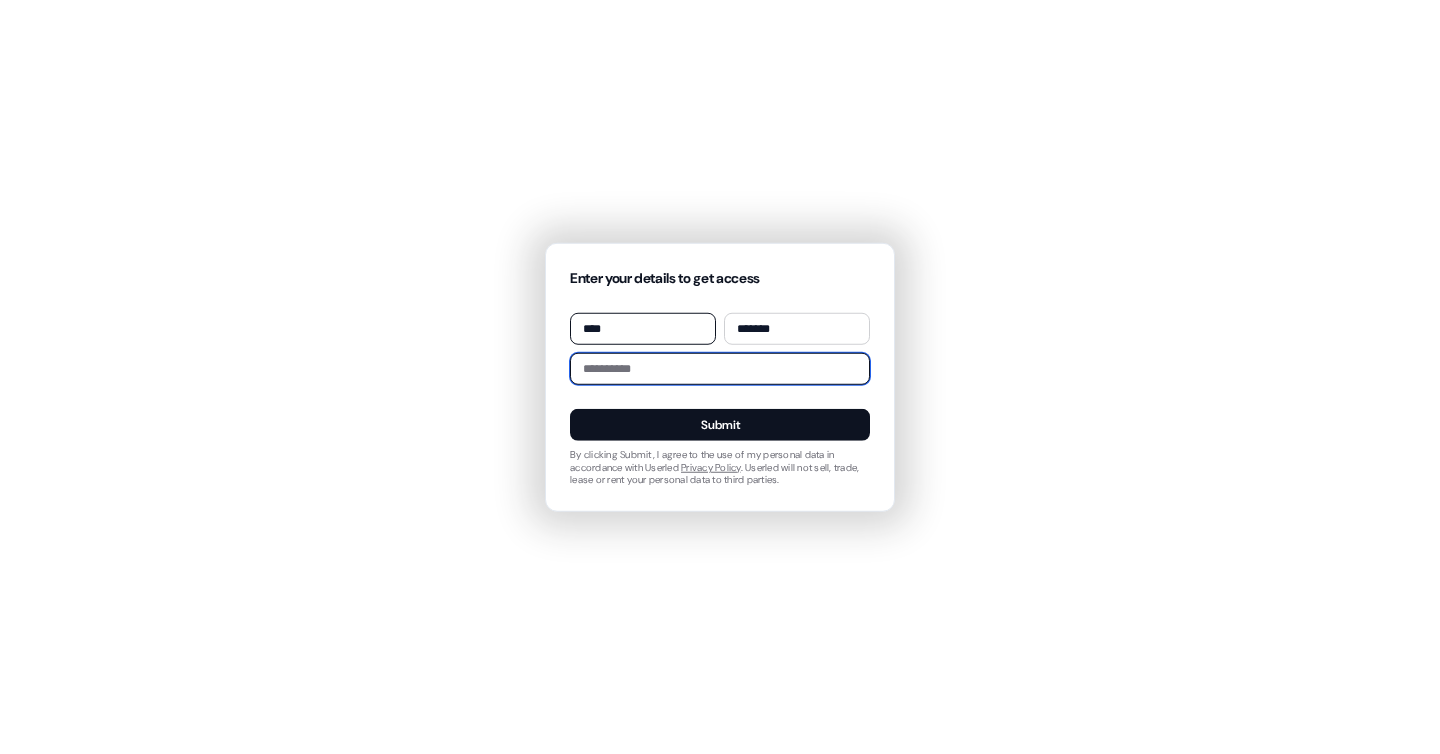 type on "**********" 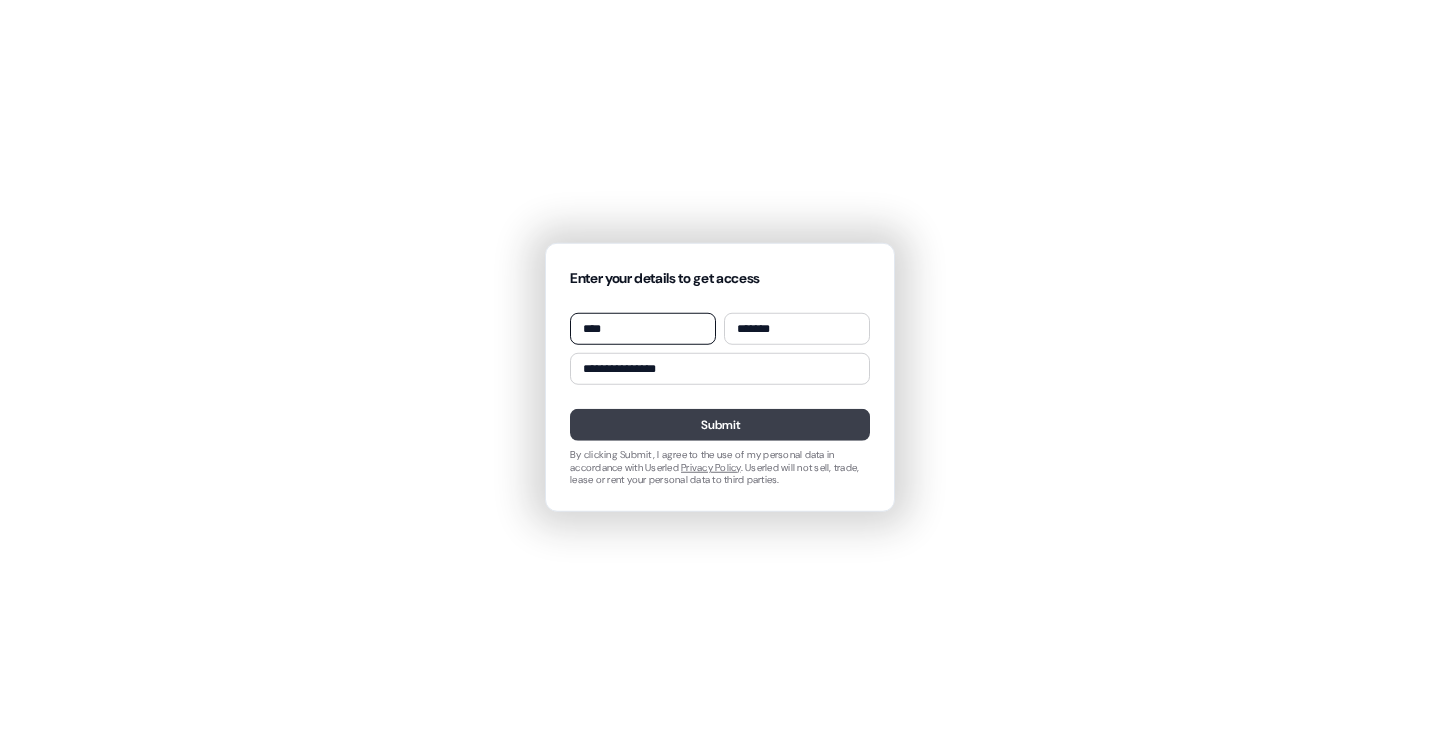 click on "Submit" at bounding box center [720, 425] 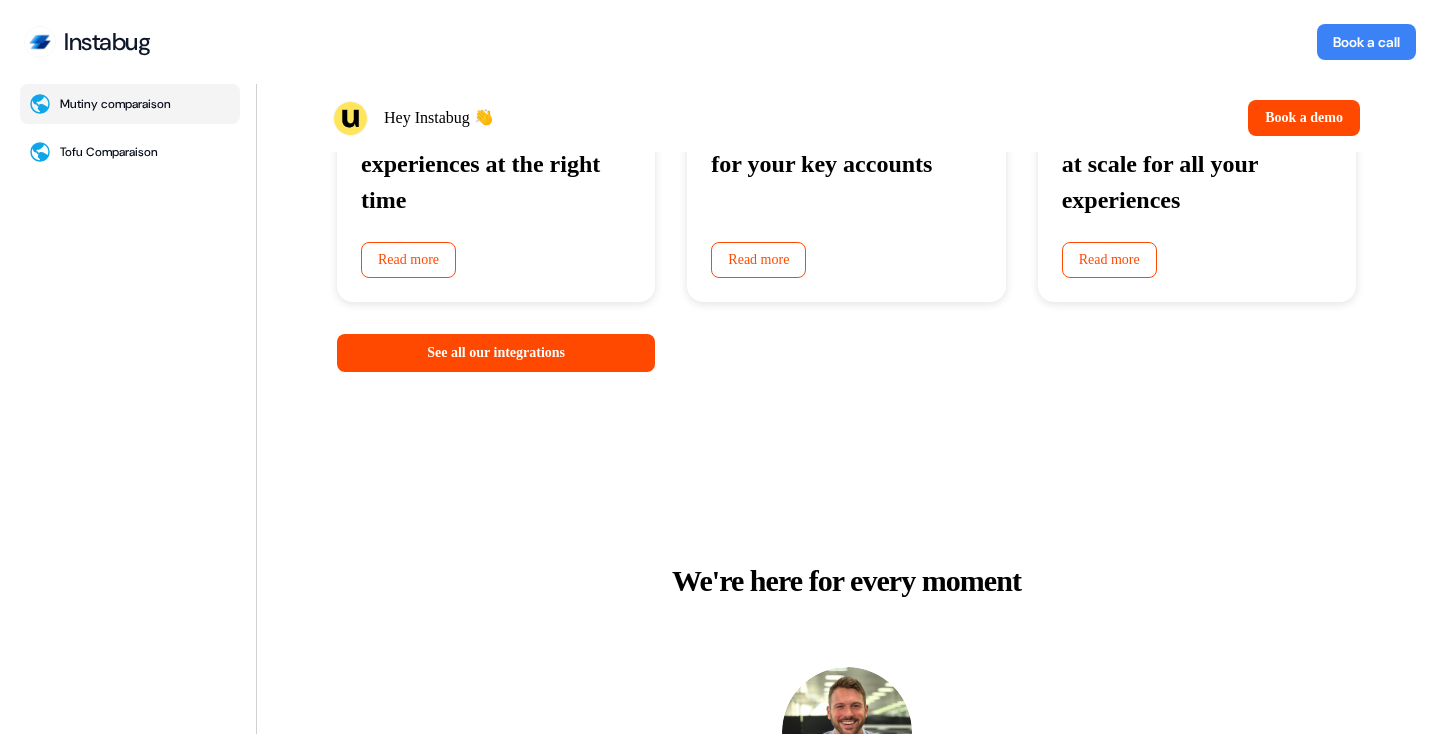 scroll, scrollTop: 4495, scrollLeft: 0, axis: vertical 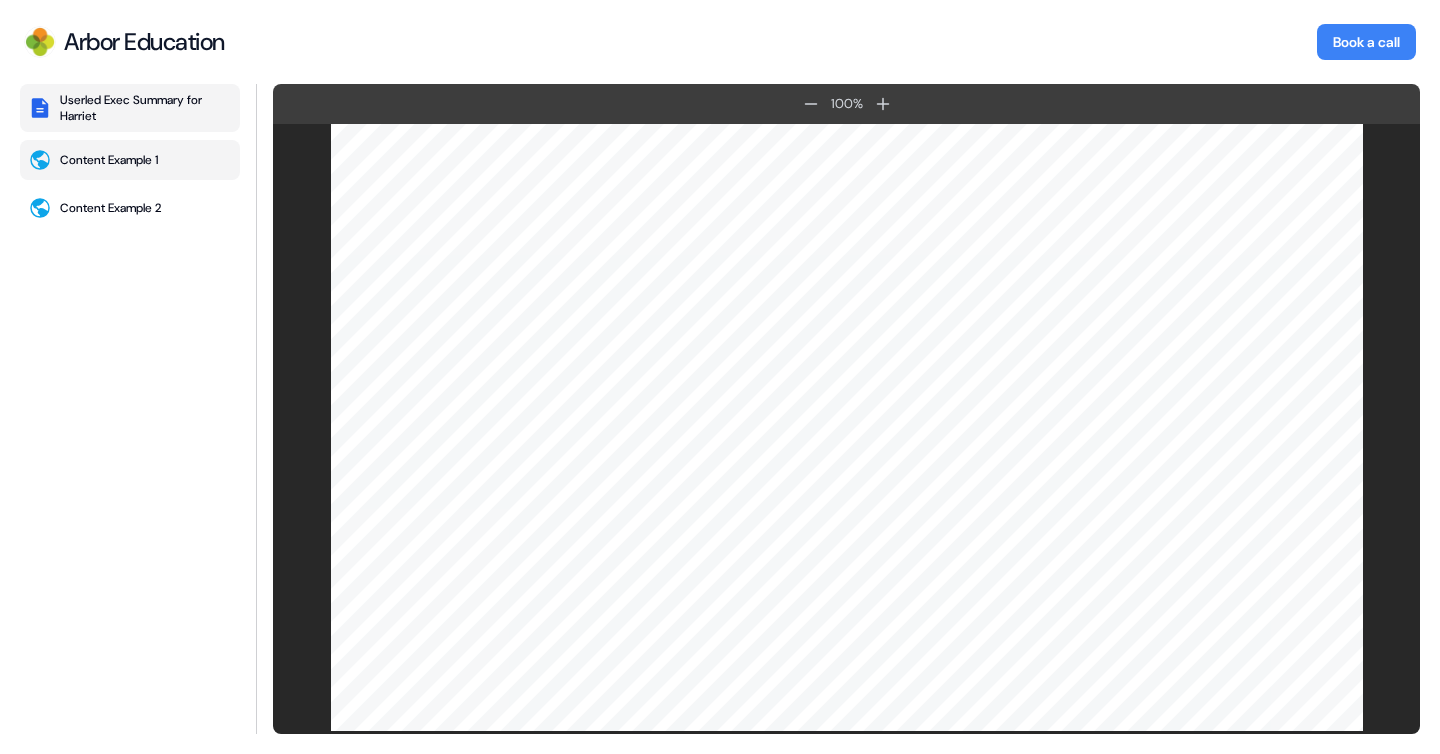 click on "Content Example 1" at bounding box center [109, 160] 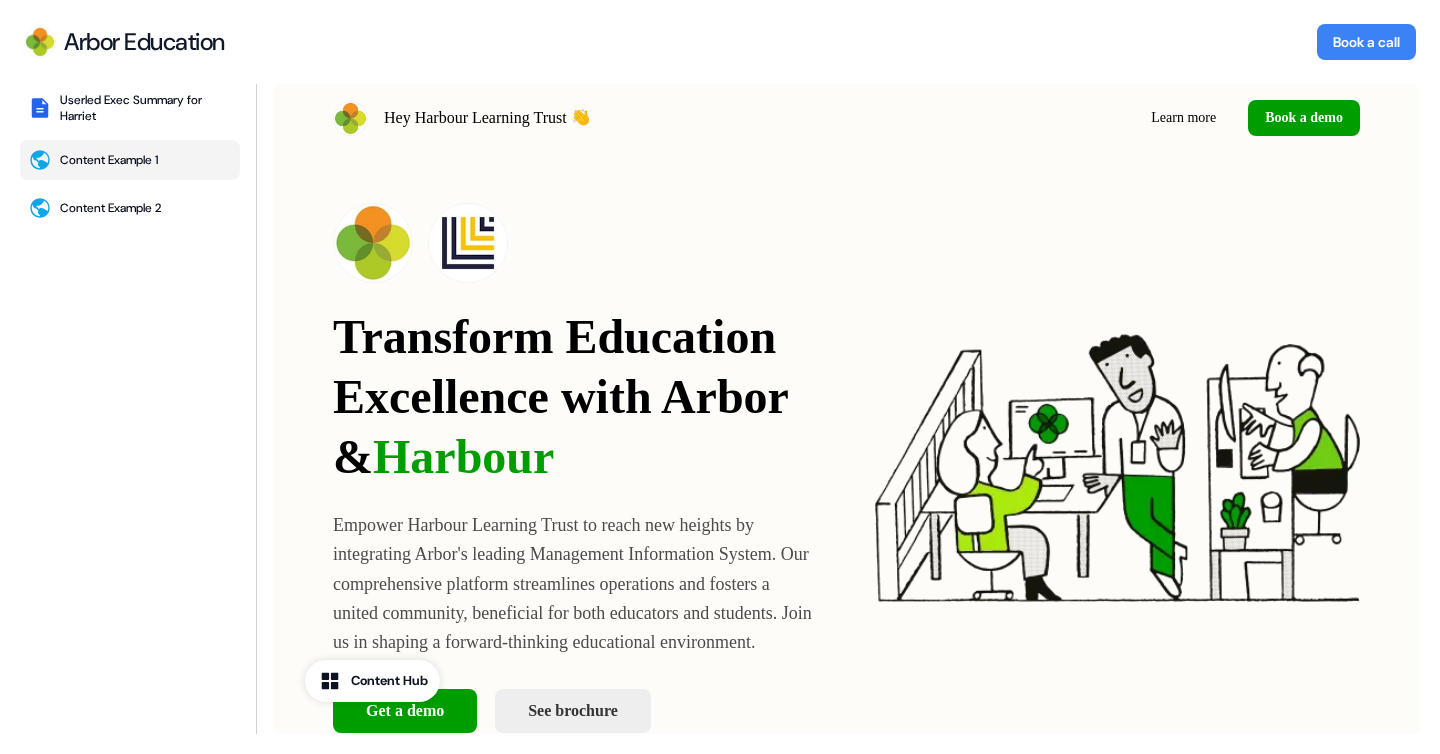 scroll, scrollTop: 0, scrollLeft: 0, axis: both 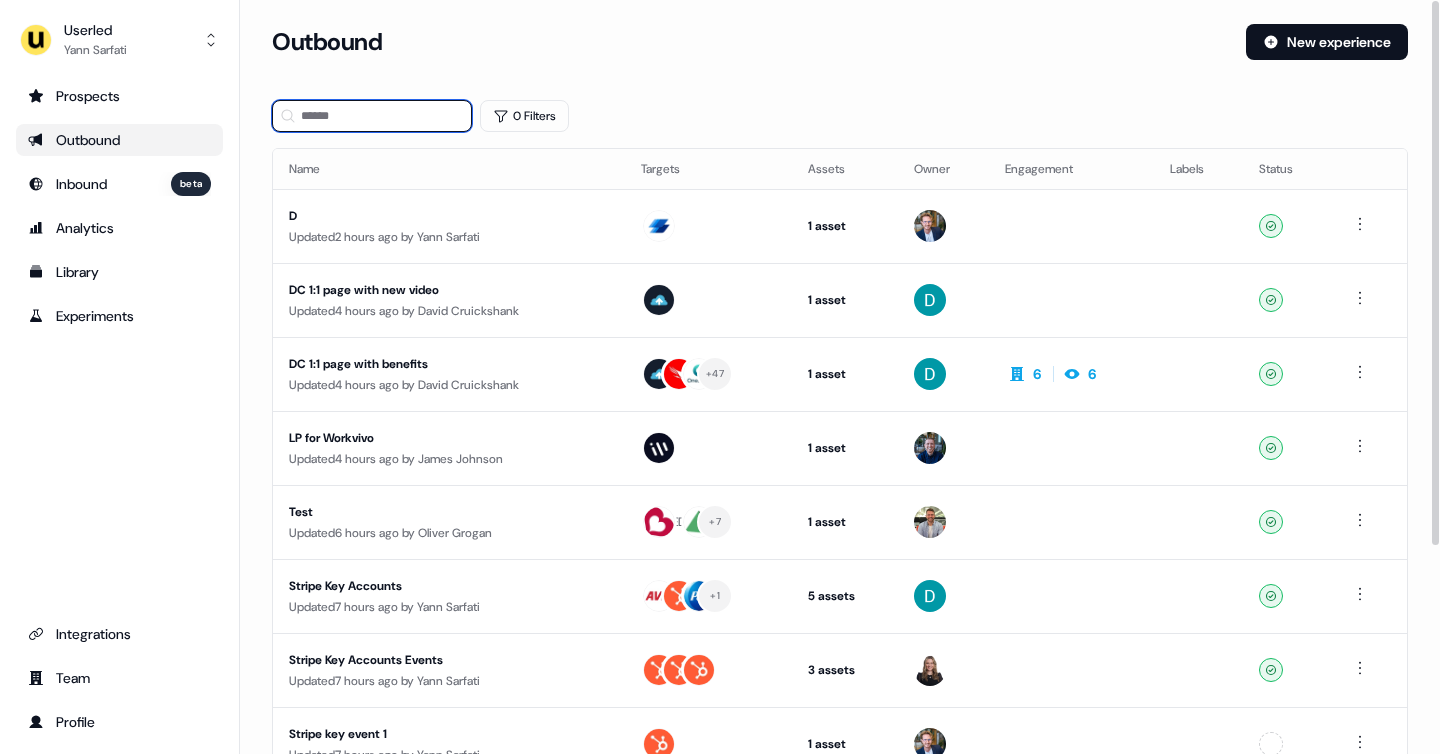 click at bounding box center [372, 116] 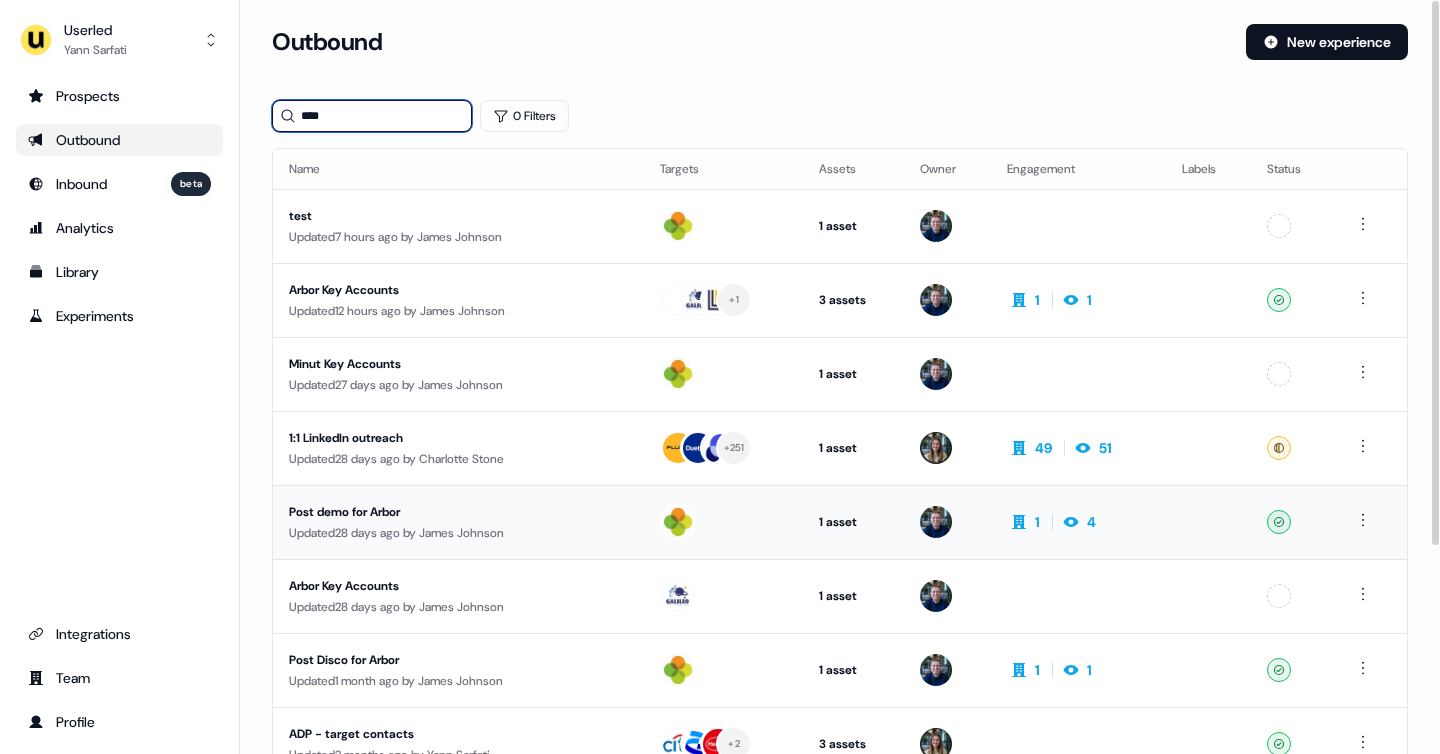 type on "****" 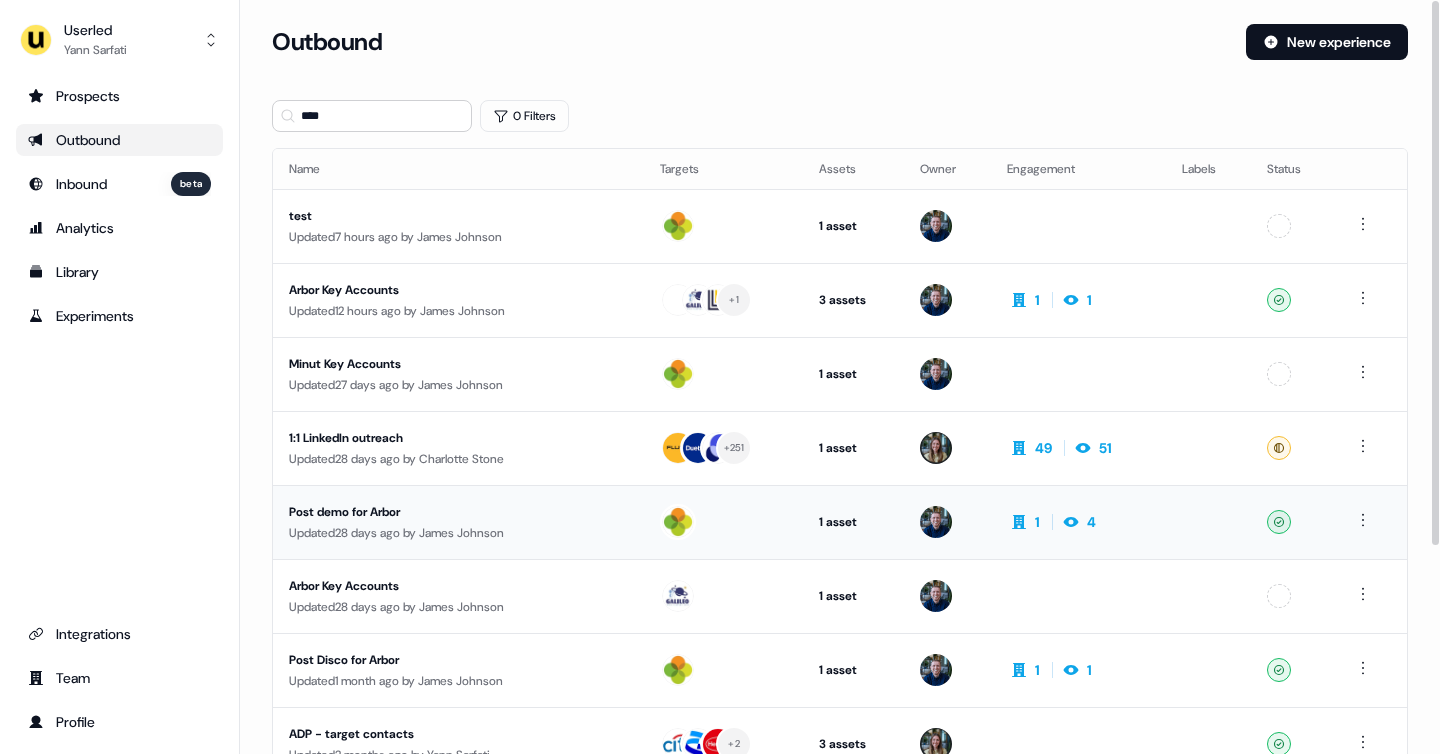 click on "Updated  28 days ago   by   James Johnson" at bounding box center [458, 533] 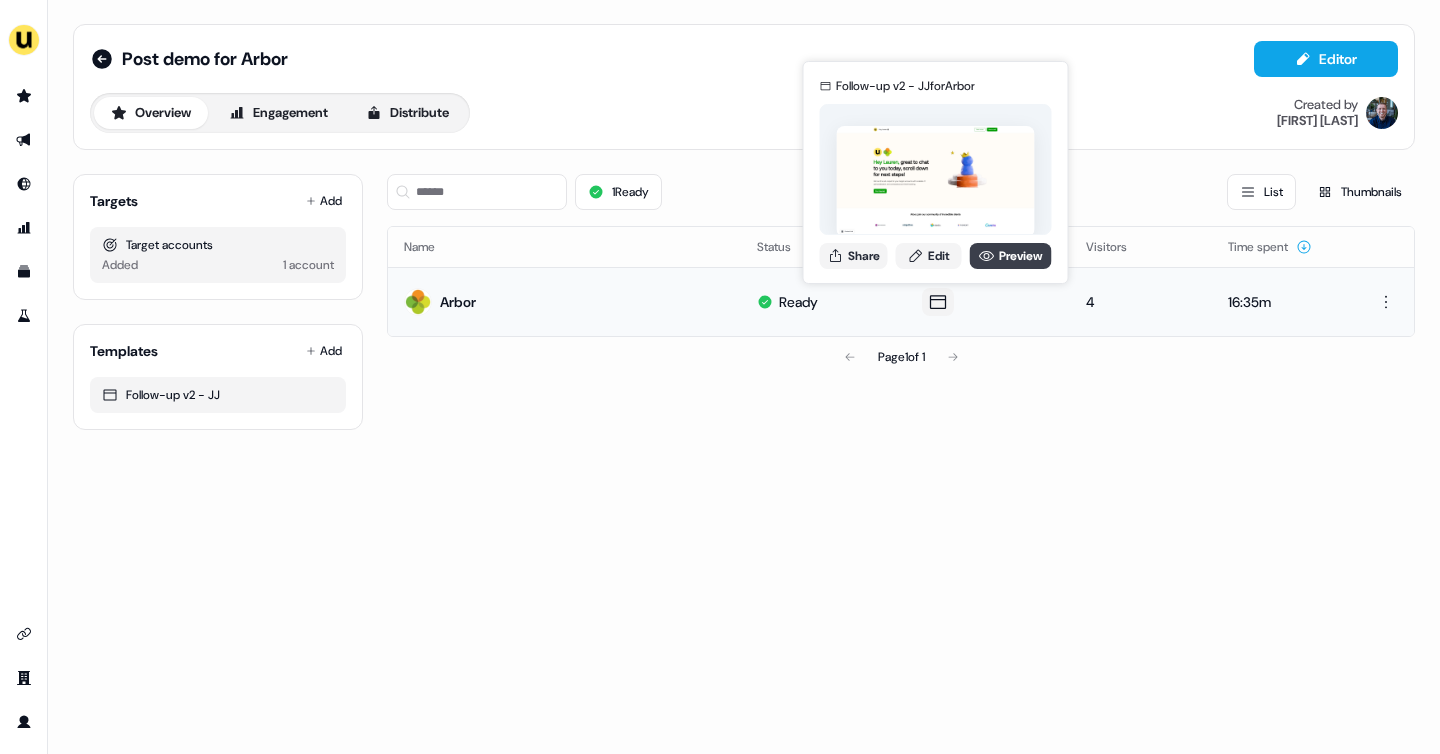 click on "Preview" at bounding box center [1011, 256] 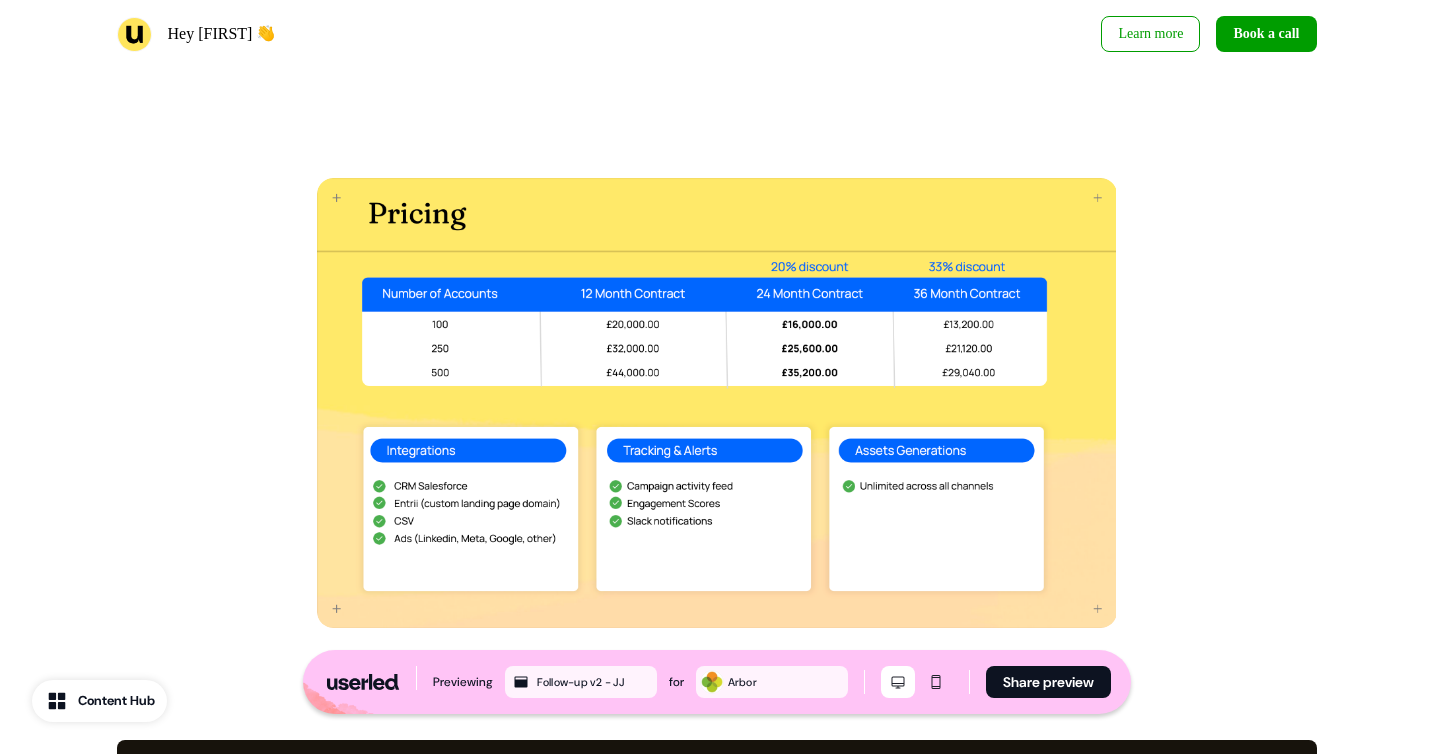 scroll, scrollTop: 2453, scrollLeft: 0, axis: vertical 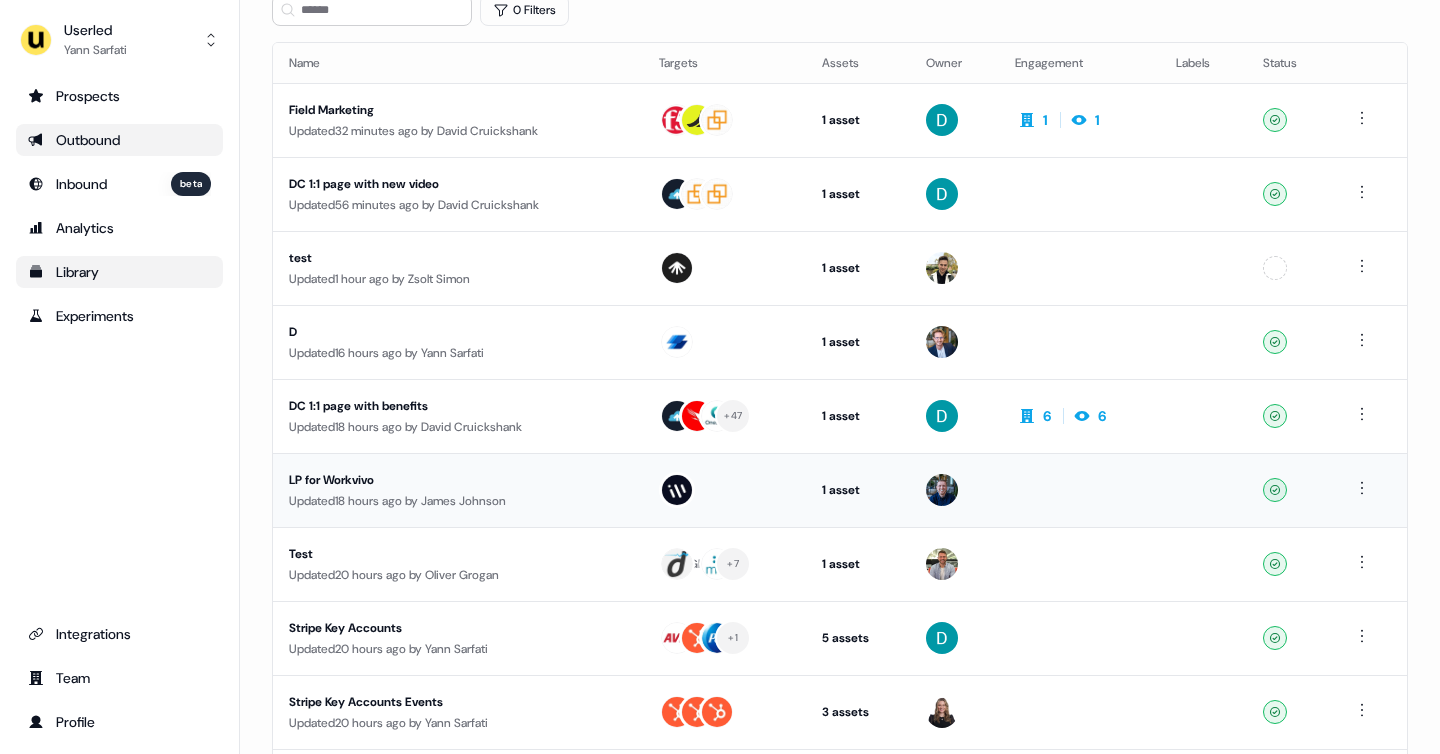 click on "Library" at bounding box center (119, 272) 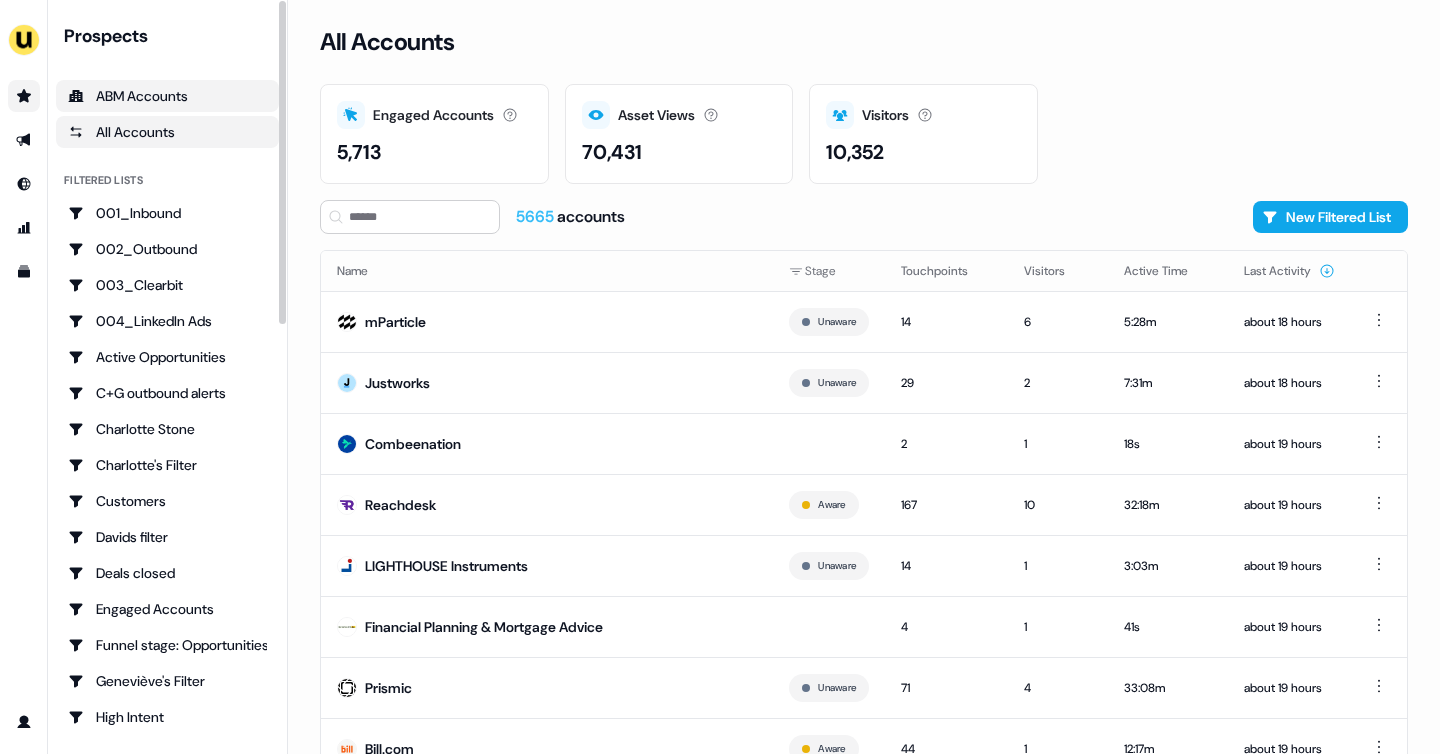 scroll, scrollTop: 0, scrollLeft: 0, axis: both 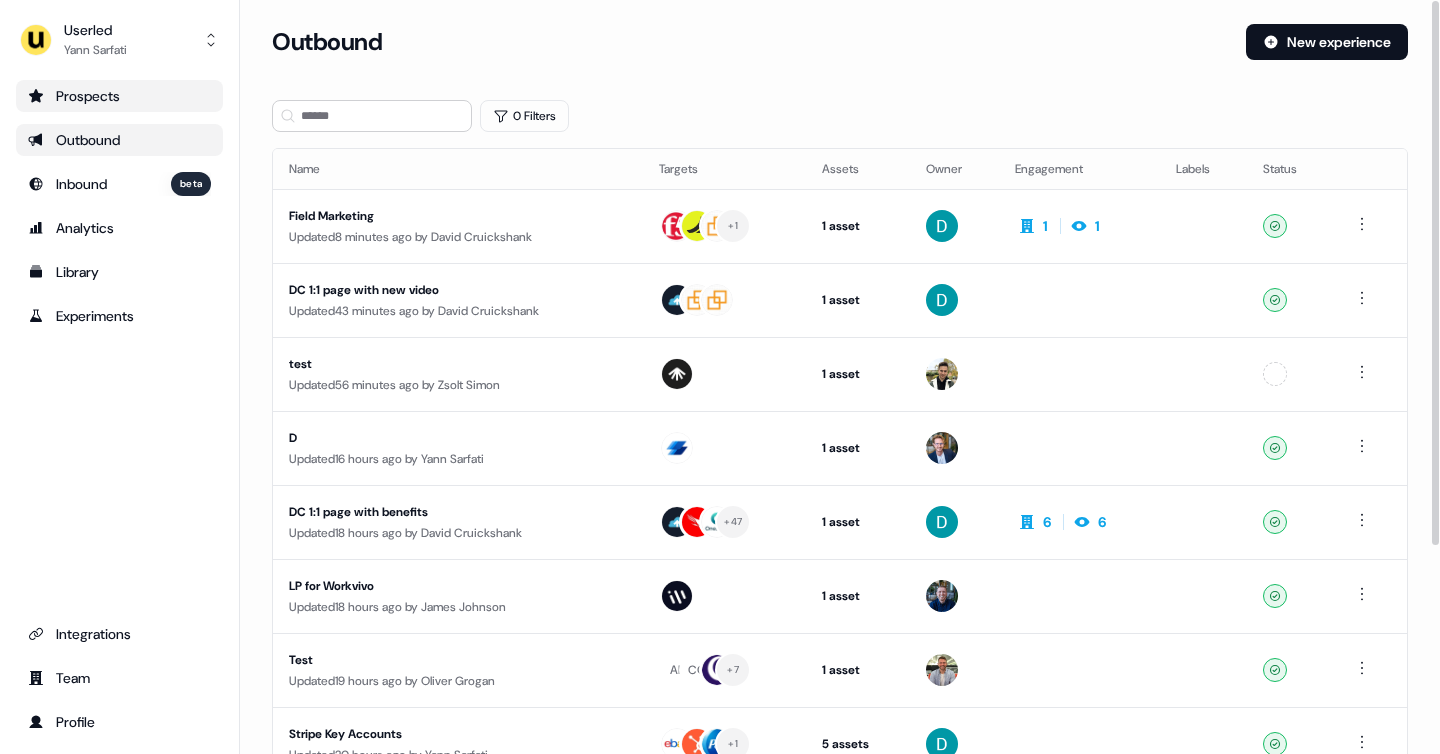 click on "Prospects" at bounding box center [119, 96] 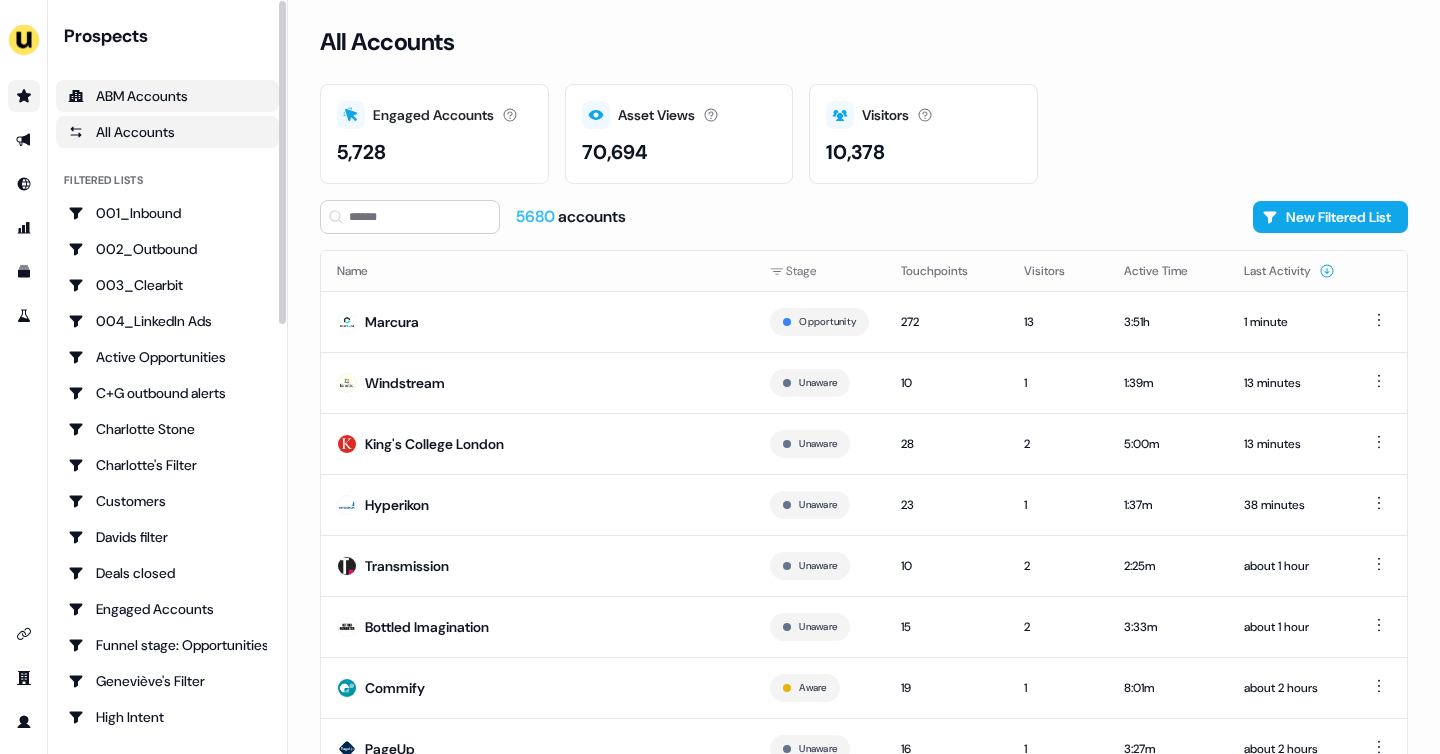 click on "ABM Accounts" at bounding box center (167, 96) 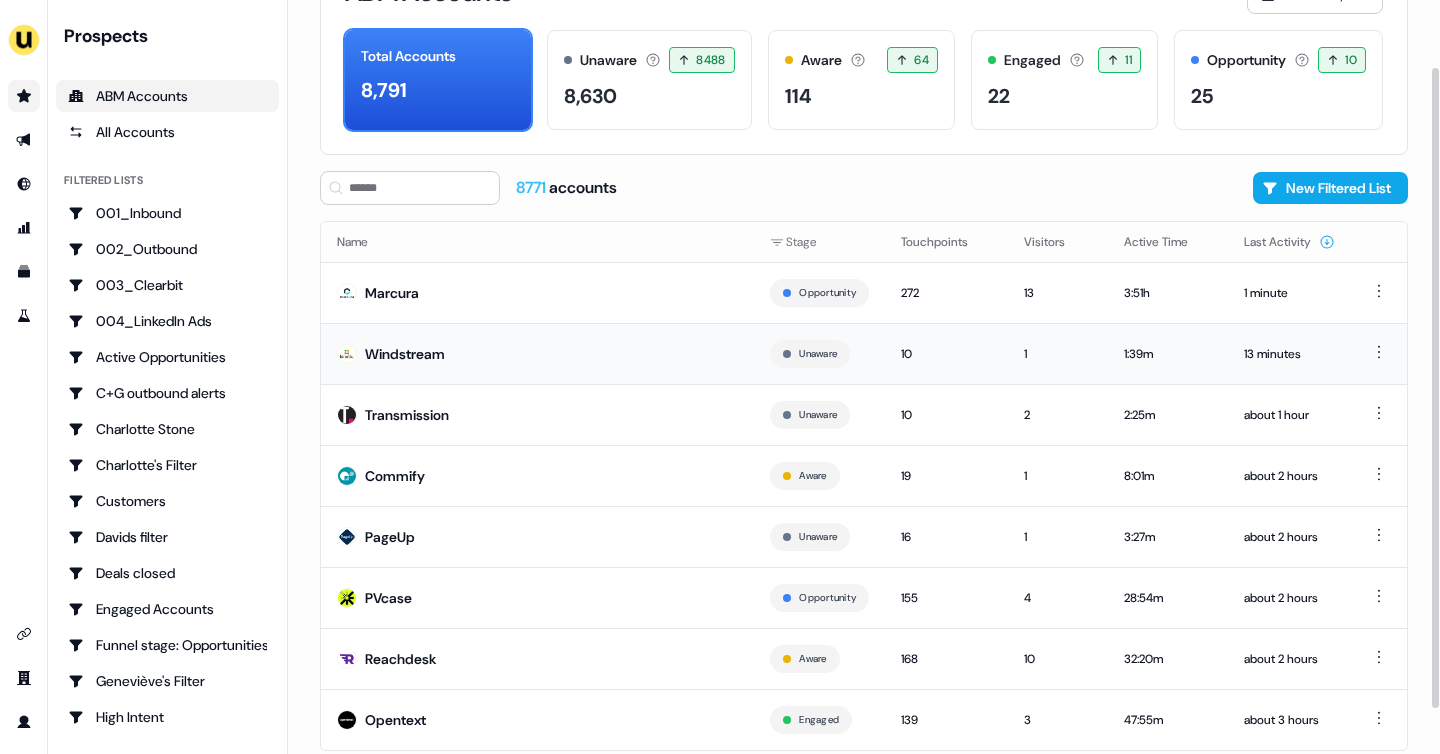 scroll, scrollTop: 93, scrollLeft: 0, axis: vertical 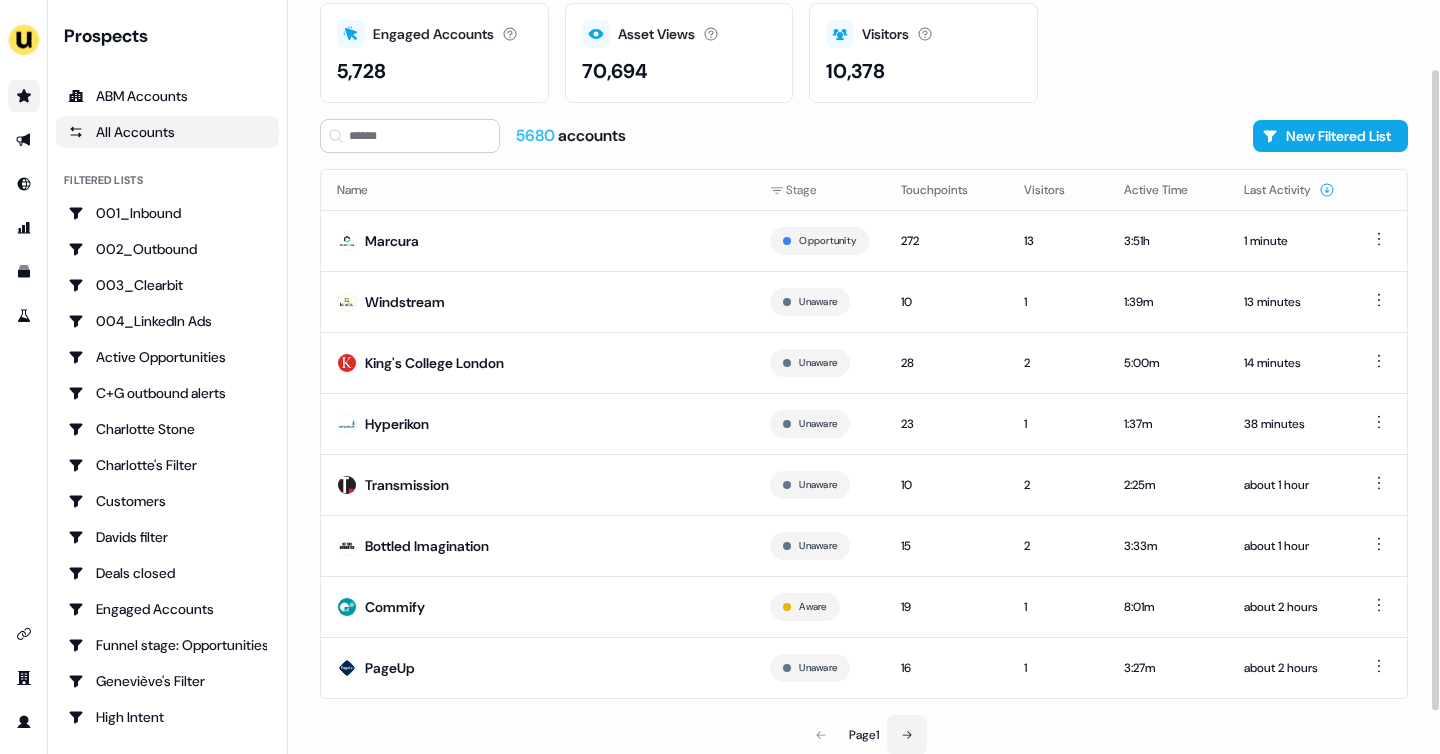 click at bounding box center (907, 735) 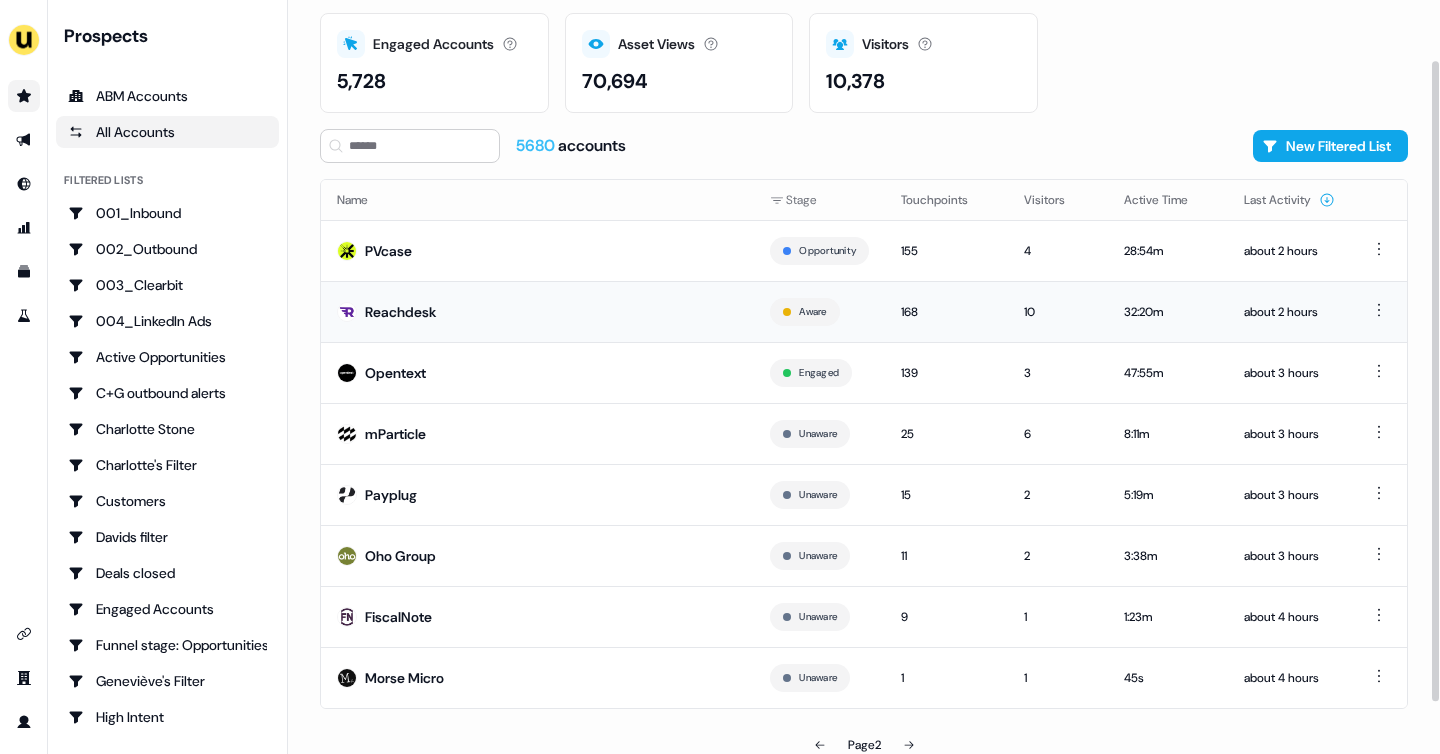 scroll, scrollTop: 81, scrollLeft: 0, axis: vertical 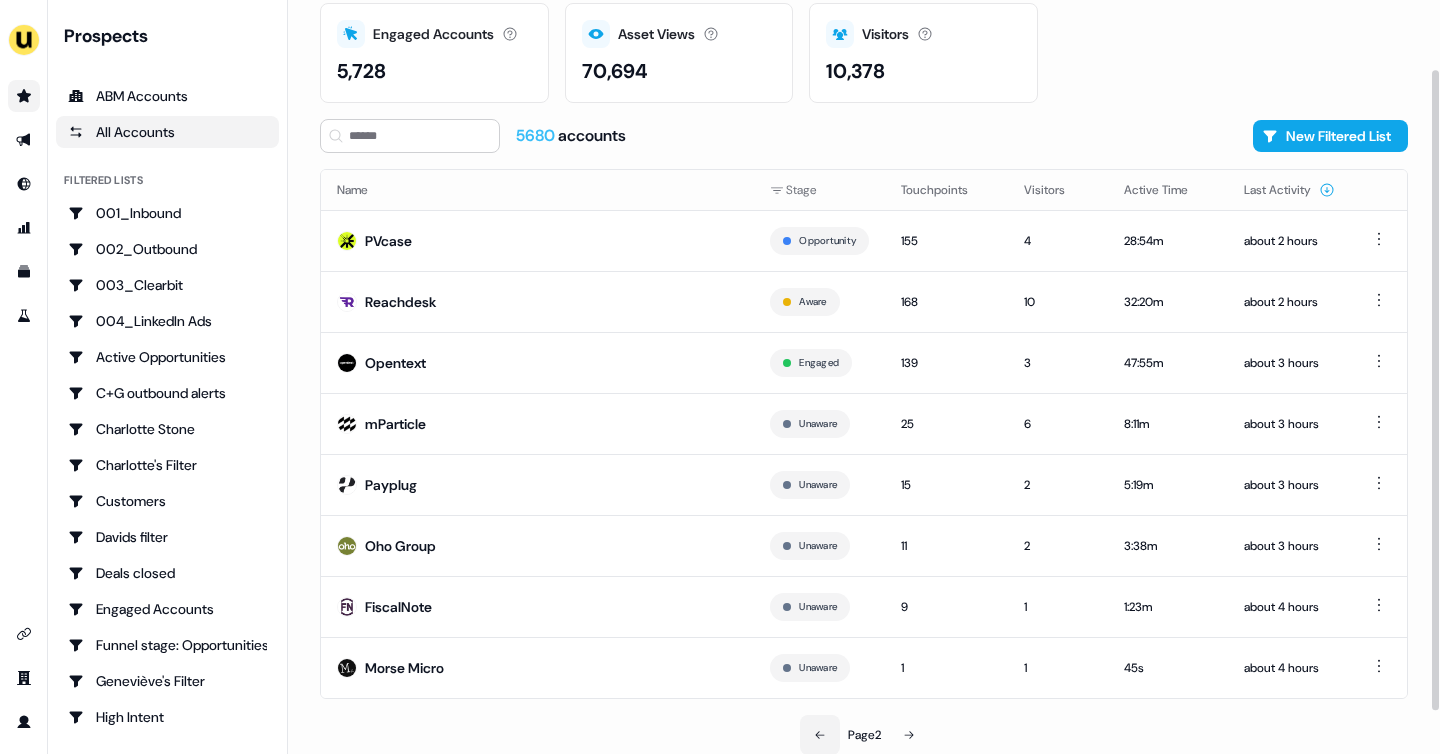 click 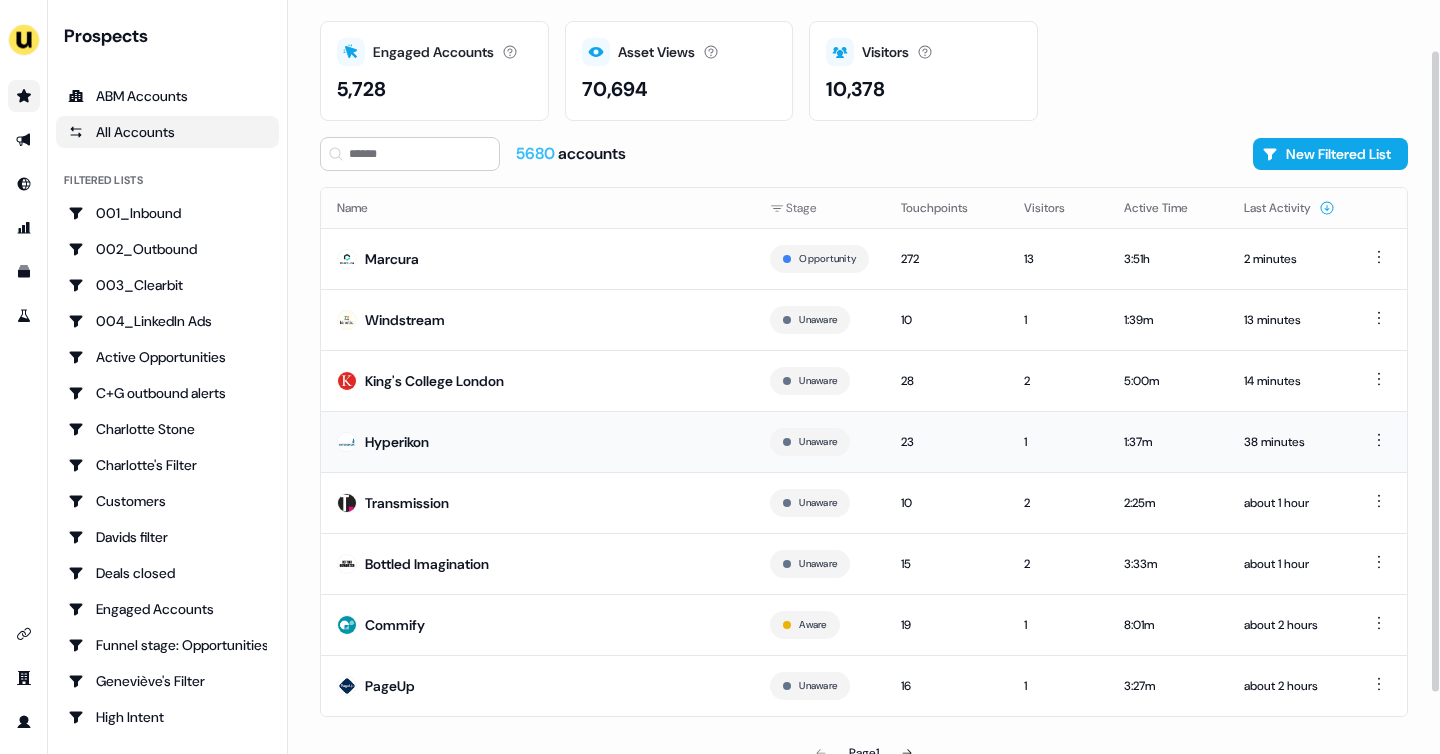 scroll, scrollTop: 56, scrollLeft: 0, axis: vertical 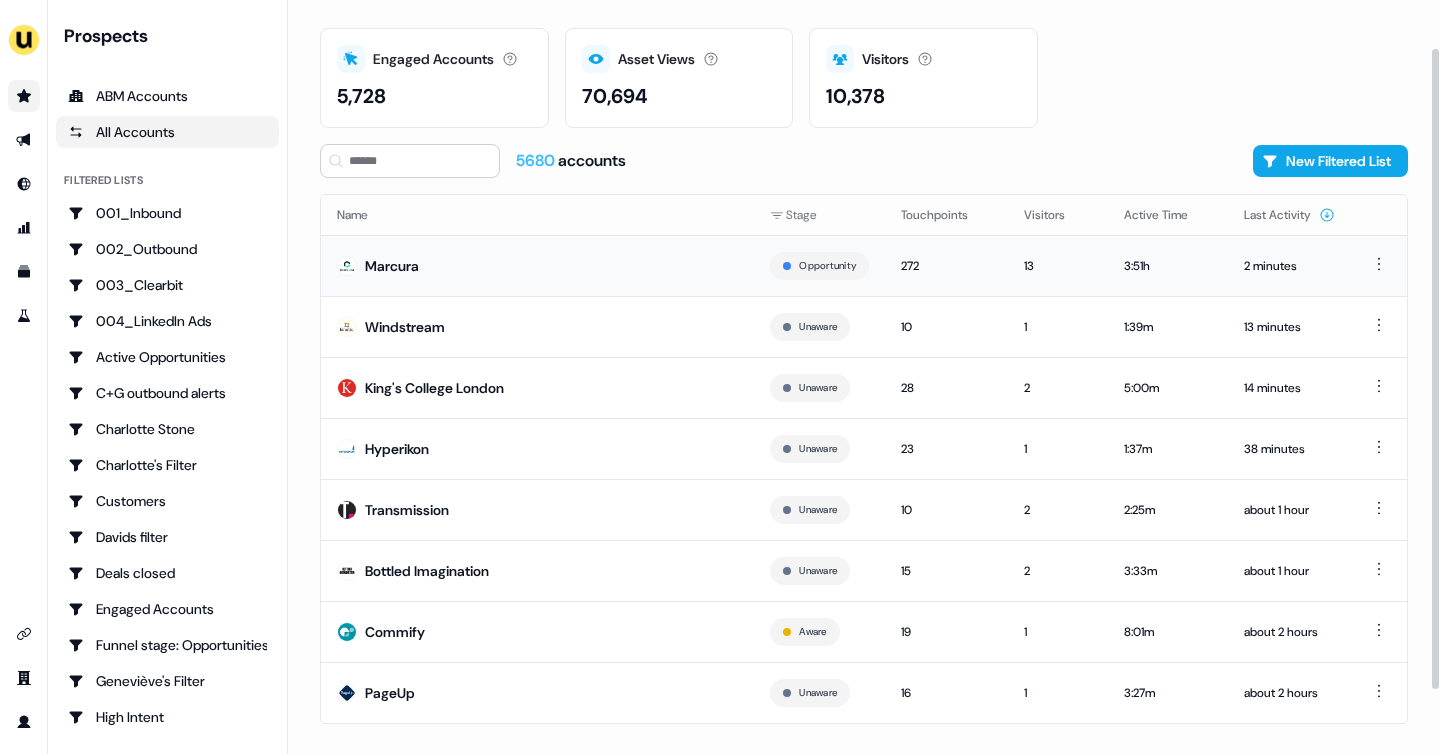 click on "Marcura" at bounding box center [537, 265] 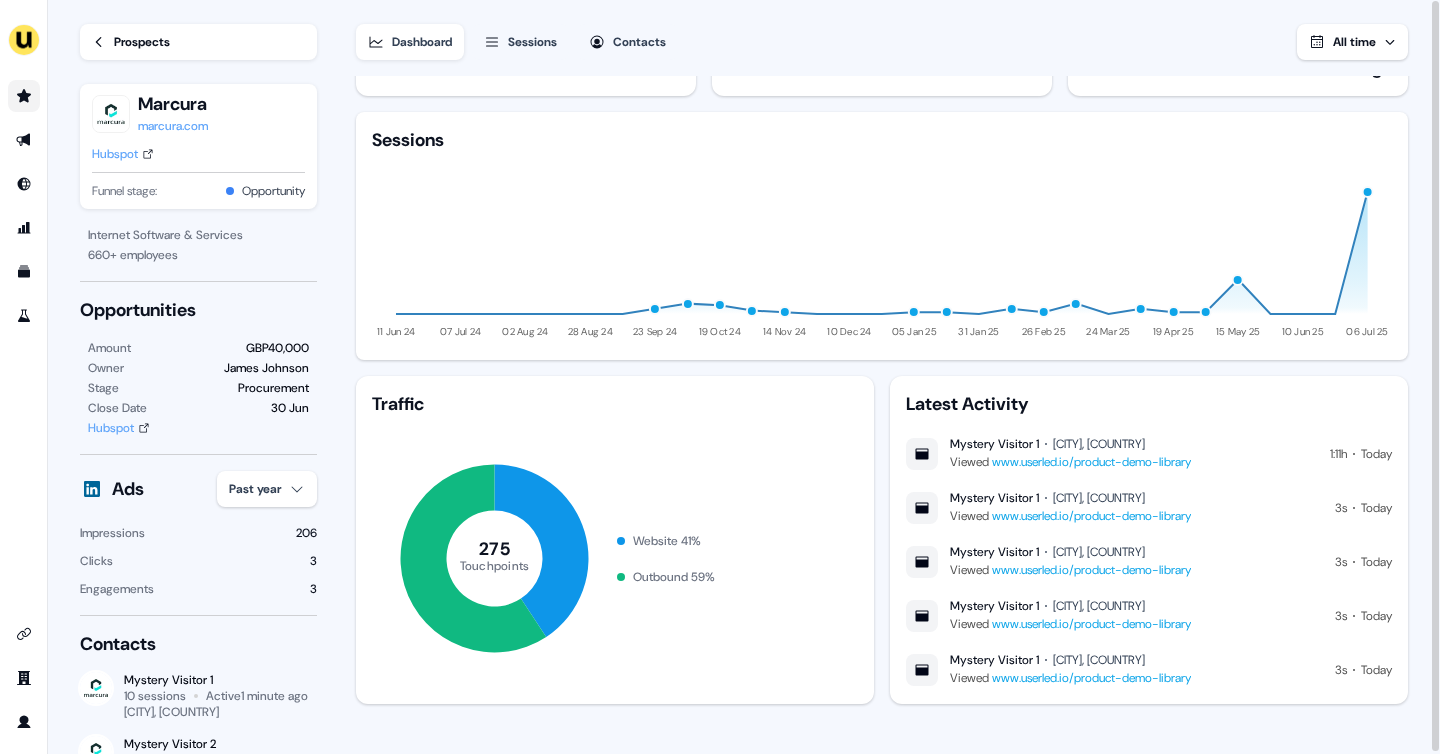 scroll, scrollTop: 68, scrollLeft: 0, axis: vertical 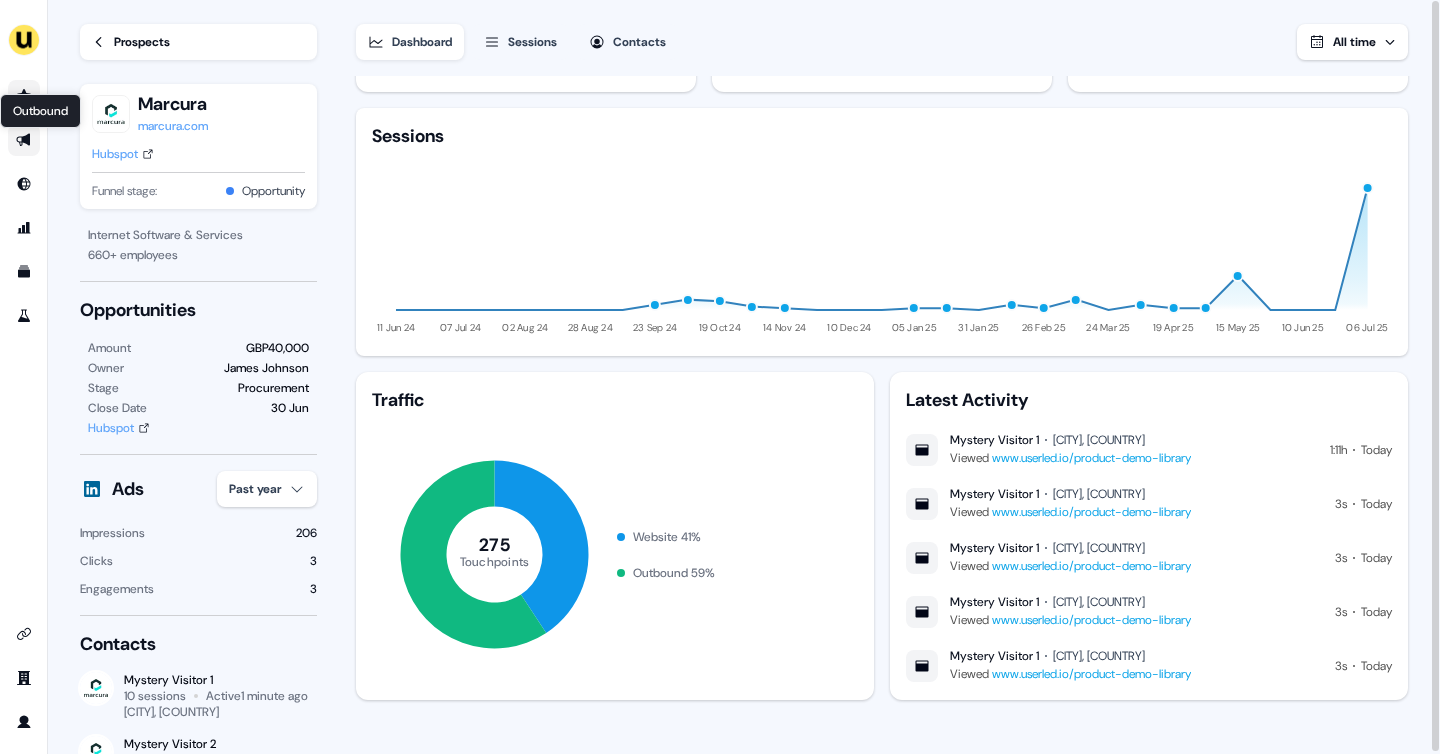 click on "Outbound Outbound" at bounding box center (24, 140) 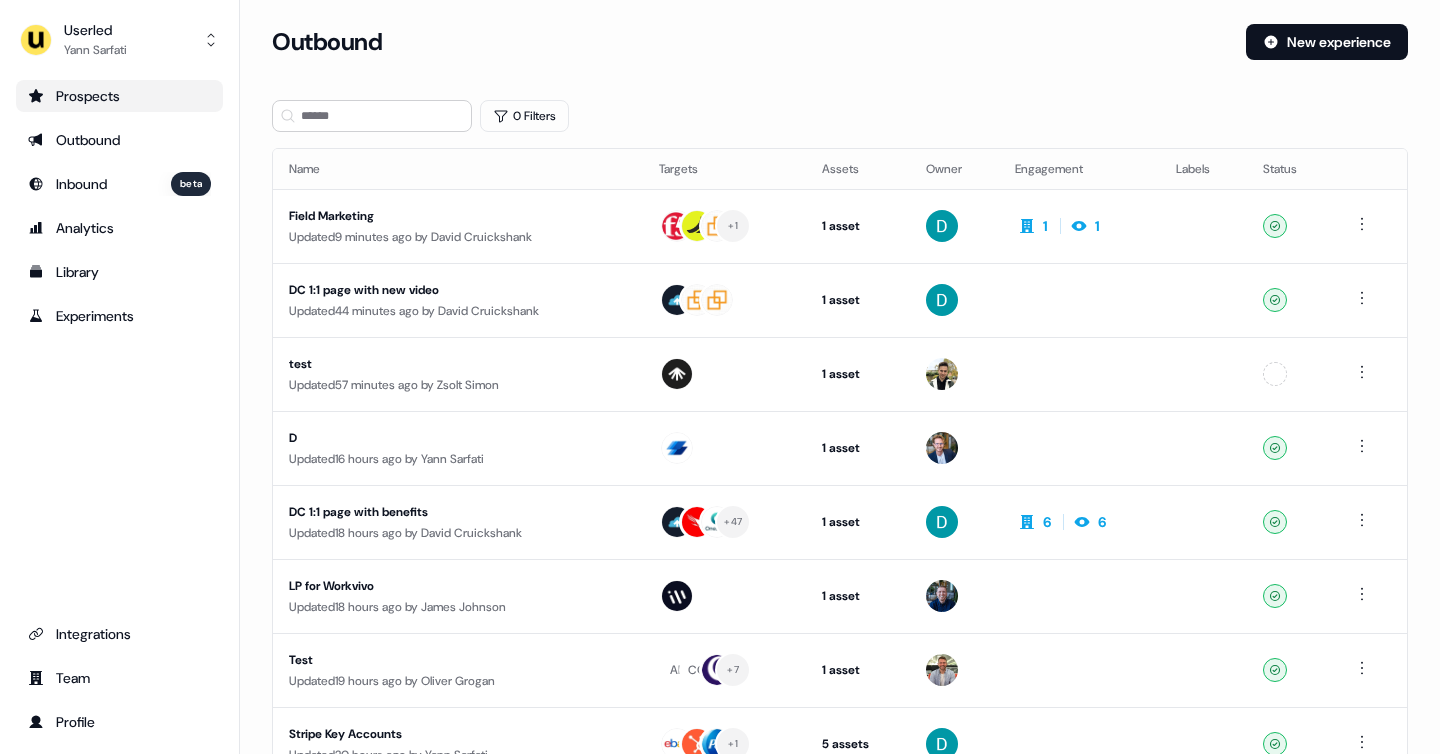 click on "Prospects" at bounding box center (119, 96) 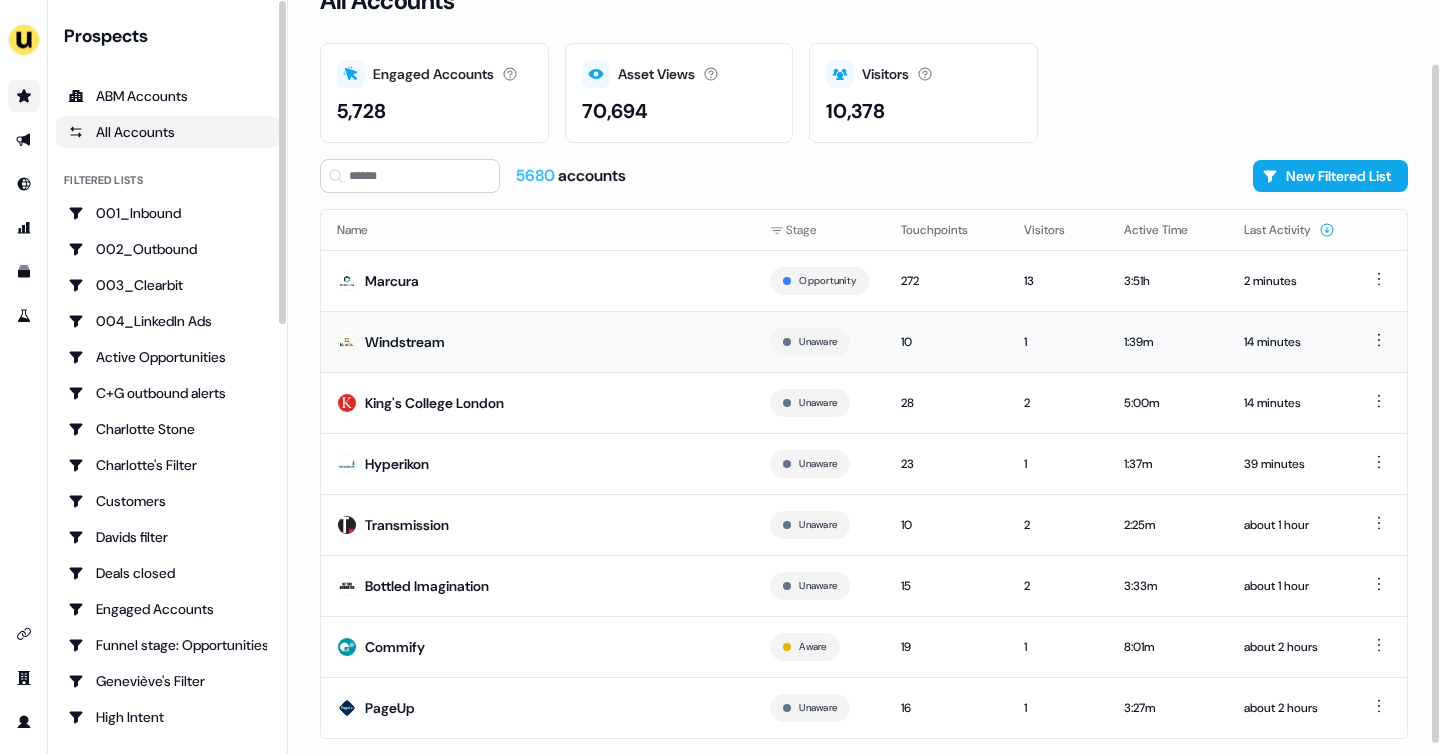 scroll, scrollTop: 81, scrollLeft: 0, axis: vertical 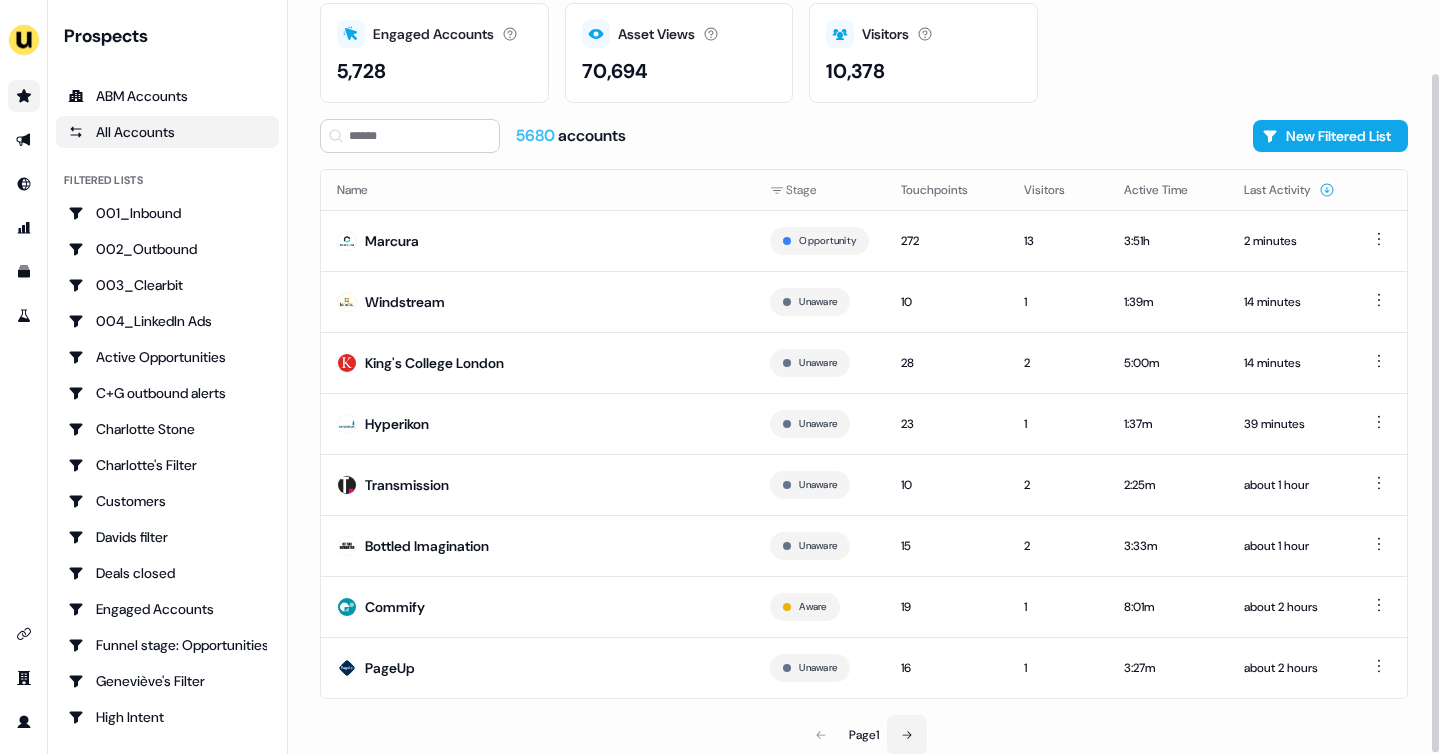 click 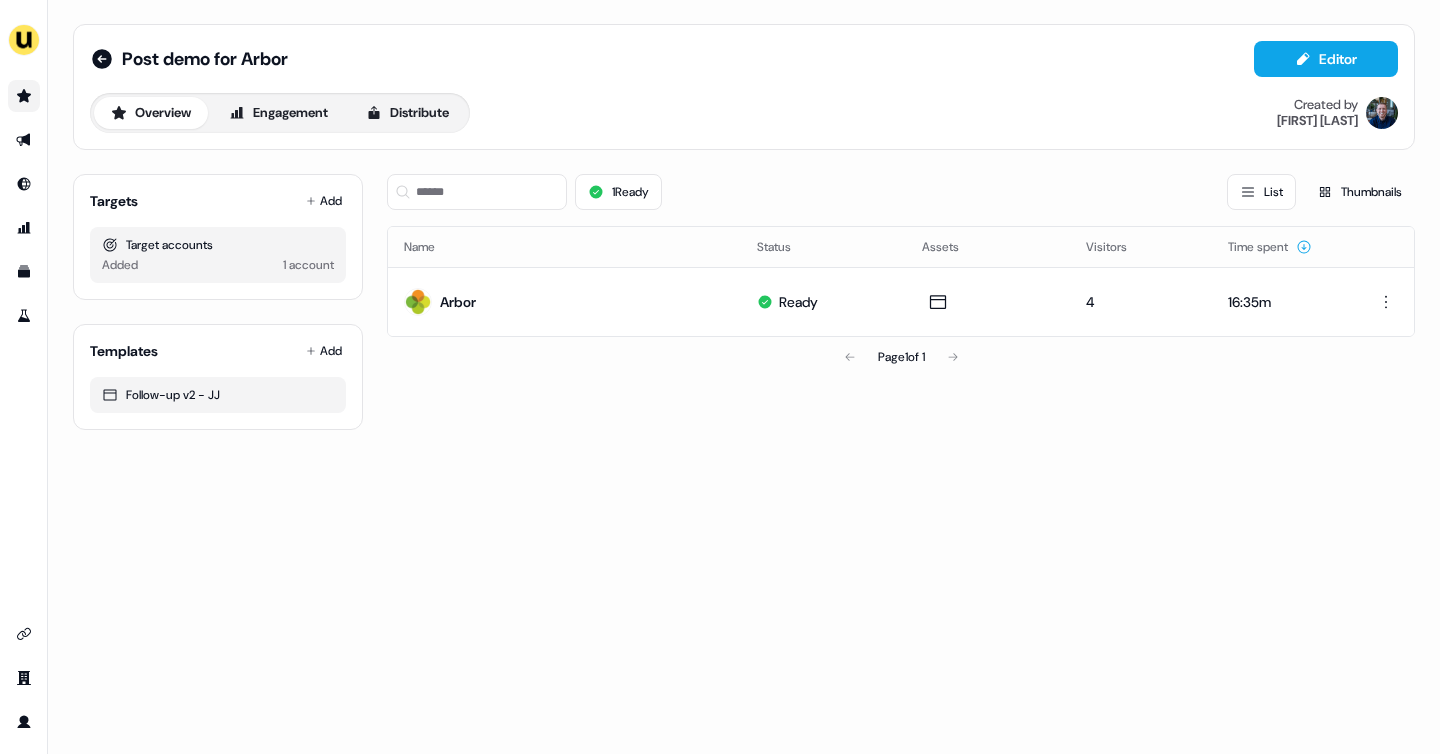 scroll, scrollTop: 0, scrollLeft: 0, axis: both 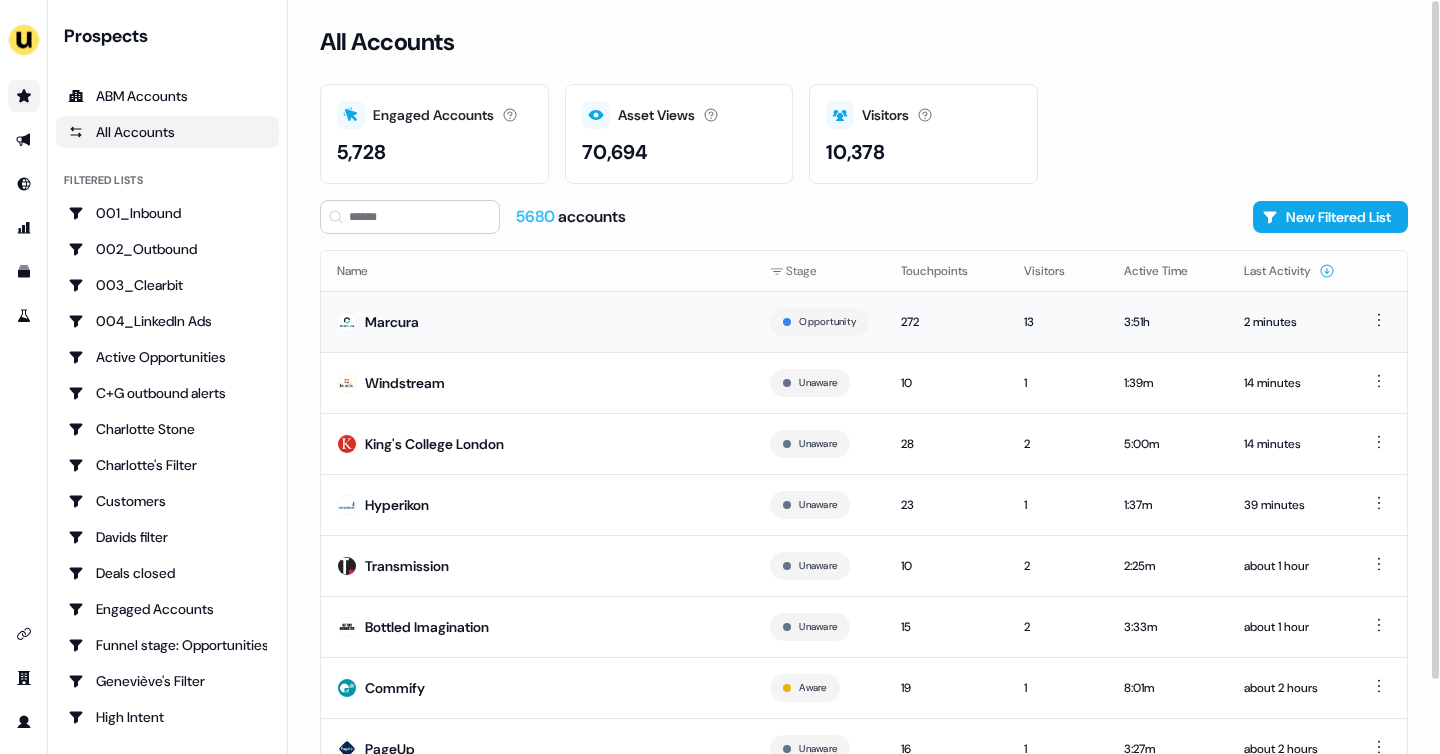 click on "Marcura" at bounding box center (537, 321) 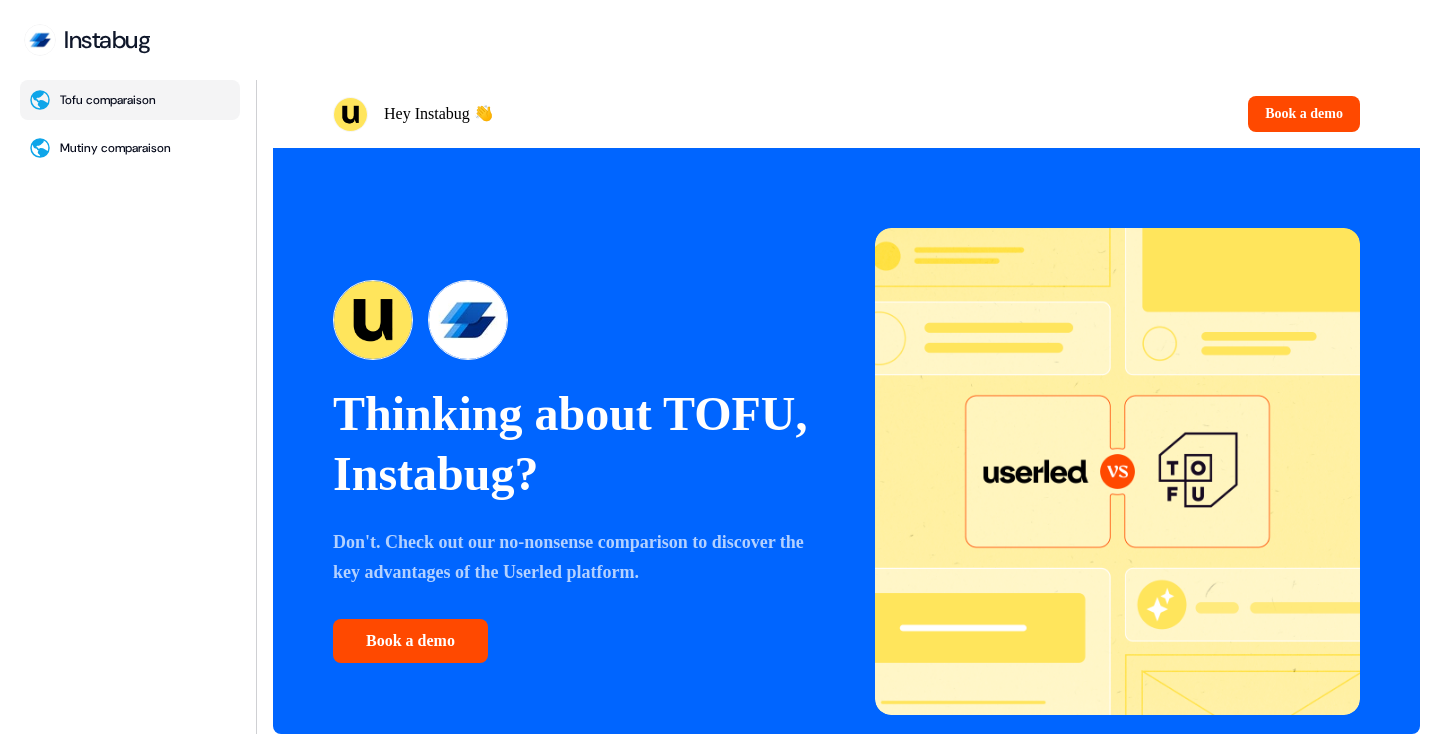 scroll, scrollTop: 0, scrollLeft: 0, axis: both 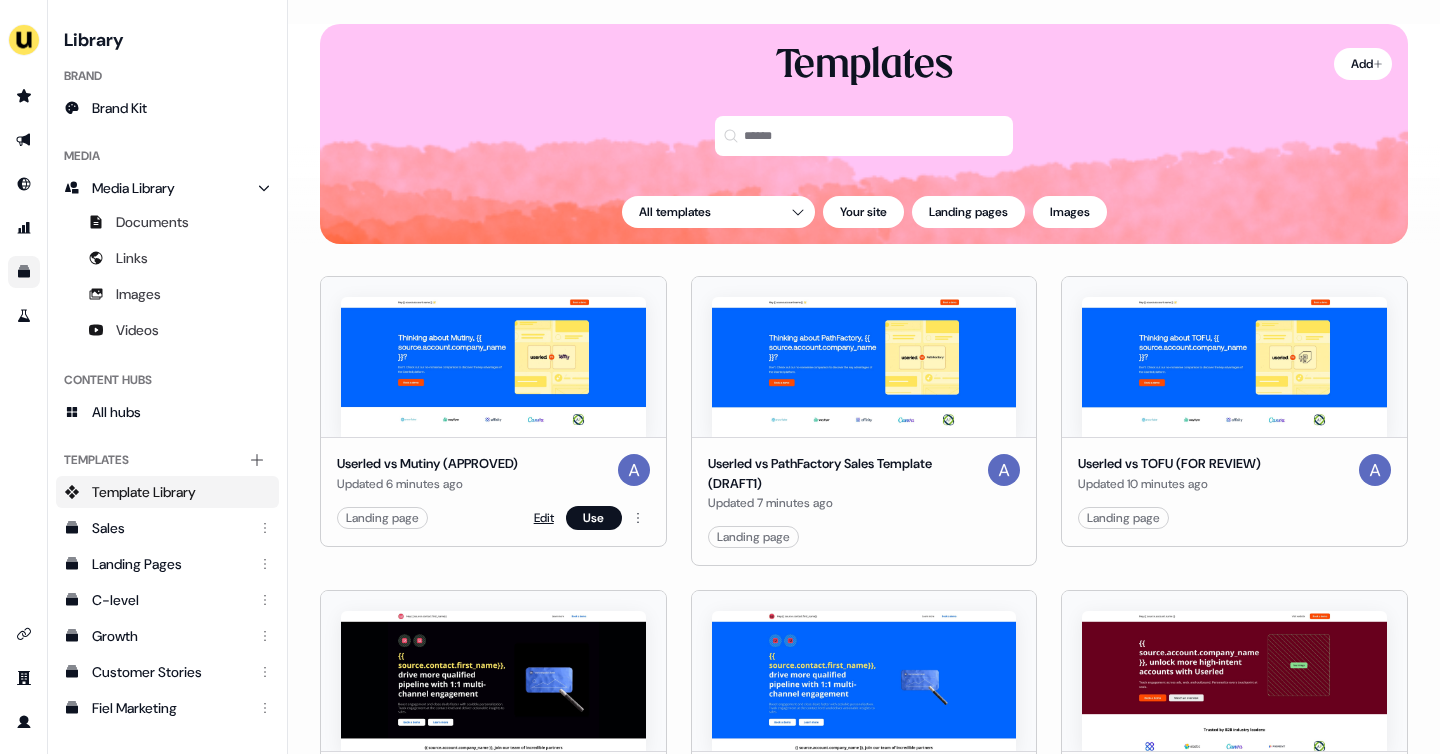 click on "Edit" at bounding box center [544, 518] 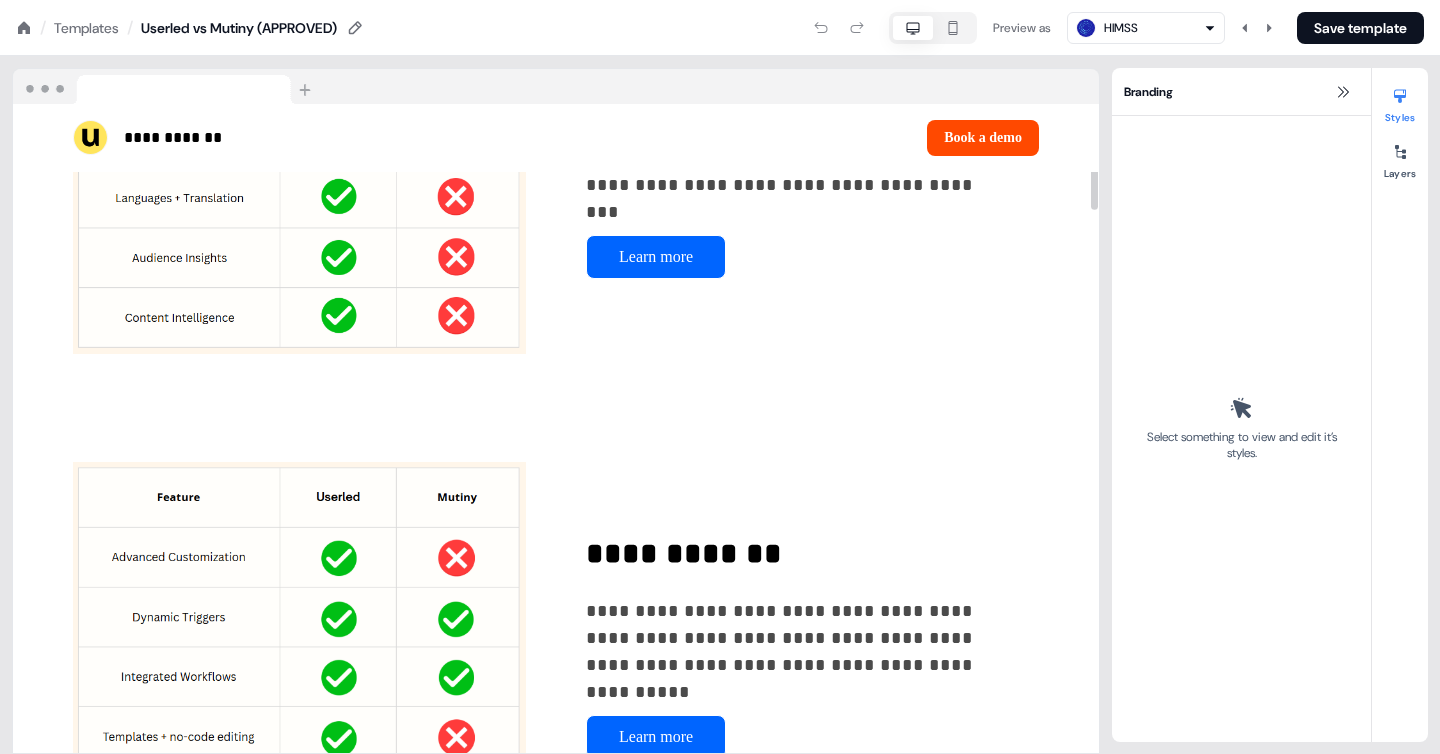 scroll, scrollTop: 0, scrollLeft: 0, axis: both 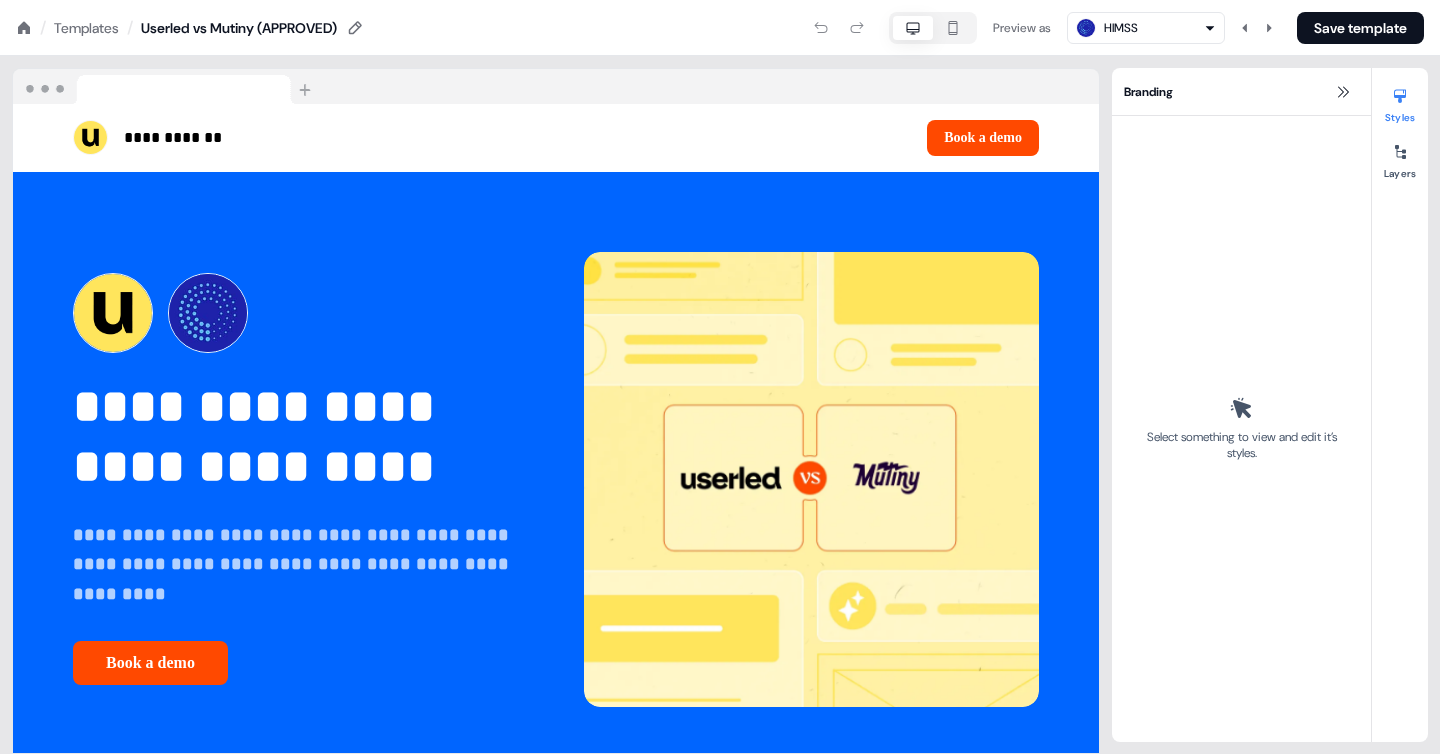 click 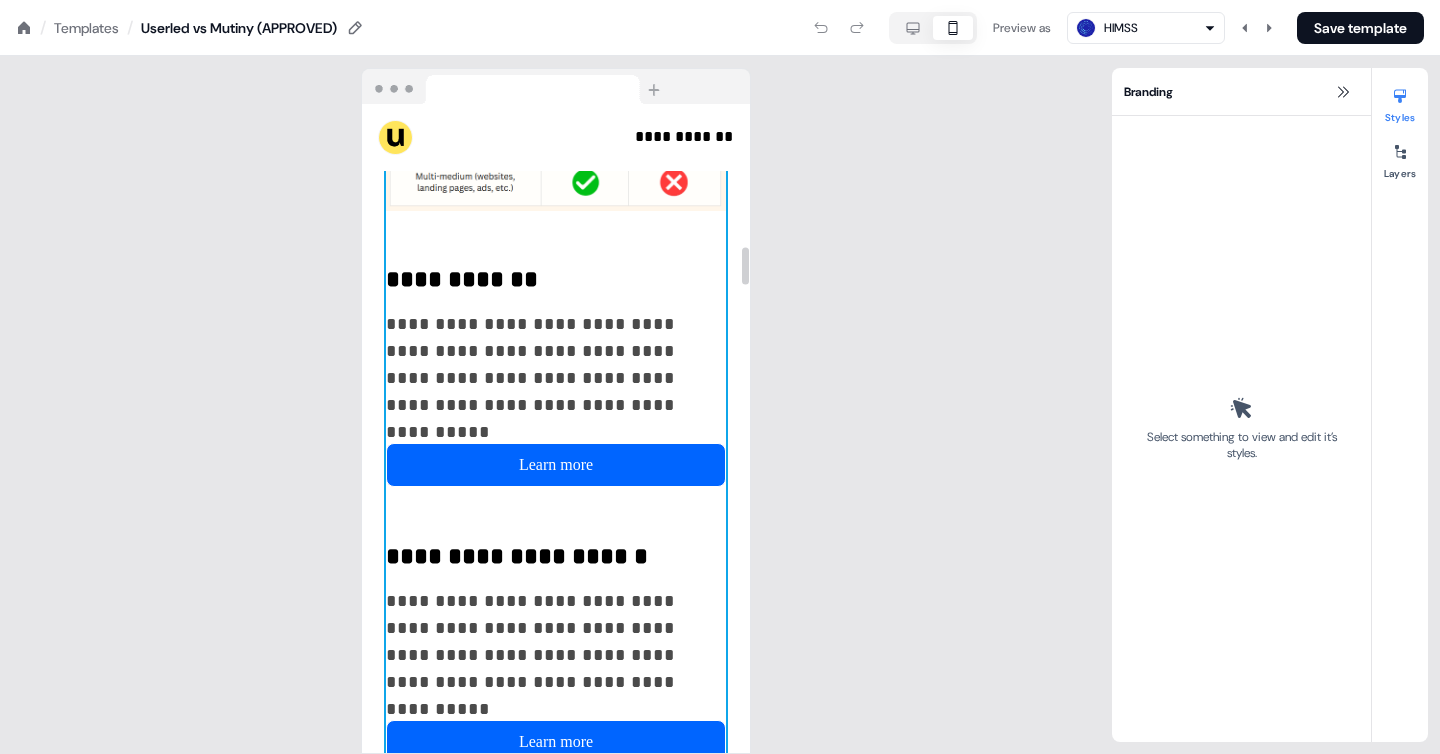 scroll, scrollTop: 2225, scrollLeft: 0, axis: vertical 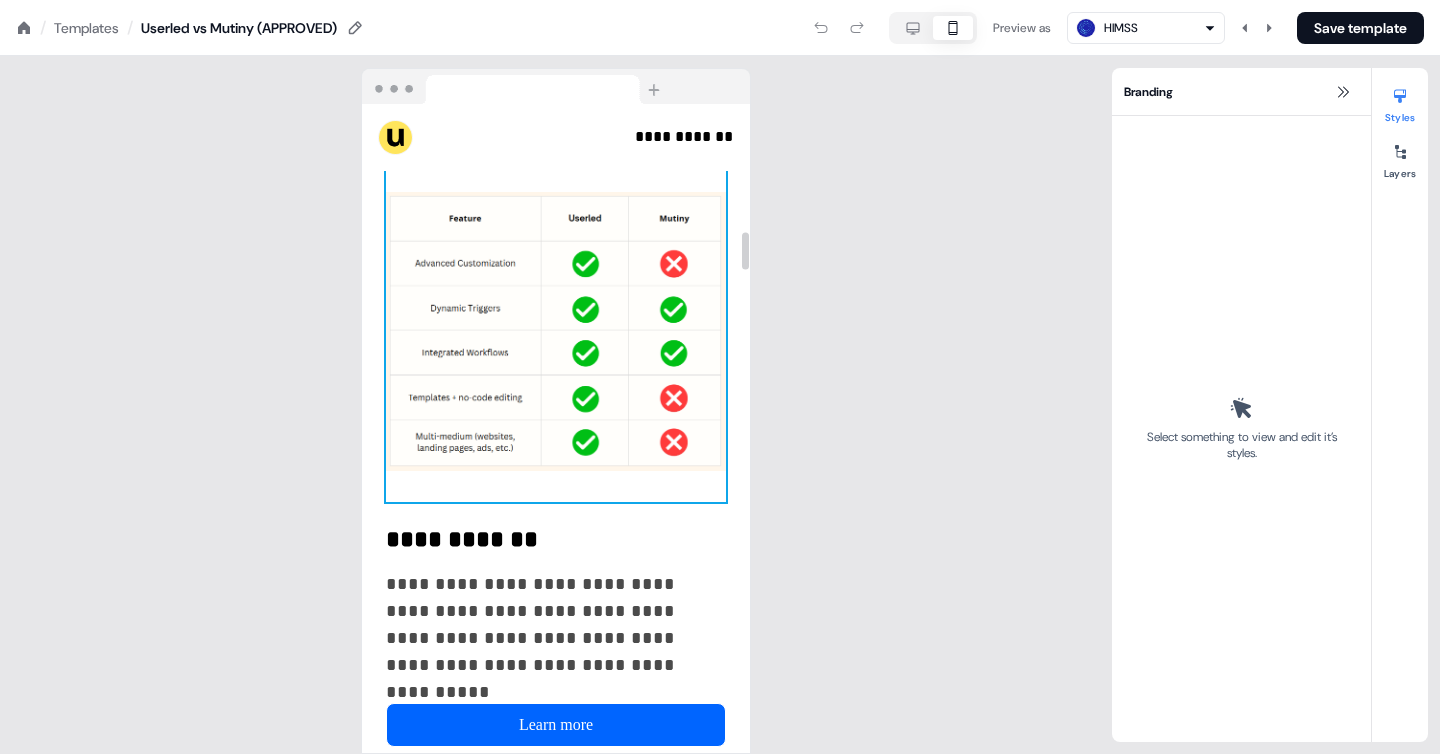 click at bounding box center [556, 332] 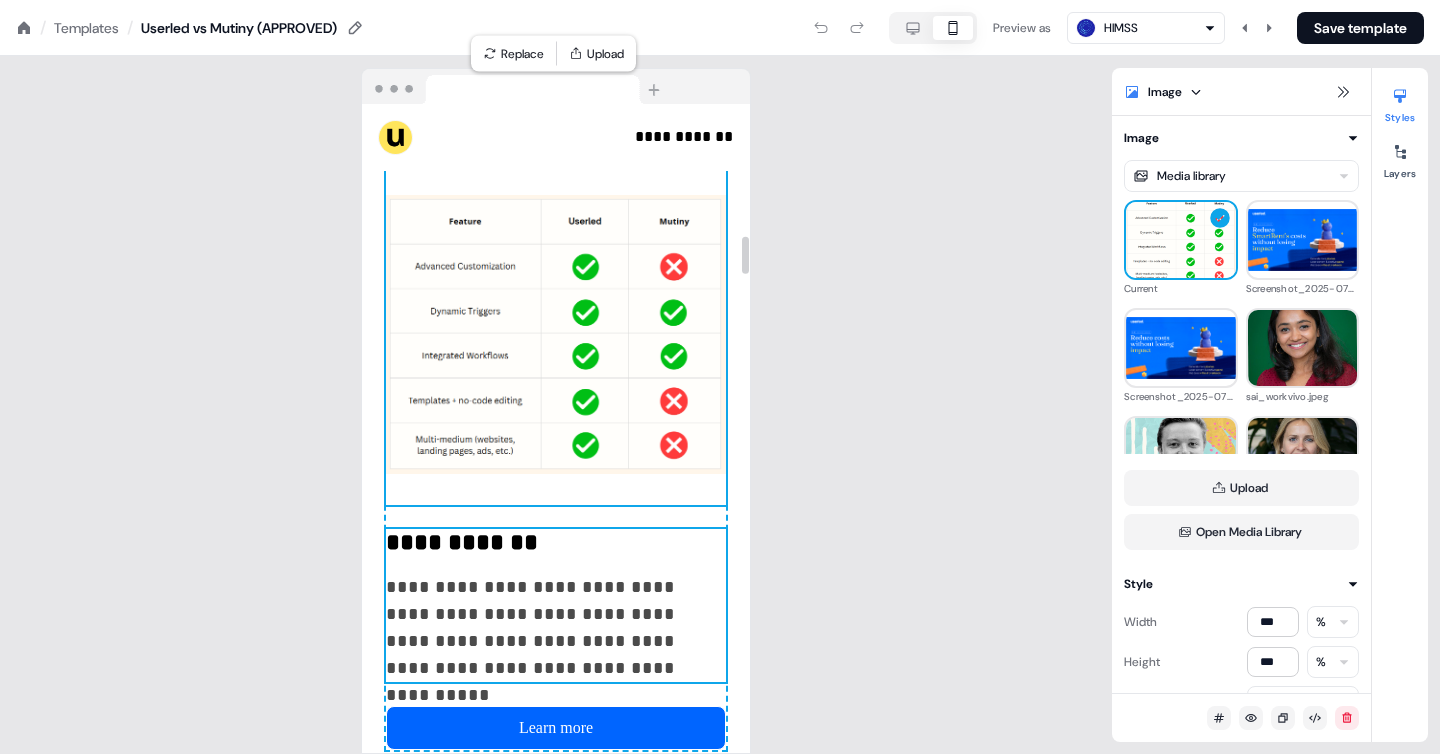scroll, scrollTop: 2299, scrollLeft: 0, axis: vertical 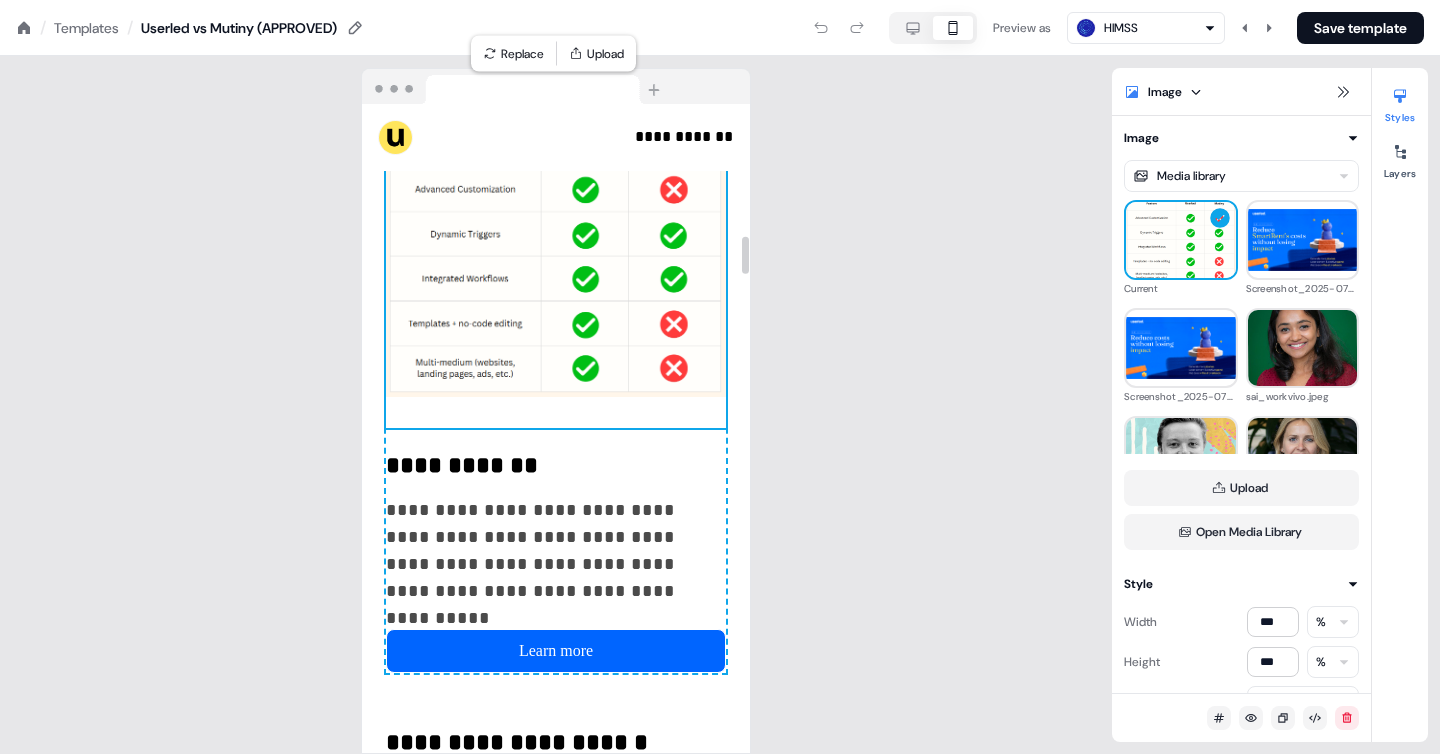 click on "**********" at bounding box center [556, 380] 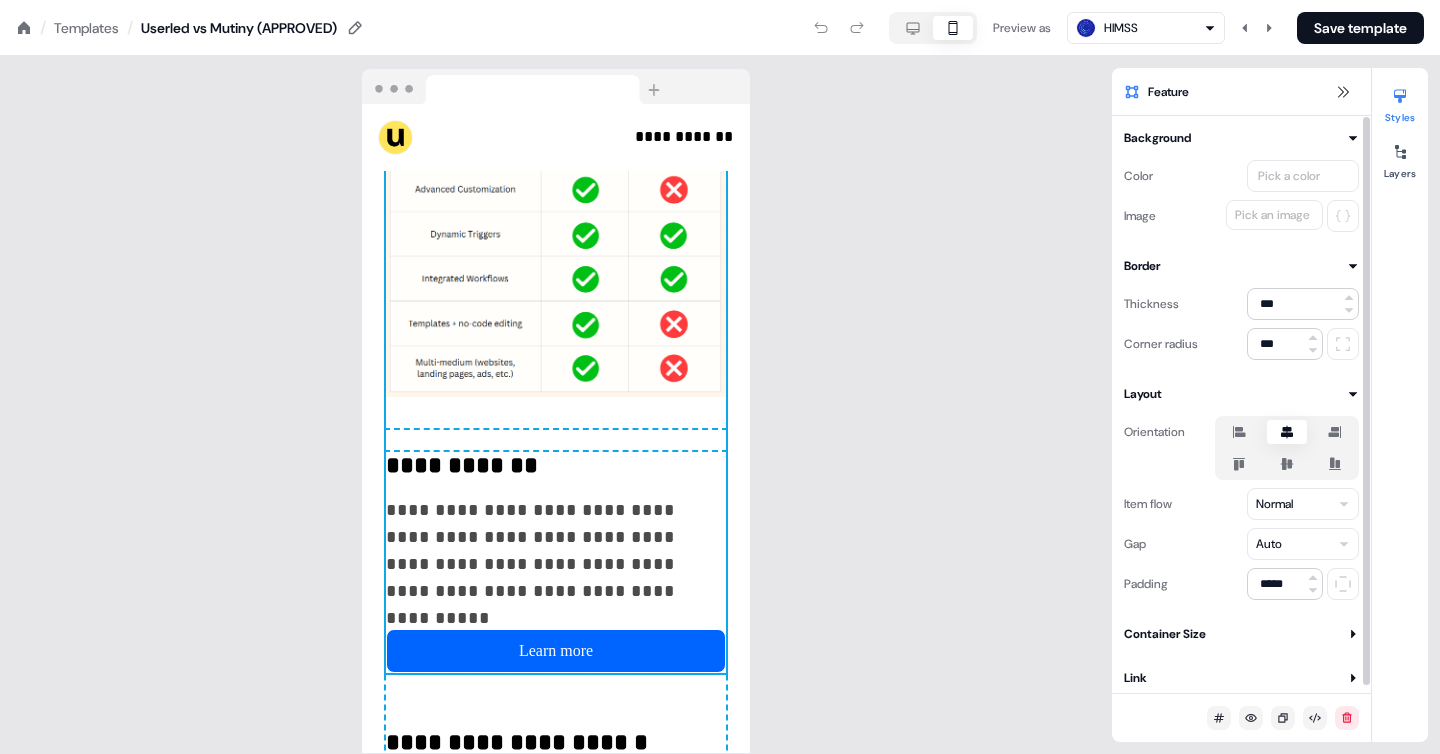 click on "**********" at bounding box center [720, 0] 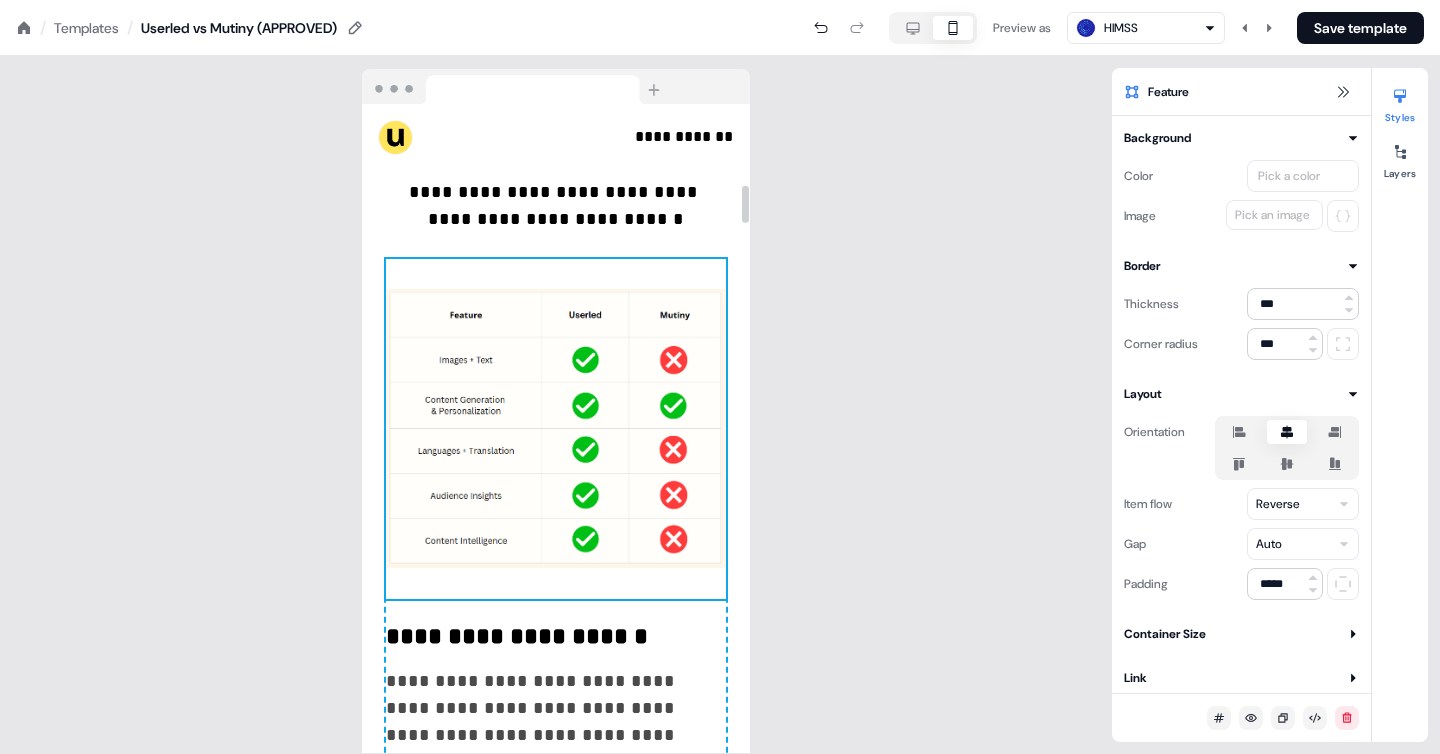scroll, scrollTop: 1497, scrollLeft: 0, axis: vertical 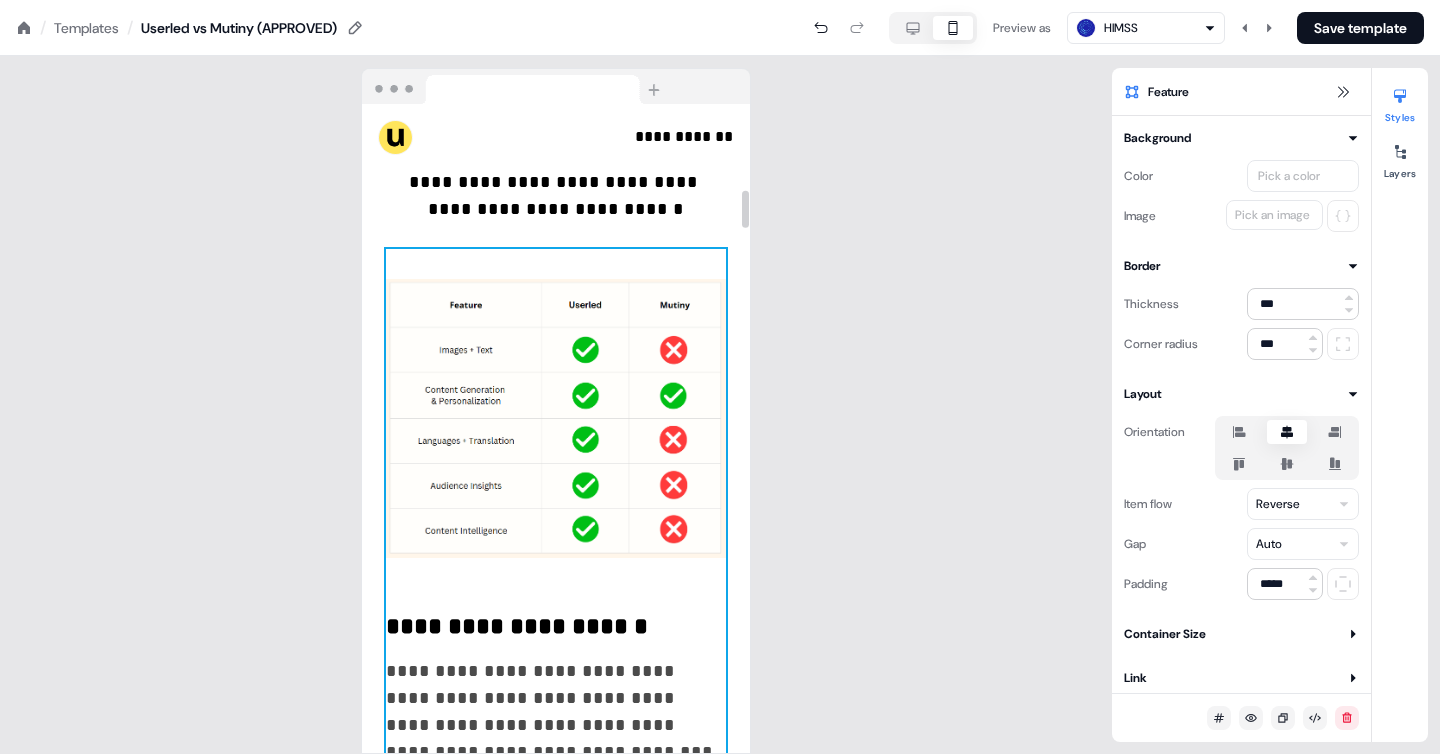 click on "**********" at bounding box center (556, 541) 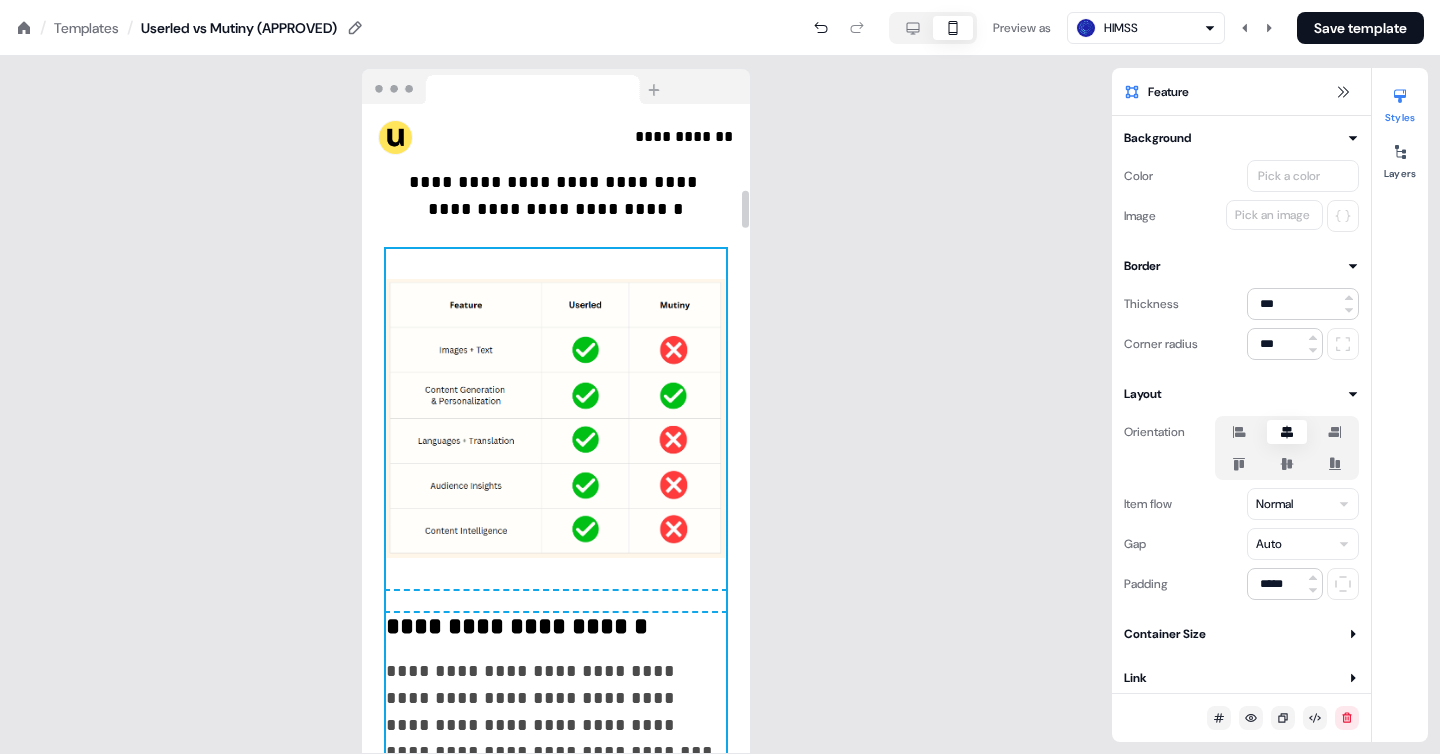 click on "**********" at bounding box center (556, 541) 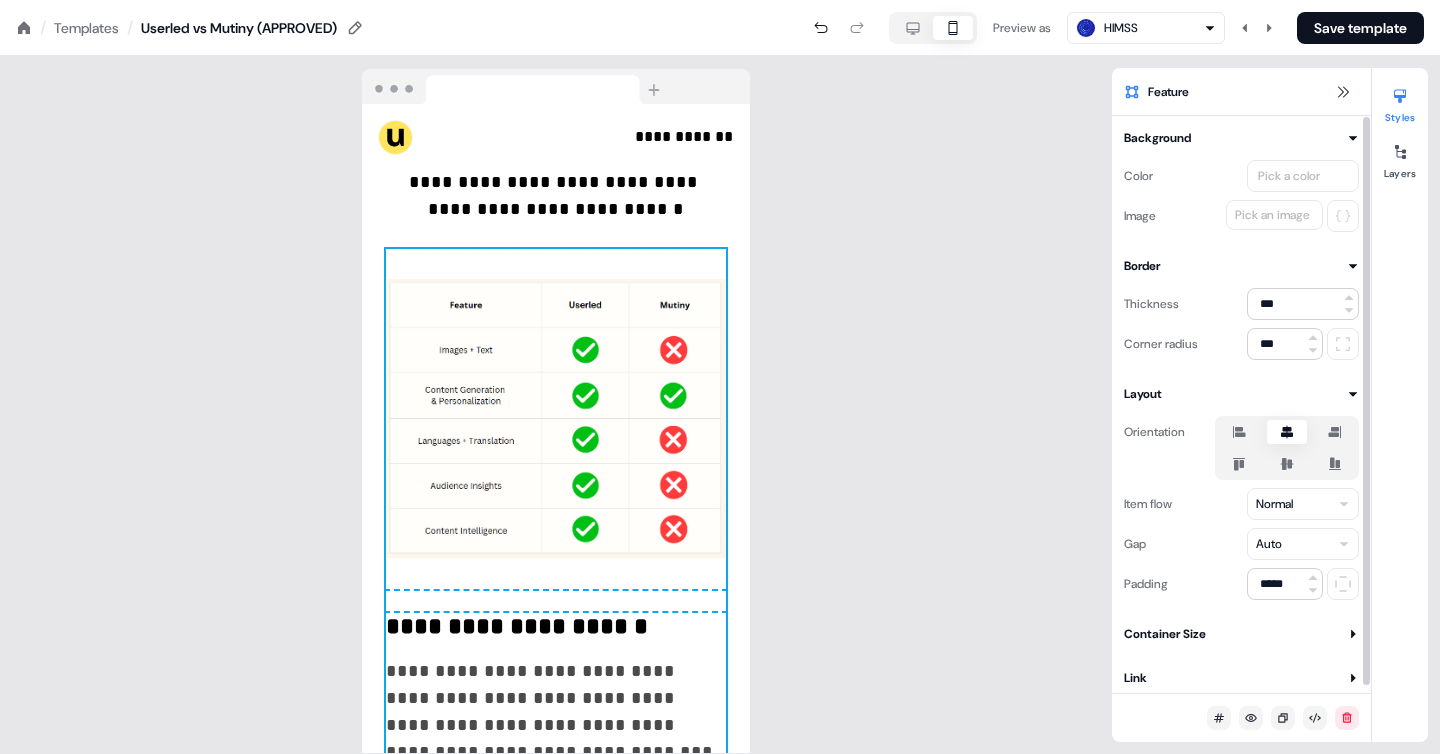 click on "**********" at bounding box center (720, 0) 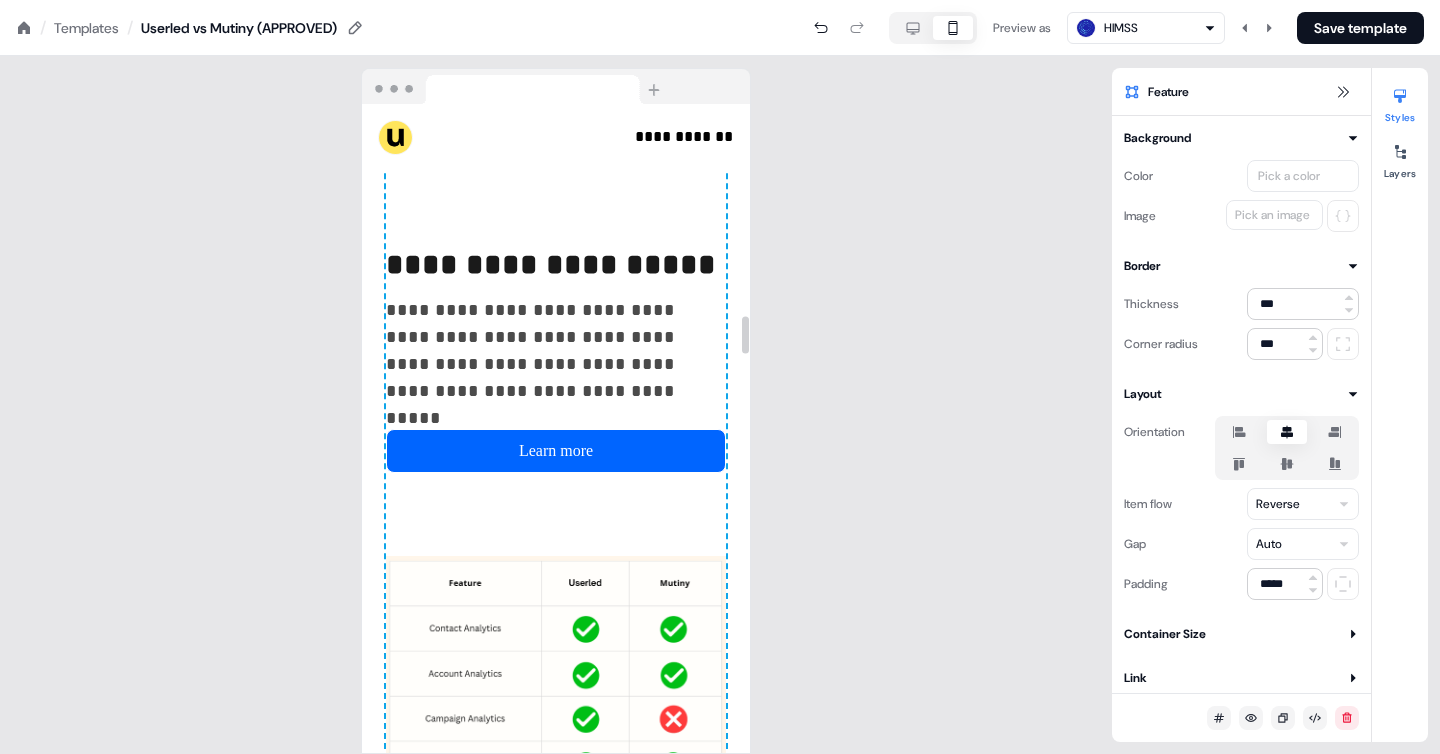 scroll, scrollTop: 3283, scrollLeft: 0, axis: vertical 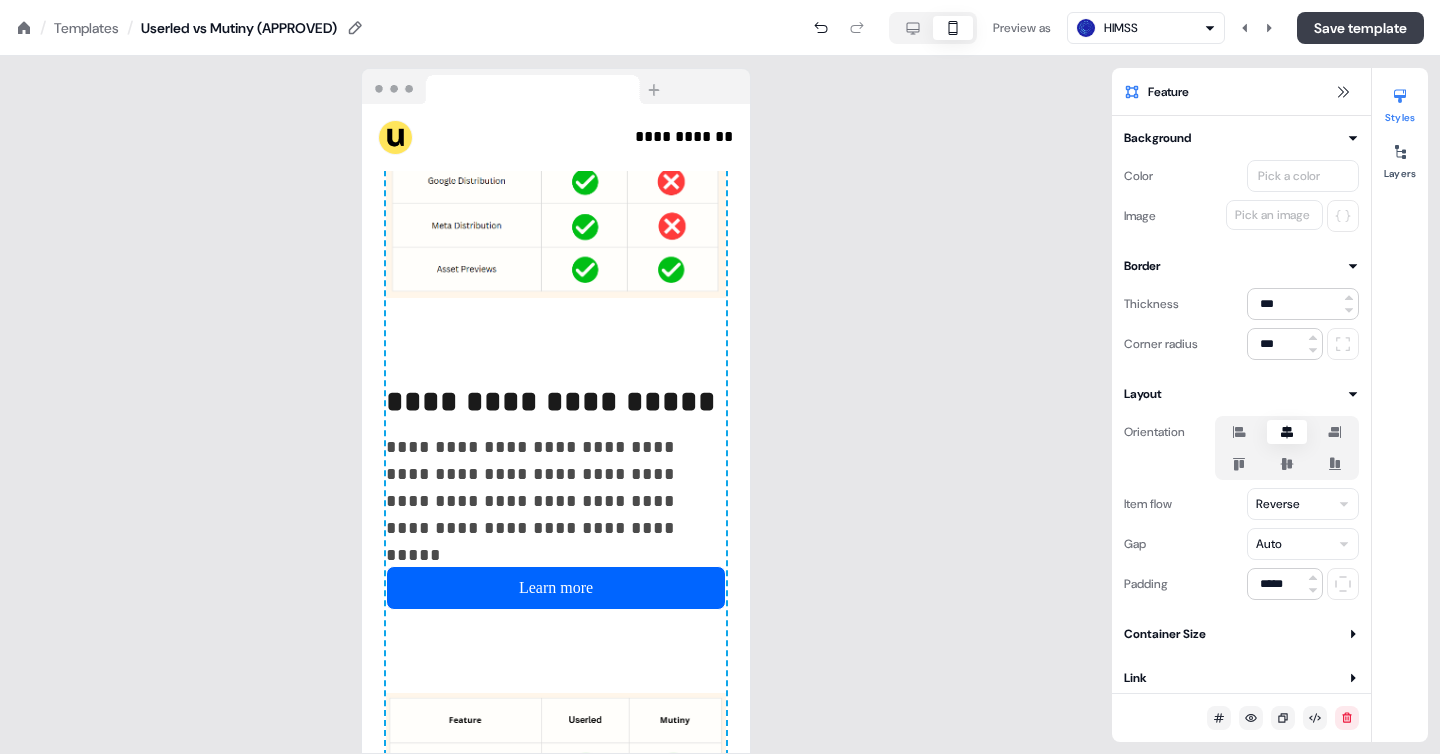 click on "Save template" at bounding box center [1360, 28] 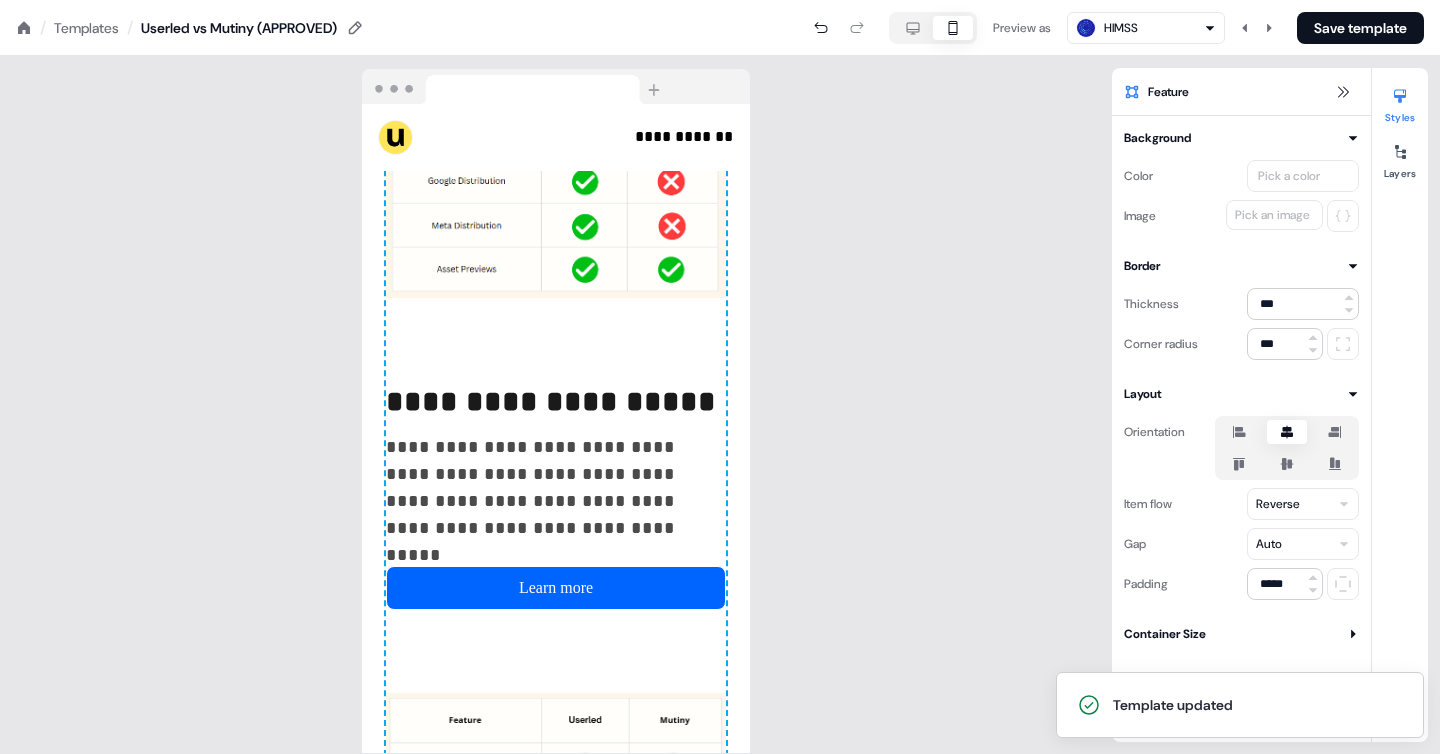 click on "Templates" at bounding box center [86, 28] 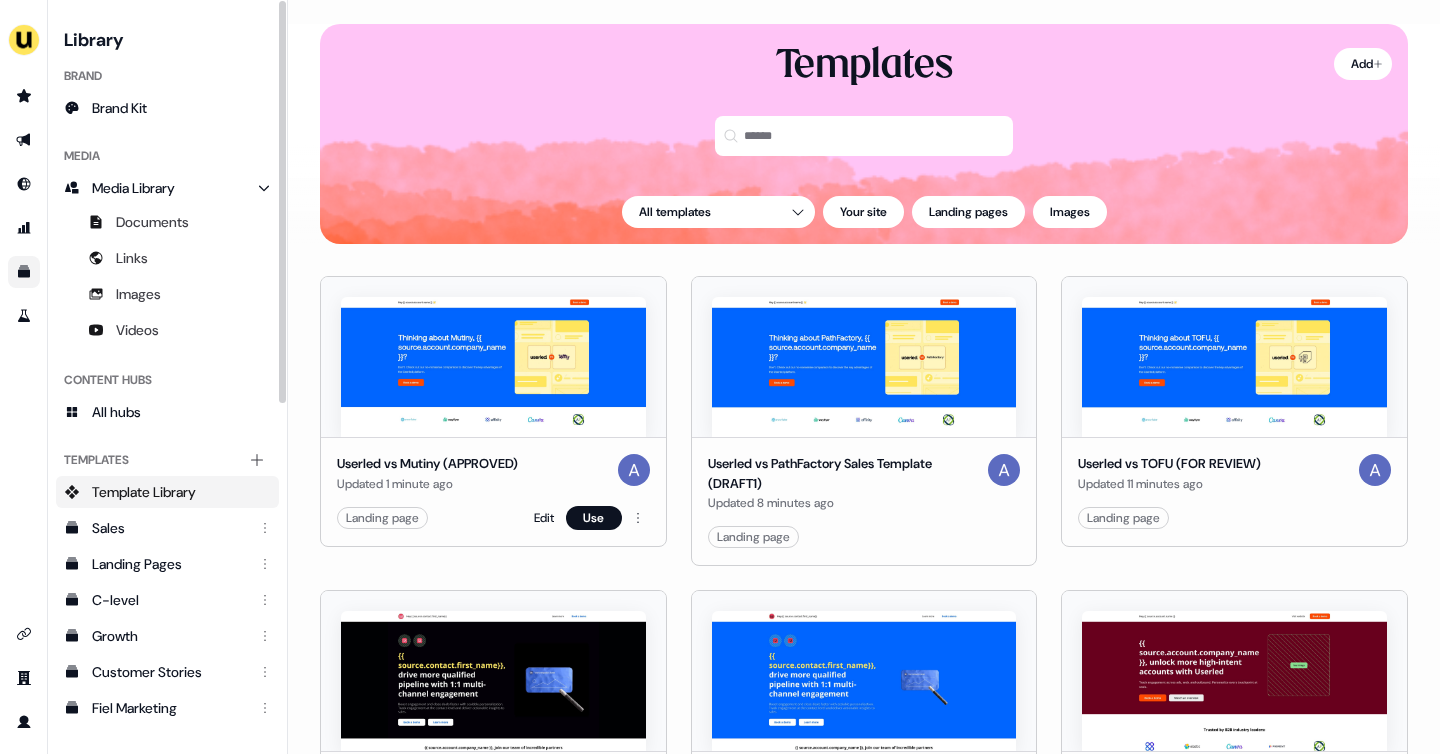 click on "Edit Use" at bounding box center (592, 518) 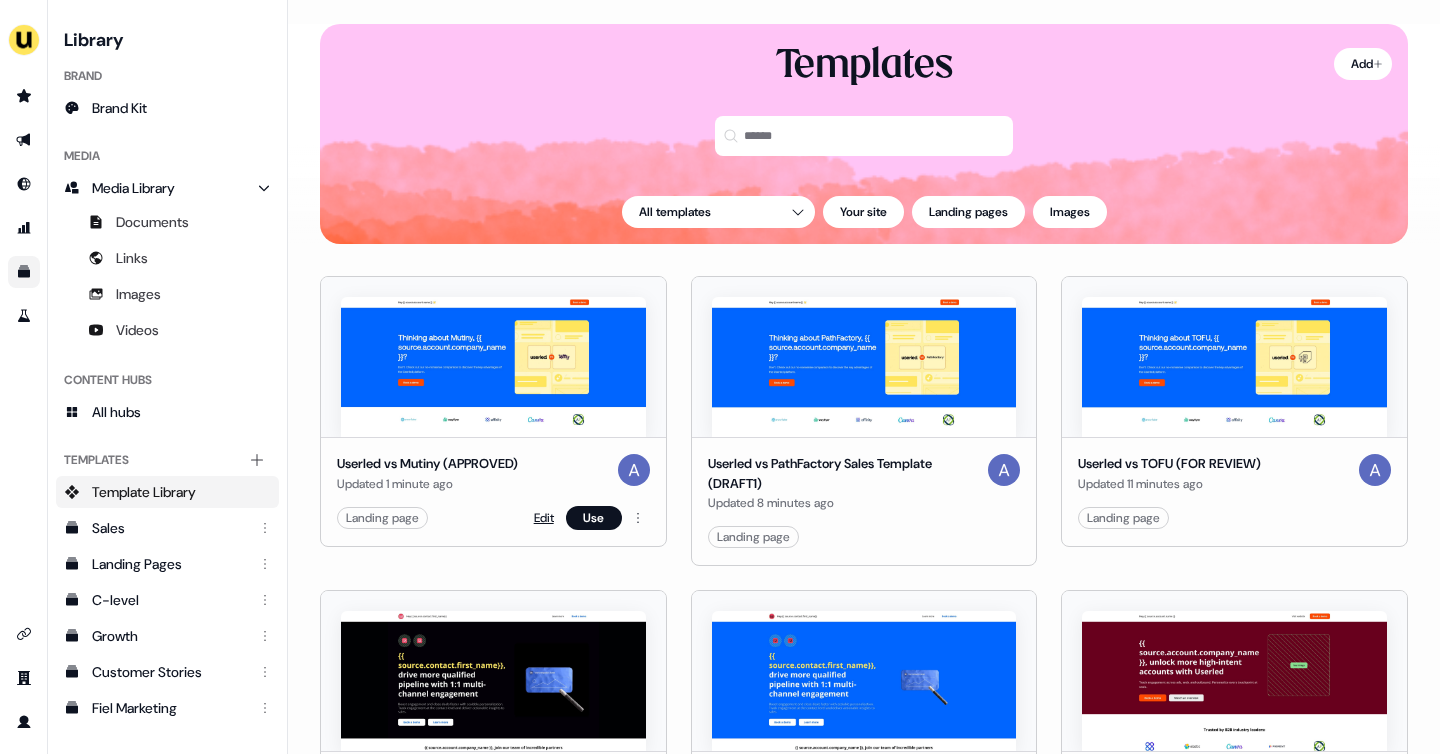click on "Edit" at bounding box center (544, 518) 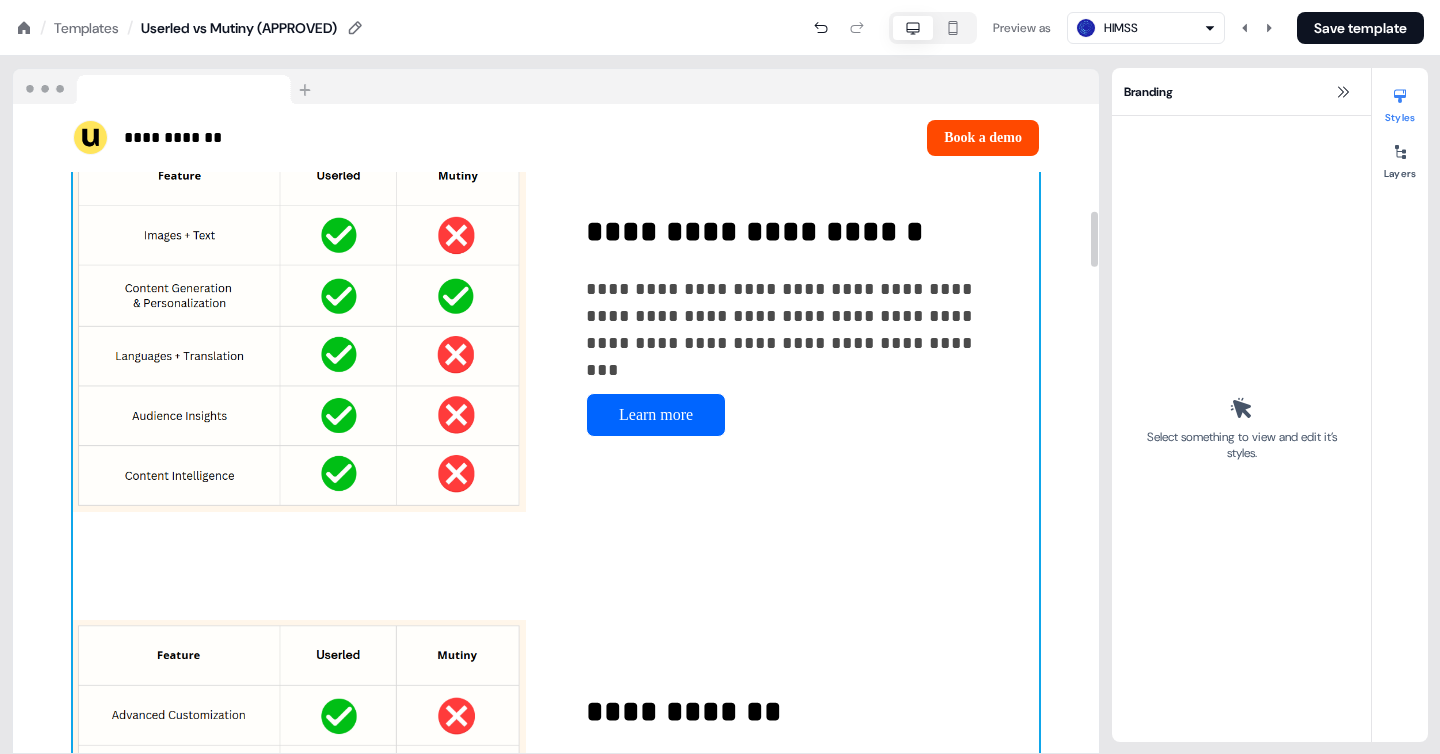 scroll, scrollTop: 1240, scrollLeft: 0, axis: vertical 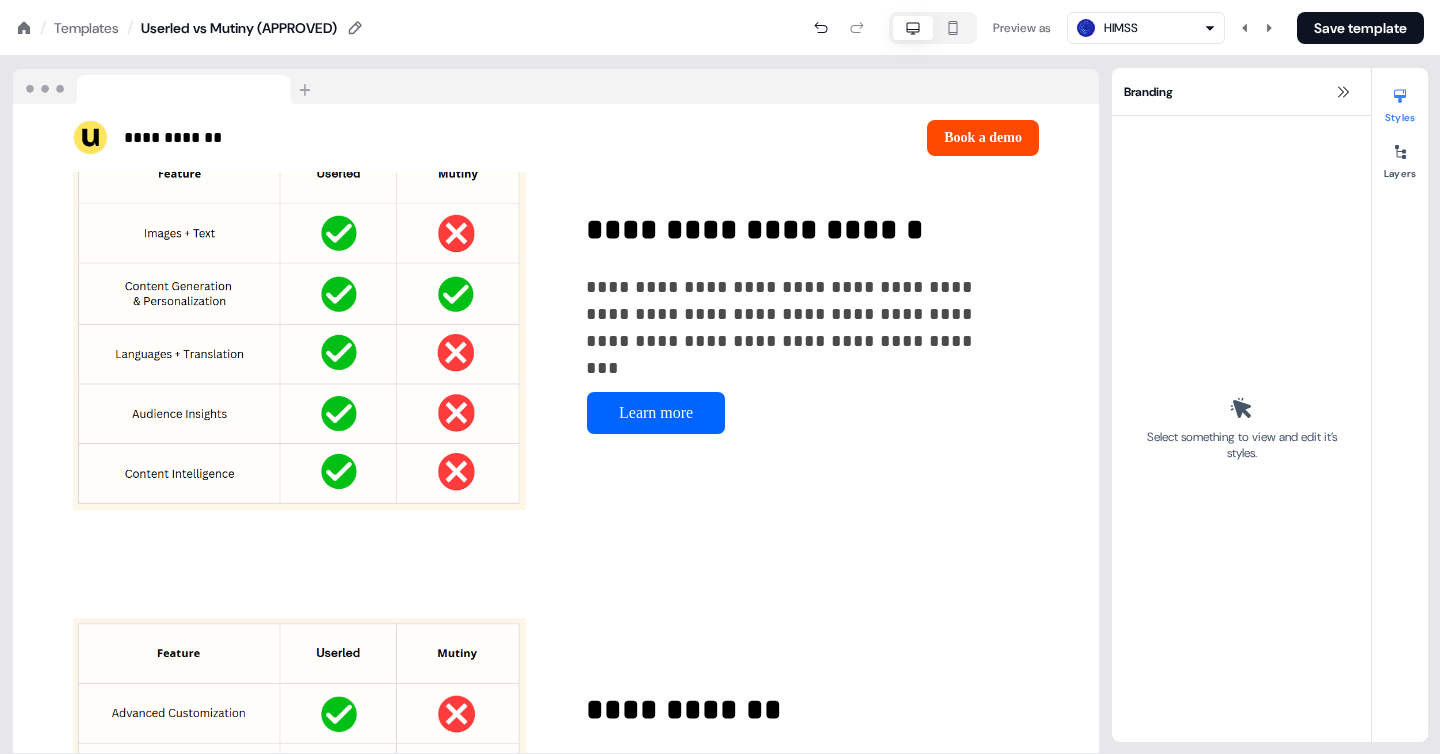 click at bounding box center (953, 28) 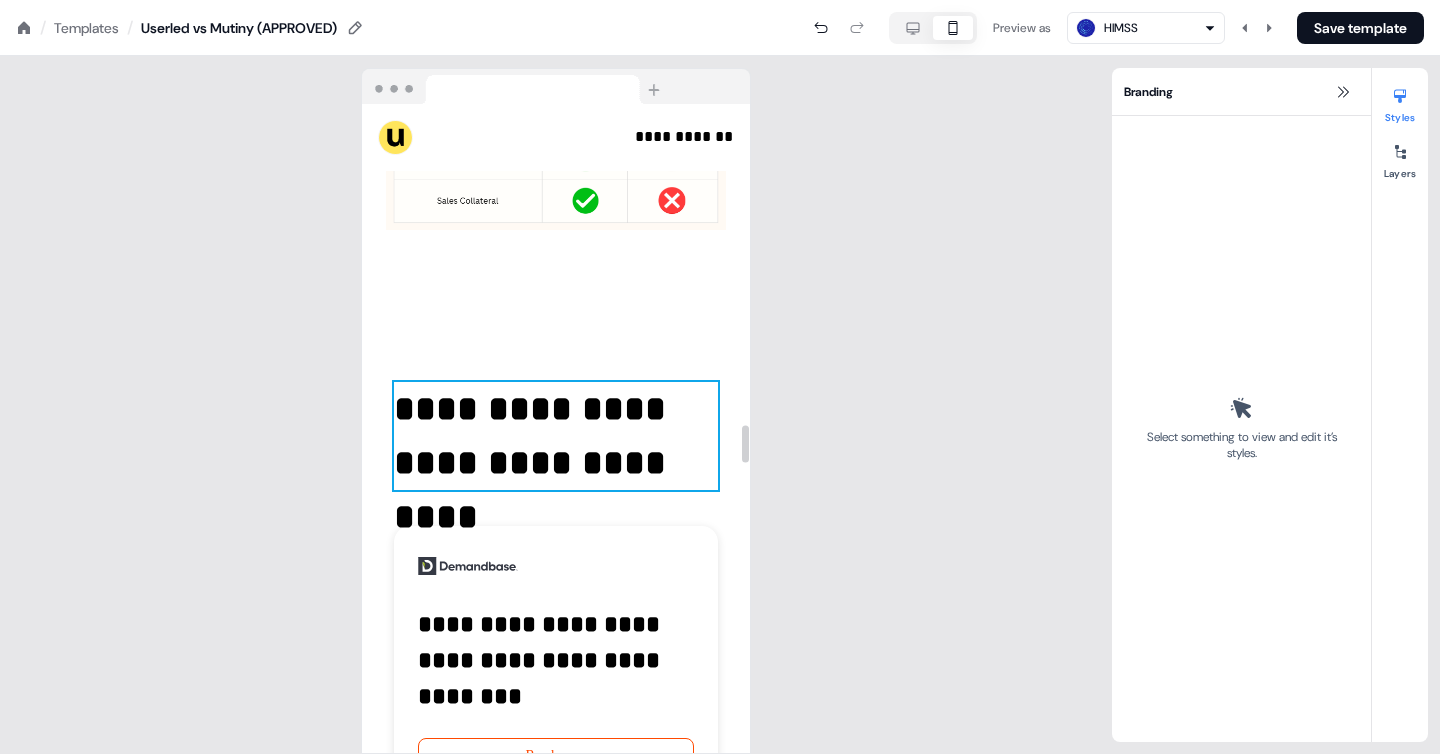 scroll, scrollTop: 5591, scrollLeft: 0, axis: vertical 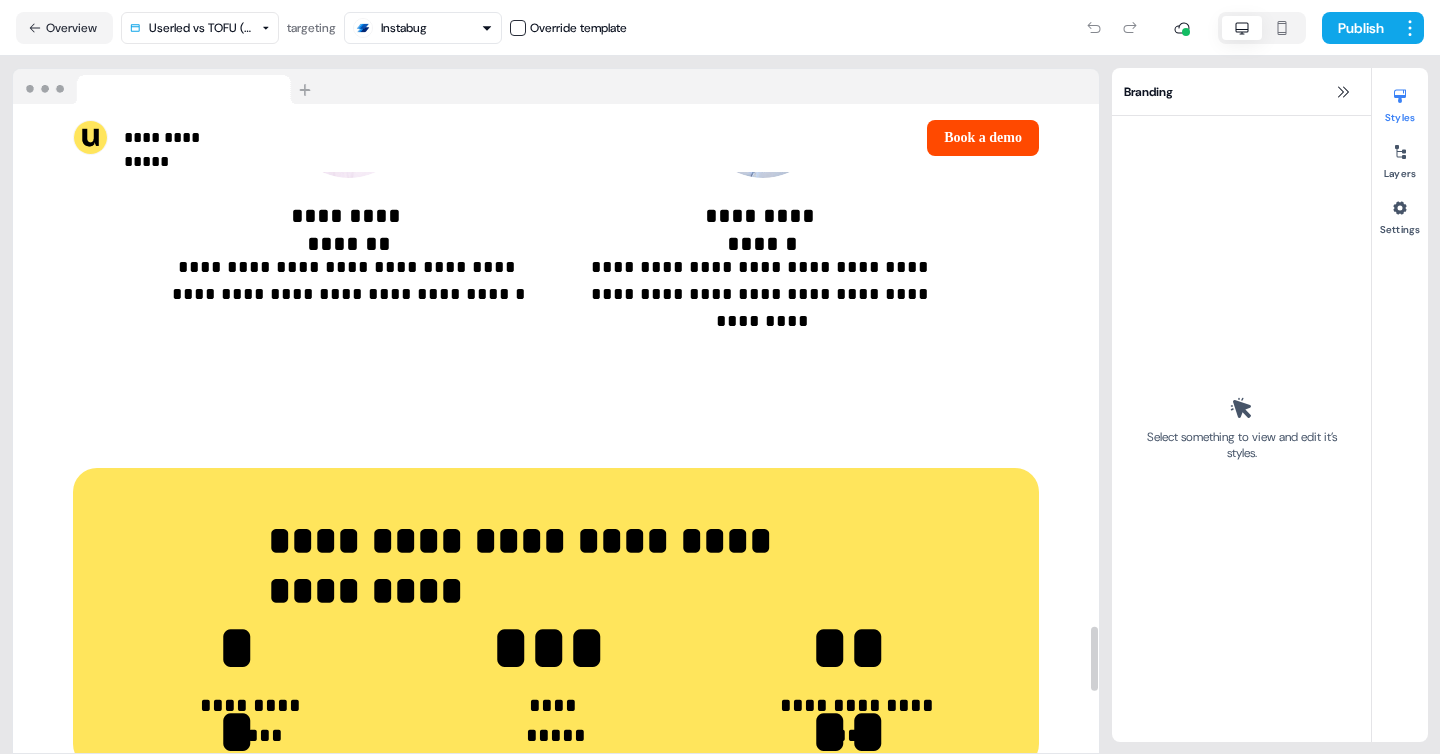 click on "**********" at bounding box center (720, 377) 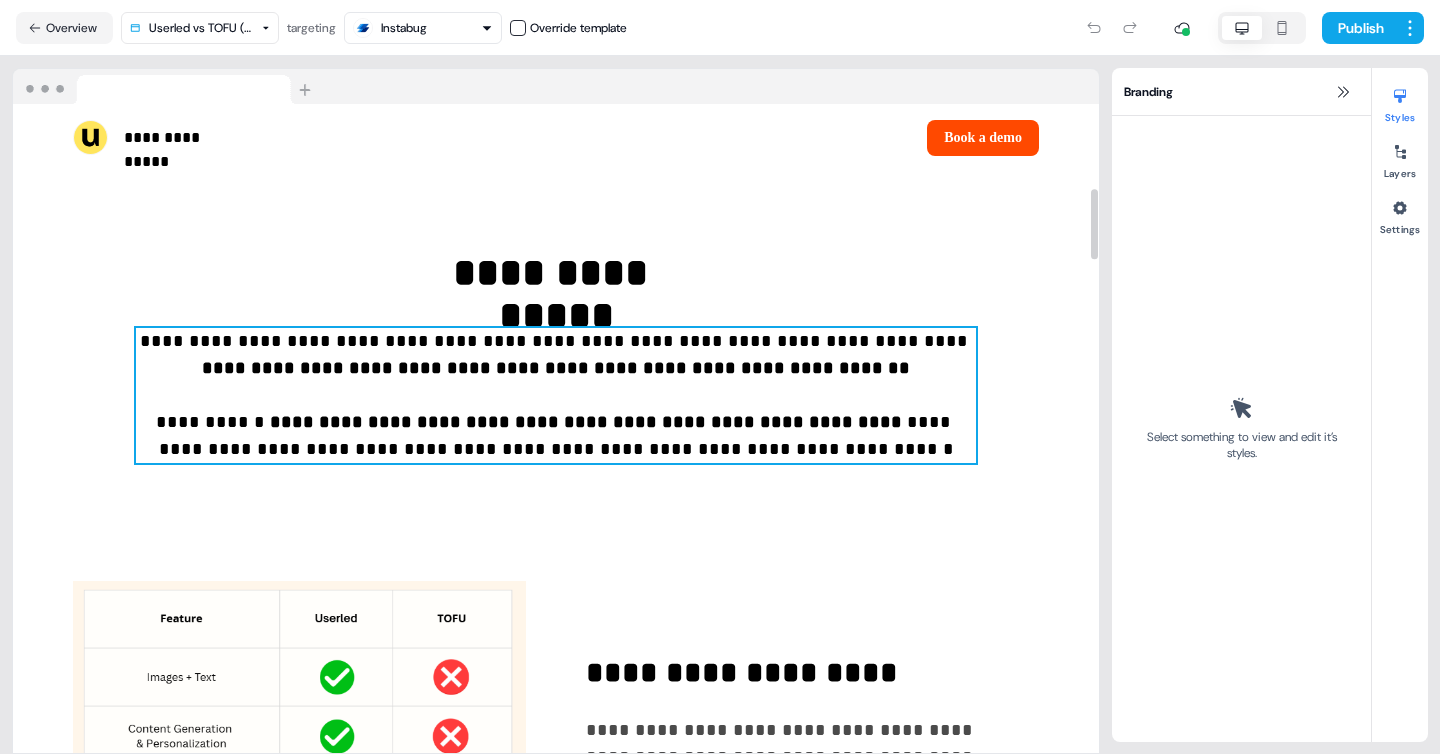scroll, scrollTop: 770, scrollLeft: 0, axis: vertical 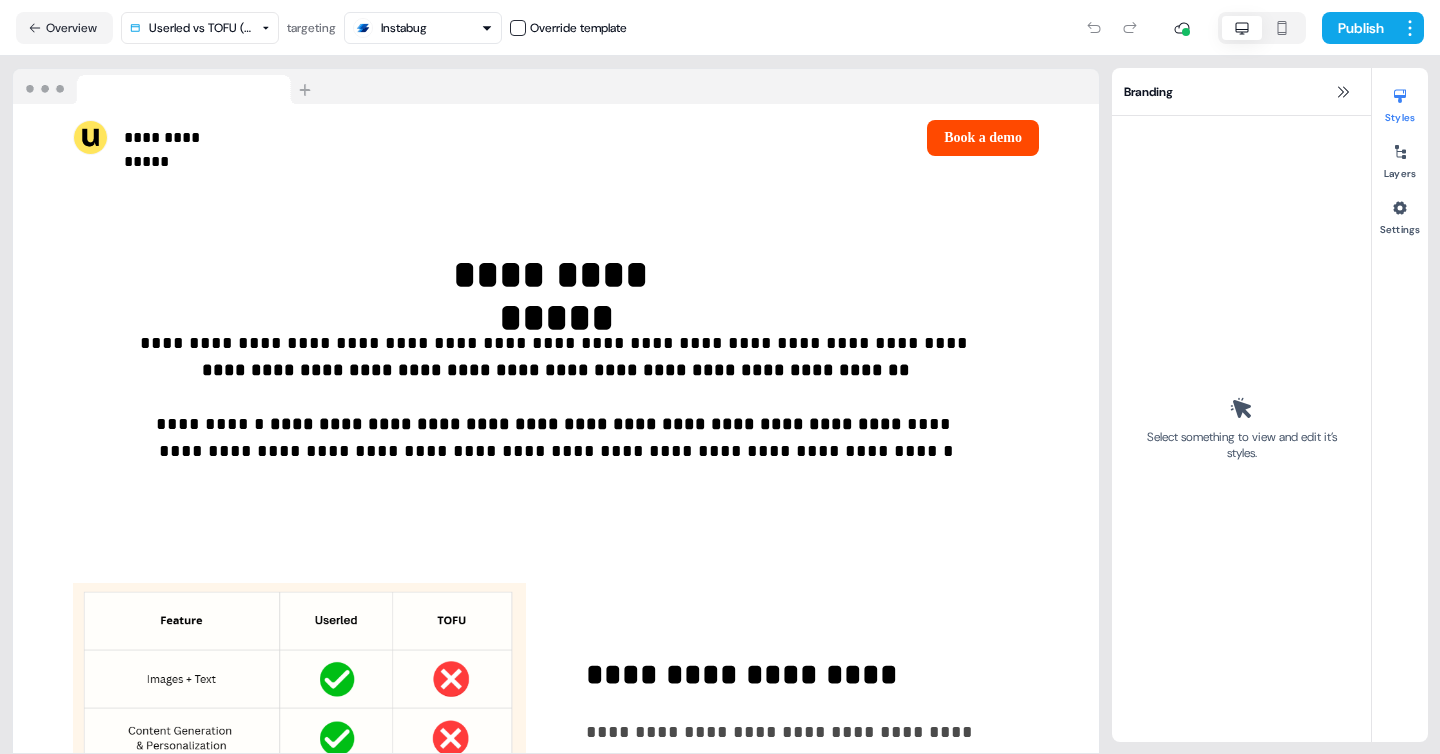 click 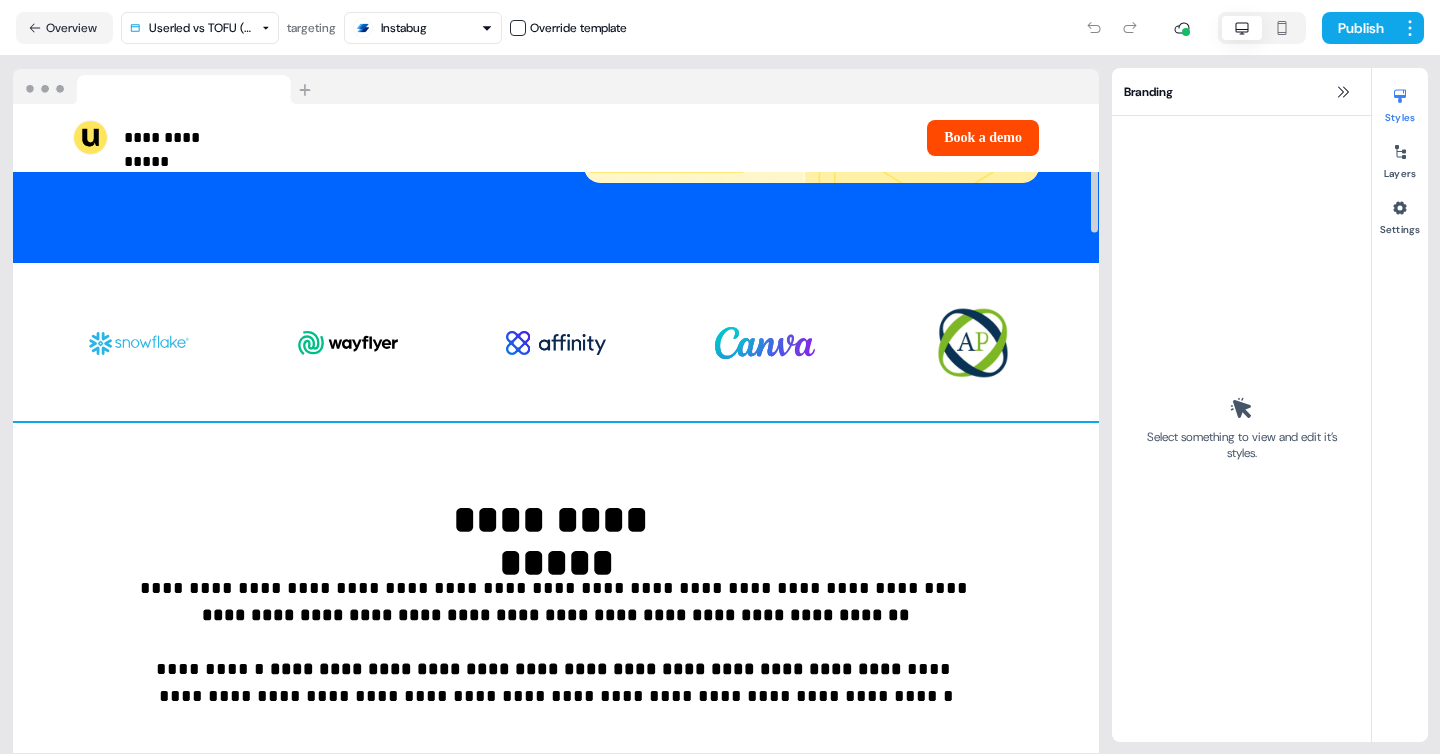 scroll, scrollTop: 529, scrollLeft: 0, axis: vertical 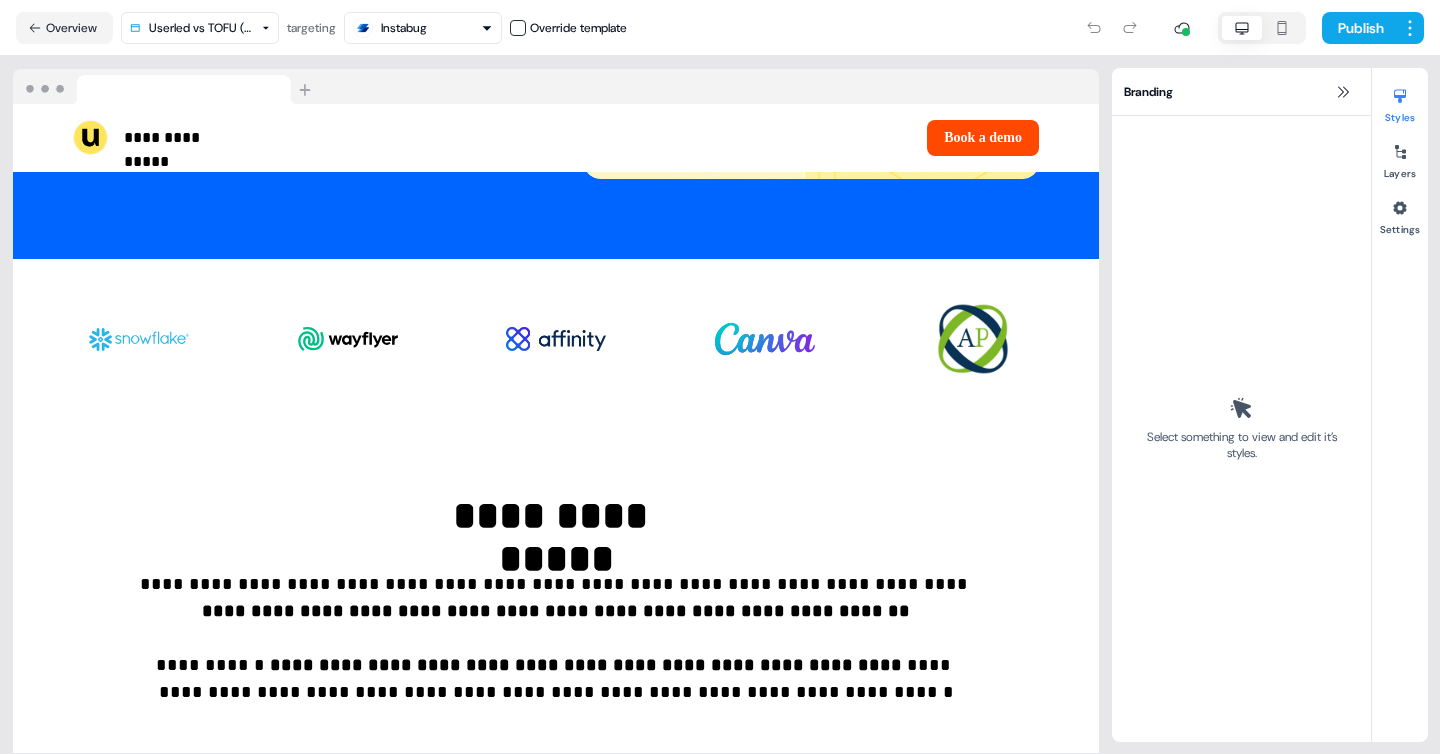 click 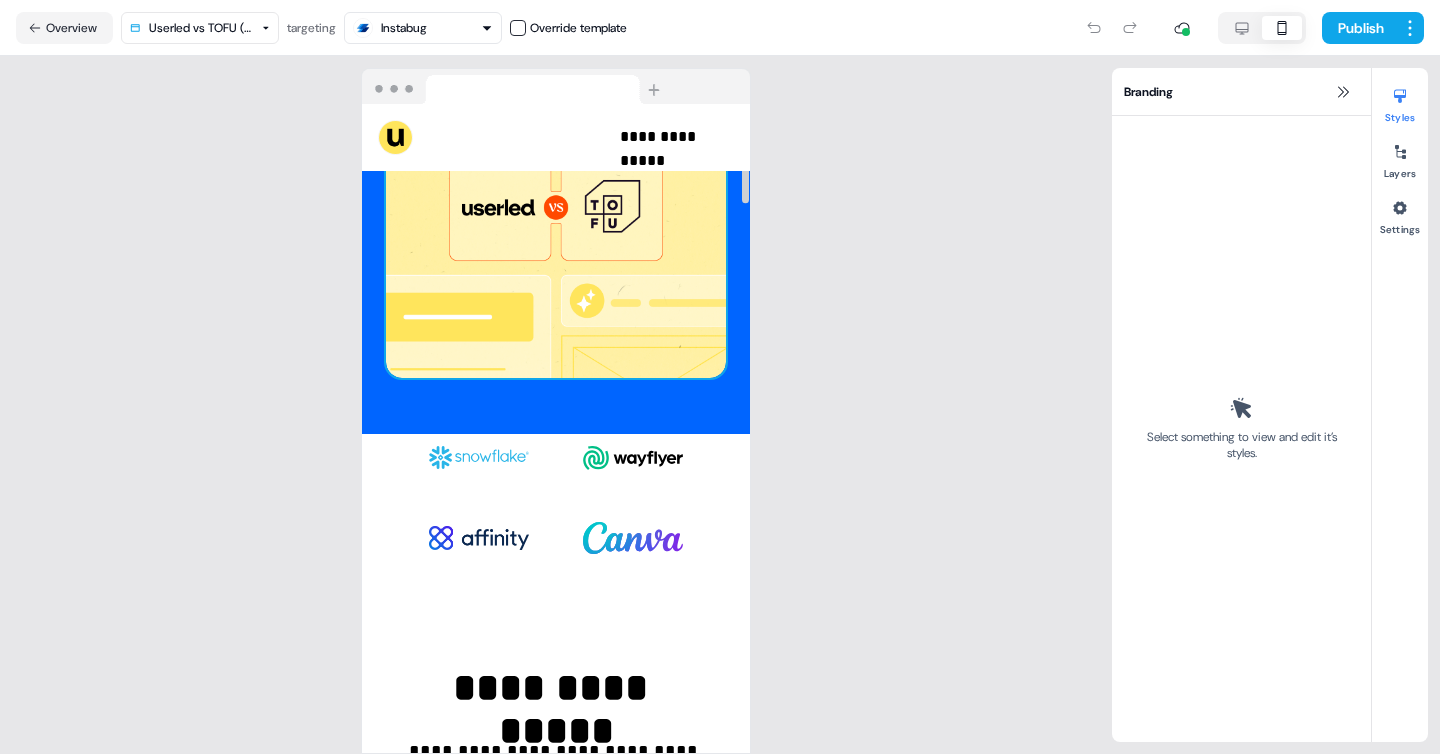 scroll, scrollTop: 651, scrollLeft: 0, axis: vertical 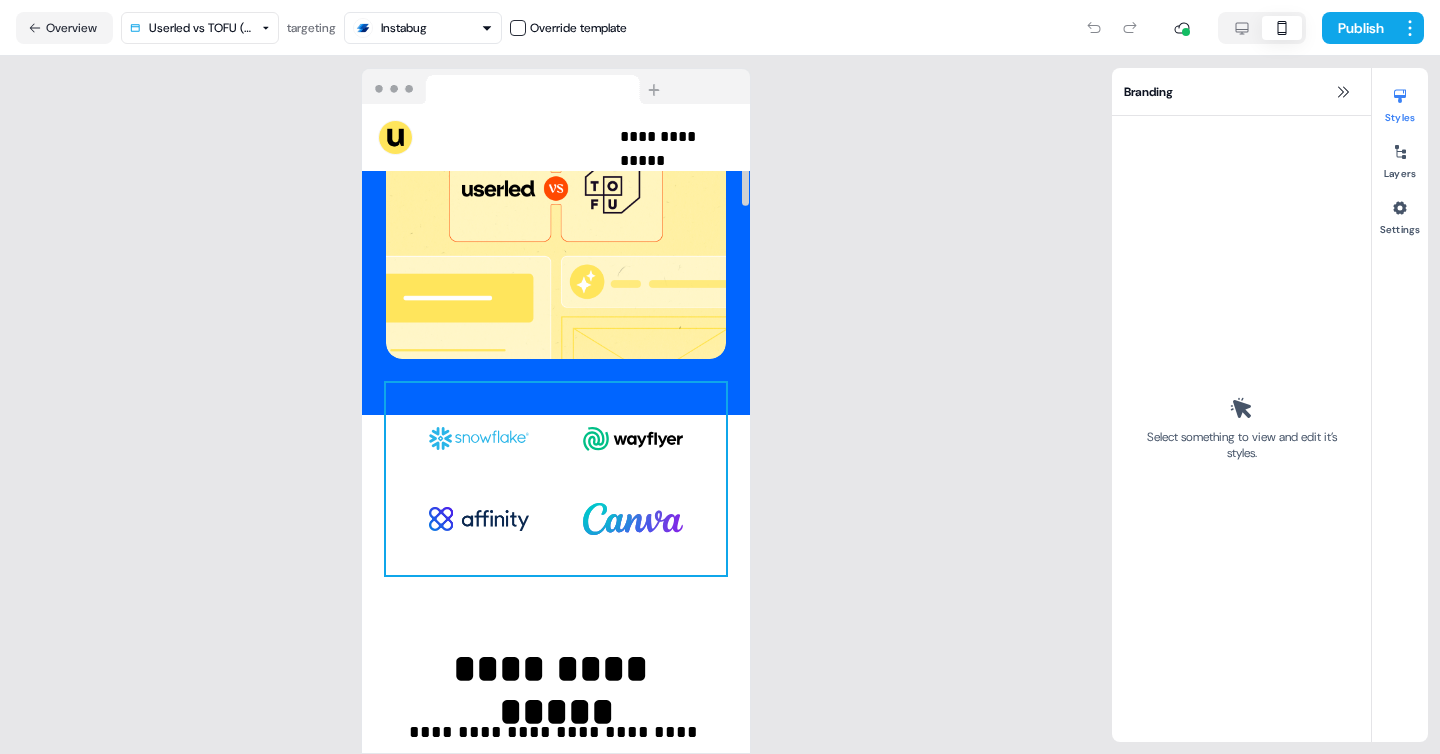 click on "To pick up a draggable item, press the space bar.
While dragging, use the arrow keys to move the item.
Press space again to drop the item in its new position, or press escape to cancel." at bounding box center (556, 479) 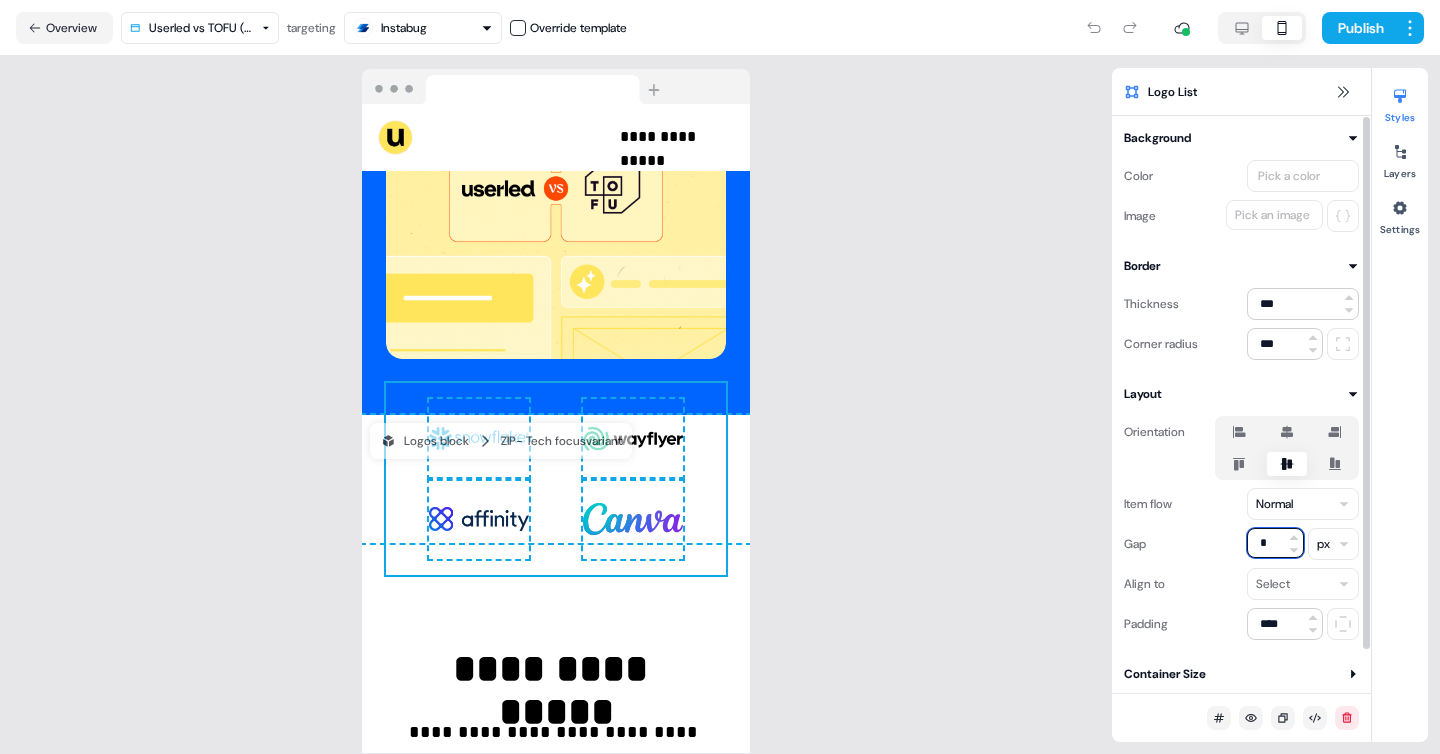 click on "*" at bounding box center [1275, 543] 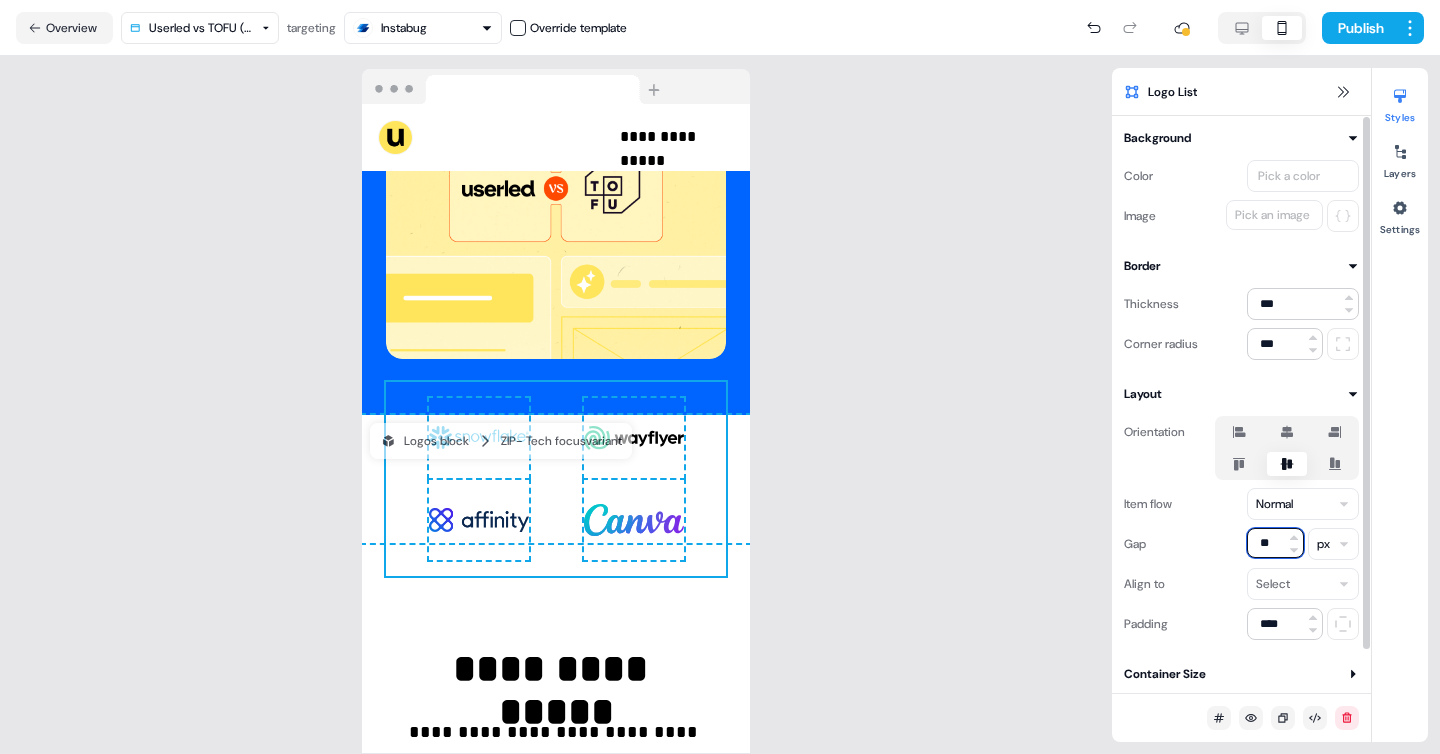 click on "**" at bounding box center [1275, 543] 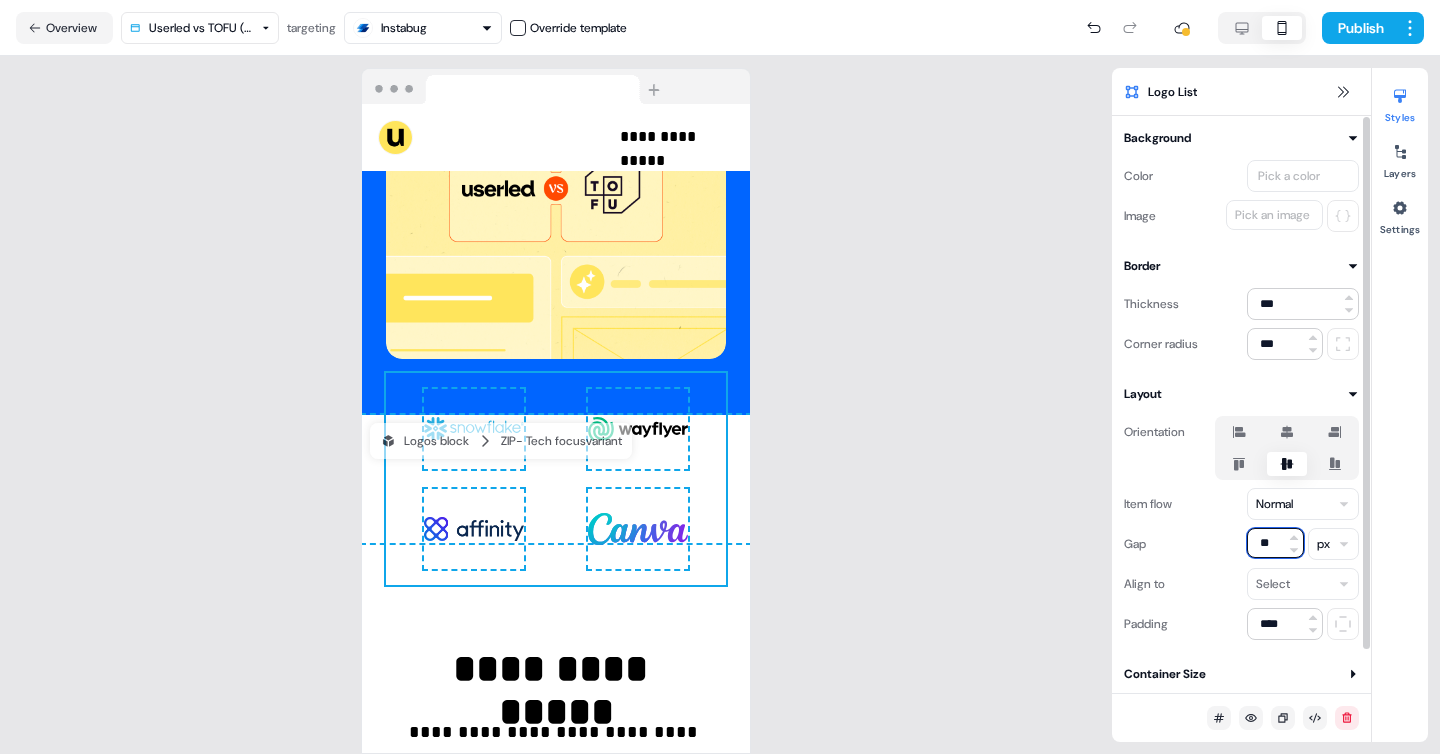 type on "**" 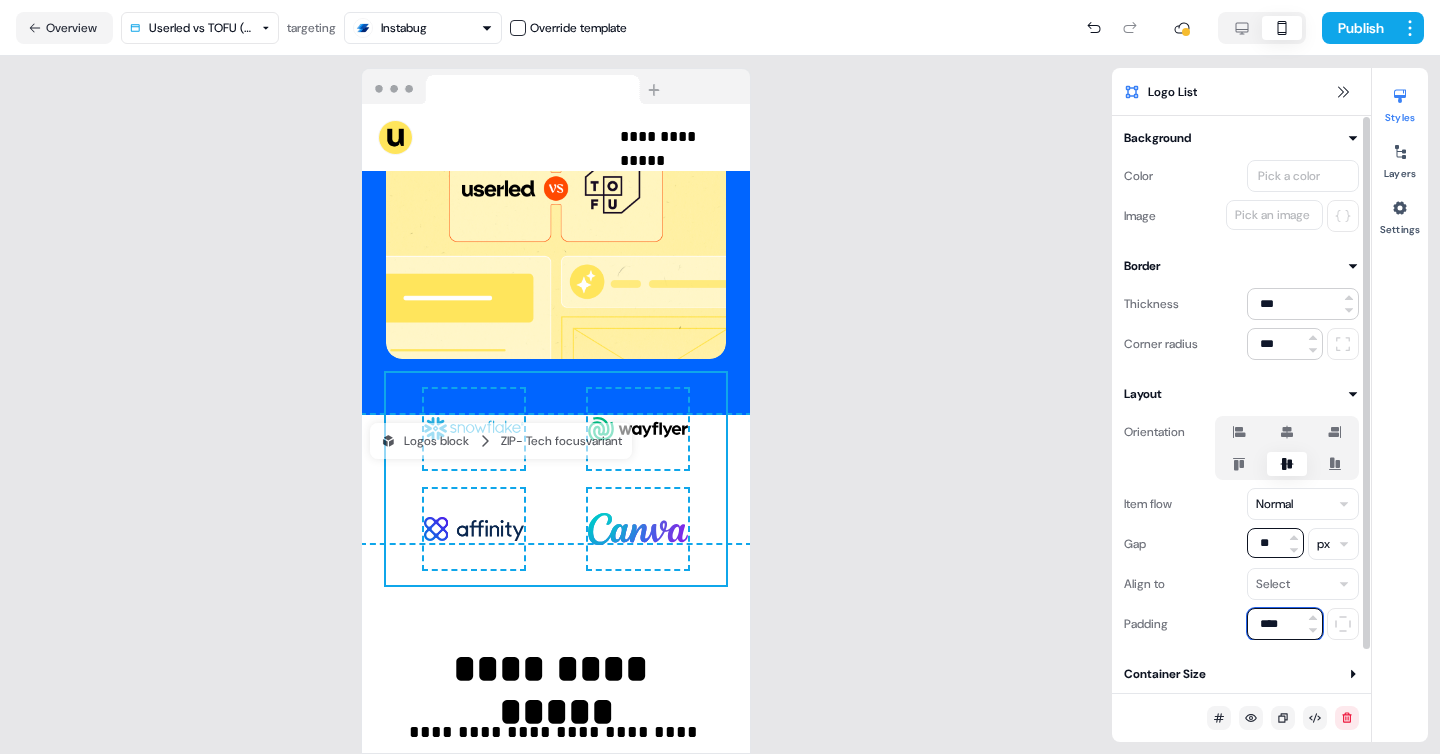 click on "****" at bounding box center (1285, 624) 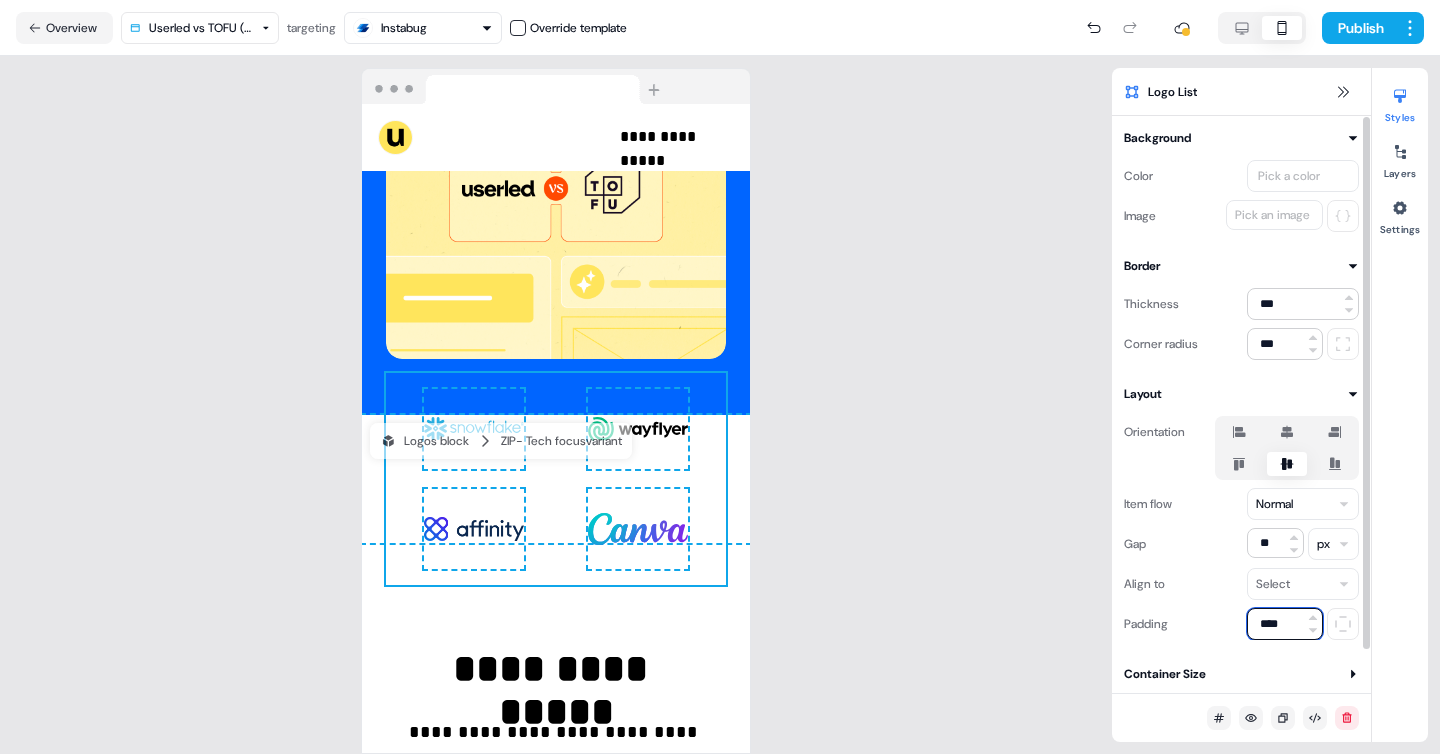click on "****" at bounding box center [1285, 624] 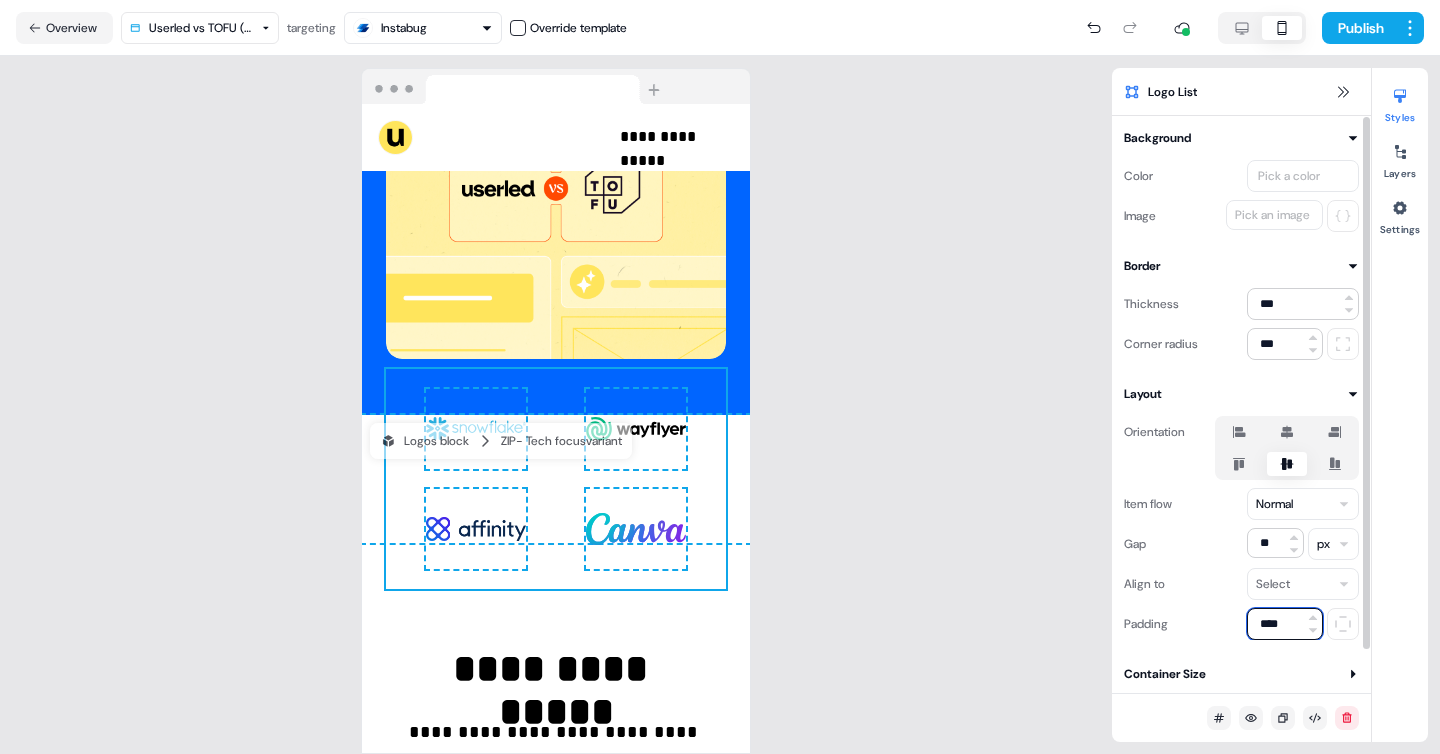 type on "****" 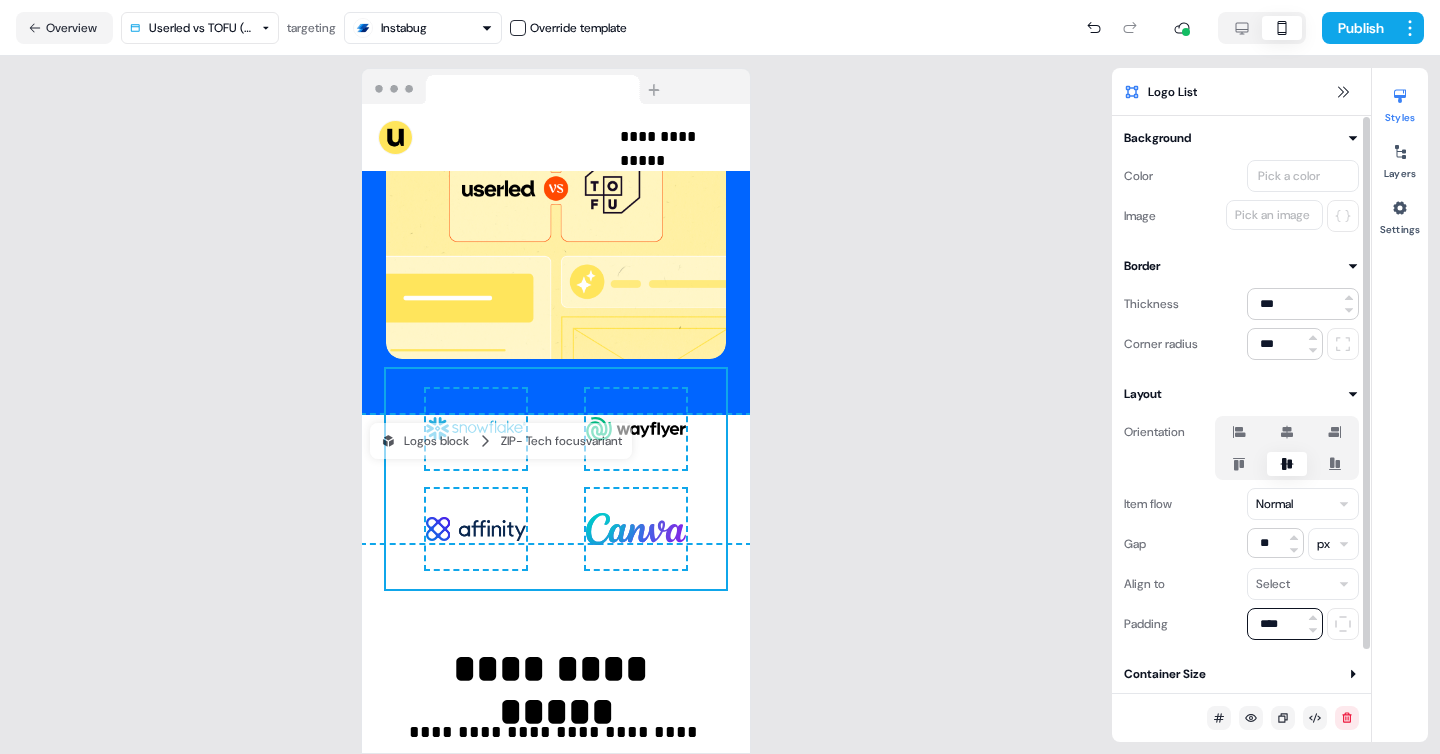 click on "**********" at bounding box center (720, 377) 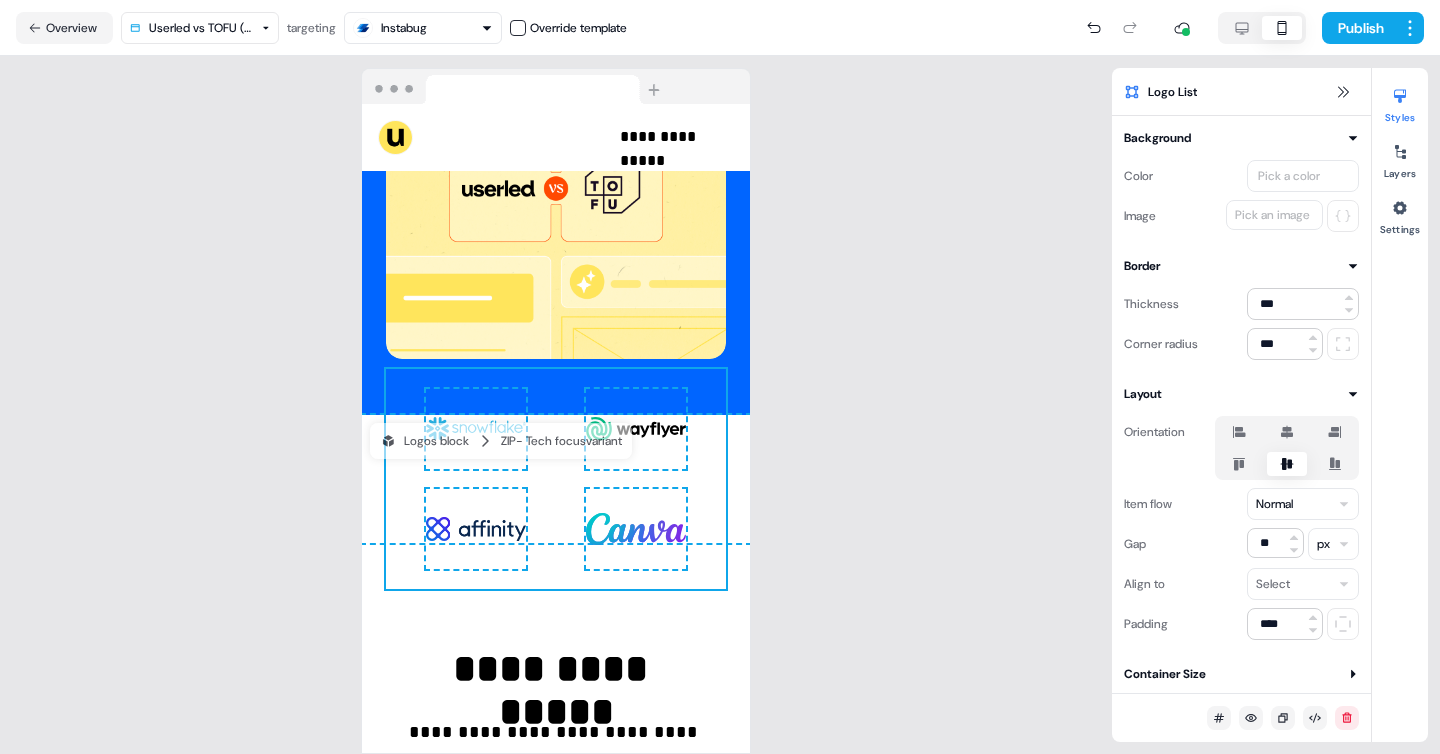 click on "**********" at bounding box center (720, 377) 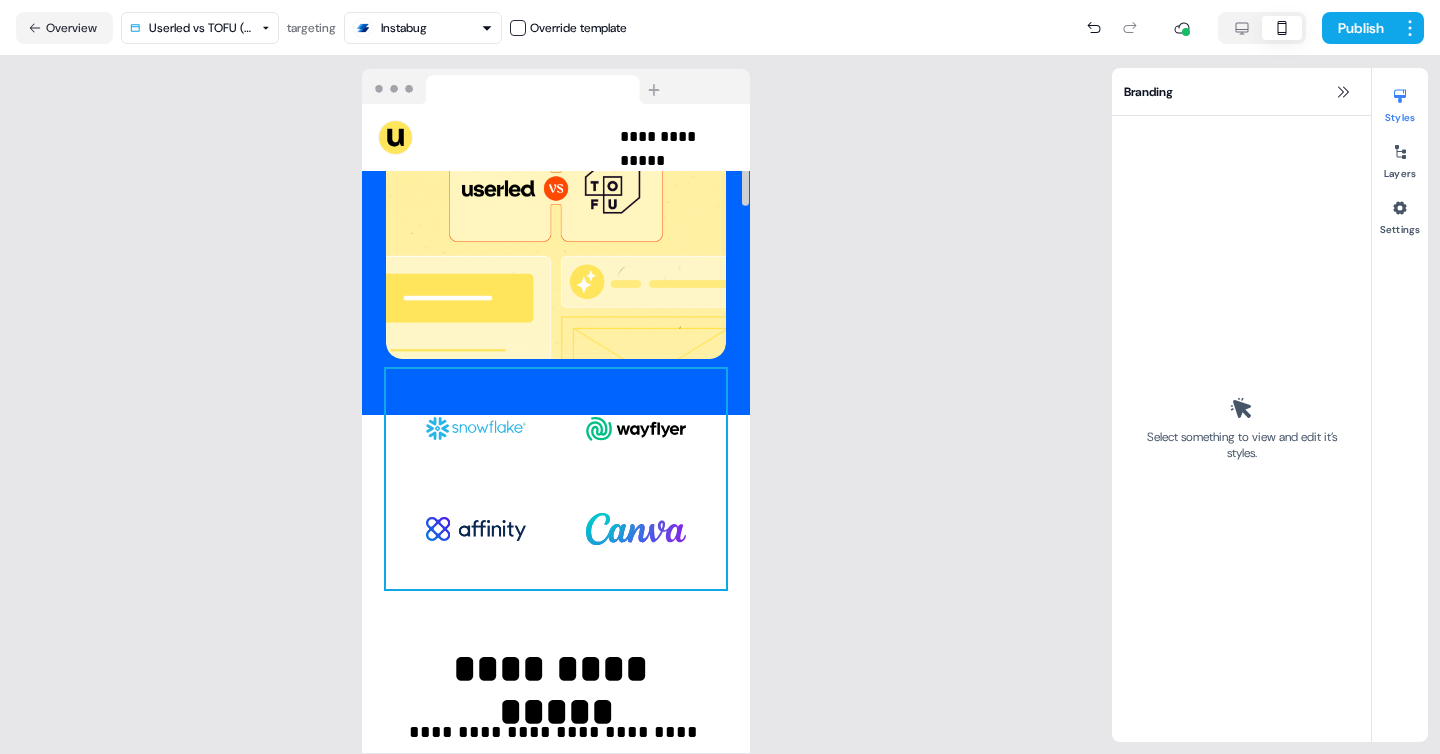 click on "To pick up a draggable item, press the space bar.
While dragging, use the arrow keys to move the item.
Press space again to drop the item in its new position, or press escape to cancel." at bounding box center (556, 479) 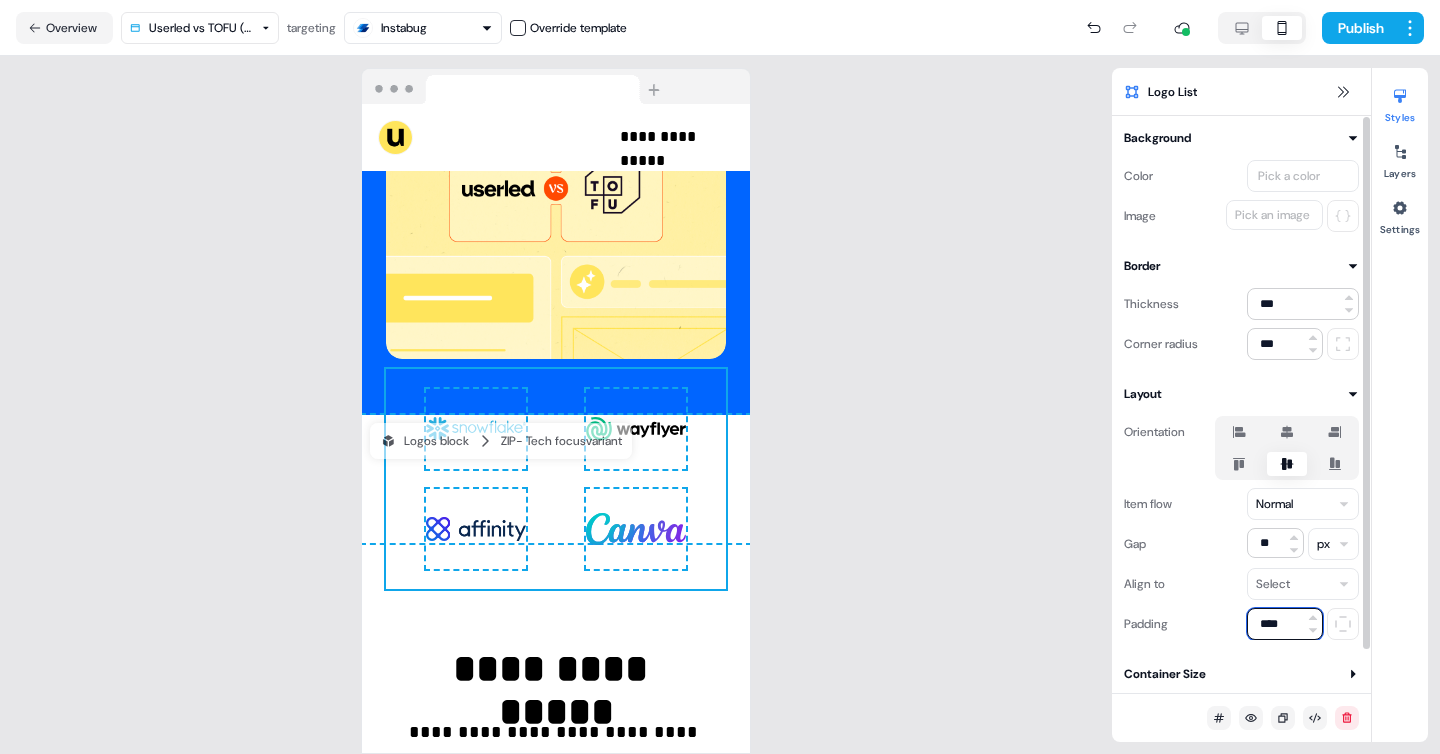 click on "****" at bounding box center [1285, 624] 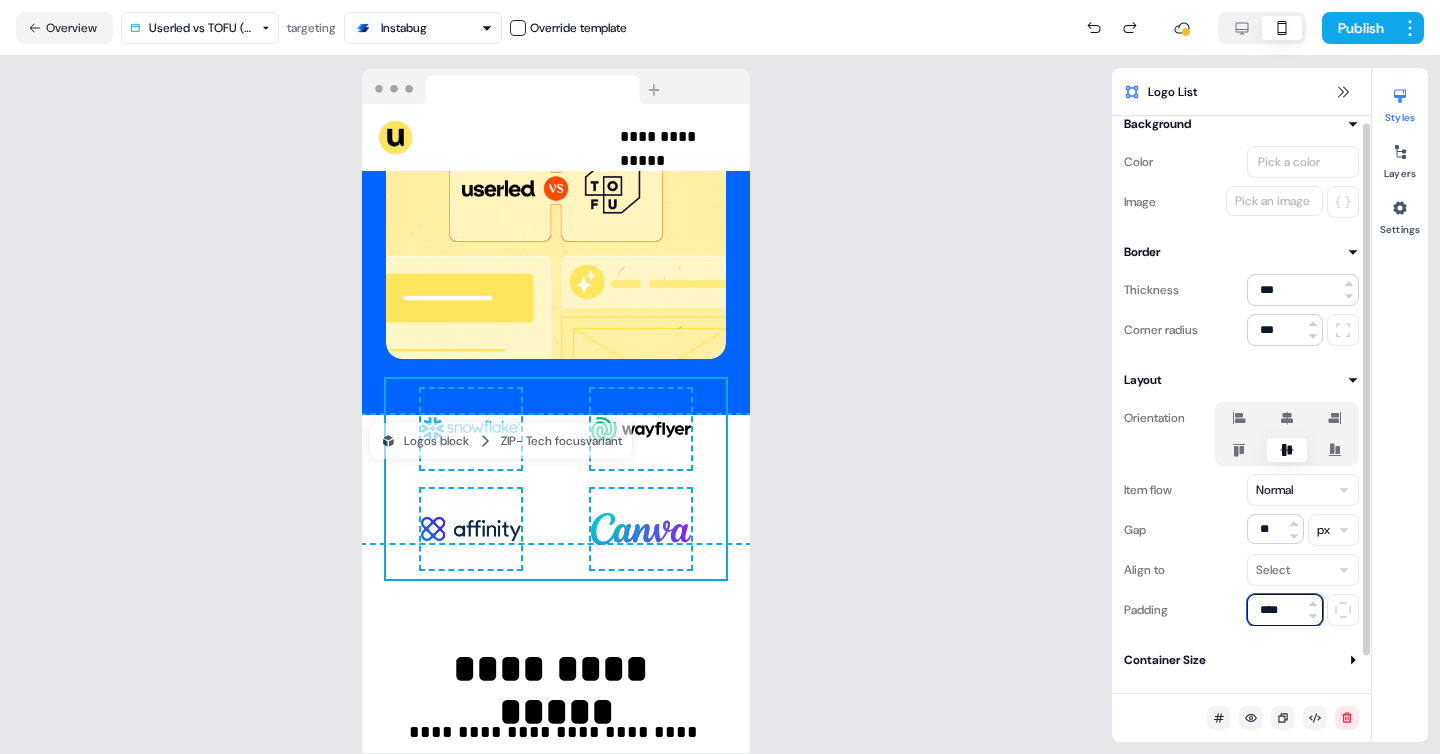 scroll, scrollTop: 4, scrollLeft: 0, axis: vertical 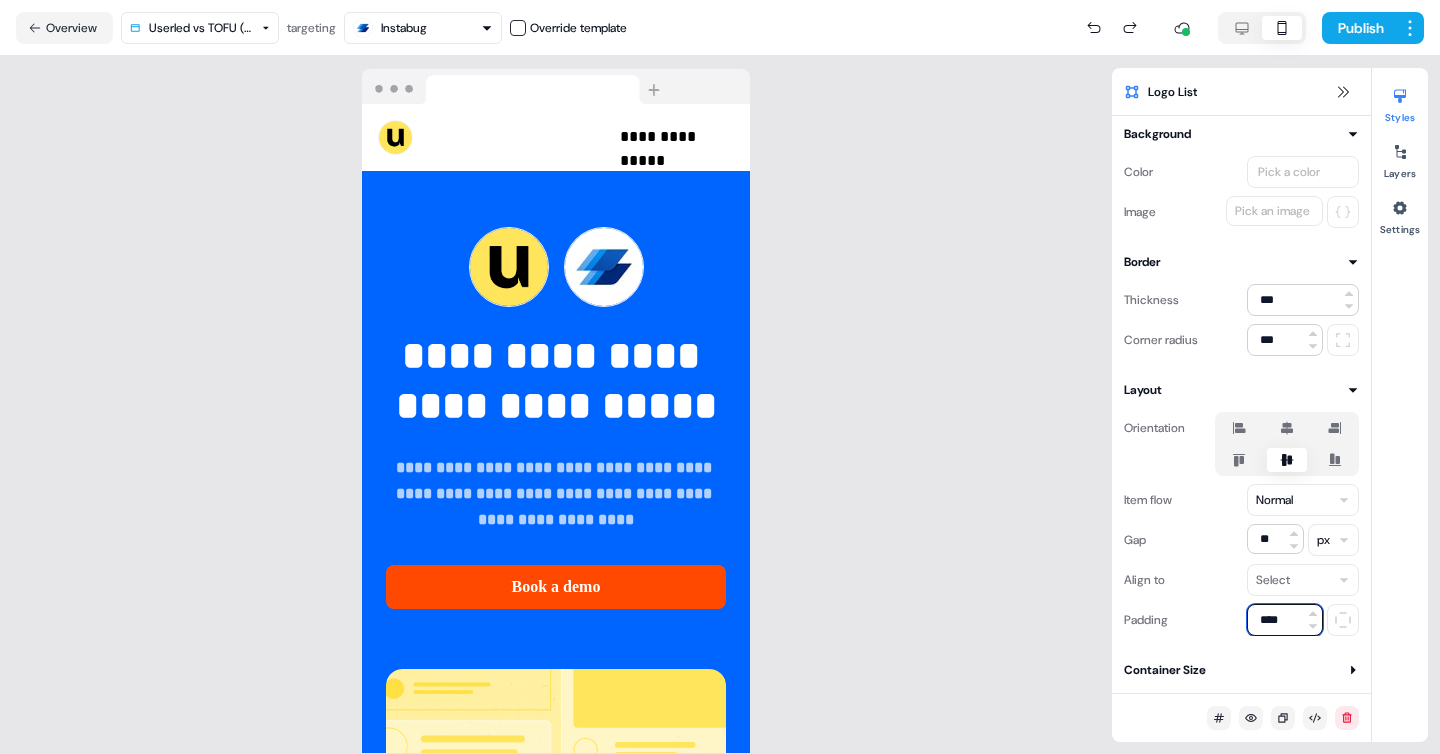 type on "****" 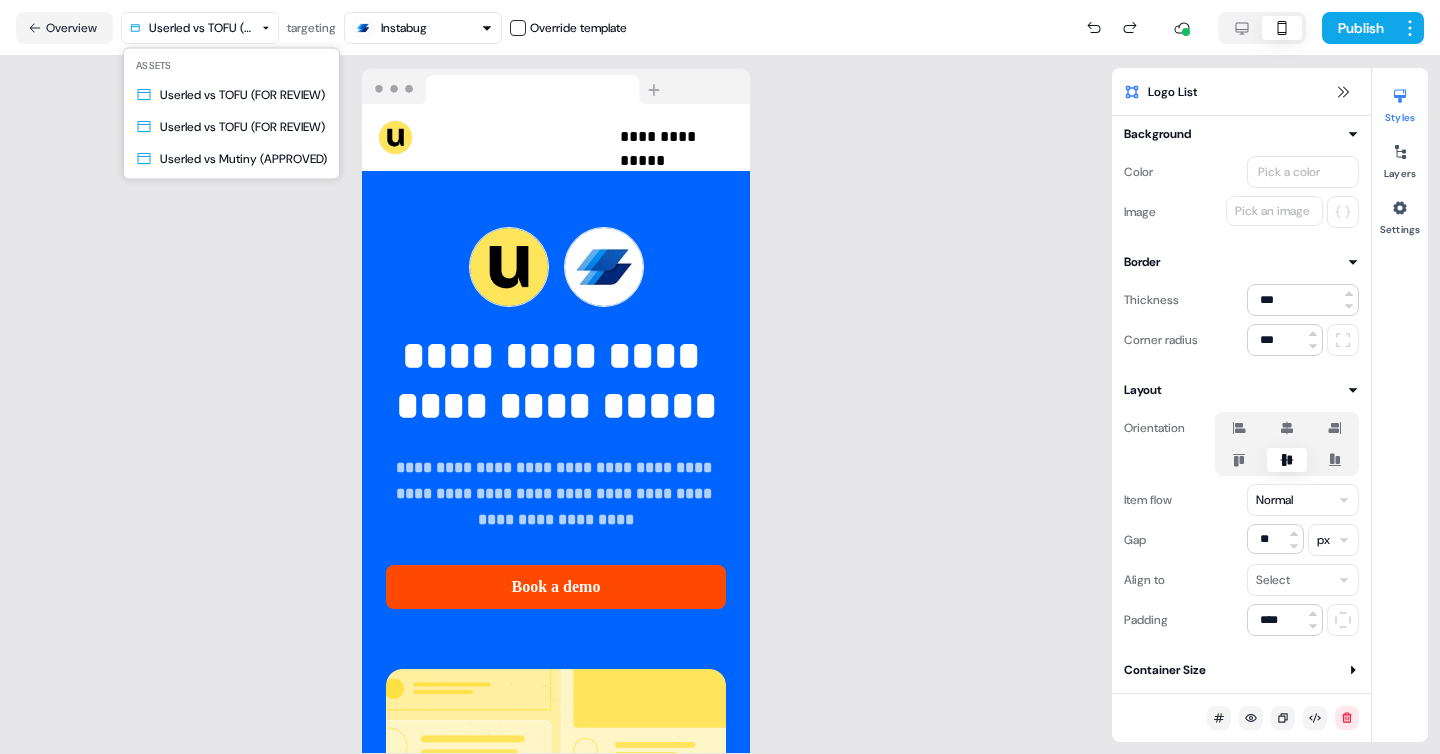 click on "**********" at bounding box center (720, 377) 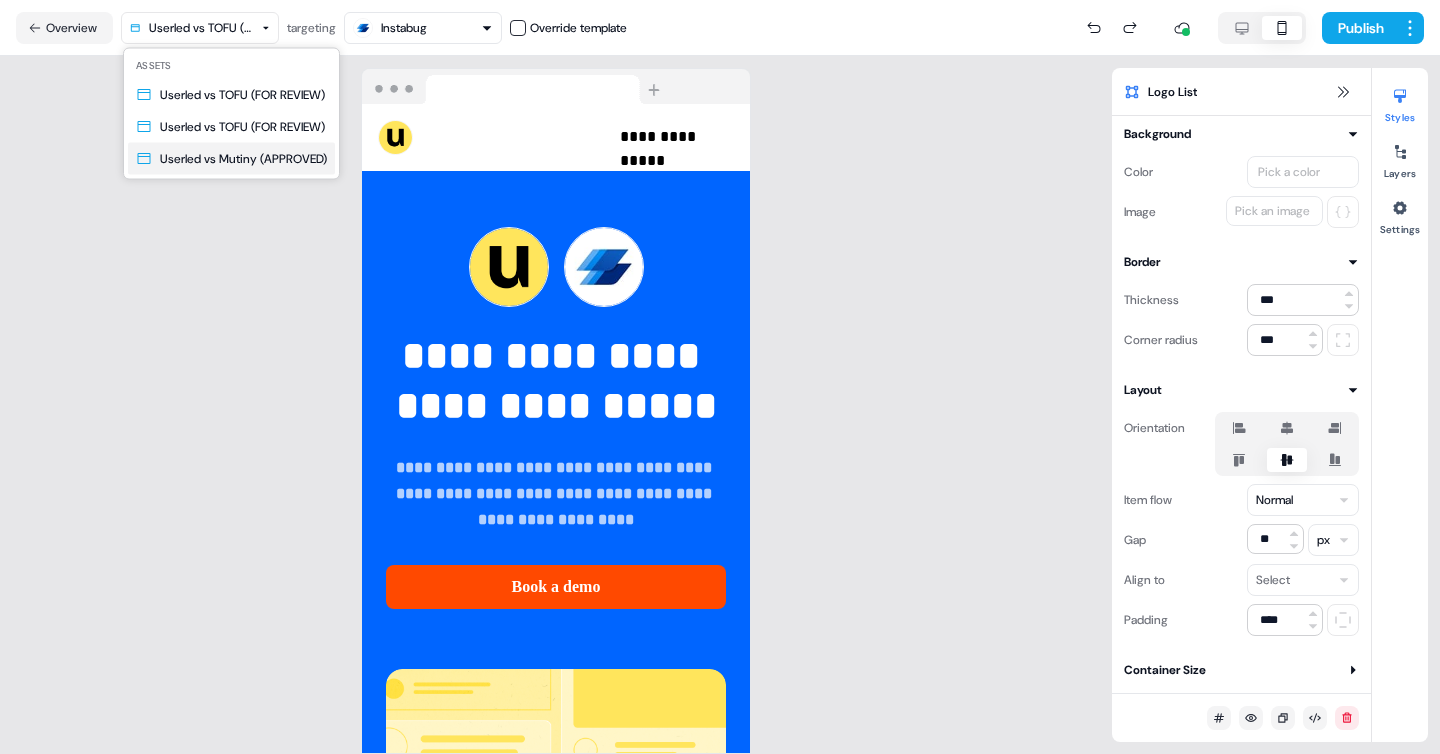 type on "*" 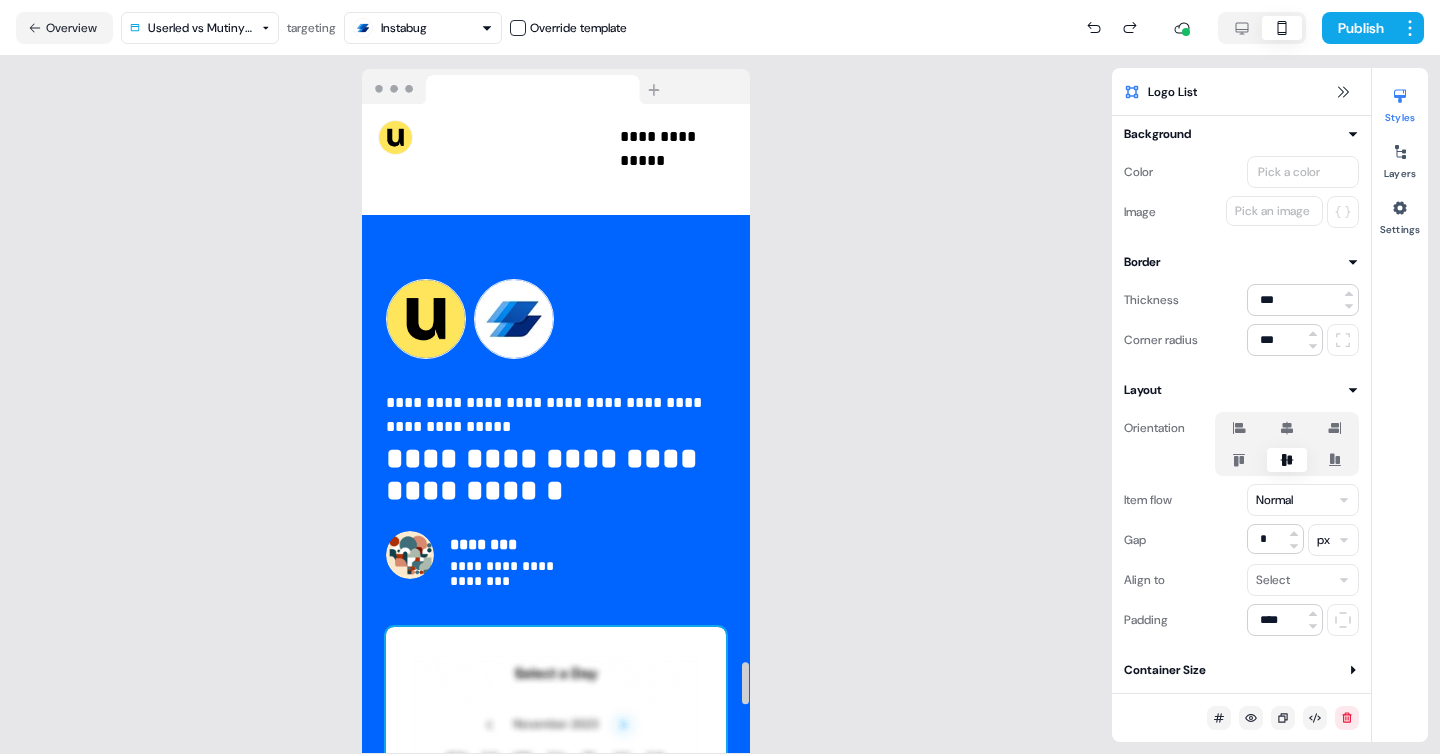scroll, scrollTop: 8596, scrollLeft: 0, axis: vertical 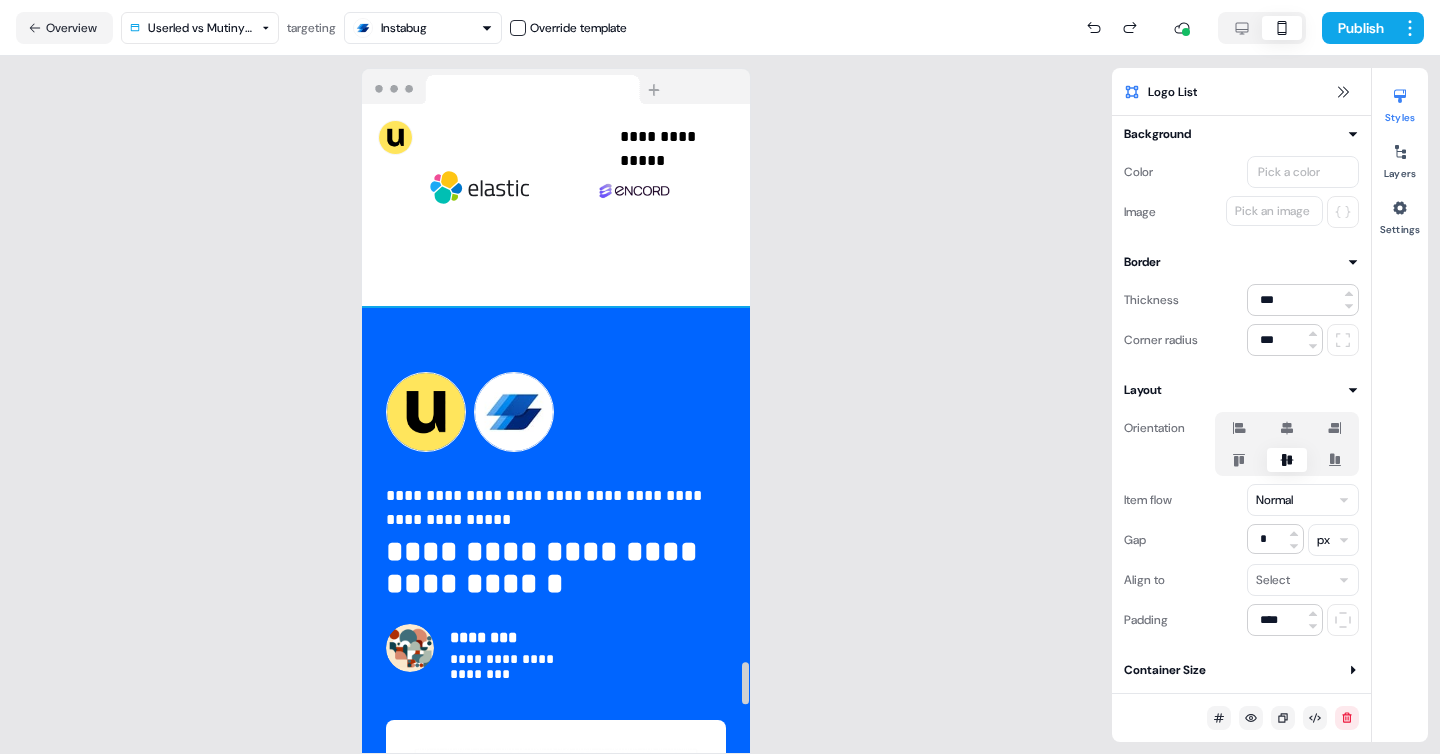 click on "**********" at bounding box center [556, 761] 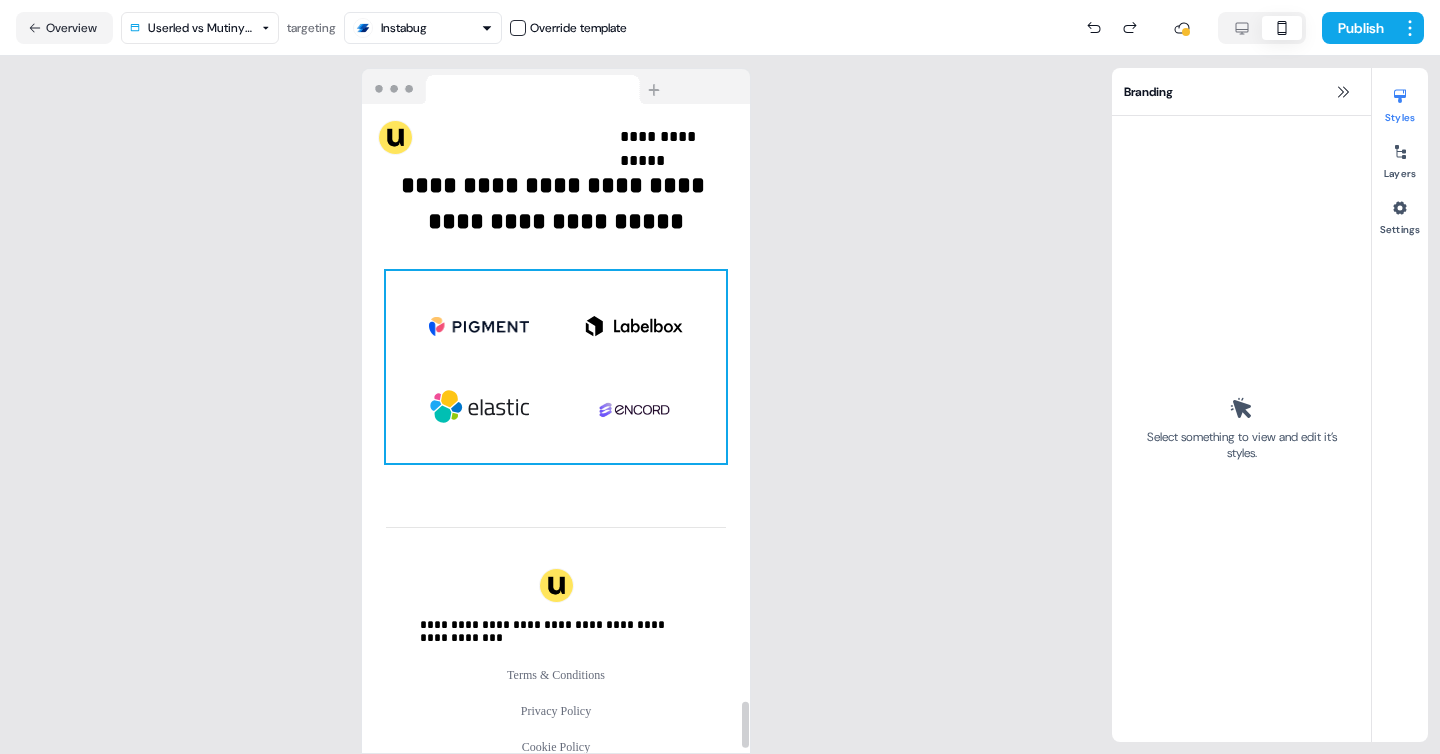 scroll, scrollTop: 8370, scrollLeft: 0, axis: vertical 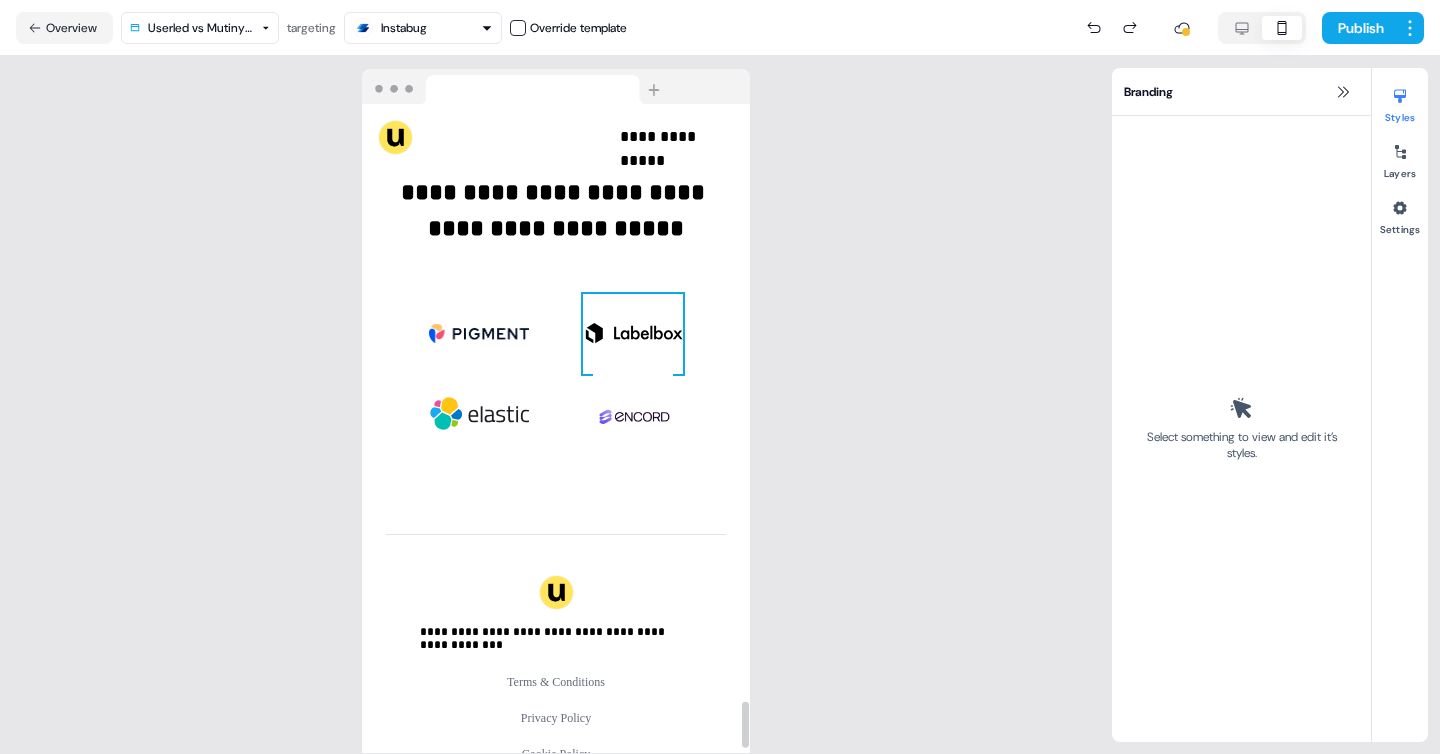 click at bounding box center (633, 334) 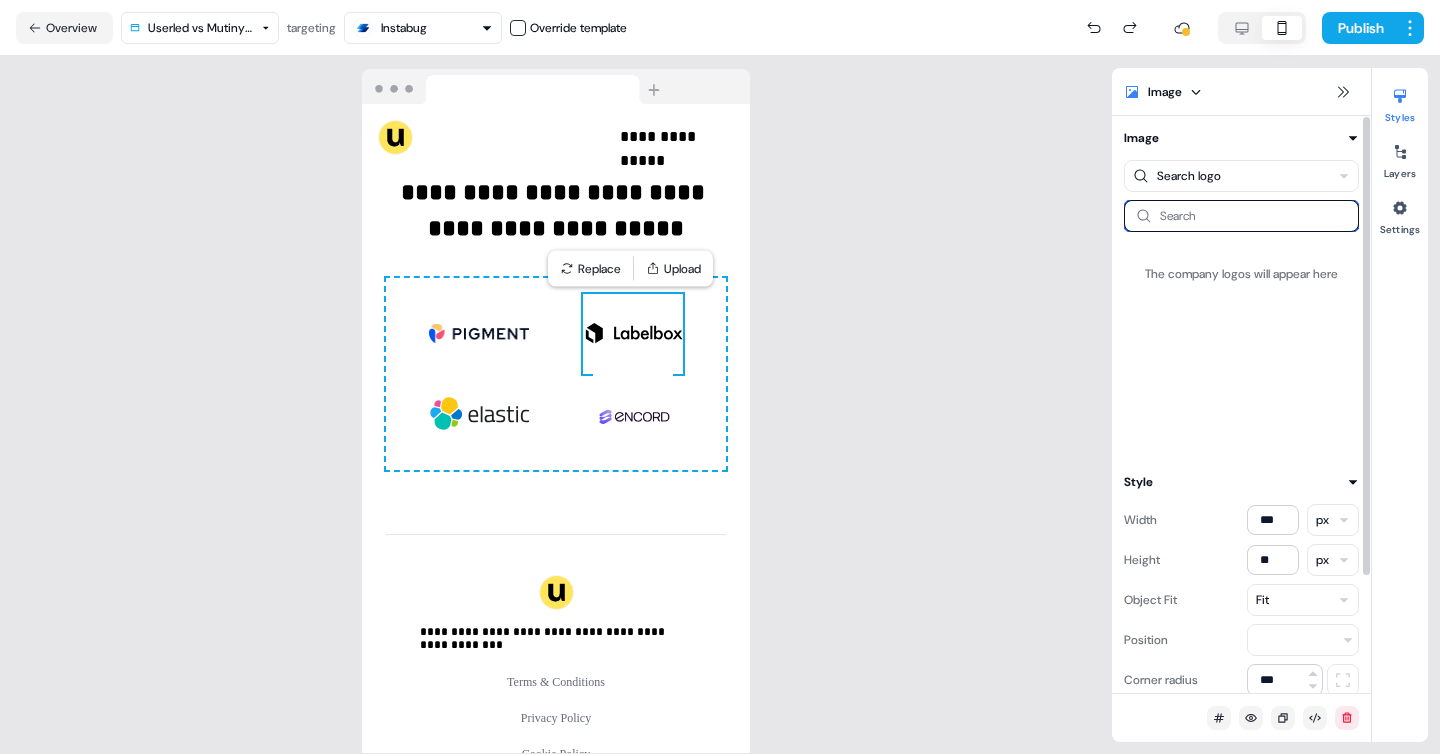 click at bounding box center [1241, 216] 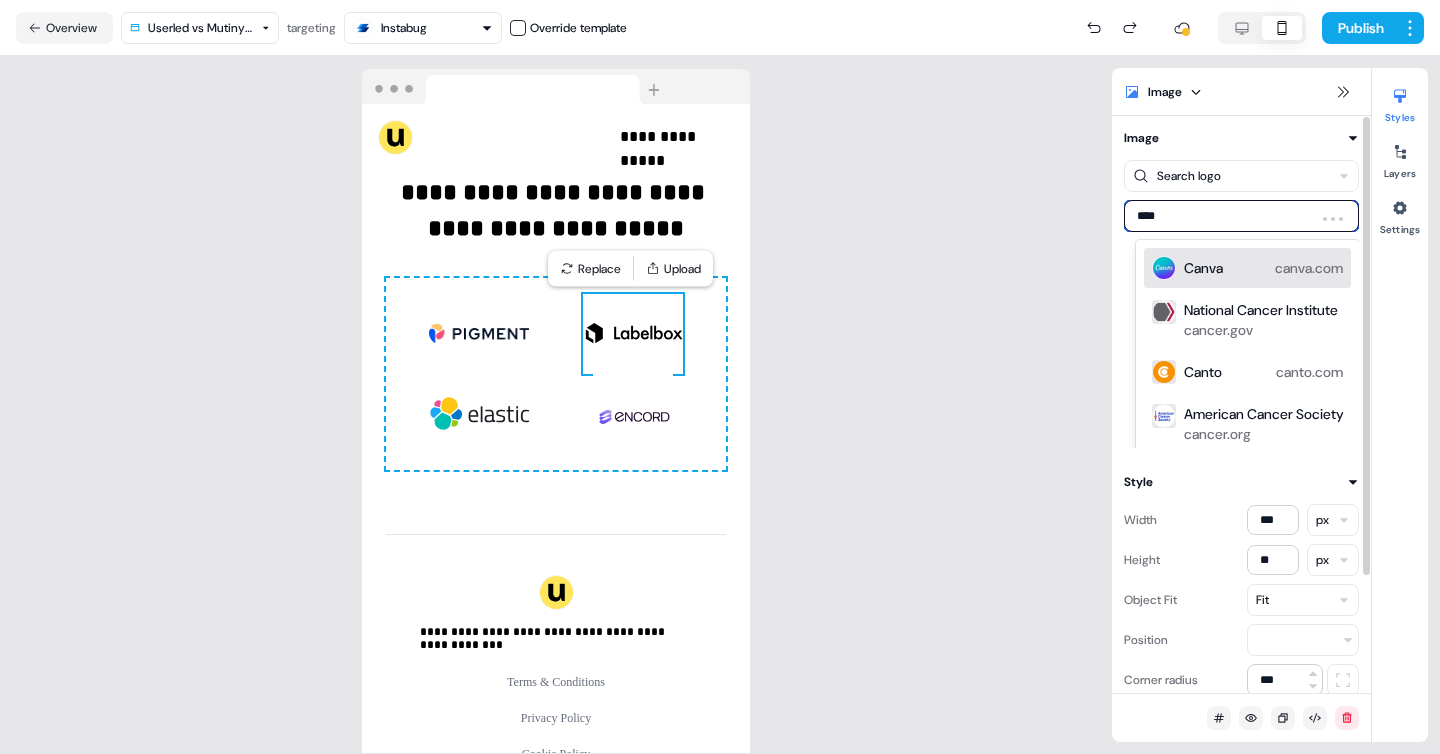 type on "*****" 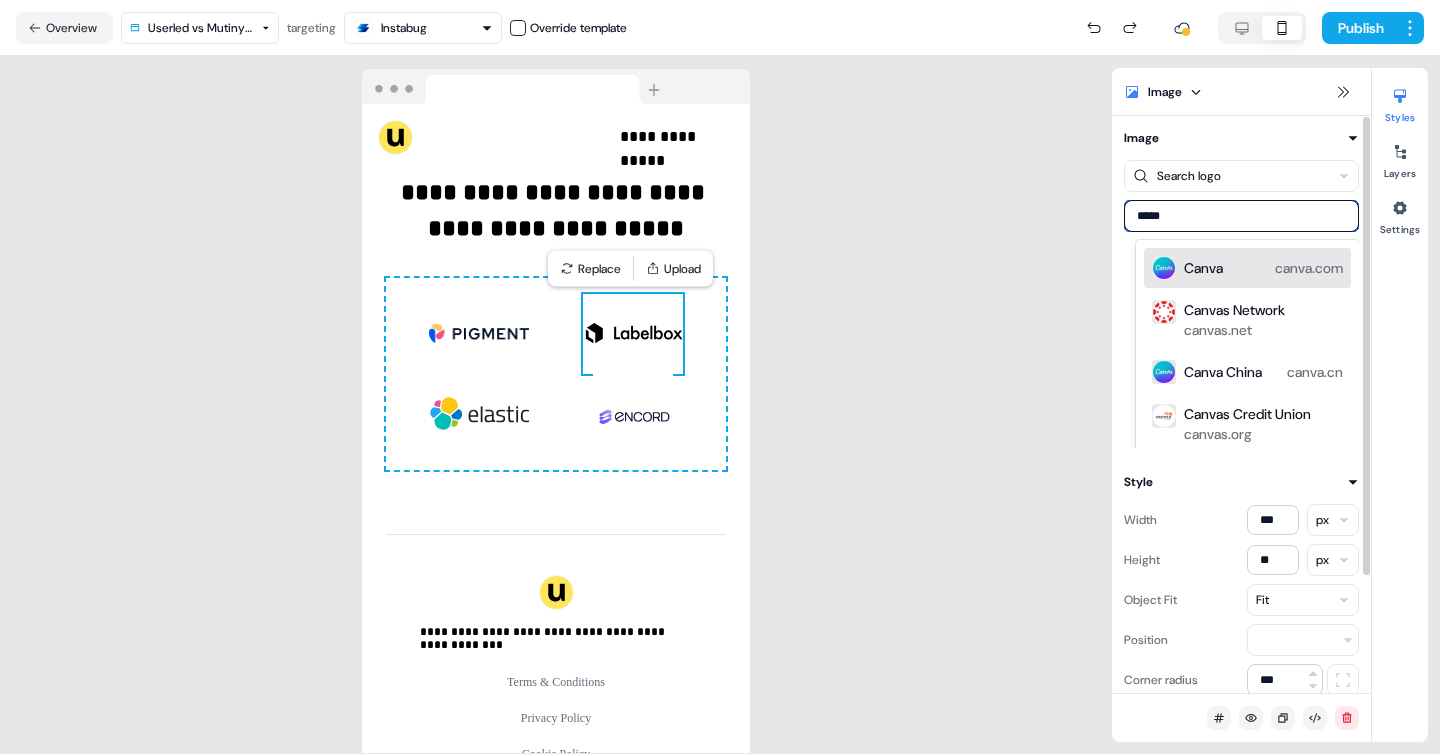 click on "Canva" at bounding box center (1203, 268) 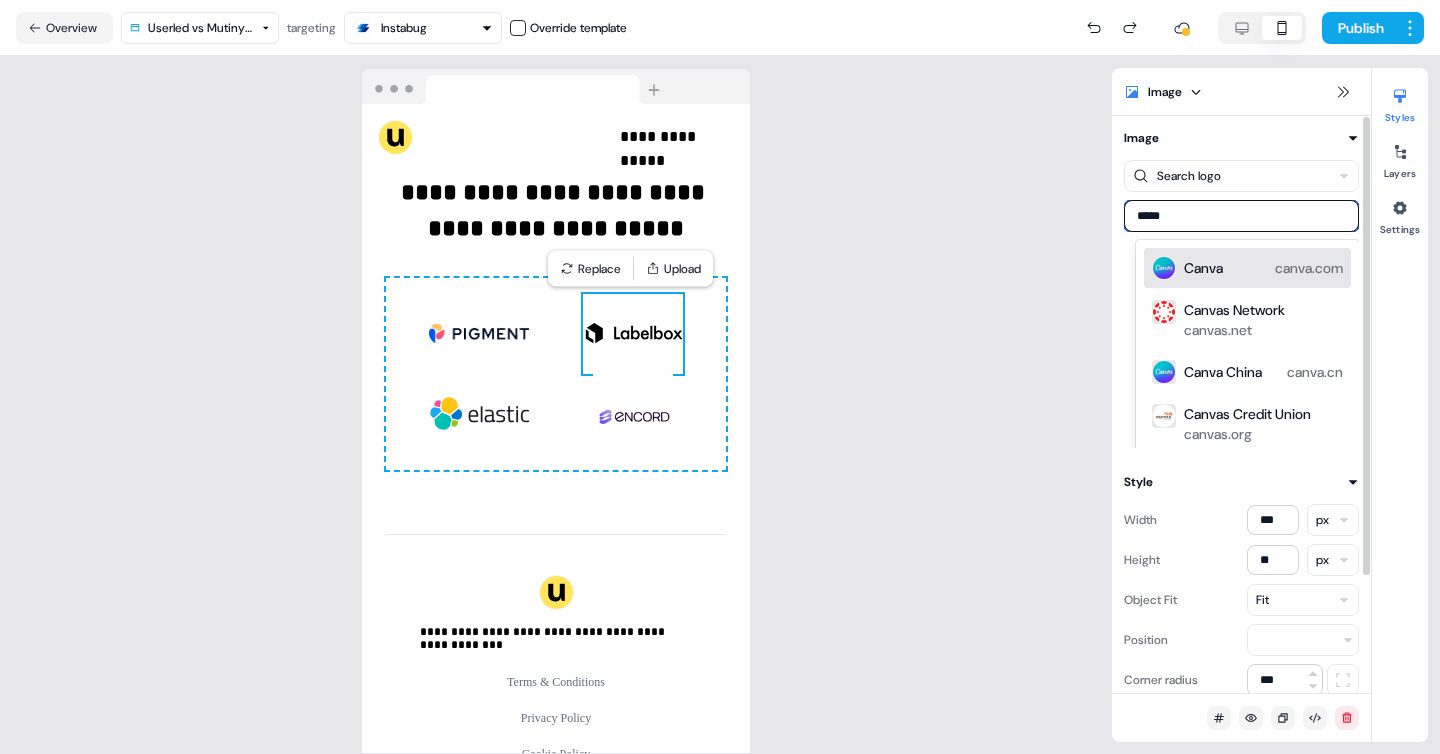 type 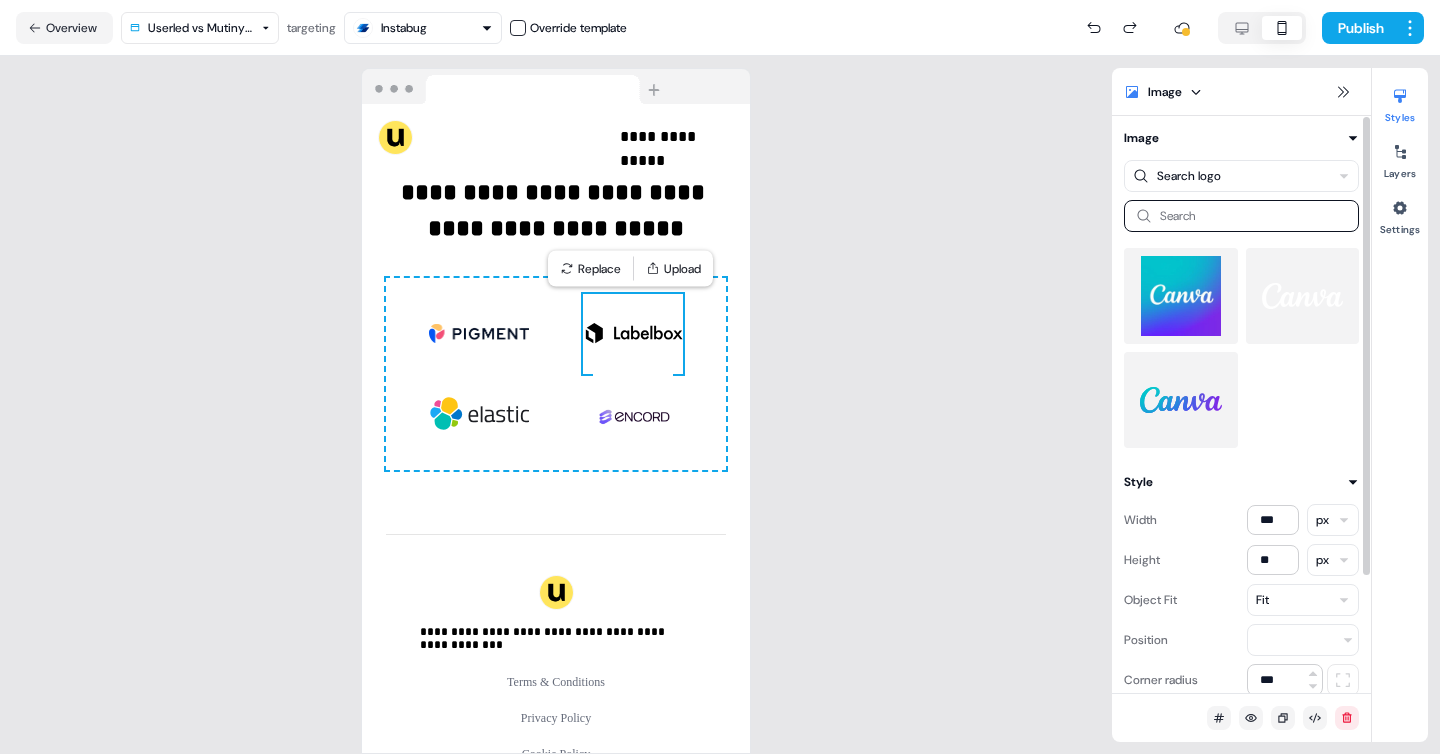 click at bounding box center [1181, 400] 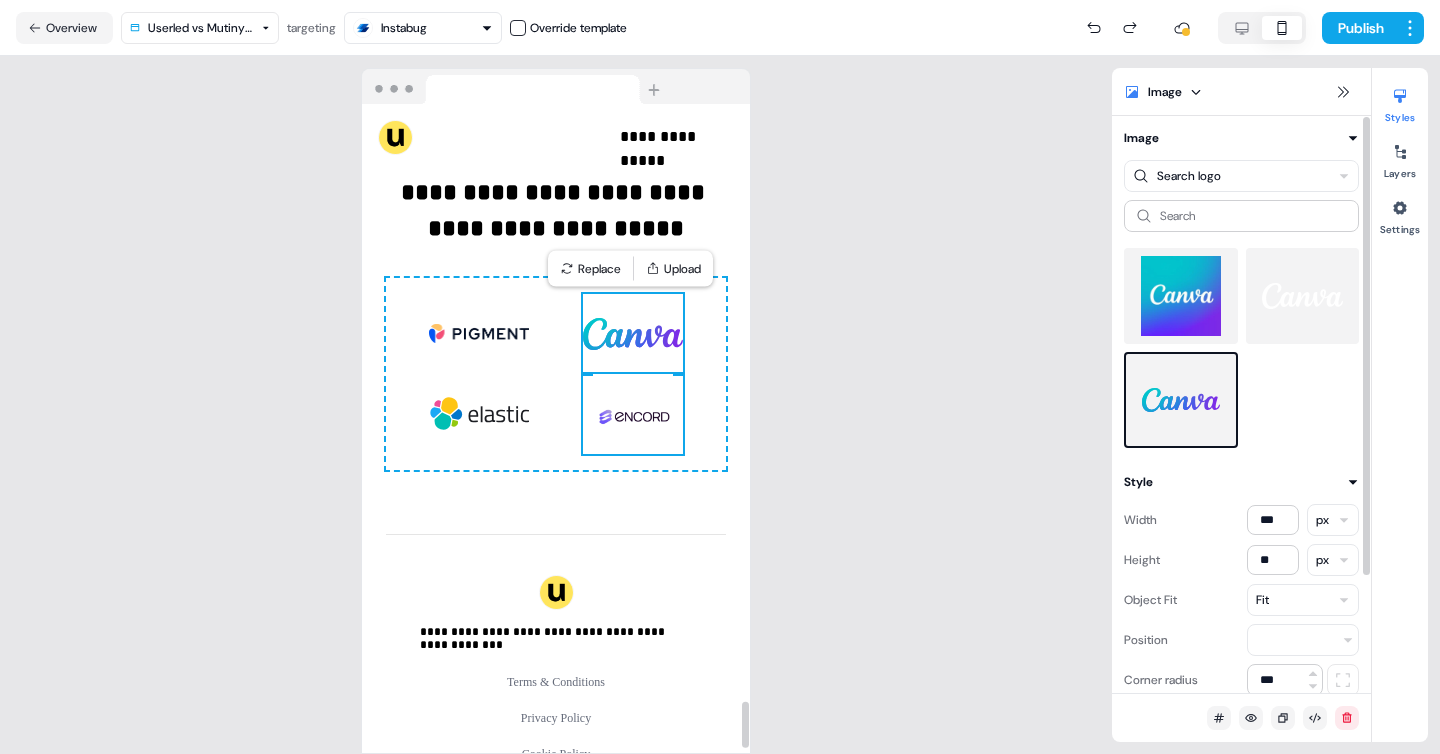 click at bounding box center [633, 414] 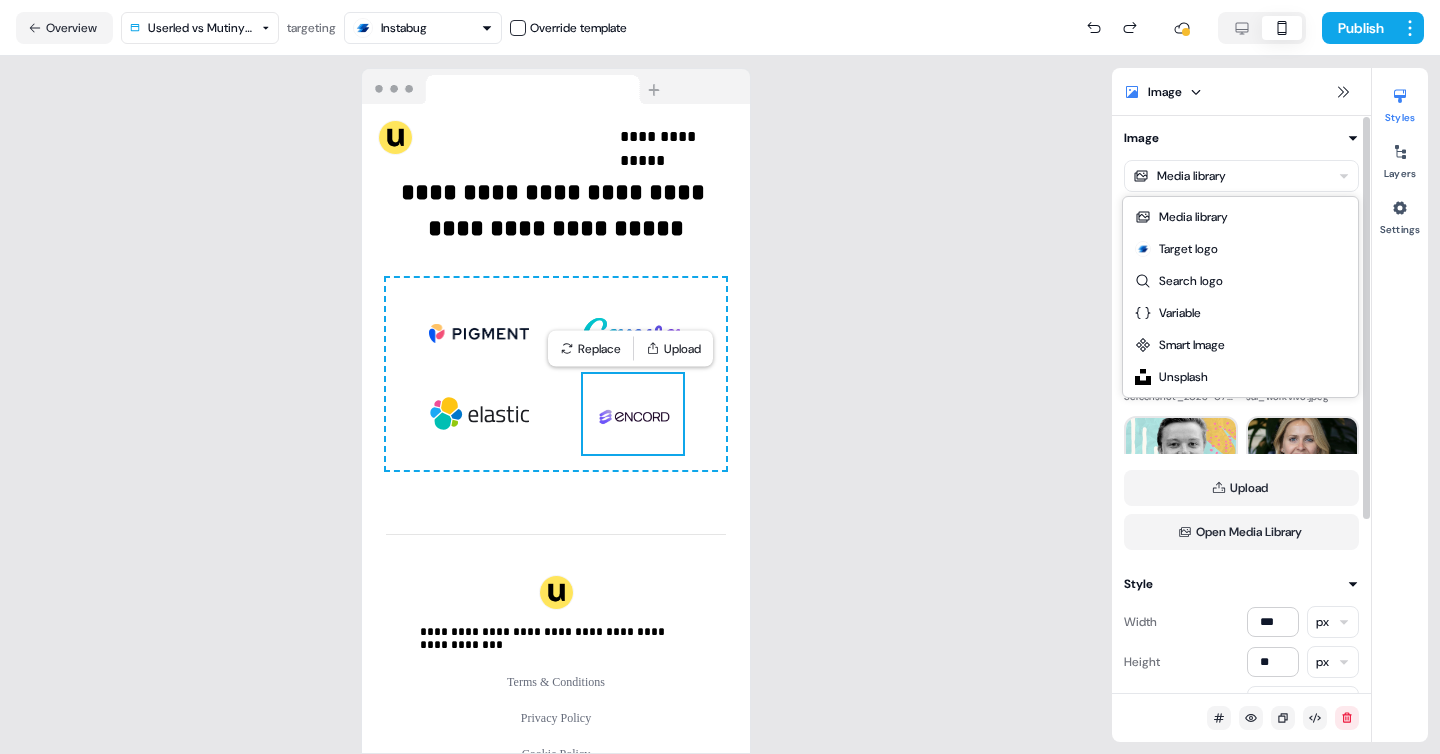 click on "**********" at bounding box center (720, 377) 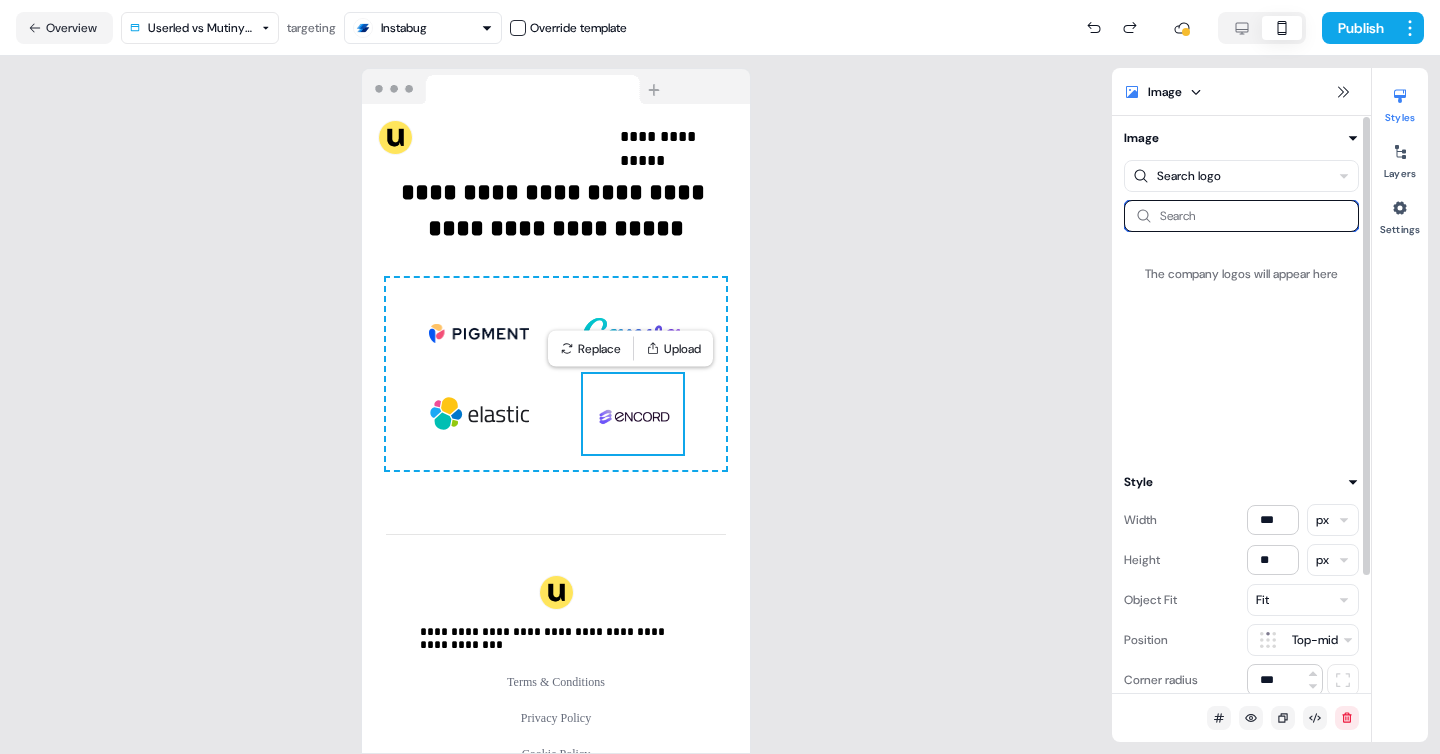 click at bounding box center (1241, 216) 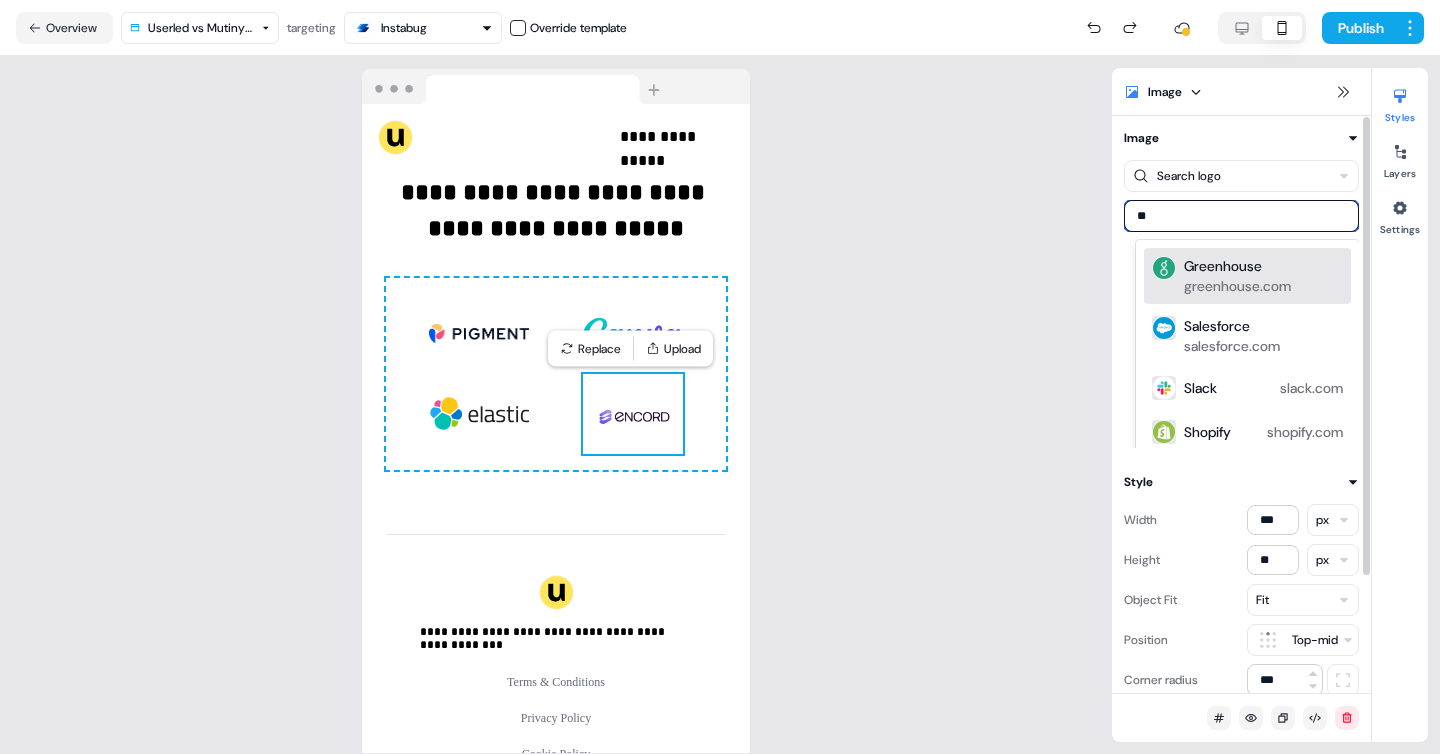 type on "***" 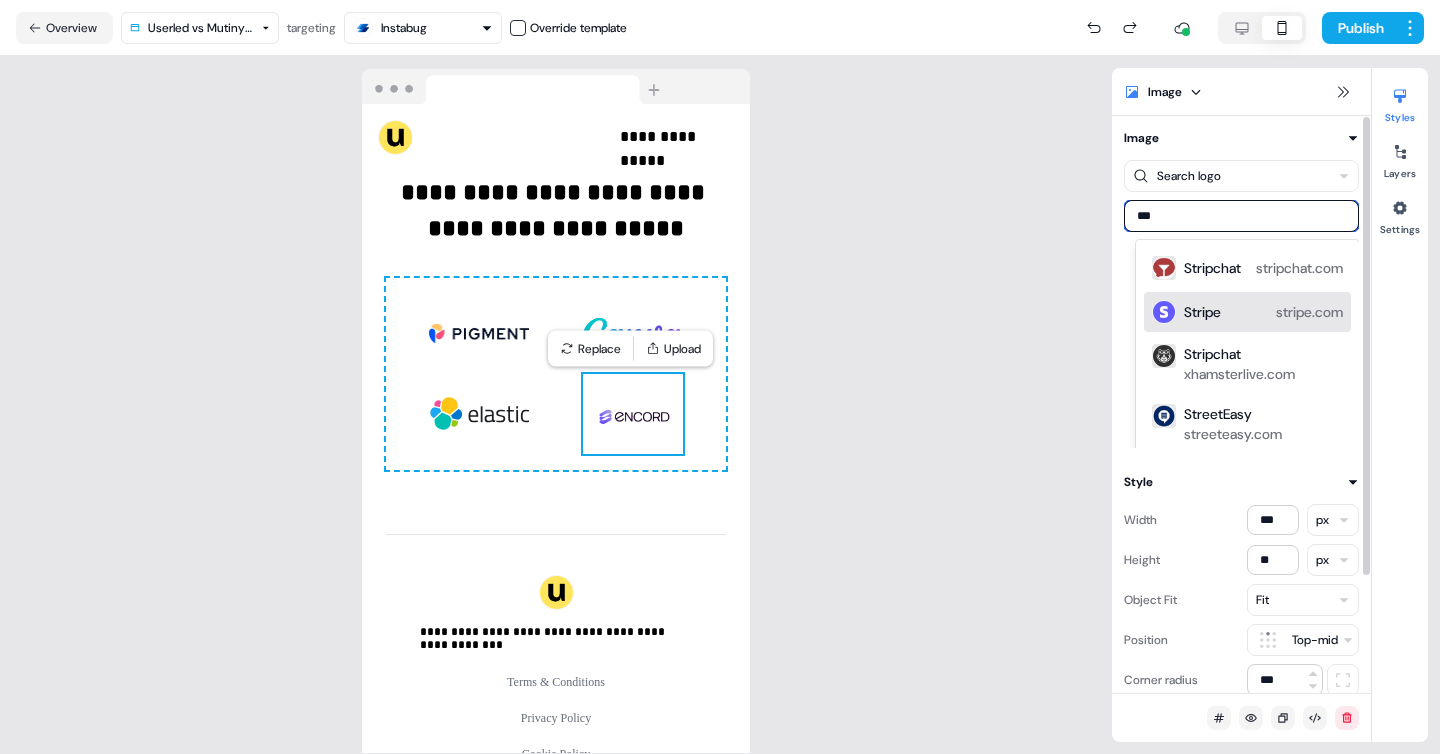 click on "Stripe" at bounding box center [1202, 312] 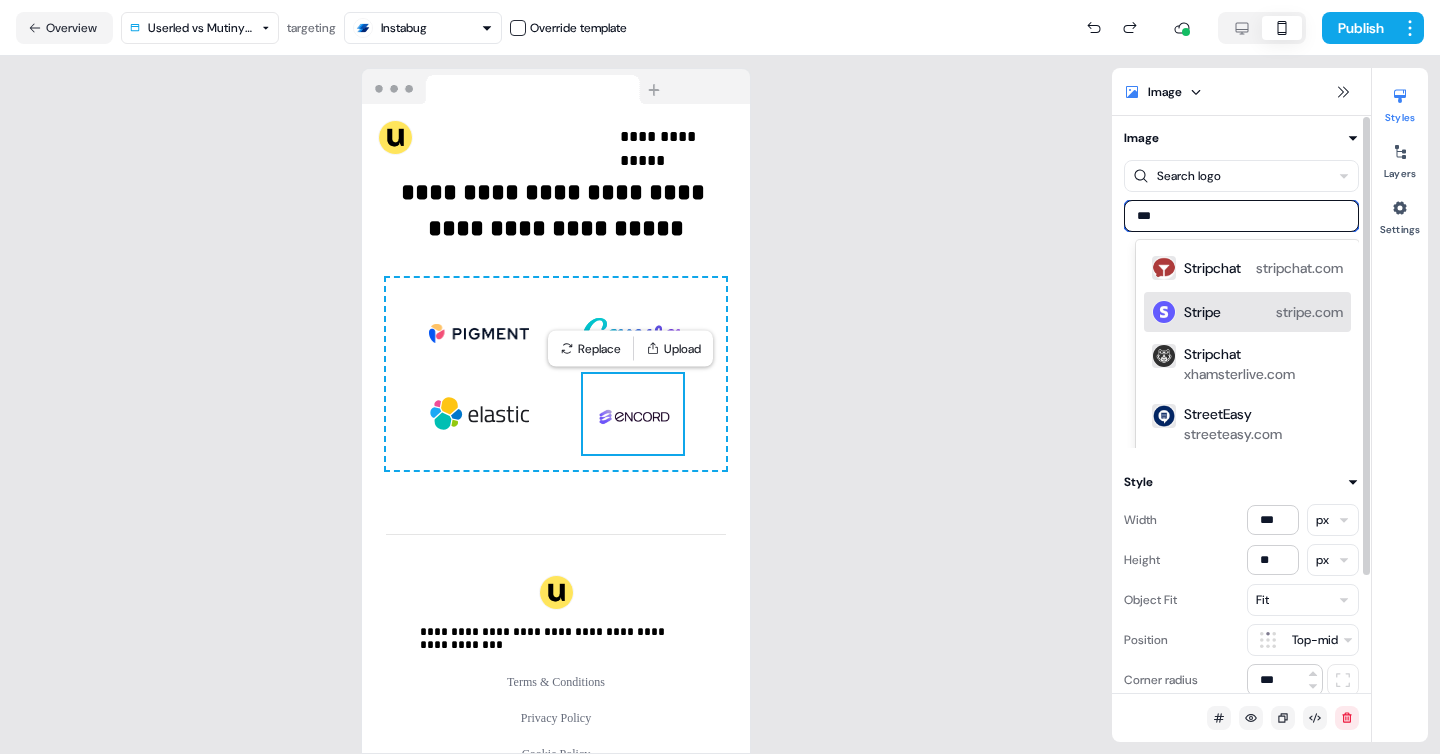 type 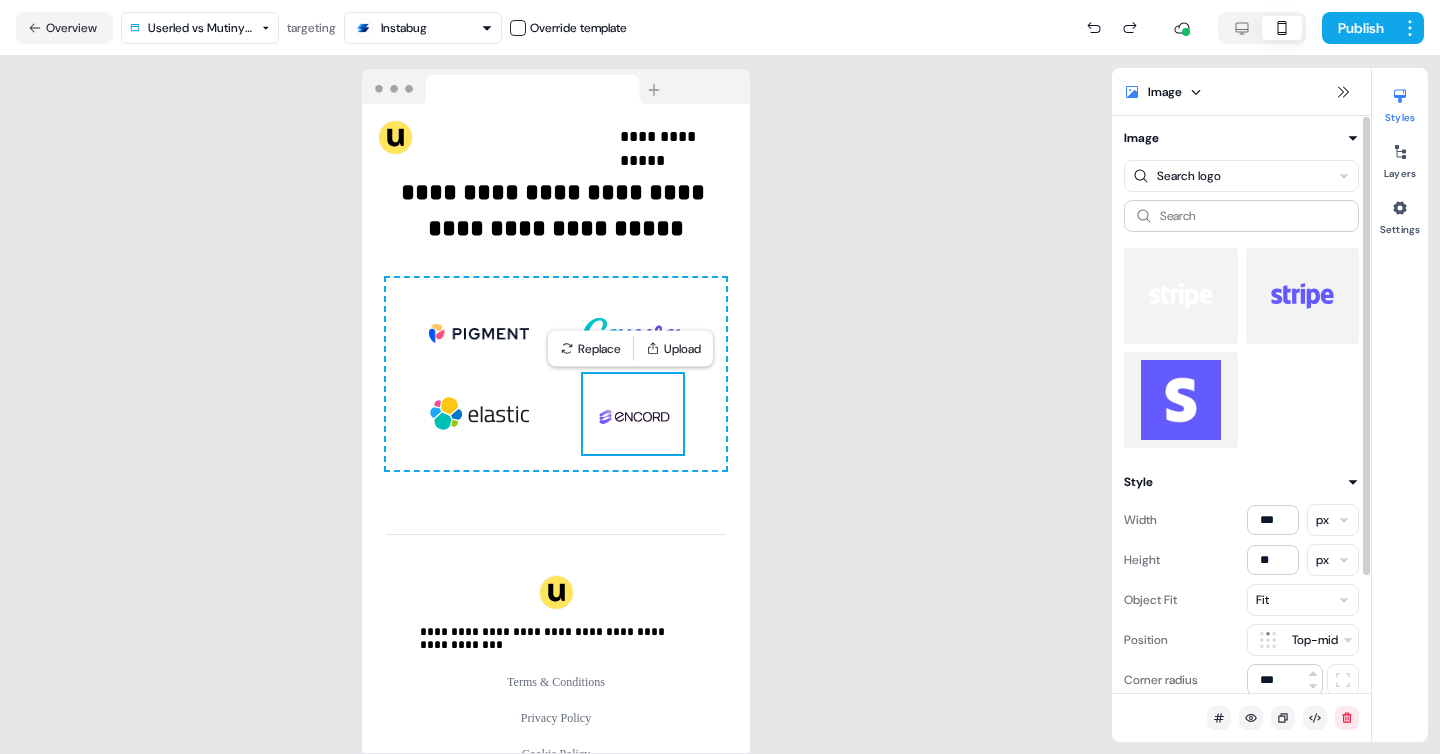 click at bounding box center [1303, 296] 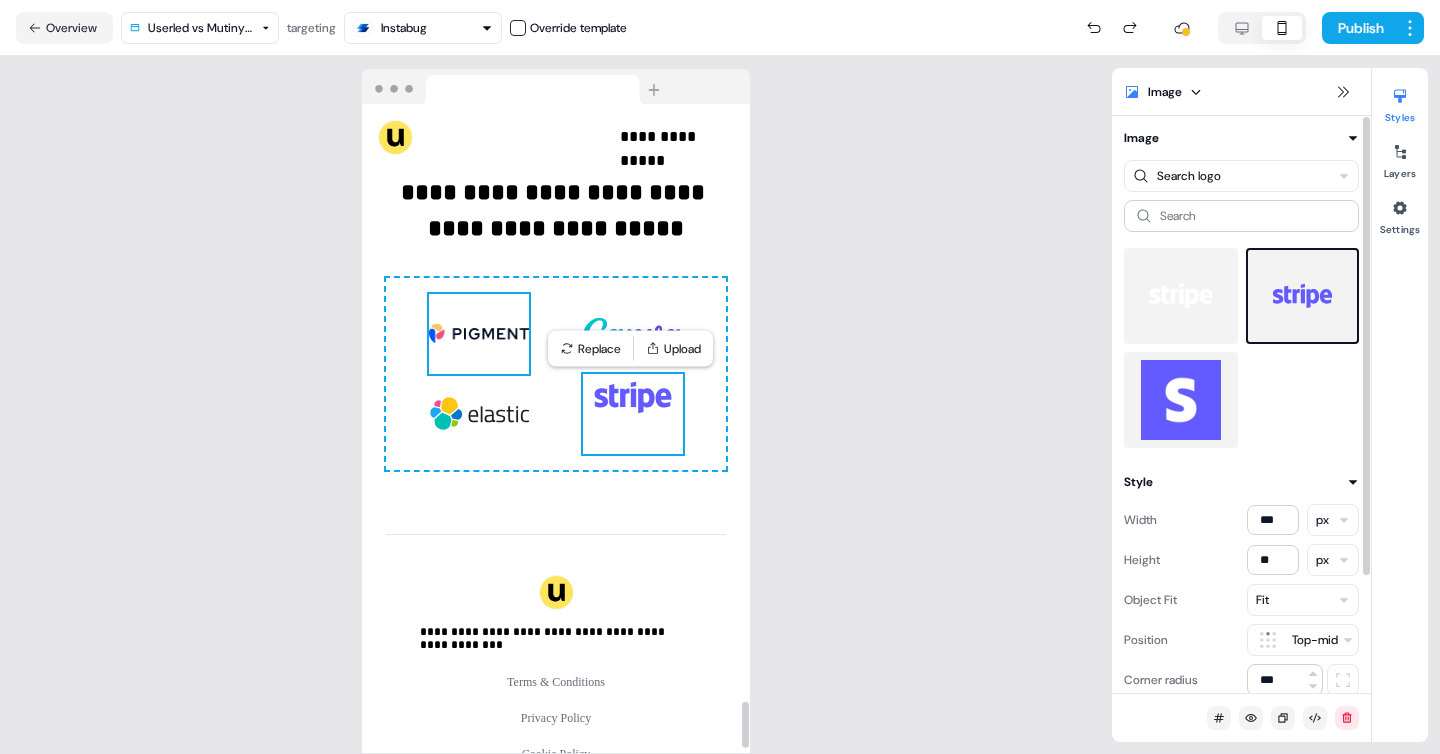 click at bounding box center (479, 334) 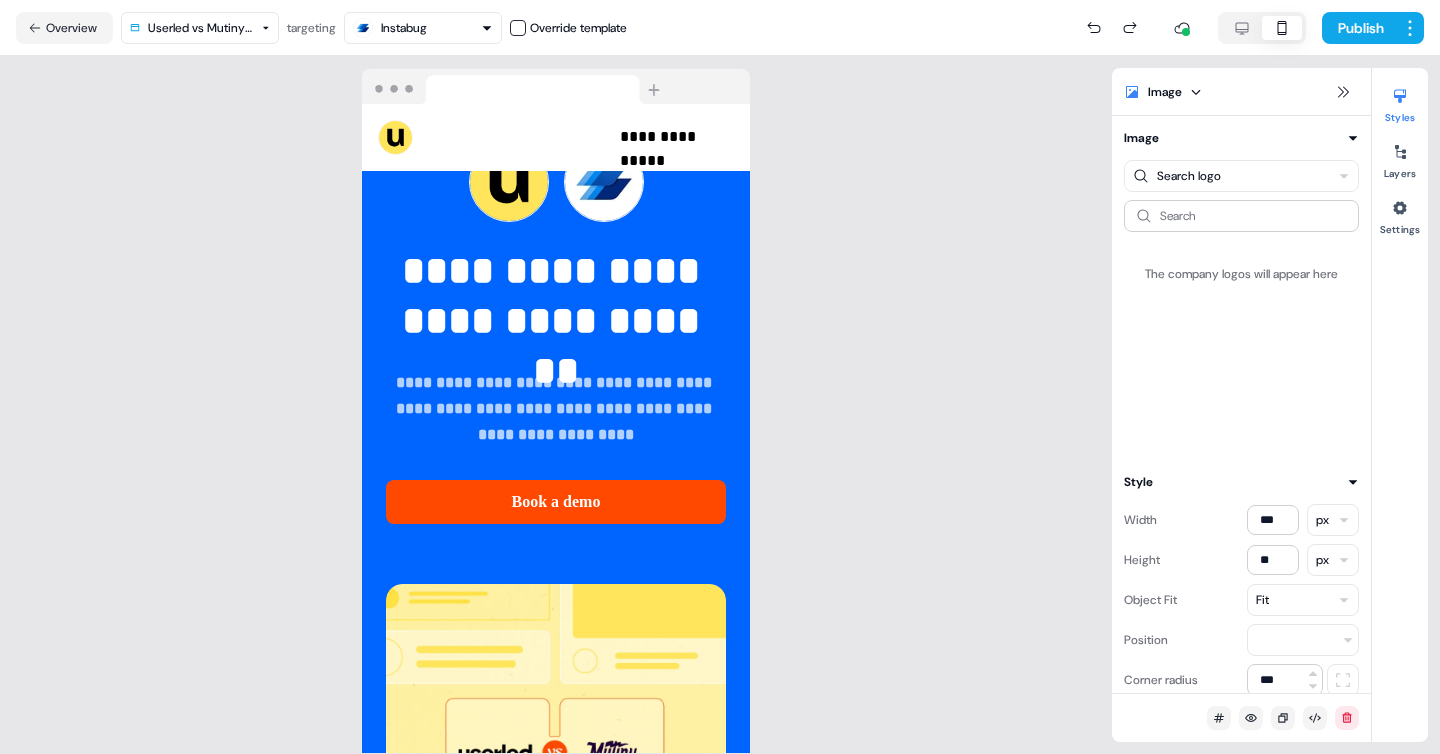 scroll, scrollTop: 0, scrollLeft: 0, axis: both 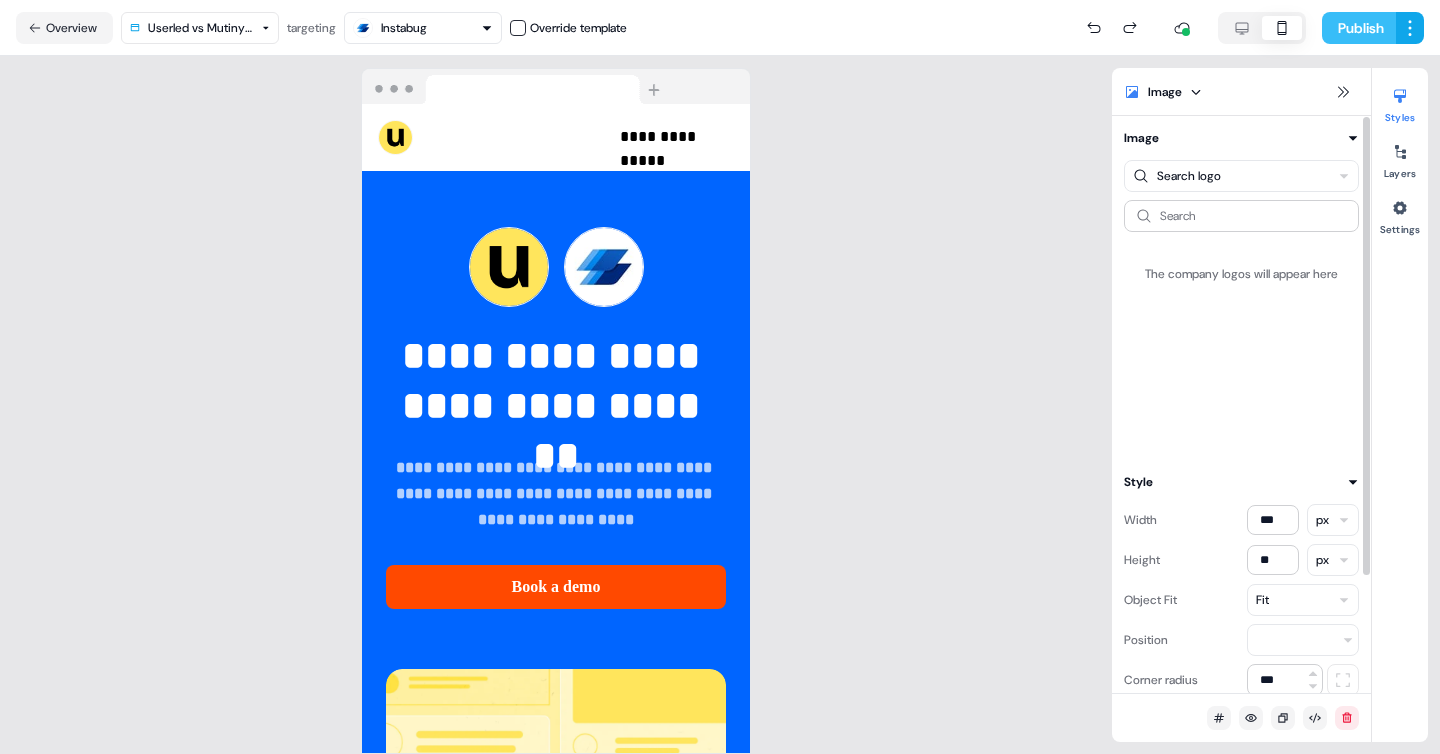 click on "Publish" at bounding box center [1359, 28] 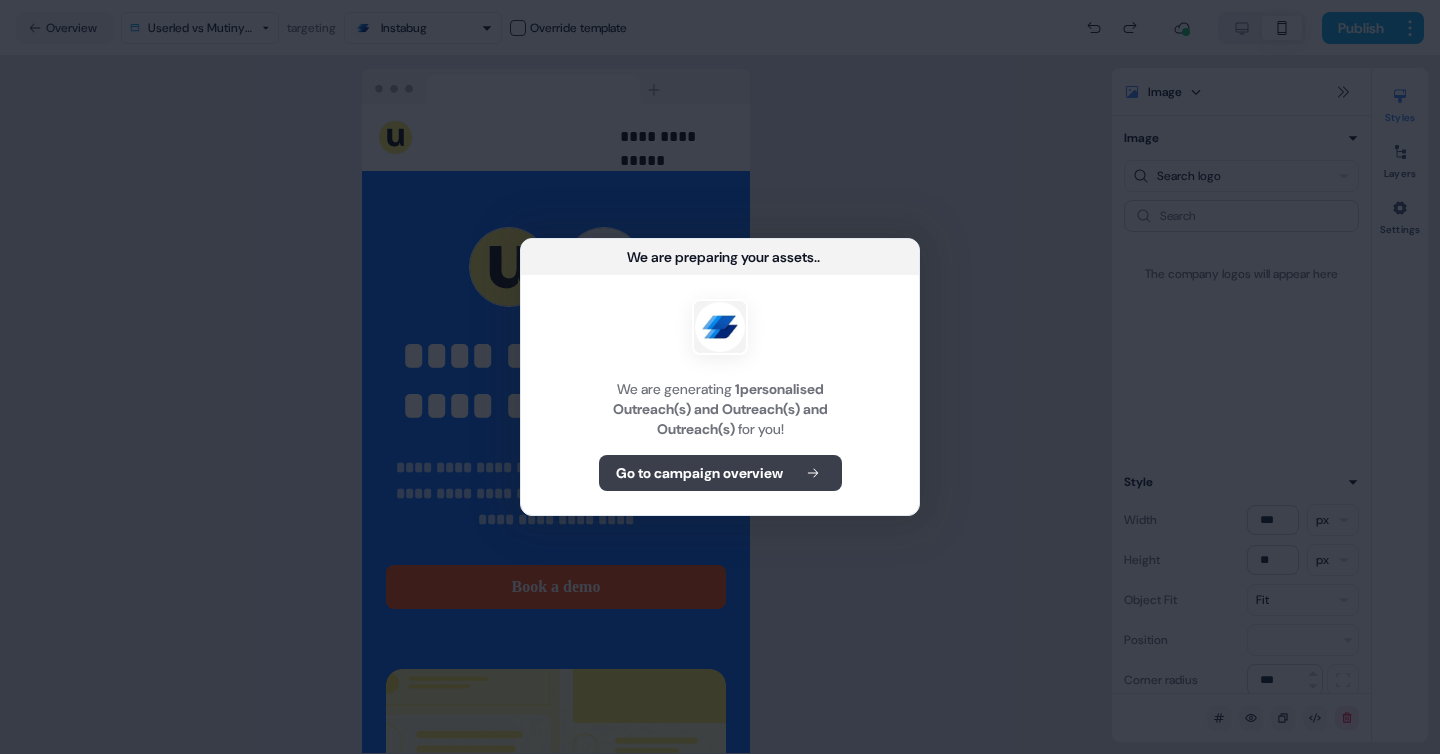 click on "Go to campaign overview" at bounding box center (699, 473) 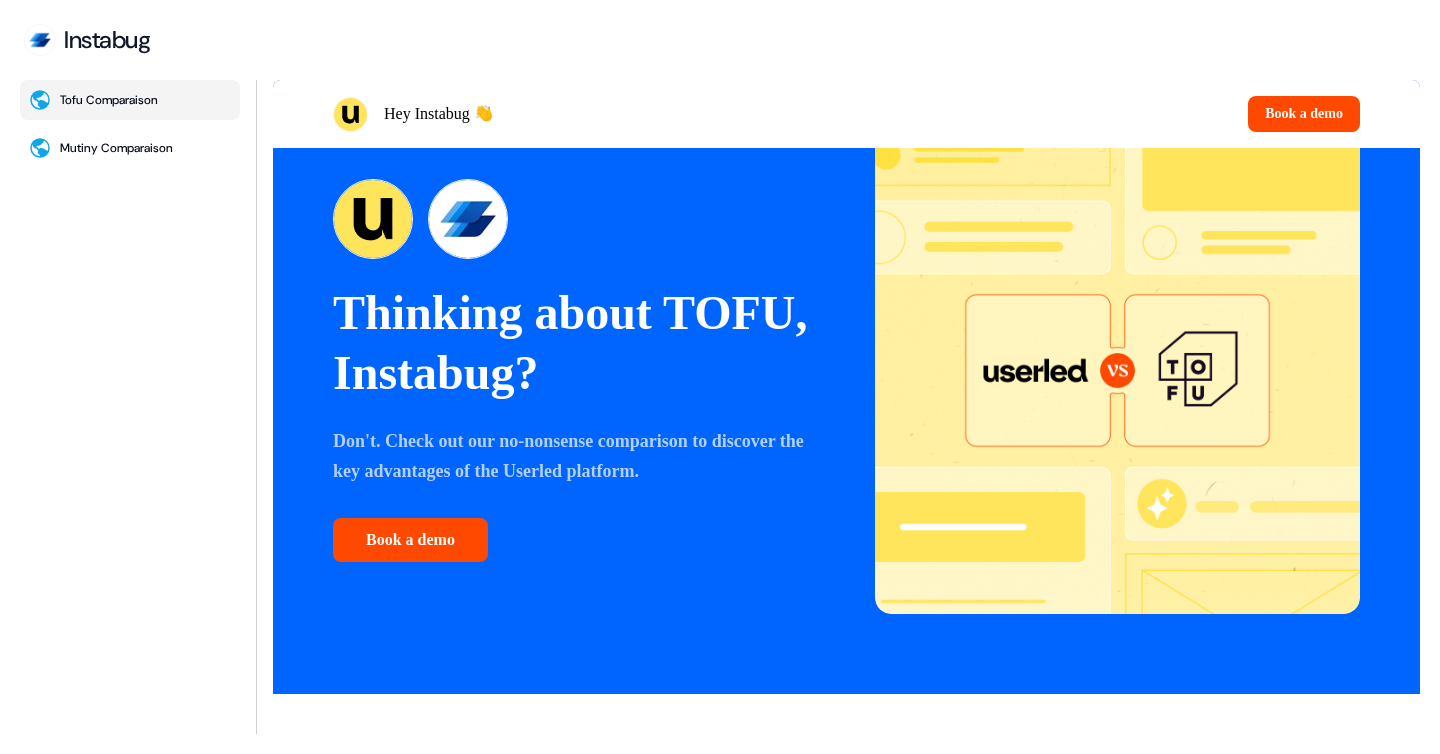 scroll, scrollTop: 0, scrollLeft: 0, axis: both 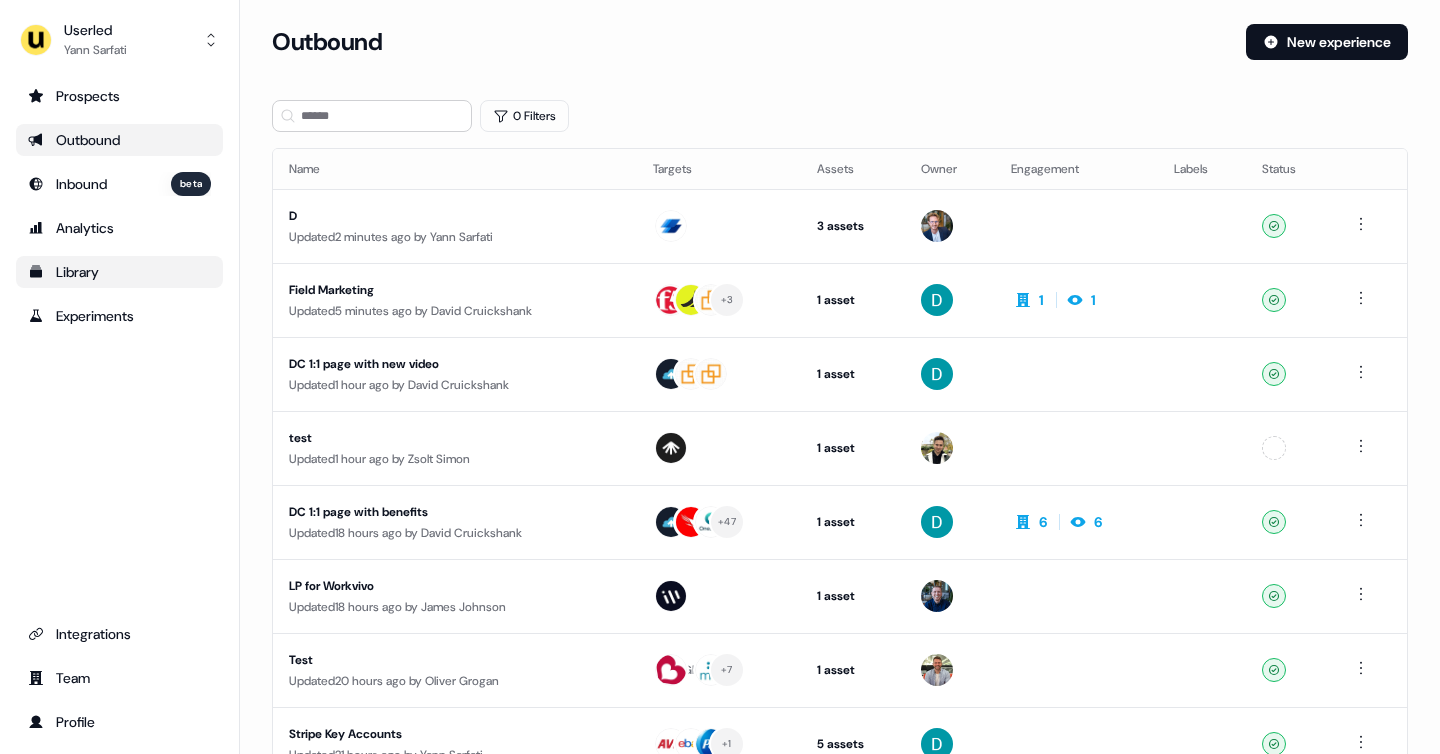 click on "Library" at bounding box center [119, 272] 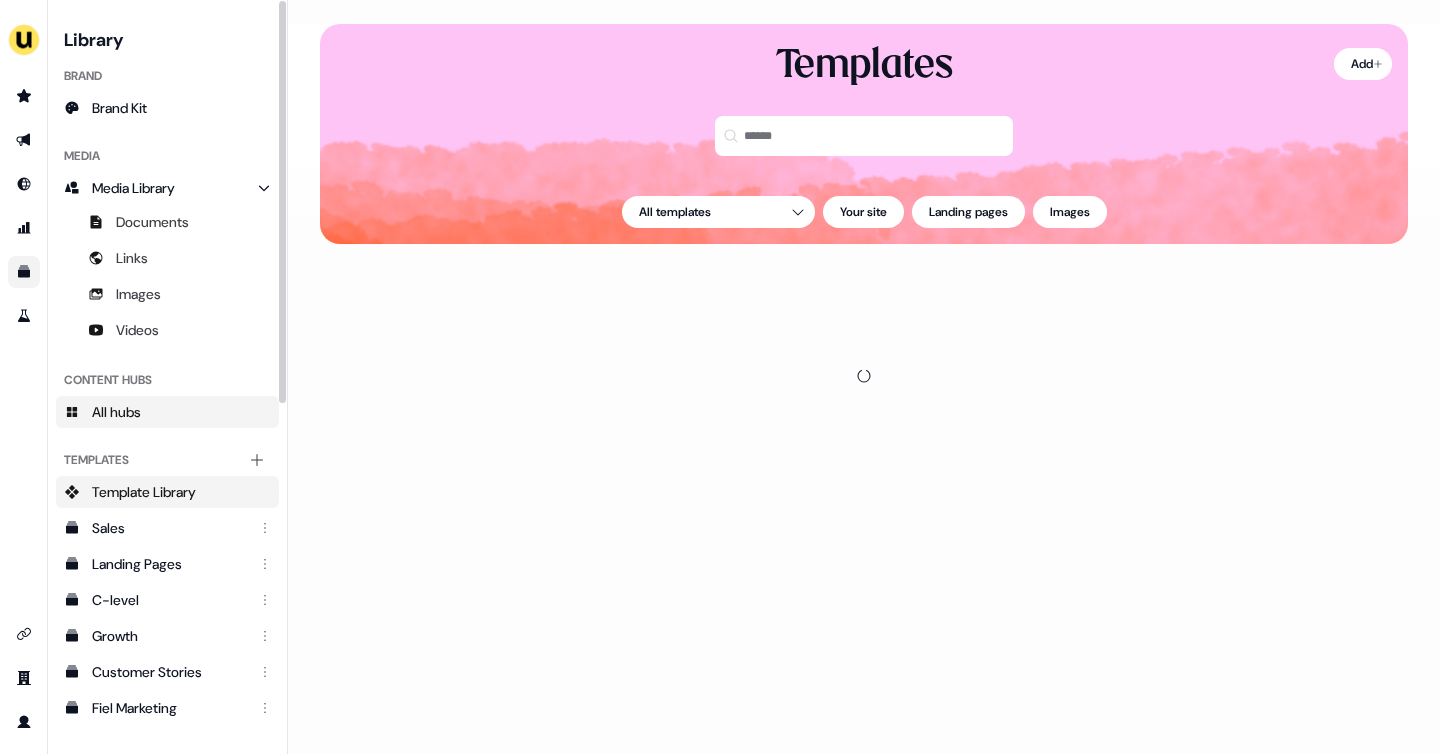 click on "All hubs" at bounding box center [167, 412] 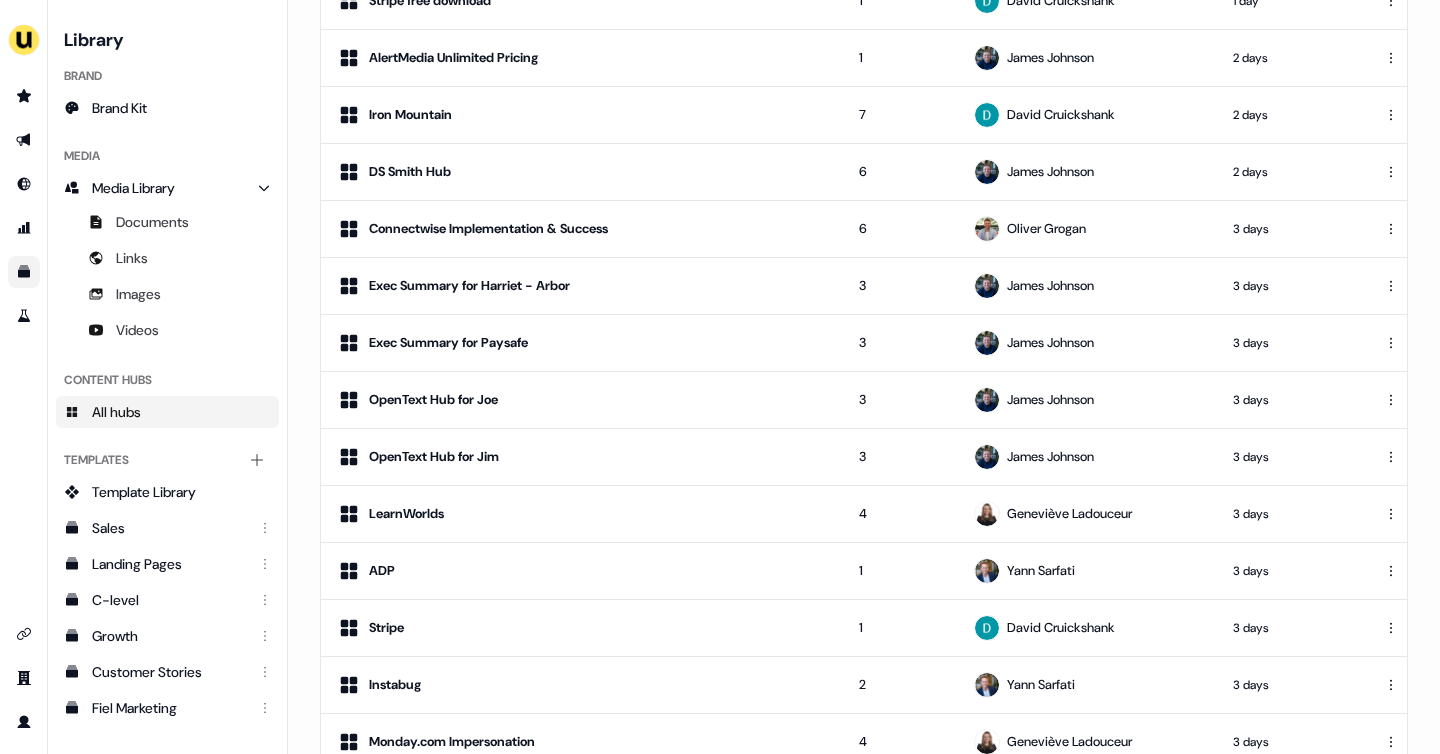 scroll, scrollTop: 627, scrollLeft: 0, axis: vertical 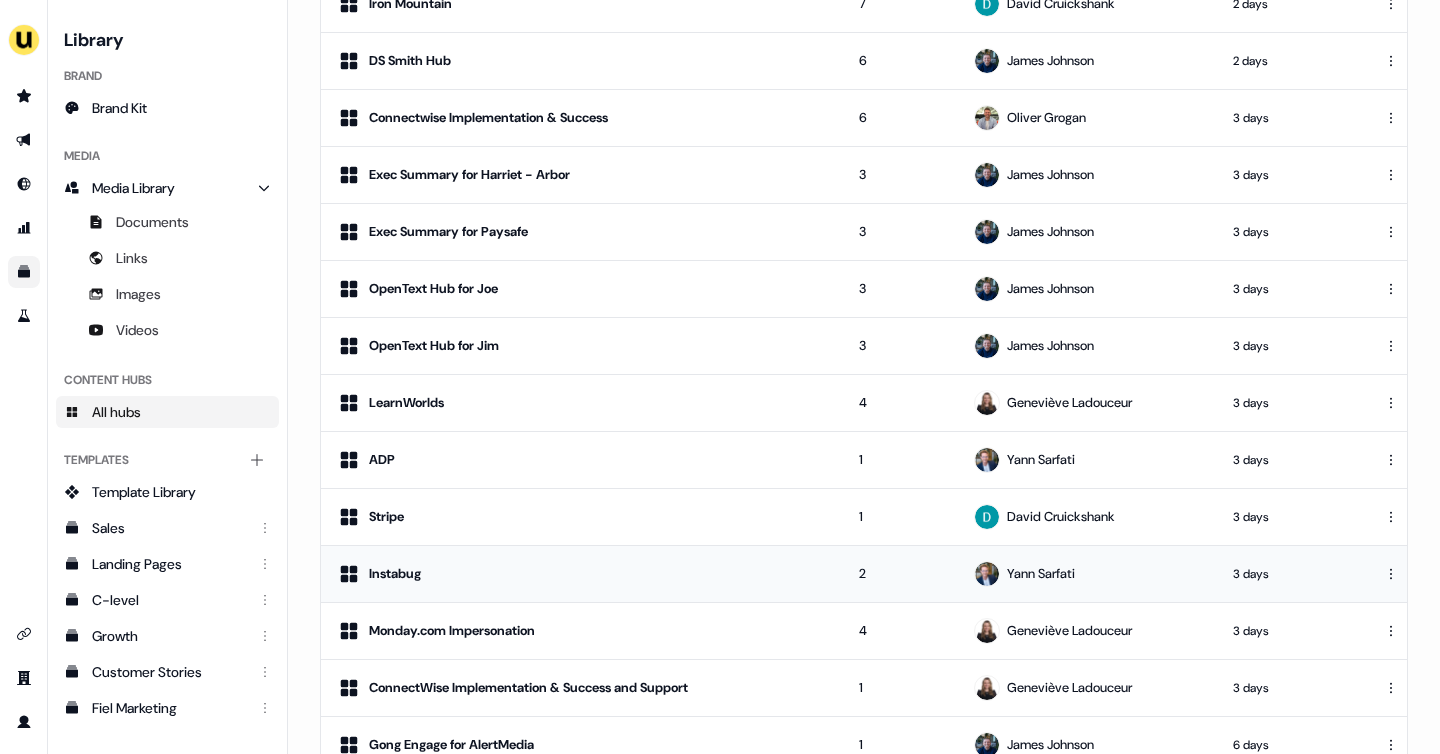click on "Instabug" at bounding box center (582, 574) 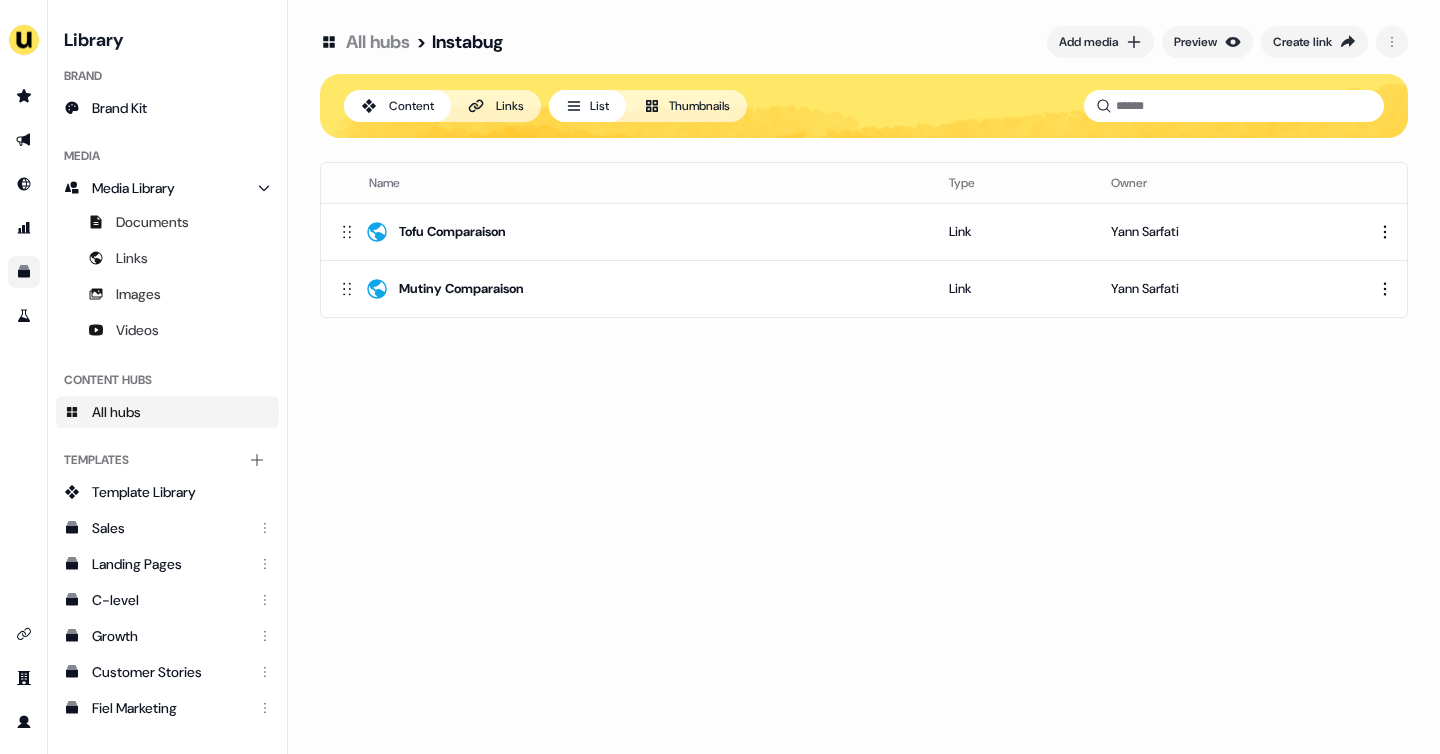 scroll, scrollTop: 0, scrollLeft: 0, axis: both 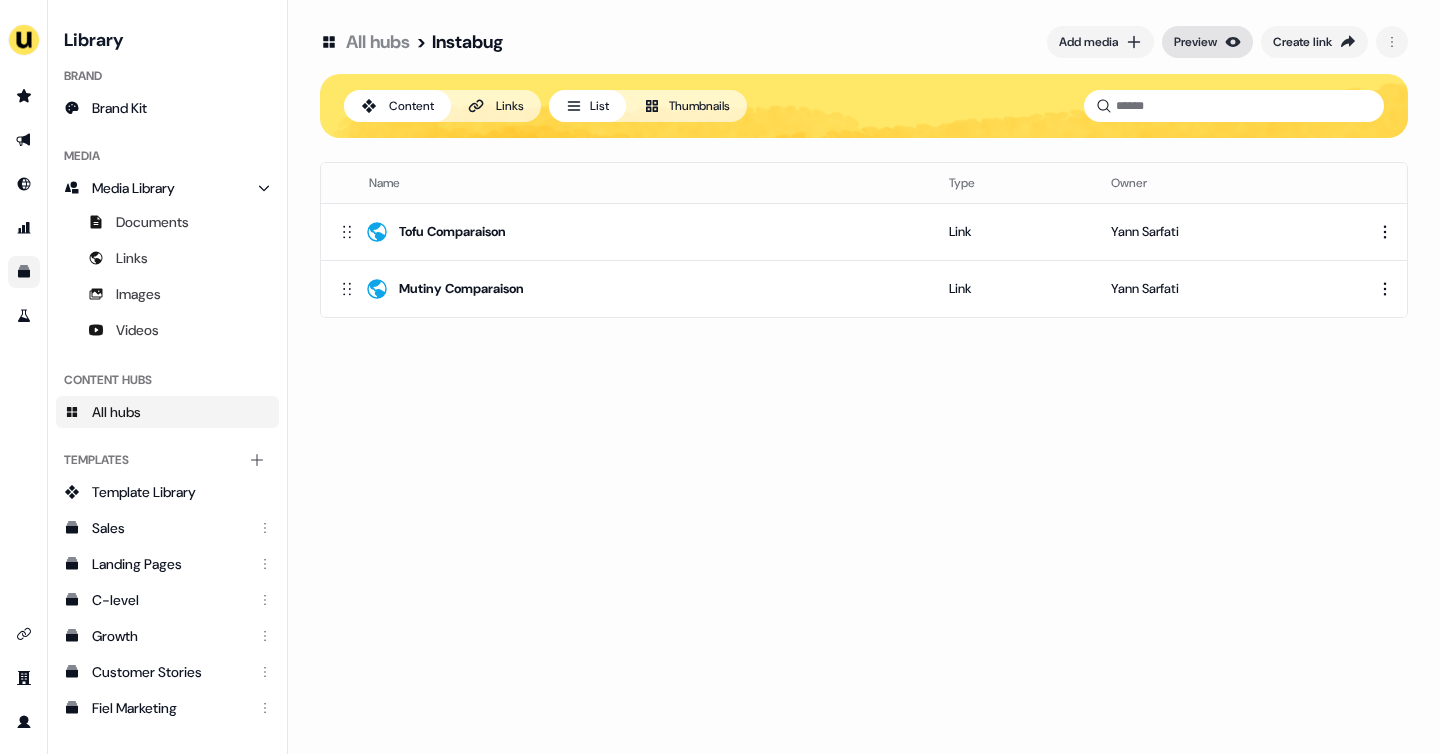 click on "Preview" at bounding box center (1195, 42) 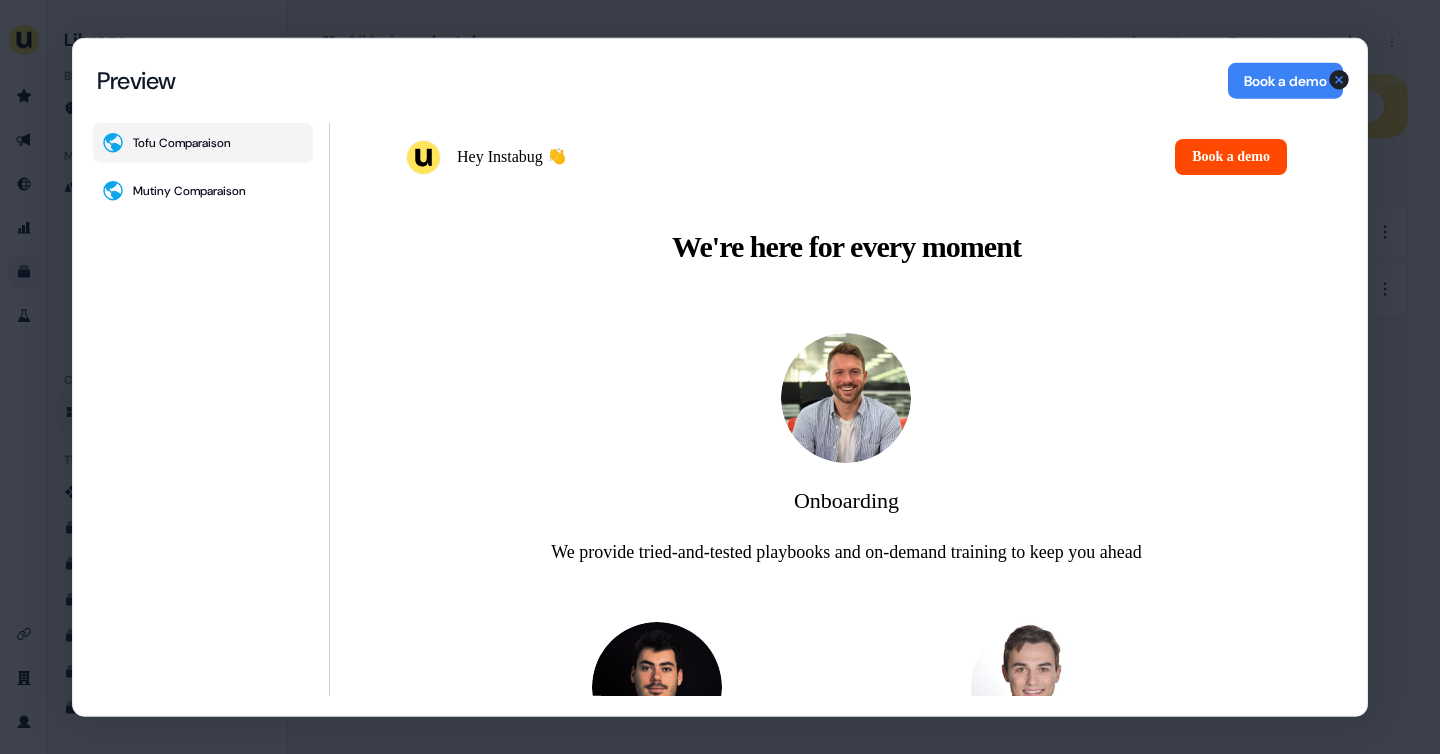 scroll, scrollTop: 4158, scrollLeft: 0, axis: vertical 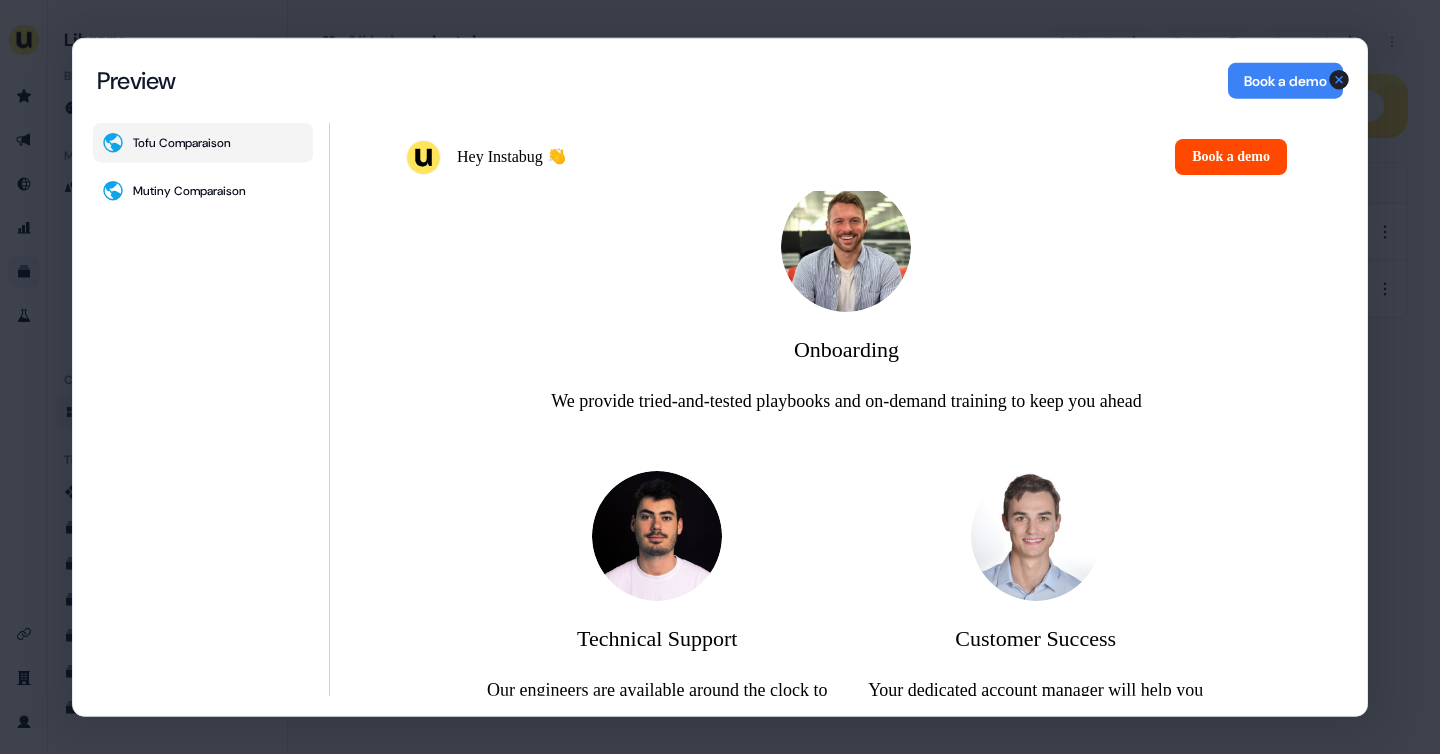 click on "Content Hub Preview Preview Book a demo Tofu Comparaison Mutiny Comparaison Tofu Comparaison Book a demo Close" at bounding box center (720, 377) 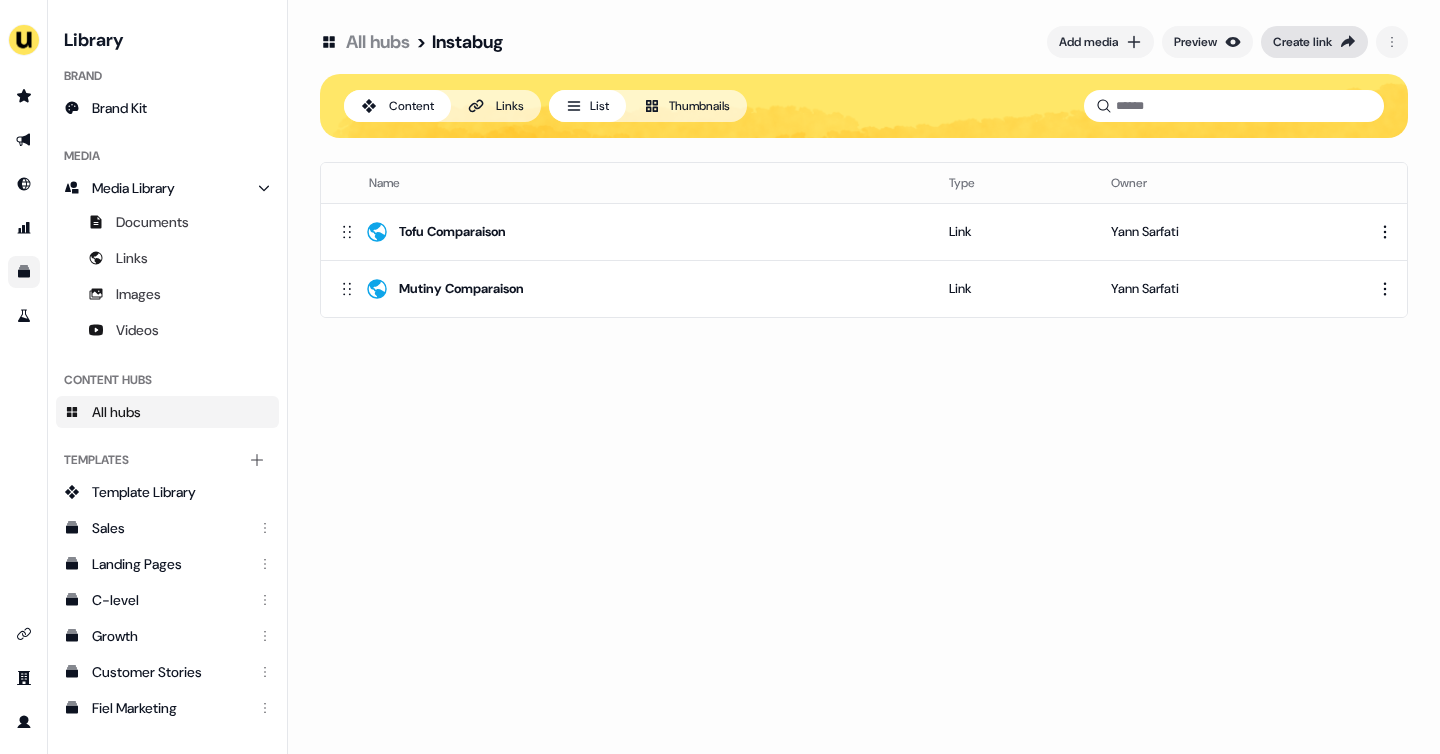 click on "Create link" at bounding box center [1302, 42] 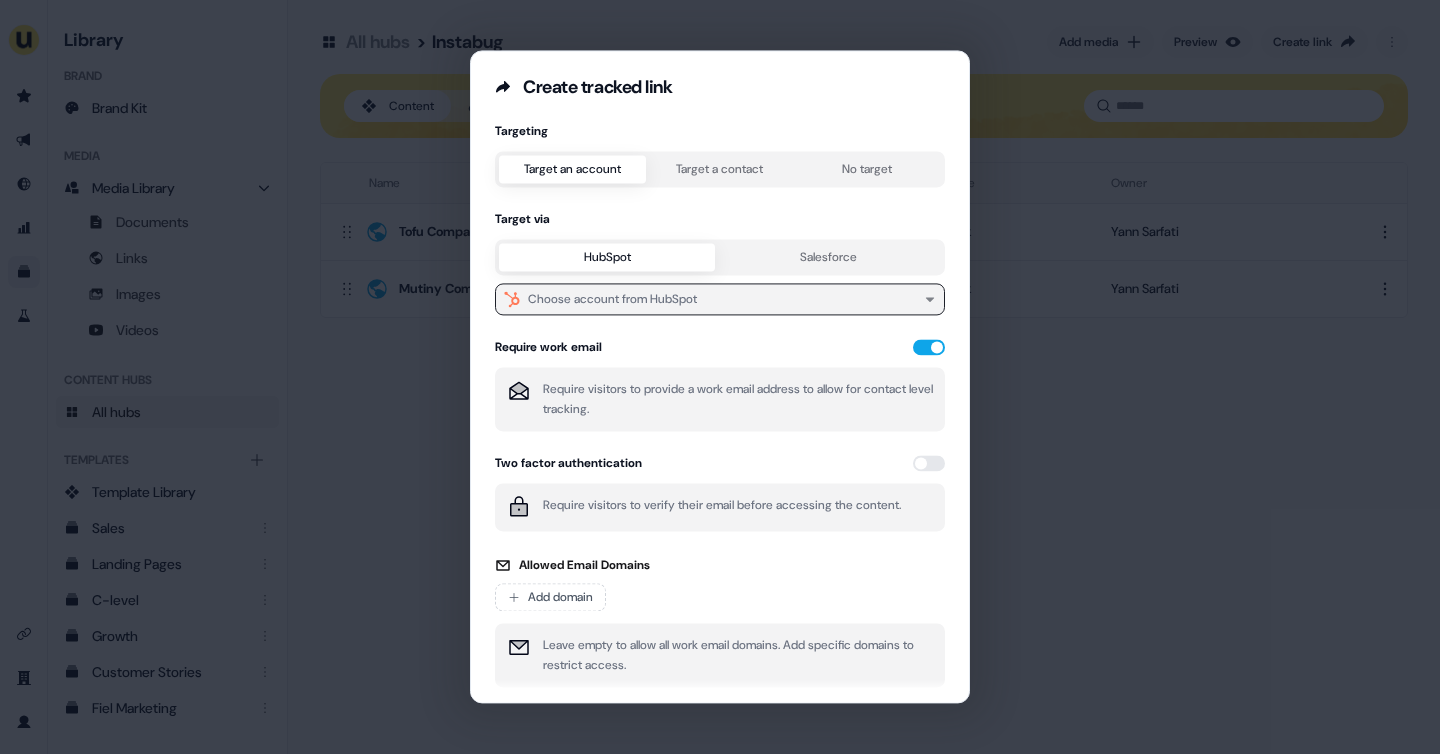 click on "Choose account from HubSpot" at bounding box center (720, 299) 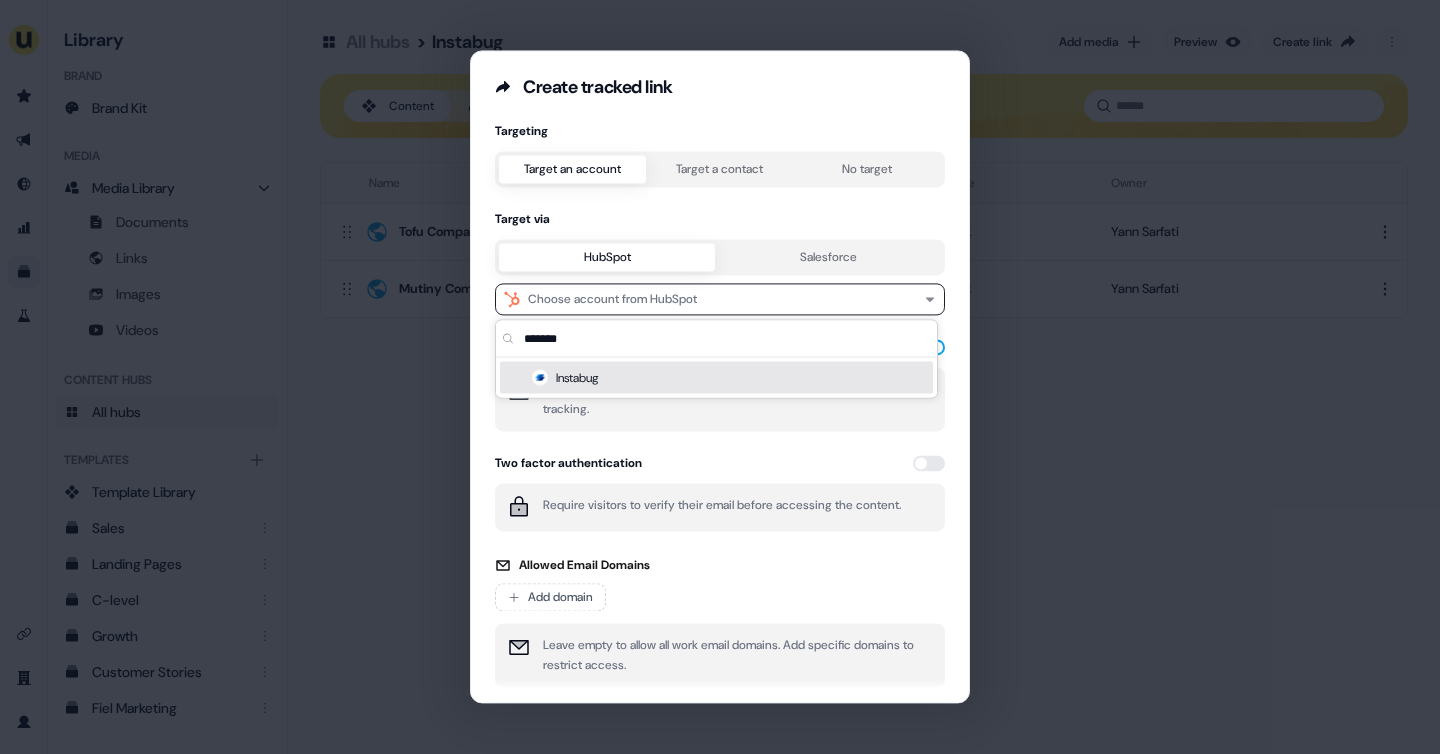type on "*******" 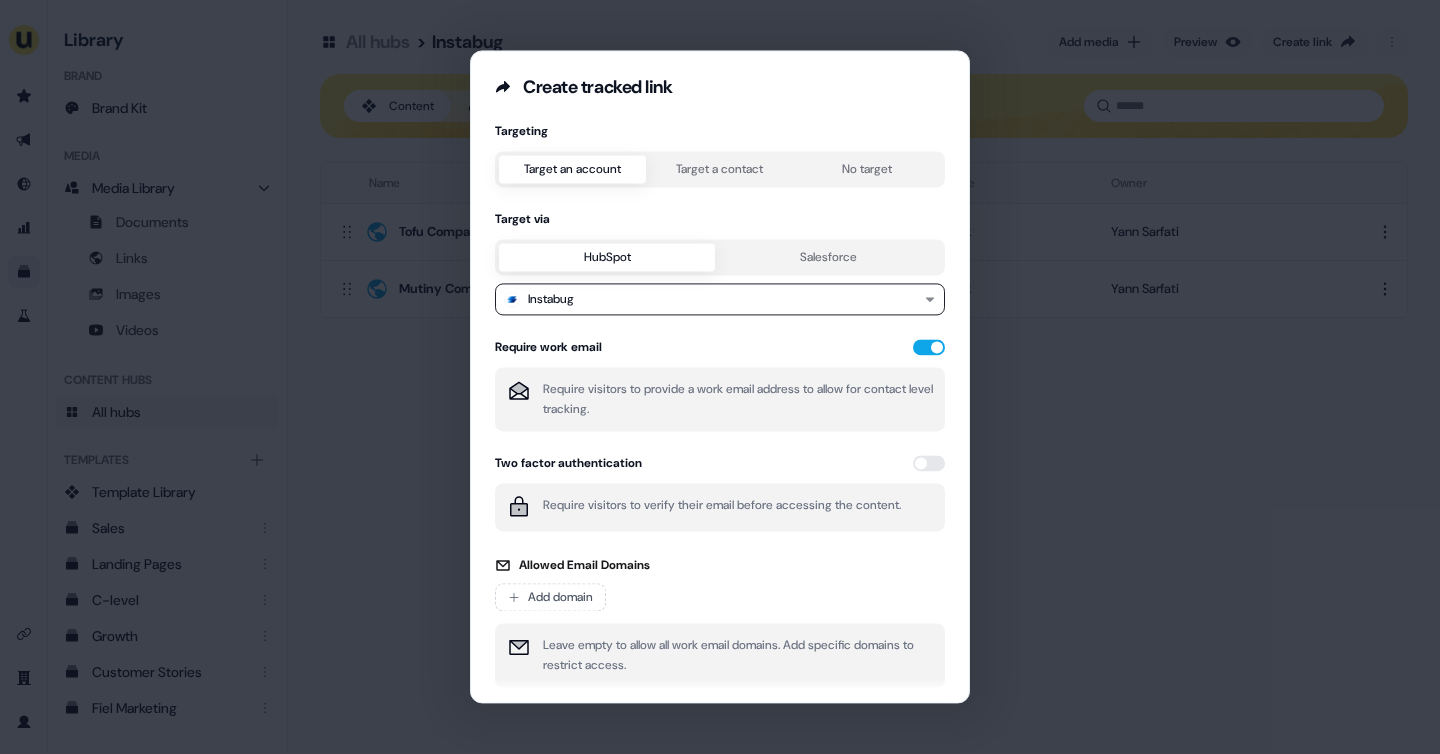 scroll, scrollTop: 77, scrollLeft: 0, axis: vertical 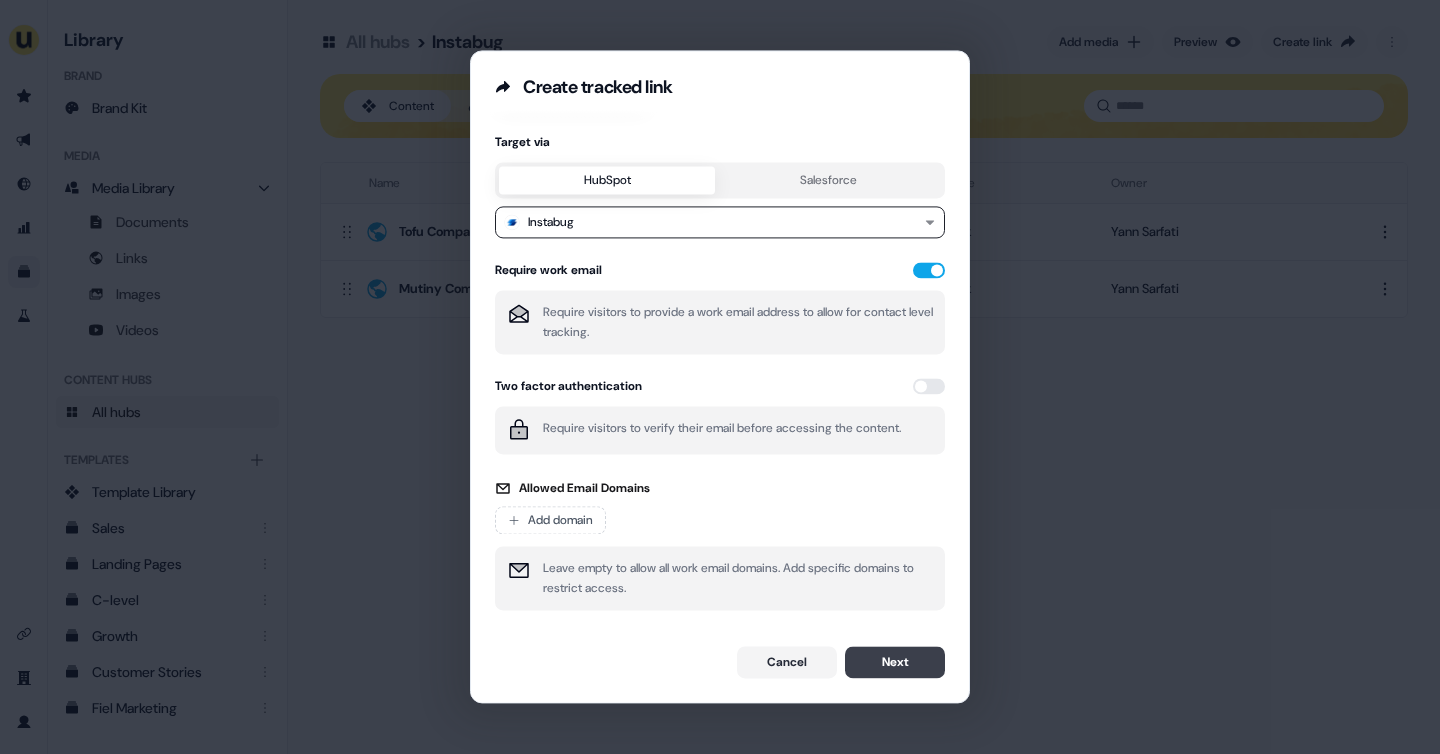click on "Next" at bounding box center [895, 662] 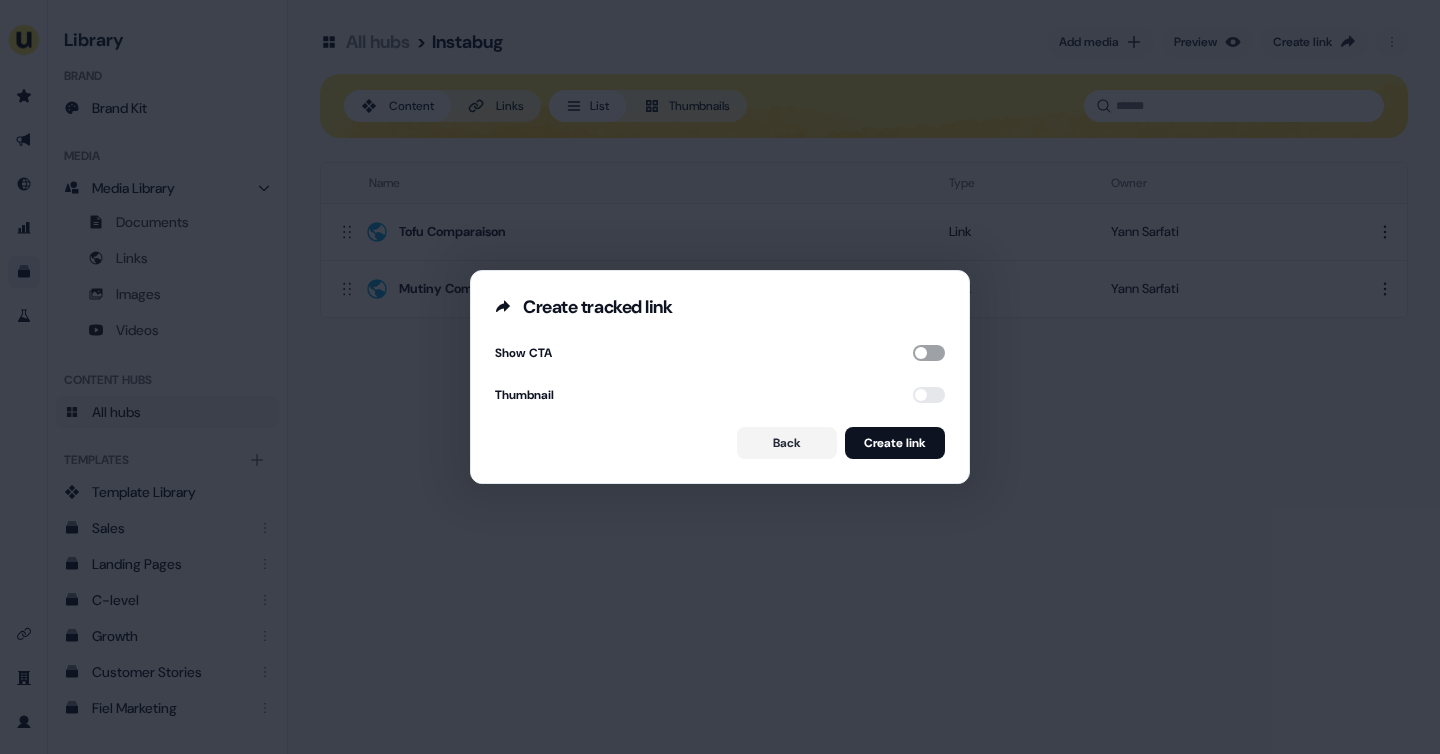 click at bounding box center [929, 353] 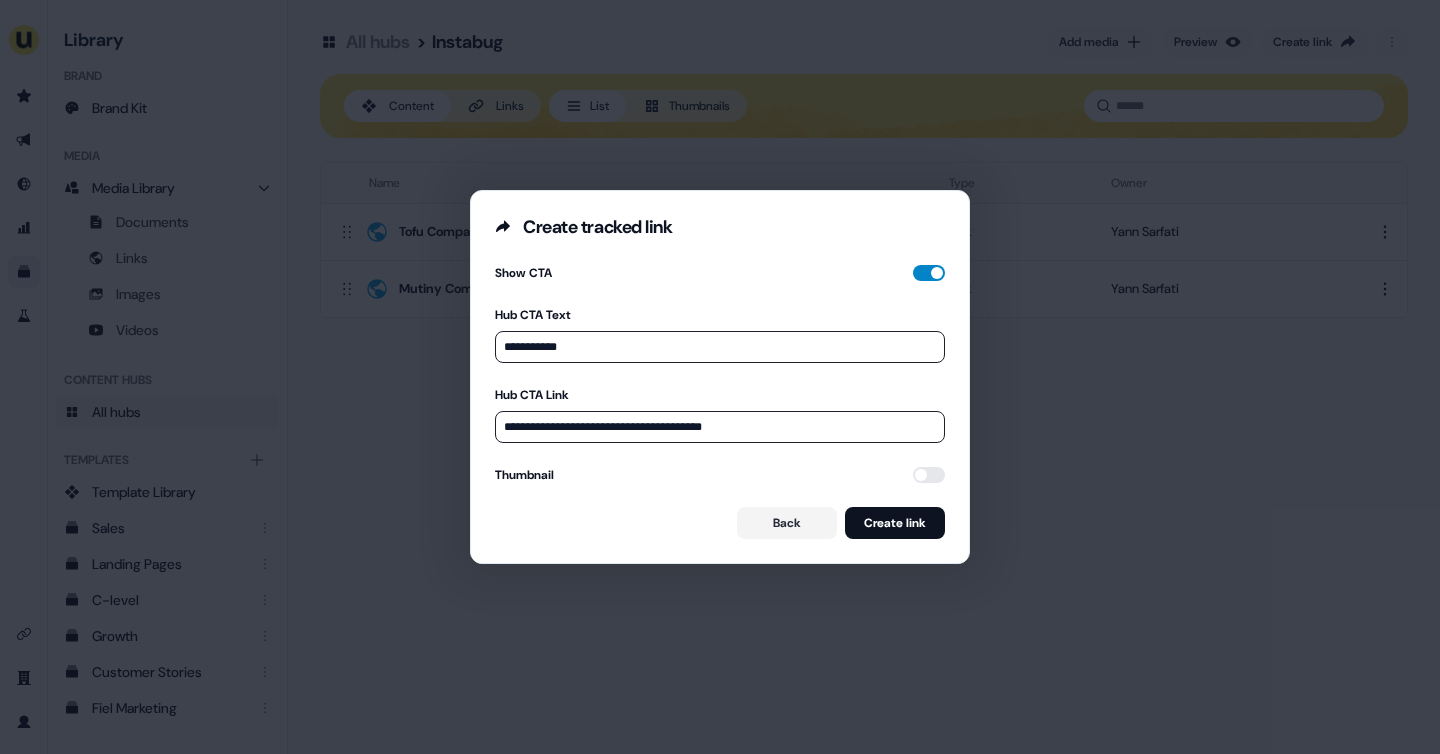 click at bounding box center (929, 273) 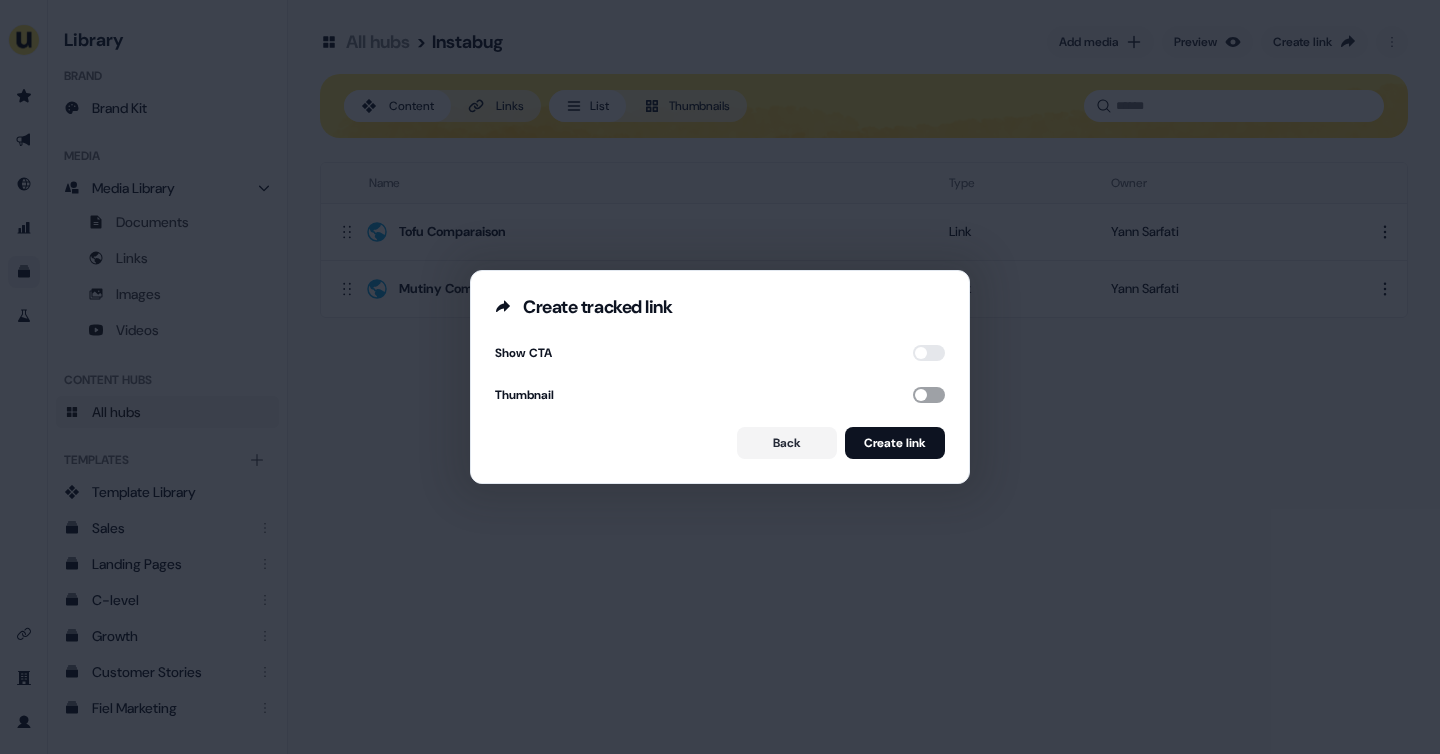 click at bounding box center (929, 395) 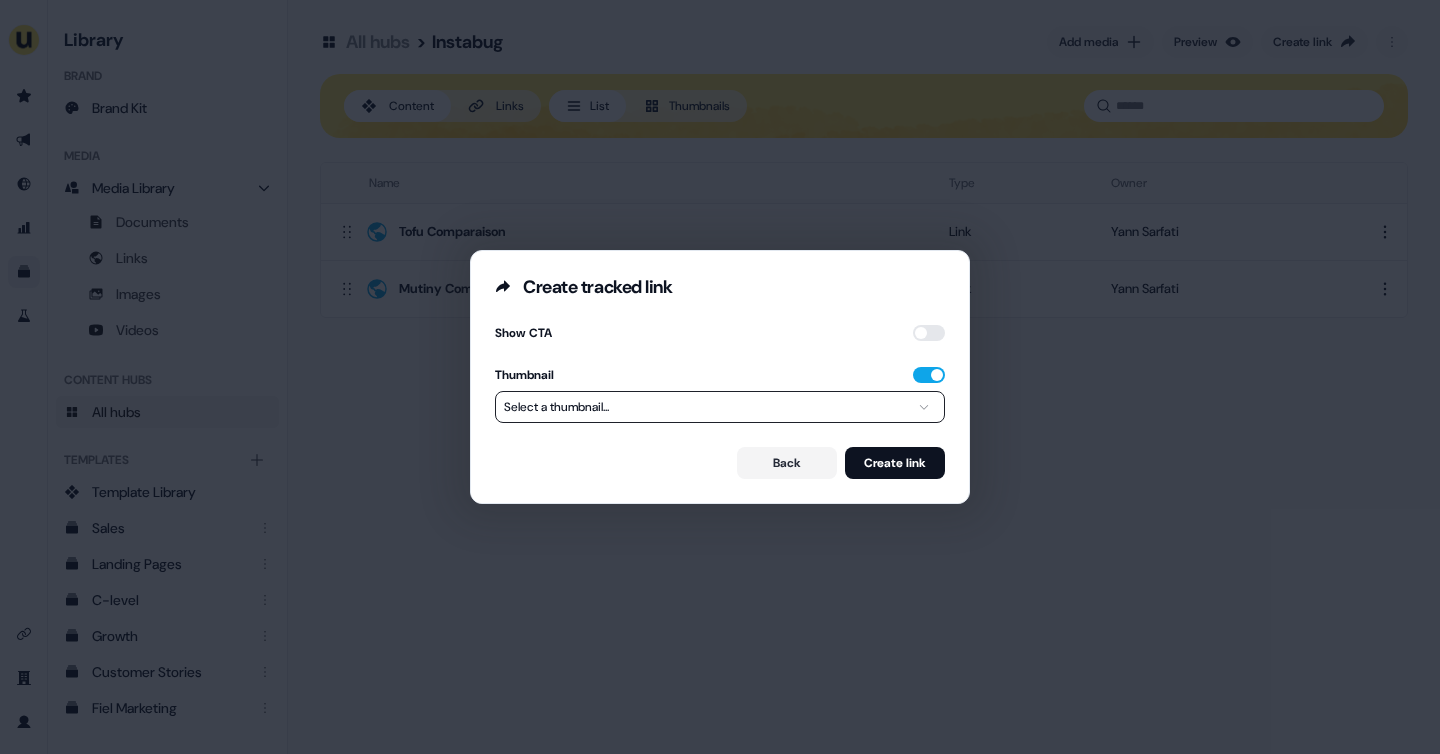 click on "**********" at bounding box center (720, 377) 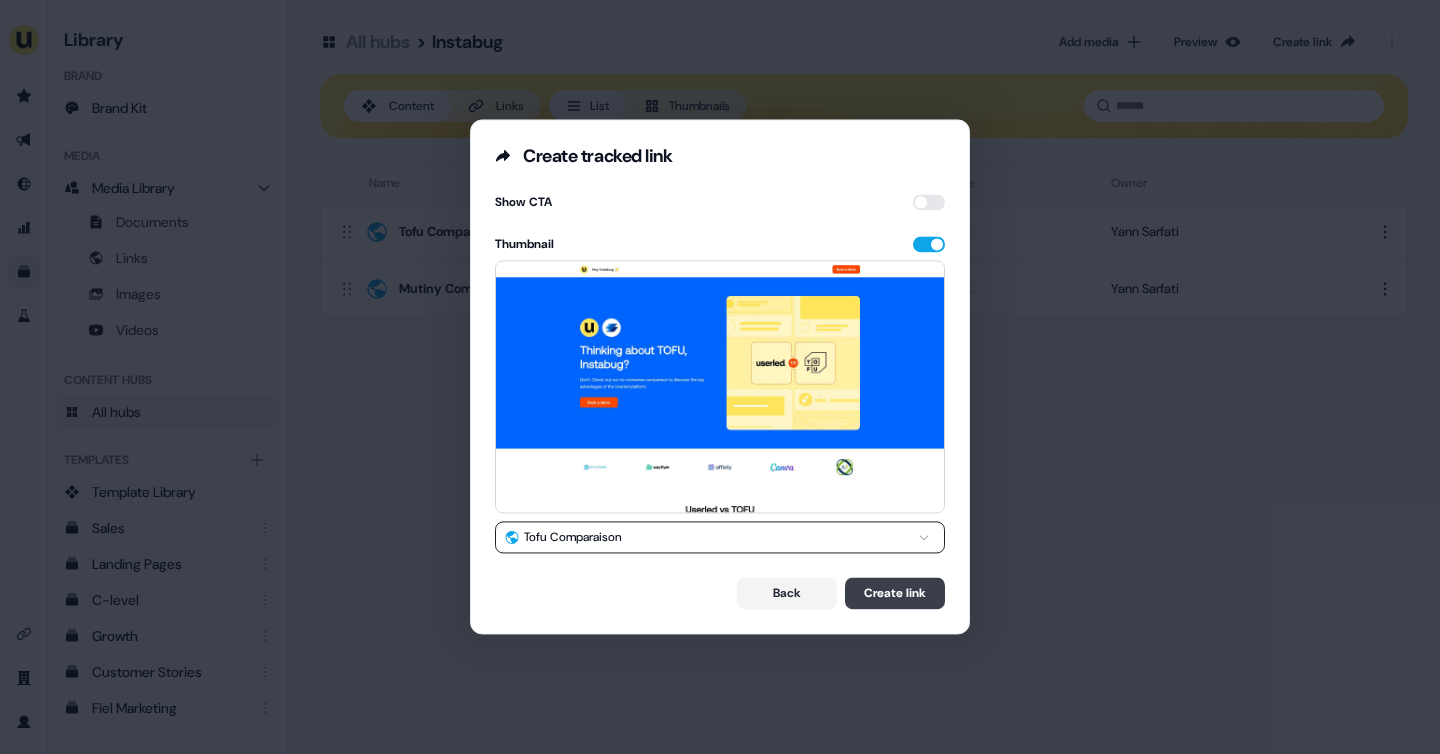 click on "Create link" at bounding box center [895, 594] 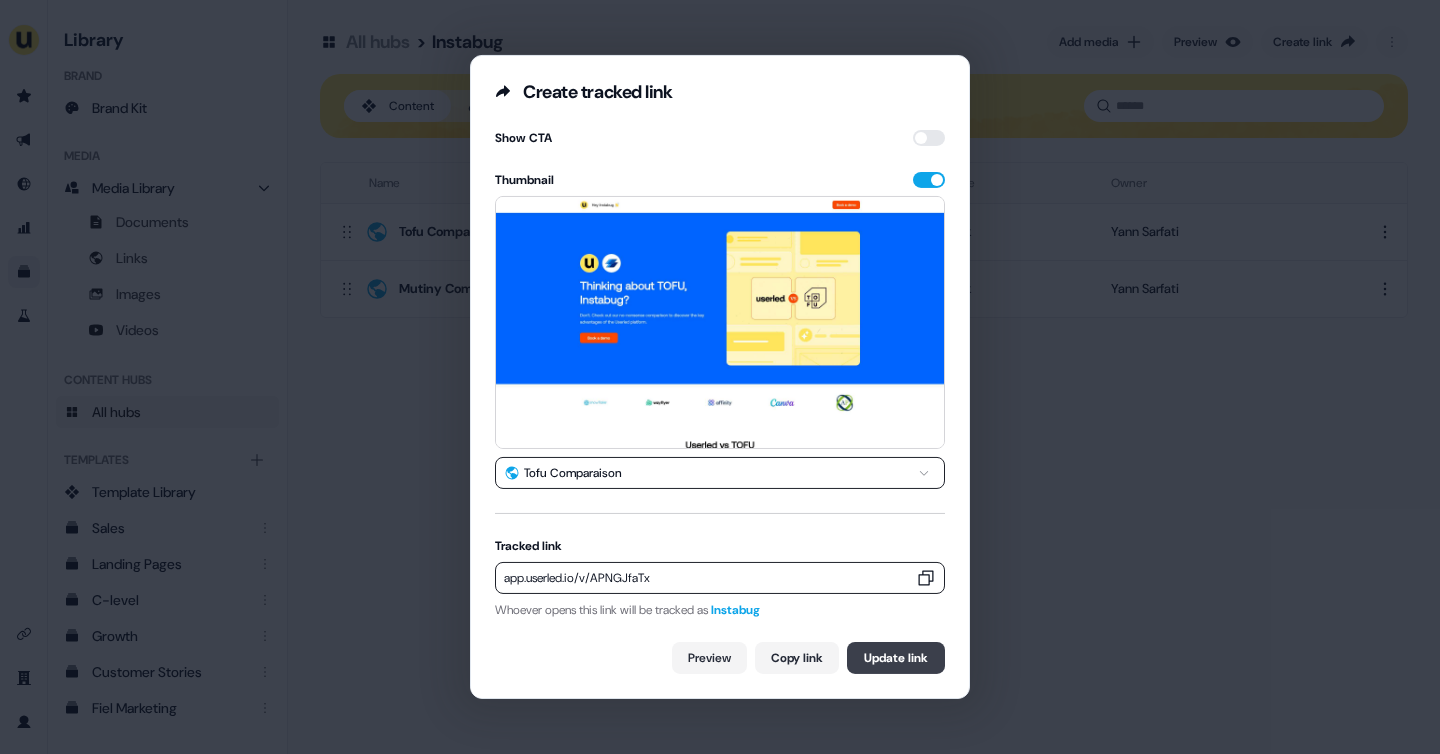 click on "Update link" at bounding box center [896, 658] 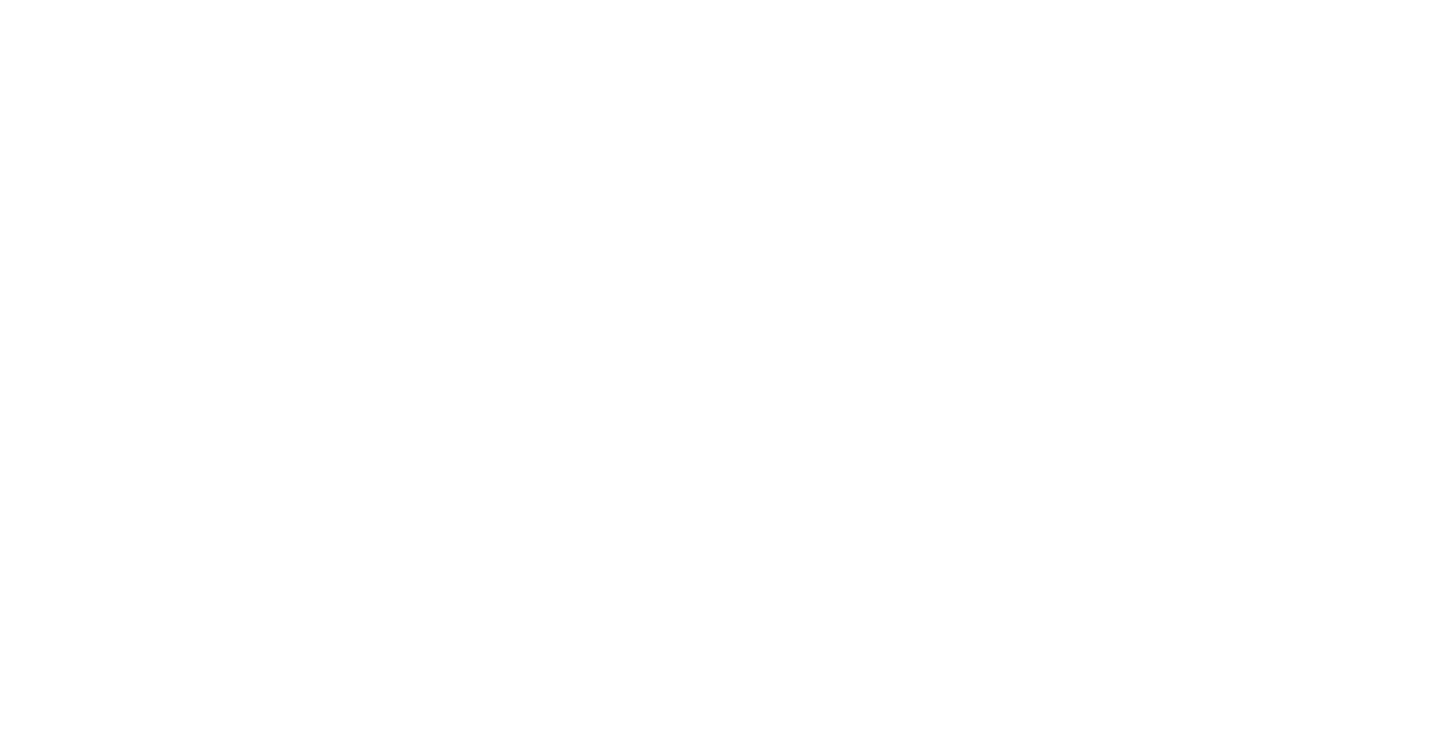 scroll, scrollTop: 0, scrollLeft: 0, axis: both 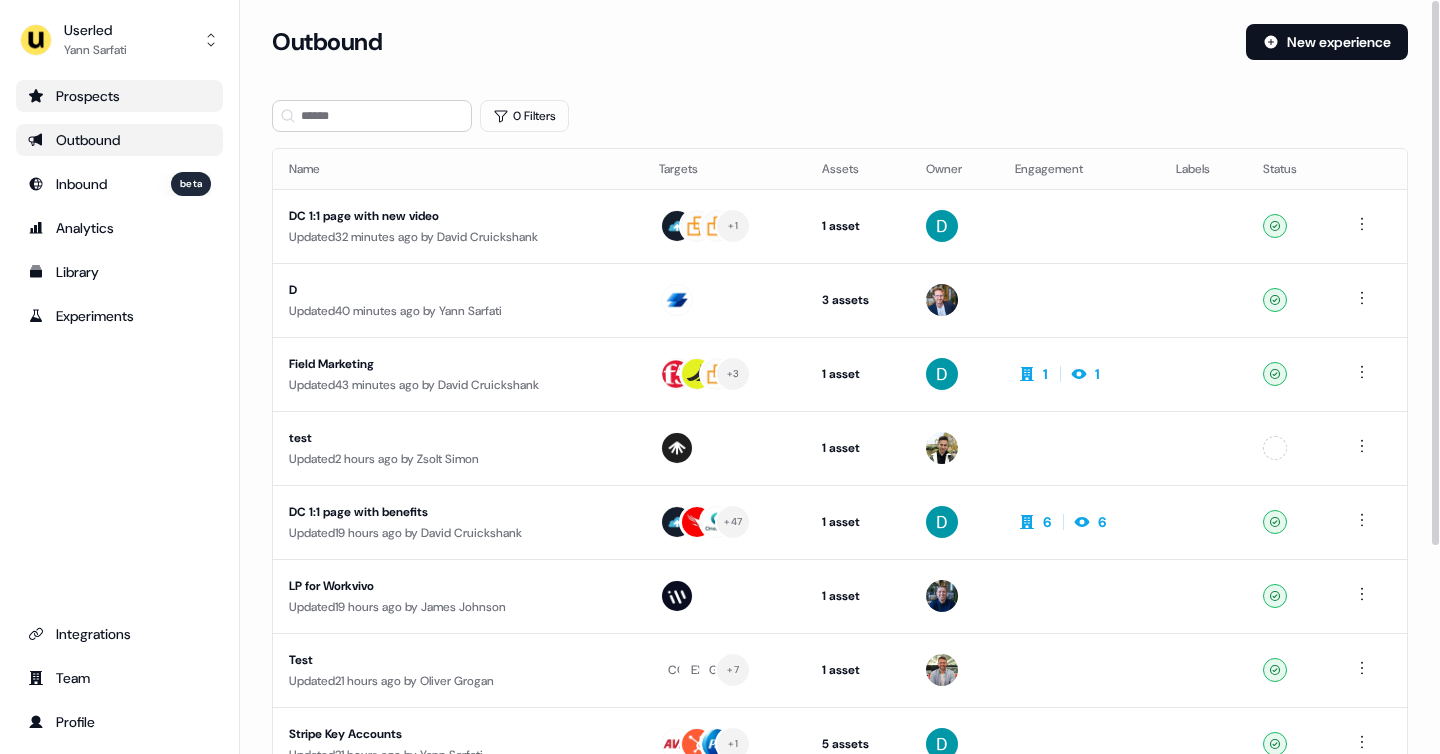 click on "Prospects" at bounding box center [119, 96] 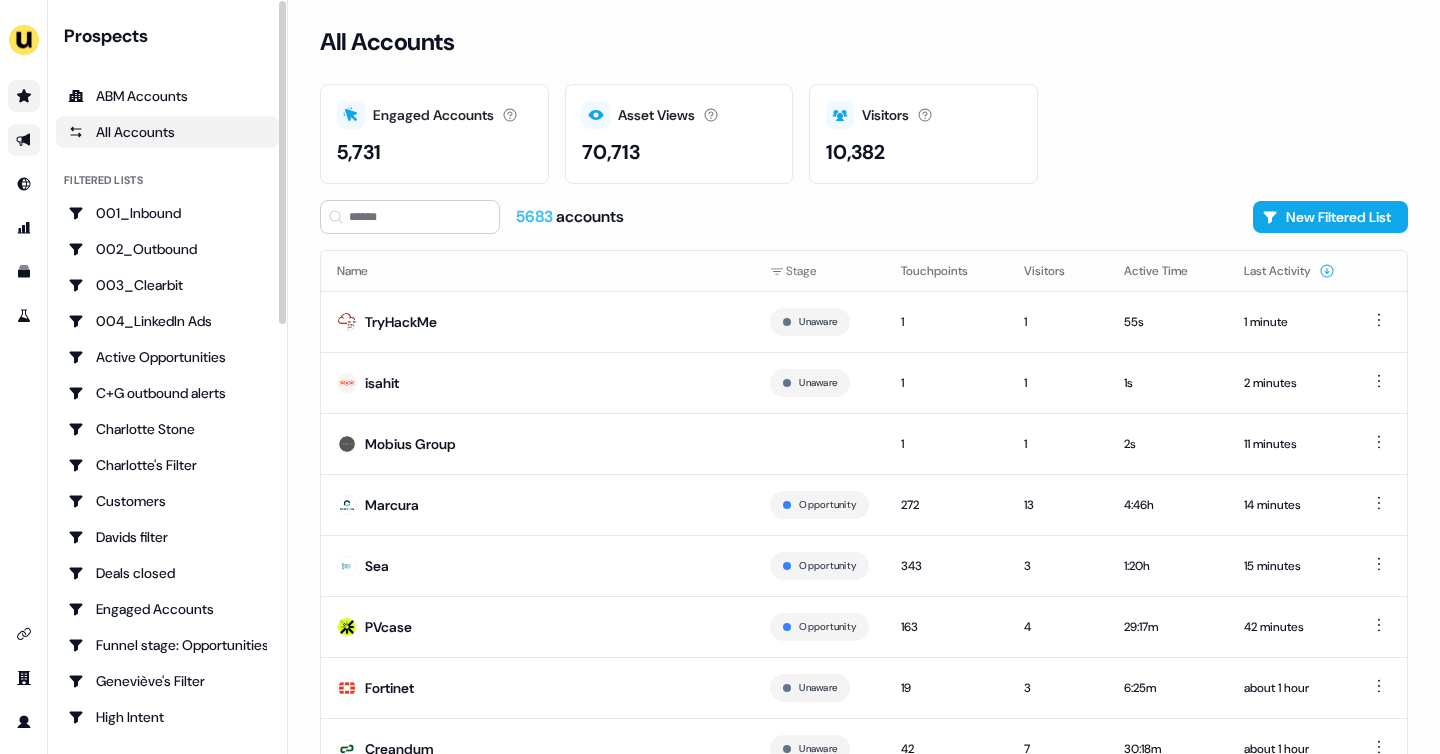 click 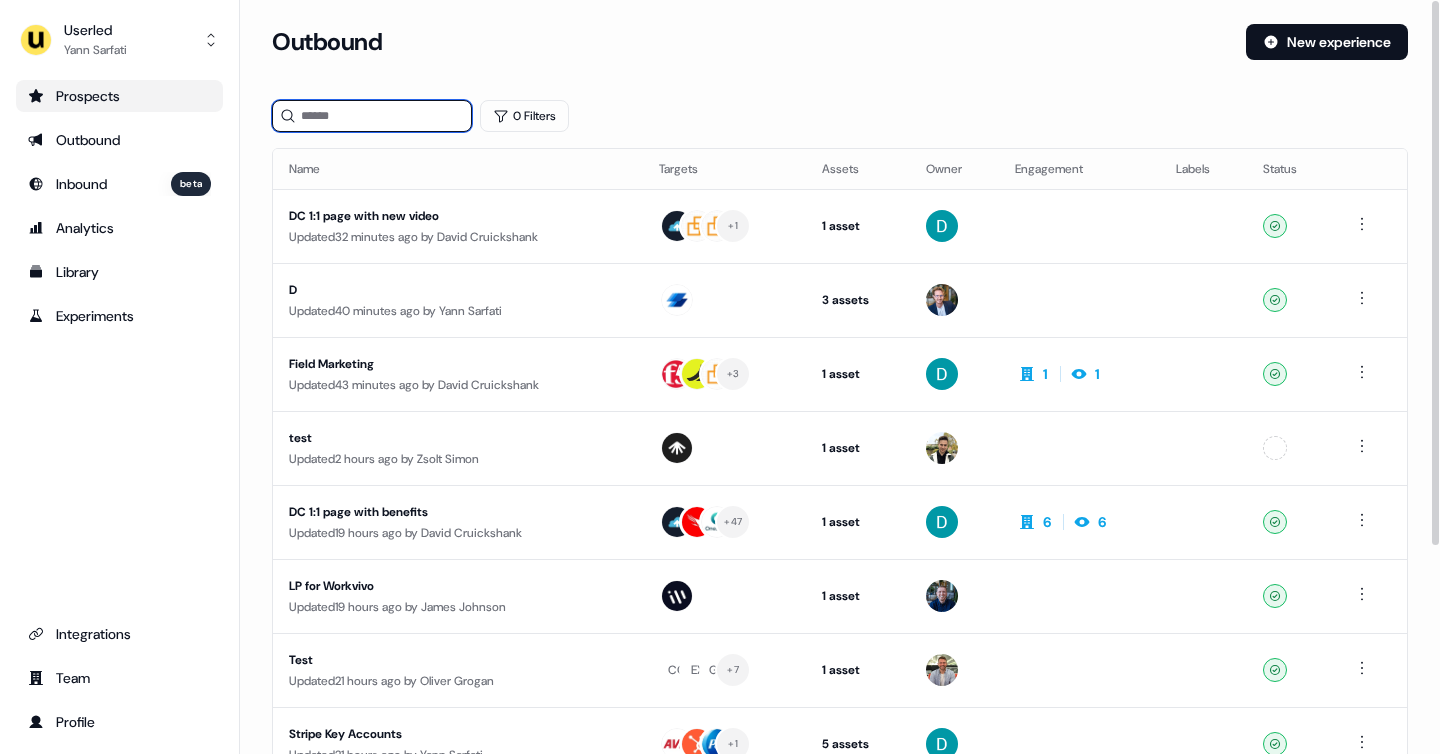 click at bounding box center [372, 116] 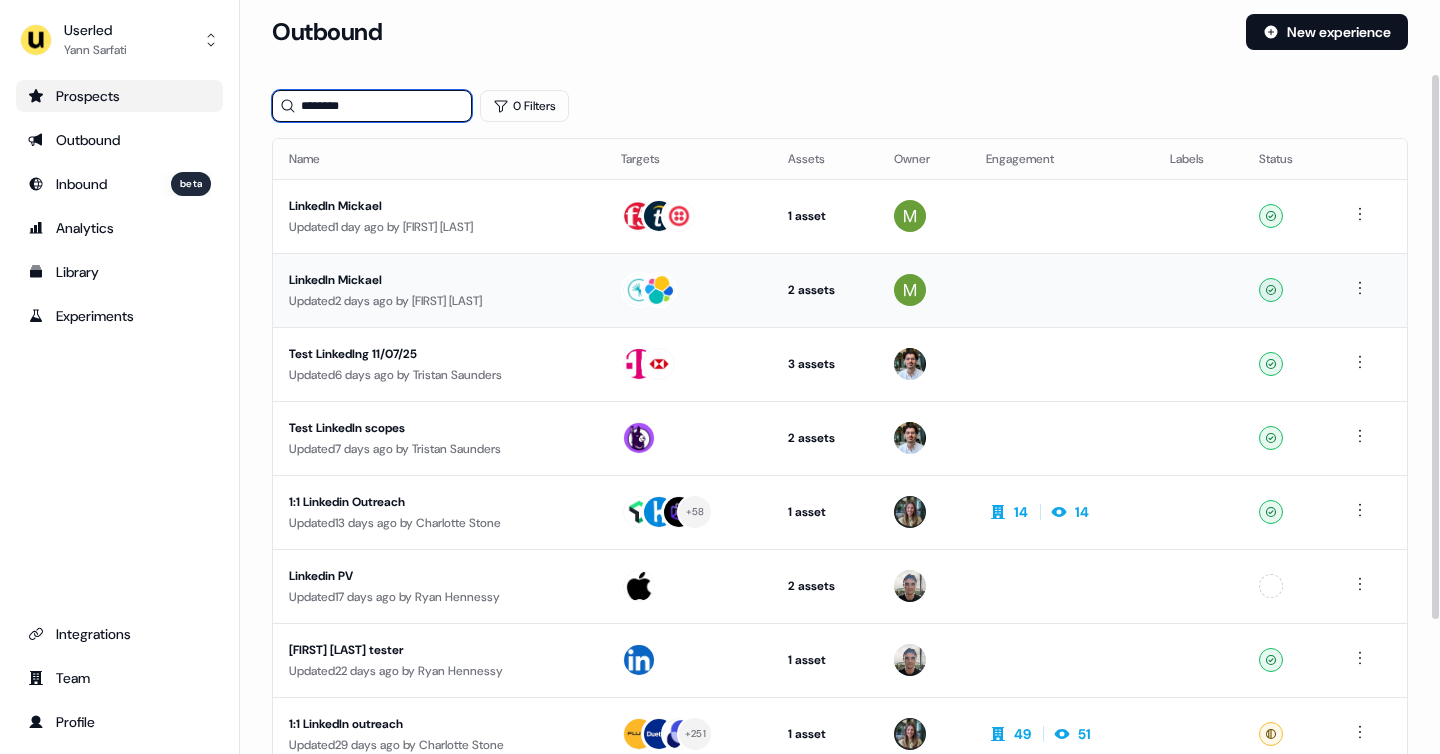 scroll, scrollTop: 0, scrollLeft: 0, axis: both 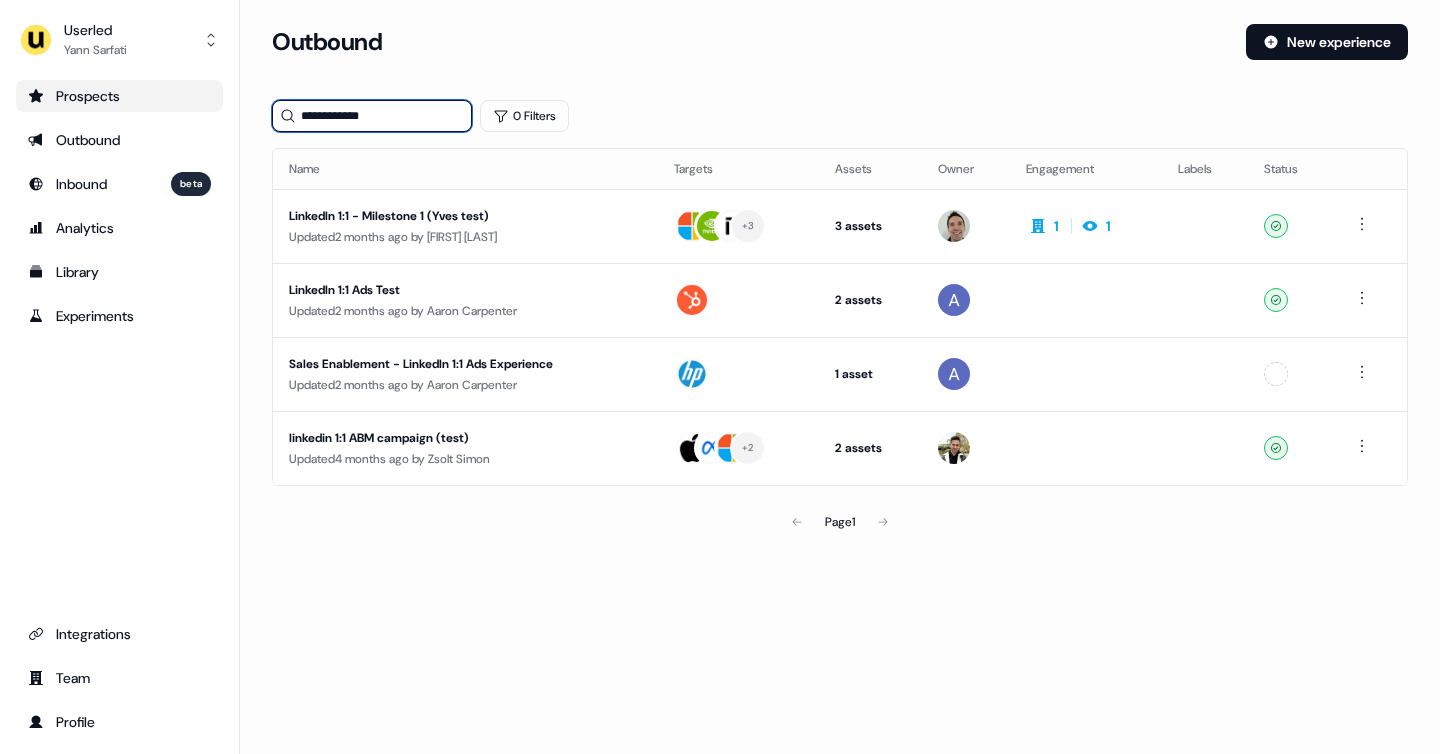 click on "**********" at bounding box center [372, 116] 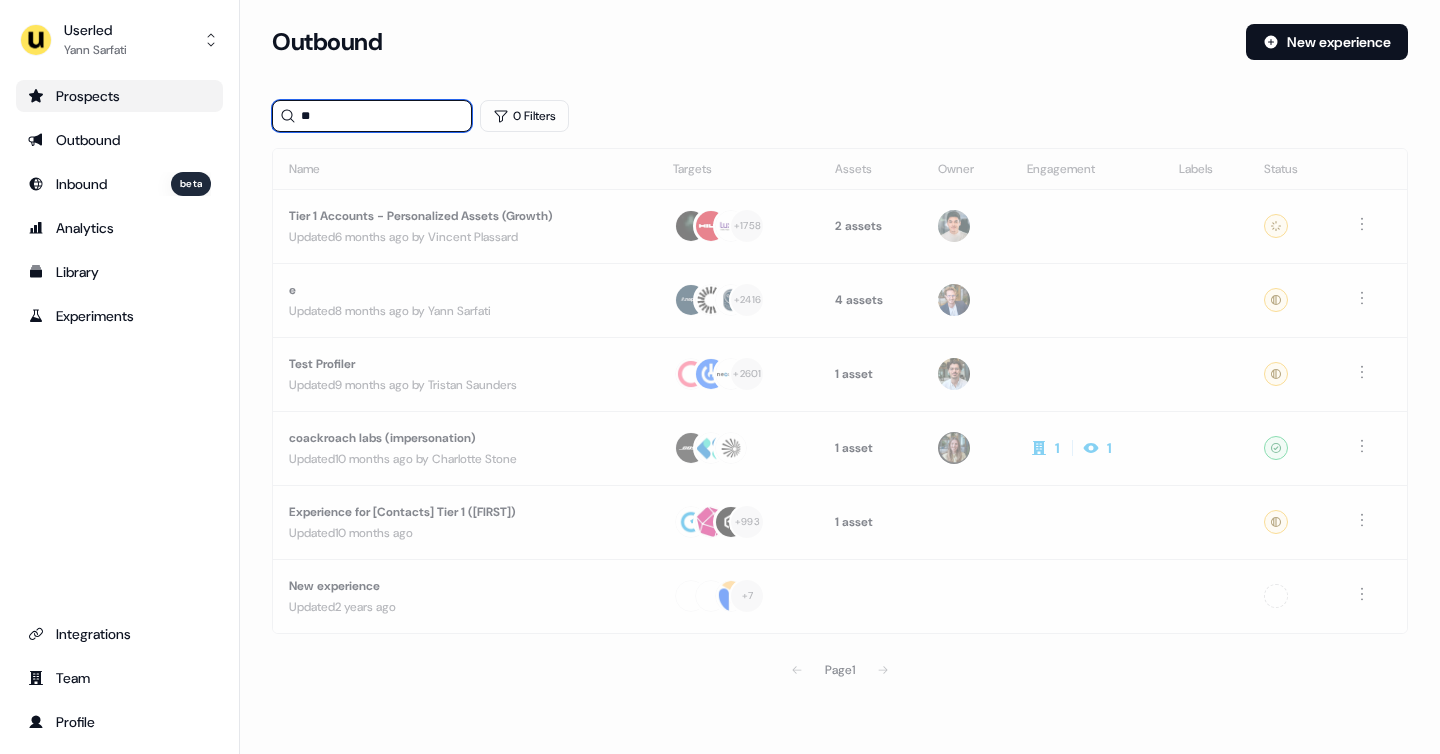 type on "*" 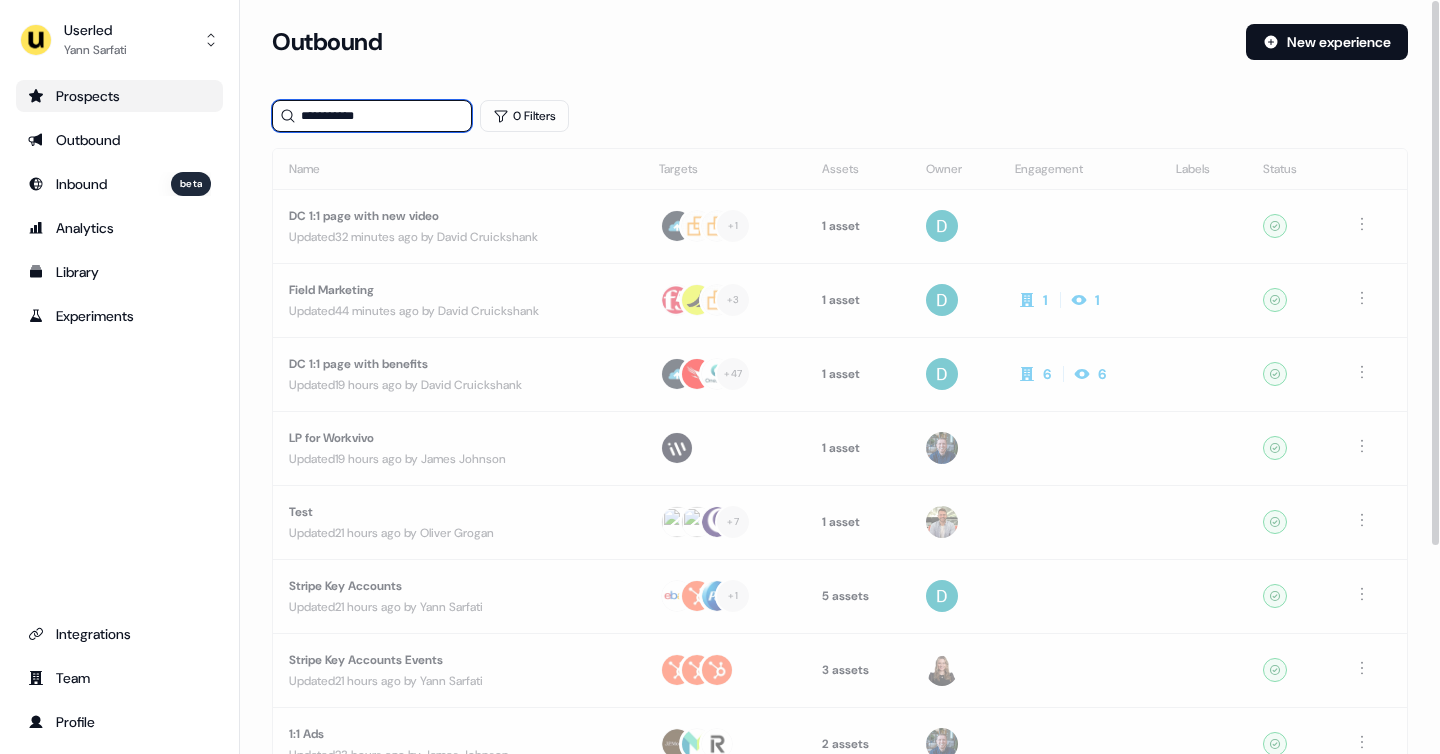 type on "**********" 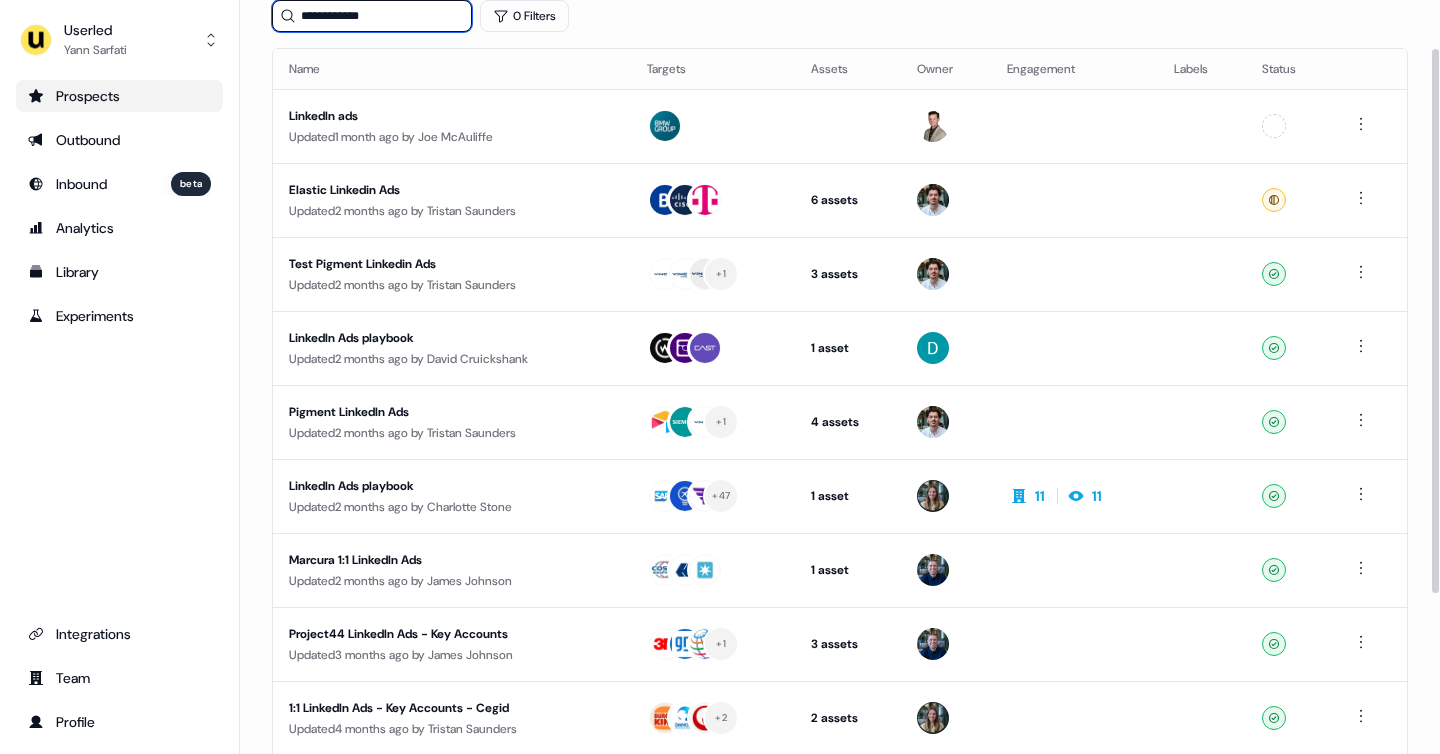 scroll, scrollTop: 0, scrollLeft: 0, axis: both 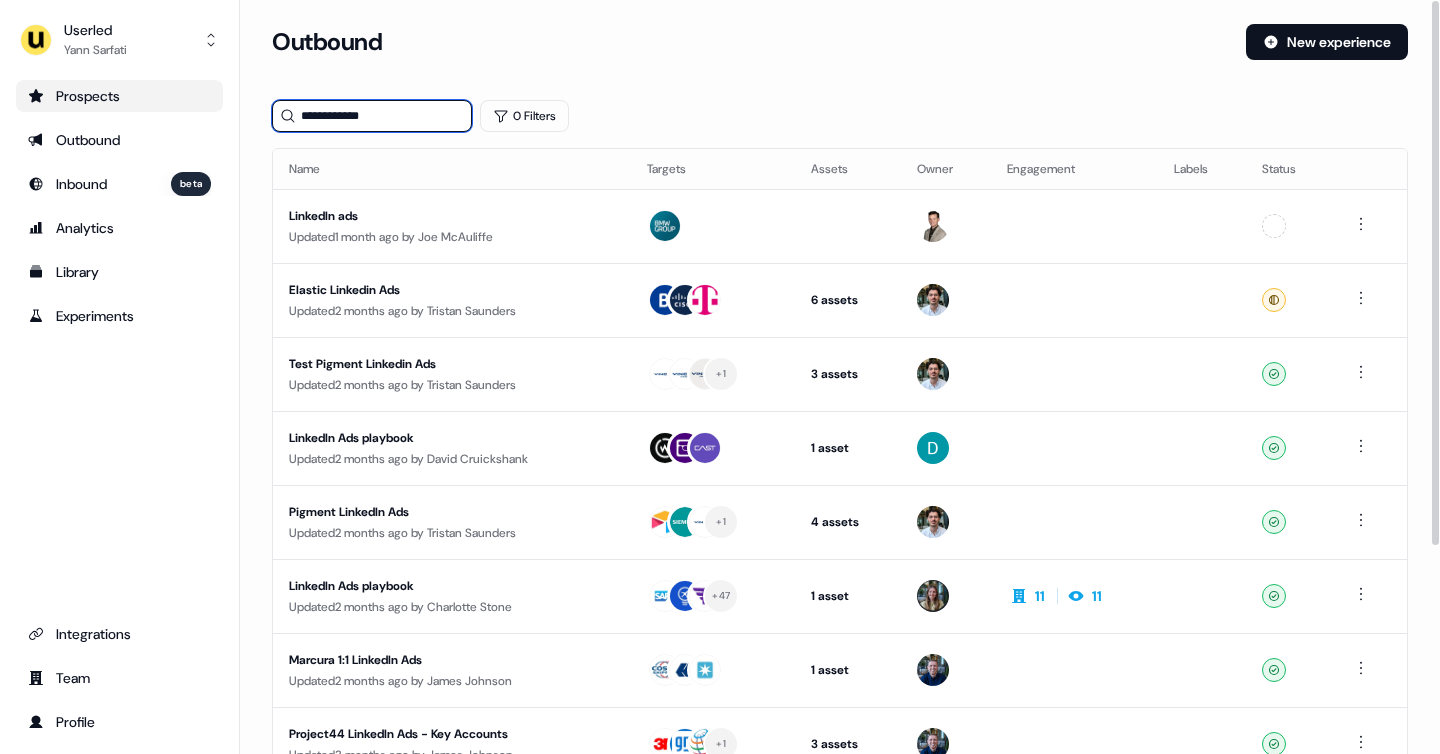 click on "**********" at bounding box center [372, 116] 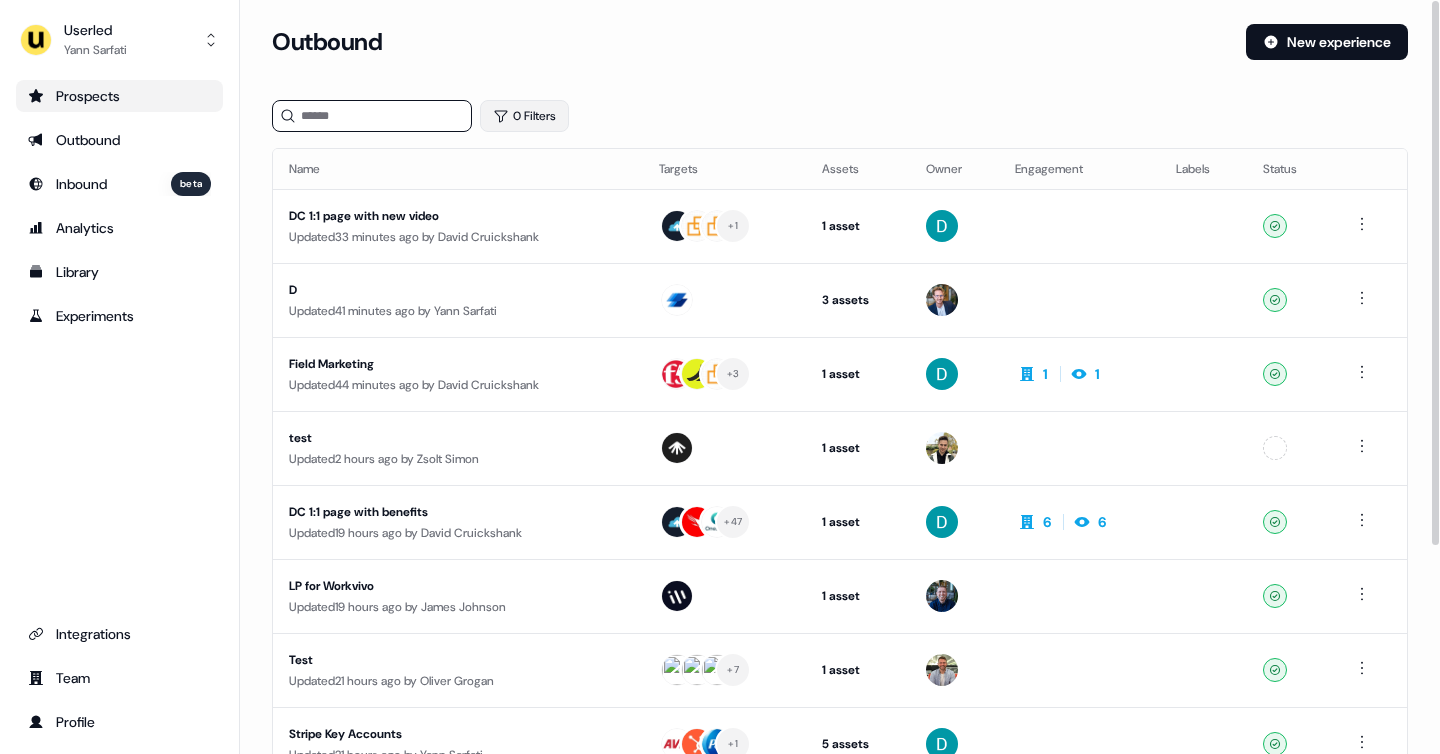 click on "0   Filters" at bounding box center [524, 116] 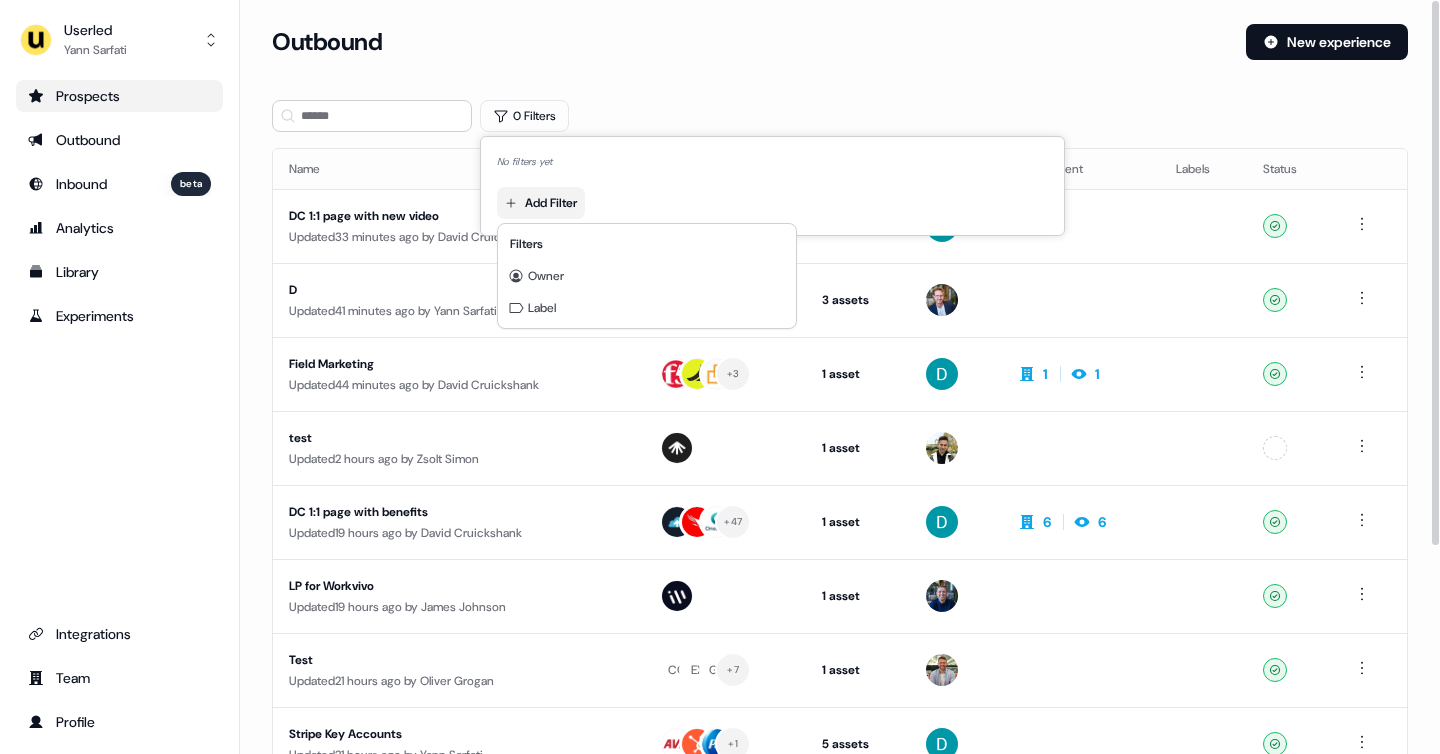 click on "For the best experience switch devices to a bigger screen. Go to Userled.io Userled Yann Sarfati Prospects Outbound Inbound beta Analytics Library Experiments Integrations Team Profile Loading... Outbound New experience 0   Filters Name Targets Assets Owner Engagement Labels Status DC 1:1 page with new video Updated  33 minutes ago   by   David Cruickshank + 1 1   asset Outreach (Starter) Ready D Updated  41 minutes ago   by   Yann Sarfati 3   assets Outreach (Starter), Outreach (Starter), Outreach (Starter) Ready Field Marketing  Updated  44 minutes ago   by   David Cruickshank + 3 1   asset Outreach (Starter) 1 1 Ready test Updated  2 hours ago   by   Zsolt Simon 1   asset Outreach (Starter) Unconfigured DC 1:1 page with benefits Updated  19 hours ago   by   David Cruickshank + 47 1   asset Outreach (Starter) 6 6 Ready LP for Workvivo Updated  19 hours ago   by   James Johnson 1   asset Outreach (Starter) Ready Test Updated  21 hours ago   by   Oliver Grogan CO EX GR + 7 1   asset Outreach (Starter)" at bounding box center [720, 377] 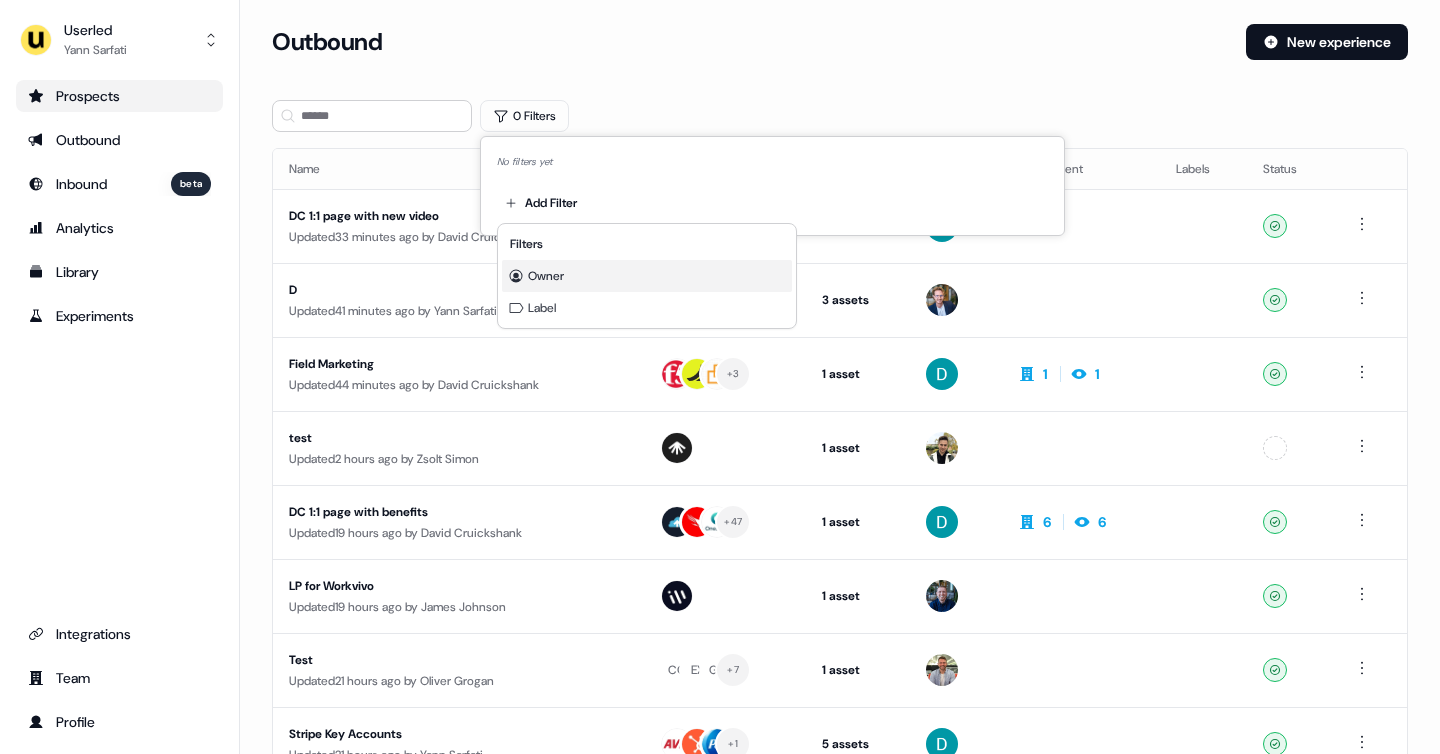 click on "Owner" at bounding box center [546, 276] 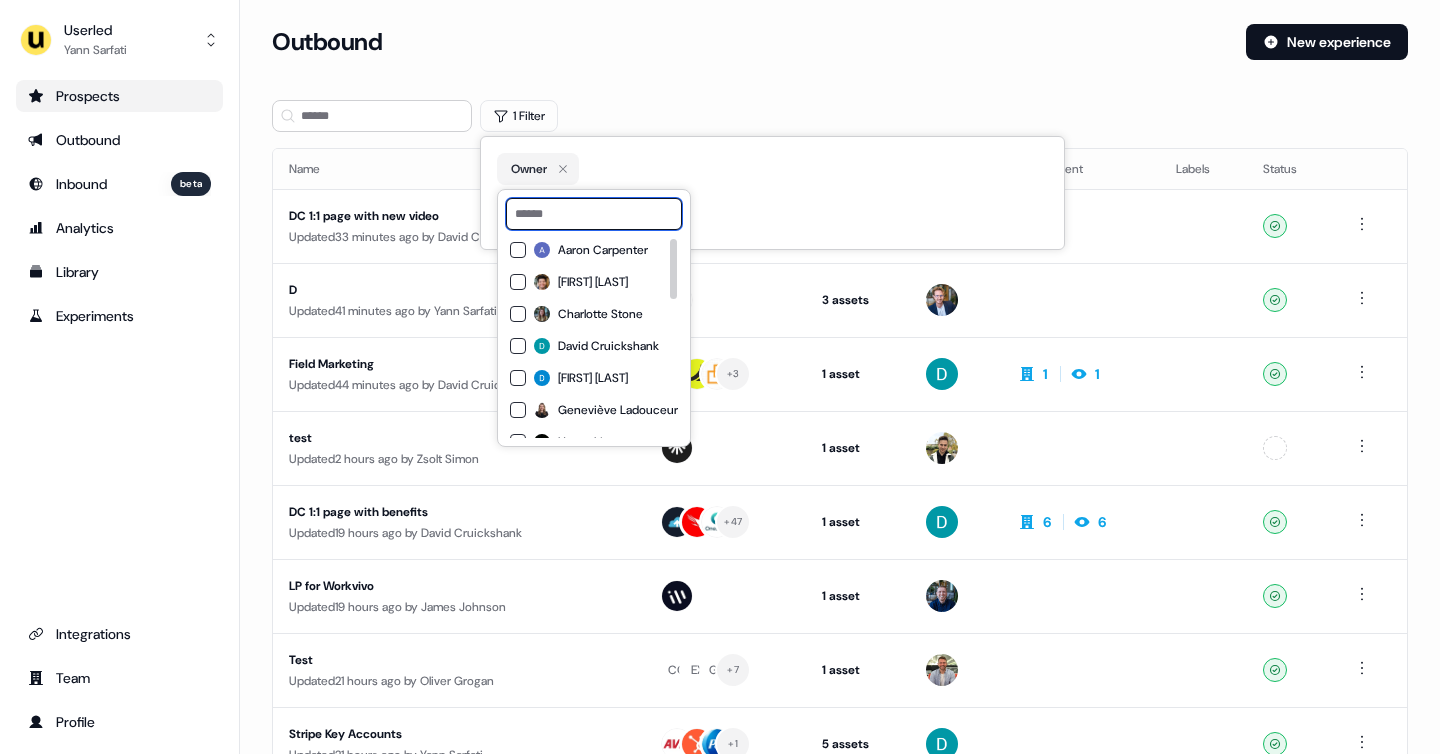 click at bounding box center (594, 214) 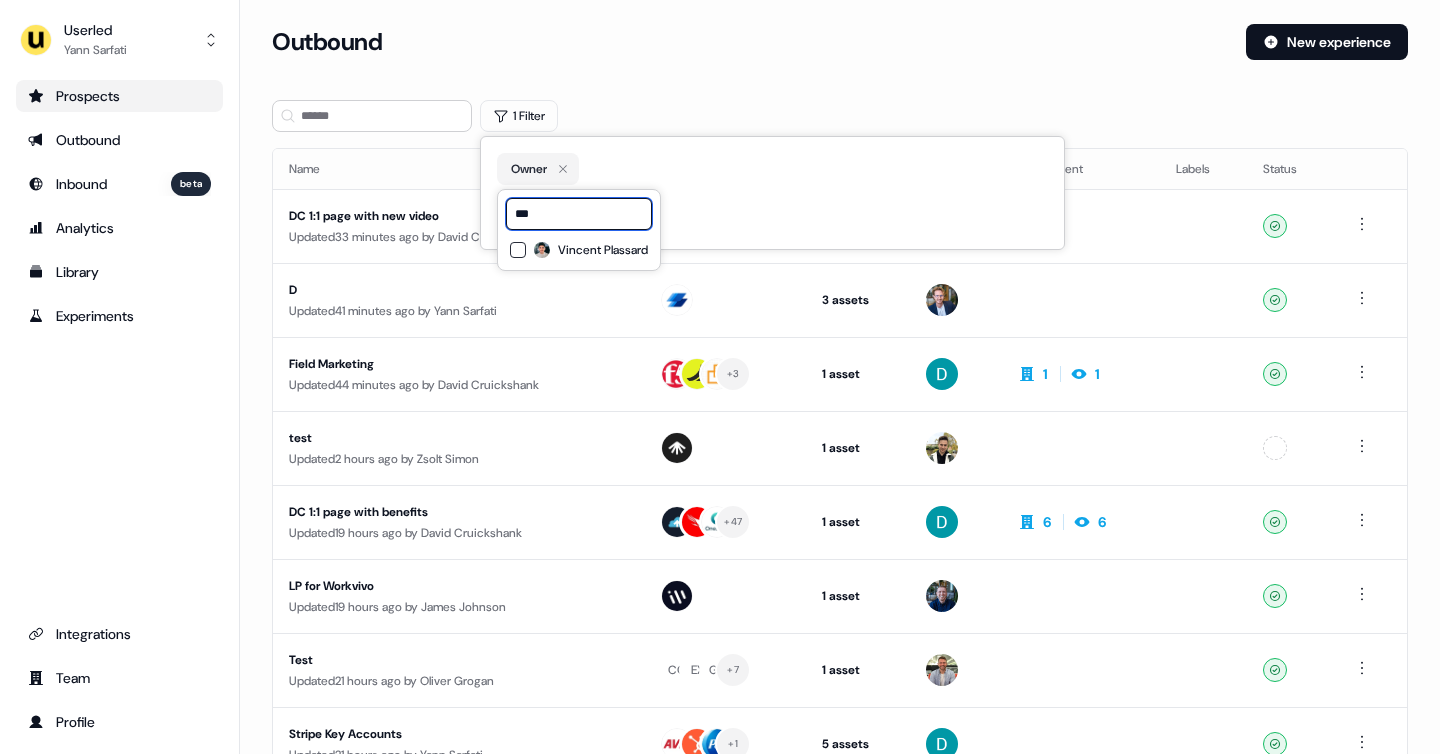 type on "***" 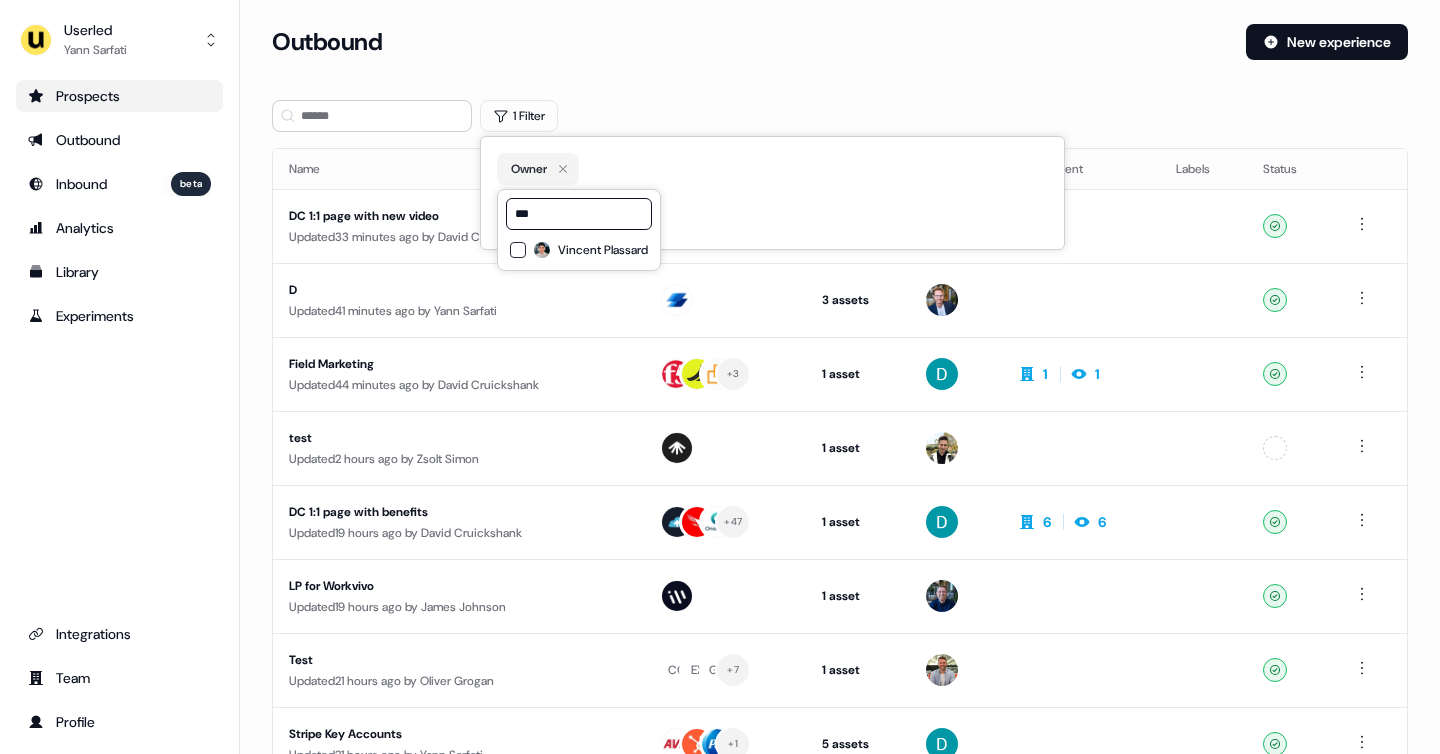 click on "Vincent Plassard" at bounding box center (603, 250) 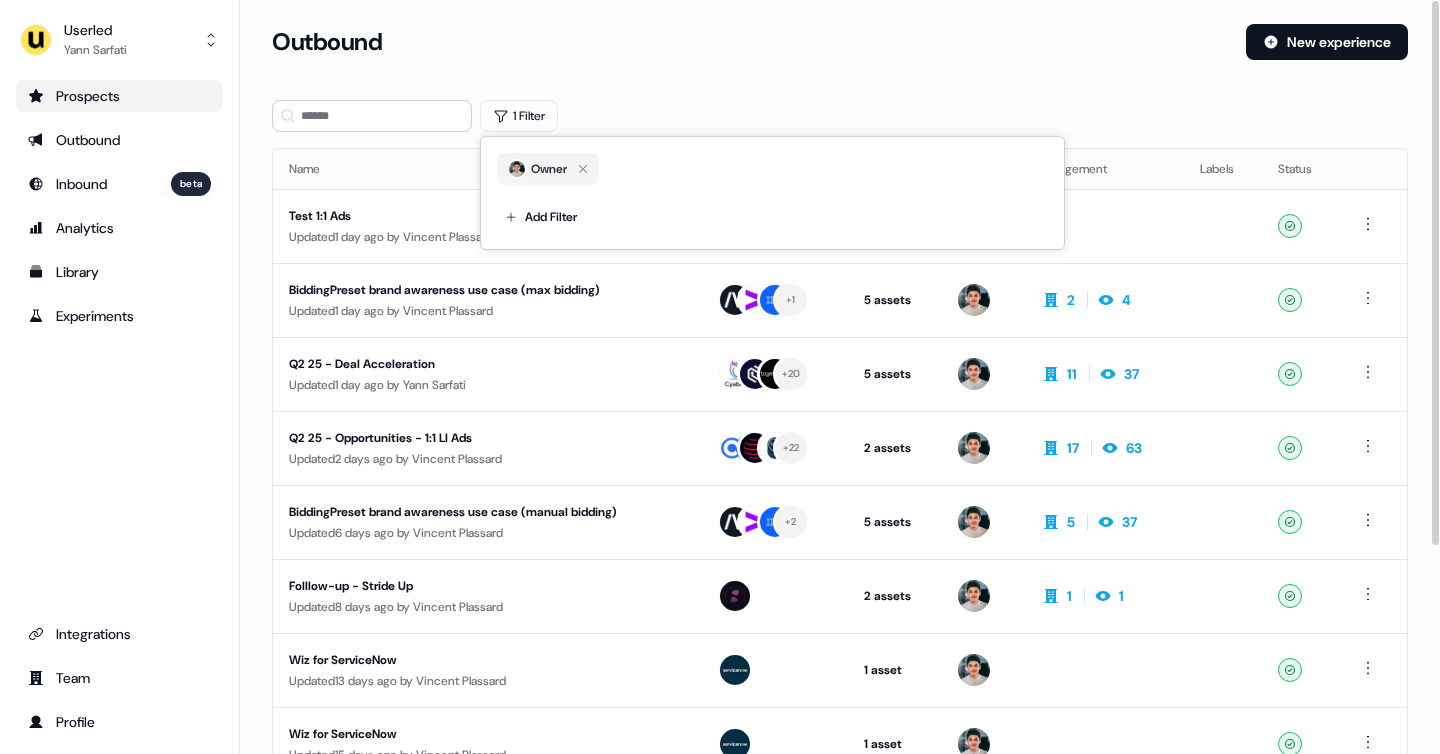click on "1   Filter" at bounding box center [840, 116] 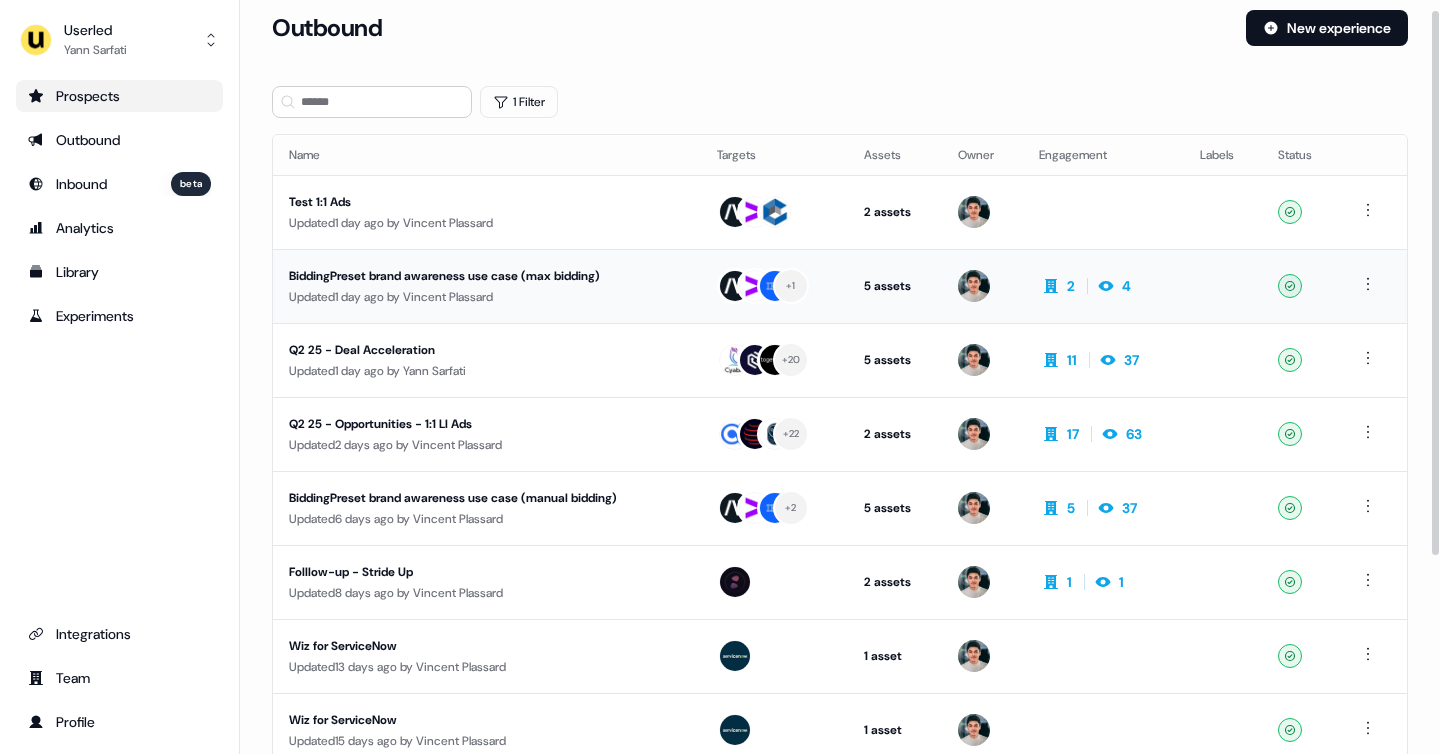 scroll, scrollTop: 20, scrollLeft: 0, axis: vertical 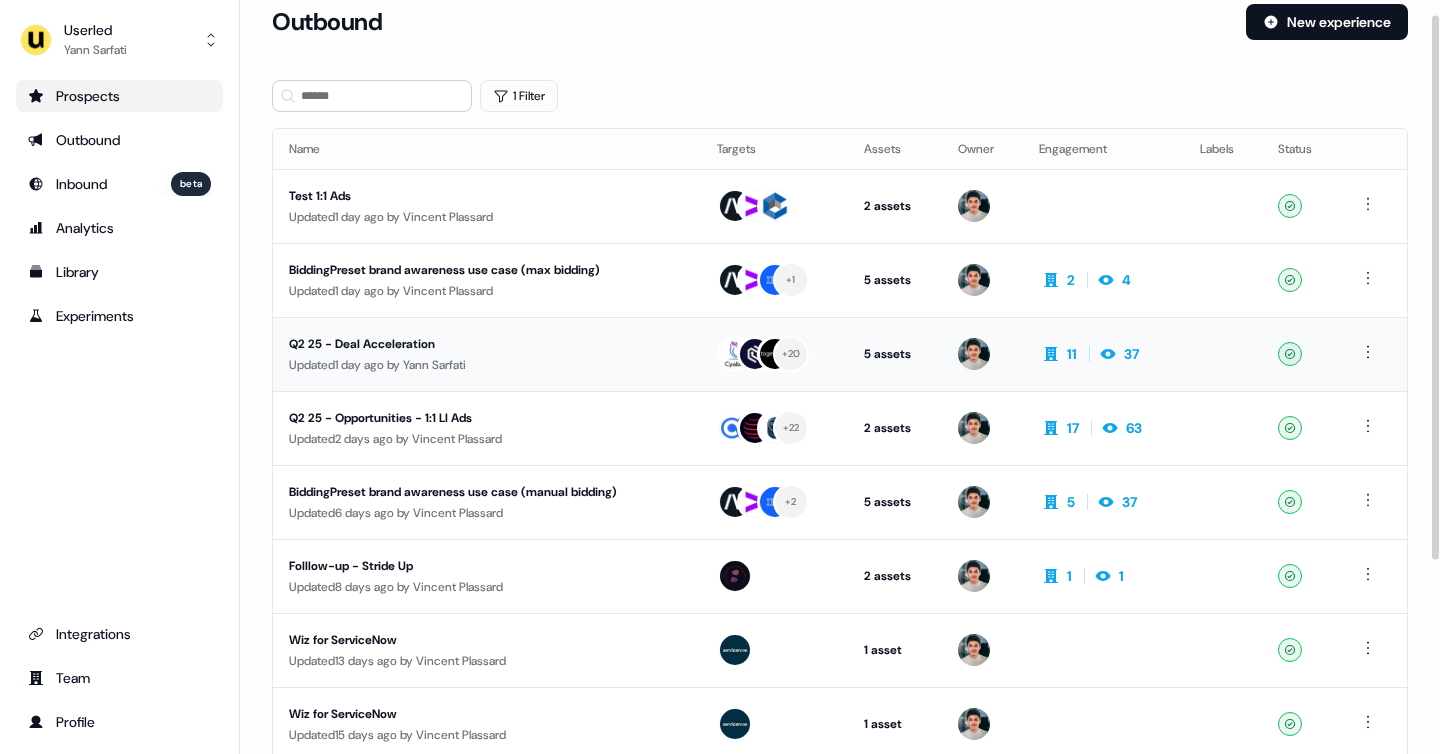click on "Updated  1 day ago   by   Yann Sarfati" at bounding box center [487, 365] 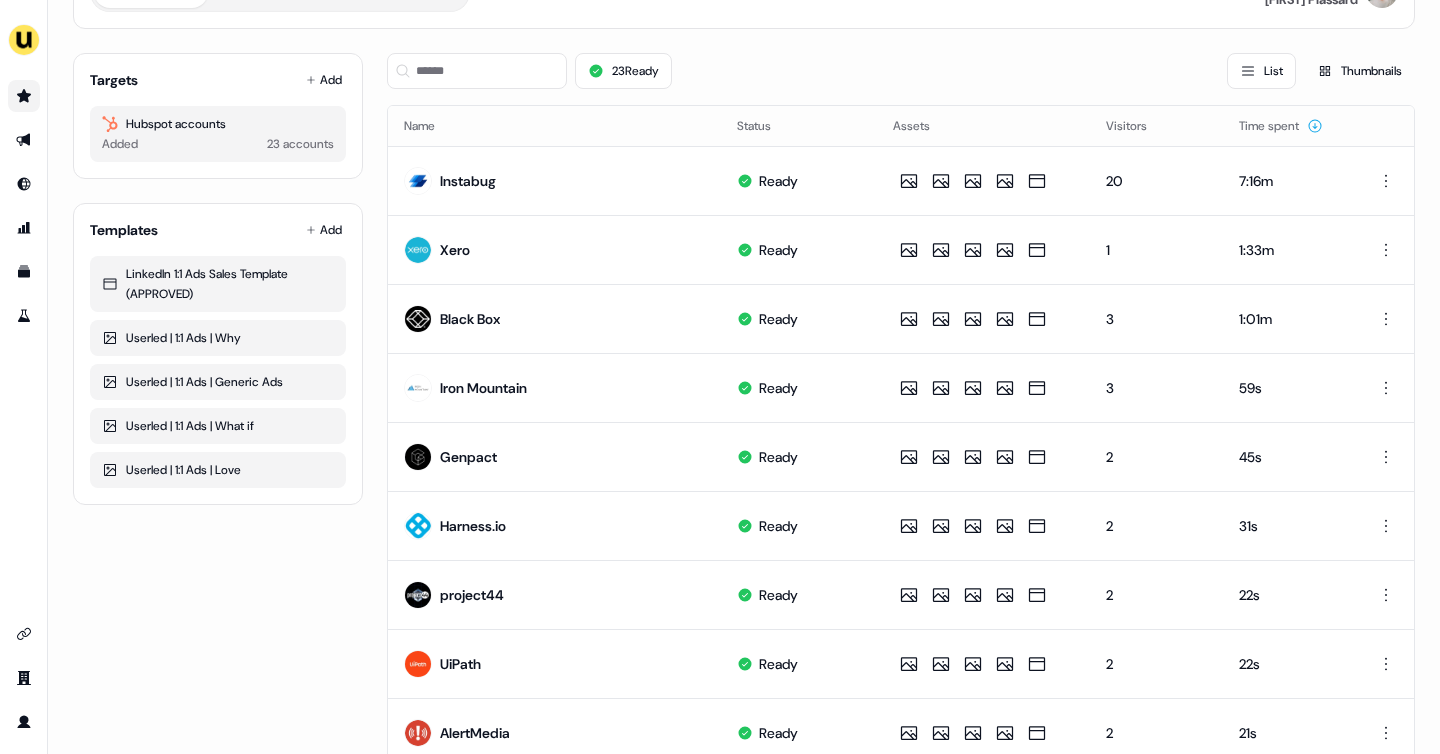 scroll, scrollTop: 0, scrollLeft: 0, axis: both 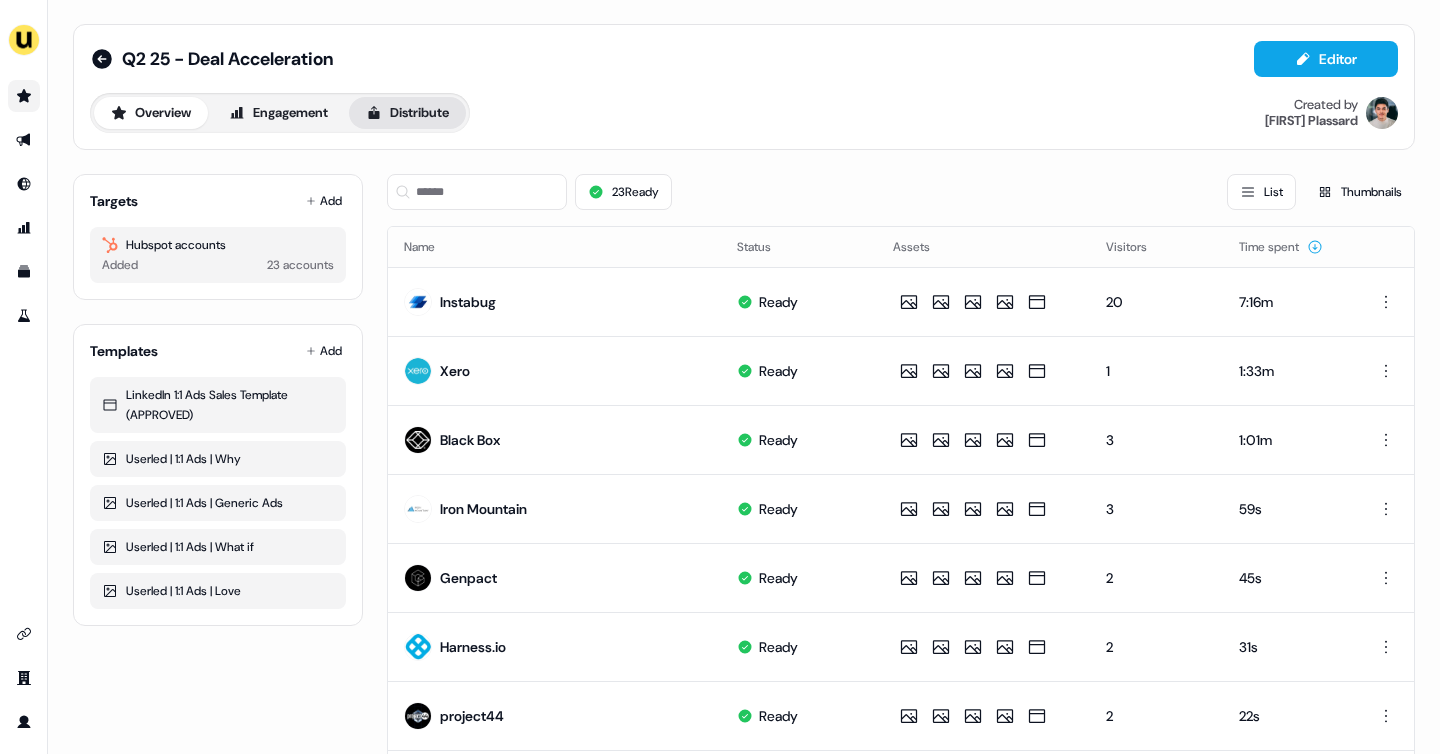 click on "Distribute" at bounding box center (407, 113) 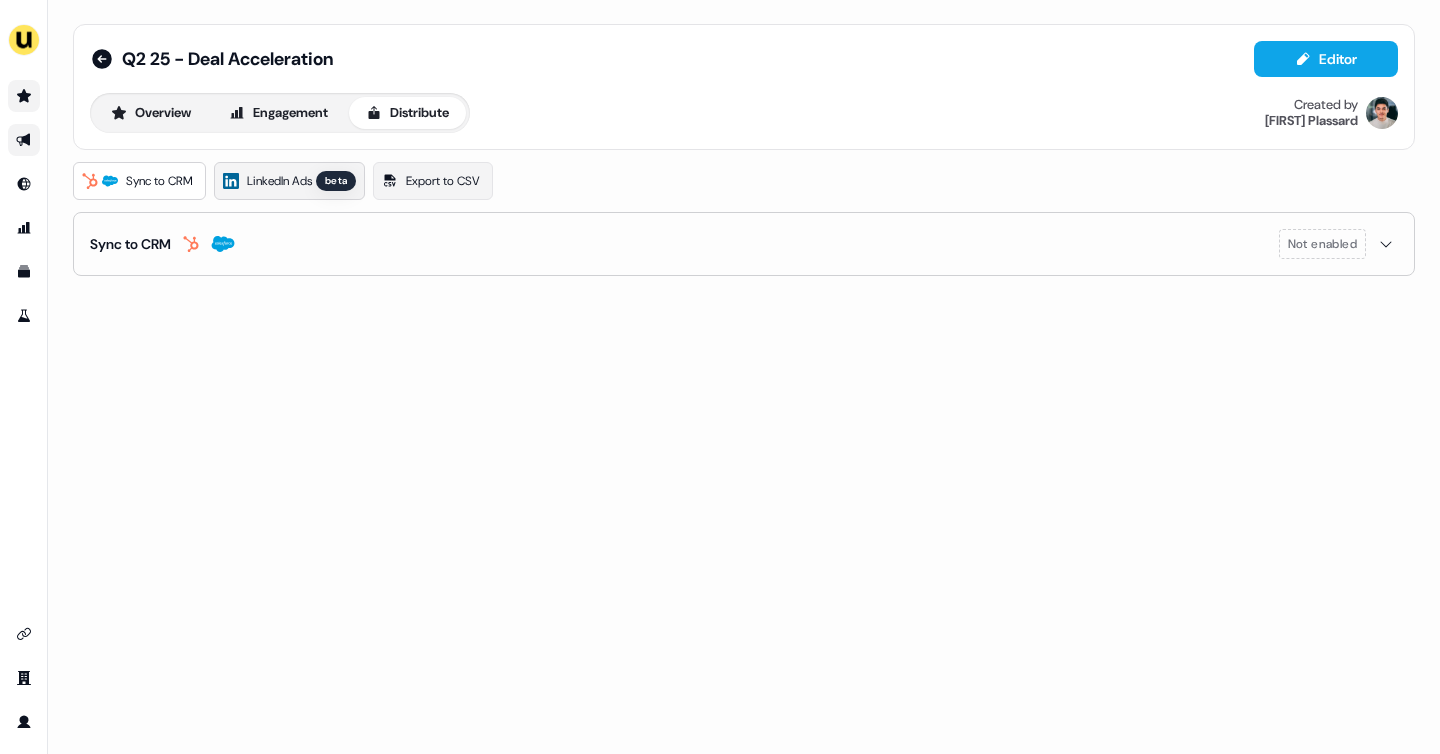 click on "LinkedIn Ads" at bounding box center [279, 181] 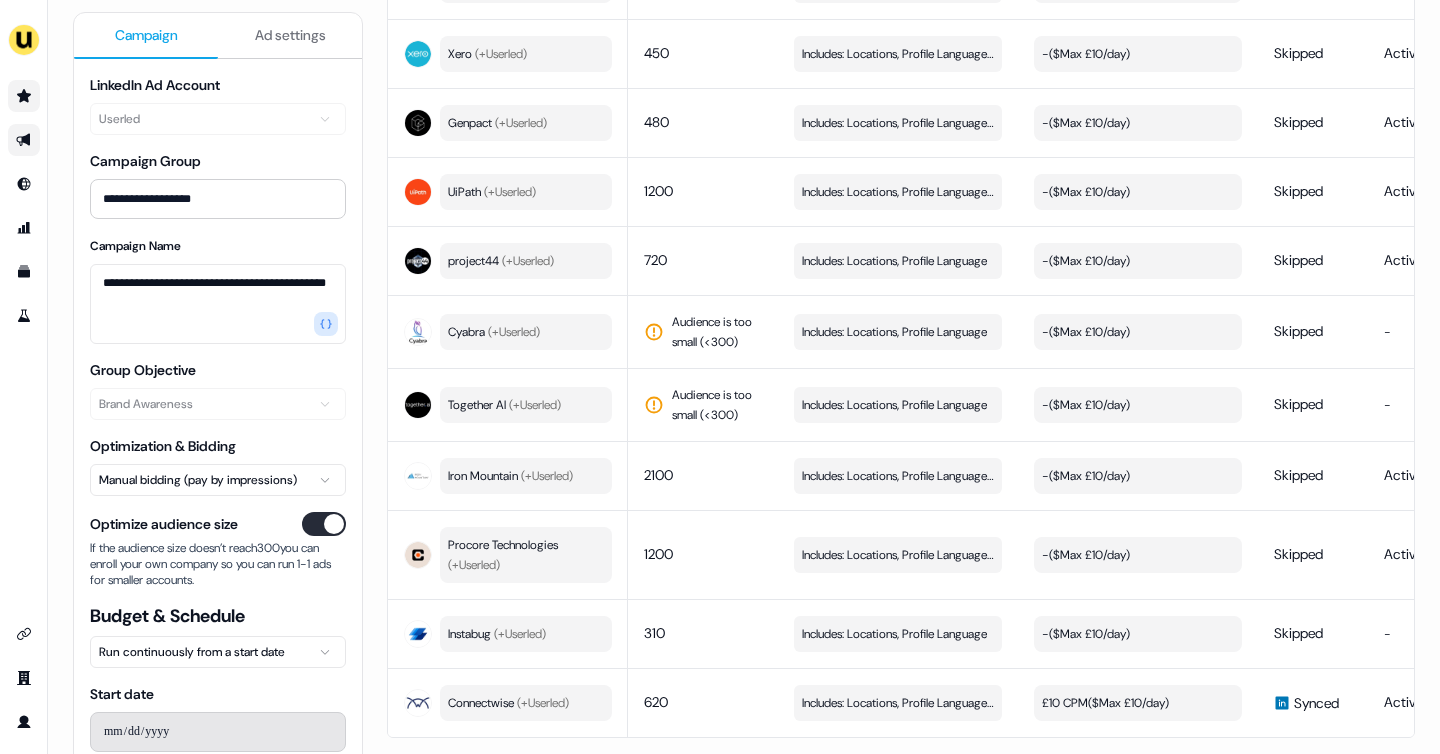 scroll, scrollTop: 1233, scrollLeft: 0, axis: vertical 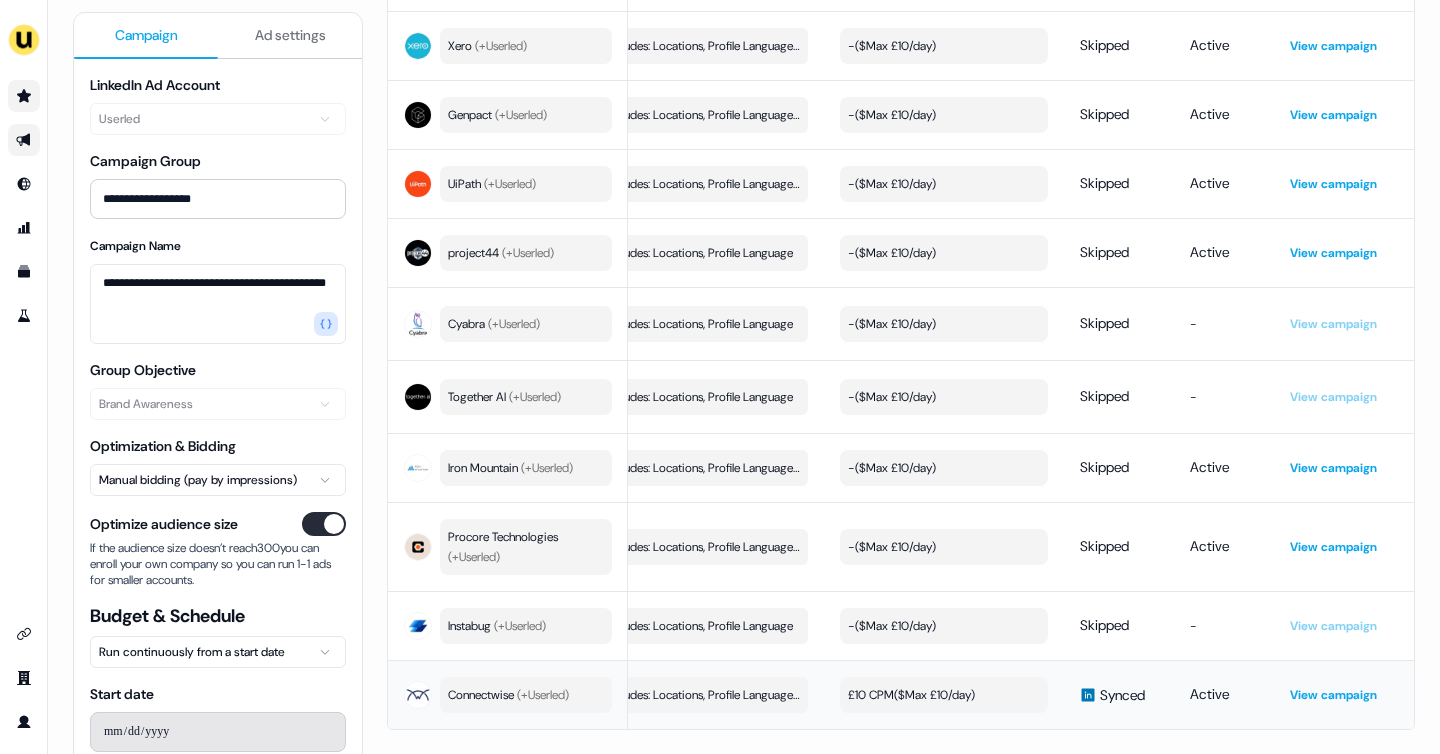 click on "View campaign" at bounding box center [1333, 695] 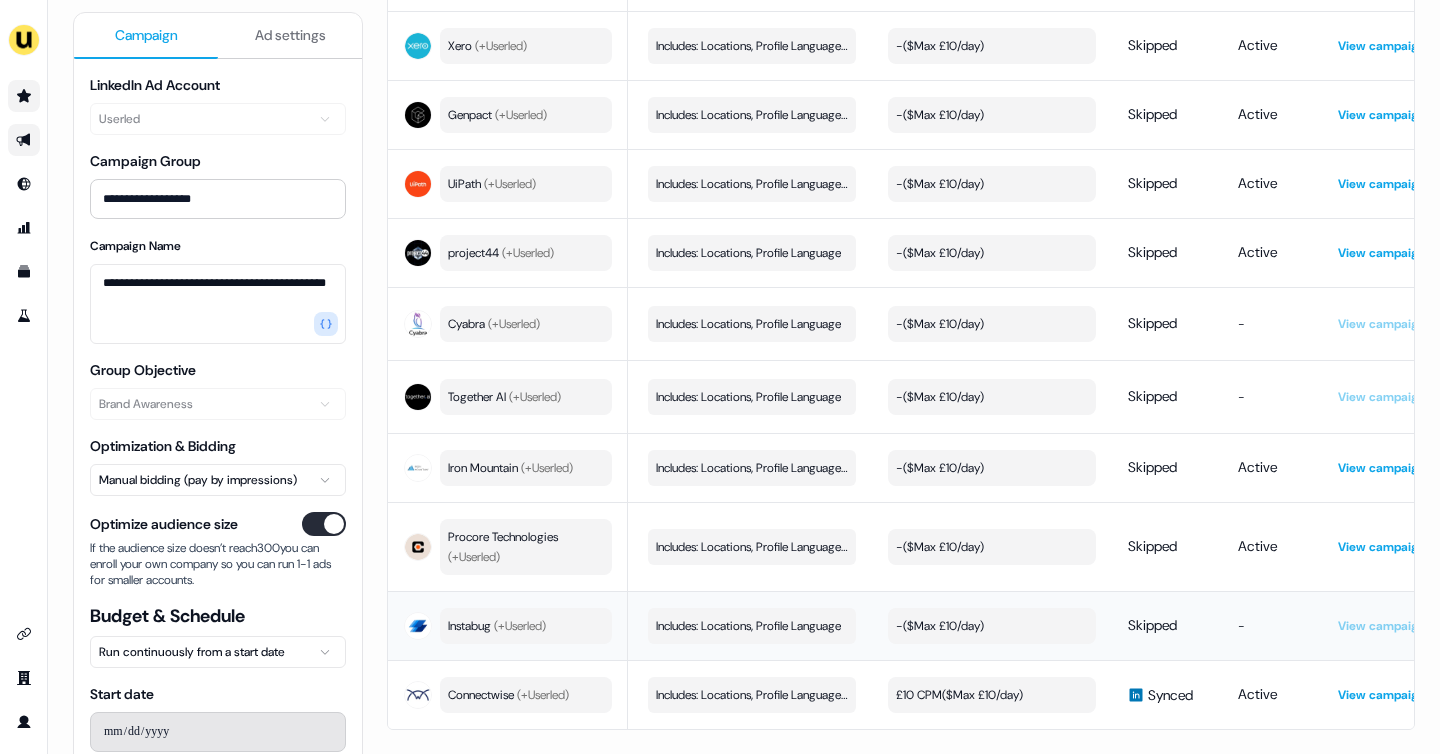 scroll, scrollTop: 0, scrollLeft: 138, axis: horizontal 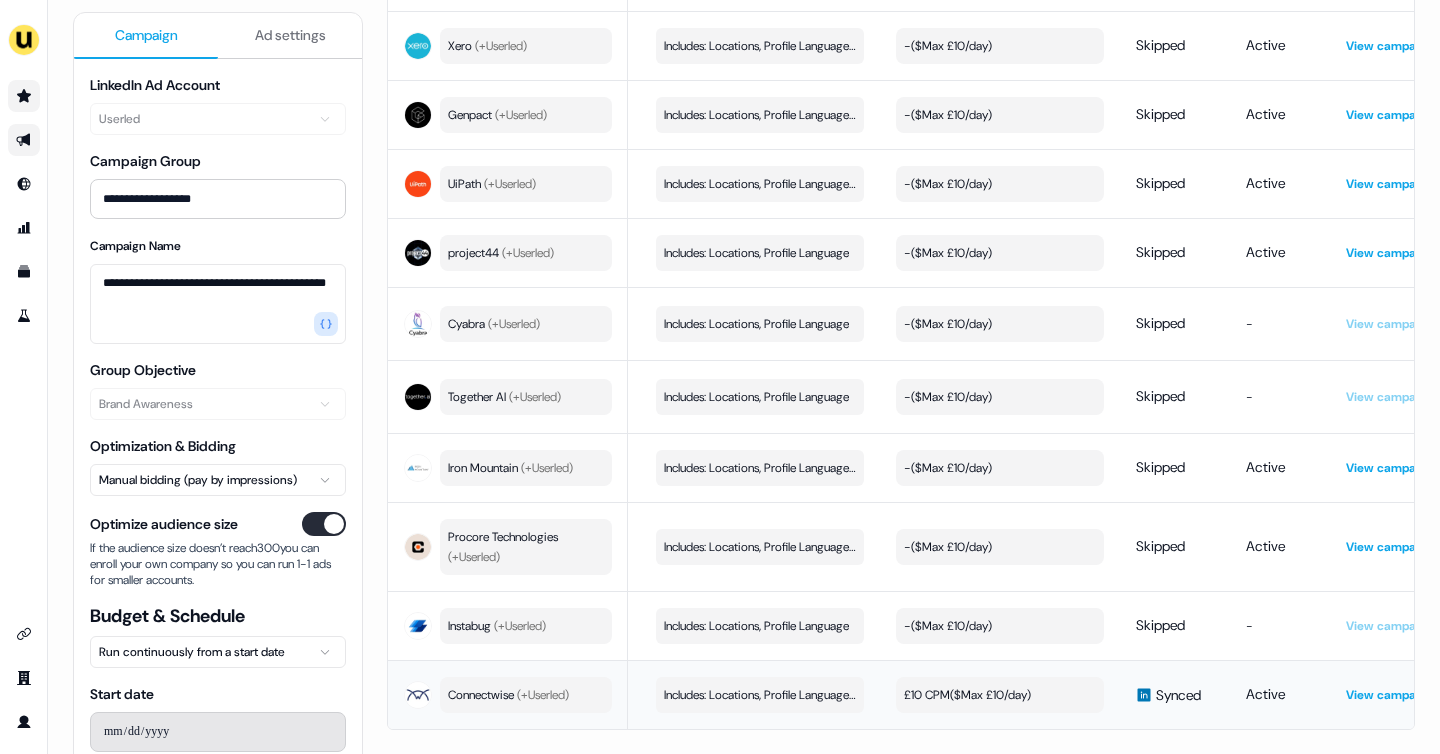 click on "£10 CPM  ($ Max £10/day )" at bounding box center [967, 695] 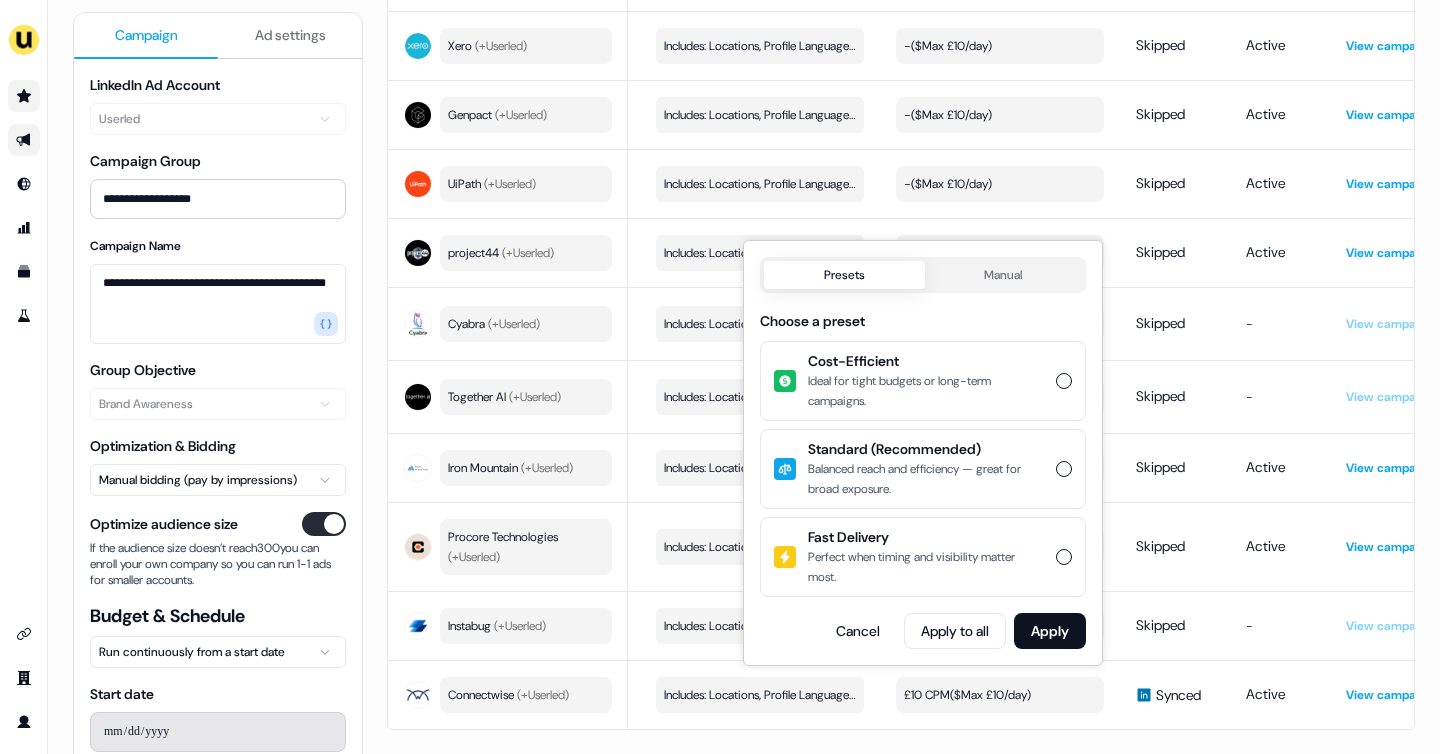 click on "Presets Manual Choose a preset Cost-Efficient Ideal for tight budgets or long-term campaigns. Standard (Recommended) Balanced reach and efficiency — great for broad exposure. Fast Delivery Perfect when timing and visibility matter most. Cancel Apply to all Apply" at bounding box center [923, 453] 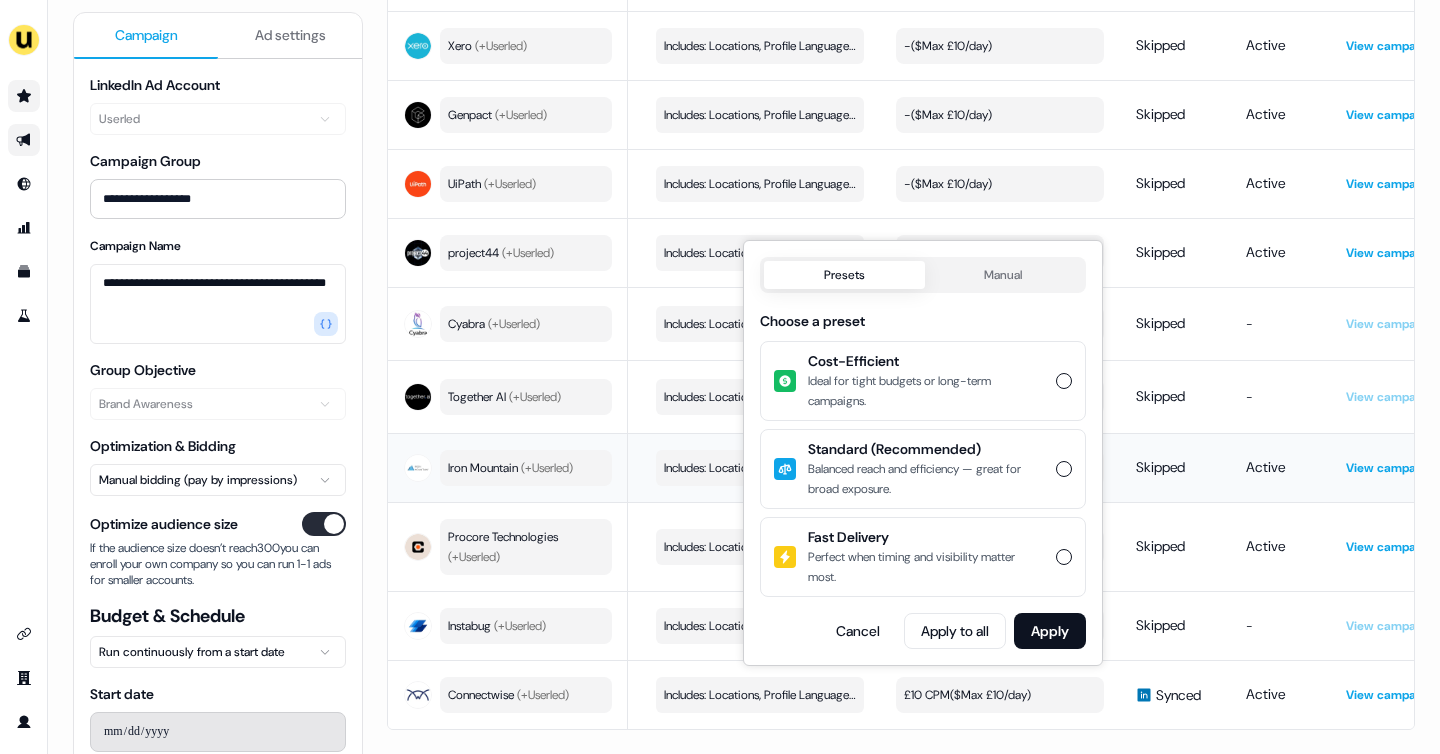 click on "-  ($ Max £10/day )" at bounding box center [1000, 467] 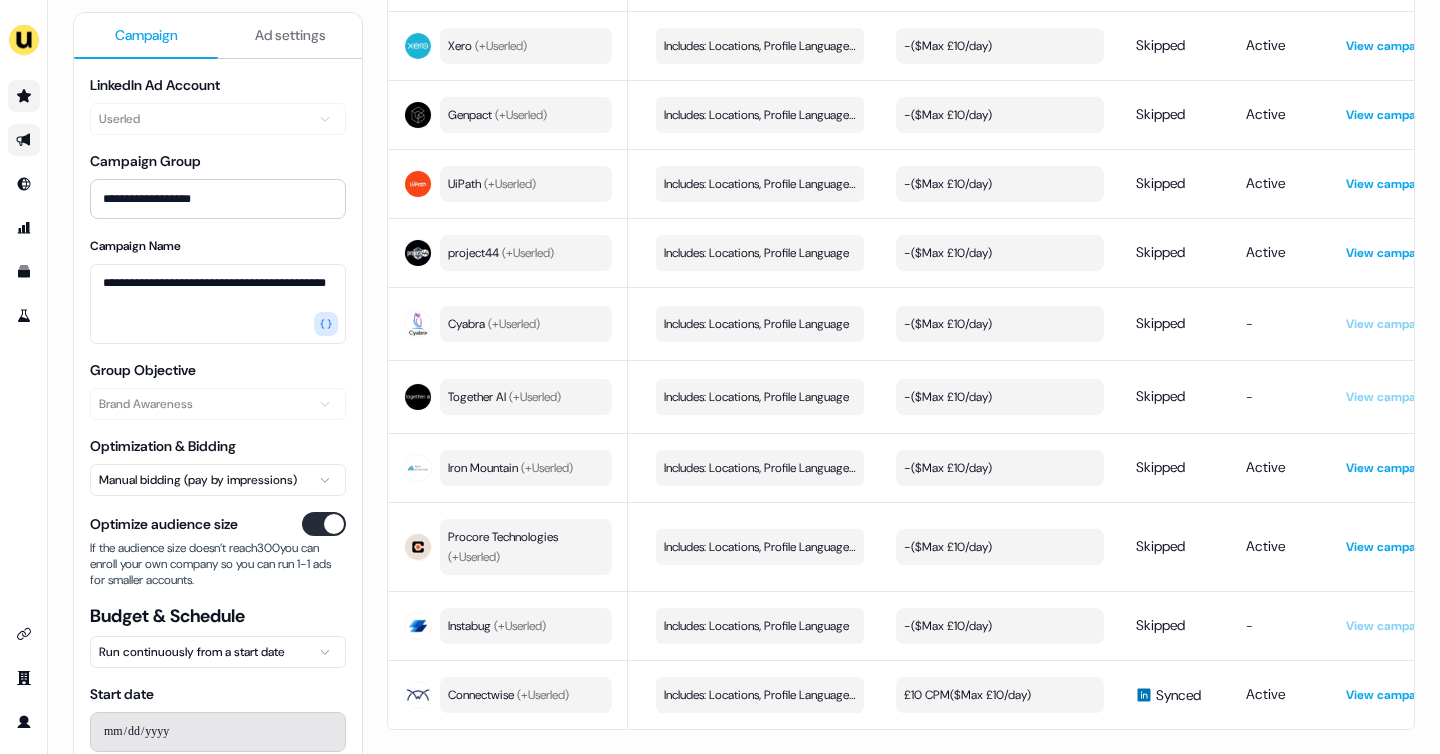click 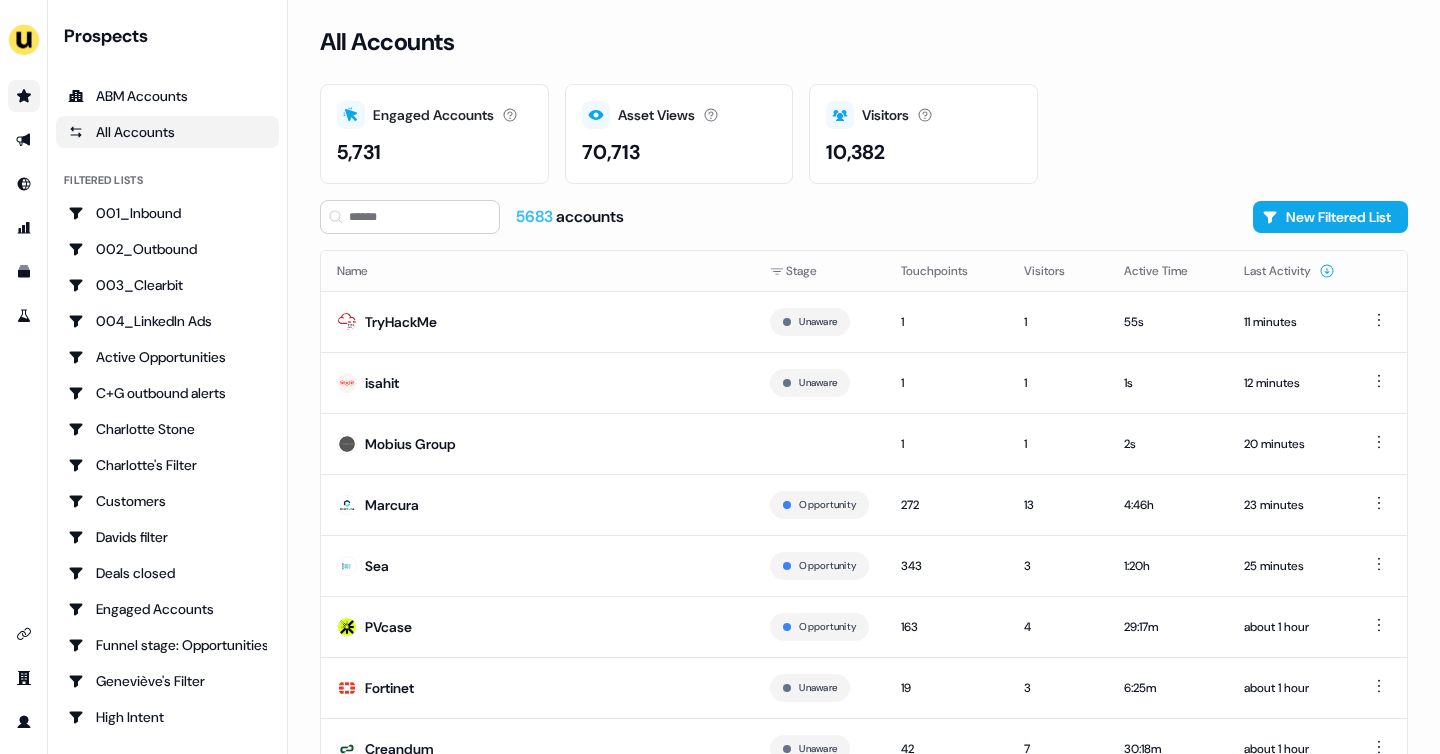 scroll, scrollTop: 0, scrollLeft: 0, axis: both 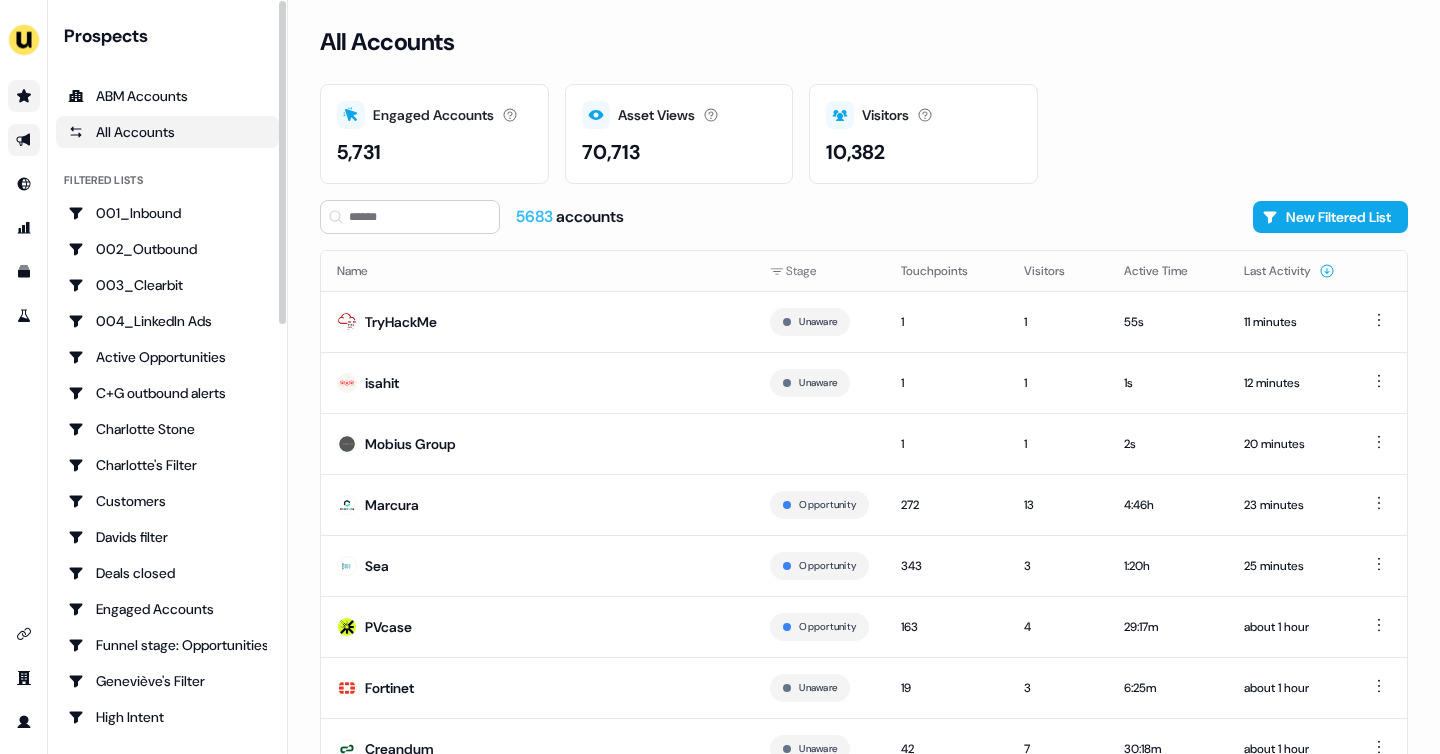 click 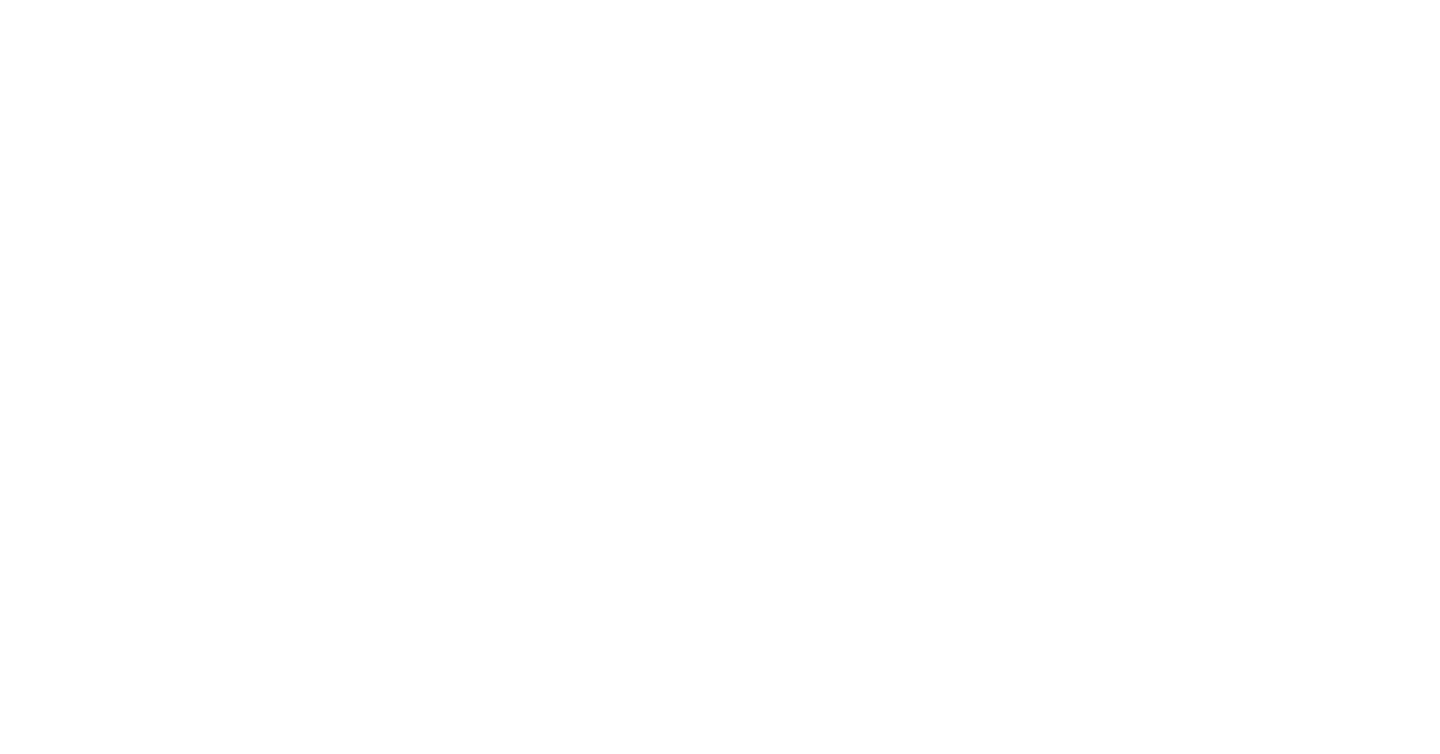 scroll, scrollTop: 0, scrollLeft: 0, axis: both 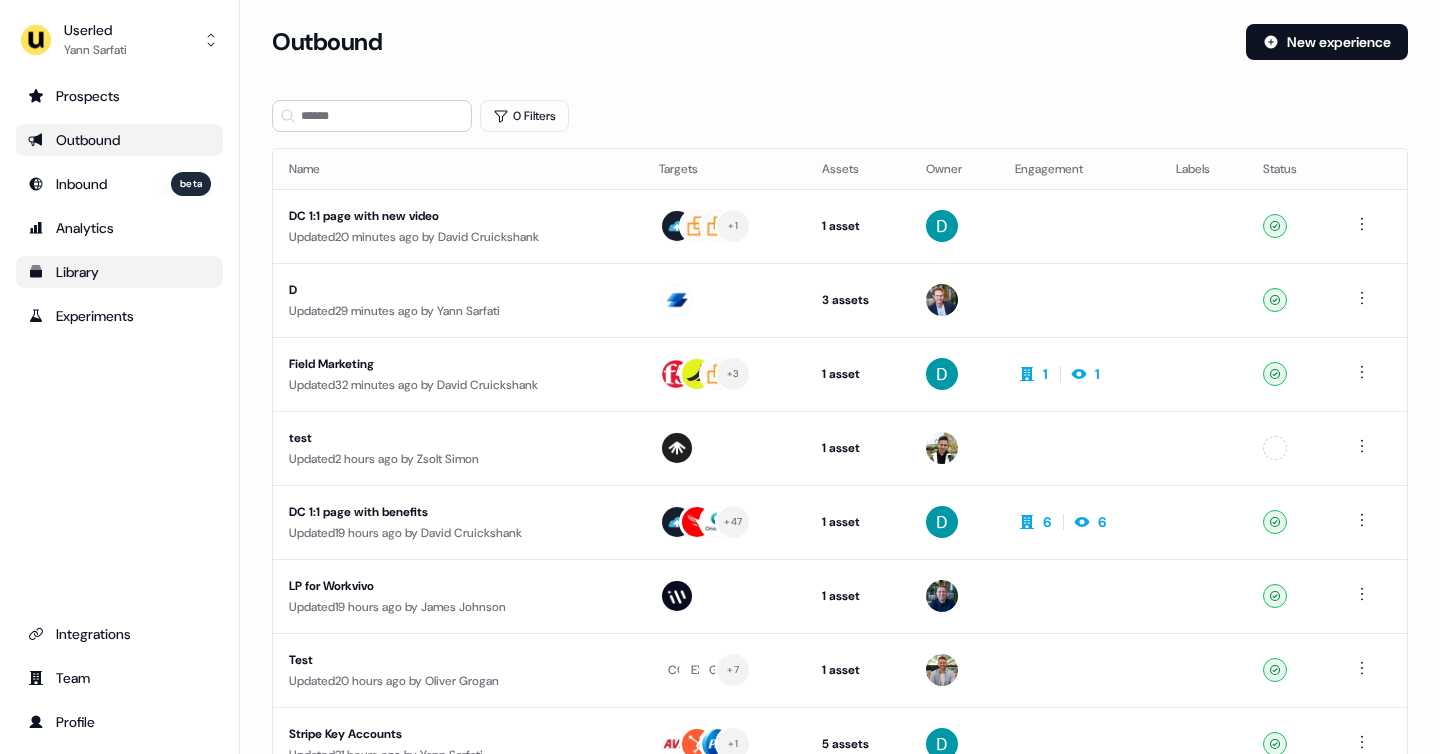 click on "Library" at bounding box center [119, 272] 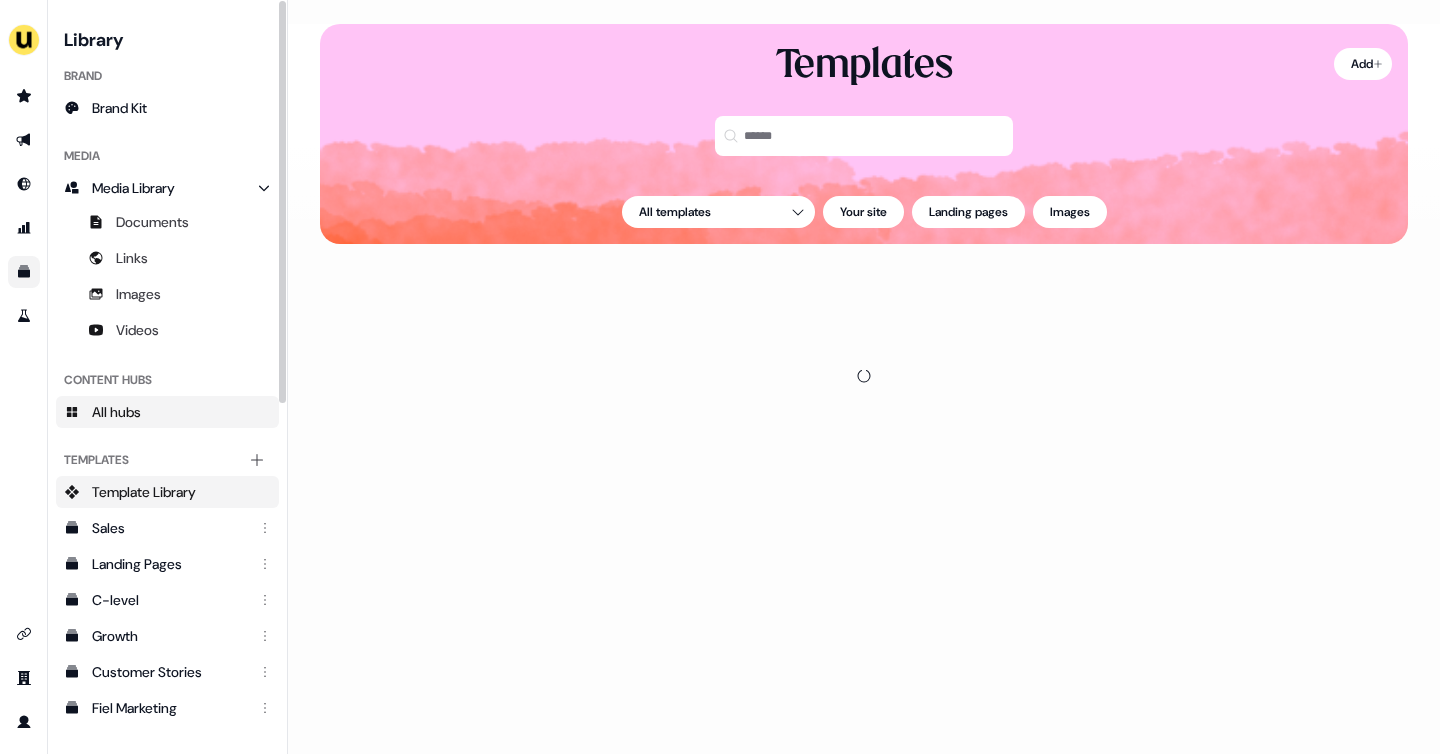 click on "All hubs" at bounding box center (167, 412) 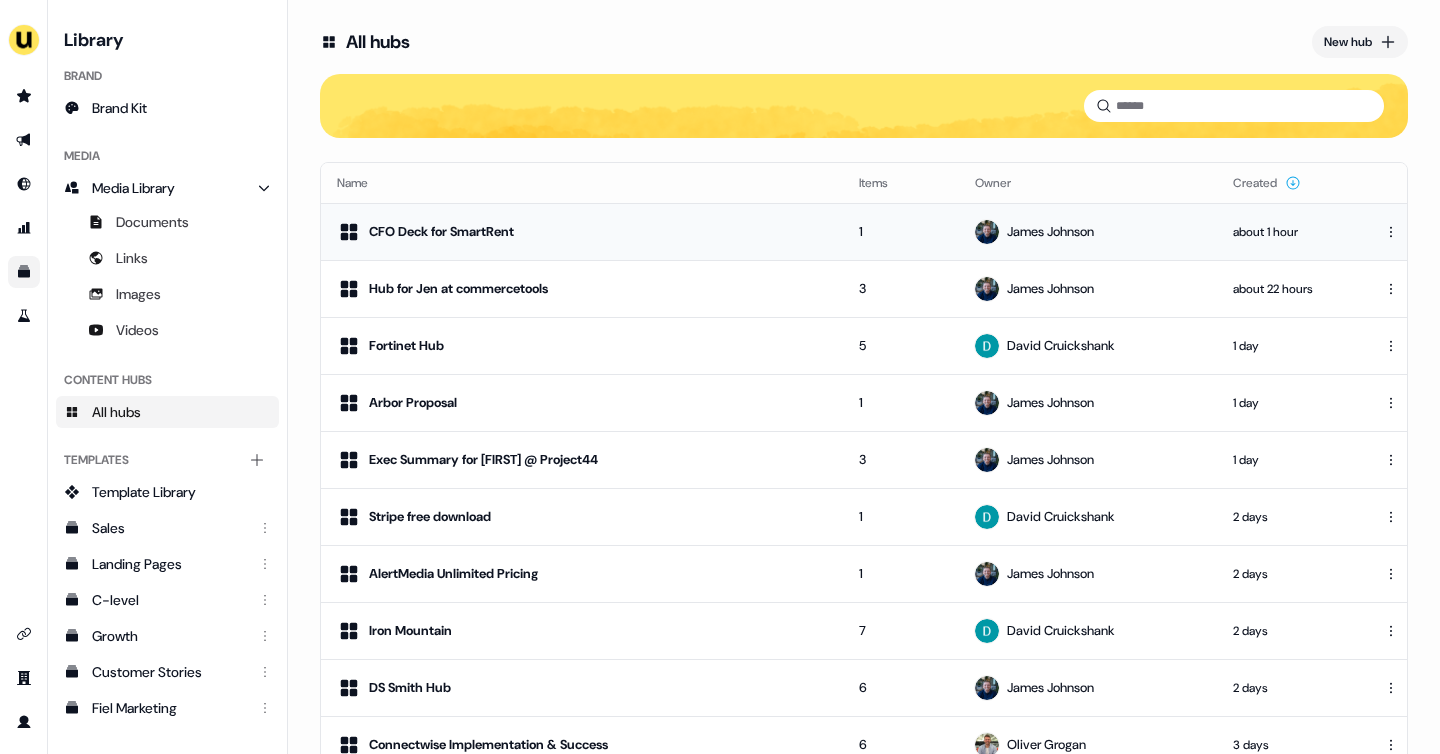 click on "CFO Deck for SmartRent" at bounding box center [582, 231] 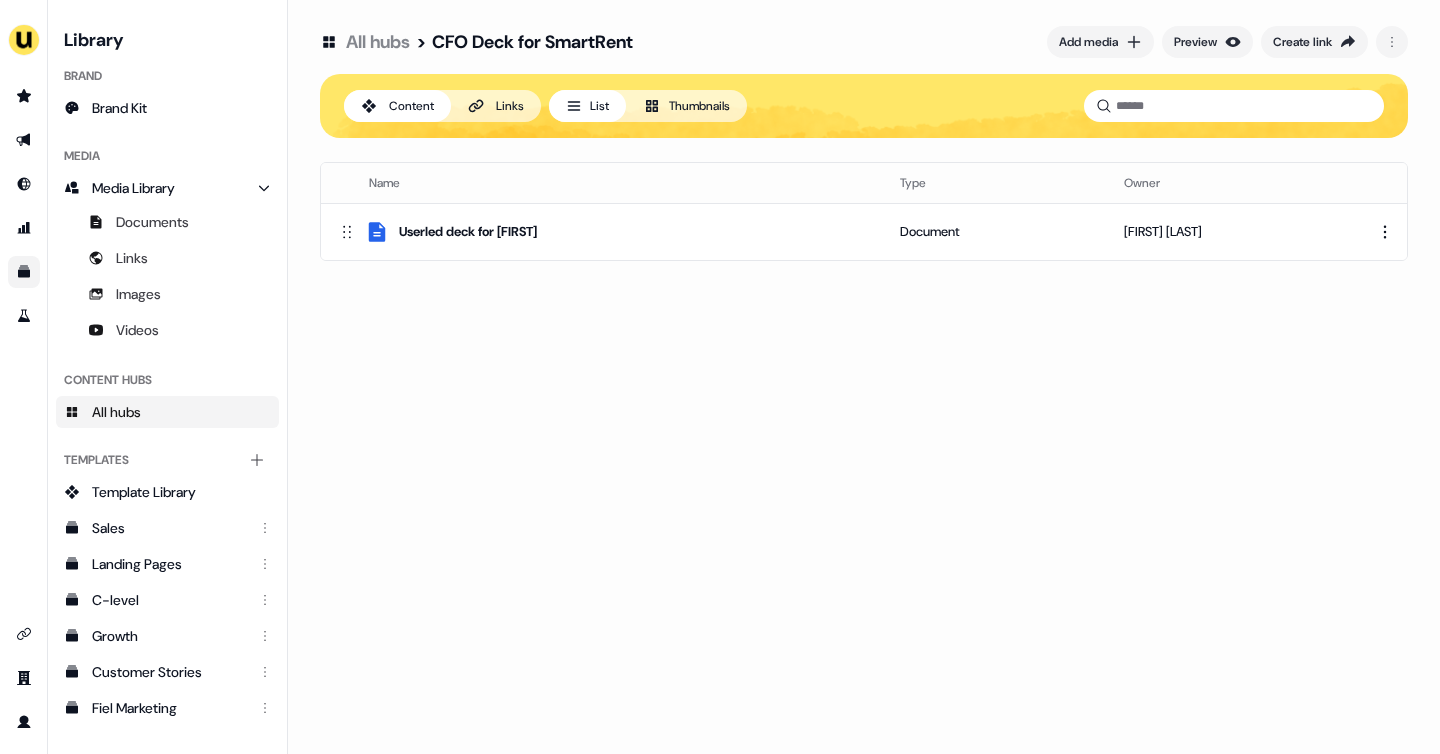 click on "Userled deck for Daryl" at bounding box center [602, 231] 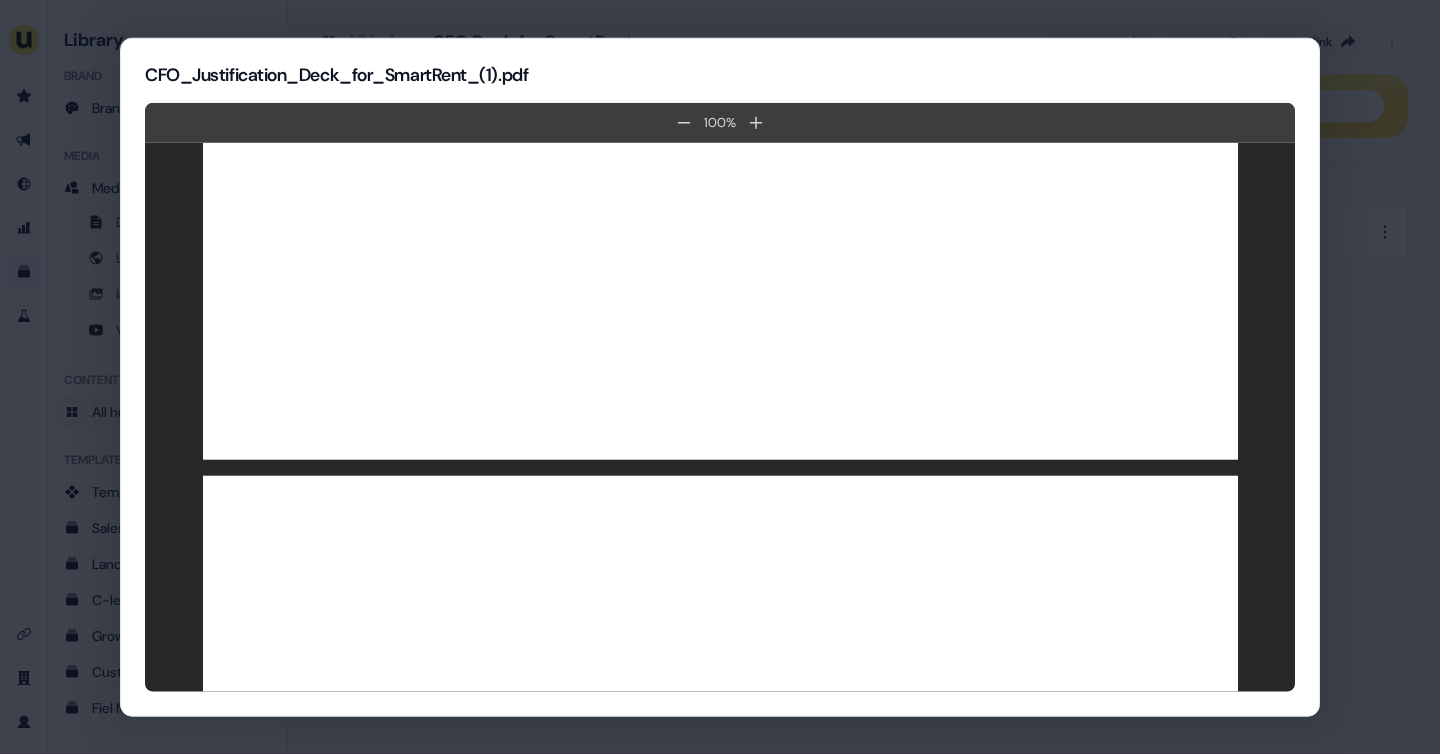scroll, scrollTop: 5064, scrollLeft: 0, axis: vertical 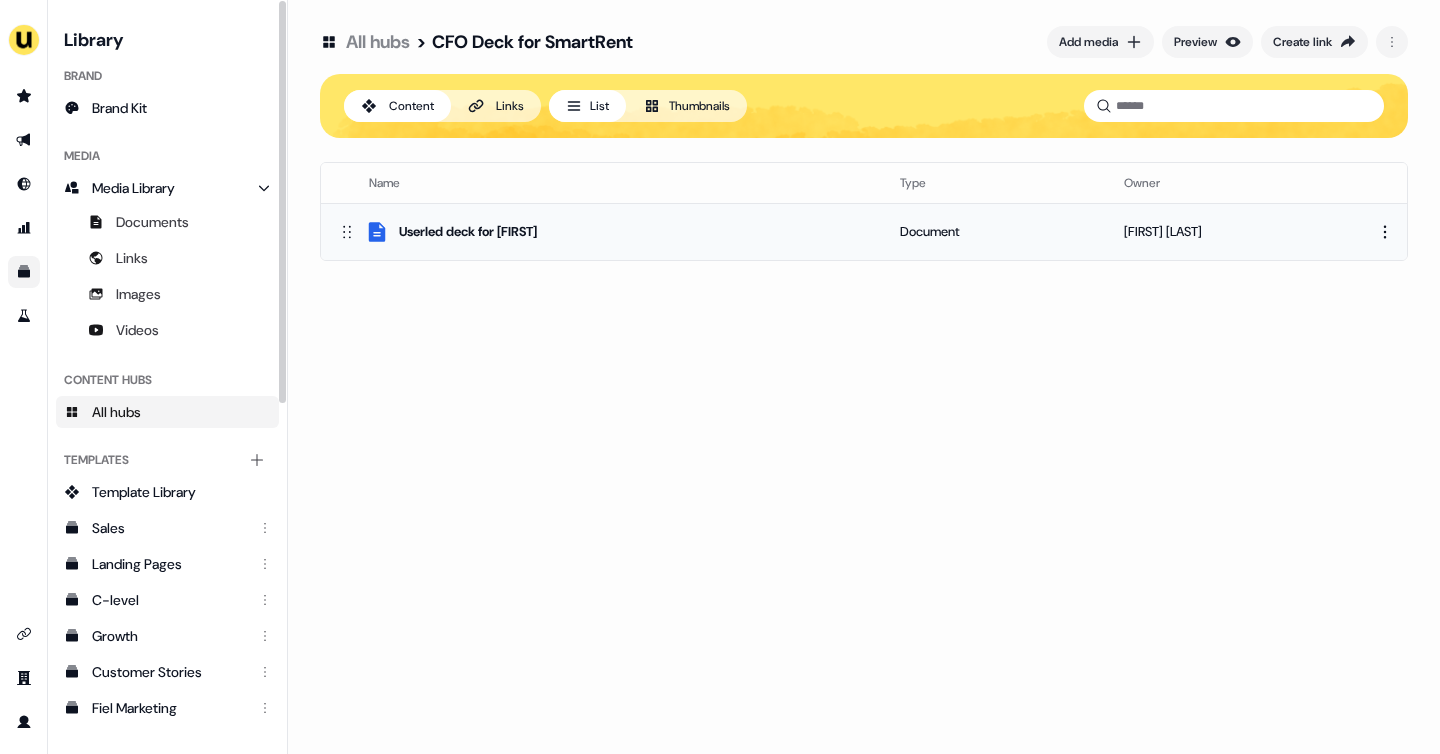 click on "Userled deck for Daryl" at bounding box center (468, 232) 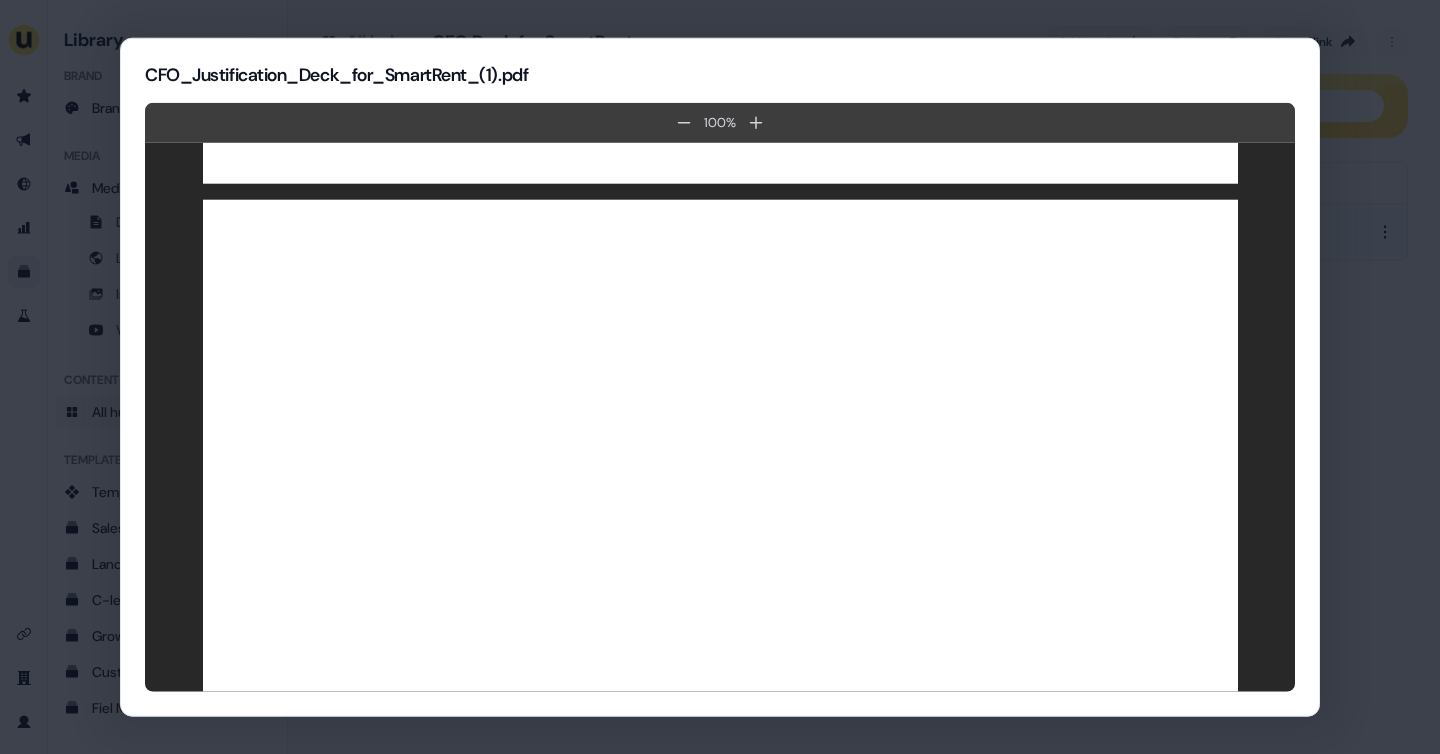 scroll, scrollTop: 5383, scrollLeft: 0, axis: vertical 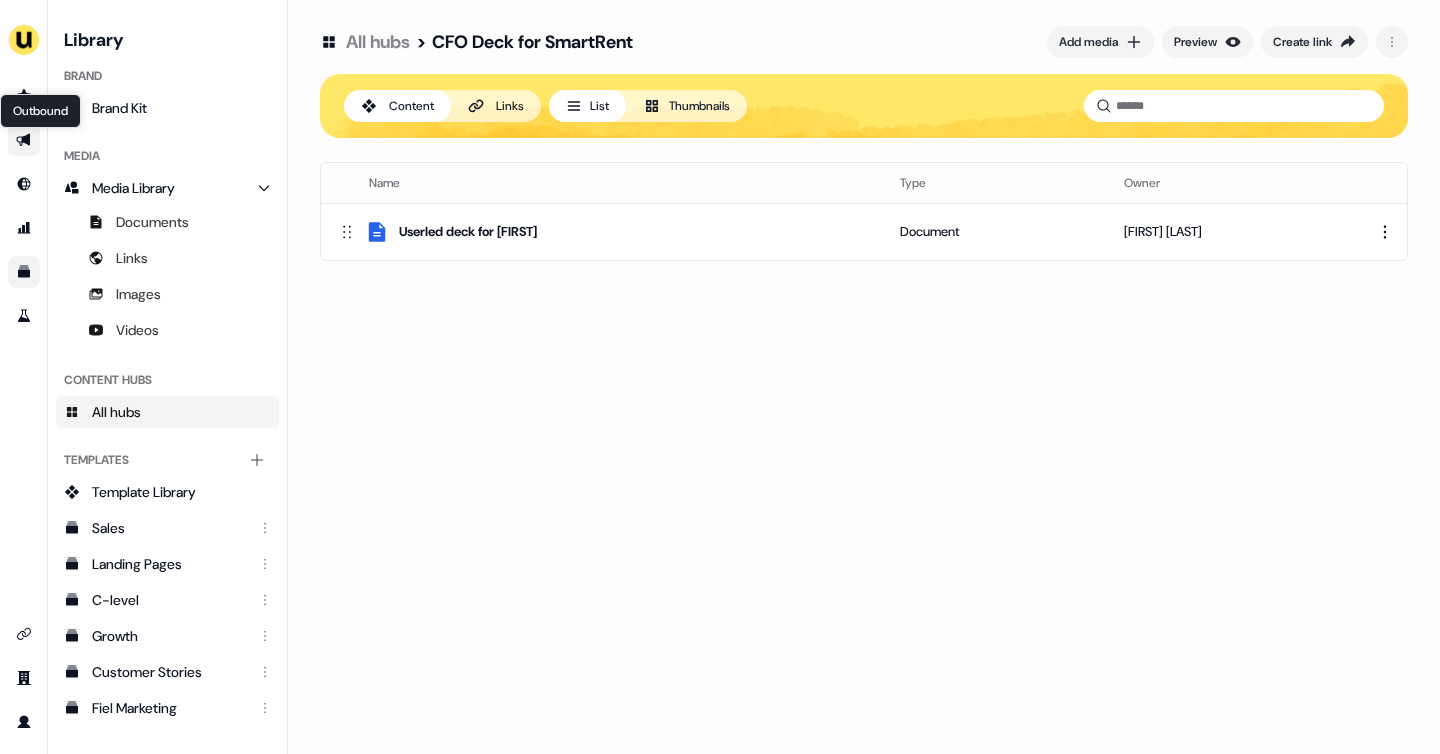 click 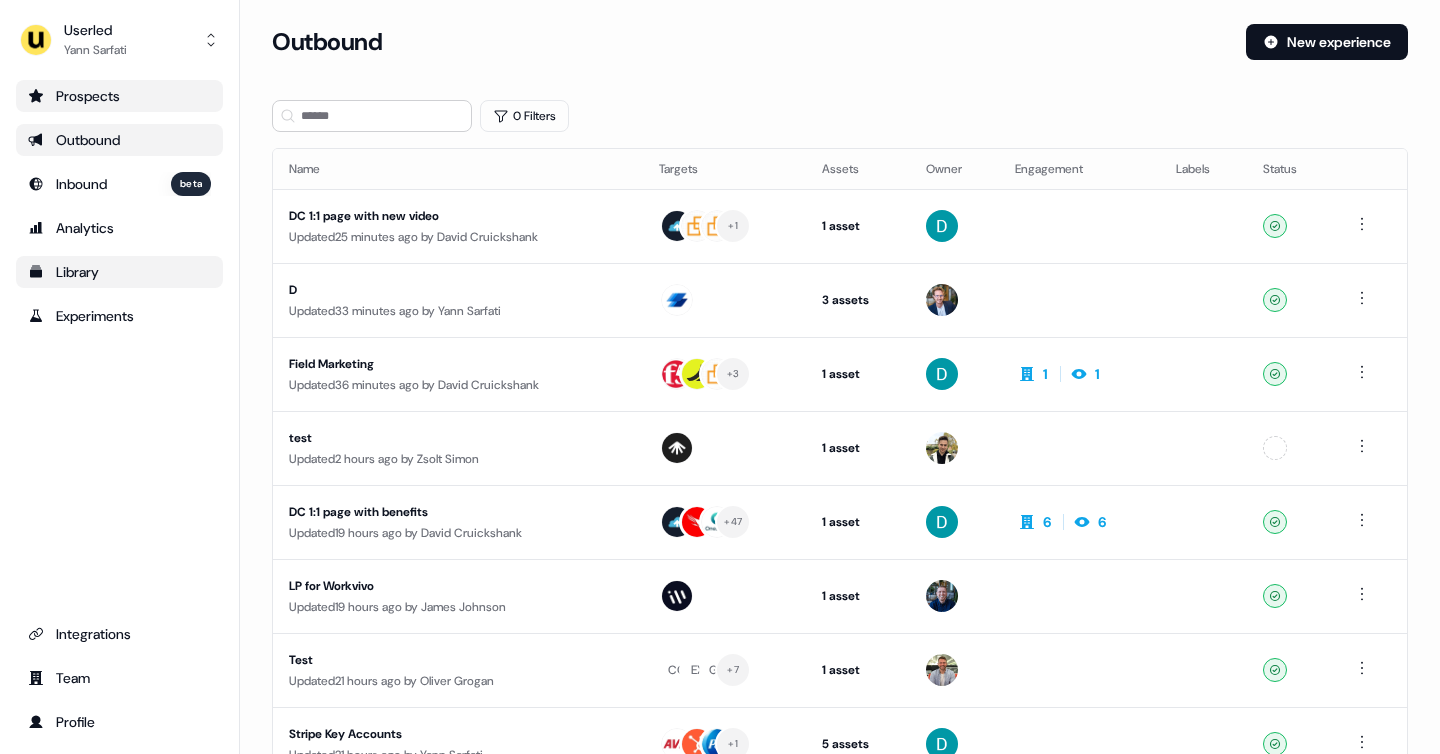 click on "Prospects" at bounding box center [119, 96] 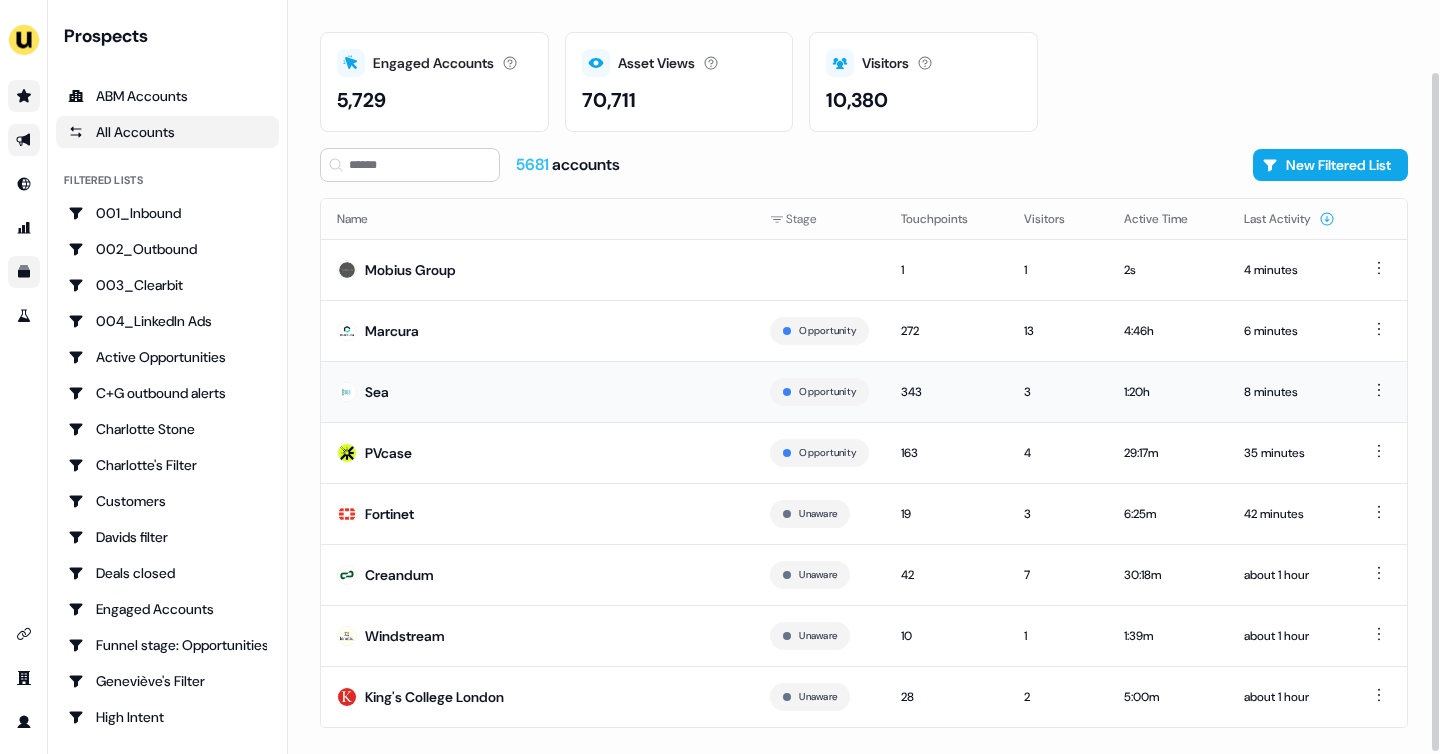 scroll, scrollTop: 81, scrollLeft: 0, axis: vertical 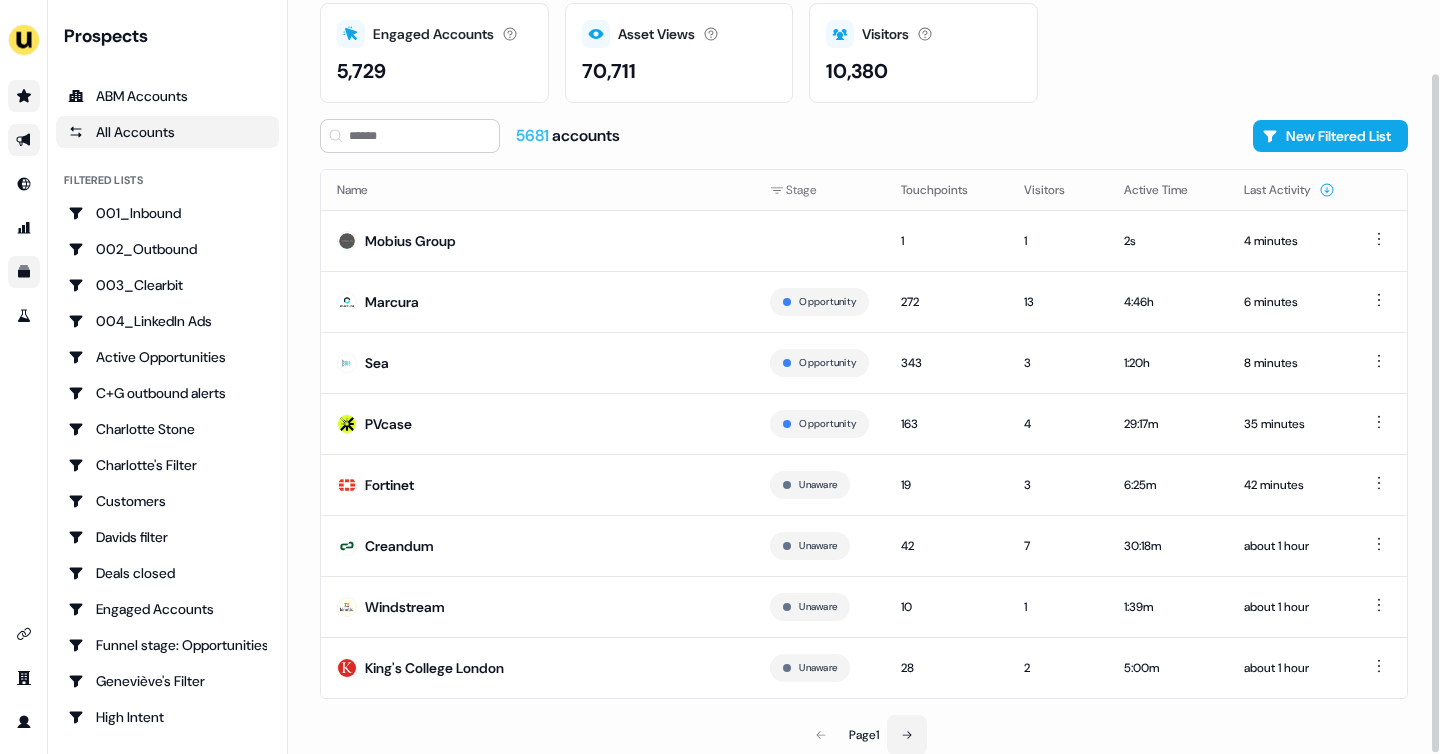 click at bounding box center [907, 735] 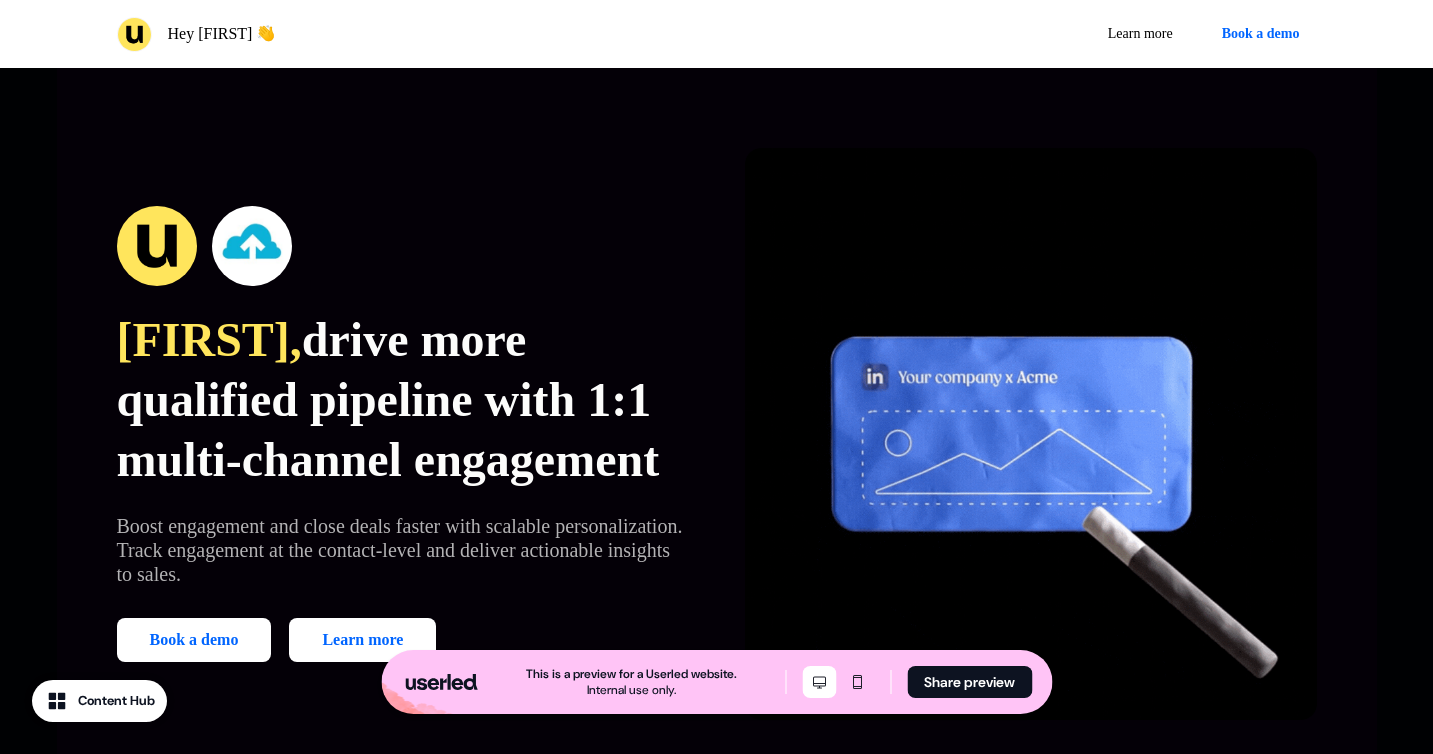 scroll, scrollTop: 0, scrollLeft: 0, axis: both 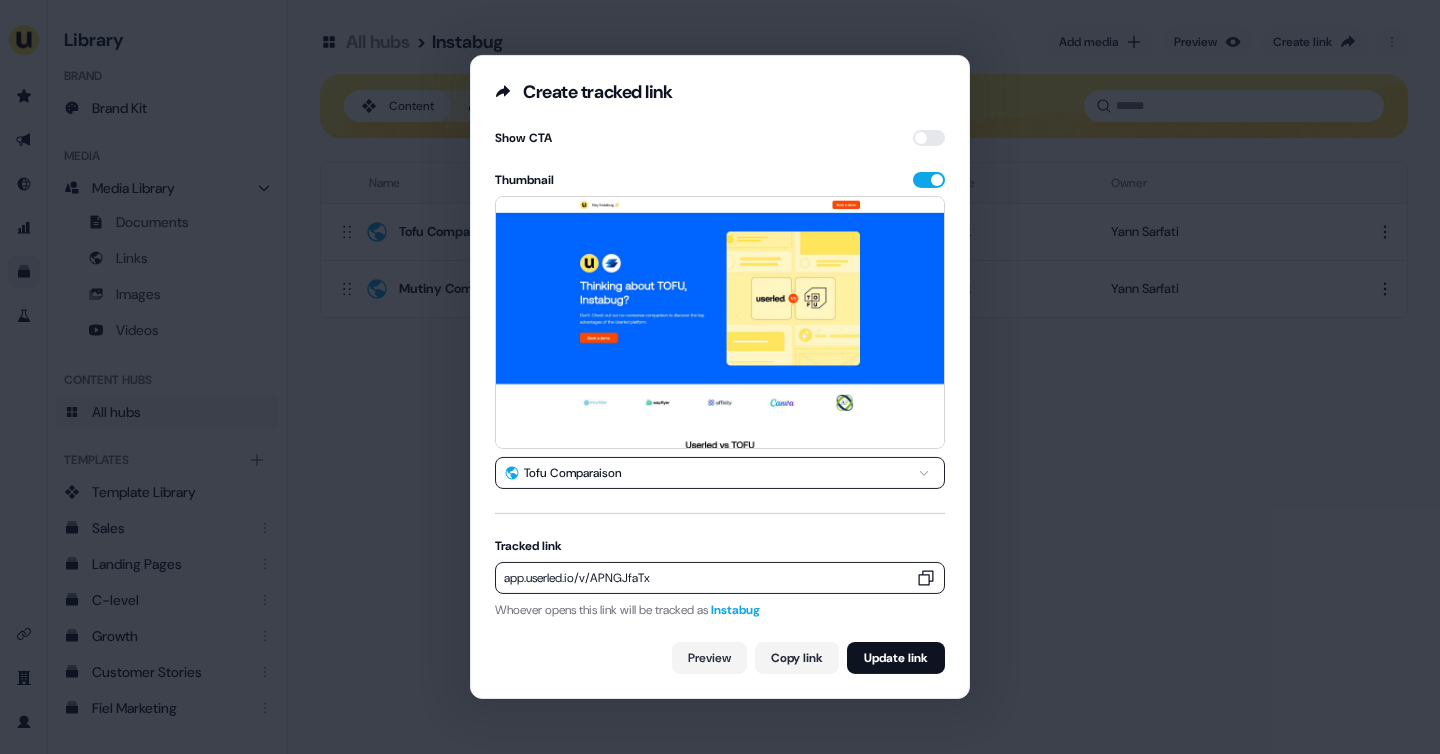 click on "**********" at bounding box center [720, 377] 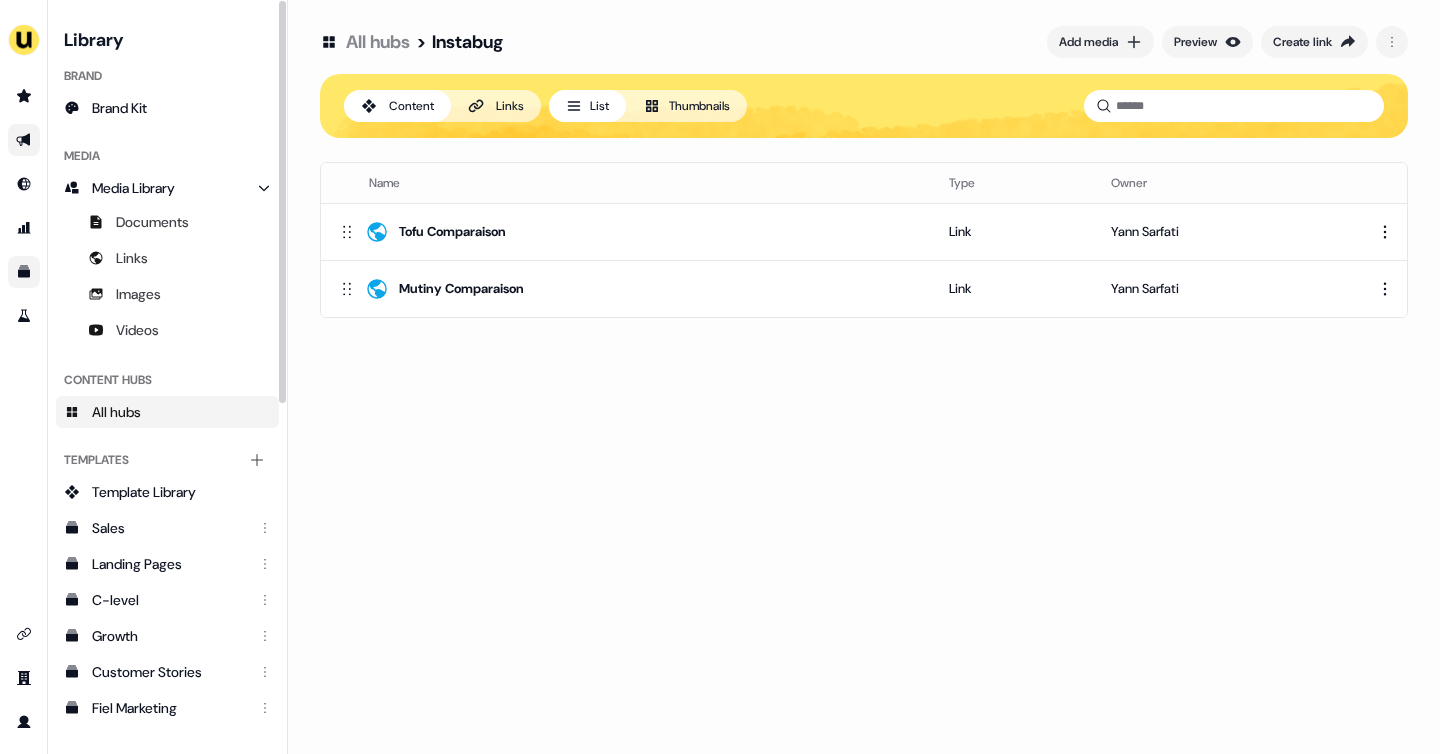 click at bounding box center [24, 140] 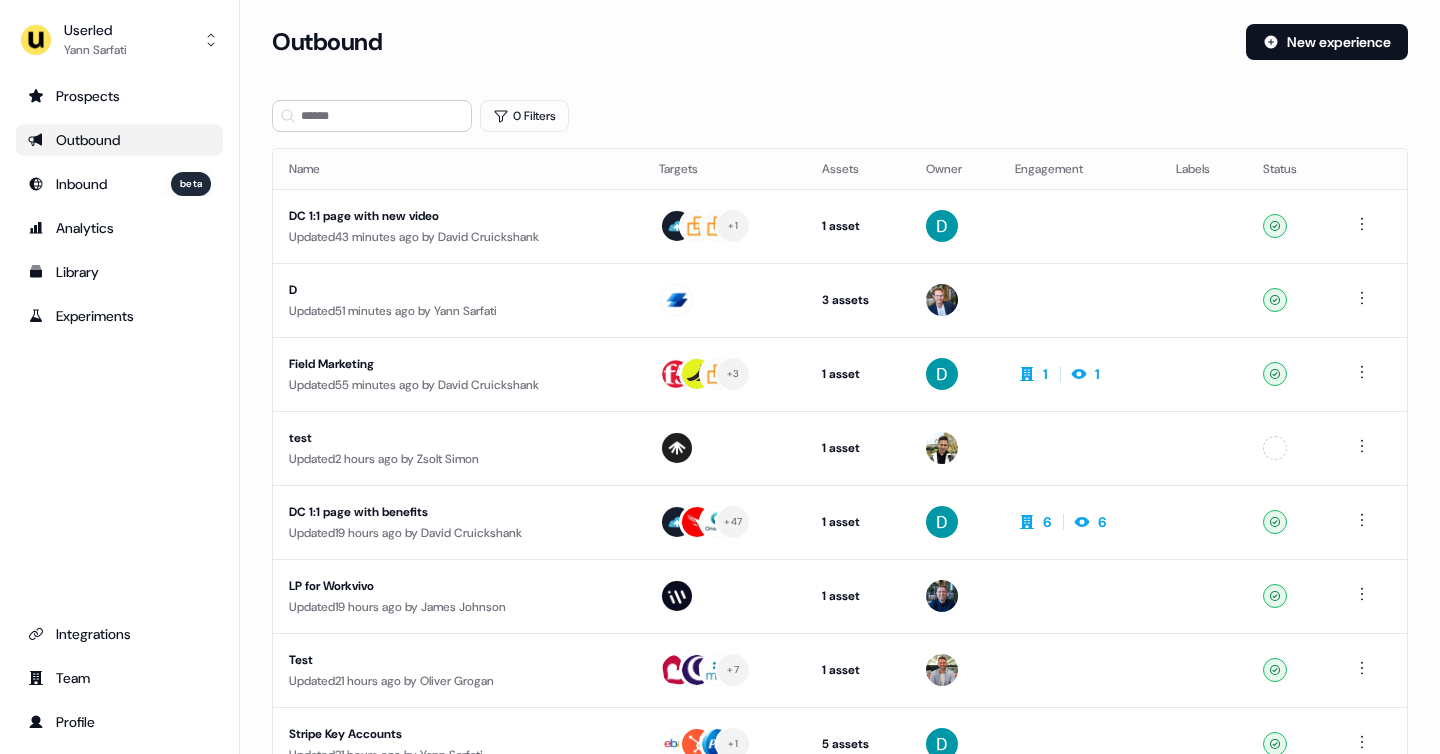 click on "Outbound" at bounding box center (119, 140) 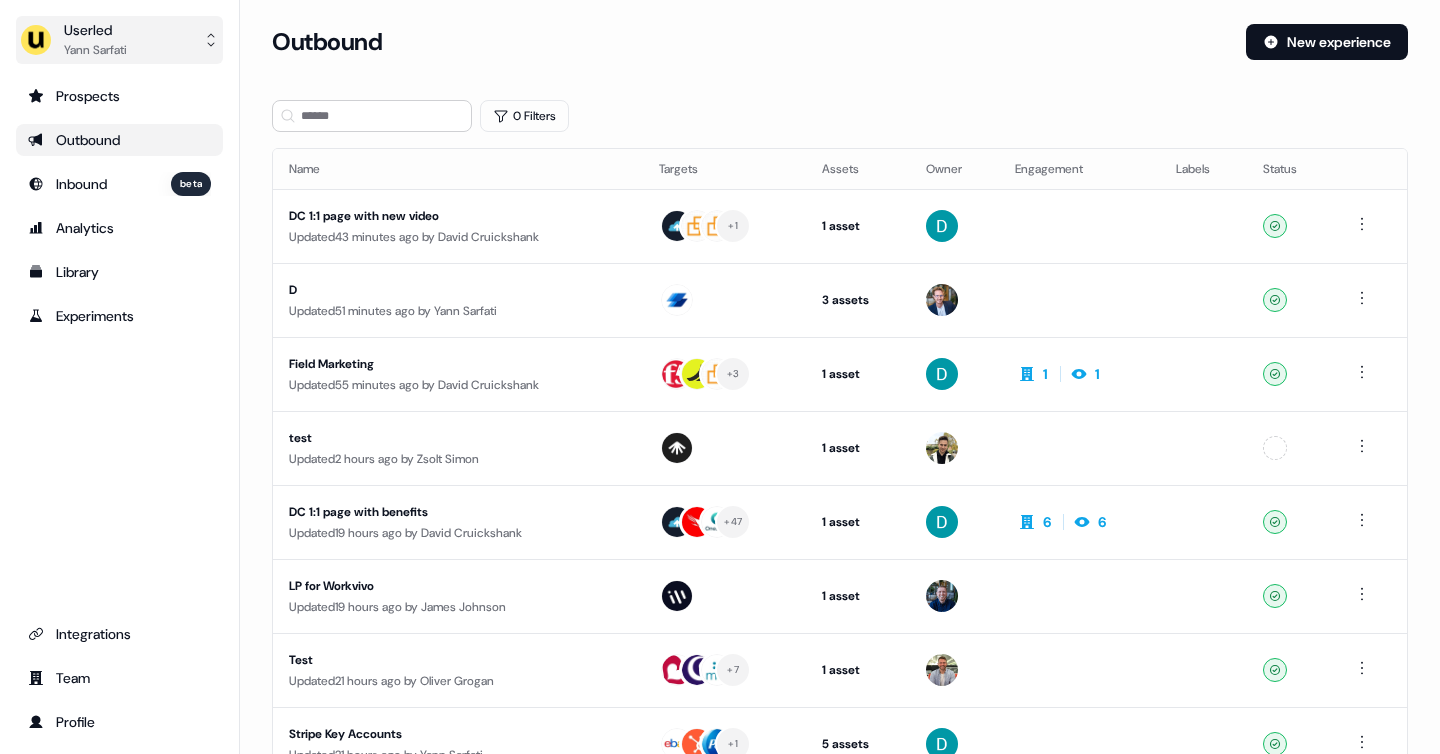 click on "[BRAND] [FIRST] [LAST]" at bounding box center [119, 40] 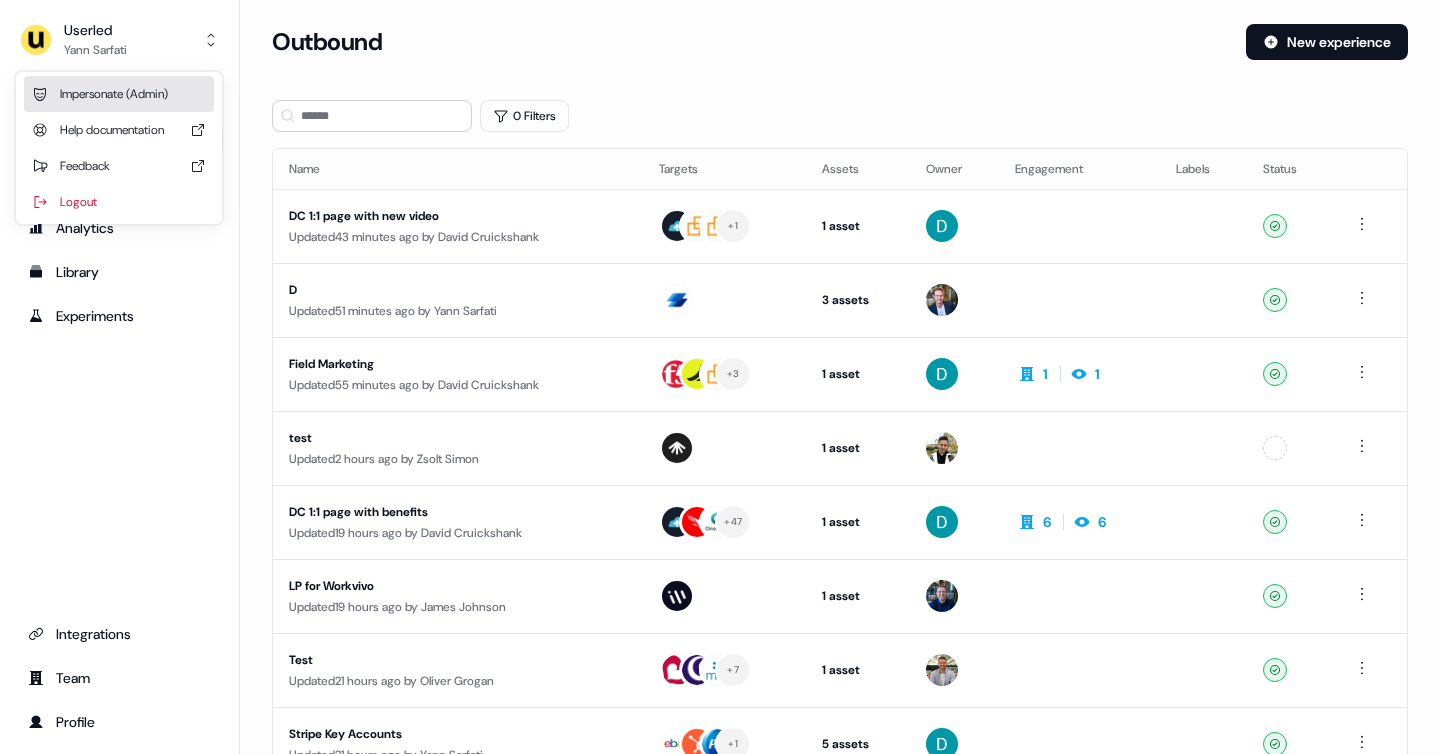 click on "Impersonate (Admin)" at bounding box center [119, 94] 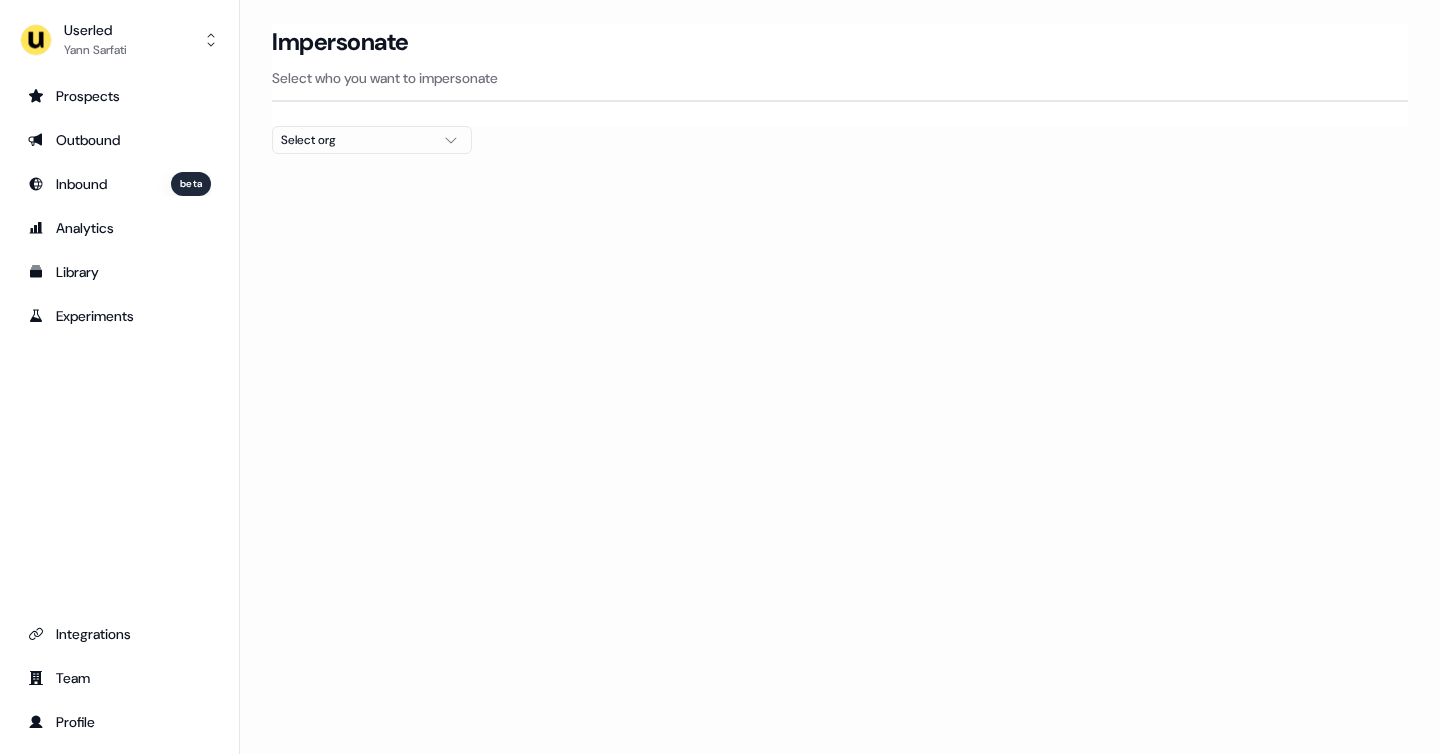 click on "Select org" at bounding box center (356, 140) 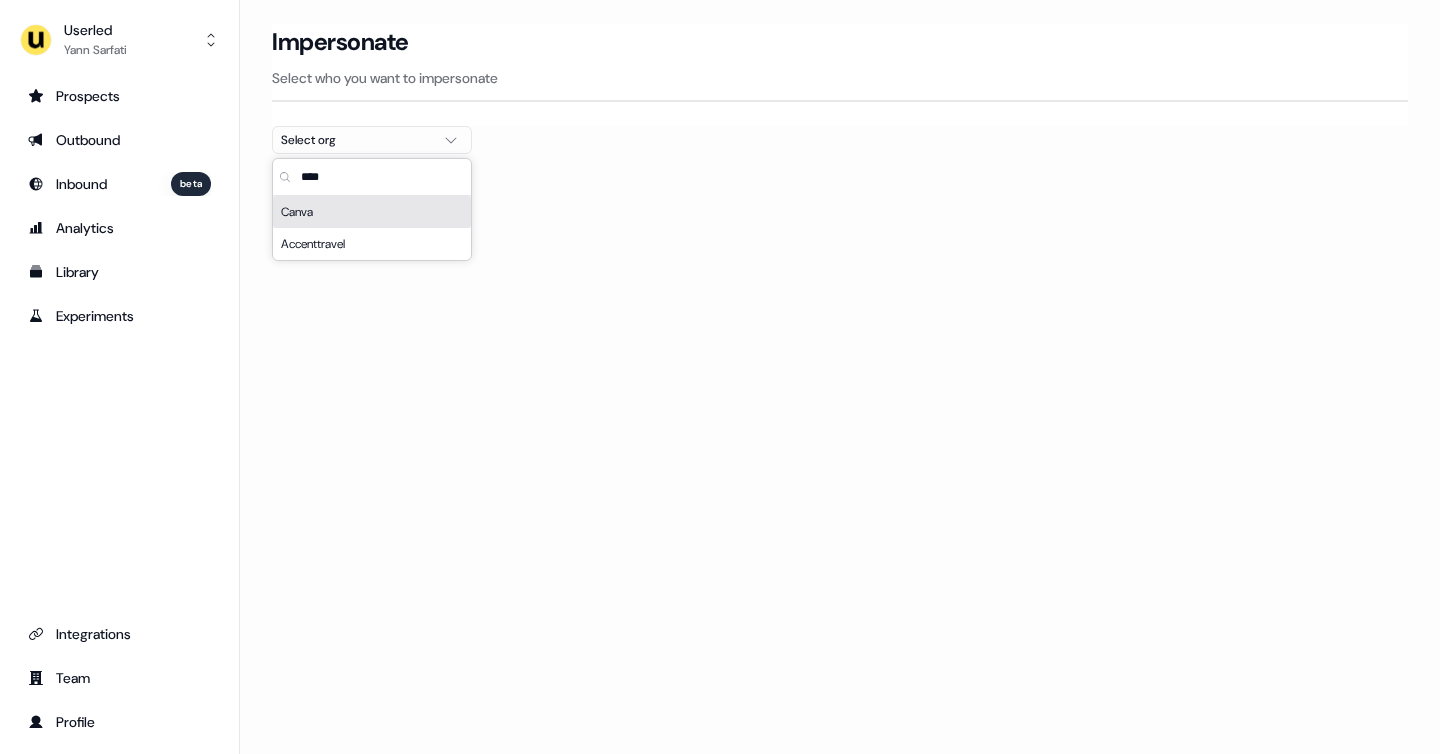 type on "****" 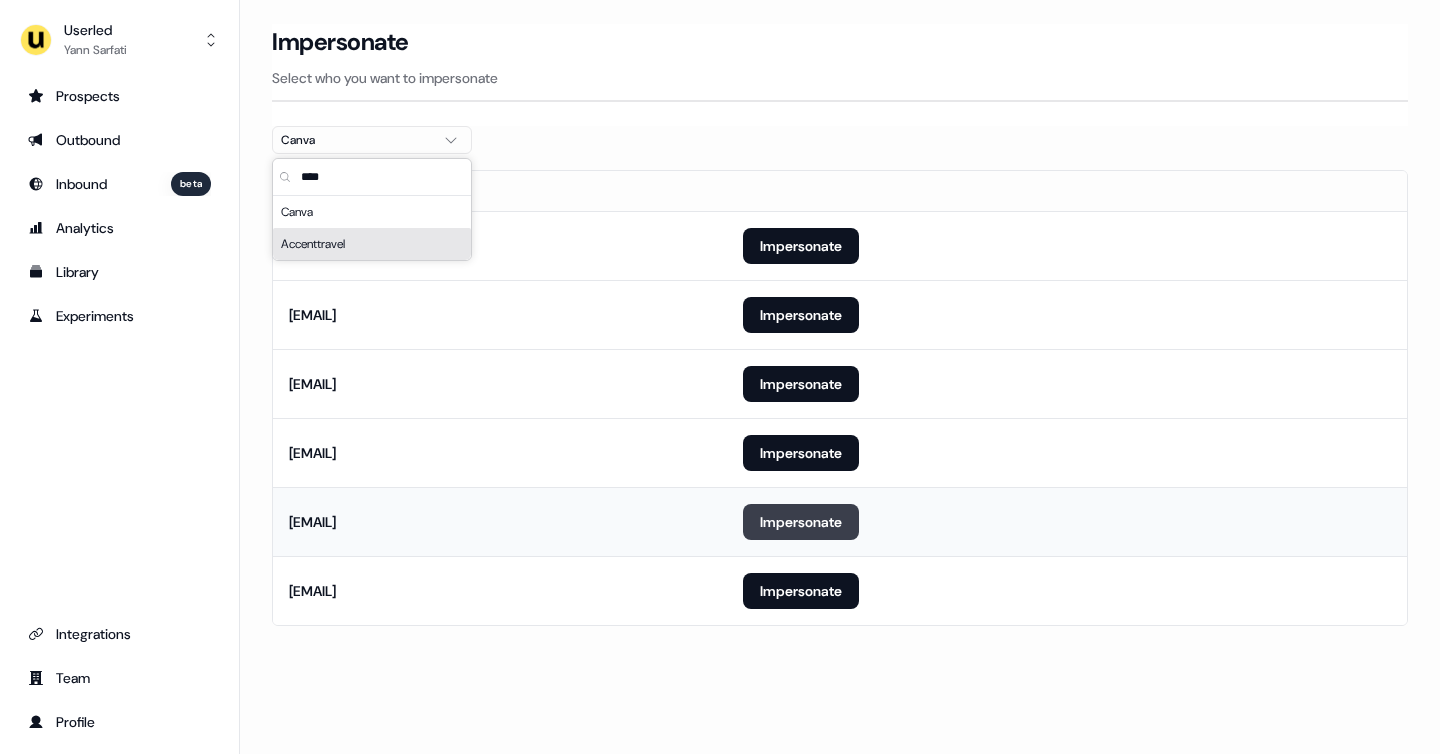 click on "Impersonate" at bounding box center [801, 522] 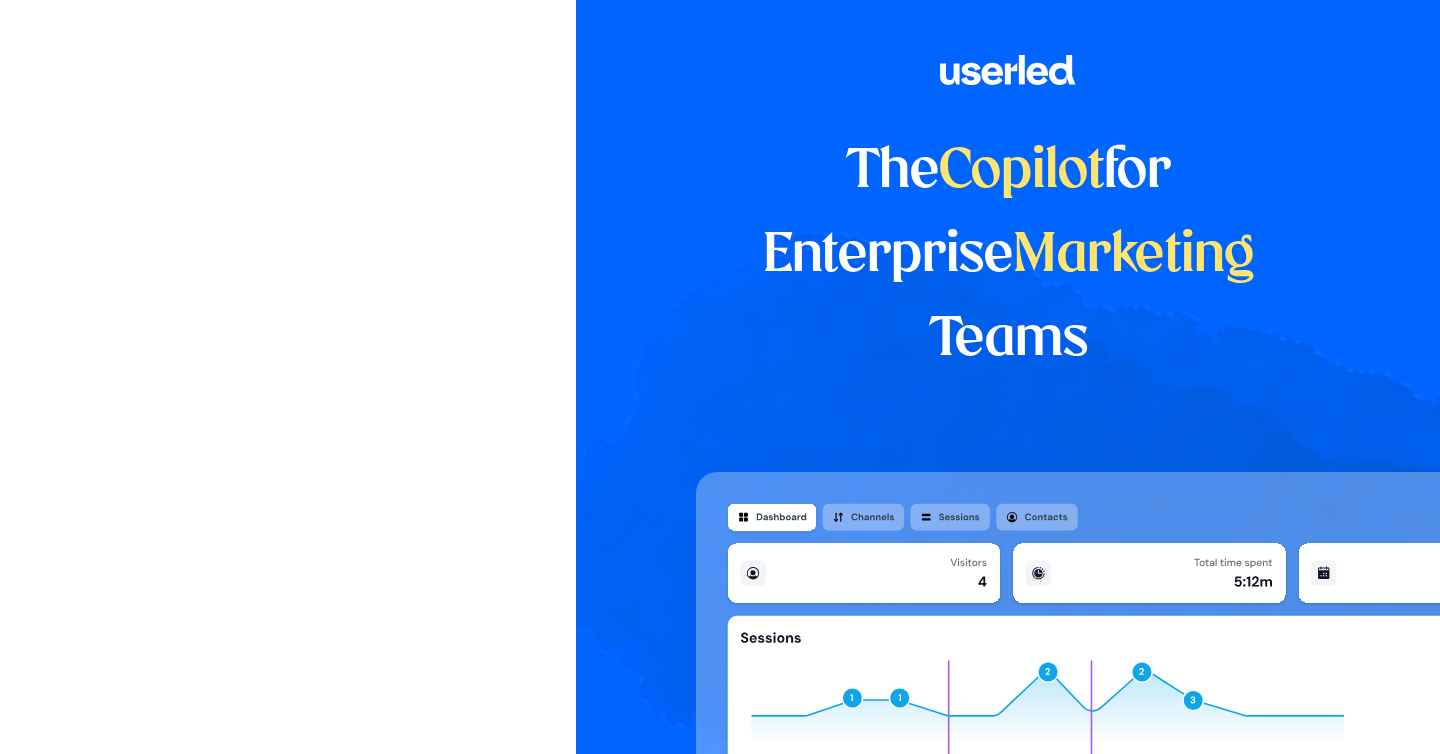 scroll, scrollTop: 0, scrollLeft: 0, axis: both 